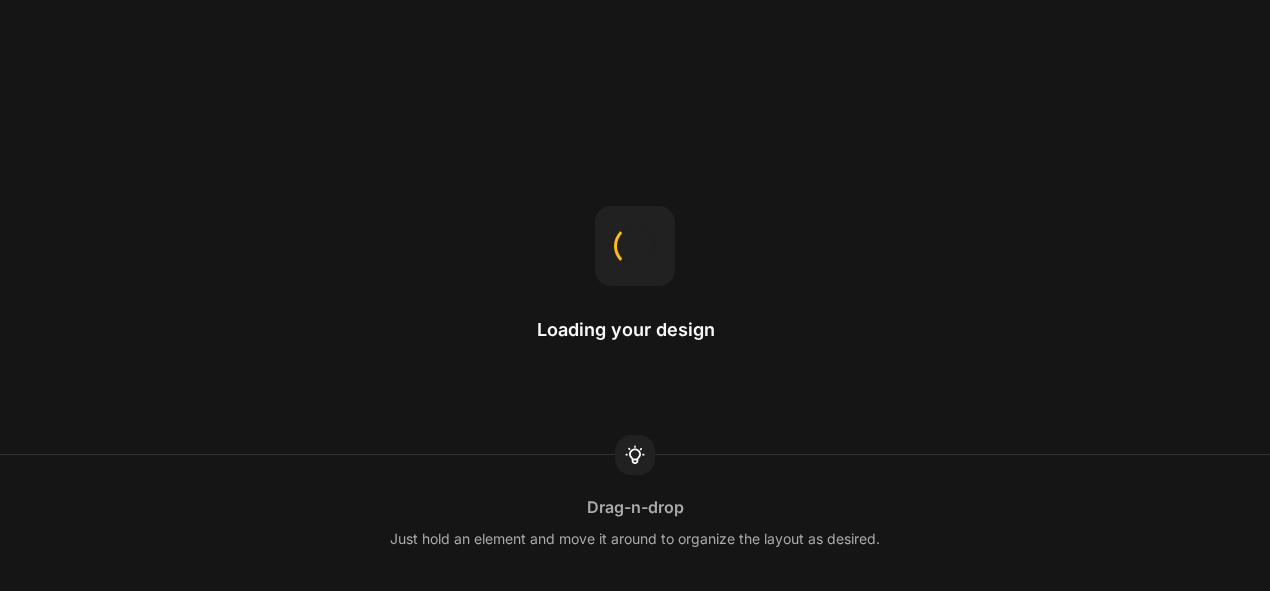 scroll, scrollTop: 0, scrollLeft: 0, axis: both 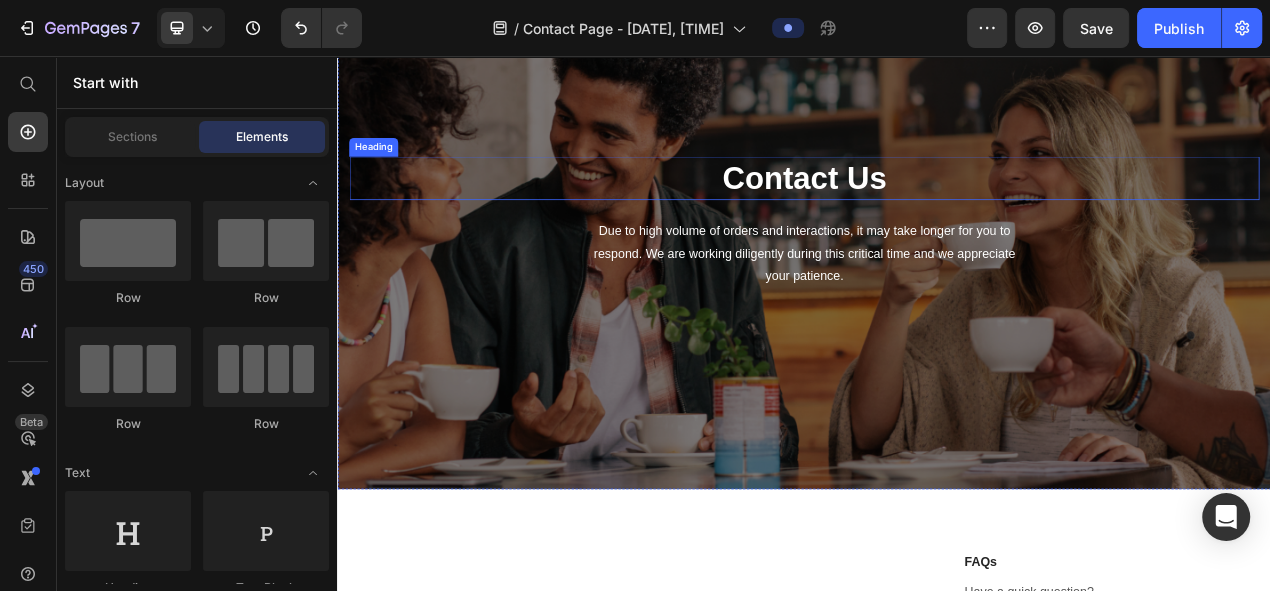 click on "Contact Us" at bounding box center (937, 214) 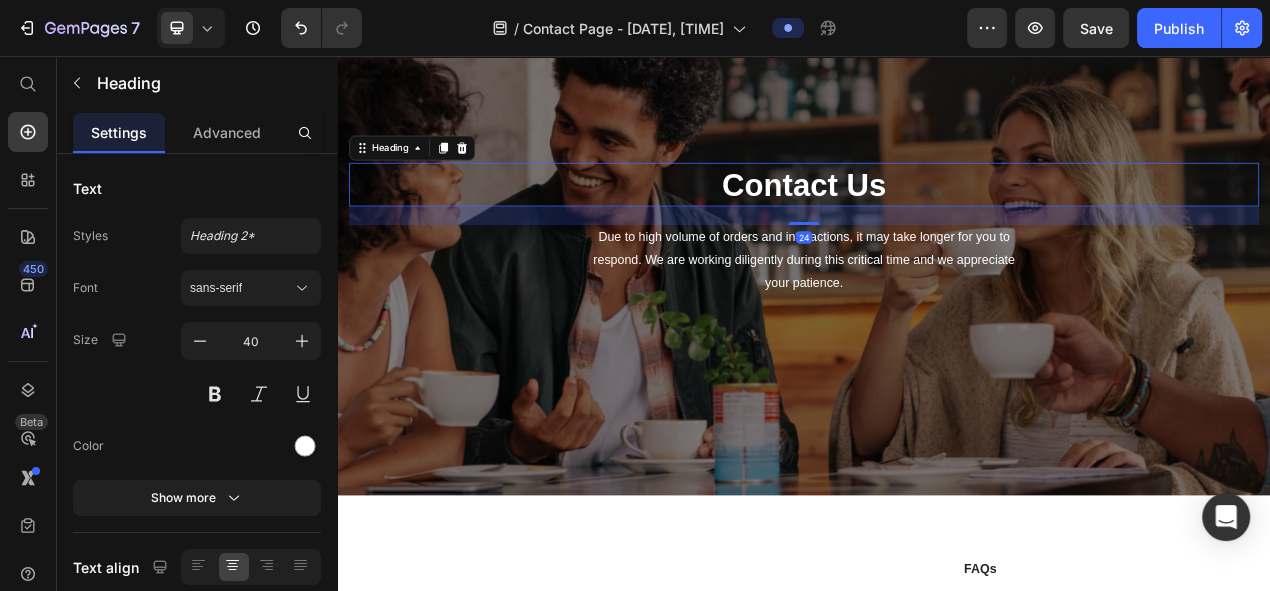 scroll, scrollTop: 0, scrollLeft: 0, axis: both 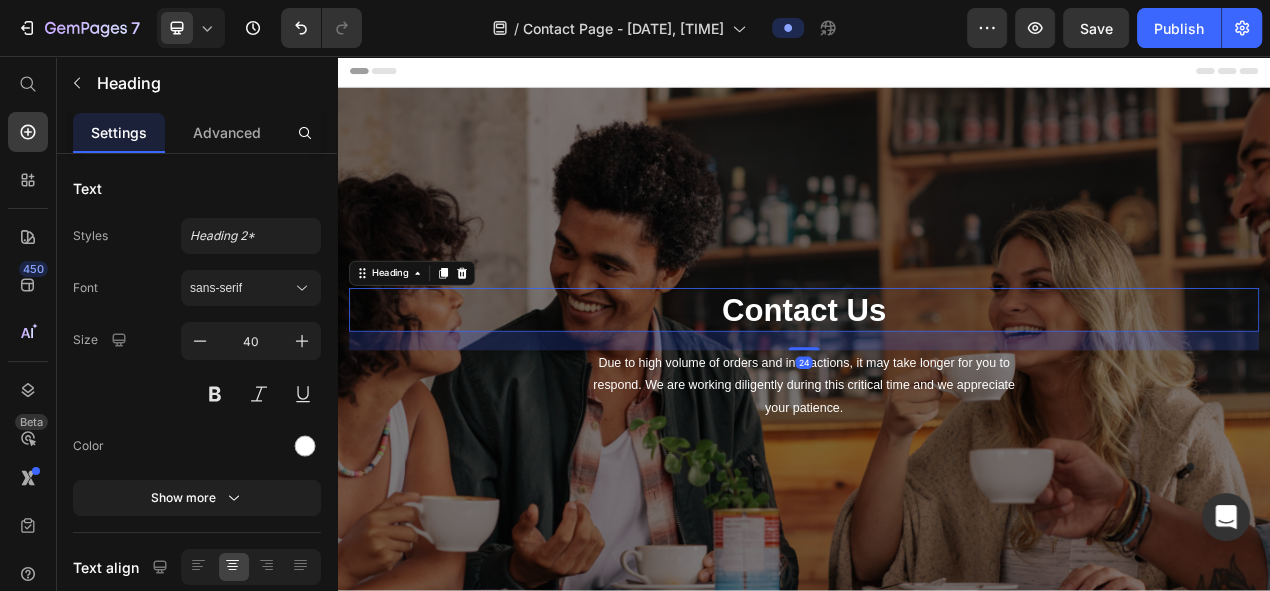 click on "Contact Us  Heading   24 Due to high volume of orders and interactions, it may take longer for you to respond. We are working diligently during this critical time and we appreciate your patience. Text block Row" at bounding box center [937, 440] 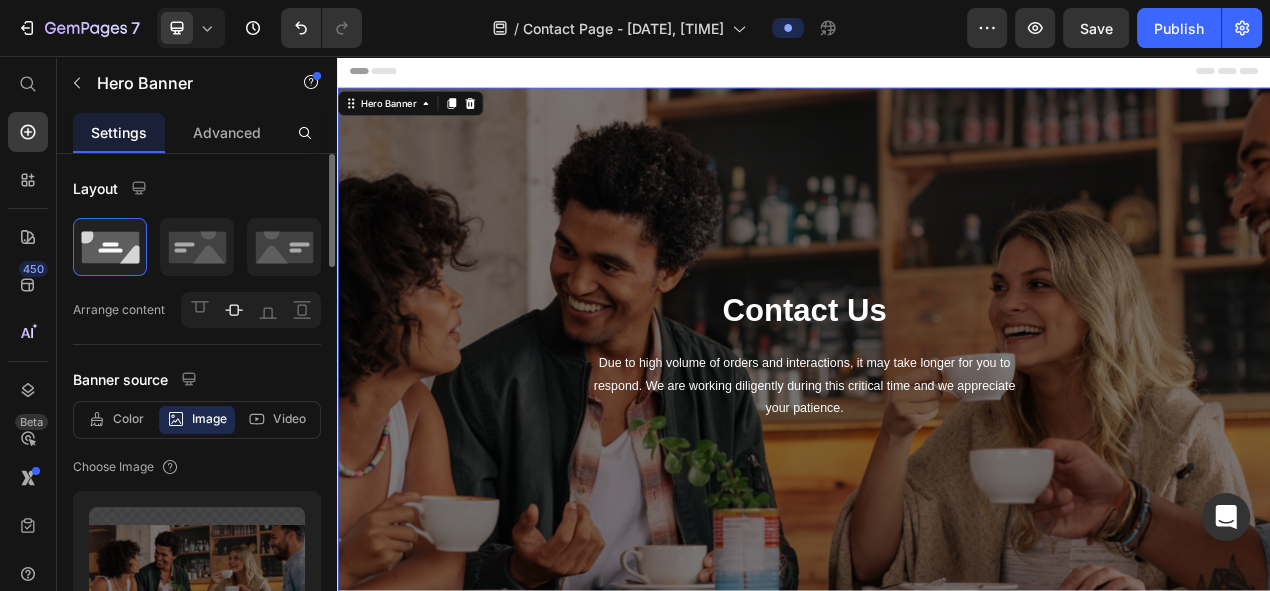 scroll, scrollTop: 299, scrollLeft: 0, axis: vertical 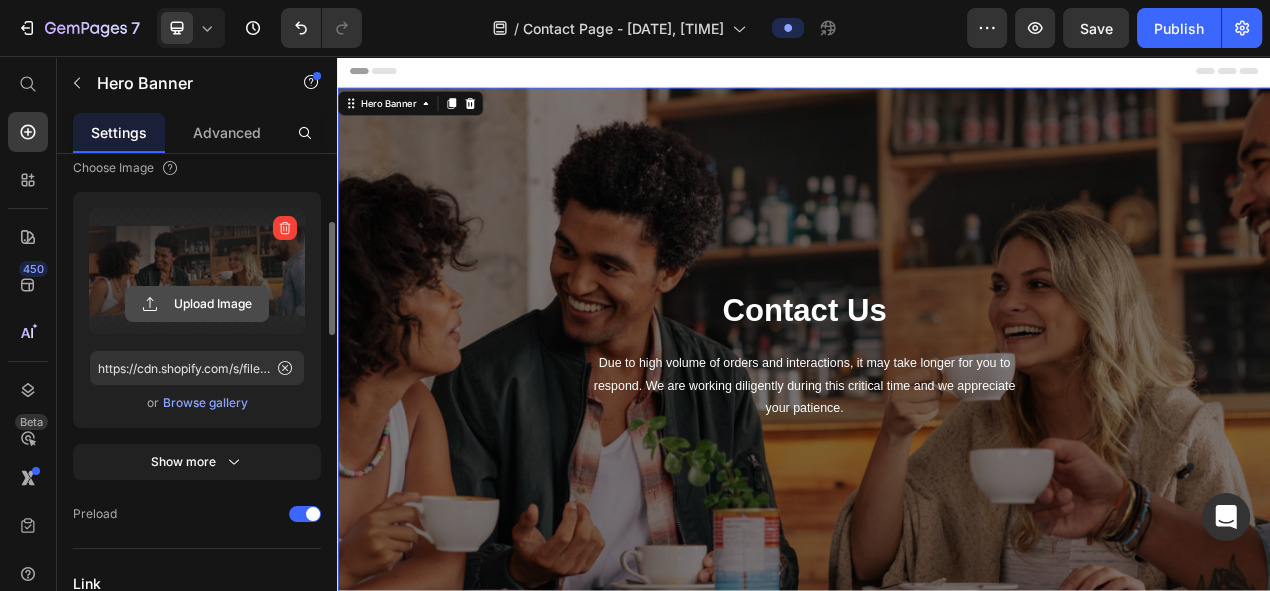 click 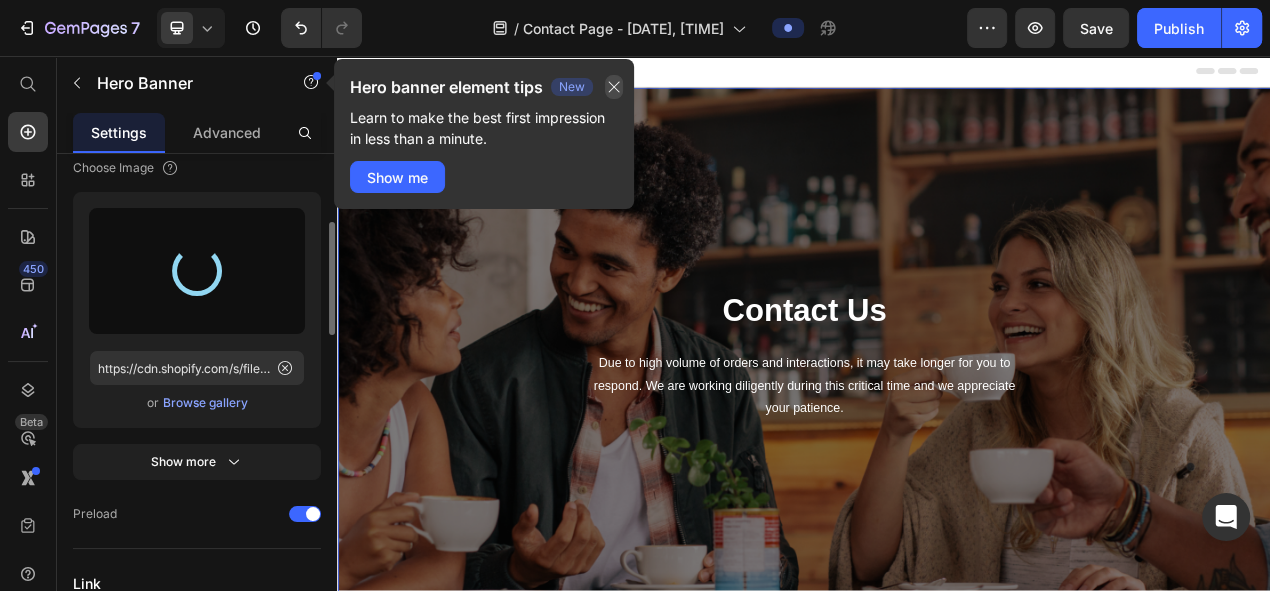 drag, startPoint x: 613, startPoint y: 88, endPoint x: 333, endPoint y: 1, distance: 293.2047 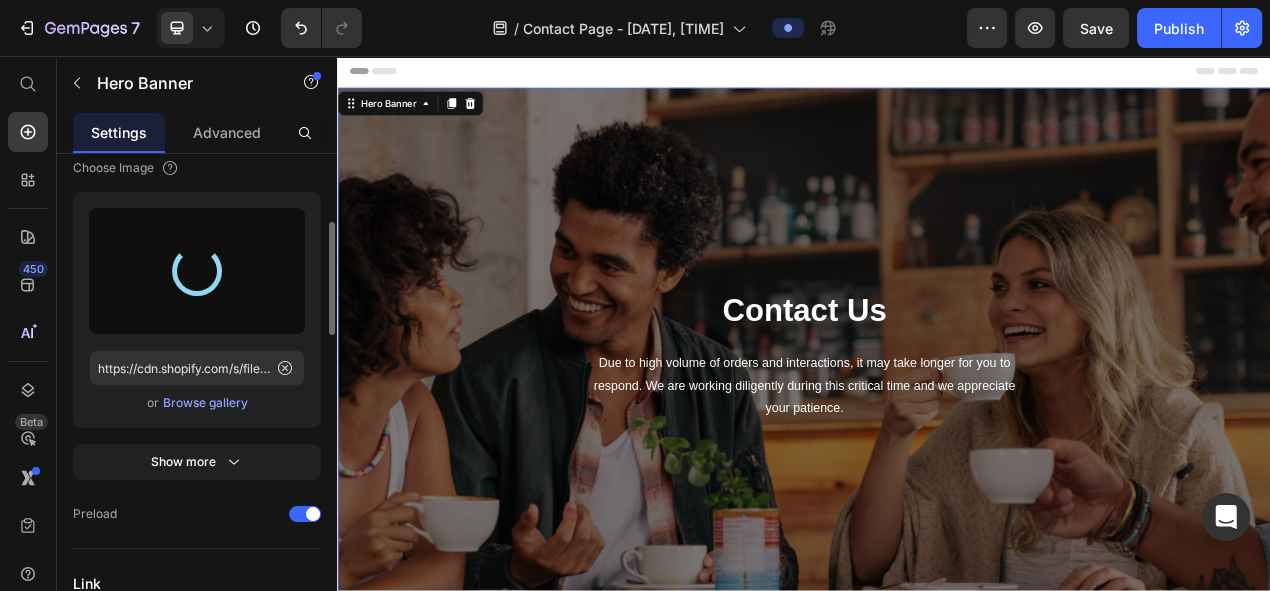 type on "https://cdn.shopify.com/s/files/1/0973/3373/9859/files/gempages_575265604336878418-be47e696-8735-4442-9609-54f7a700e2ce.png" 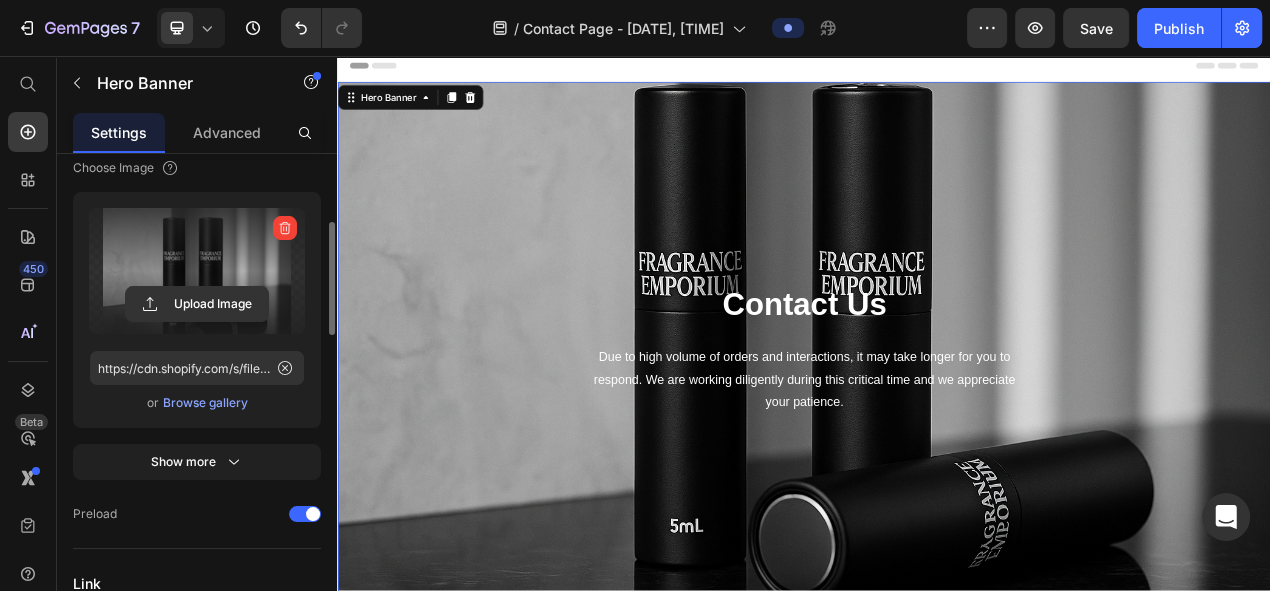 scroll, scrollTop: 0, scrollLeft: 0, axis: both 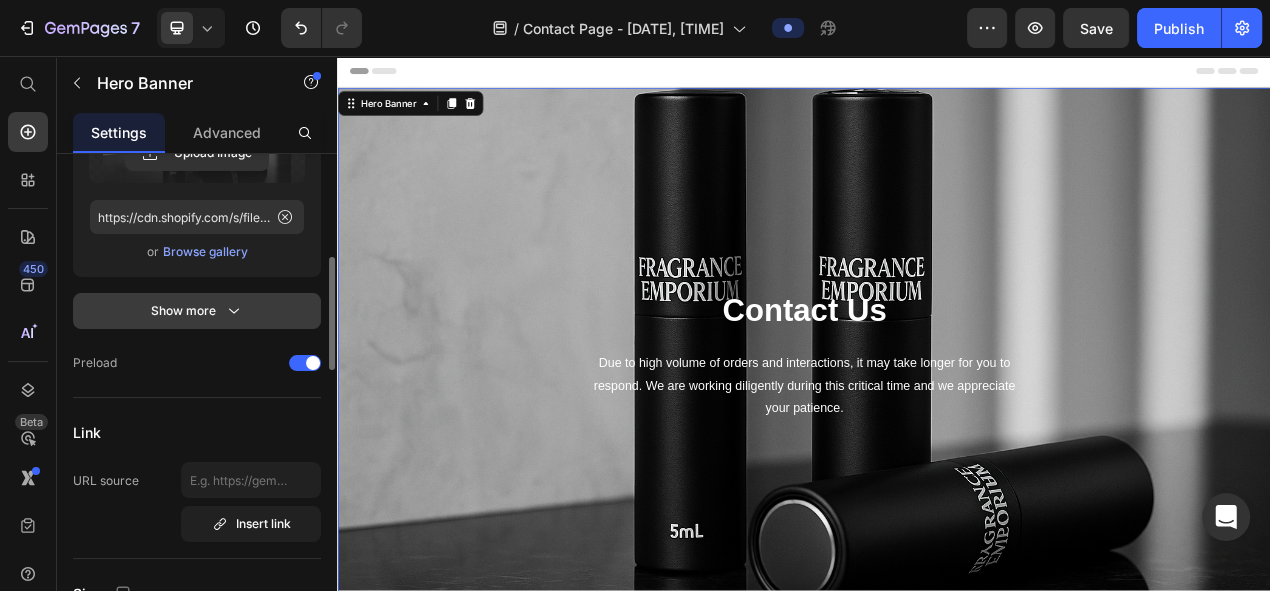 click on "Show more" at bounding box center (197, 311) 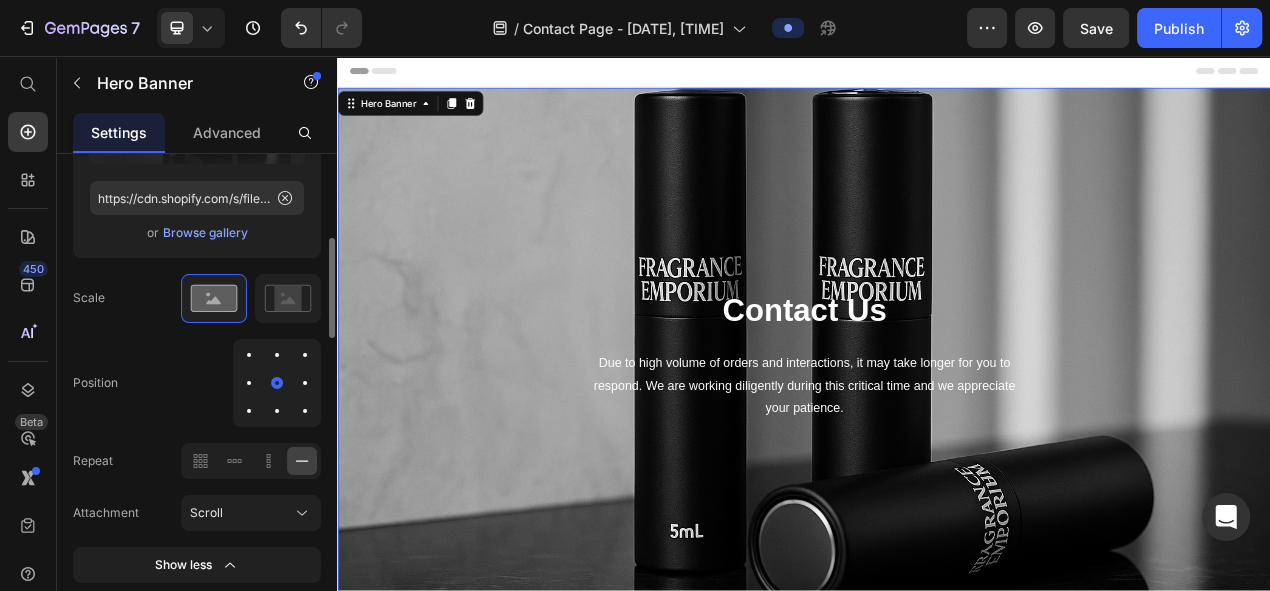 scroll, scrollTop: 499, scrollLeft: 0, axis: vertical 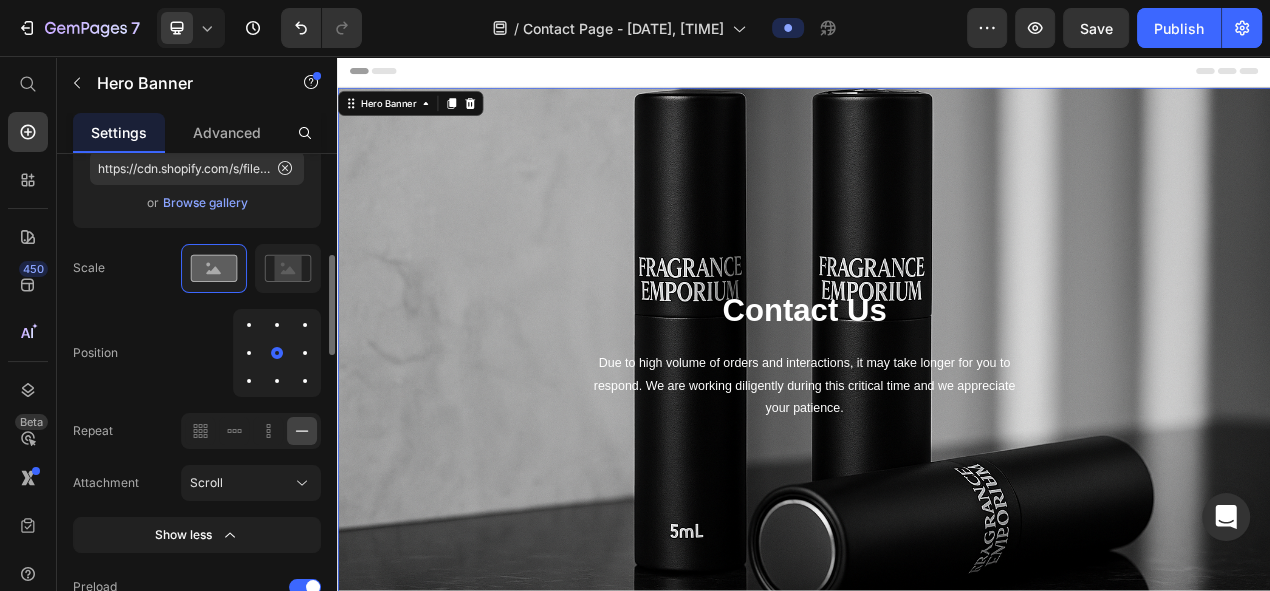 click at bounding box center [249, 353] 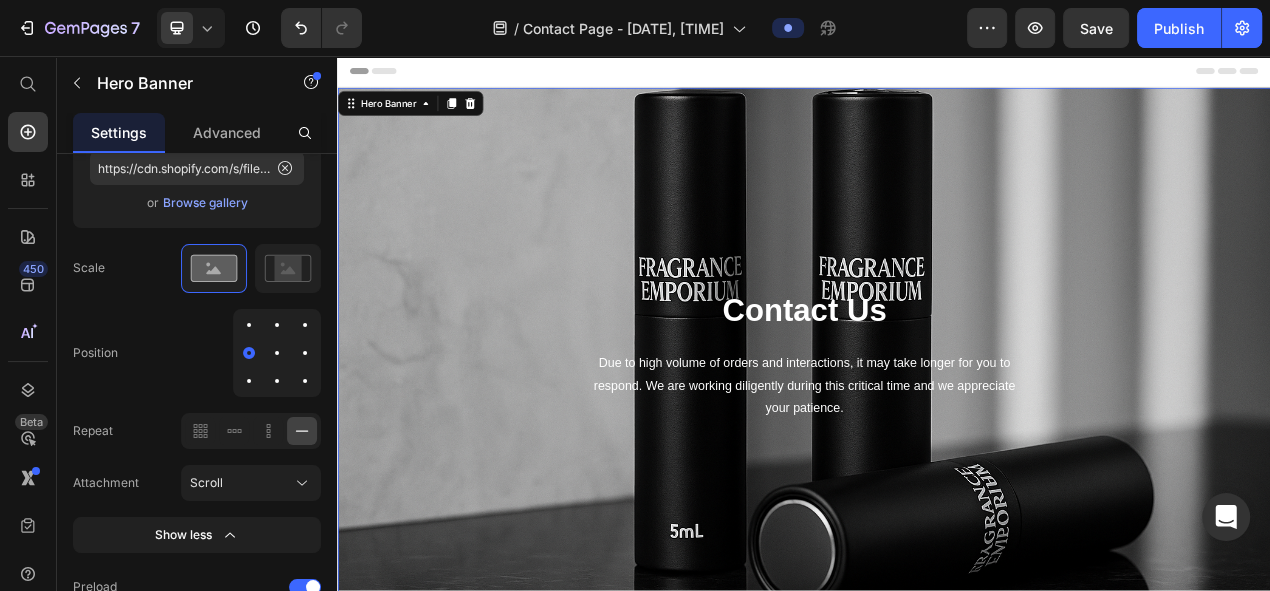 click at bounding box center (277, 353) 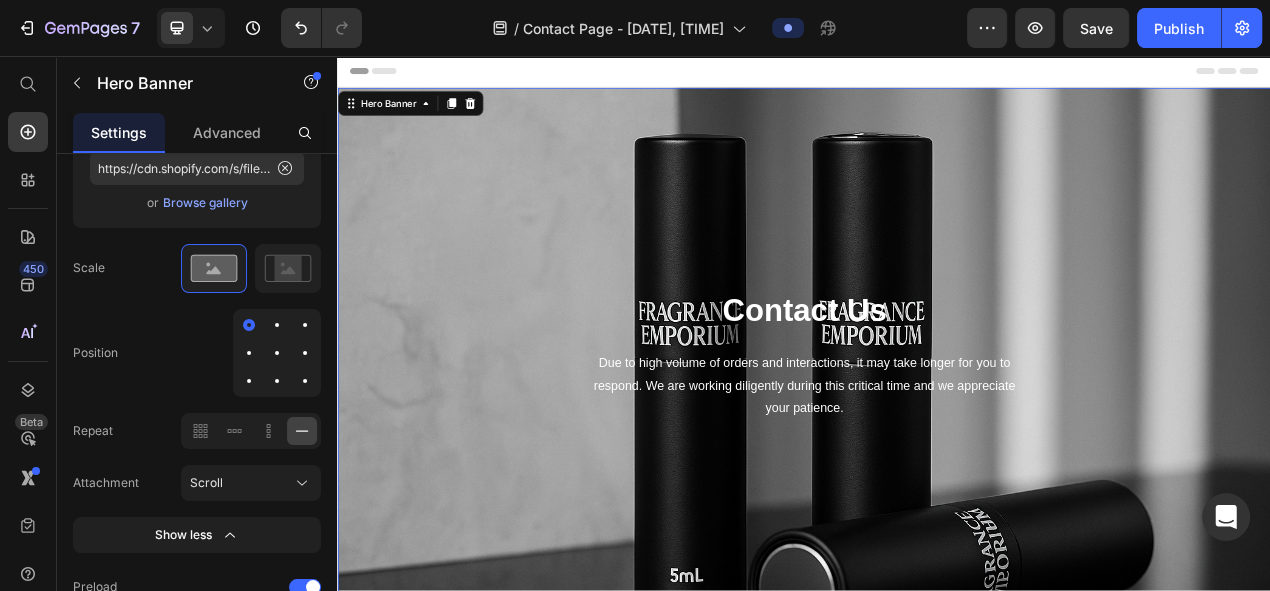 click at bounding box center [277, 353] 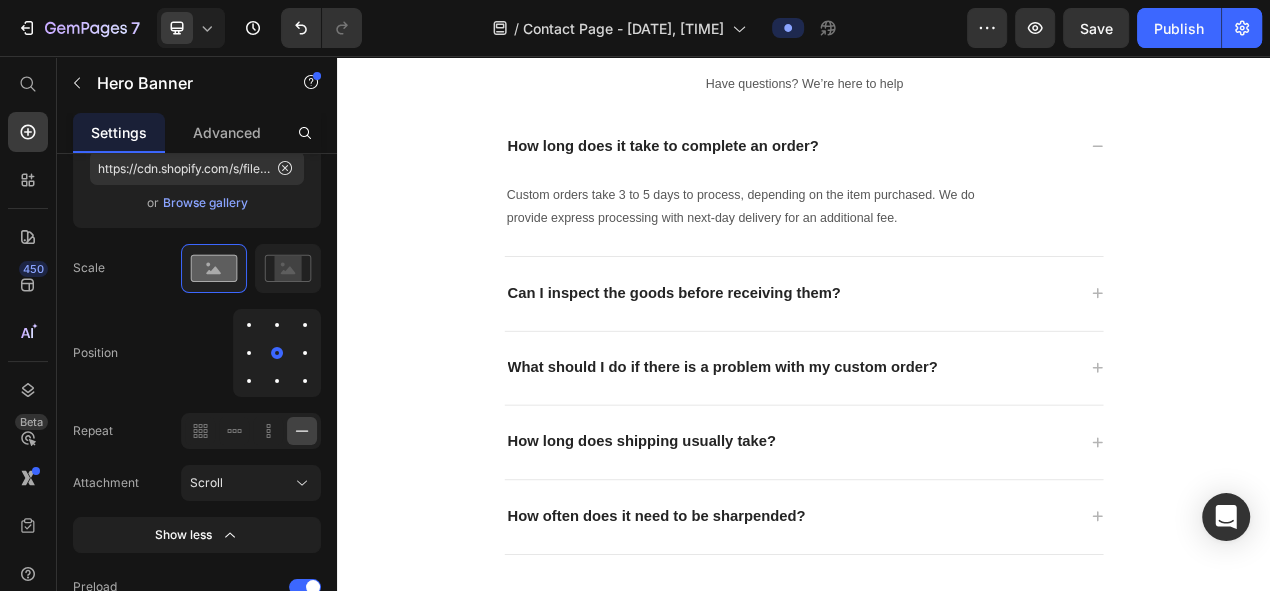 scroll, scrollTop: 2626, scrollLeft: 0, axis: vertical 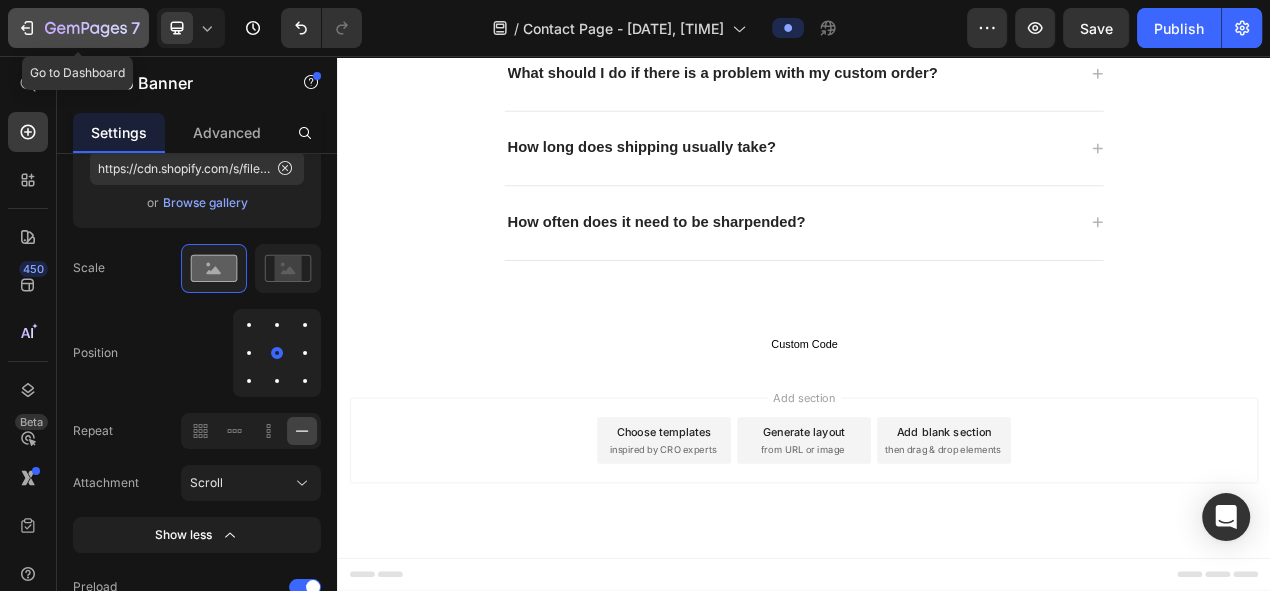 click on "7" at bounding box center [78, 28] 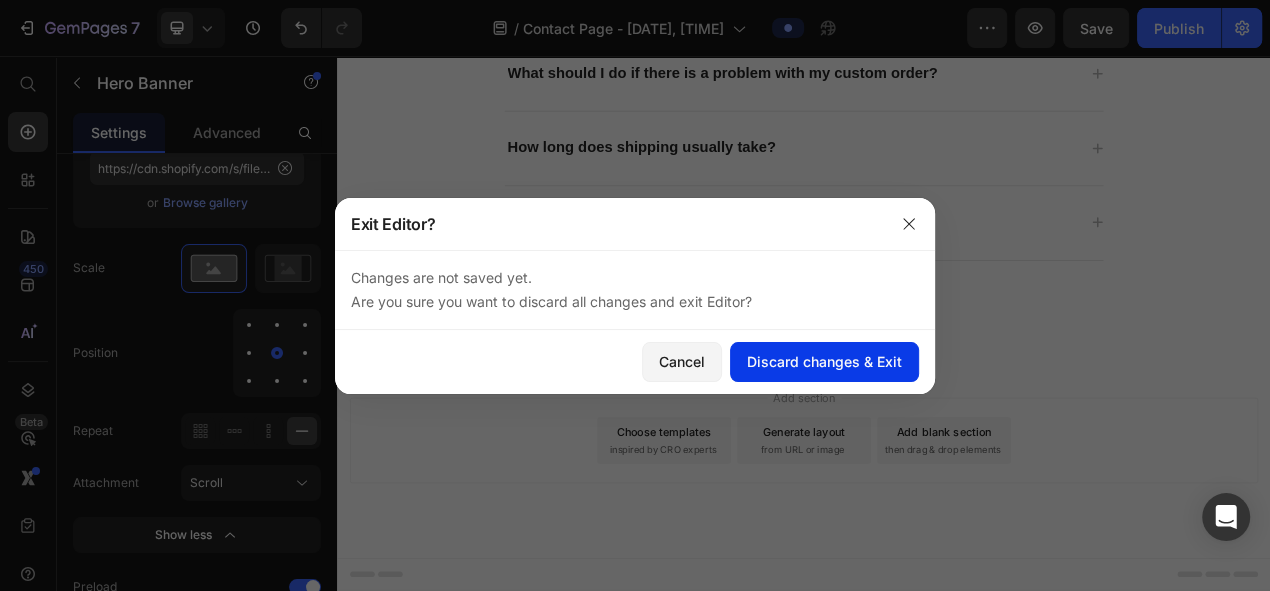 click on "Discard changes & Exit" at bounding box center (824, 361) 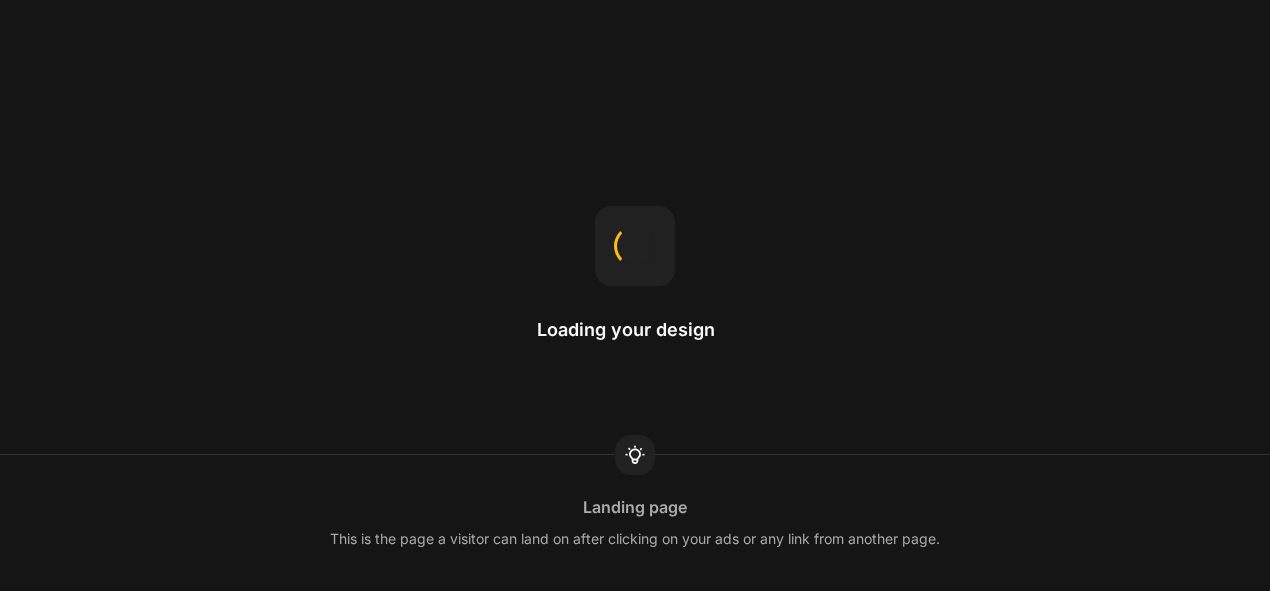 scroll, scrollTop: 0, scrollLeft: 0, axis: both 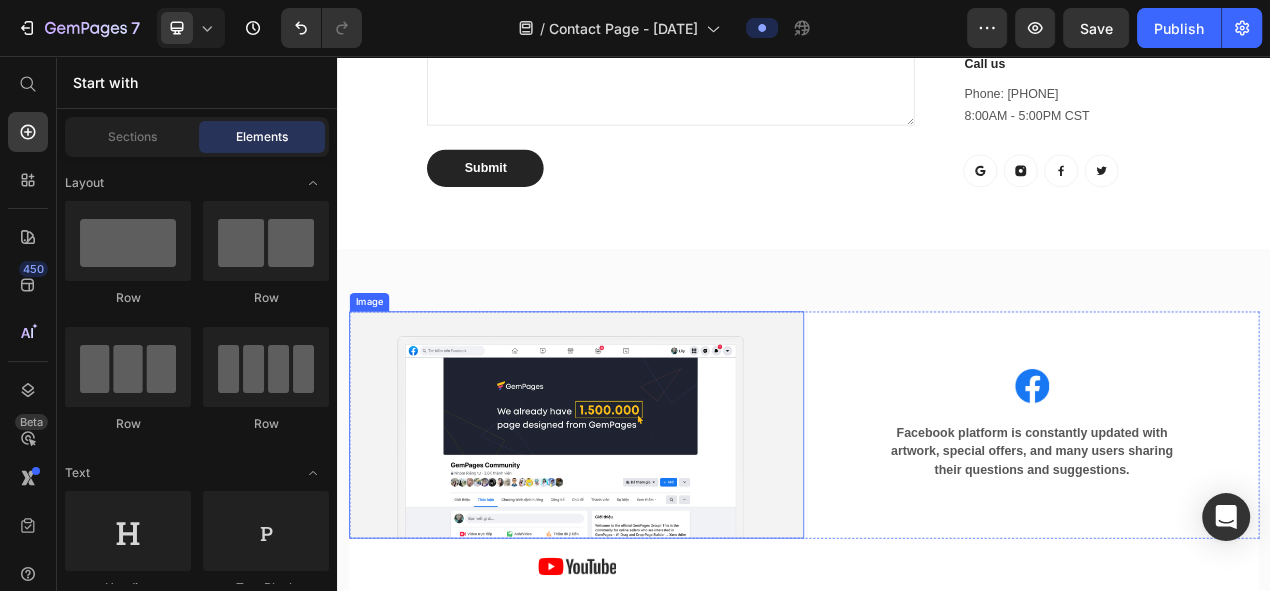 click on "Image Facebook platform is constantly updated with artwork, special offers, and many users sharing their questions and suggestions. Text block Row" at bounding box center (1229, 531) 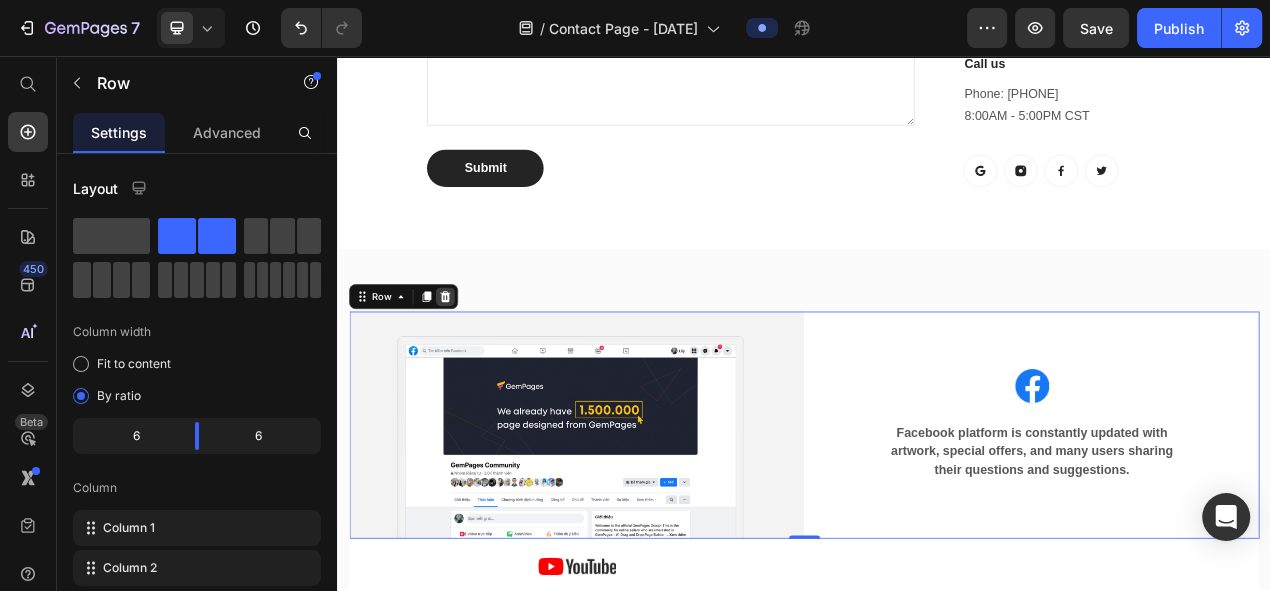 click at bounding box center (475, 366) 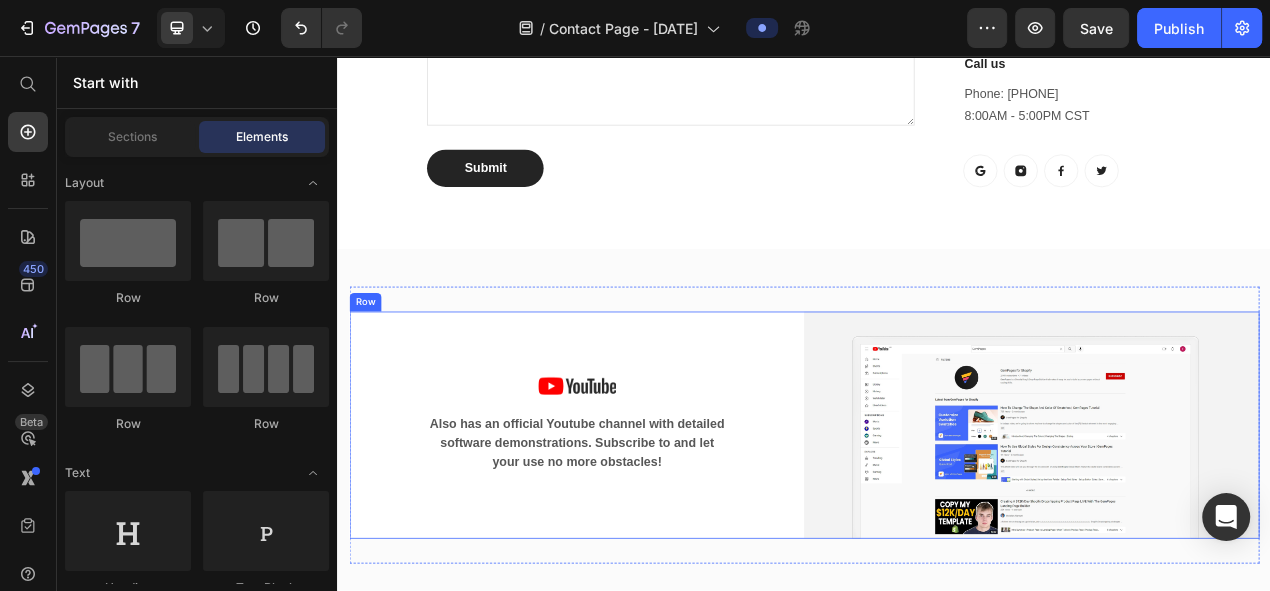 click on "Image Also has an official Youtube channel with detailed software demonstrations. Subscribe to and let your use no more obstacles! Text block Row" at bounding box center (644, 531) 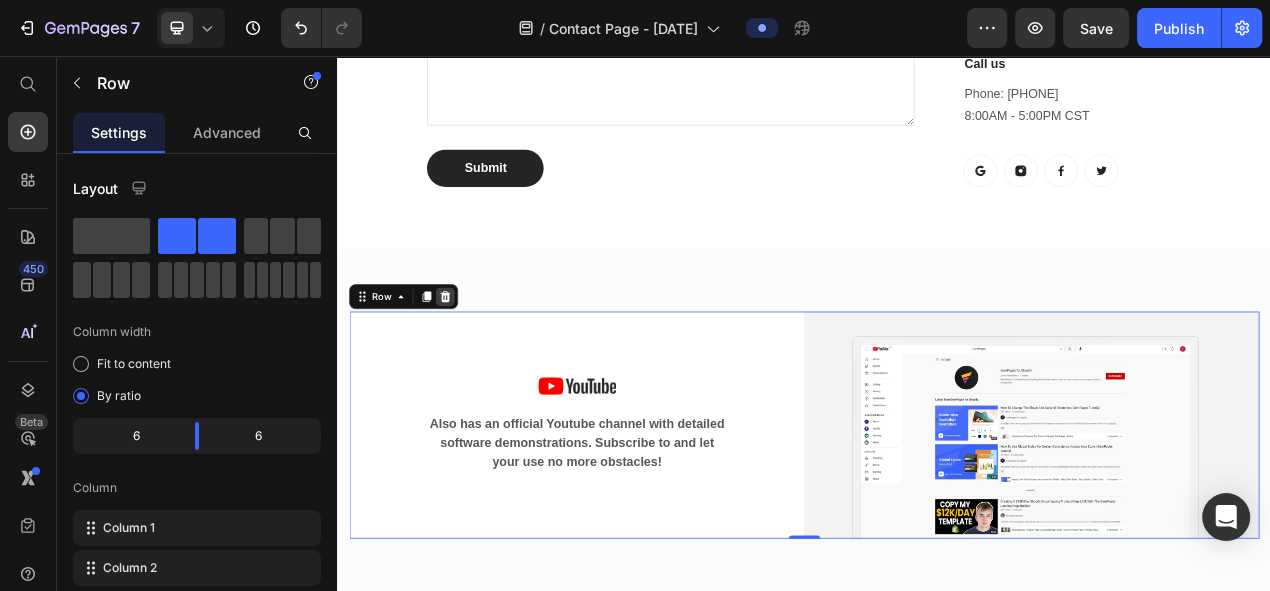click 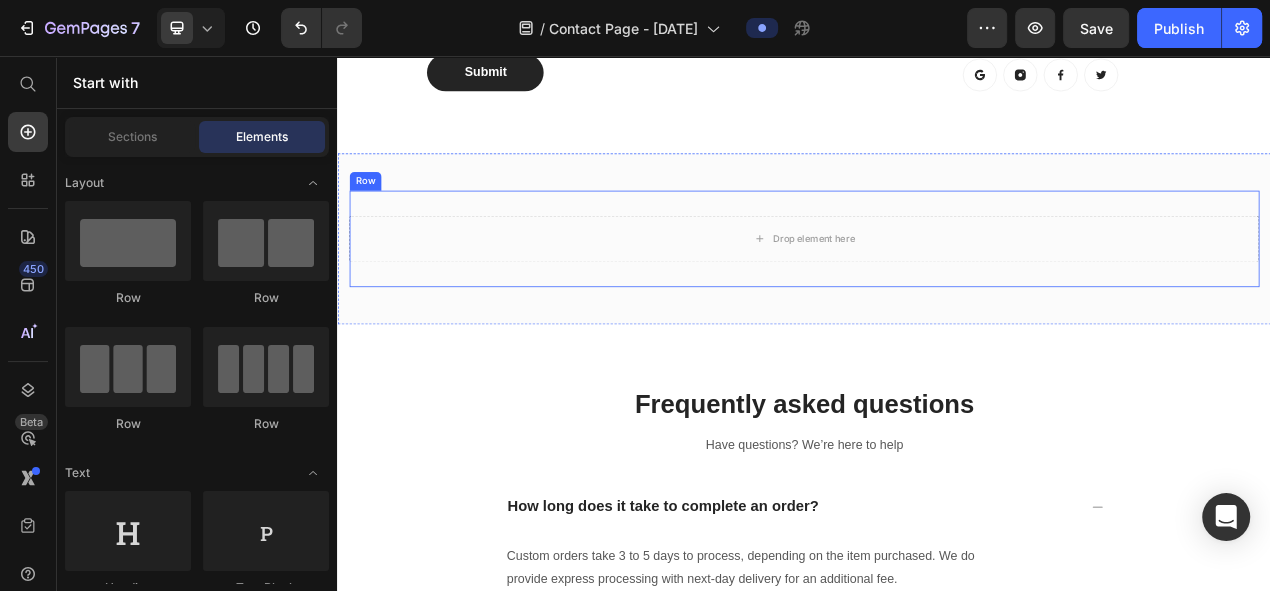 scroll, scrollTop: 1324, scrollLeft: 0, axis: vertical 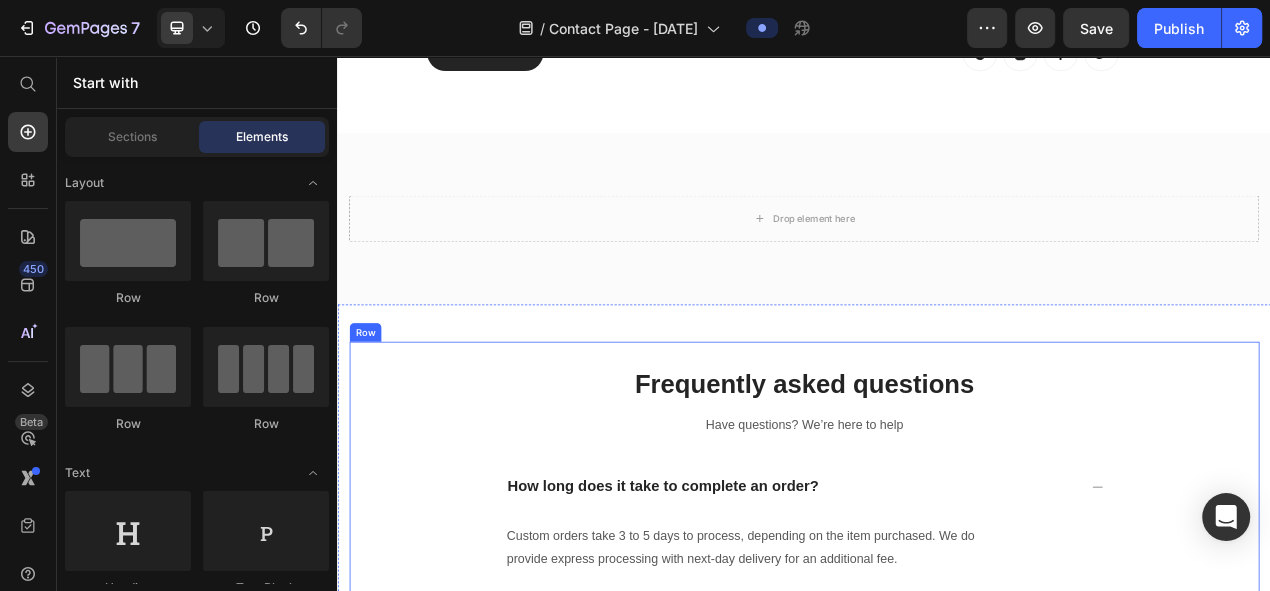 click on "Frequently asked questions Heading Have questions? We’re here to help Text block How long does it take to complete an order? Custom orders take 3 to 5 days to process, depending on the item purchased. We do provide express processing with next-day delivery for an additional fee. Text block Can I inspect the goods before receiving them? What should I do if there is a problem with my custom order? How long does shipping usually take? How often does it need to be sharpended? Accordion Row" at bounding box center [937, 796] 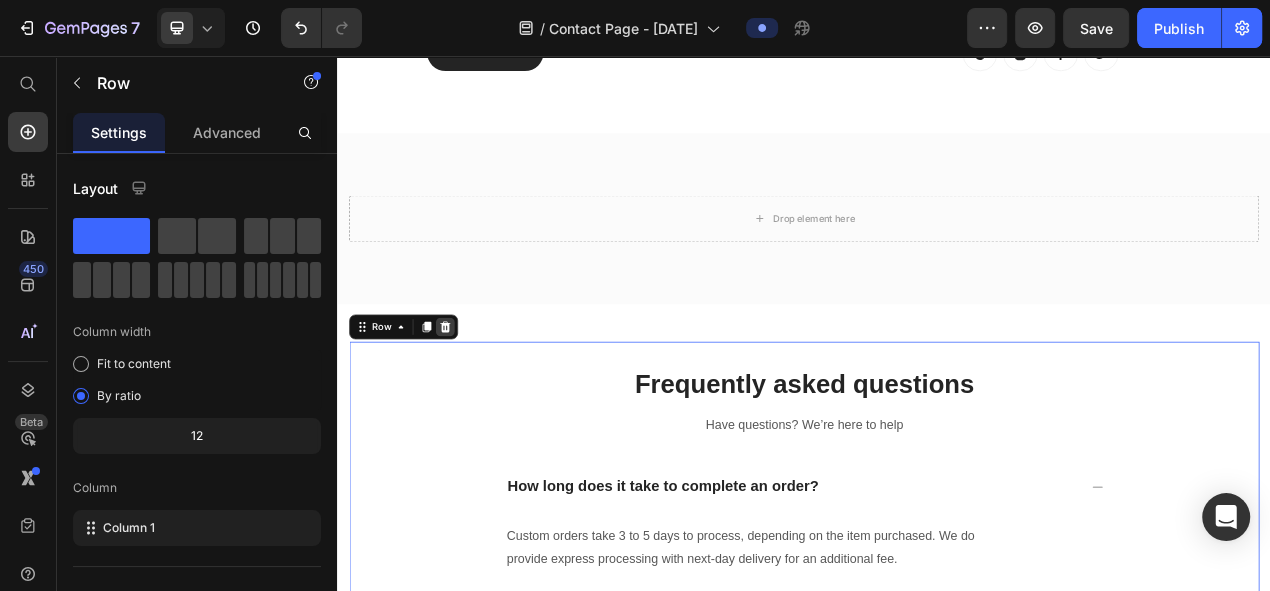click 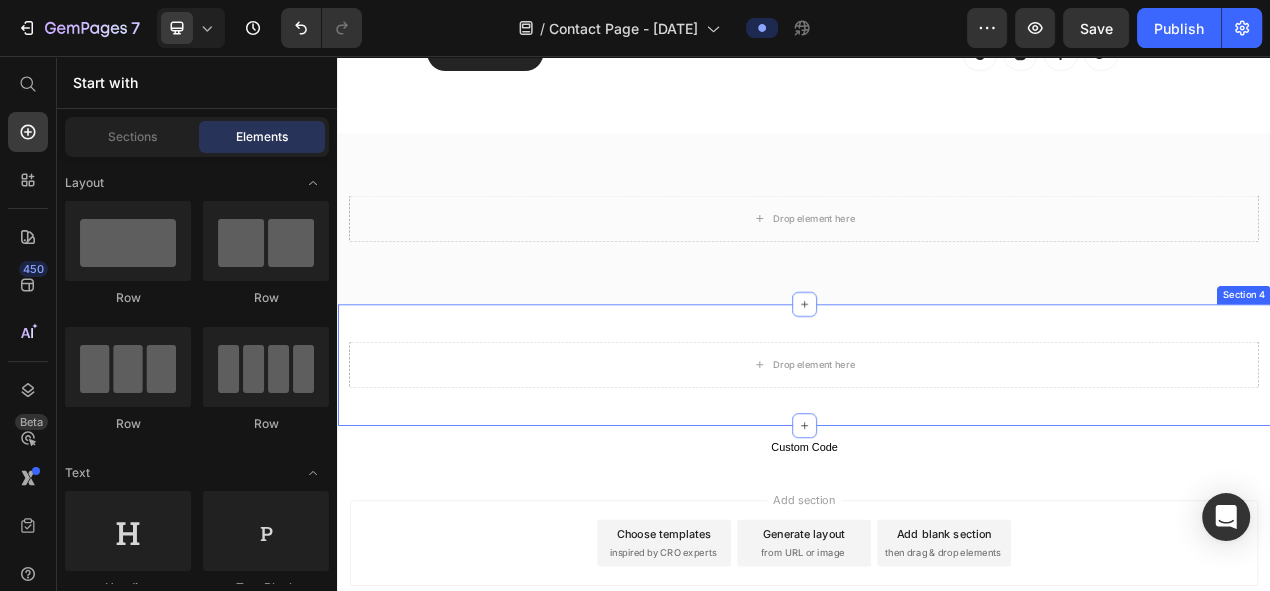 click on "Drop element here Section 4" at bounding box center (937, 454) 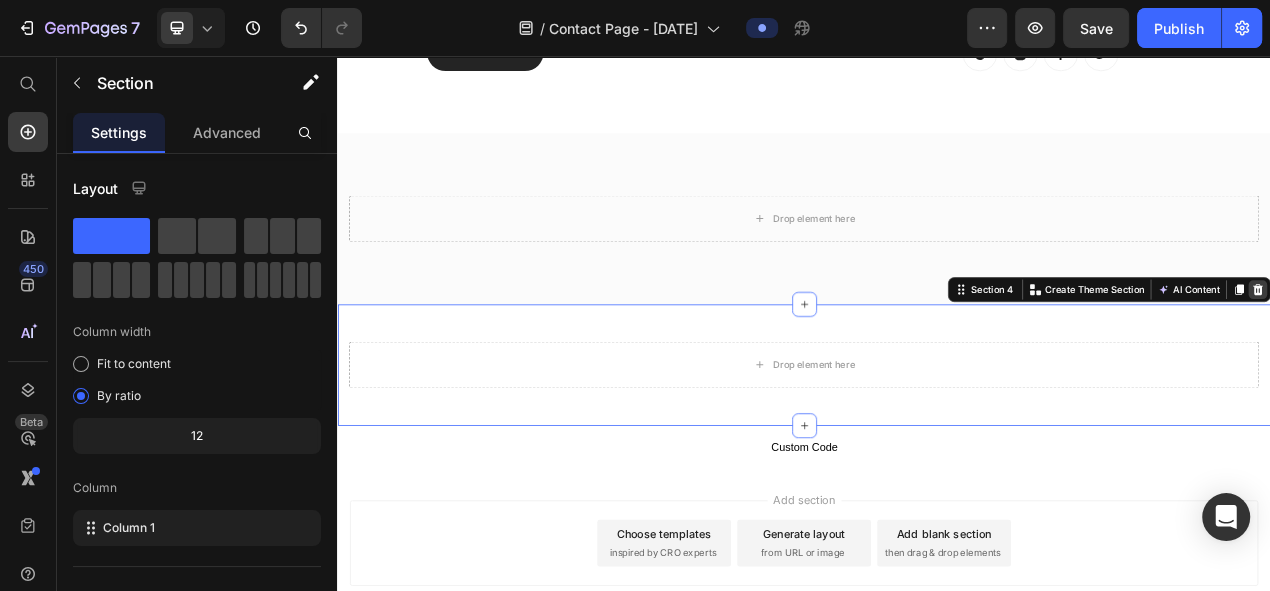 click 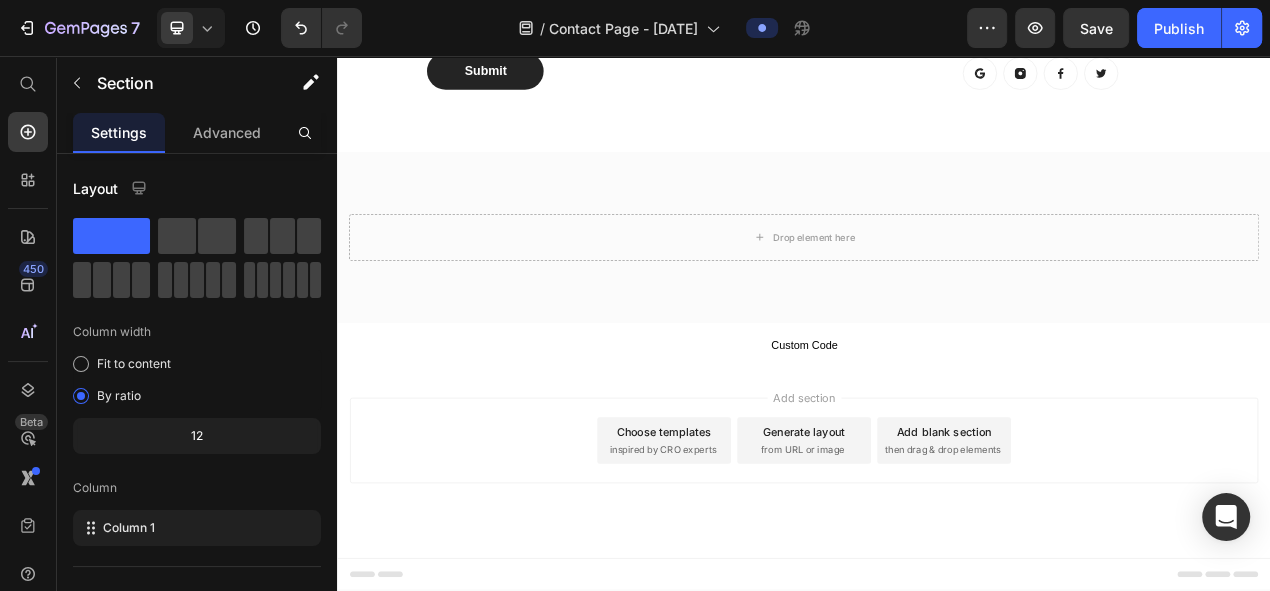 scroll, scrollTop: 1269, scrollLeft: 0, axis: vertical 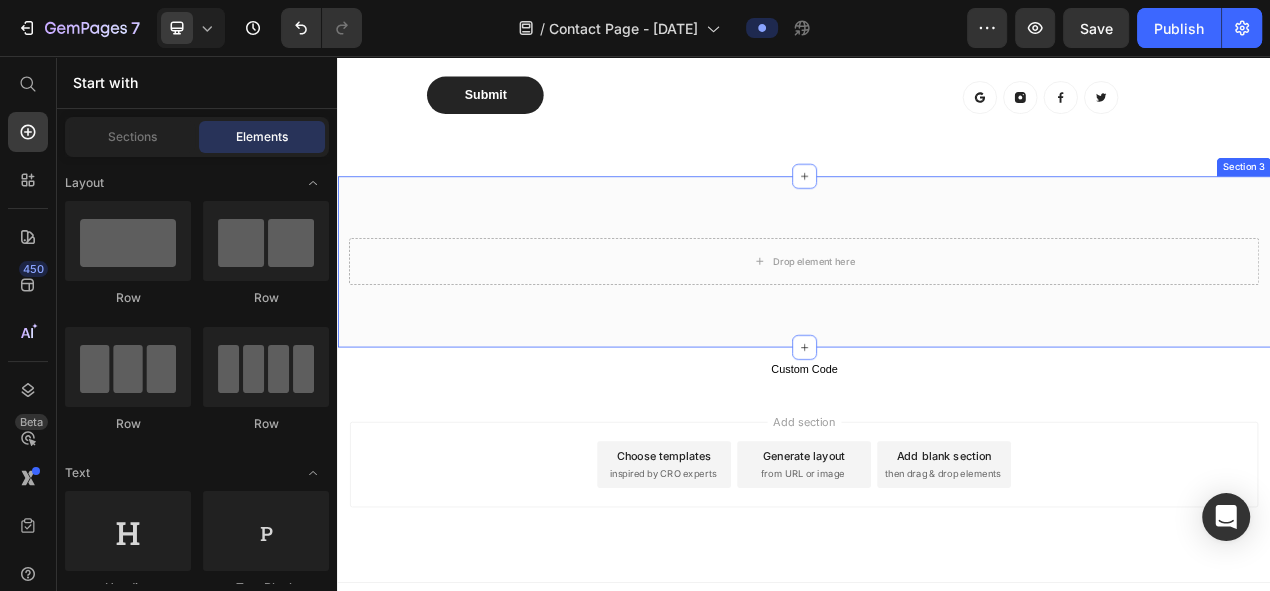 click on "Drop element here Row Section 3" at bounding box center (937, 321) 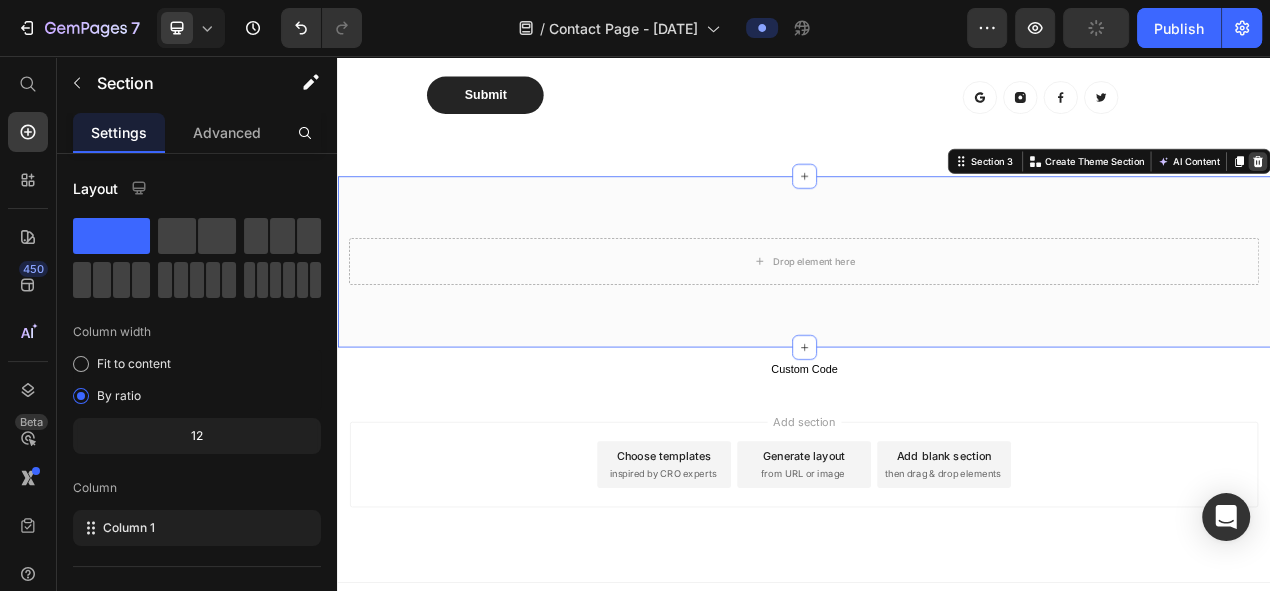 click 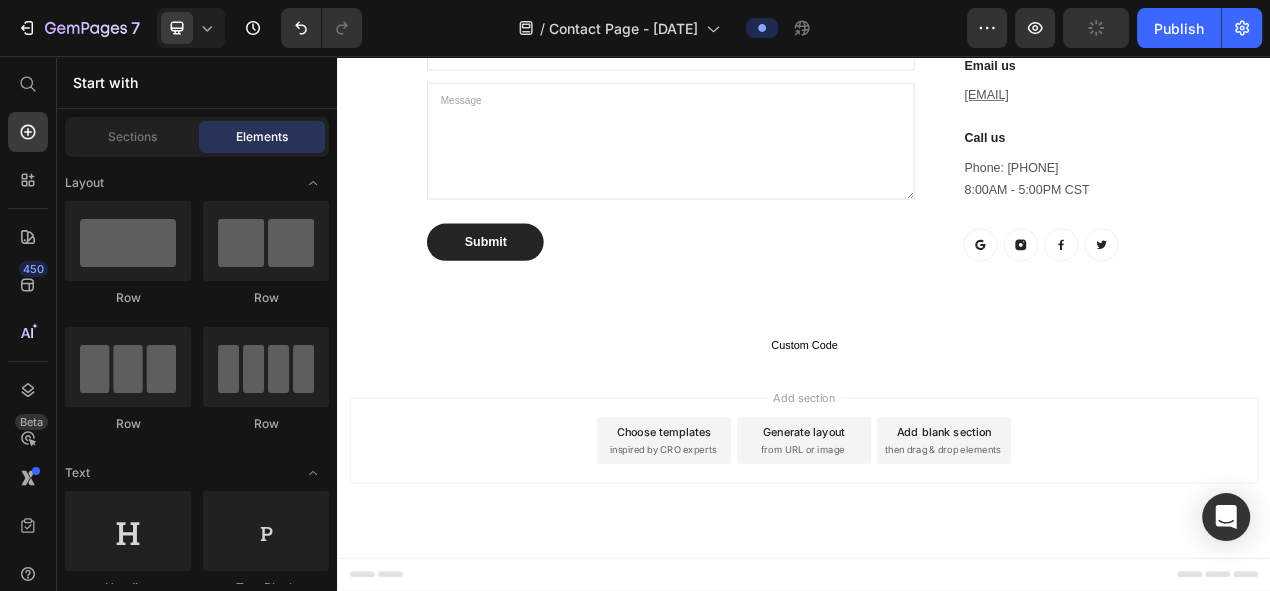 scroll, scrollTop: 1048, scrollLeft: 0, axis: vertical 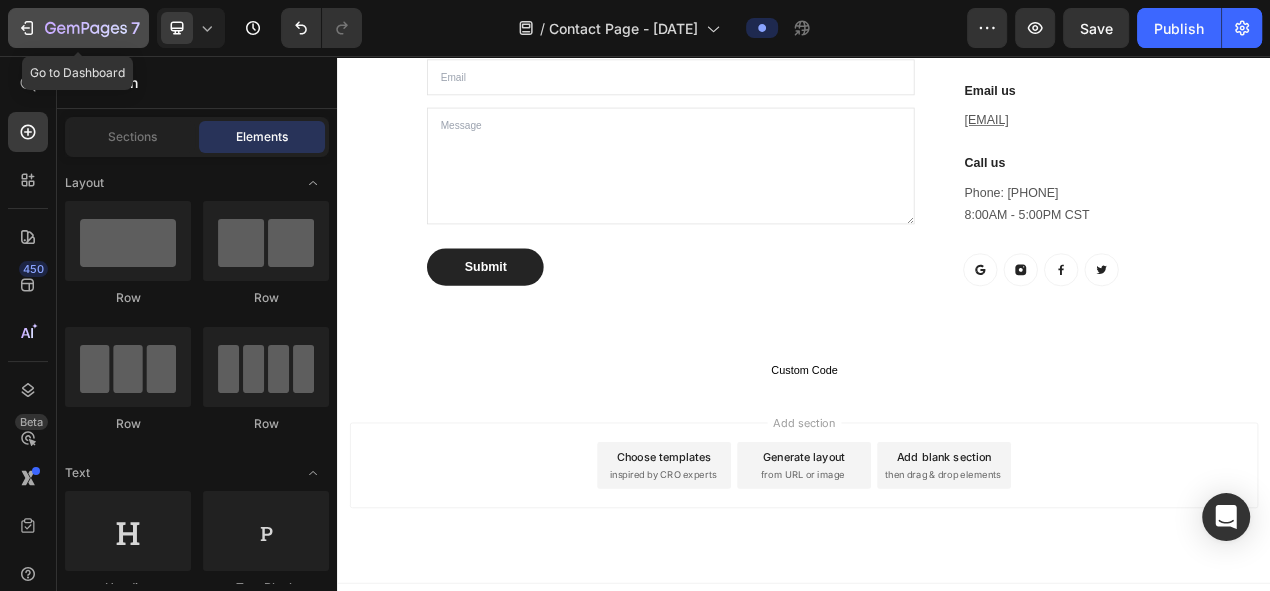 click 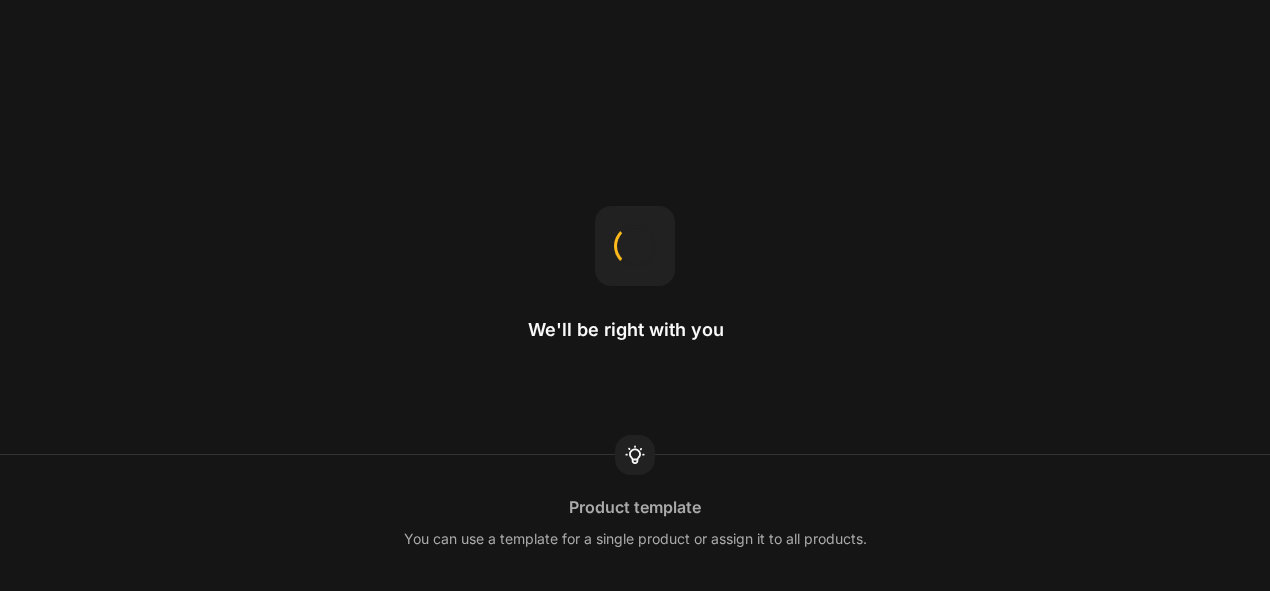 scroll, scrollTop: 0, scrollLeft: 0, axis: both 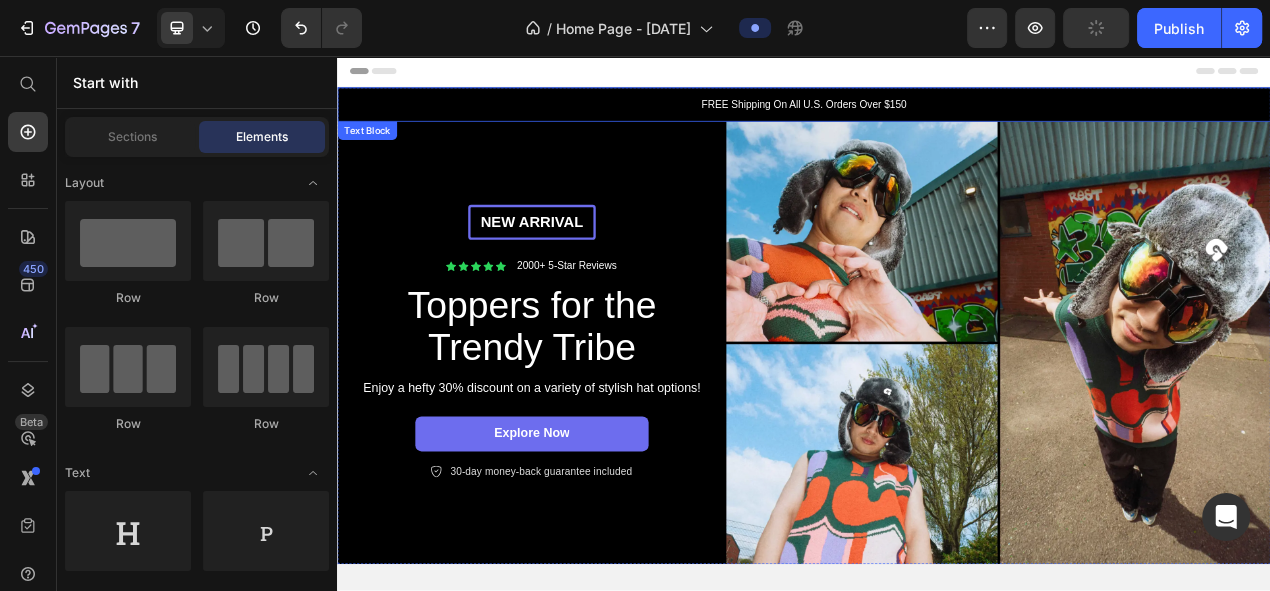 click on "FREE Shipping On All U.S. Orders Over $150" at bounding box center [937, 119] 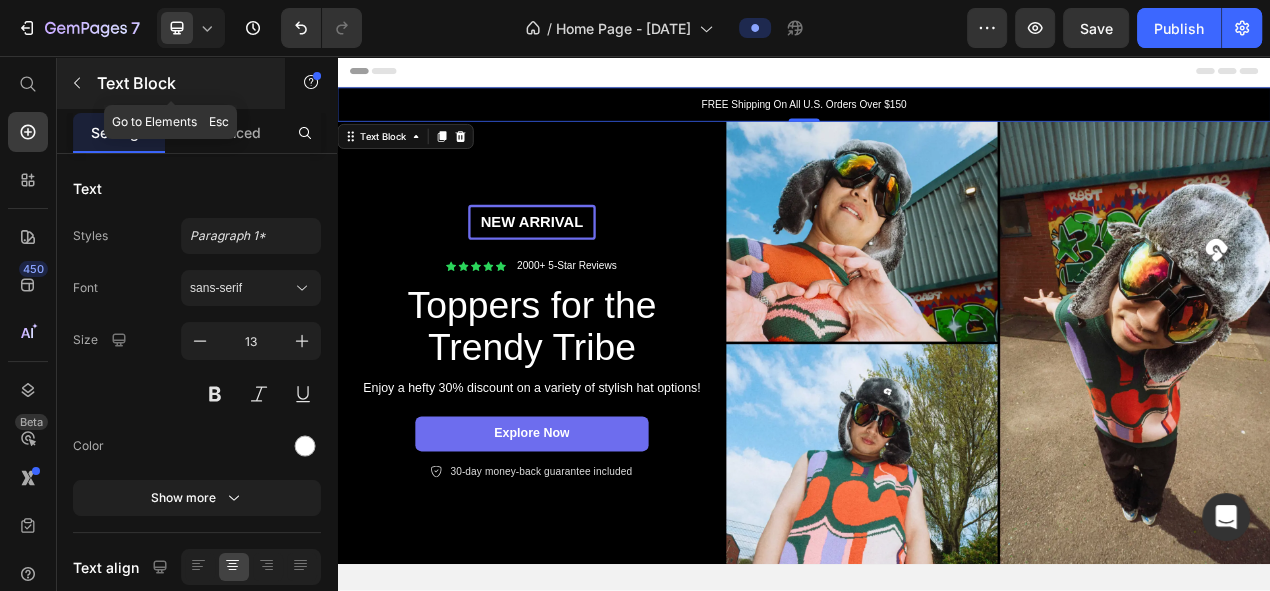 click 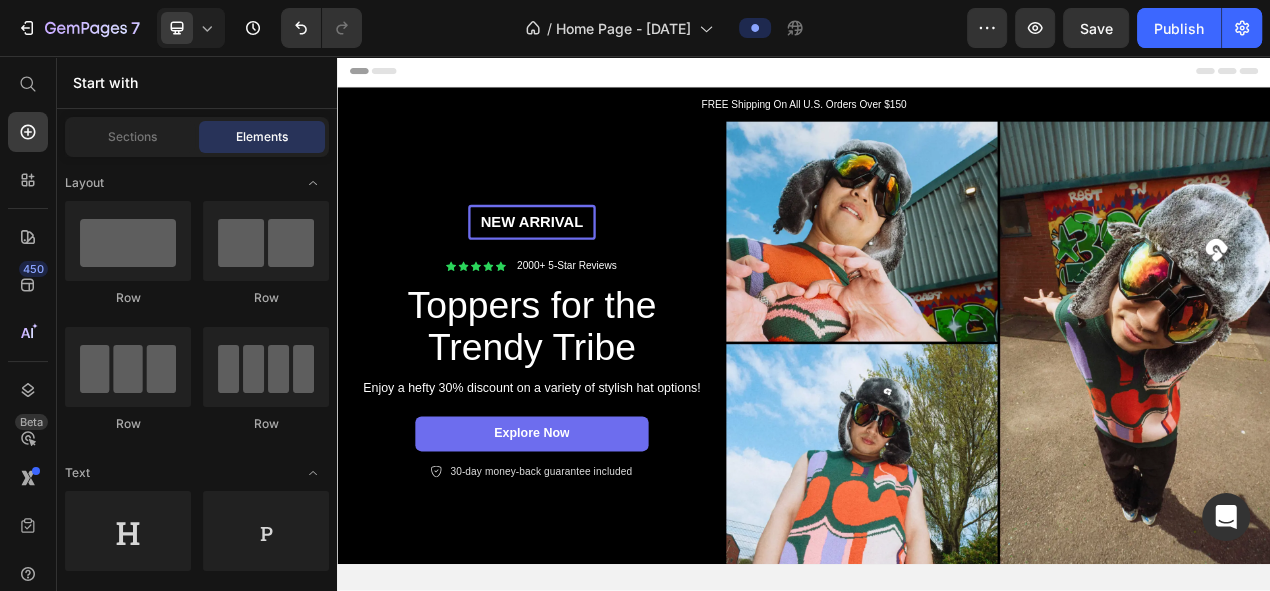 click on "FREE Shipping On All U.S. Orders Over $150" at bounding box center [937, 119] 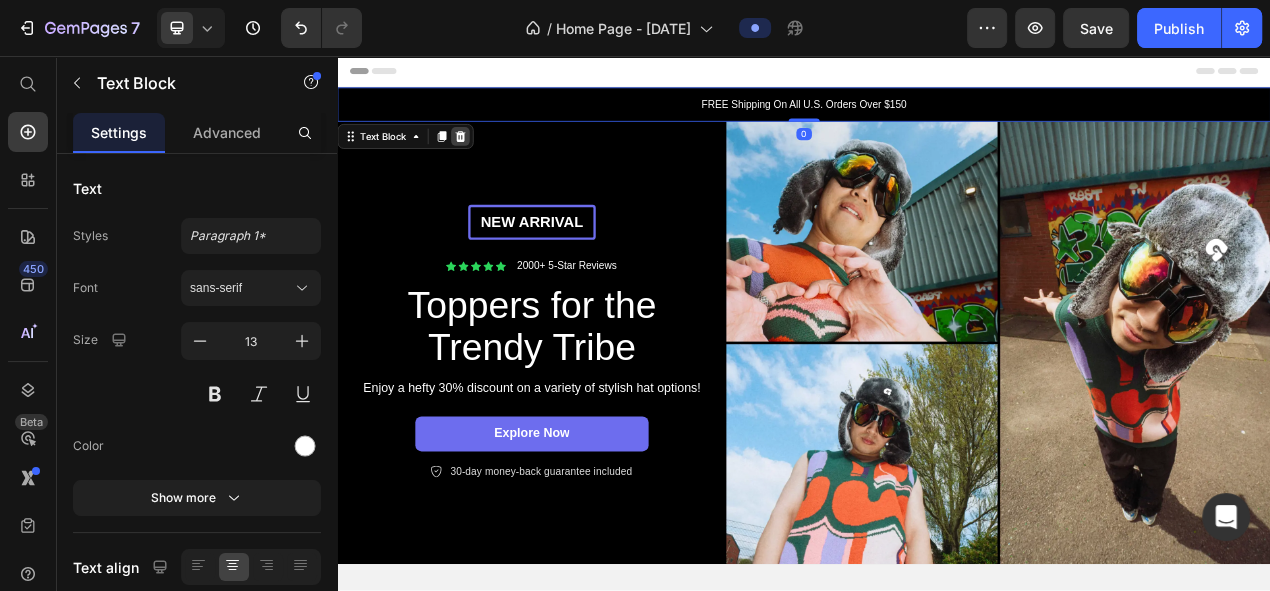 click 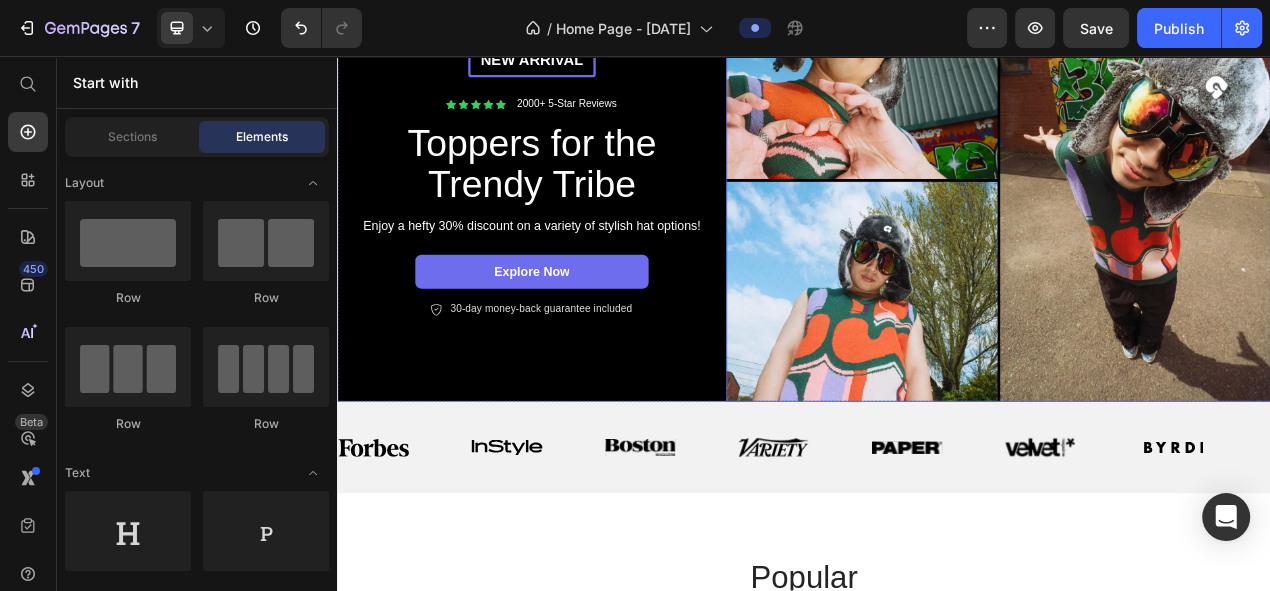 scroll, scrollTop: 167, scrollLeft: 0, axis: vertical 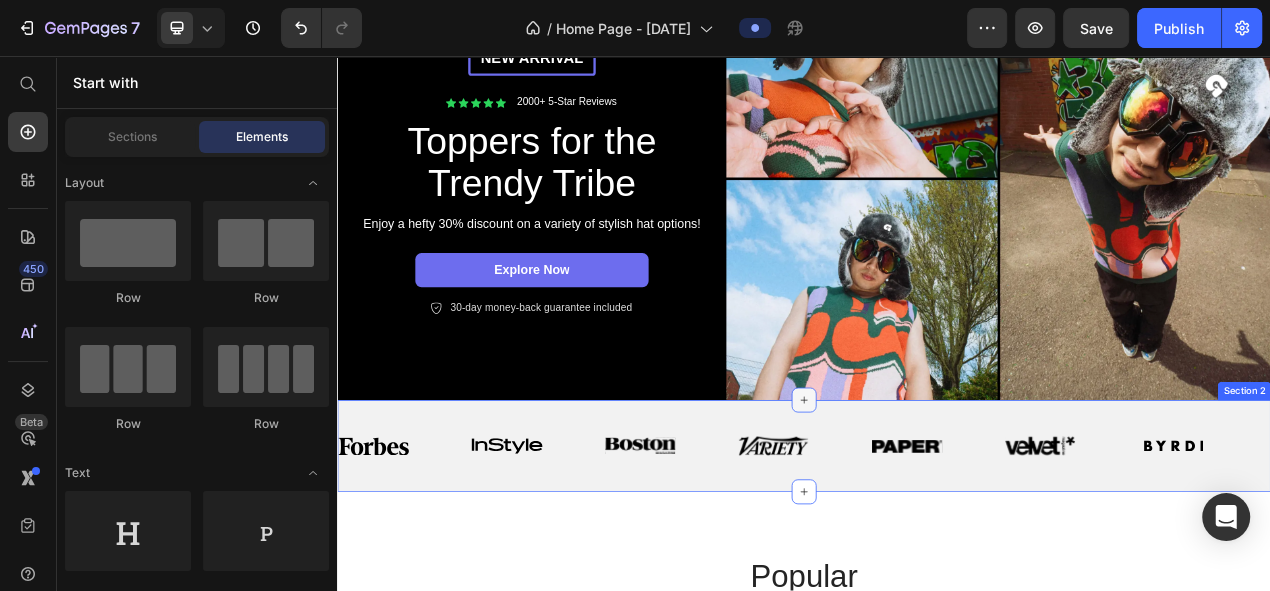 click 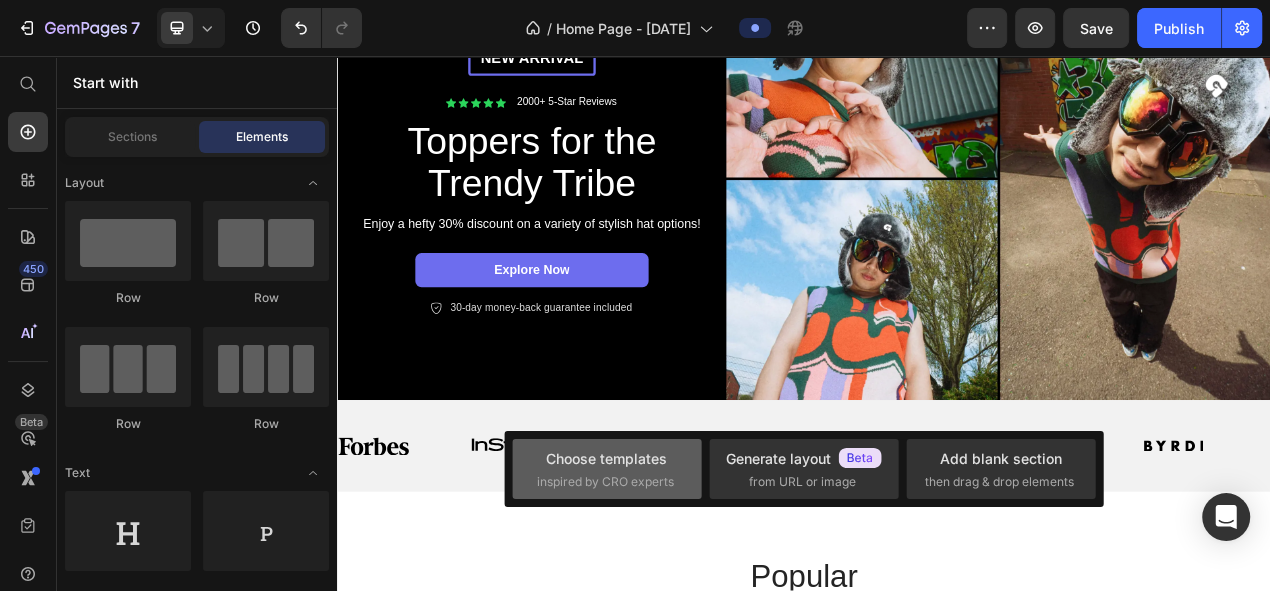 click on "Choose templates  inspired by CRO experts" at bounding box center (607, 469) 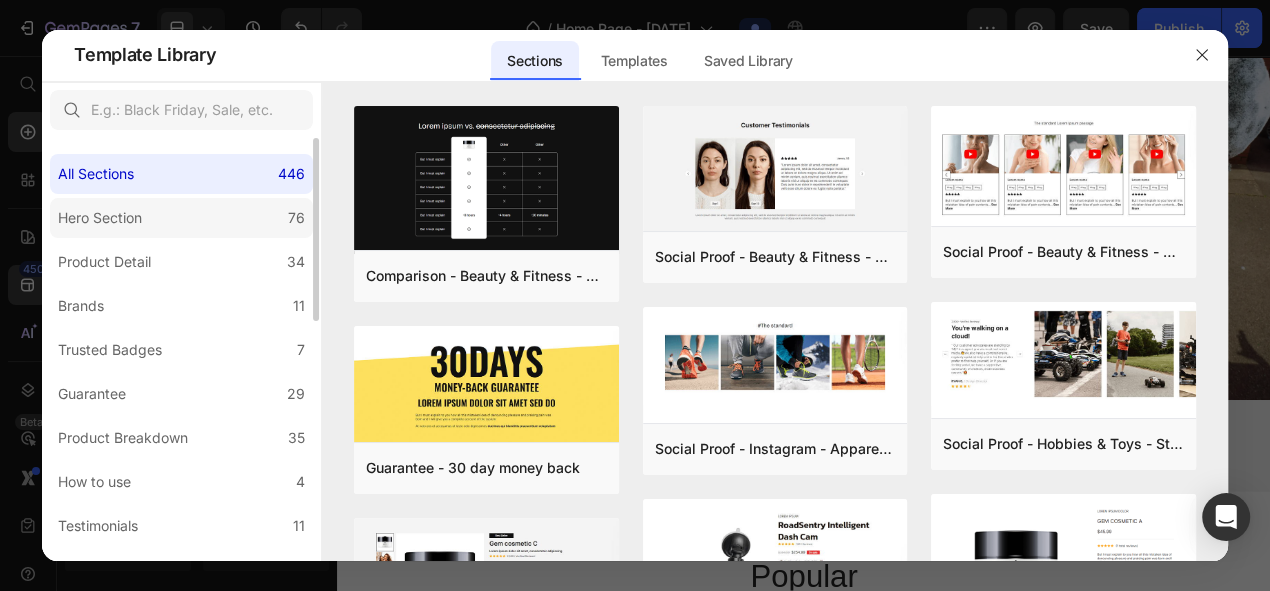 click on "Hero Section 76" 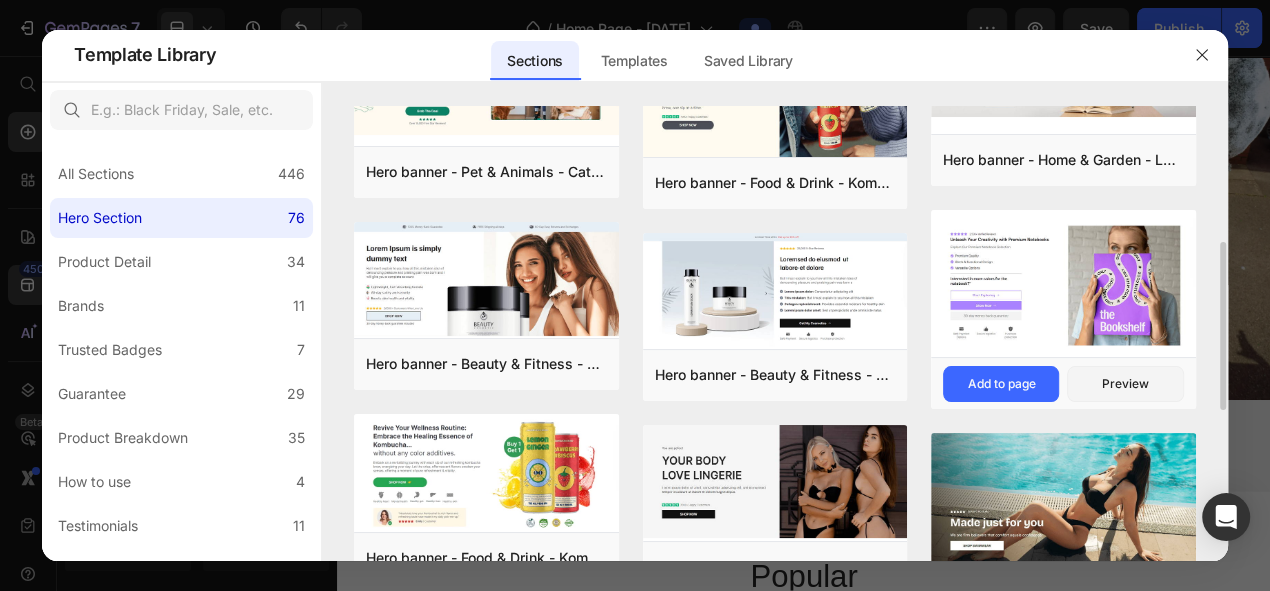 scroll, scrollTop: 477, scrollLeft: 0, axis: vertical 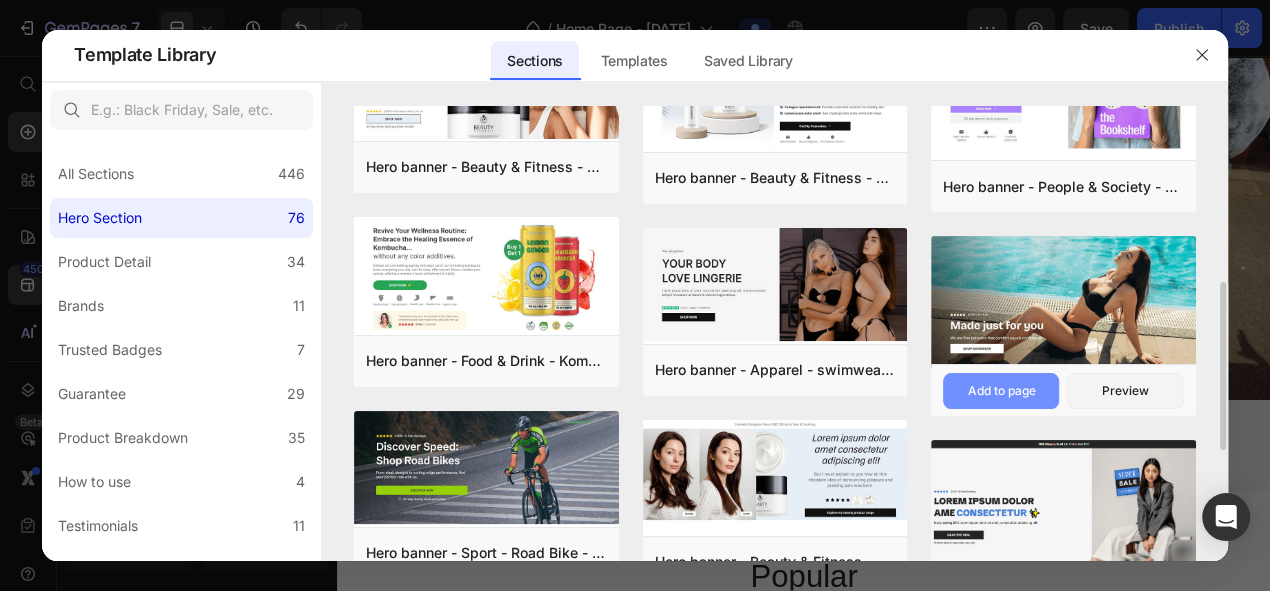 click on "Add to page" at bounding box center (1001, 391) 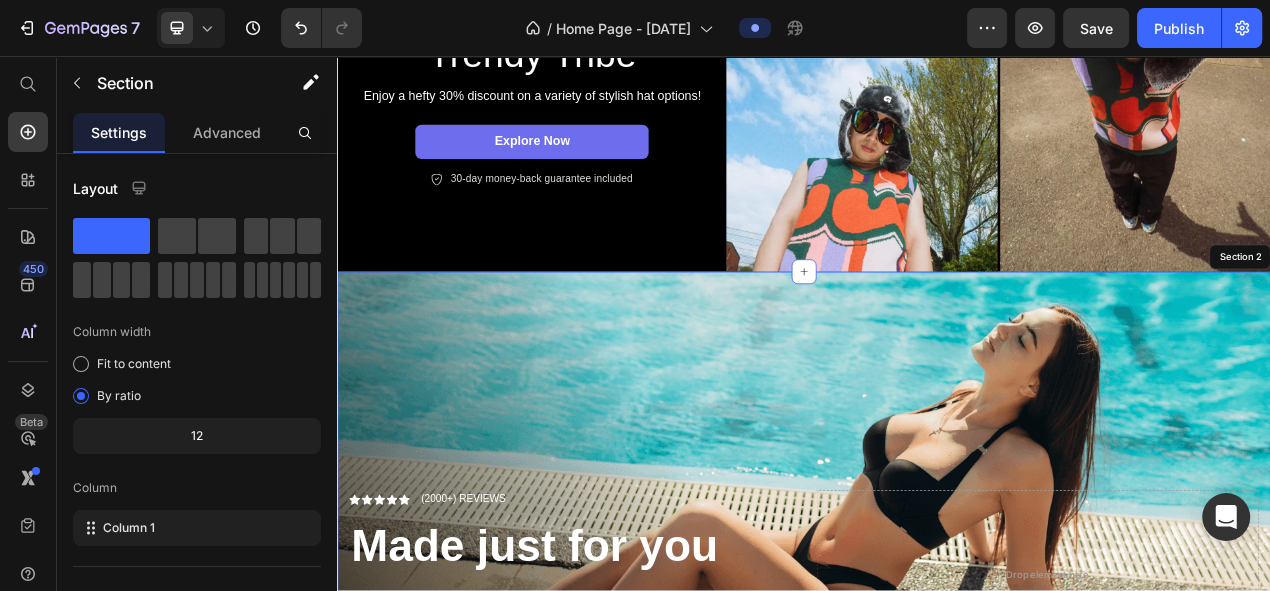 scroll, scrollTop: 609, scrollLeft: 0, axis: vertical 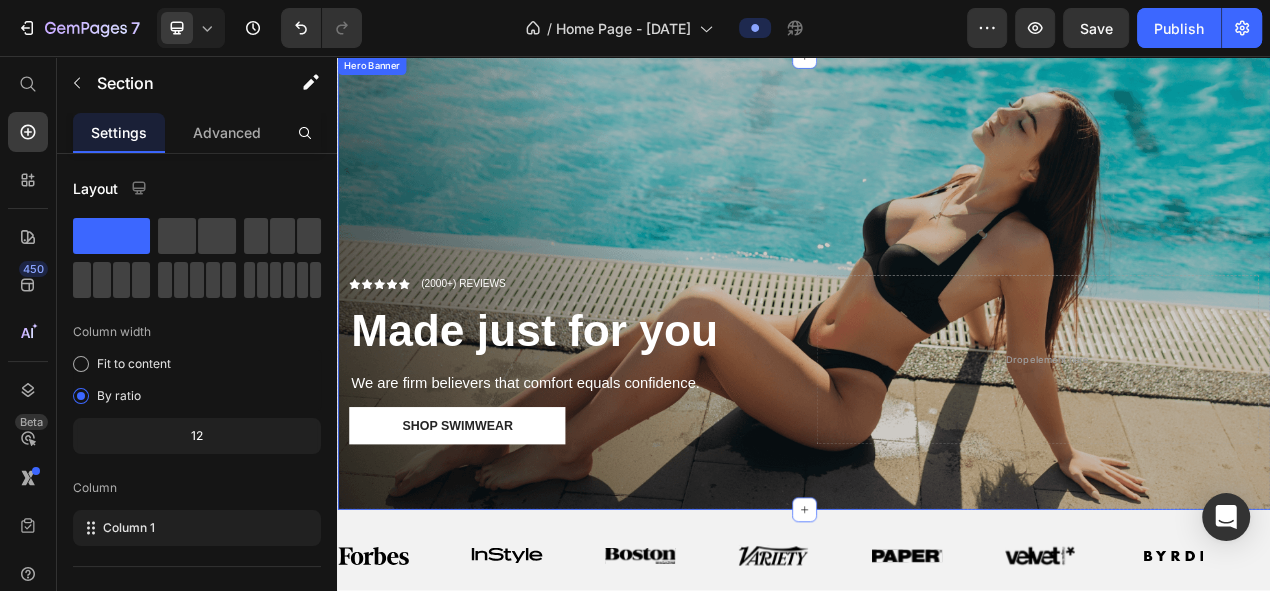 click at bounding box center (937, 348) 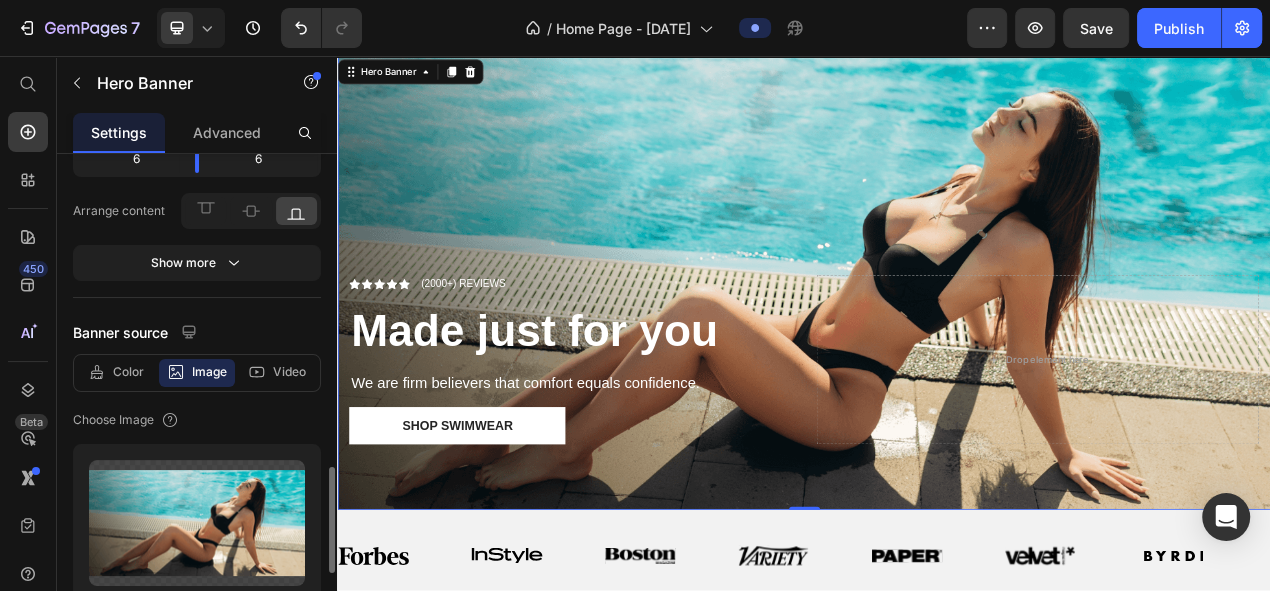 scroll, scrollTop: 405, scrollLeft: 0, axis: vertical 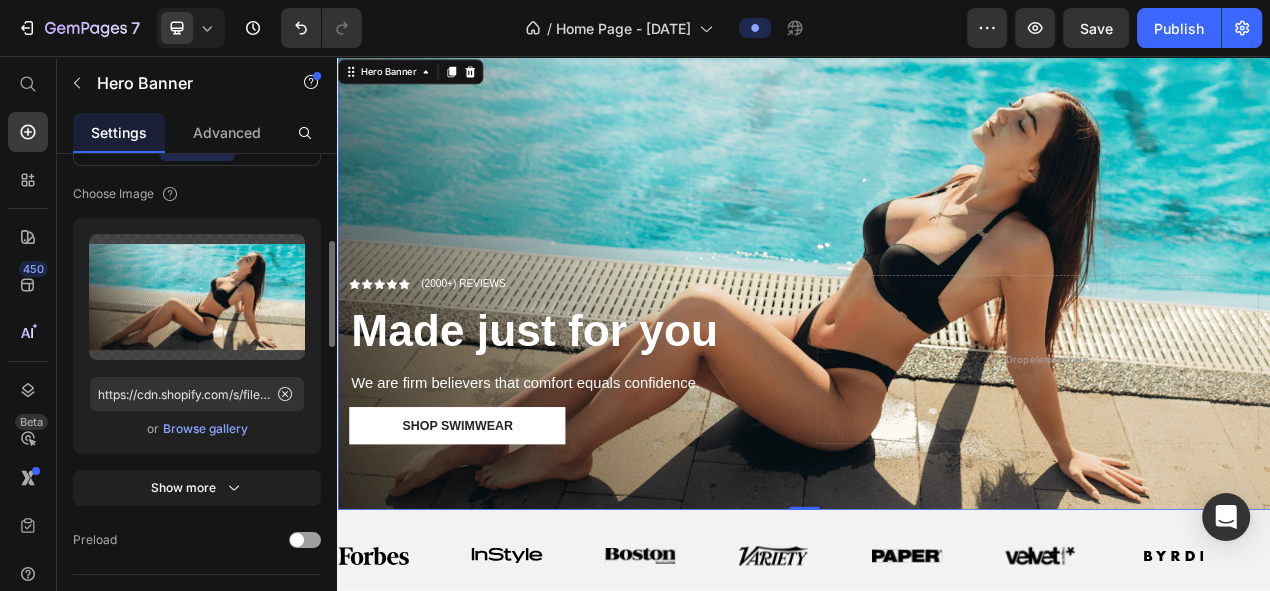 click on "Browse gallery" at bounding box center [205, 429] 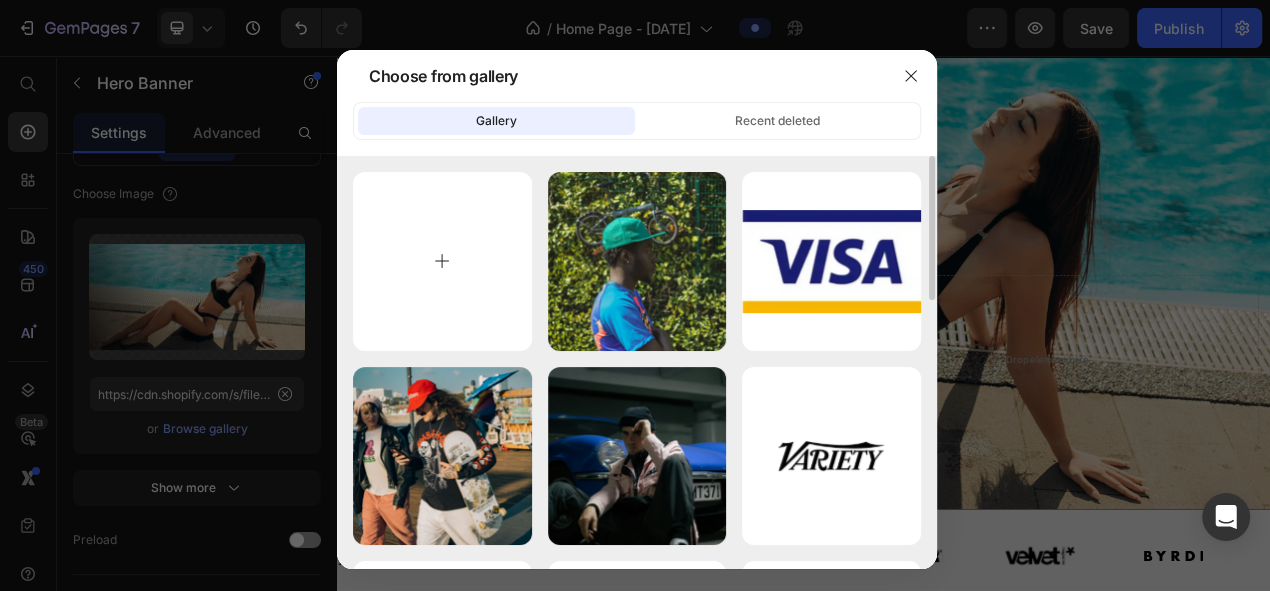 click at bounding box center (442, 261) 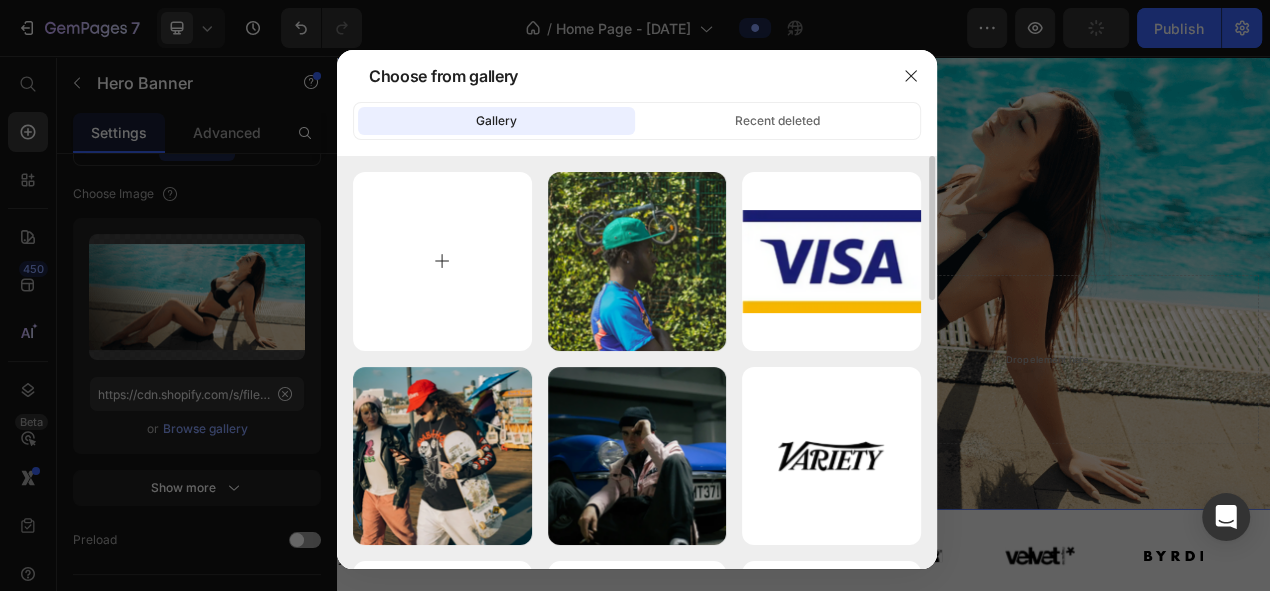 type on "C:\fakepath\ChatGPT Image Jul 14, 2025, 12_46_24 AM.png" 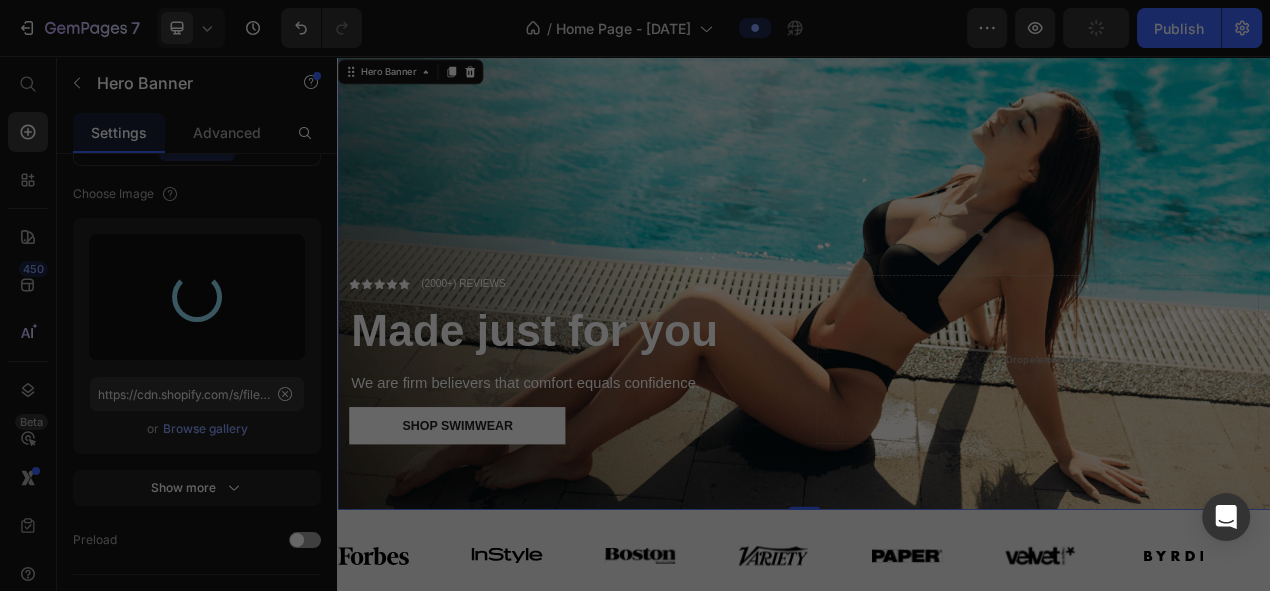 type on "https://cdn.shopify.com/s/files/1/0973/3373/9859/files/gempages_575265604336878418-be47e696-8735-4442-9609-54f7a700e2ce.png" 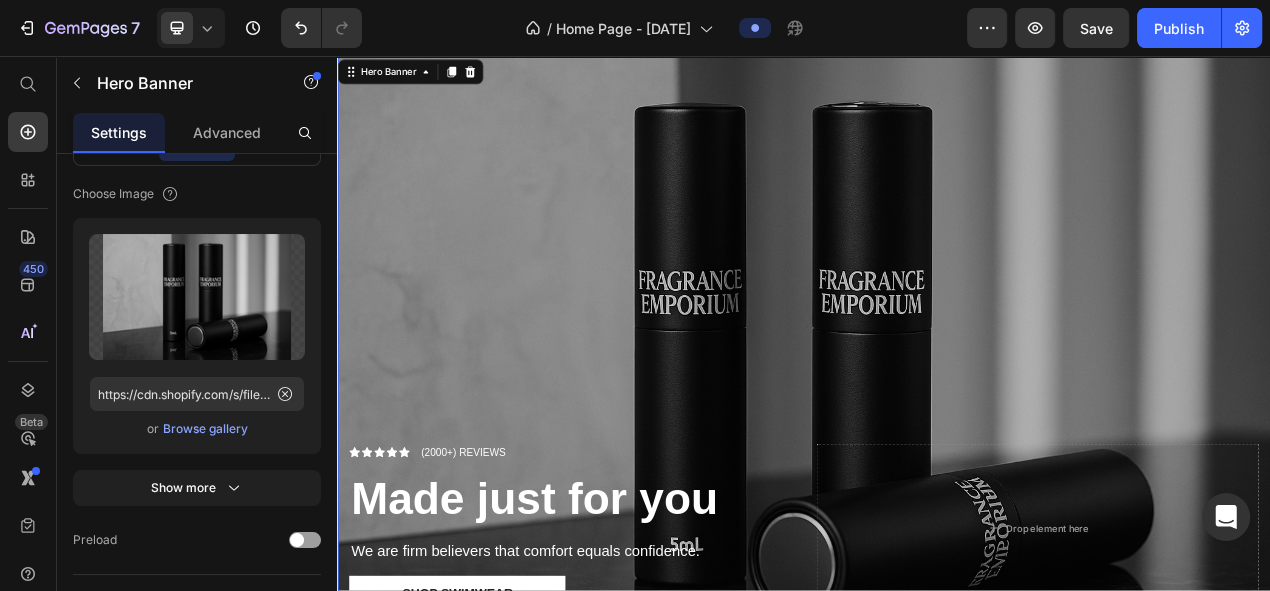 scroll, scrollTop: 892, scrollLeft: 0, axis: vertical 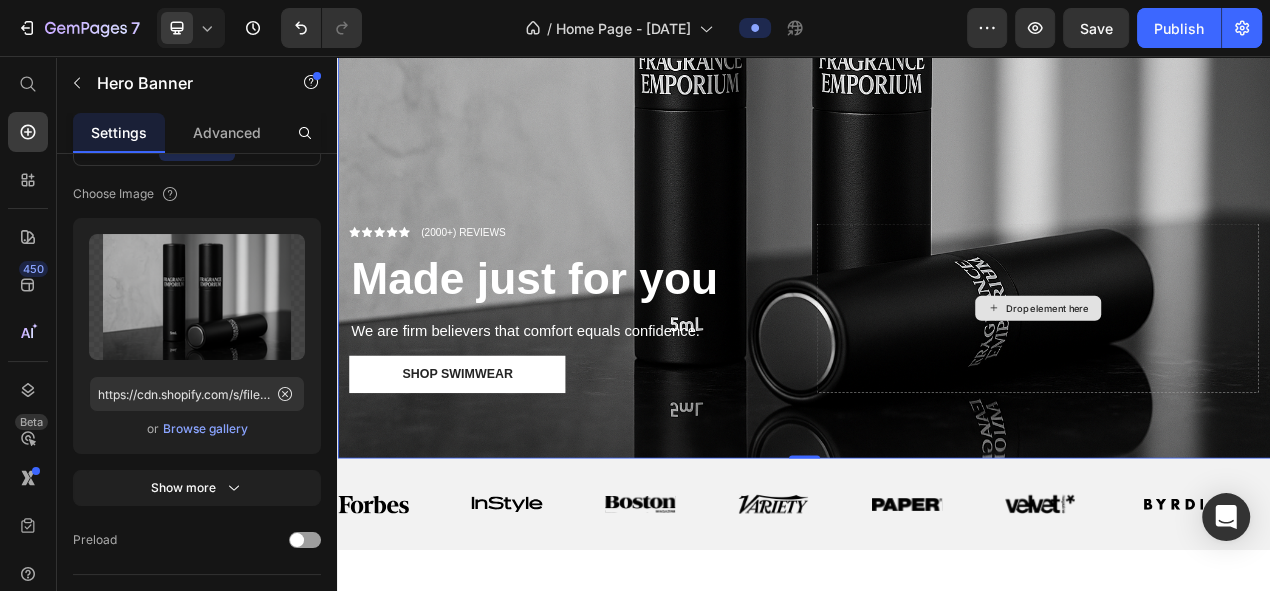 click on "Drop element here" at bounding box center (1237, 381) 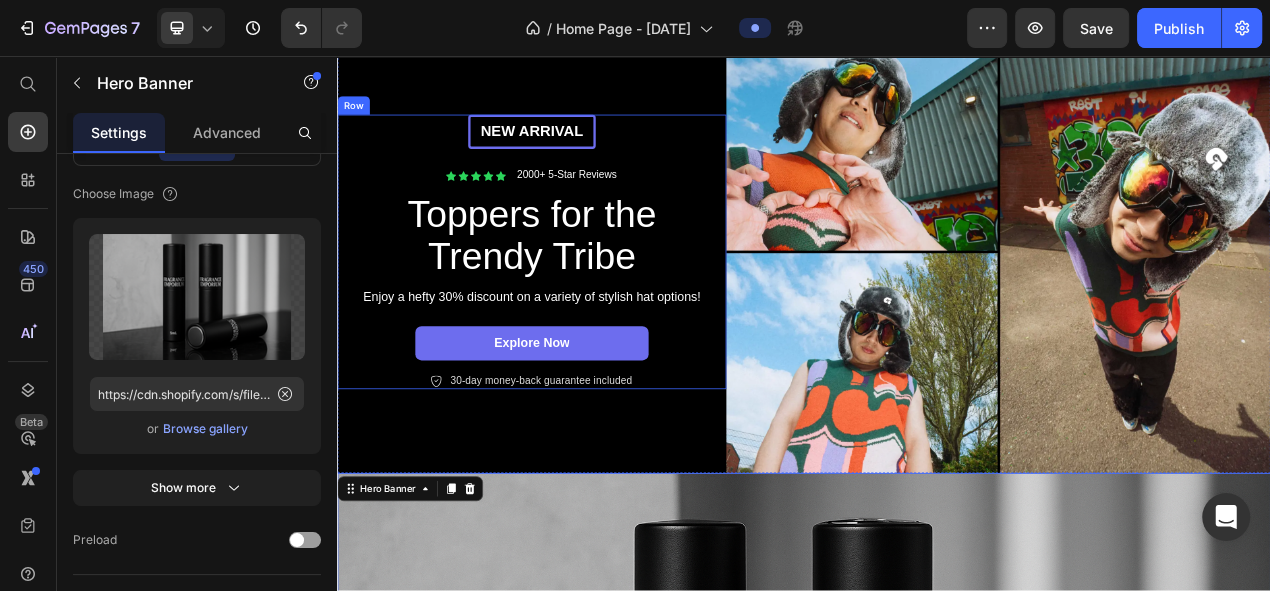 scroll, scrollTop: 0, scrollLeft: 0, axis: both 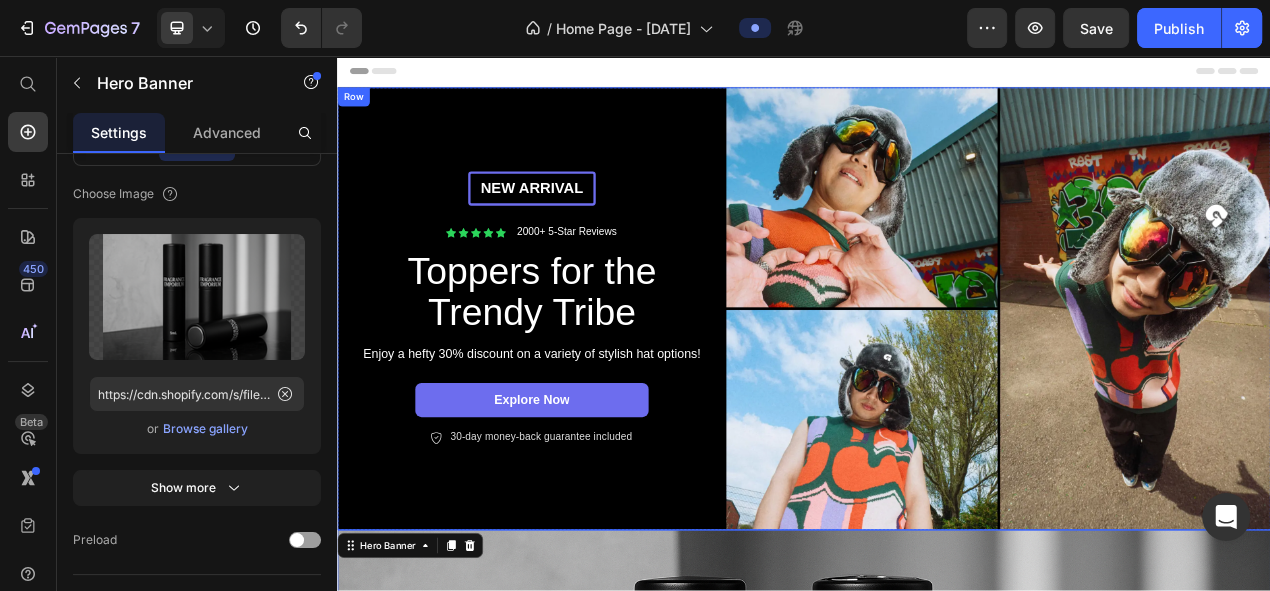 click on "New arrival Text Block Row
Icon
Icon
Icon
Icon
Icon Icon List 2000+ 5-Star Reviews Text Block Row Toppers for the Trendy Tribe Heading Enjoy a hefty 30% discount on a variety of stylish hat options! Text Block explore now Button
Icon 30-day money-back guarantee included  Text Block Row Row" at bounding box center (587, 381) 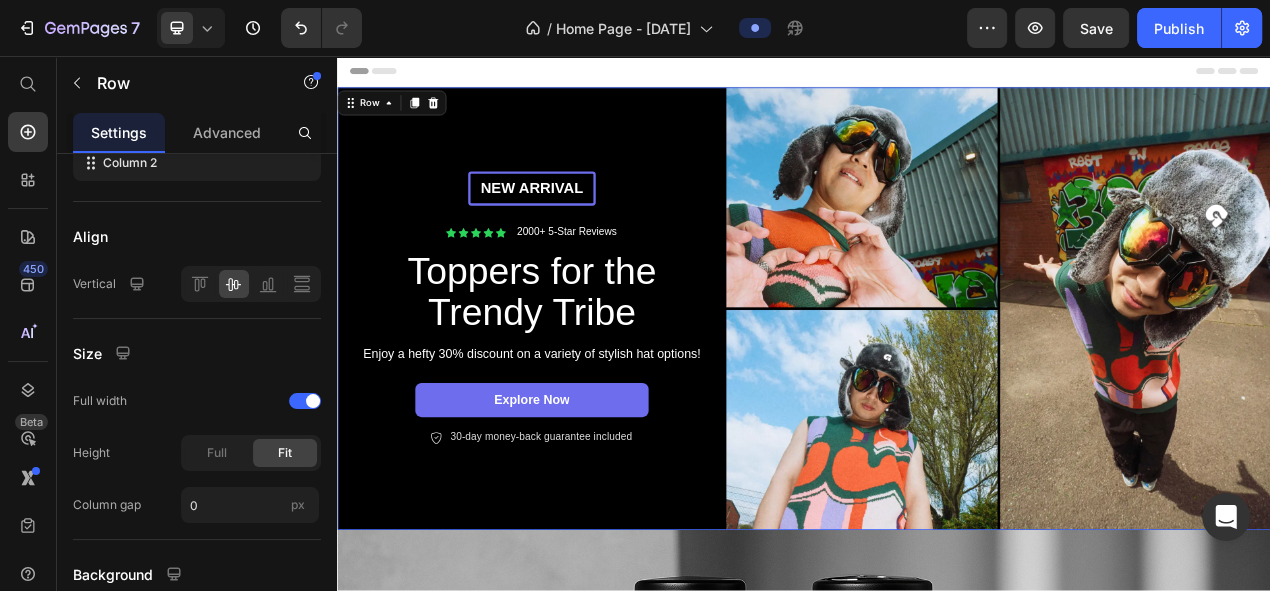 scroll, scrollTop: 0, scrollLeft: 0, axis: both 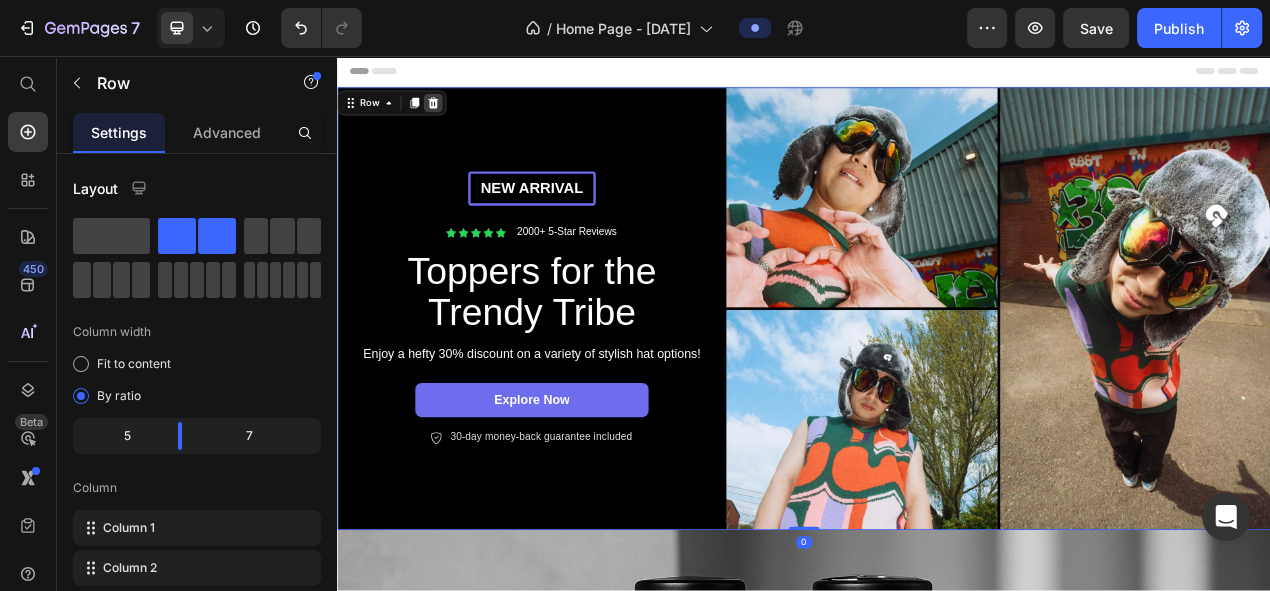 click 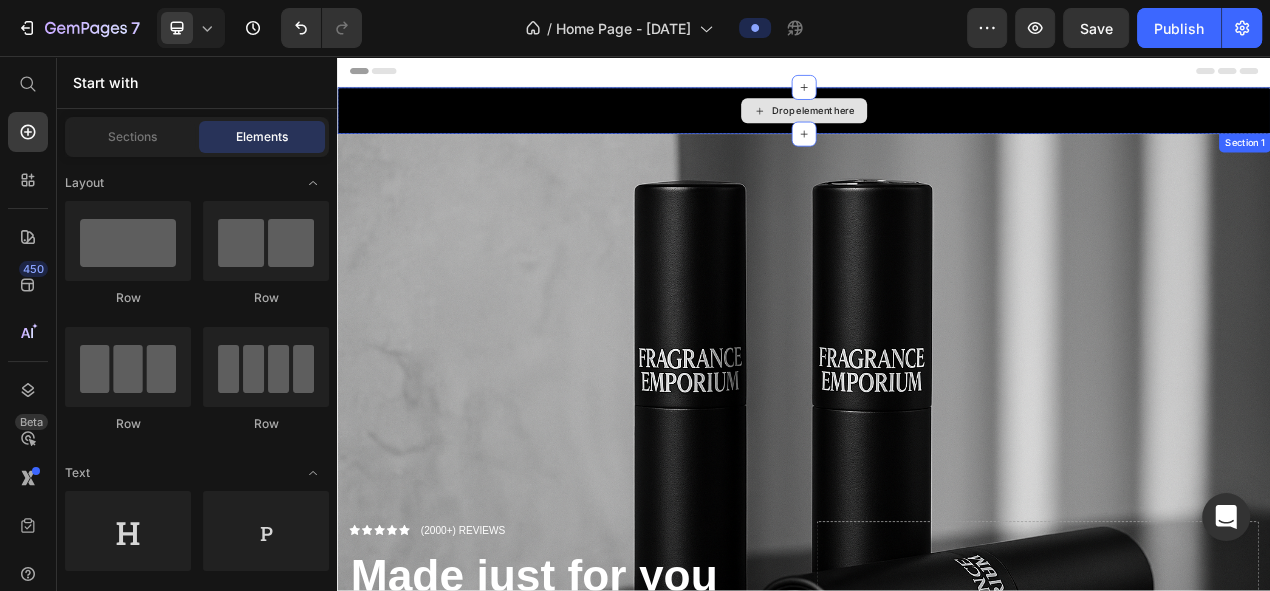 click on "Drop element here" at bounding box center (937, 127) 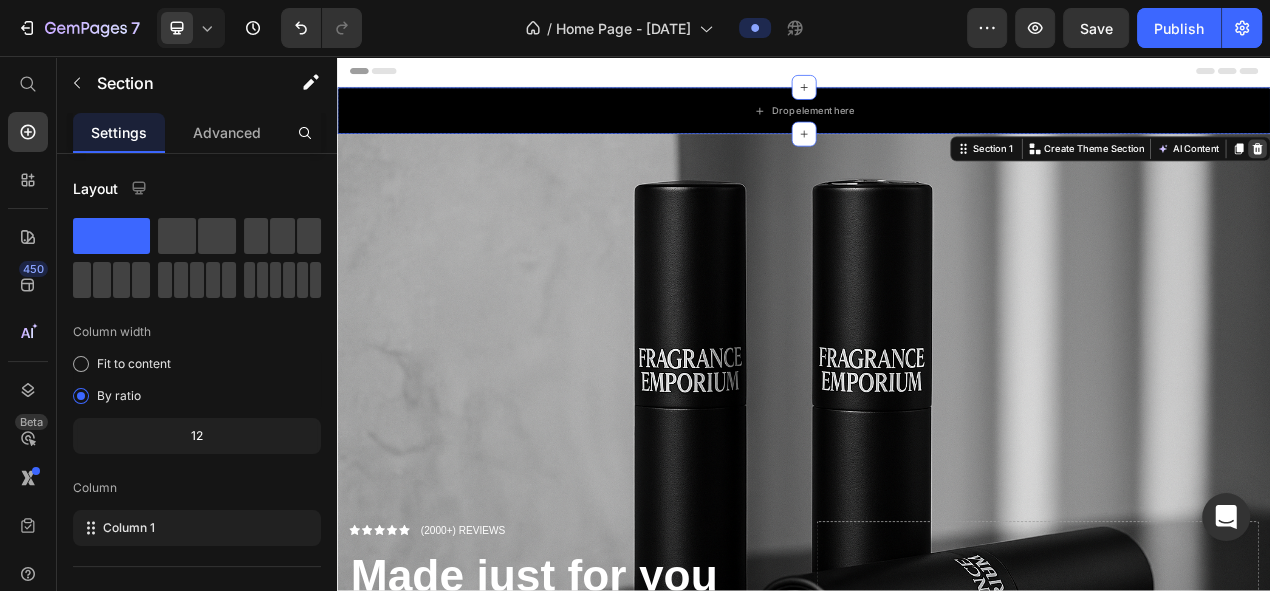 click 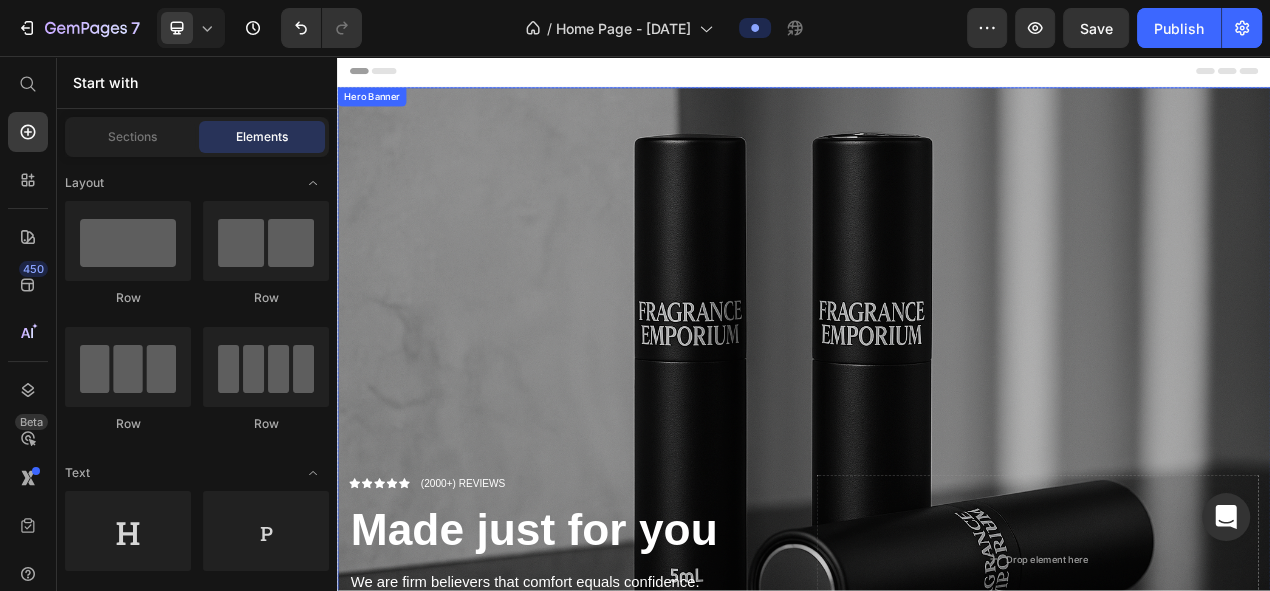 click at bounding box center [937, 497] 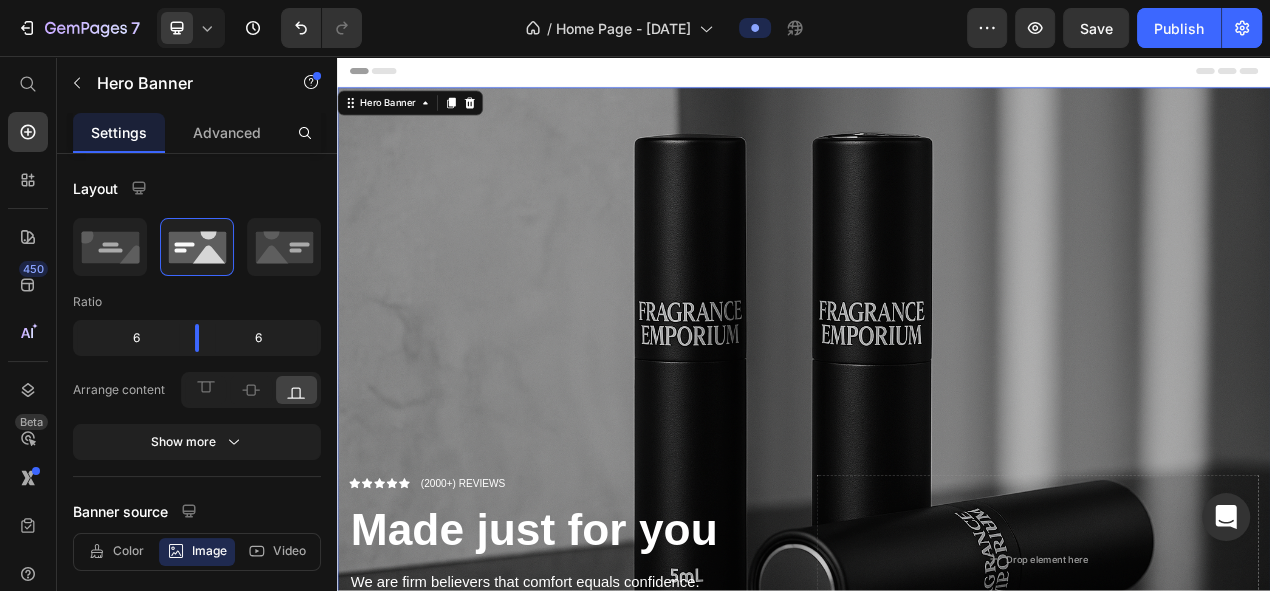 click at bounding box center [937, 497] 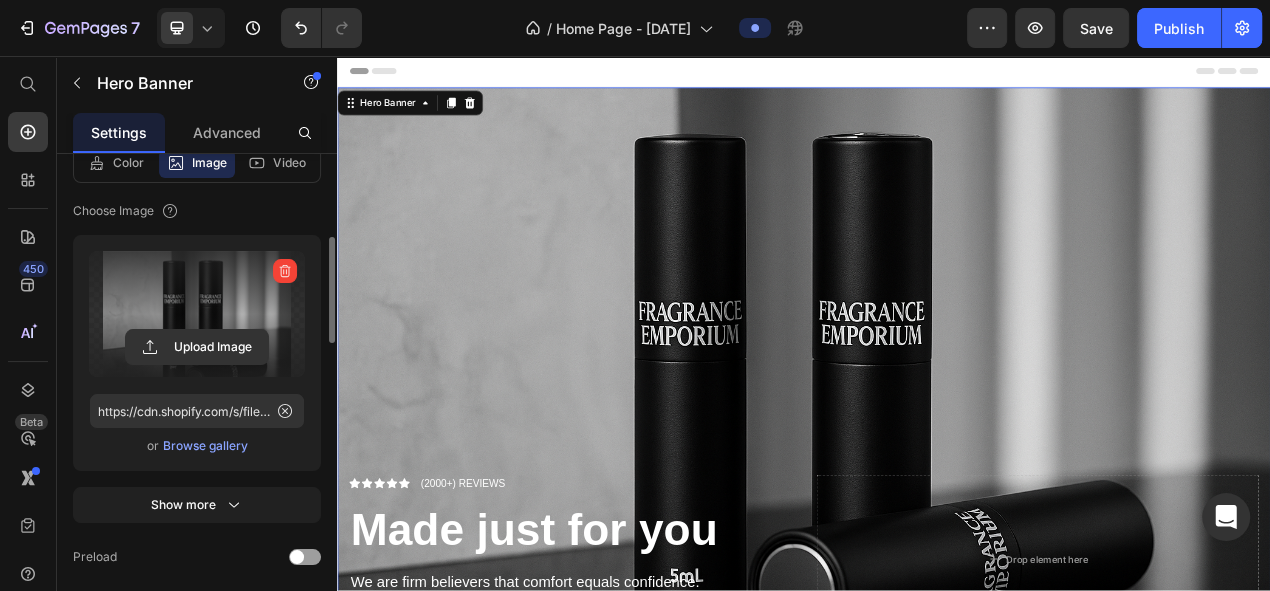 scroll, scrollTop: 611, scrollLeft: 0, axis: vertical 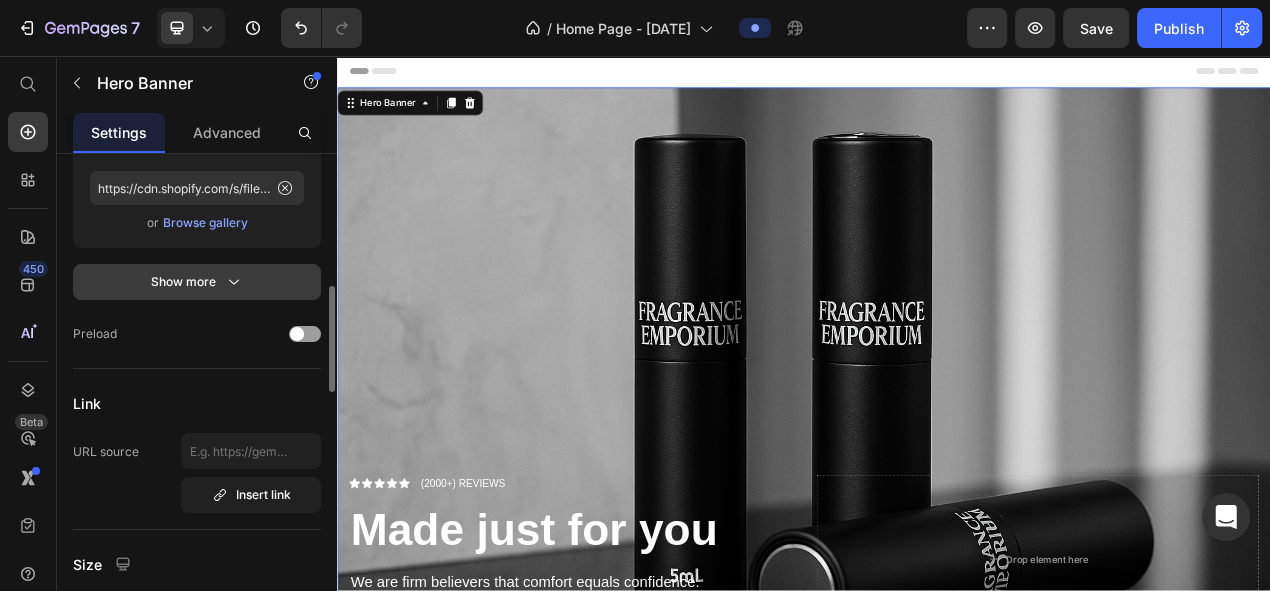 click 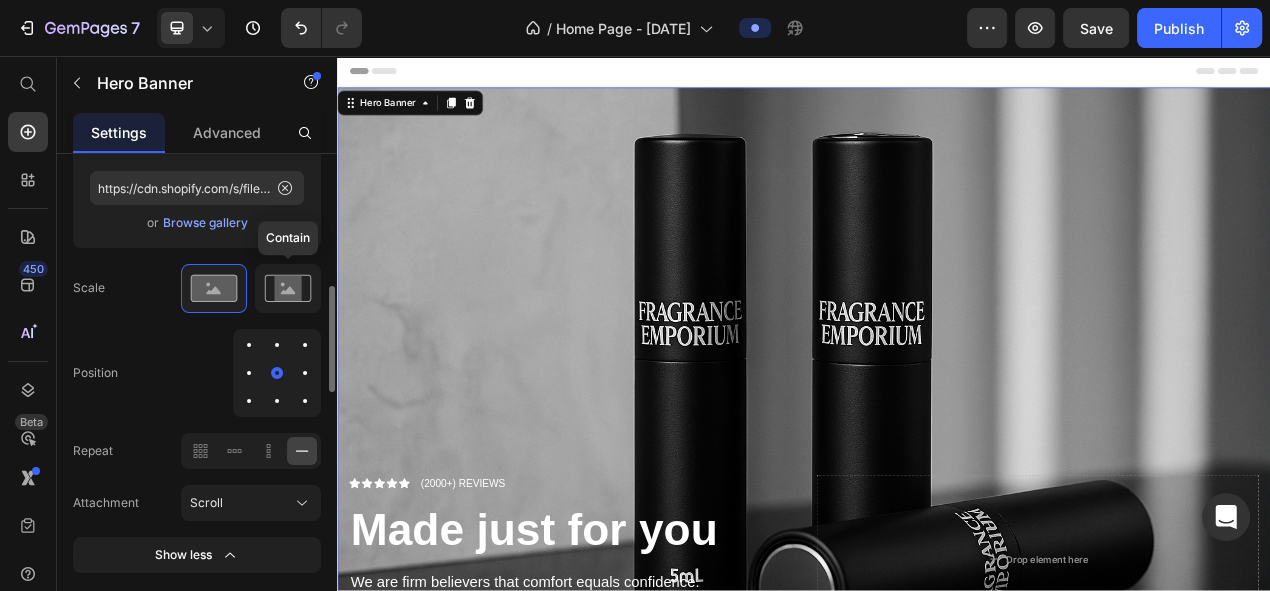 click 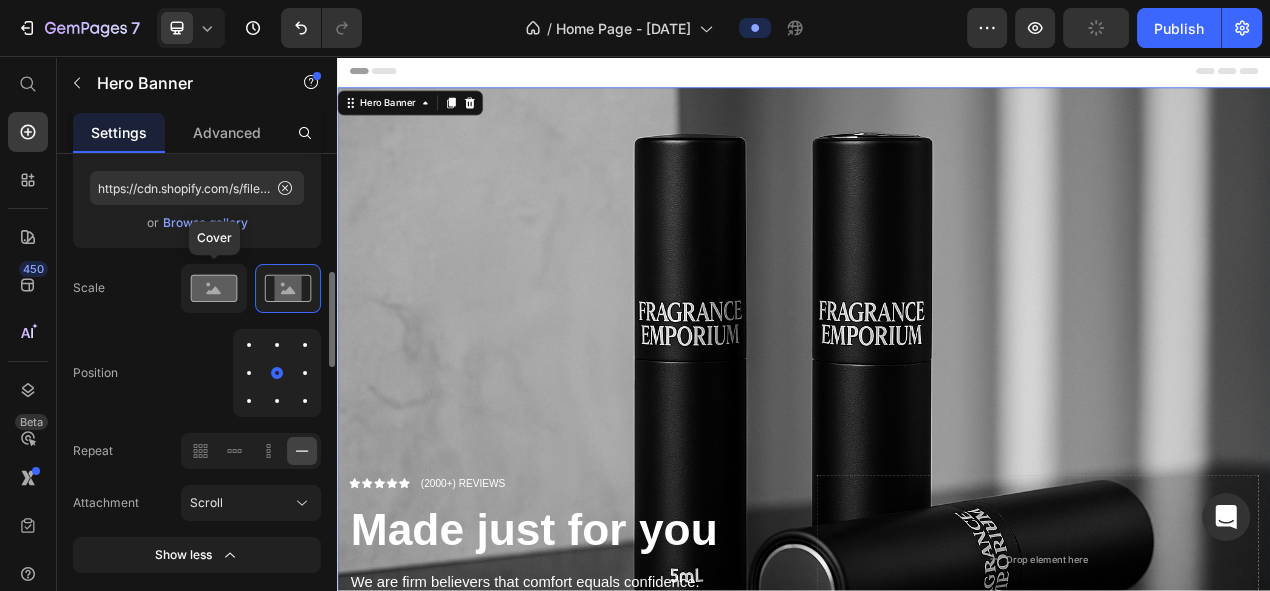 click 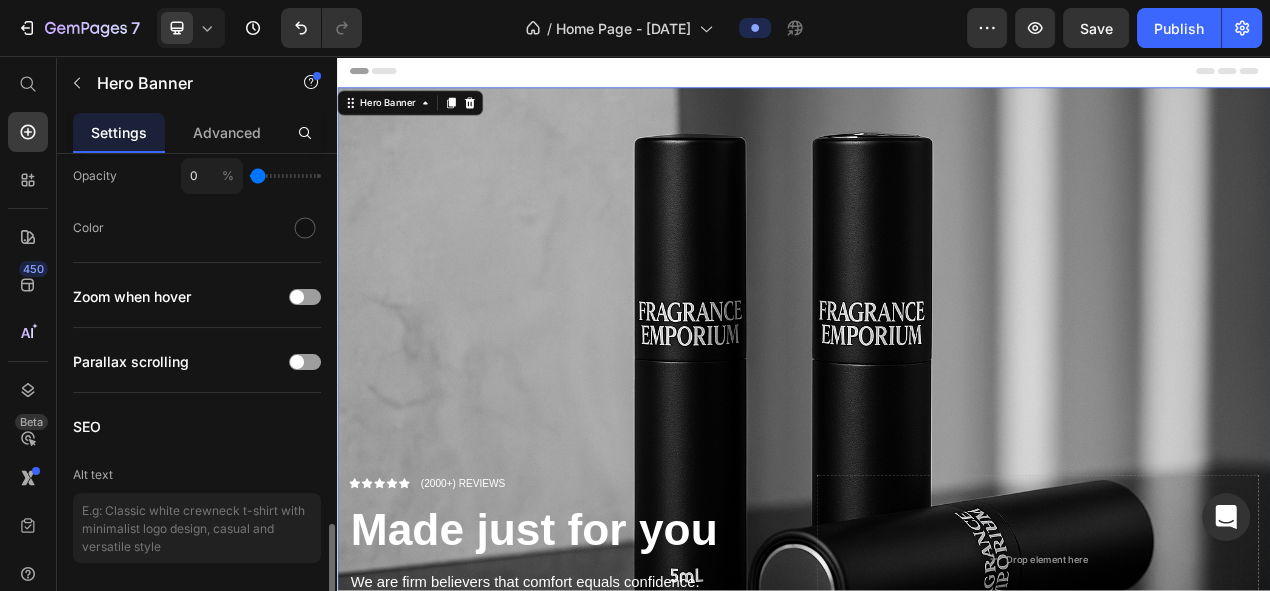 scroll, scrollTop: 2064, scrollLeft: 0, axis: vertical 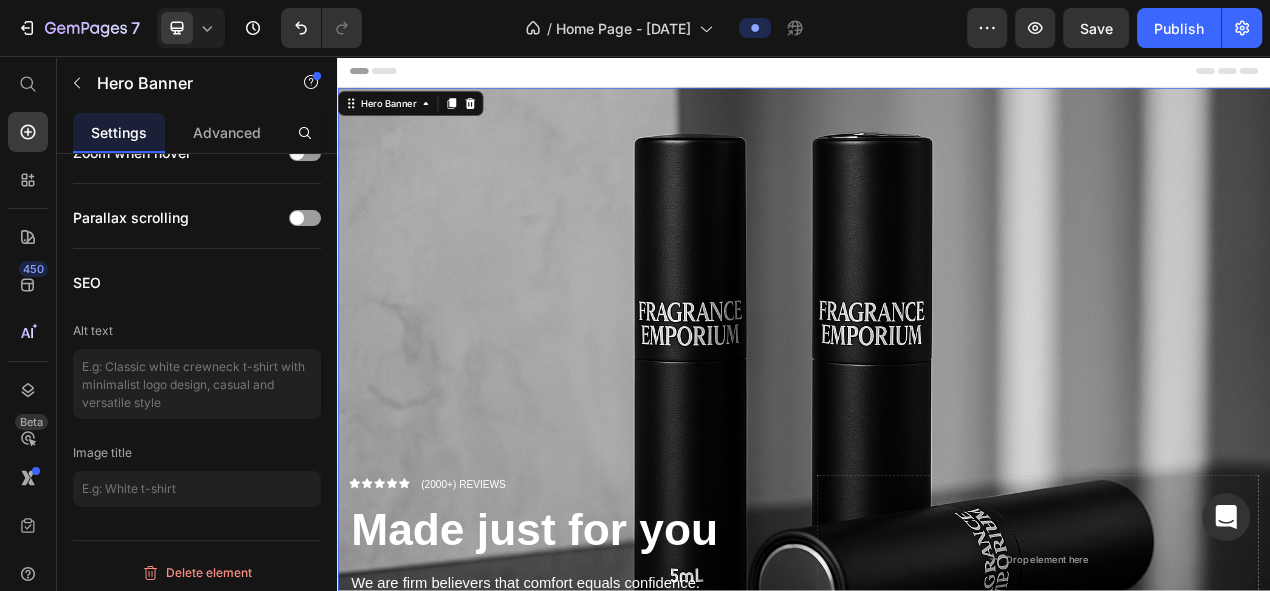 click on "Icon Icon Icon Icon Icon Icon List (2000+) REVIEWS Text Block Row Made just for you Heading We are firm believers that comfort equals confidence. Text Block Shop Swimwear Button" at bounding box center (636, 704) 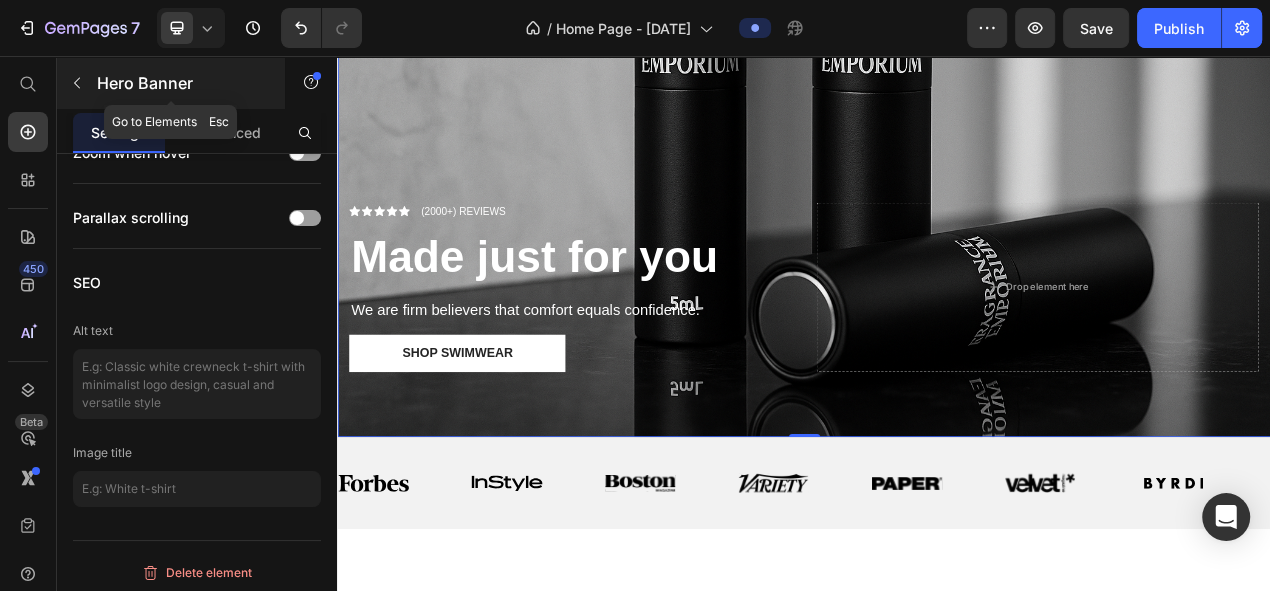 click 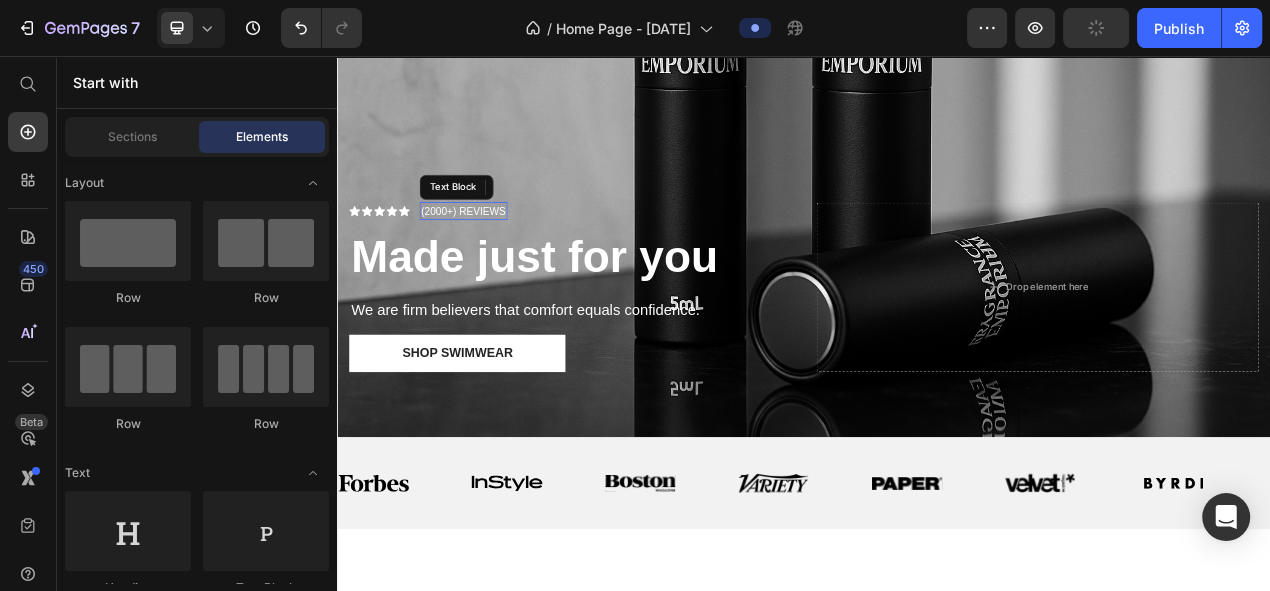 click on "(2000+) REVIEWS" at bounding box center (498, 257) 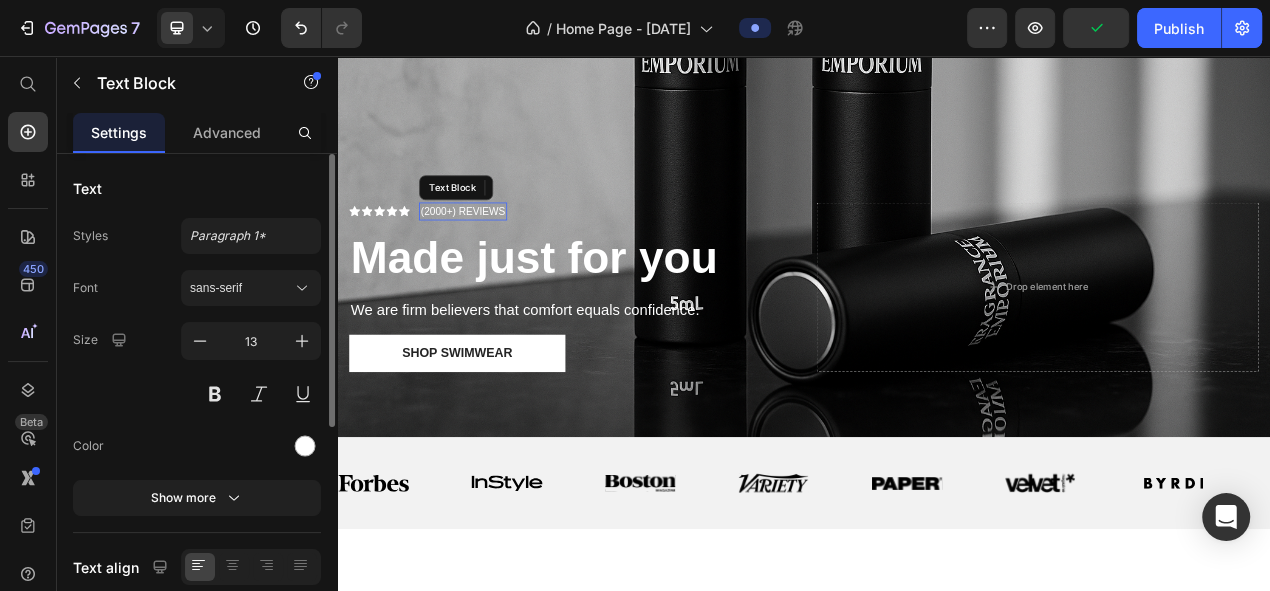 scroll, scrollTop: 0, scrollLeft: 0, axis: both 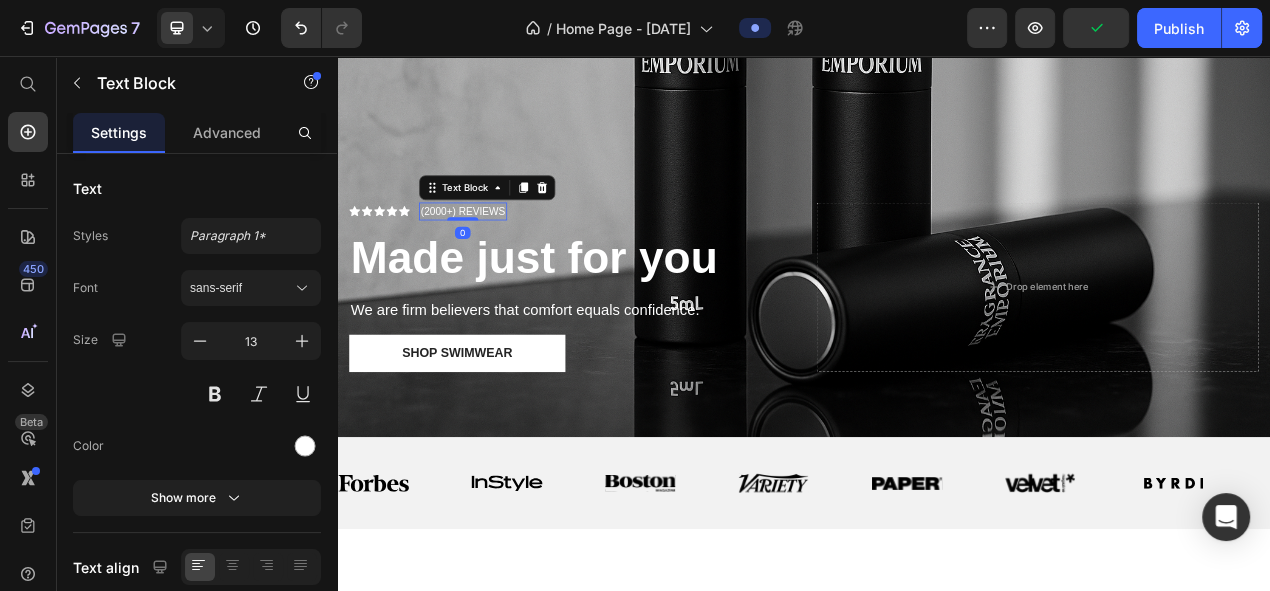 click on "(2000+) REVIEWS" at bounding box center (498, 257) 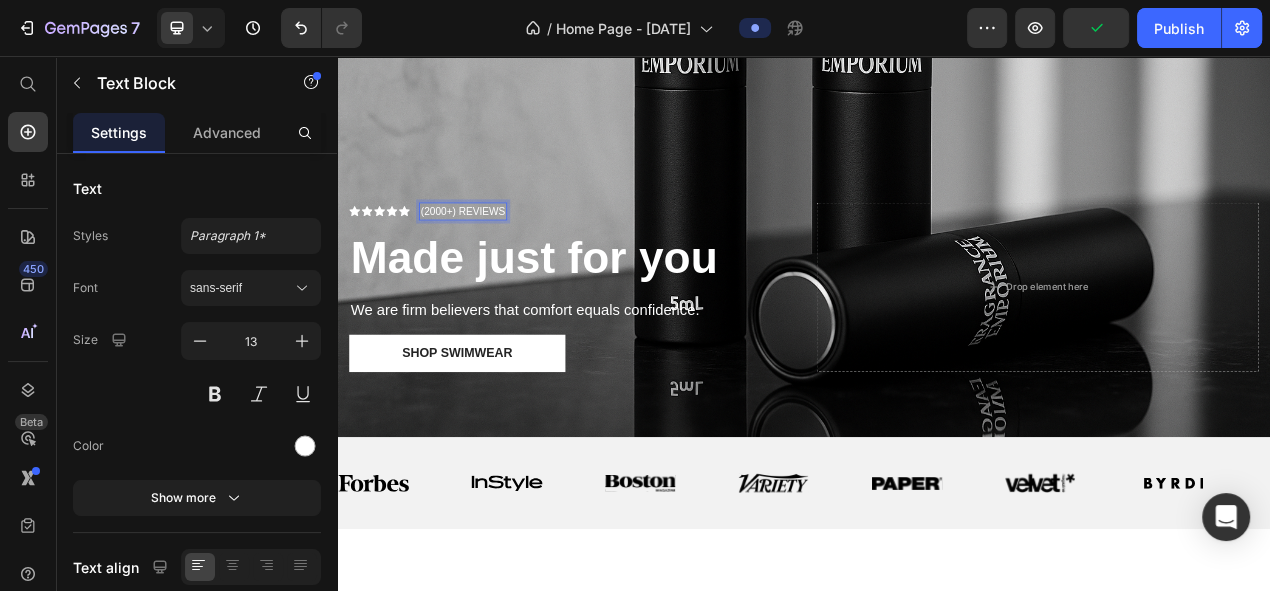 click on "(2000+) REVIEWS" at bounding box center [498, 257] 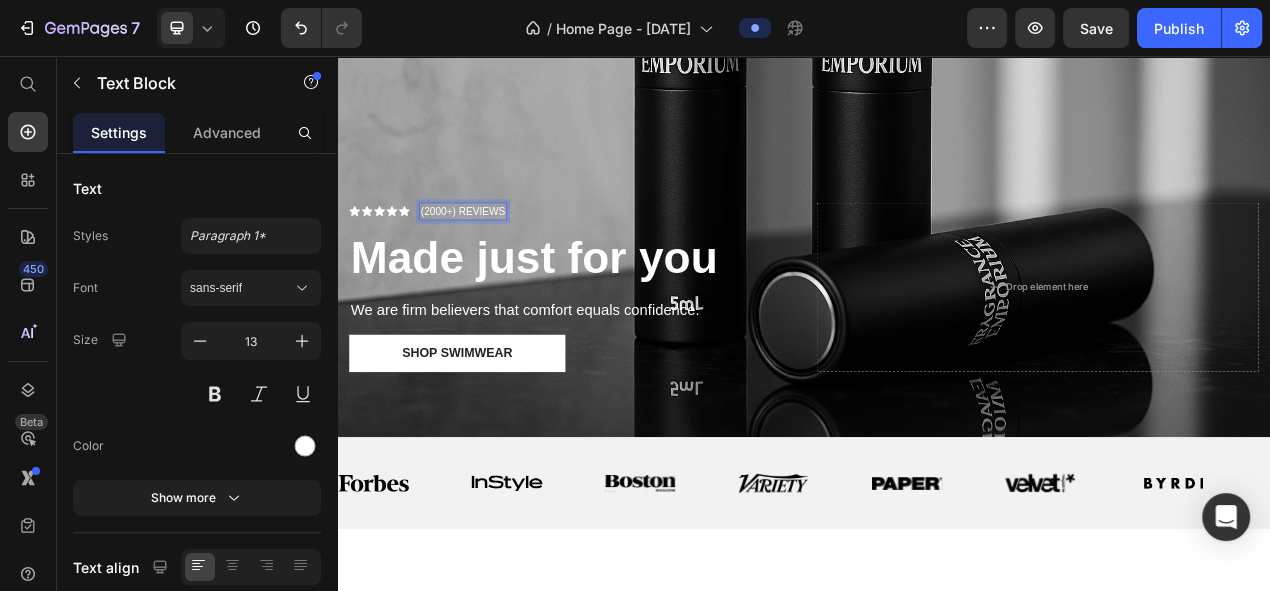 click on "(2000+) REVIEWS" at bounding box center [498, 257] 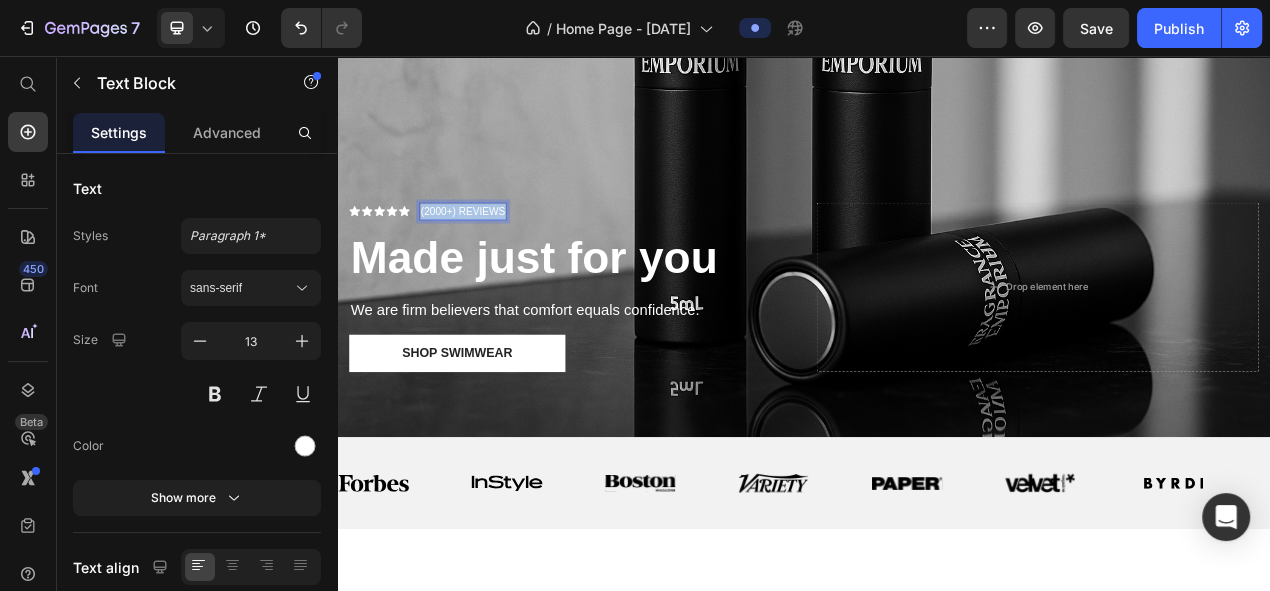 click on "(2000+) REVIEWS" at bounding box center [498, 257] 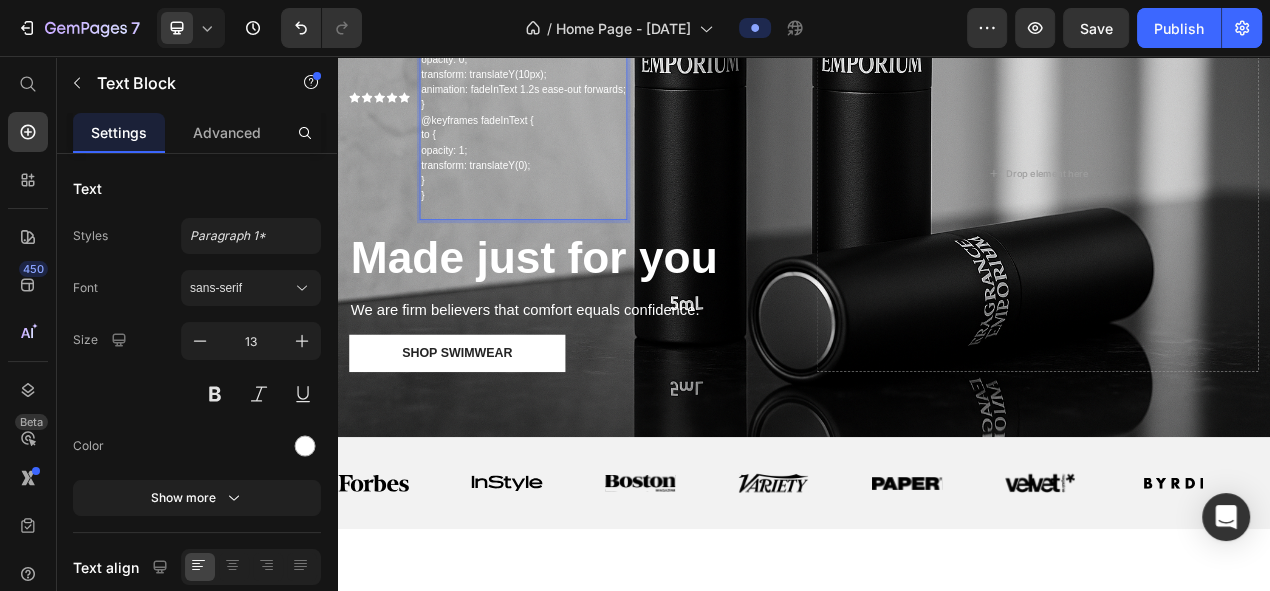scroll, scrollTop: 58, scrollLeft: 0, axis: vertical 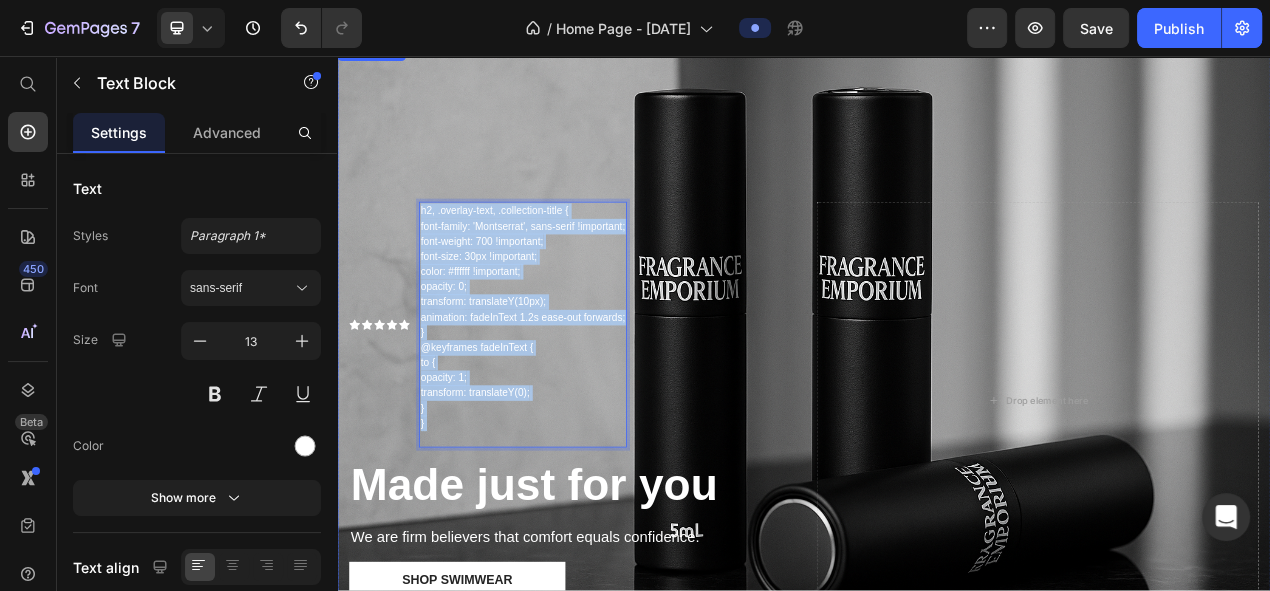 drag, startPoint x: 467, startPoint y: 546, endPoint x: 444, endPoint y: 219, distance: 327.80786 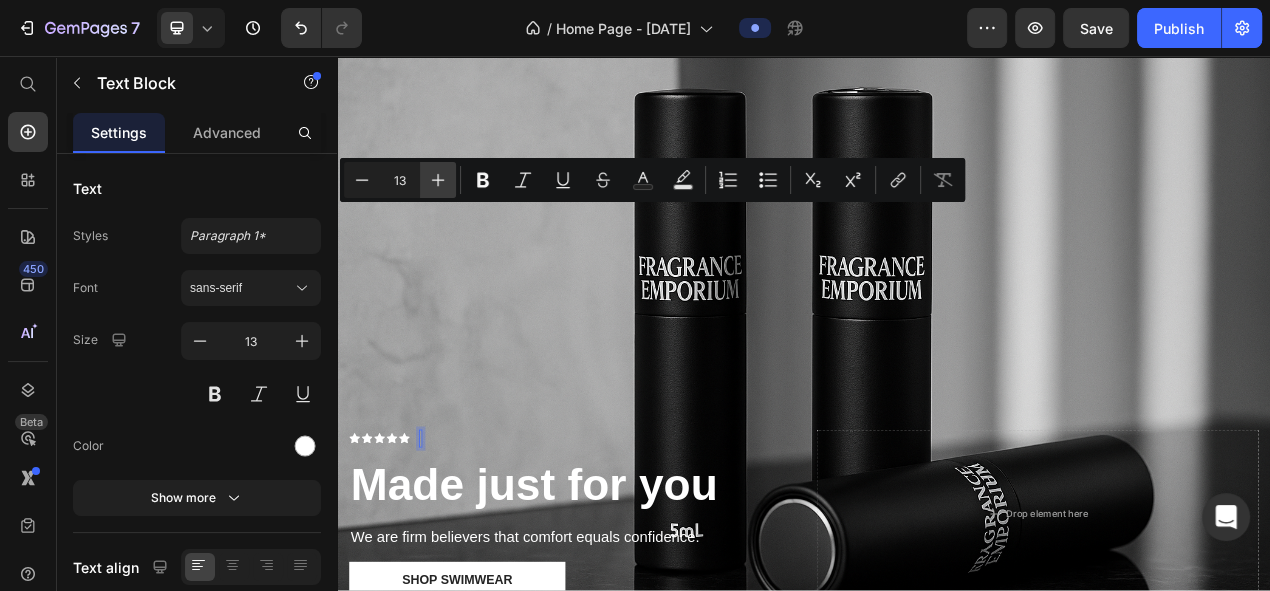 scroll, scrollTop: 336, scrollLeft: 0, axis: vertical 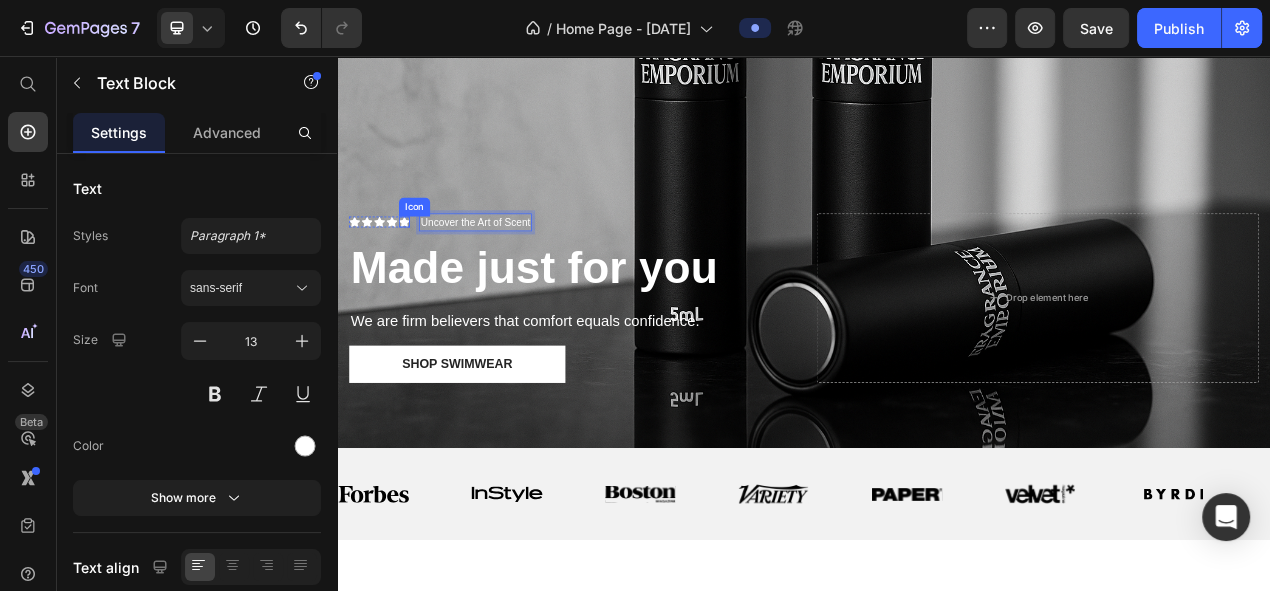 click on "Icon Icon Icon Icon Icon" at bounding box center [391, 270] 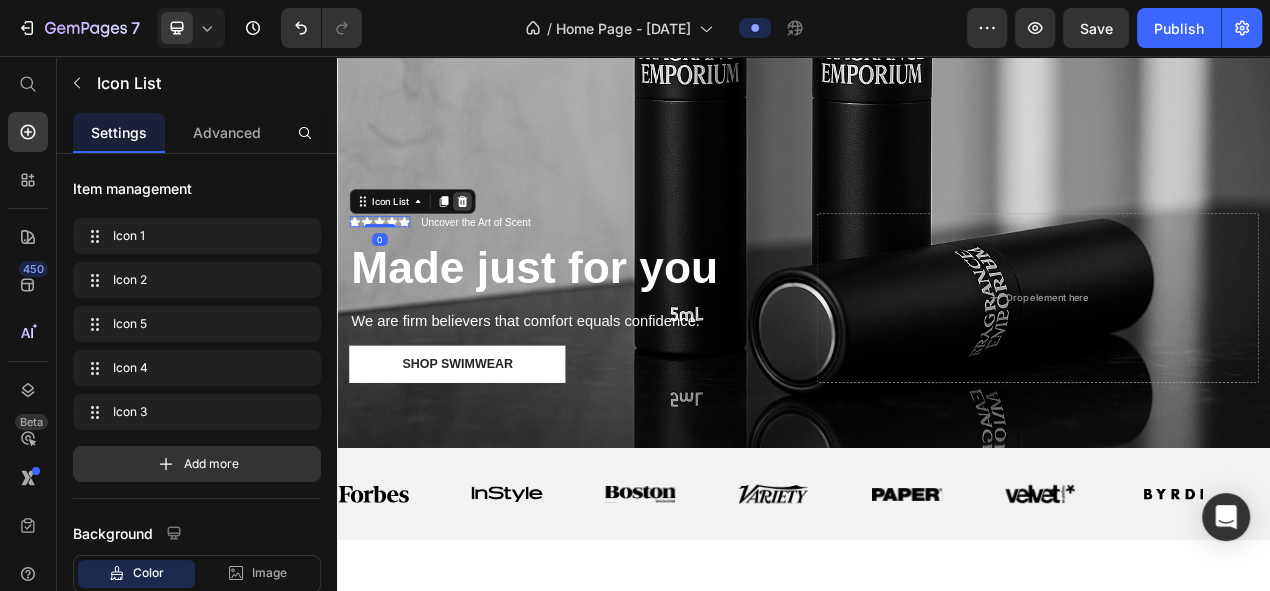 click 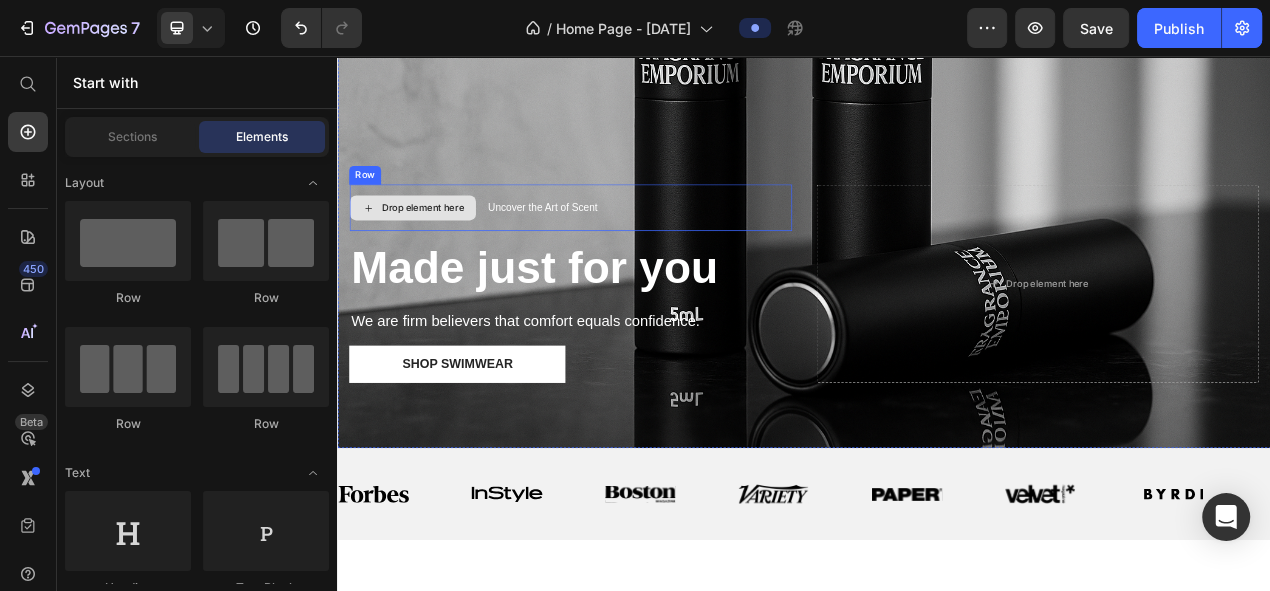 click on "Drop element here" at bounding box center (434, 252) 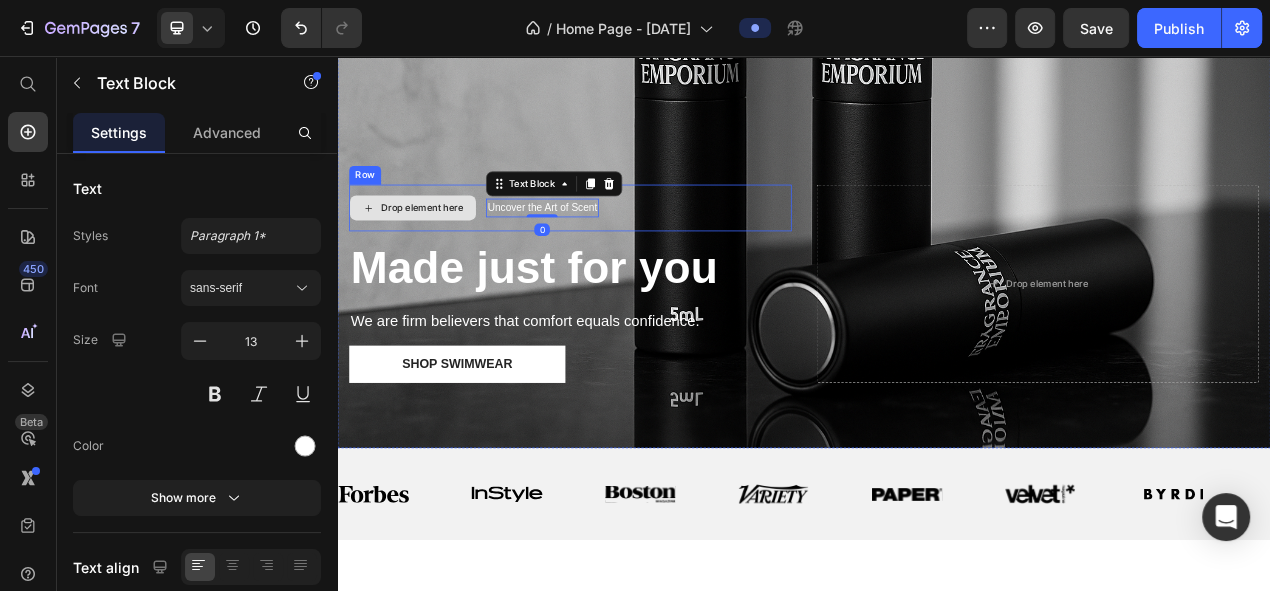 click on "Drop element here" at bounding box center (446, 252) 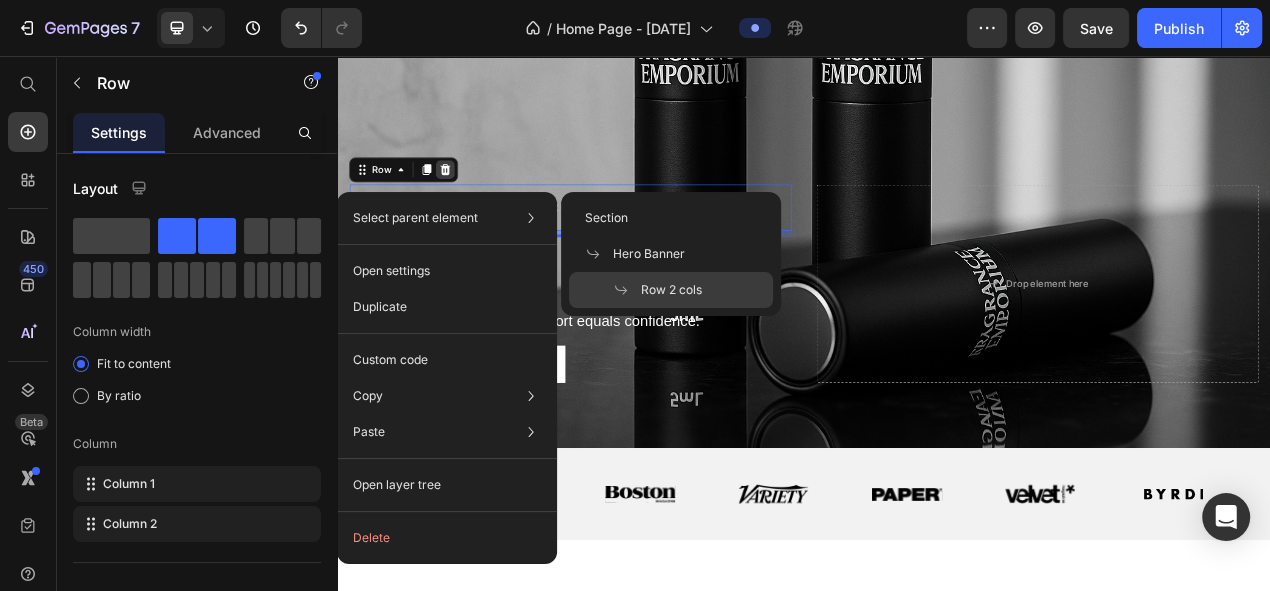 click 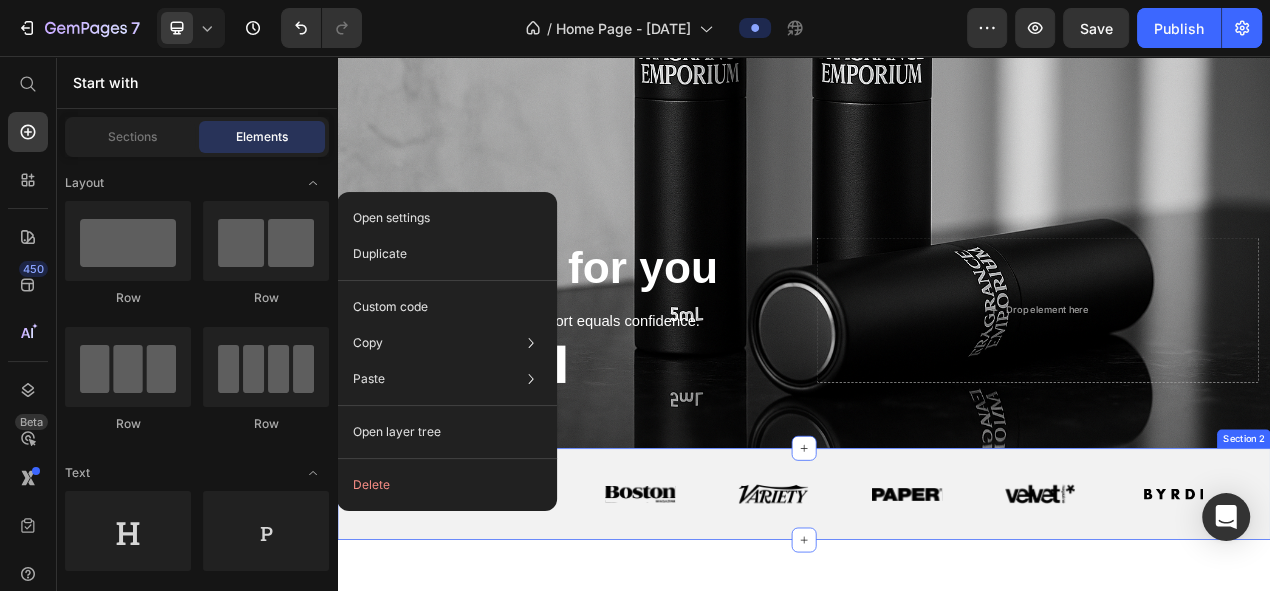 click on "Image Image Image Image Image Image Image Image Image Image Image Image Image Image Marquee Section 2" at bounding box center [937, 620] 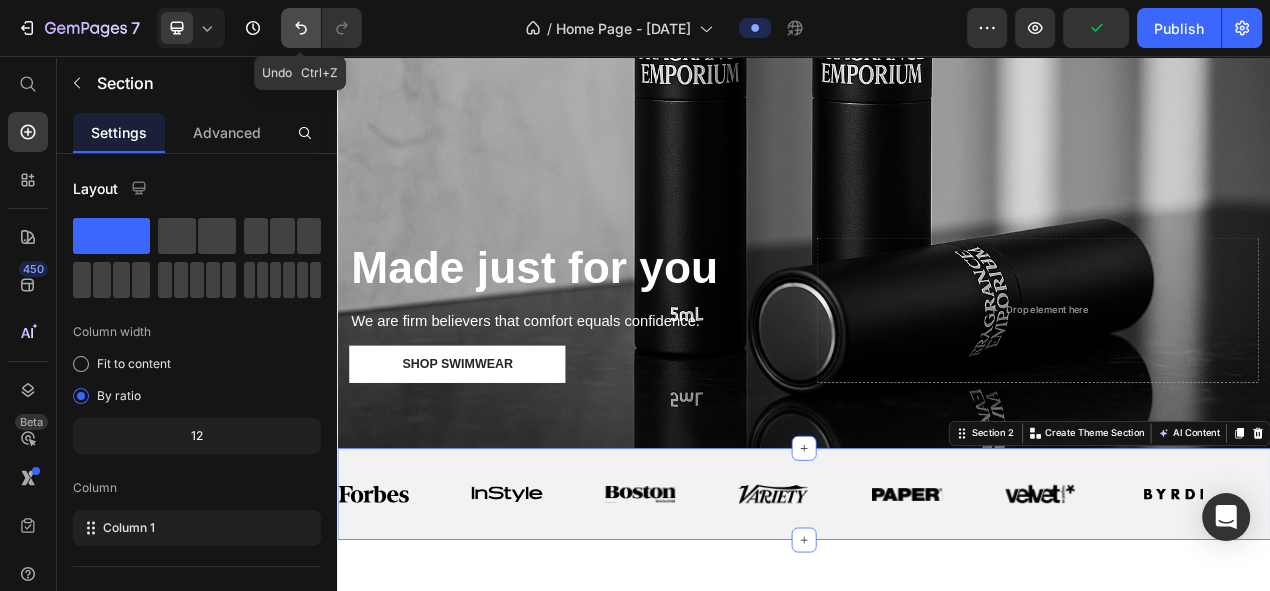 click 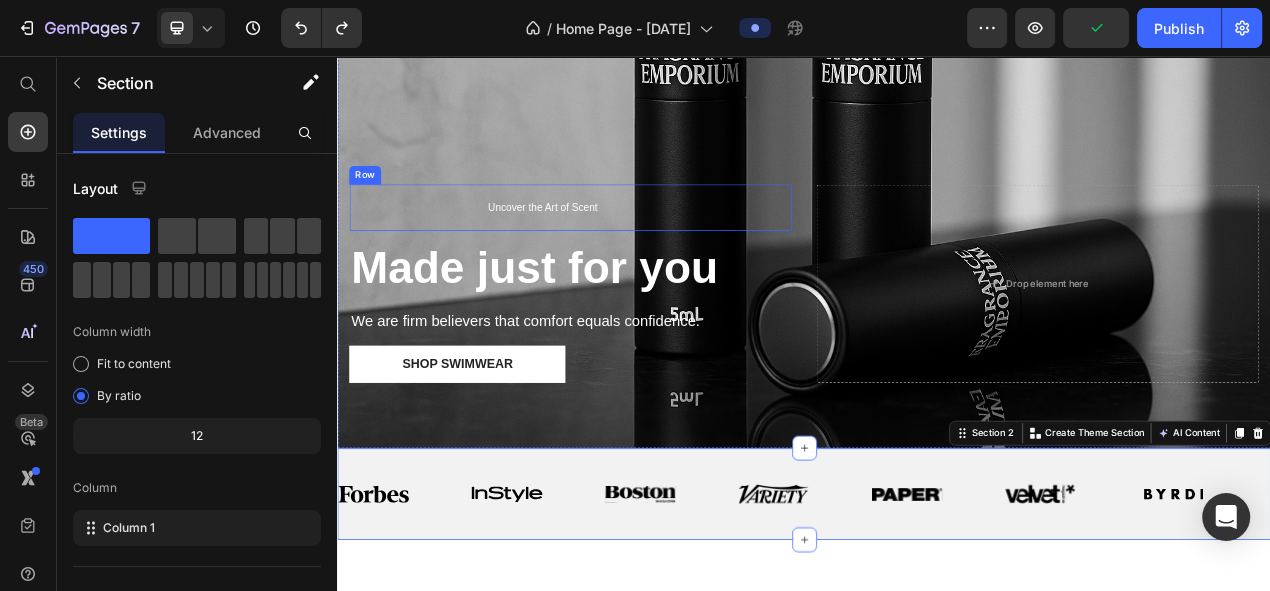 click on "Uncover the Art of Scent" at bounding box center [600, 252] 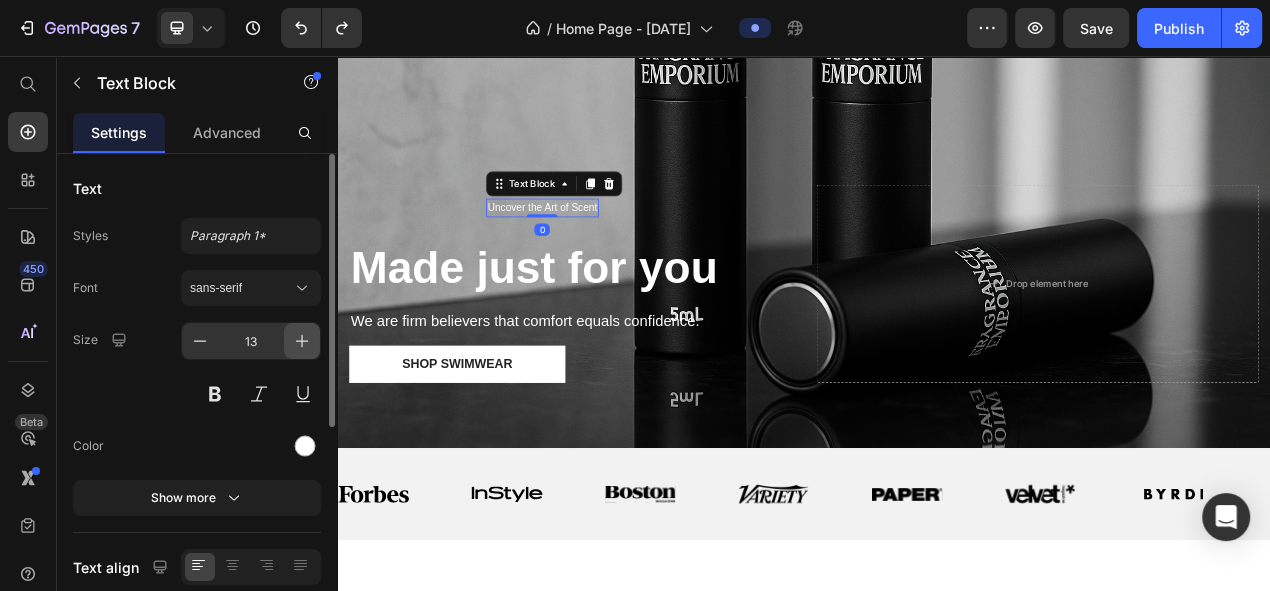 click 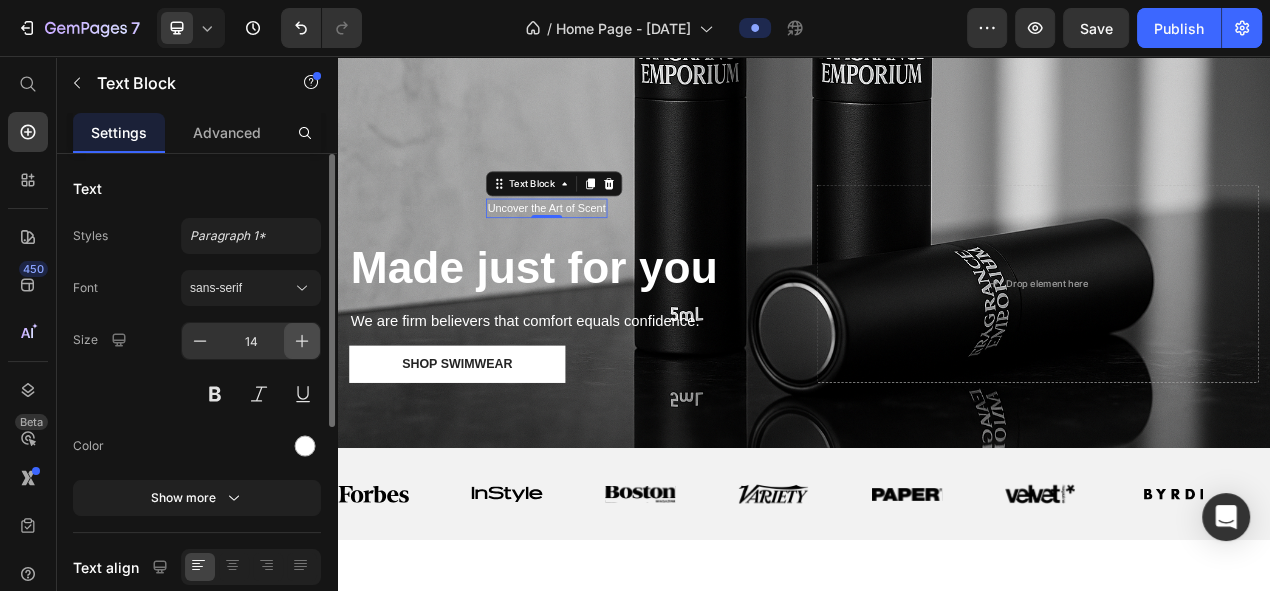 click 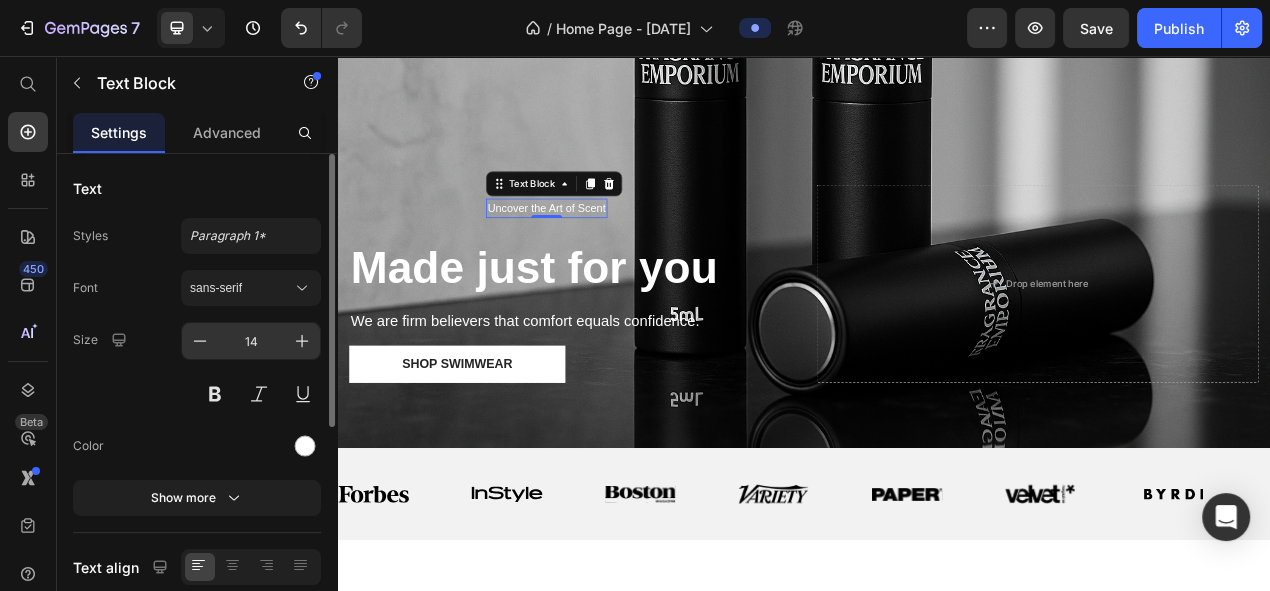 type on "15" 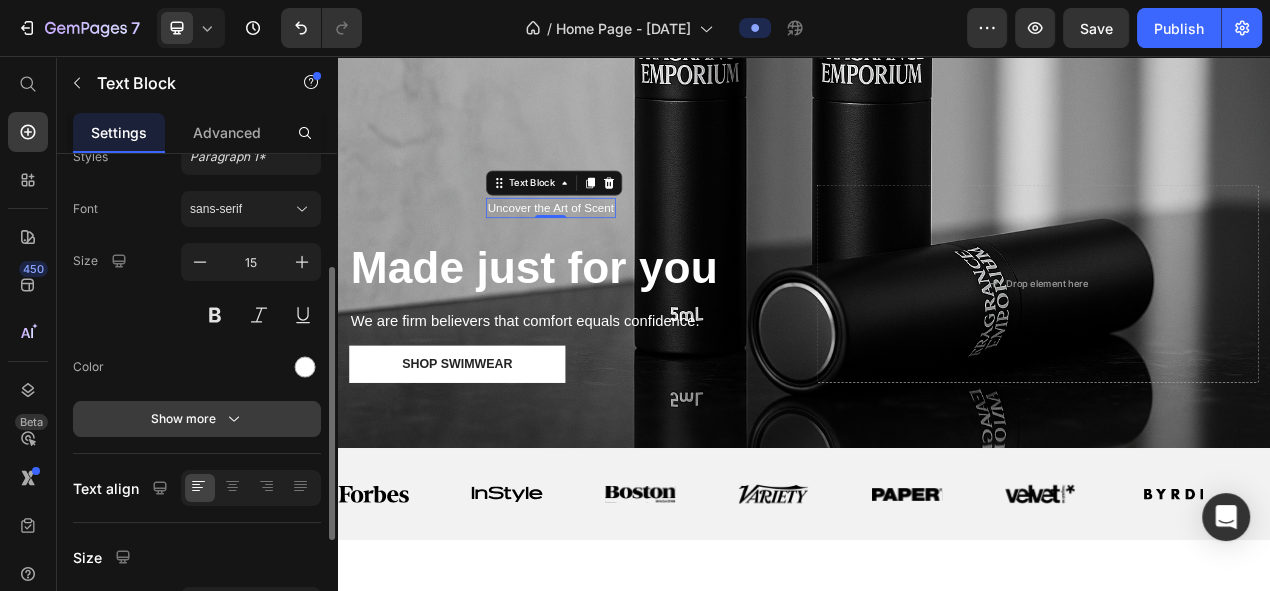 scroll, scrollTop: 124, scrollLeft: 0, axis: vertical 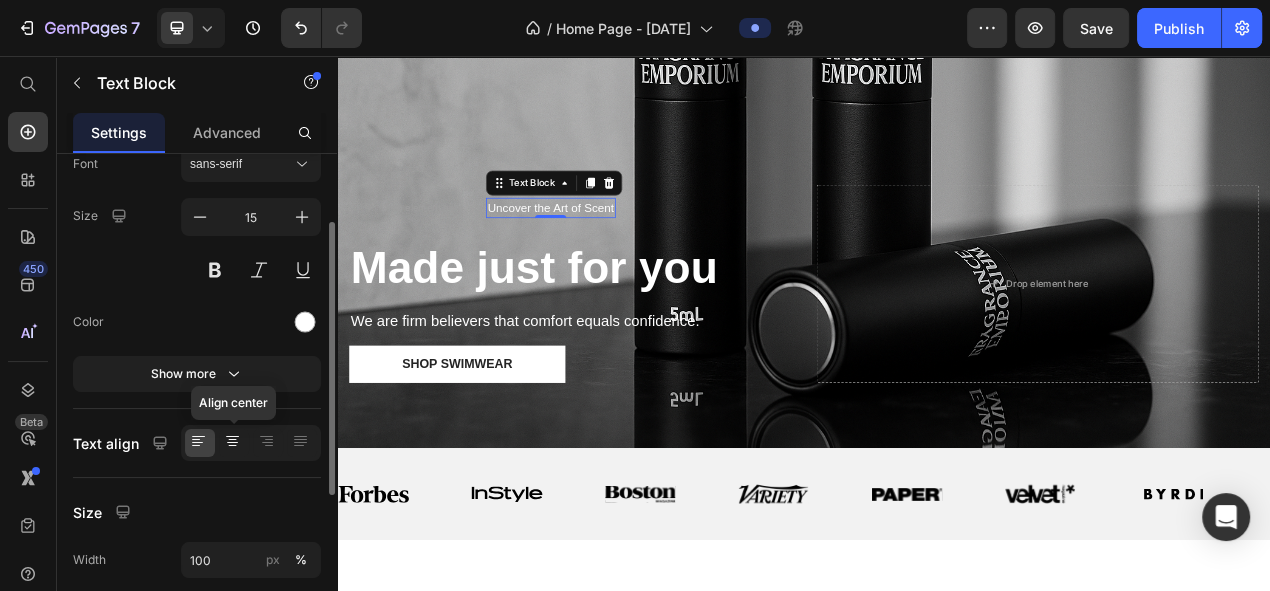 click 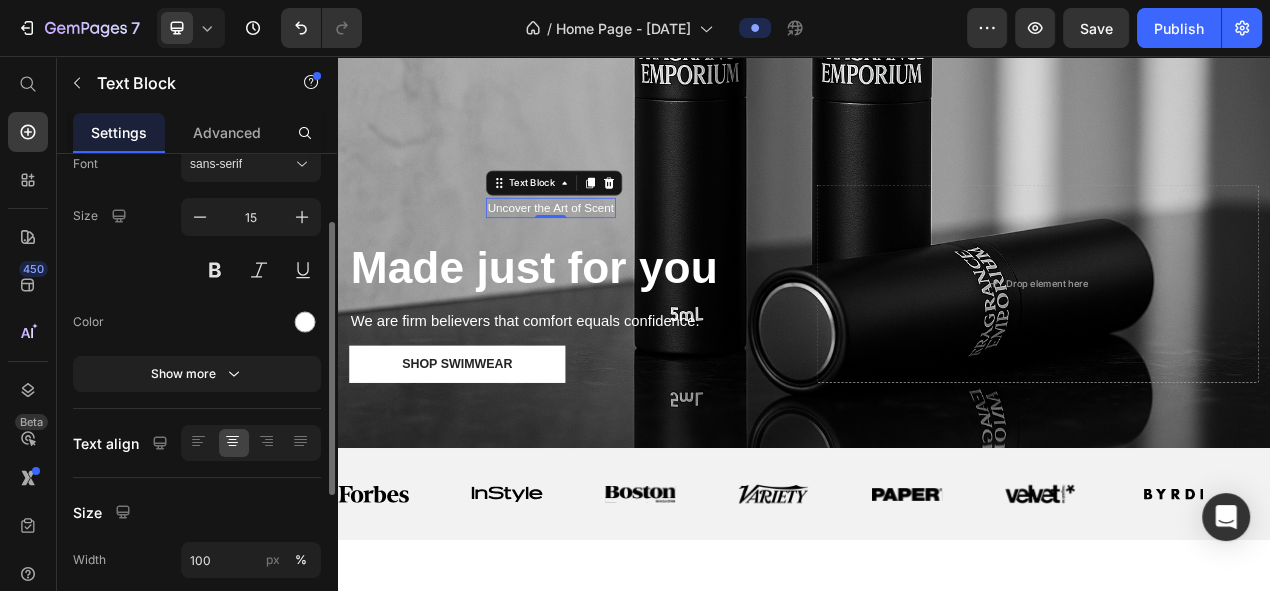 click 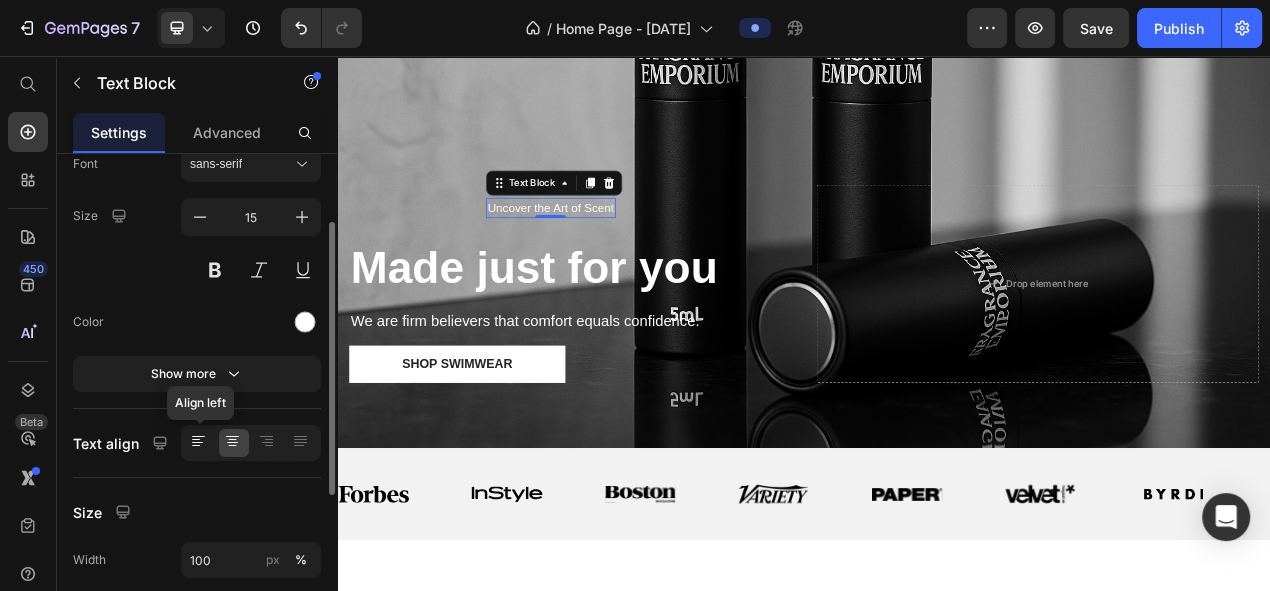 click 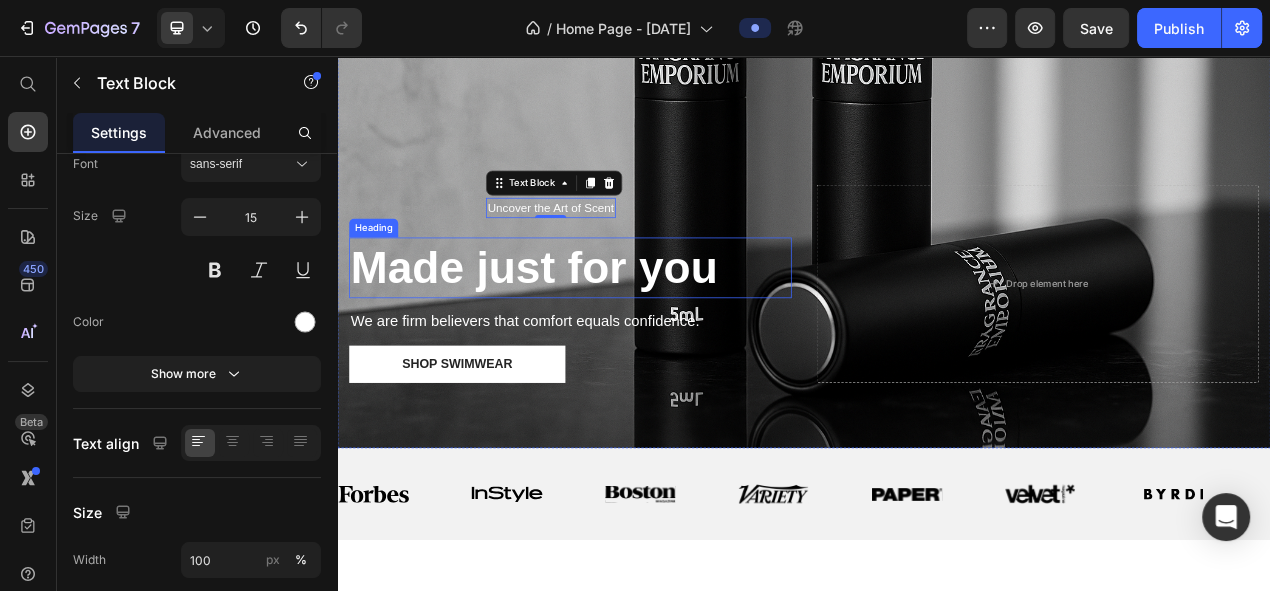 click on "Drop element here" at bounding box center [434, 252] 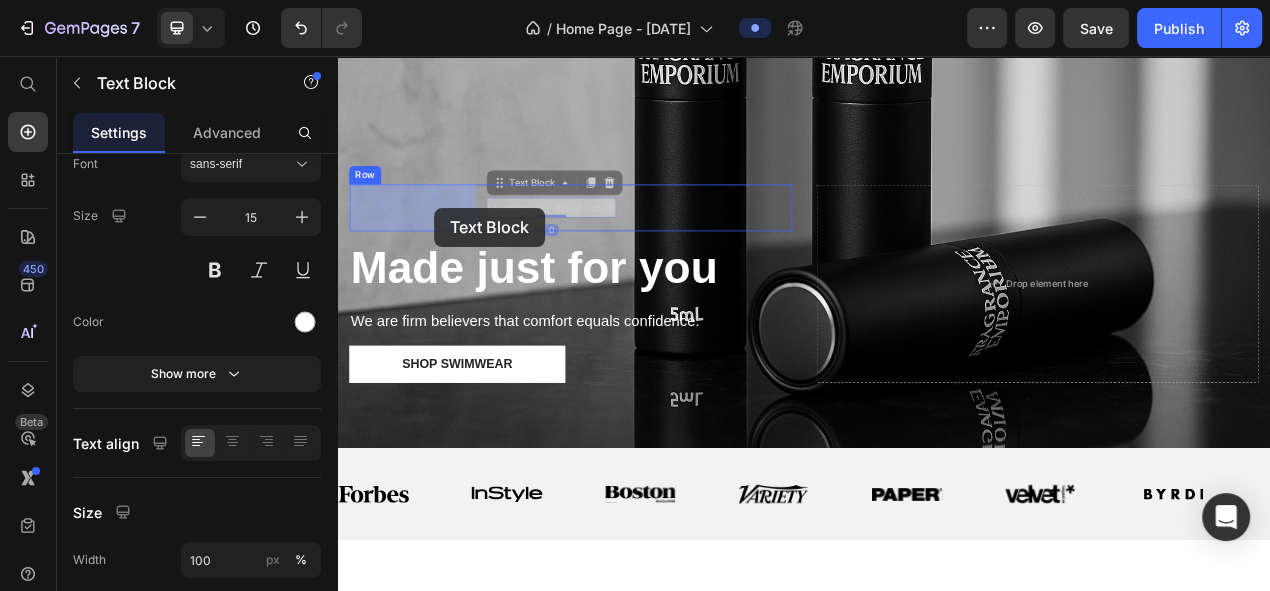 drag, startPoint x: 556, startPoint y: 257, endPoint x: 456, endPoint y: 251, distance: 100.17984 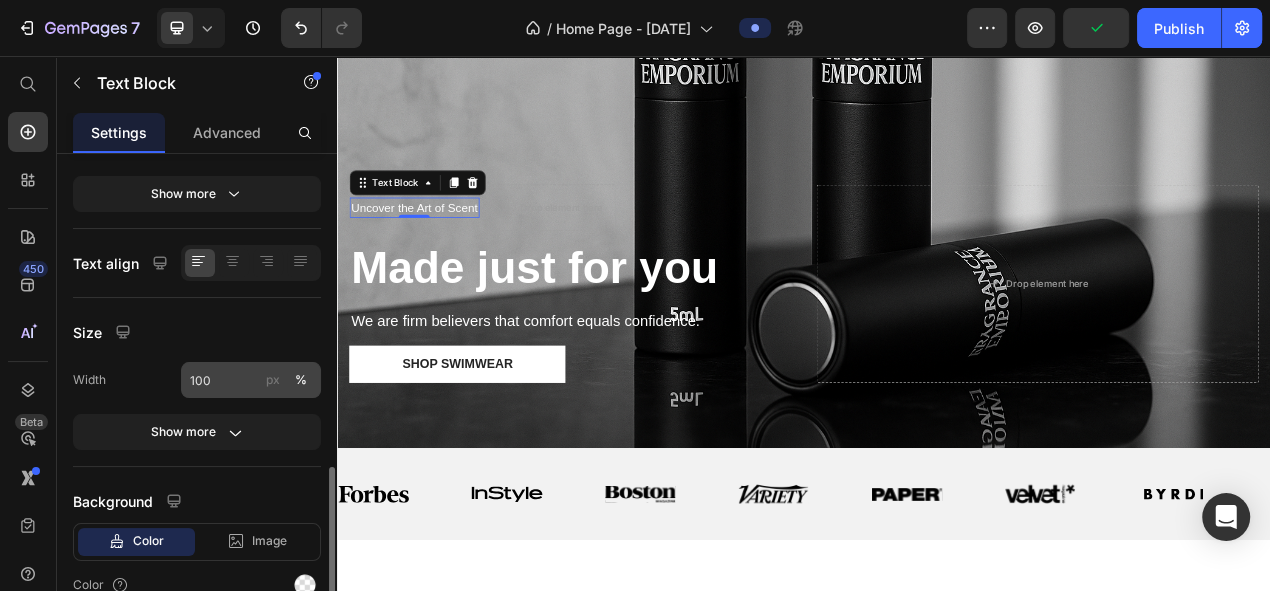 scroll, scrollTop: 397, scrollLeft: 0, axis: vertical 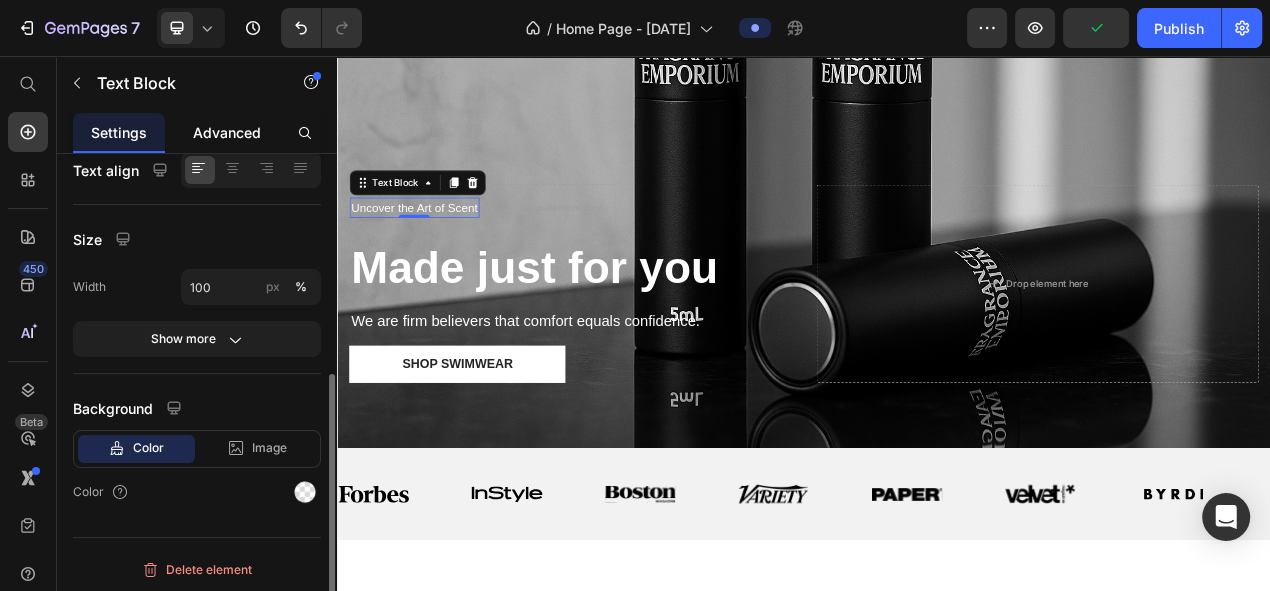 click on "Advanced" at bounding box center [227, 132] 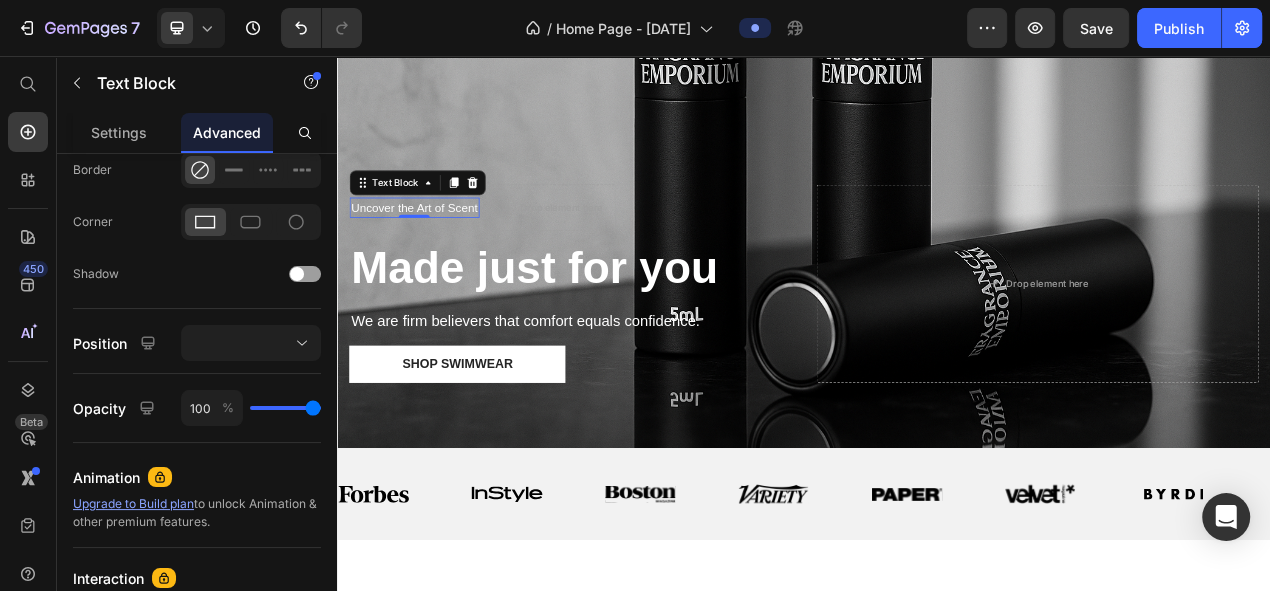 scroll, scrollTop: 807, scrollLeft: 0, axis: vertical 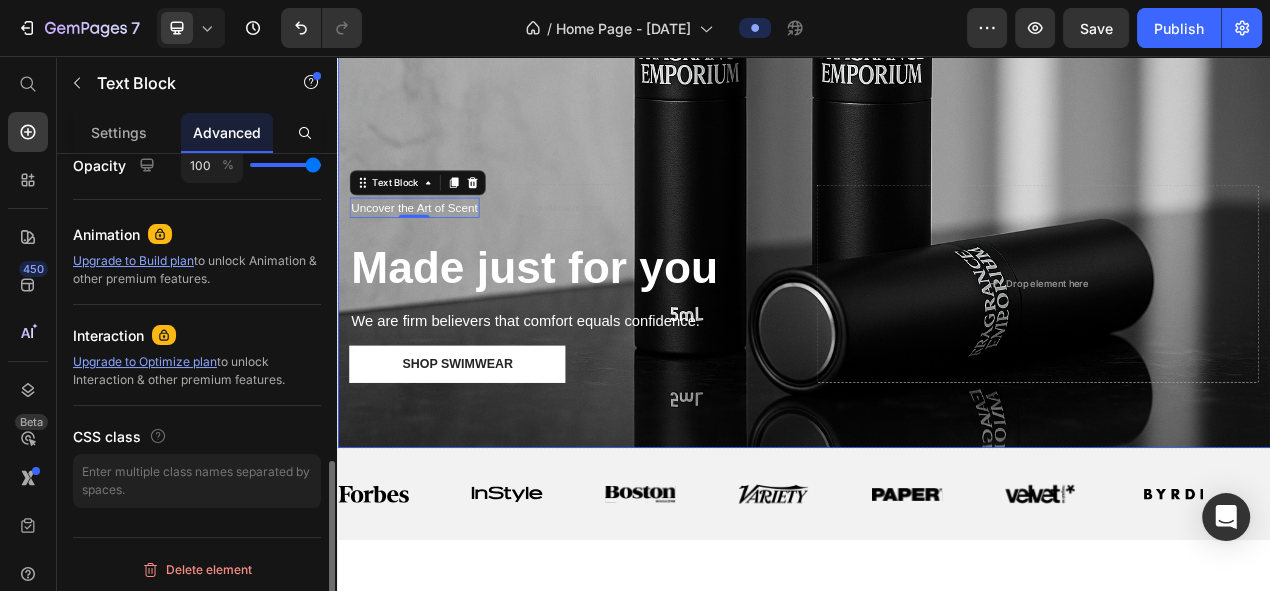 click on "Made just for you" at bounding box center (590, 329) 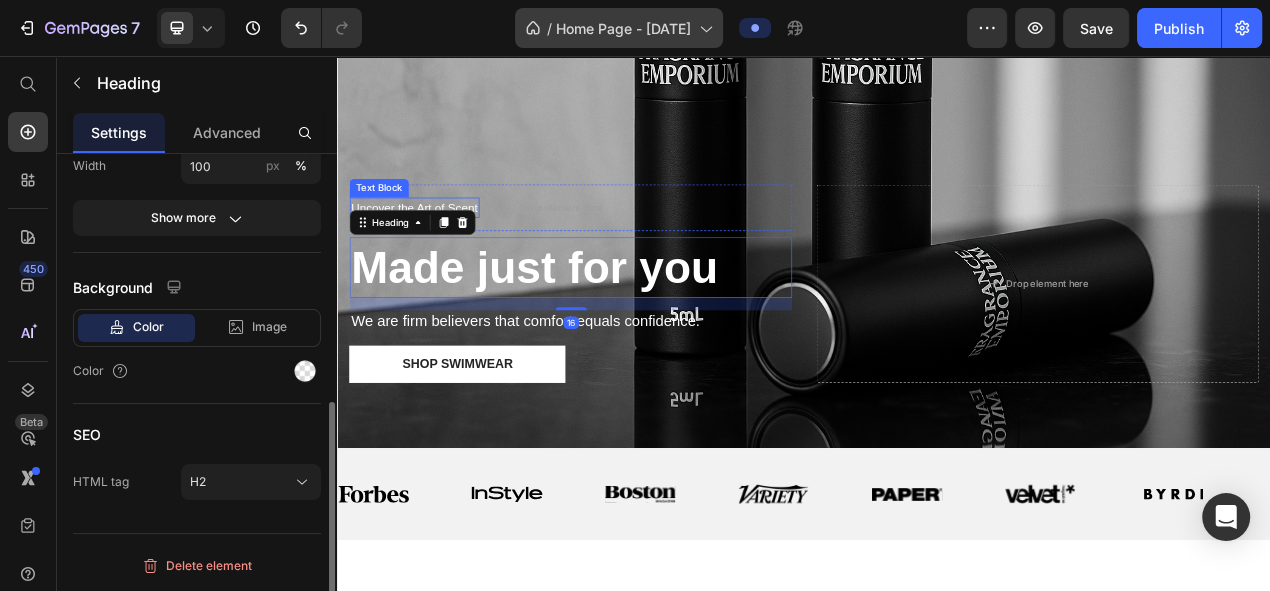 scroll, scrollTop: 0, scrollLeft: 0, axis: both 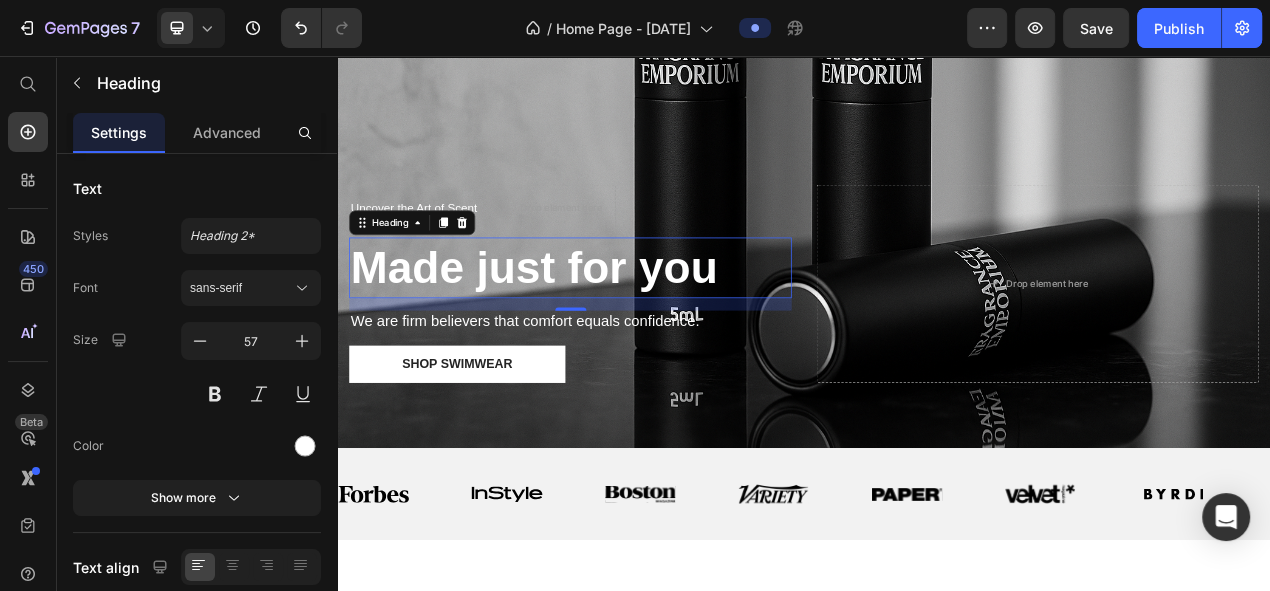 click on "Made just for you" at bounding box center (590, 329) 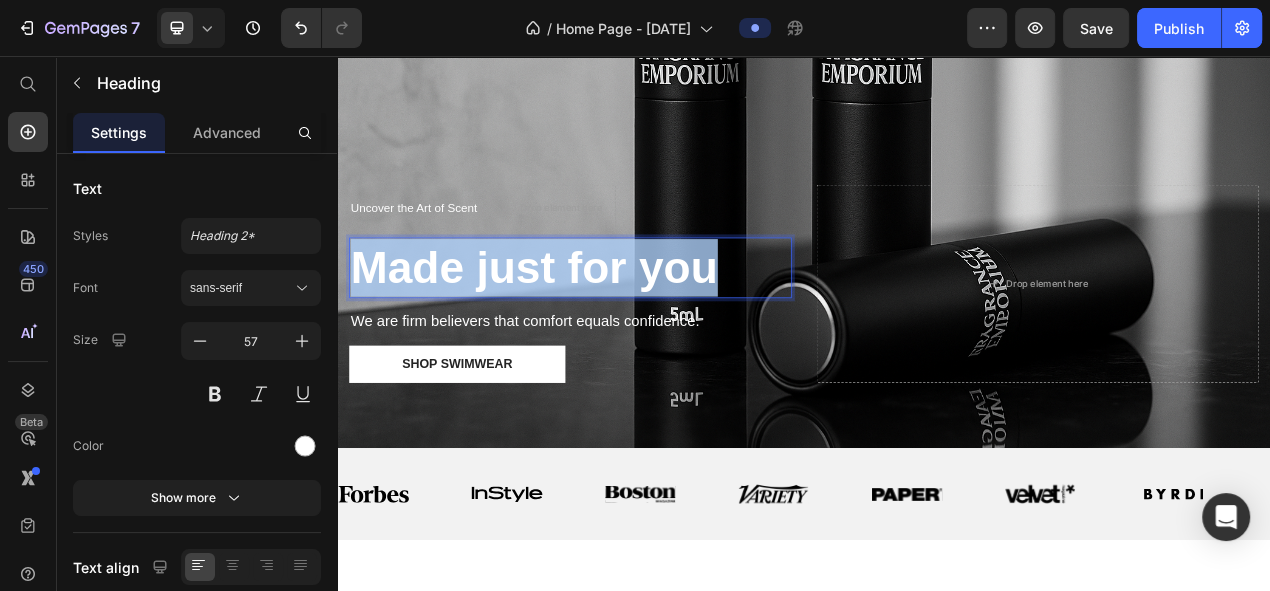click on "Made just for you" at bounding box center [590, 329] 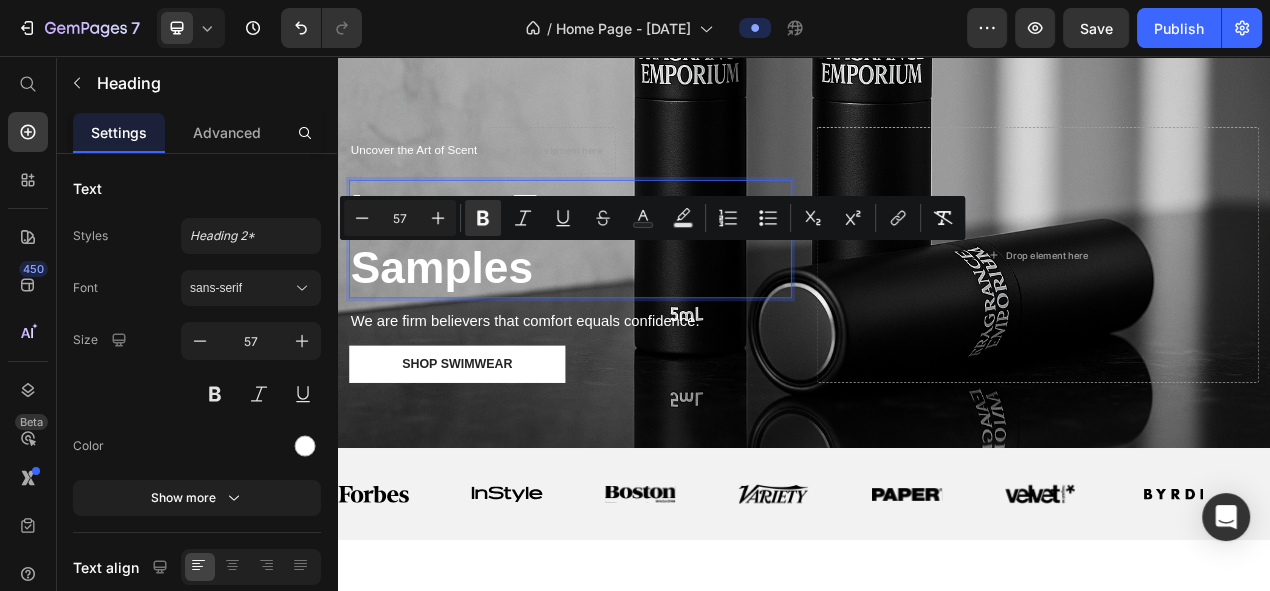 scroll, scrollTop: 262, scrollLeft: 0, axis: vertical 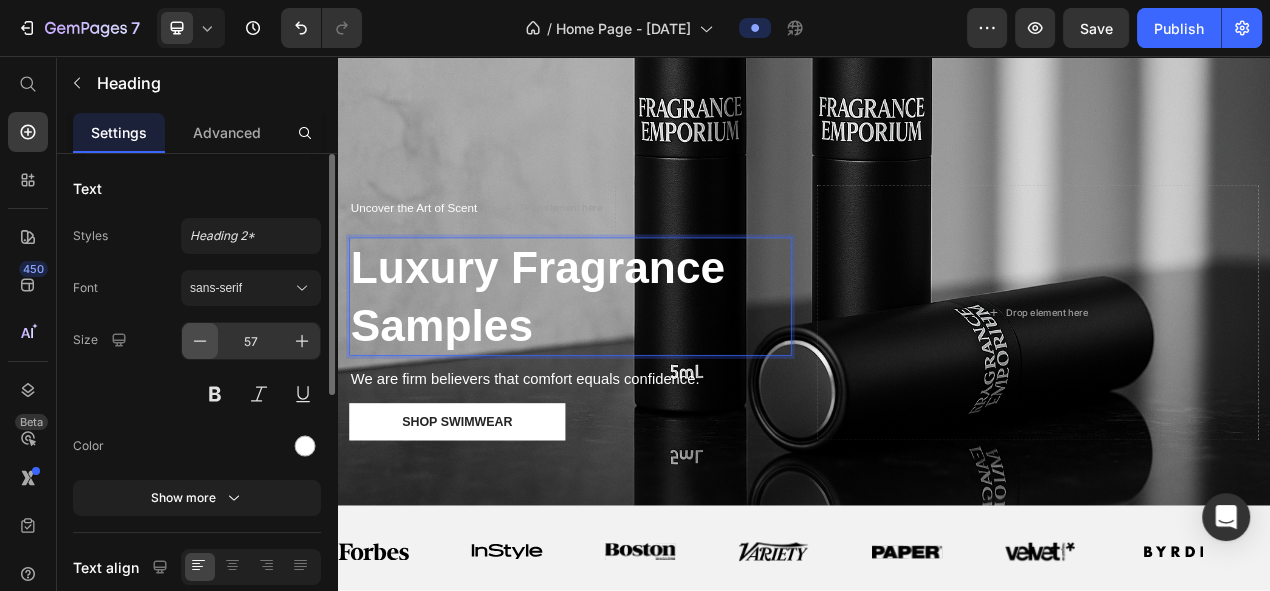 click 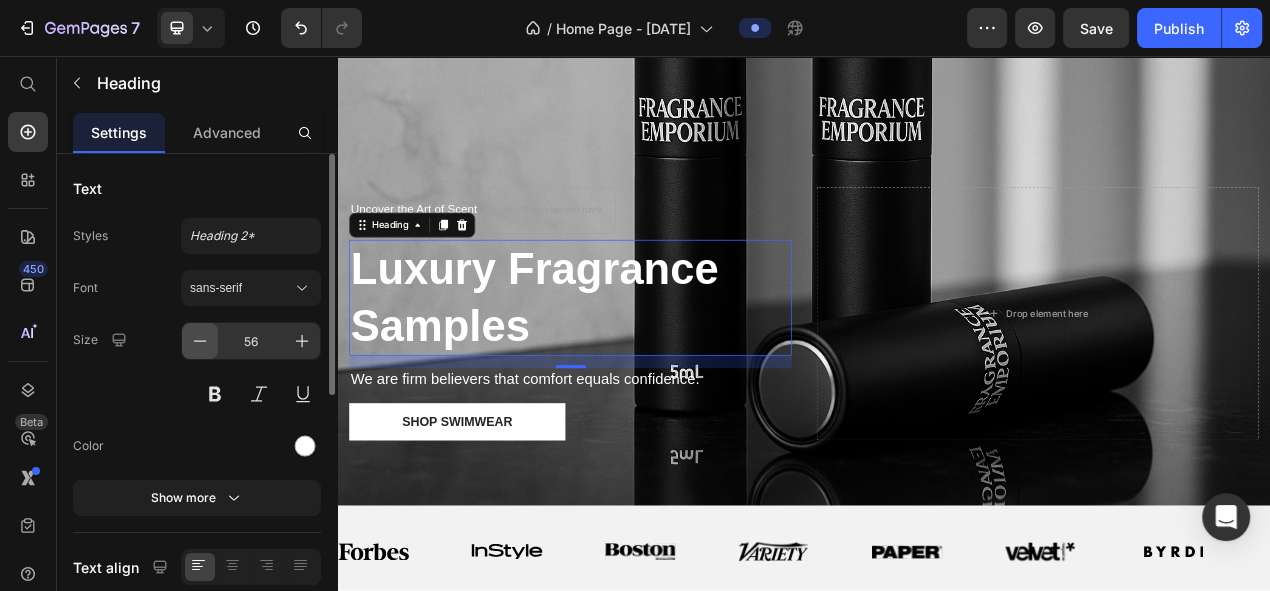 click 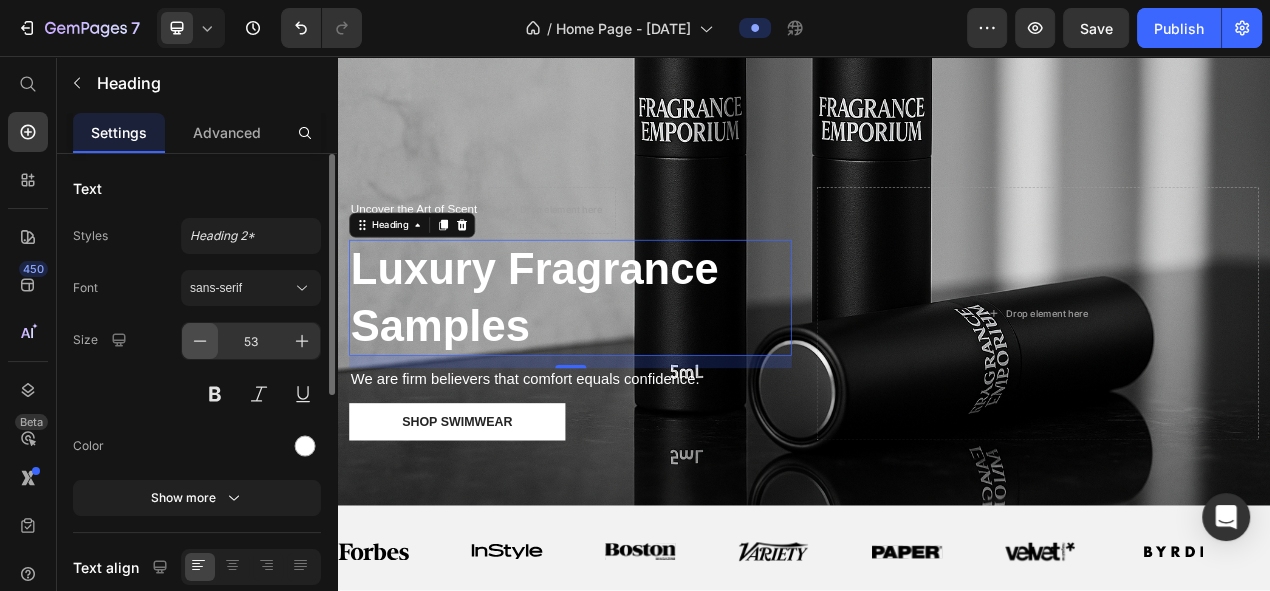 click 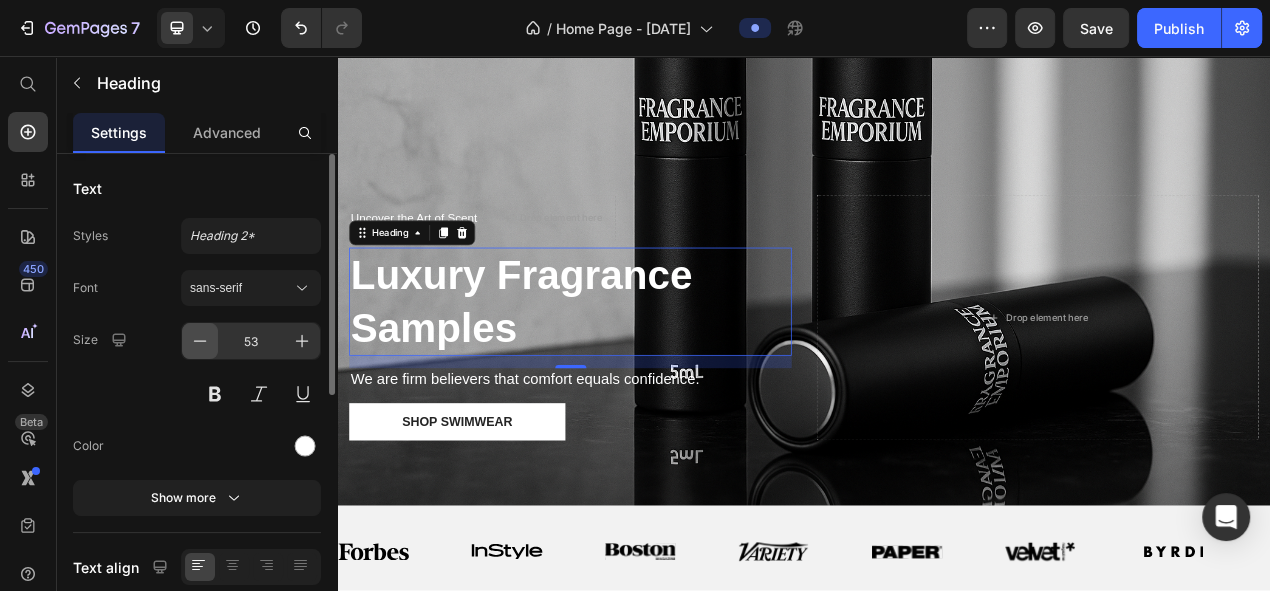 click 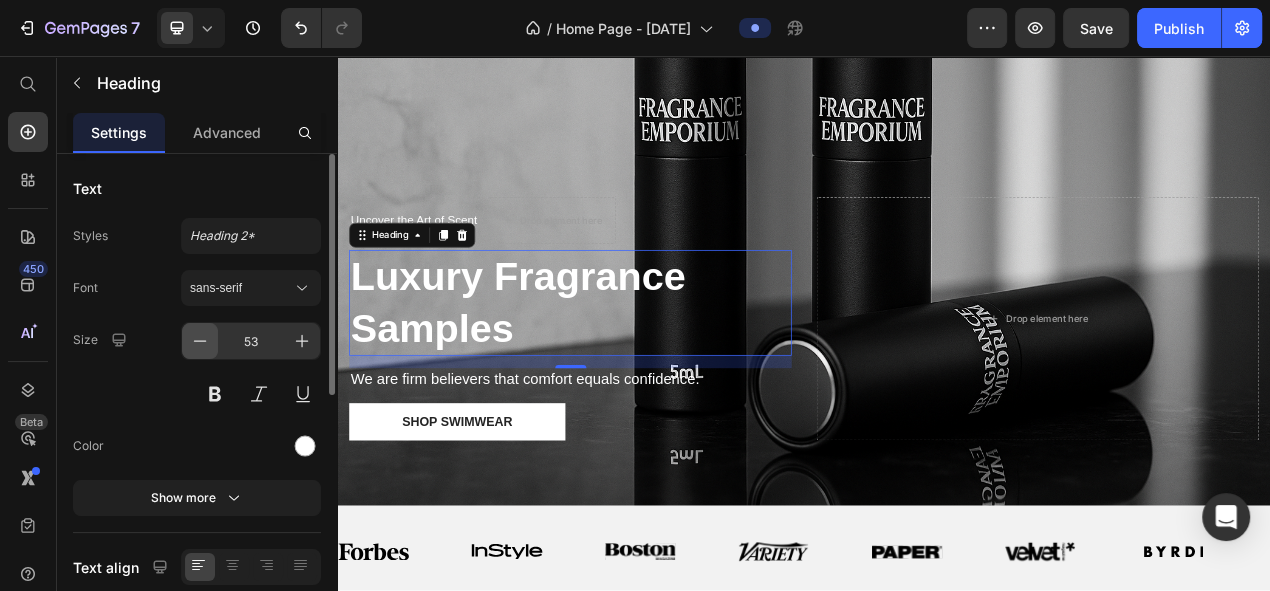 click 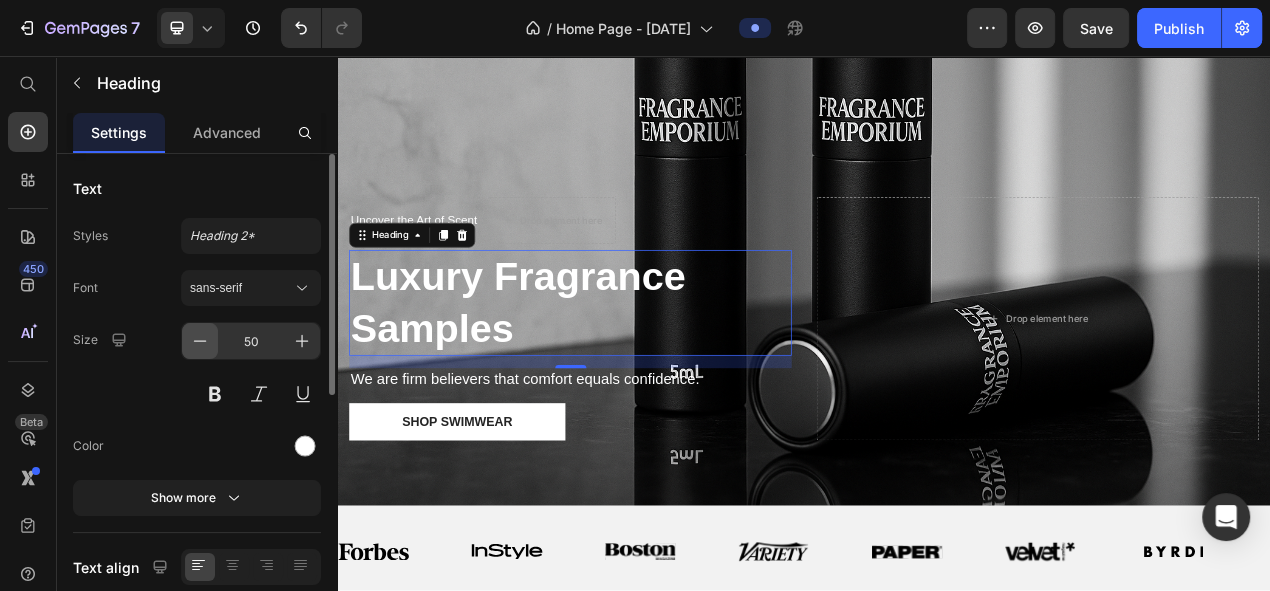click 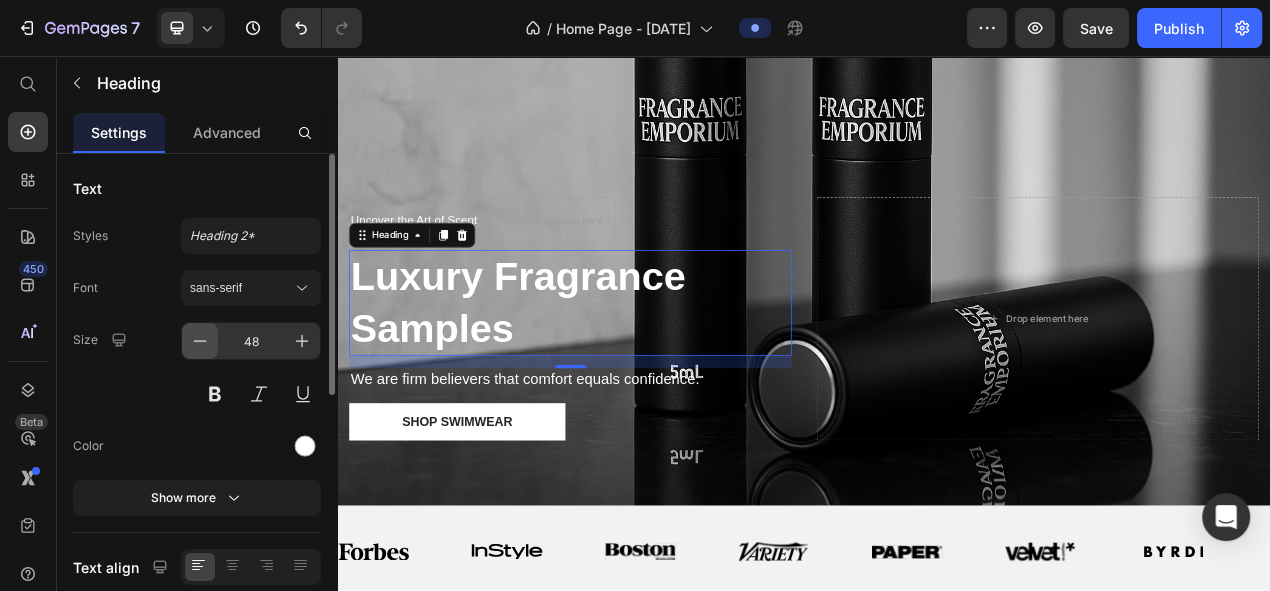 click 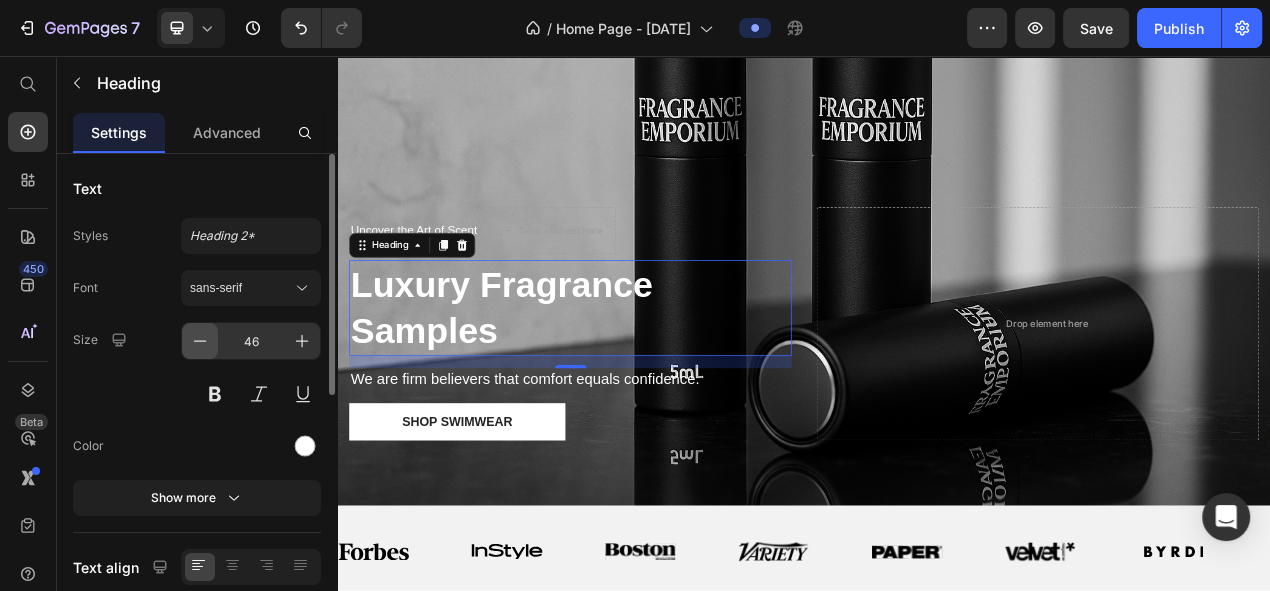 click 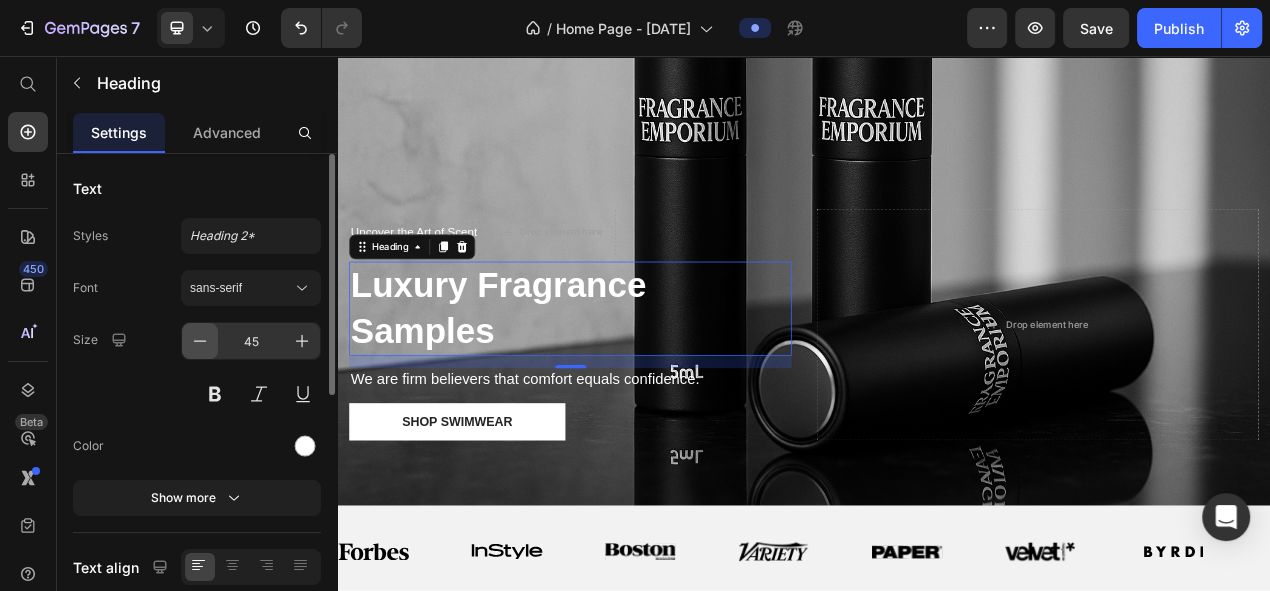 click 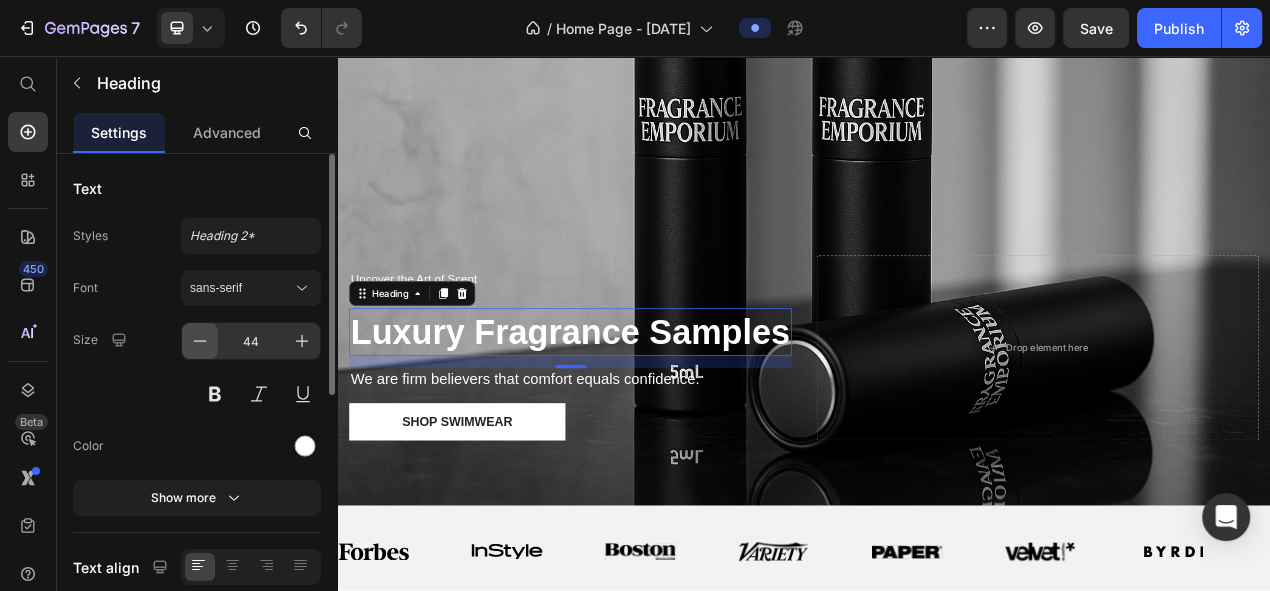 click 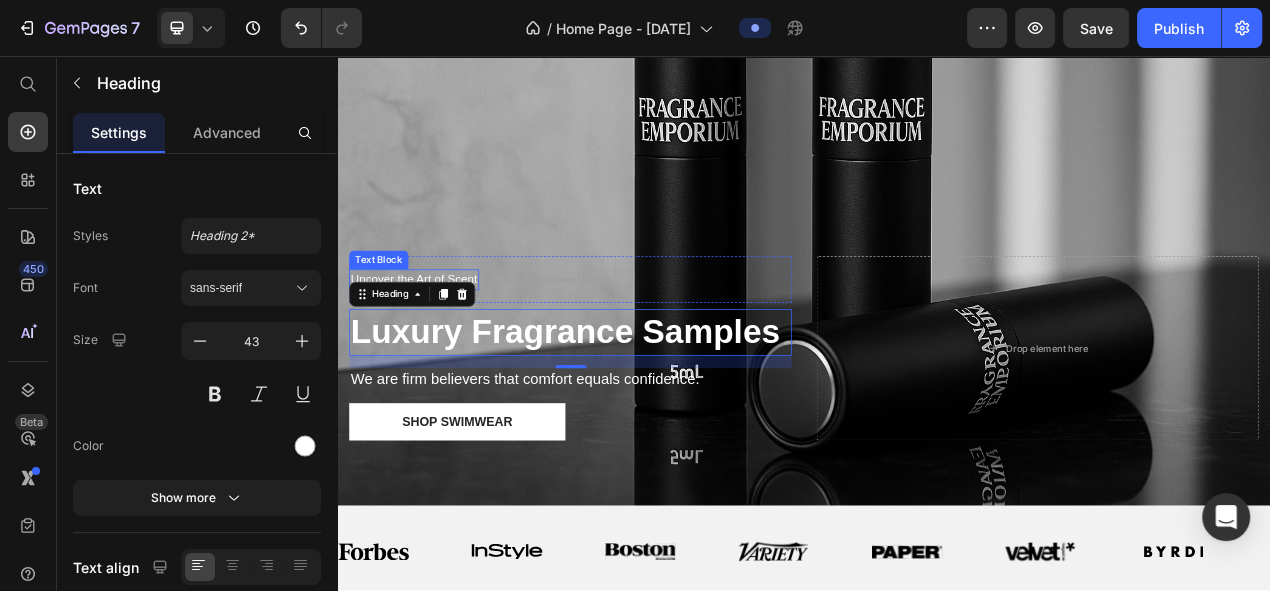click on "Uncover the Art of Scent" at bounding box center (435, 344) 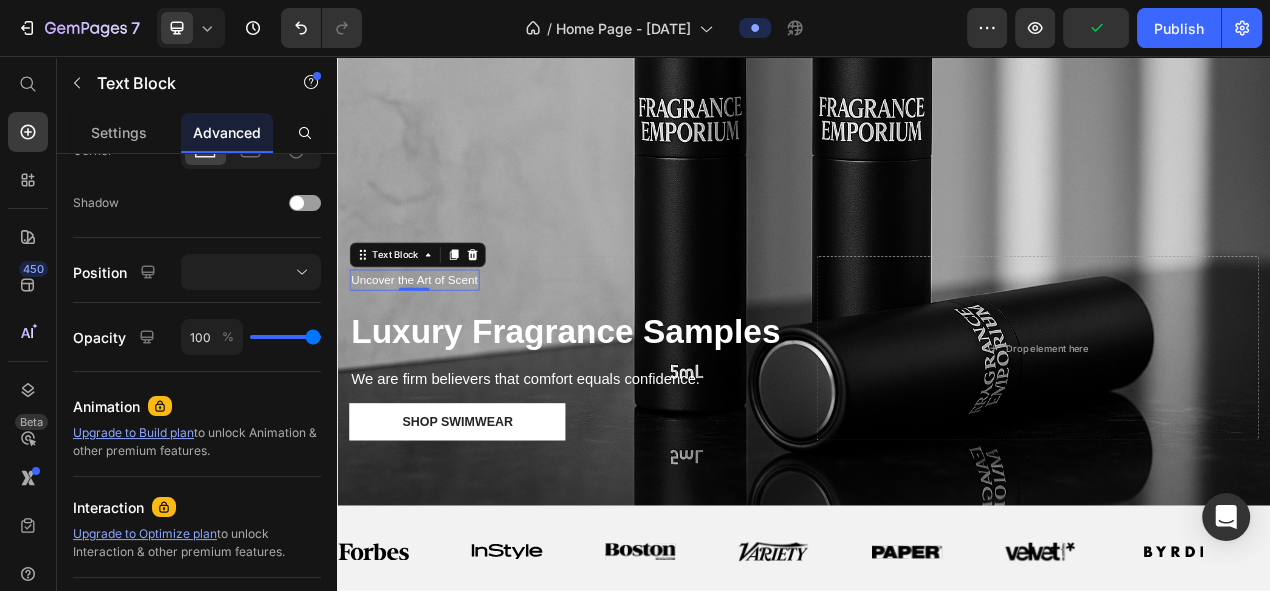 scroll, scrollTop: 807, scrollLeft: 0, axis: vertical 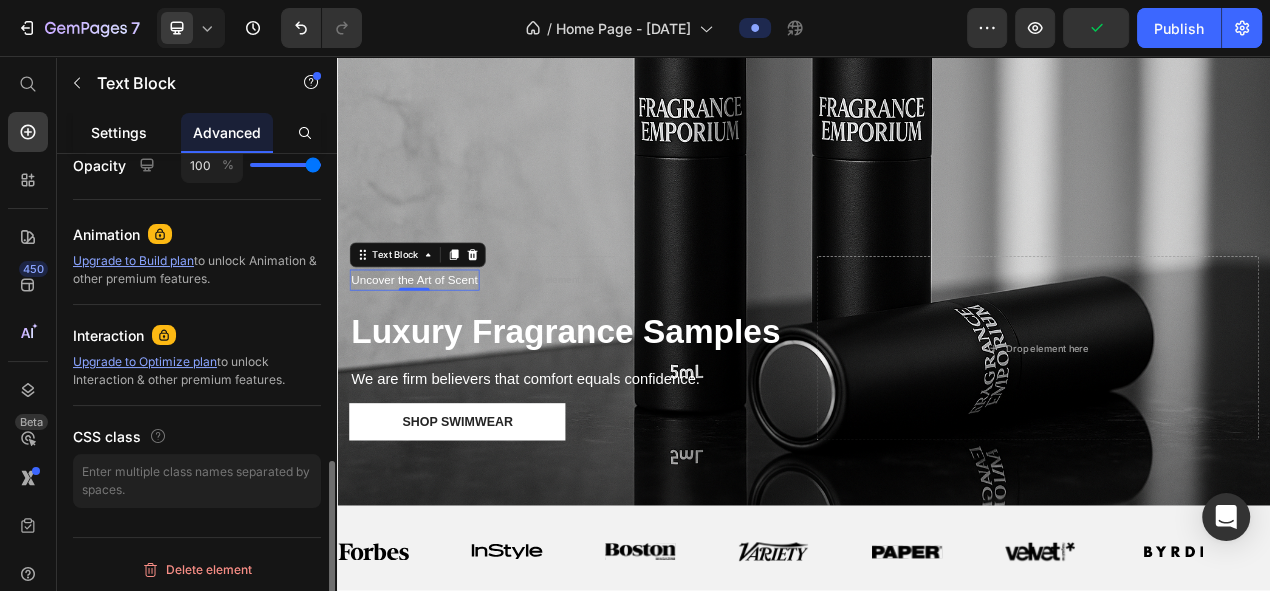 click on "Settings" at bounding box center (119, 132) 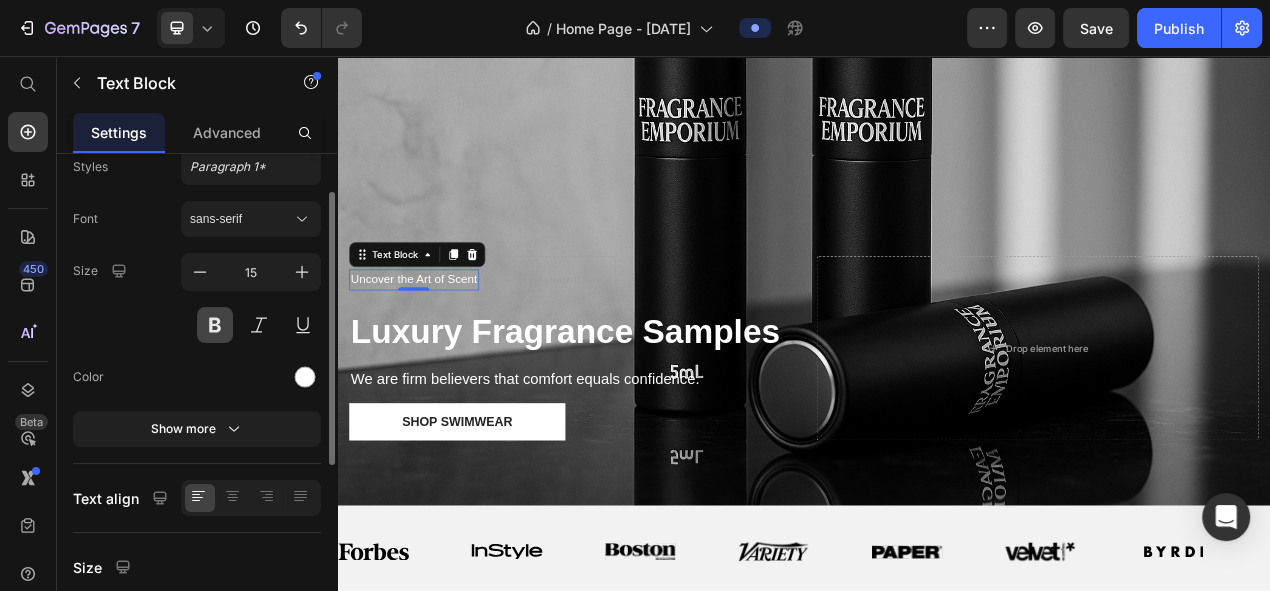 scroll, scrollTop: 234, scrollLeft: 0, axis: vertical 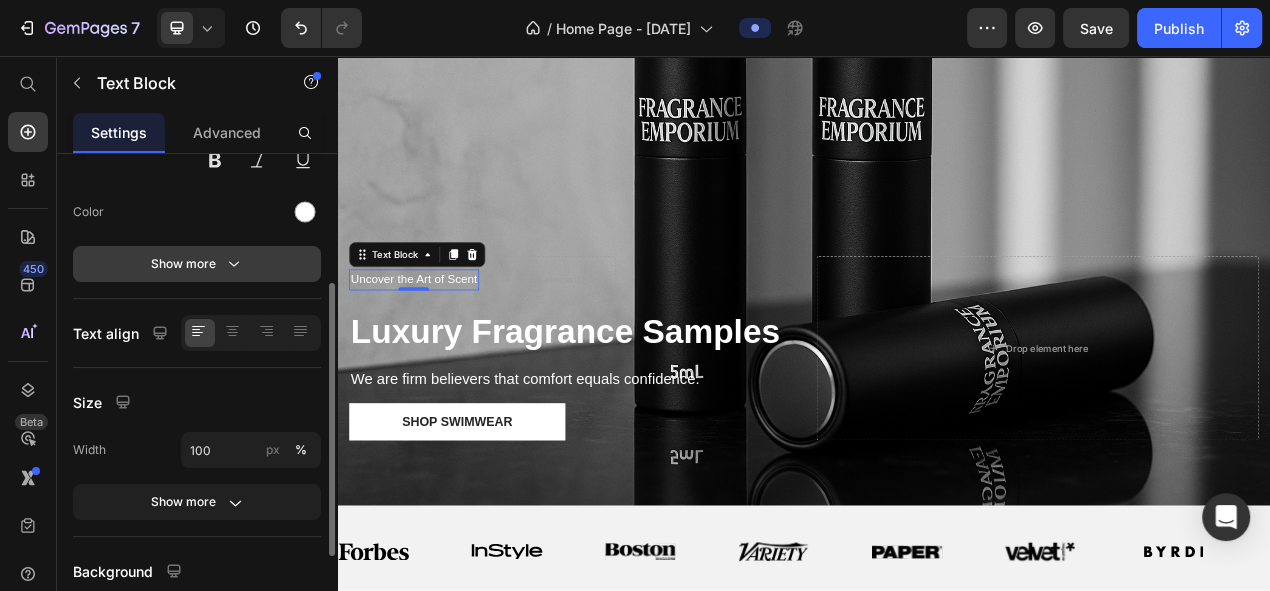 click on "Show more" at bounding box center (197, 264) 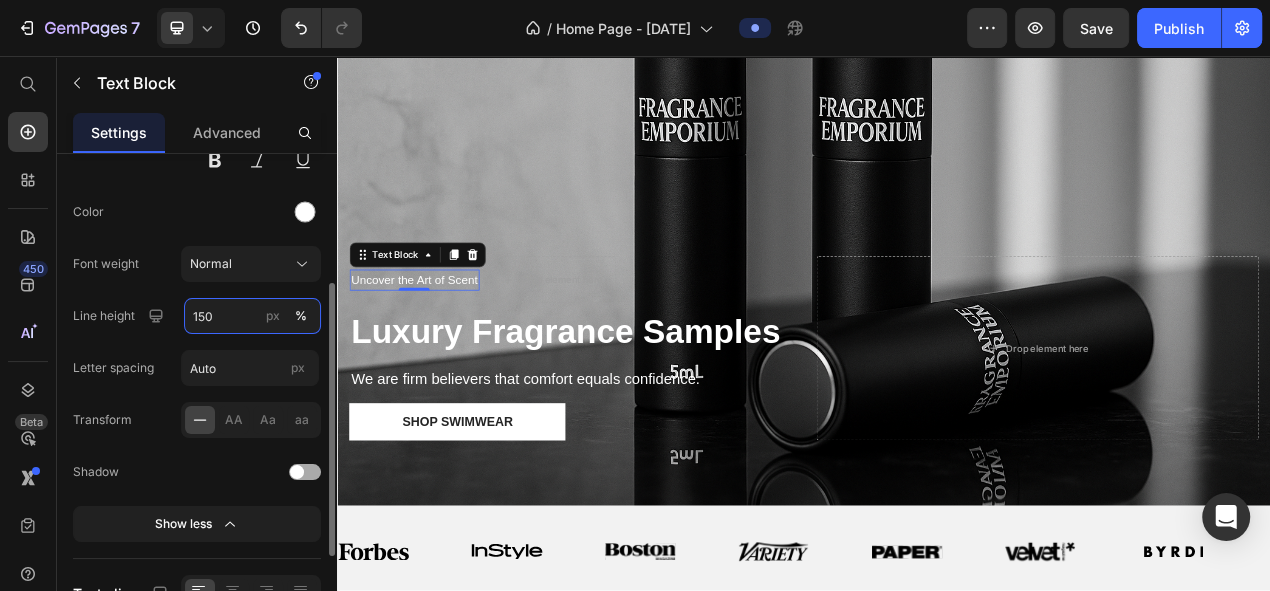 click on "150" at bounding box center [252, 316] 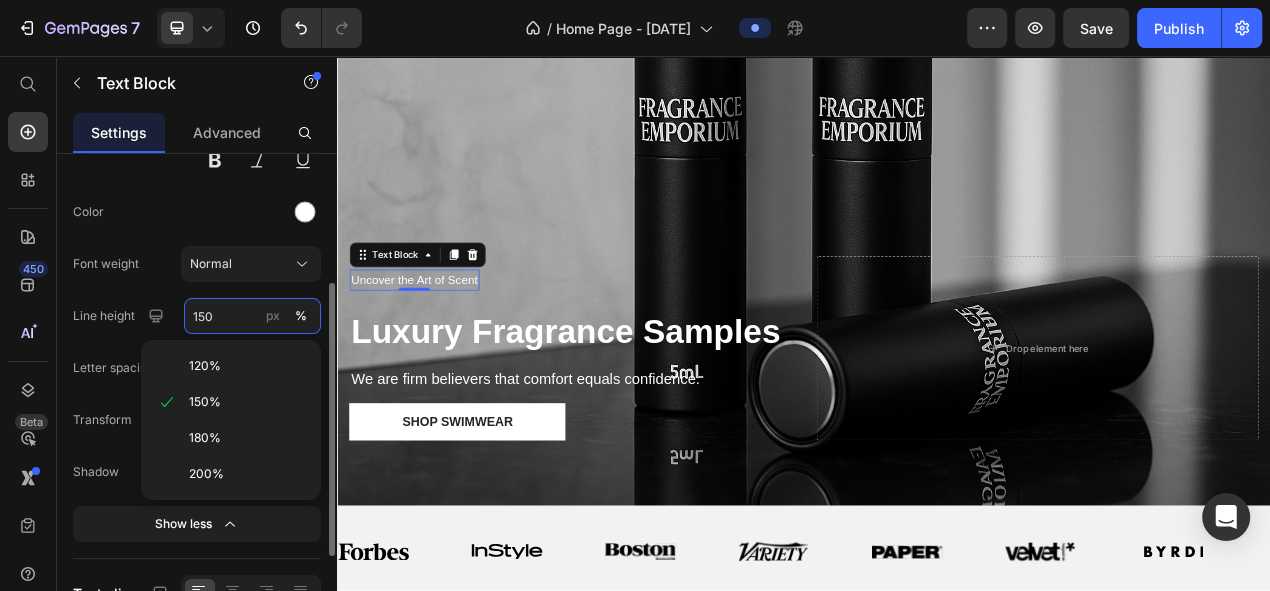 click on "150" at bounding box center (252, 316) 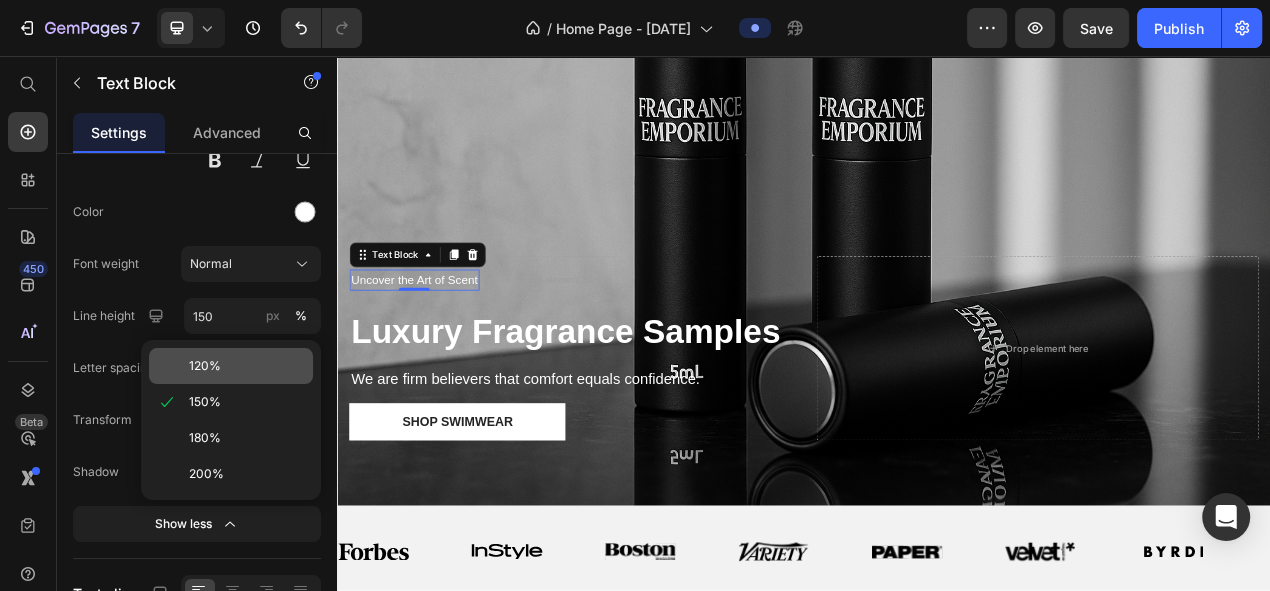 click on "120%" at bounding box center [247, 366] 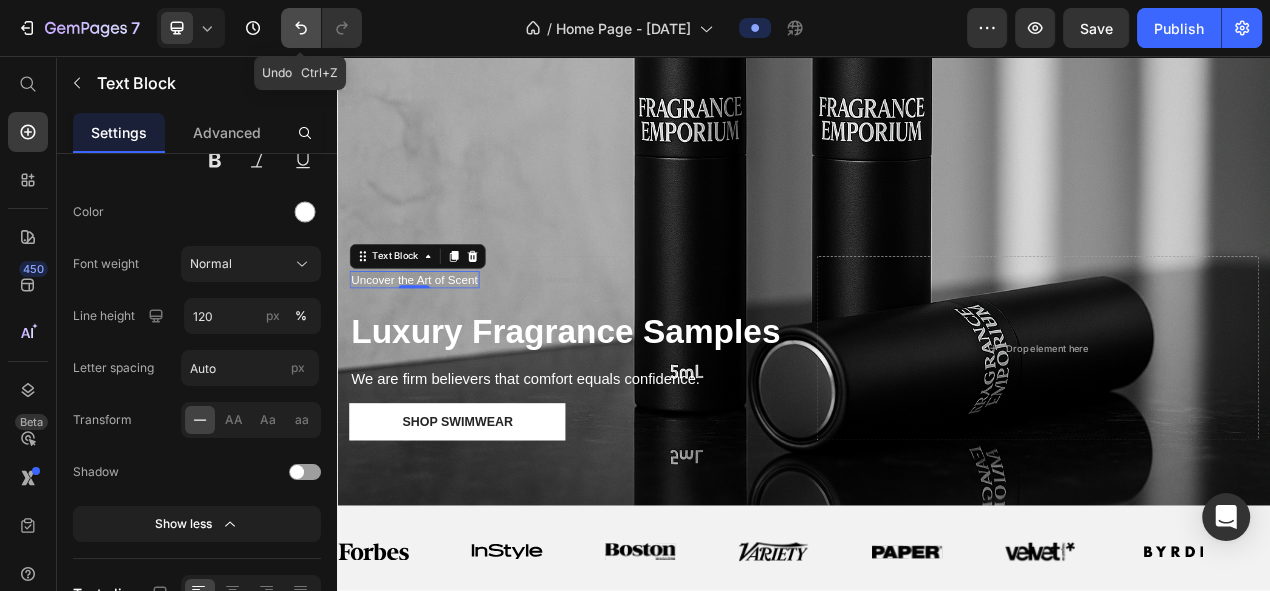 click 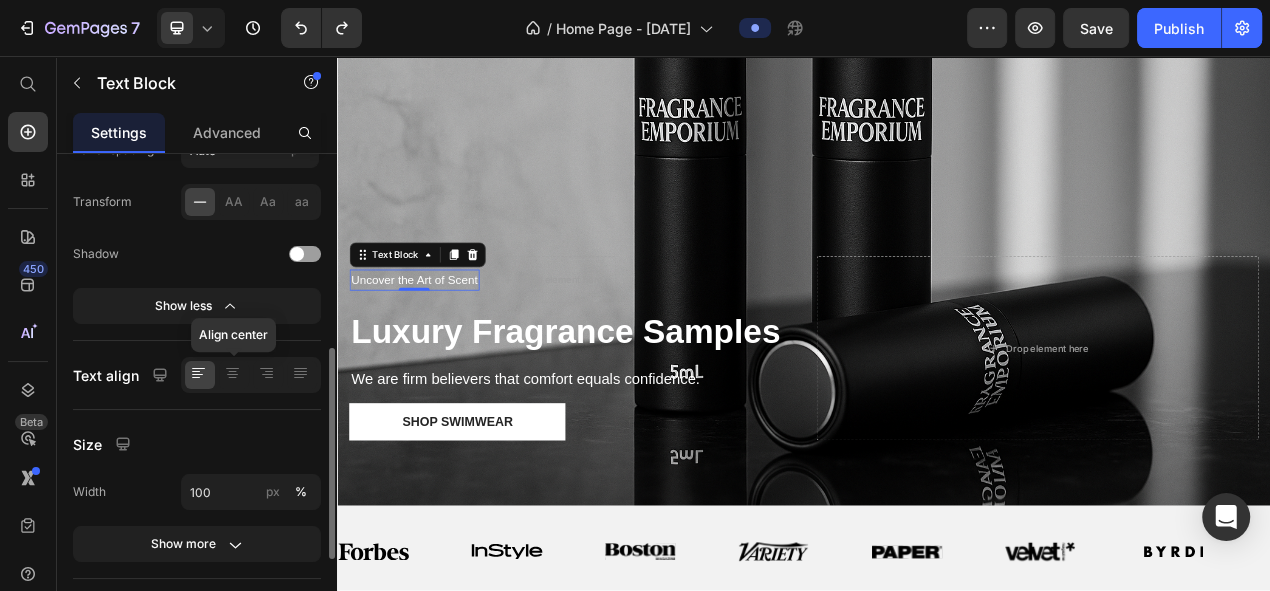 scroll, scrollTop: 586, scrollLeft: 0, axis: vertical 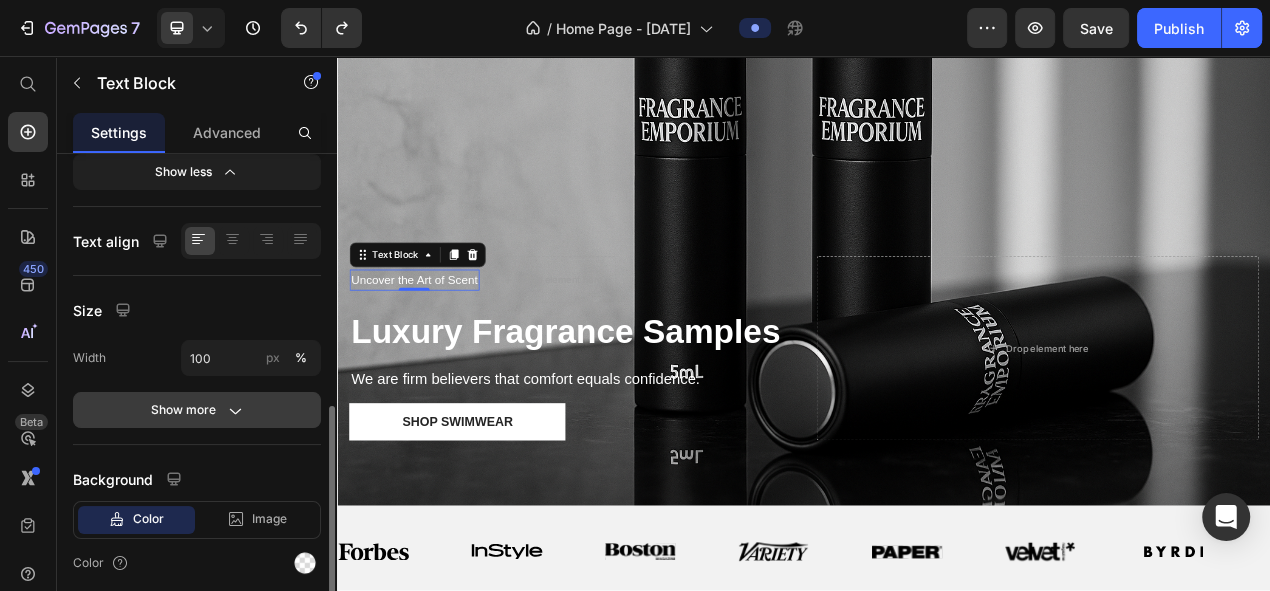 click on "Show more" at bounding box center [197, 410] 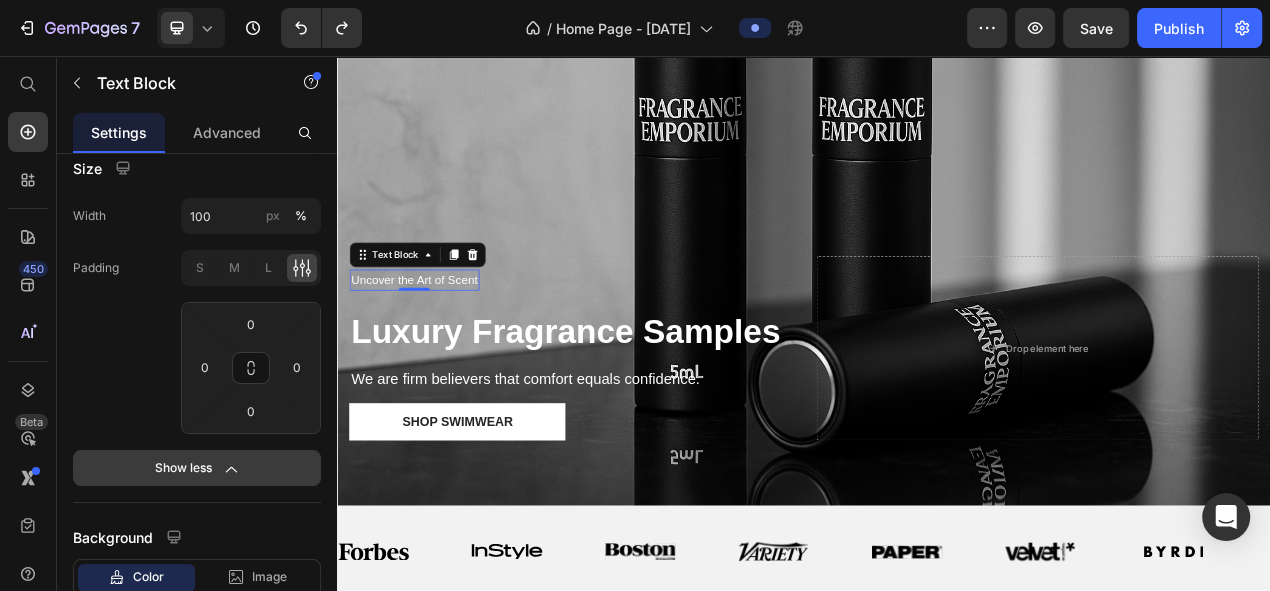 scroll, scrollTop: 857, scrollLeft: 0, axis: vertical 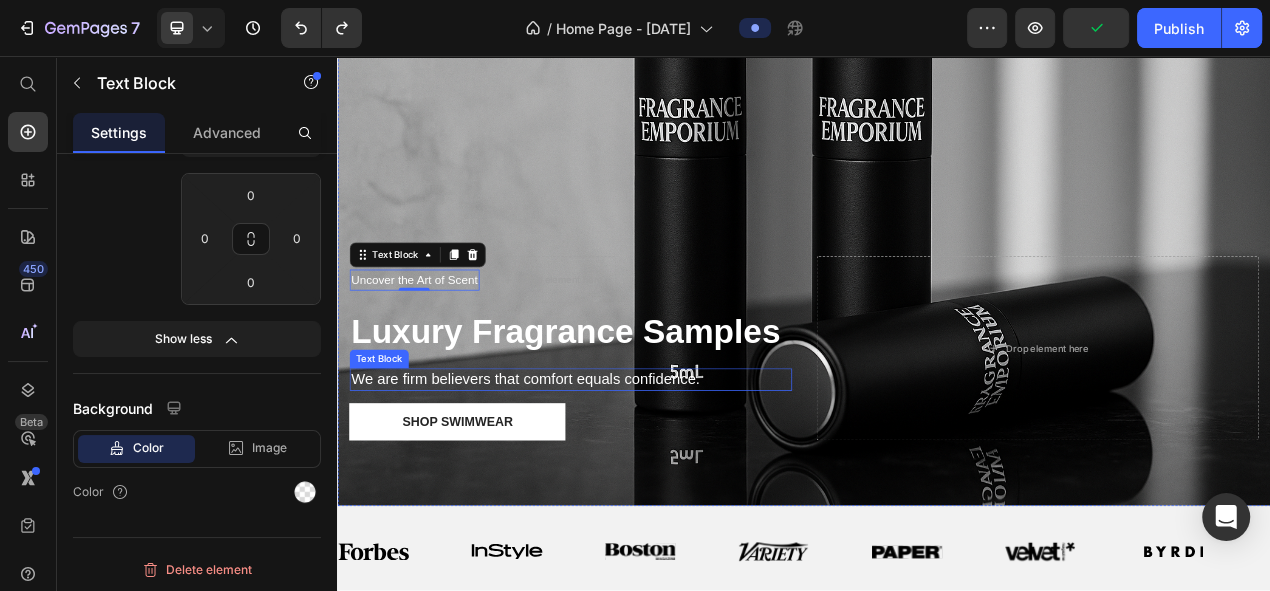 click on "We are firm believers that comfort equals confidence." at bounding box center [636, 472] 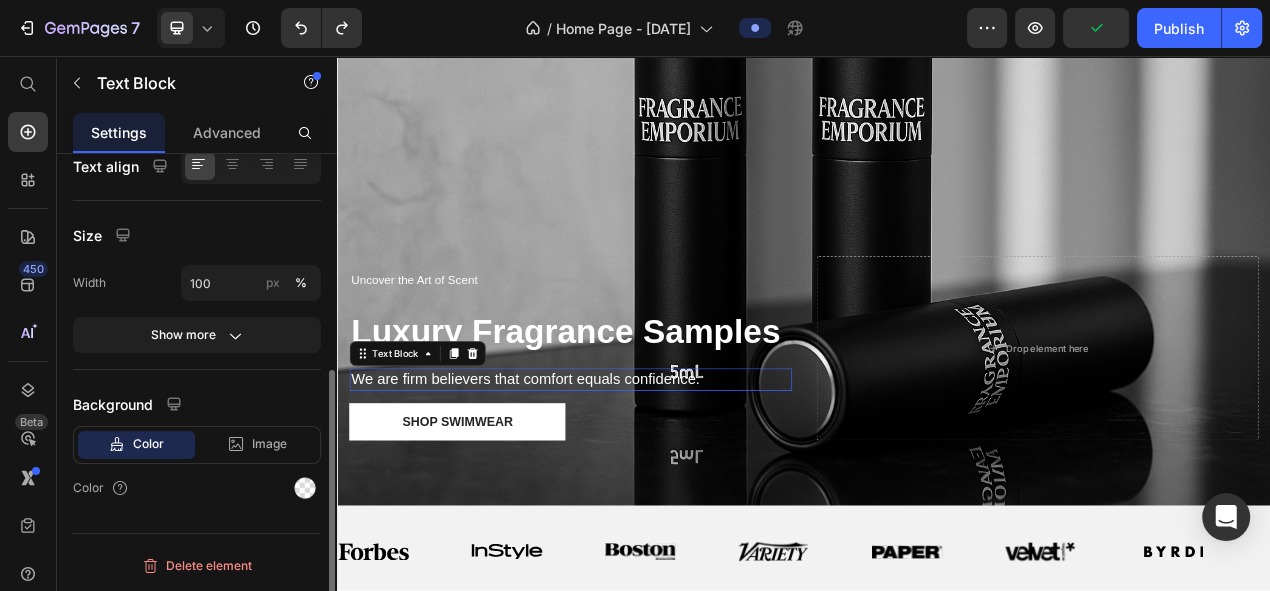 scroll, scrollTop: 397, scrollLeft: 0, axis: vertical 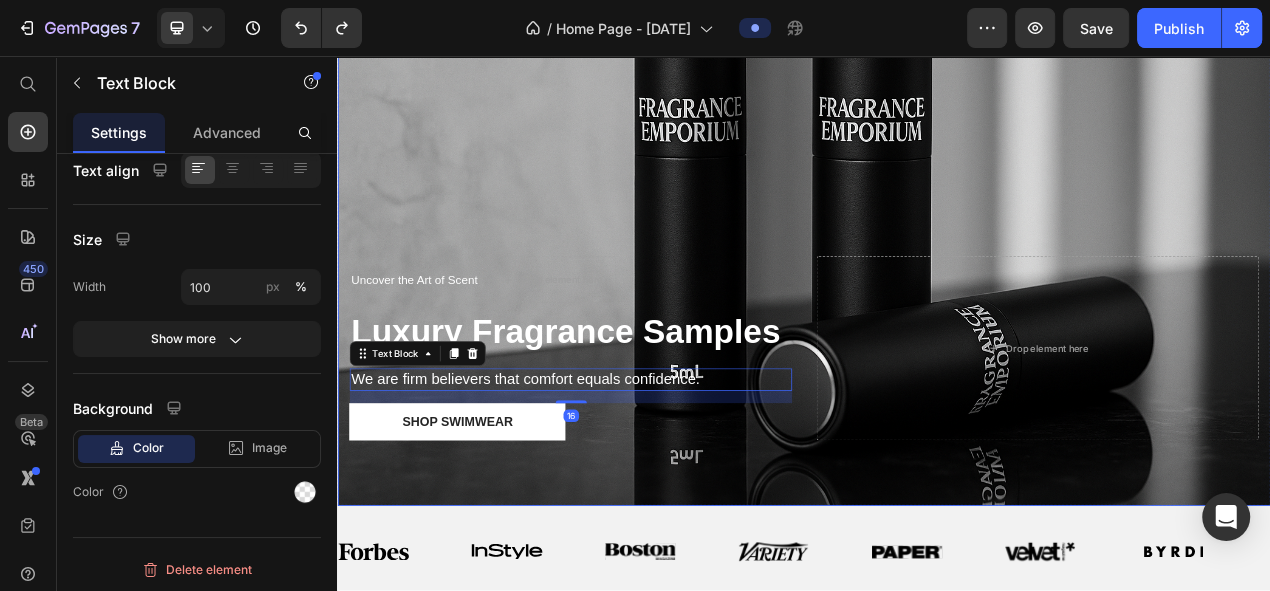 click on "Uncover the Art of Scent Text Block
Drop element here Row ⁠⁠⁠⁠⁠⁠⁠ Luxury Fragrance Samples Heading We are firm believers that comfort equals confidence. Text Block   16 Shop Swimwear Button" at bounding box center [636, 432] 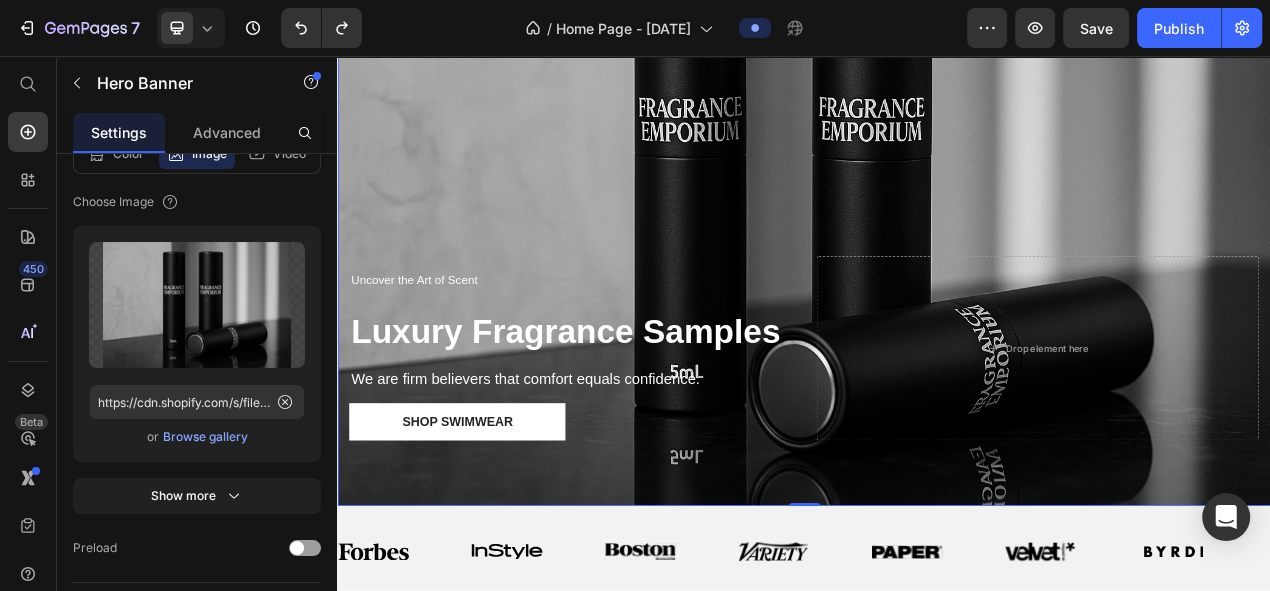 scroll, scrollTop: 0, scrollLeft: 0, axis: both 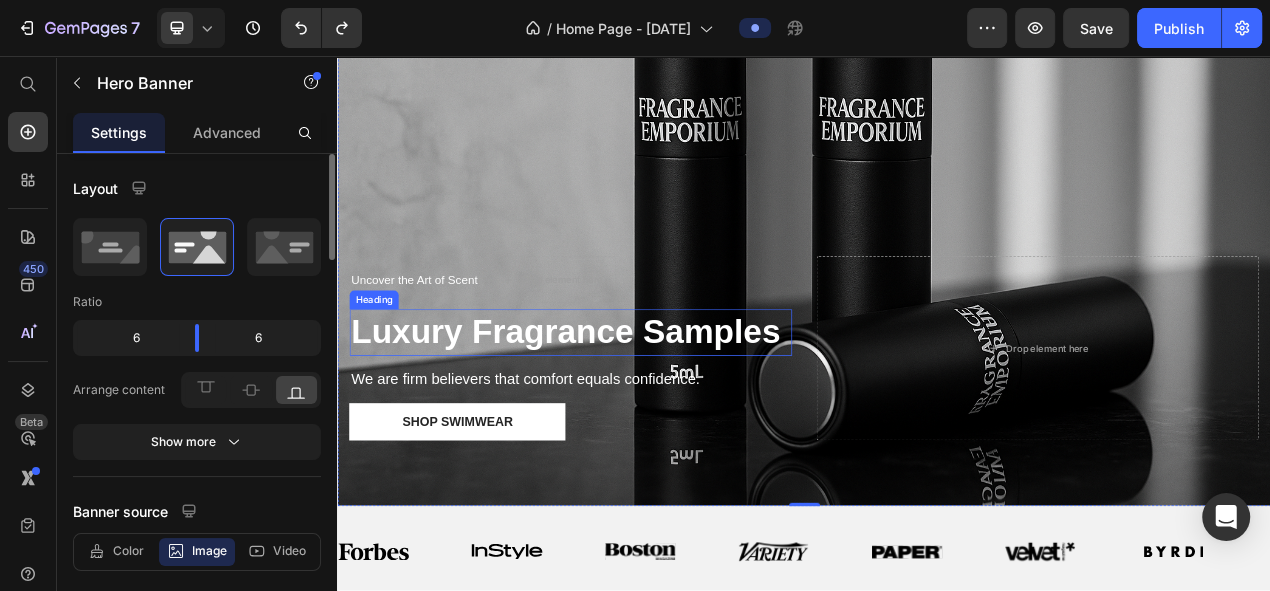 click on "Luxury Fragrance Samples" at bounding box center [630, 411] 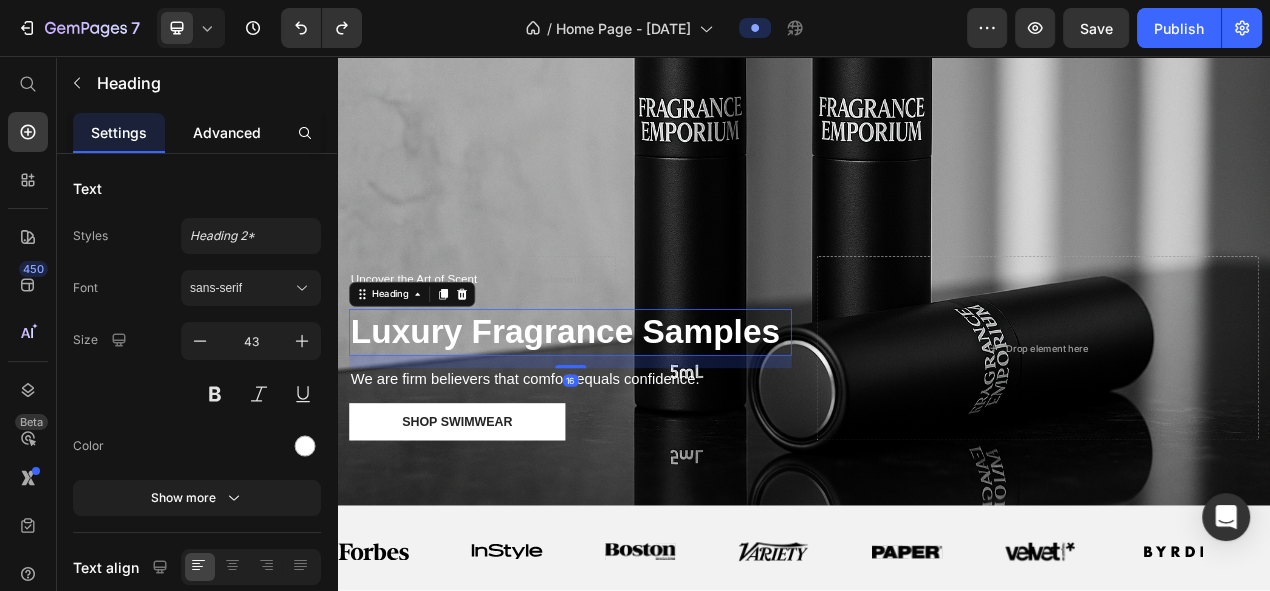 click on "Advanced" at bounding box center [227, 132] 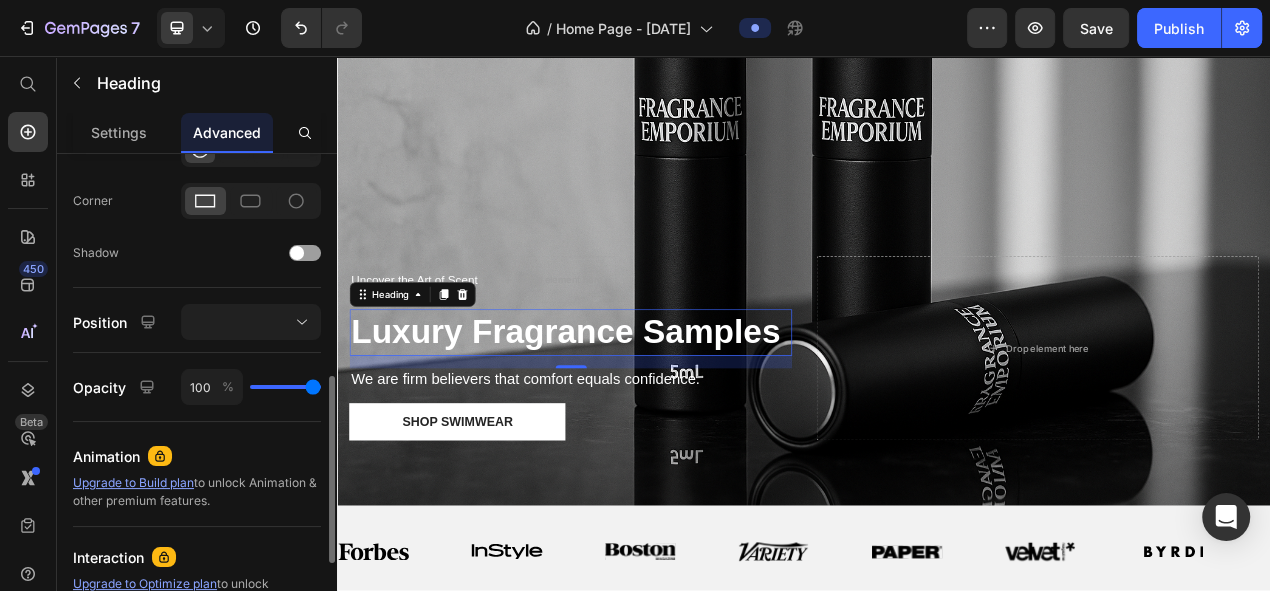 scroll, scrollTop: 807, scrollLeft: 0, axis: vertical 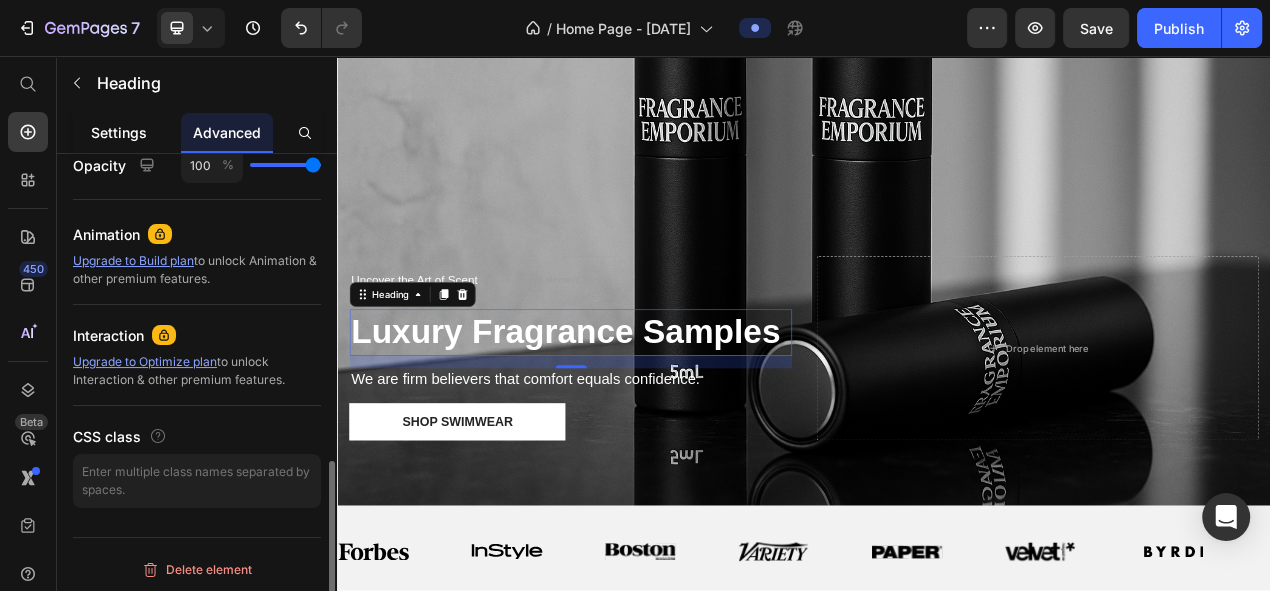 click on "Settings" at bounding box center [119, 132] 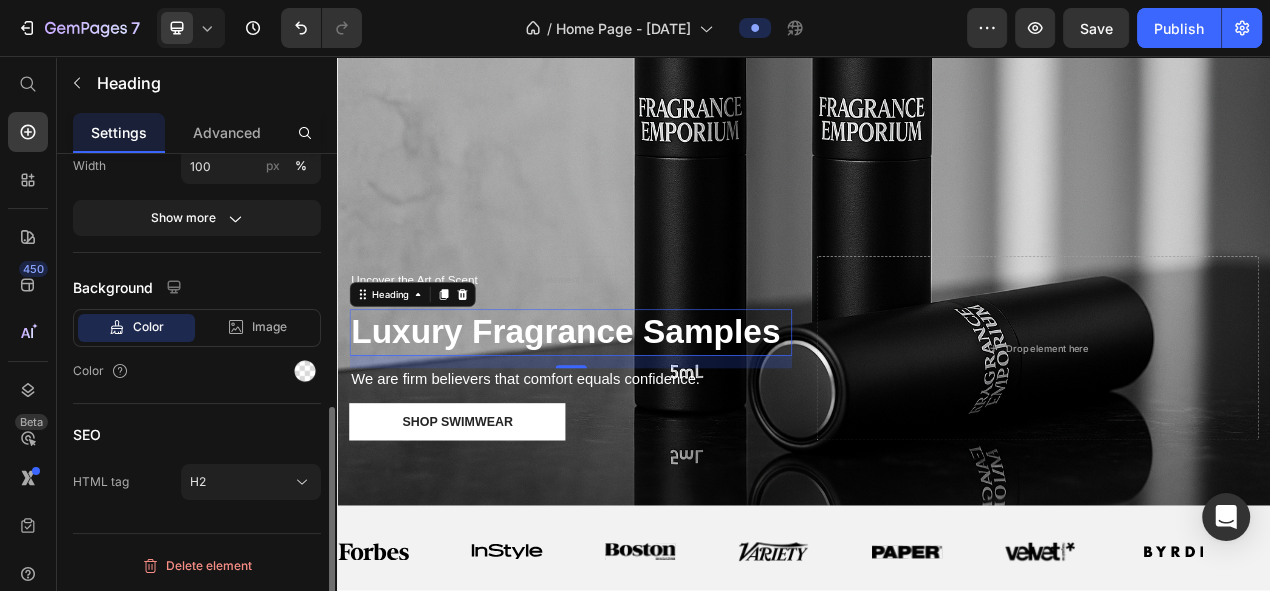 scroll, scrollTop: 0, scrollLeft: 0, axis: both 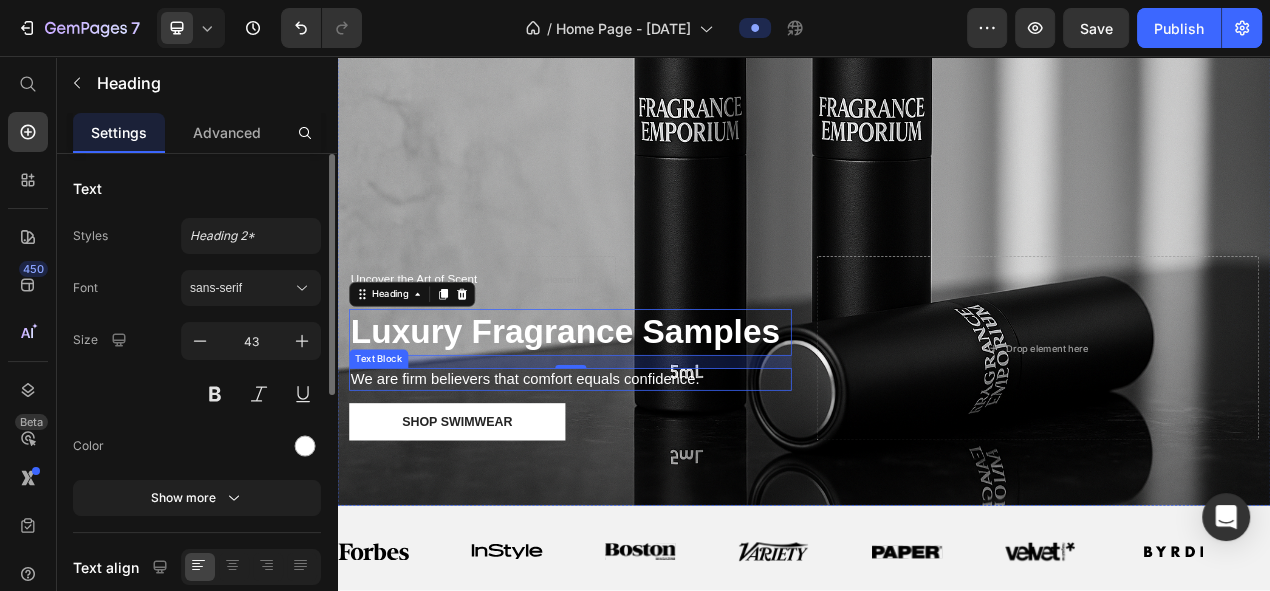 click on "We are firm believers that comfort equals confidence." at bounding box center (636, 472) 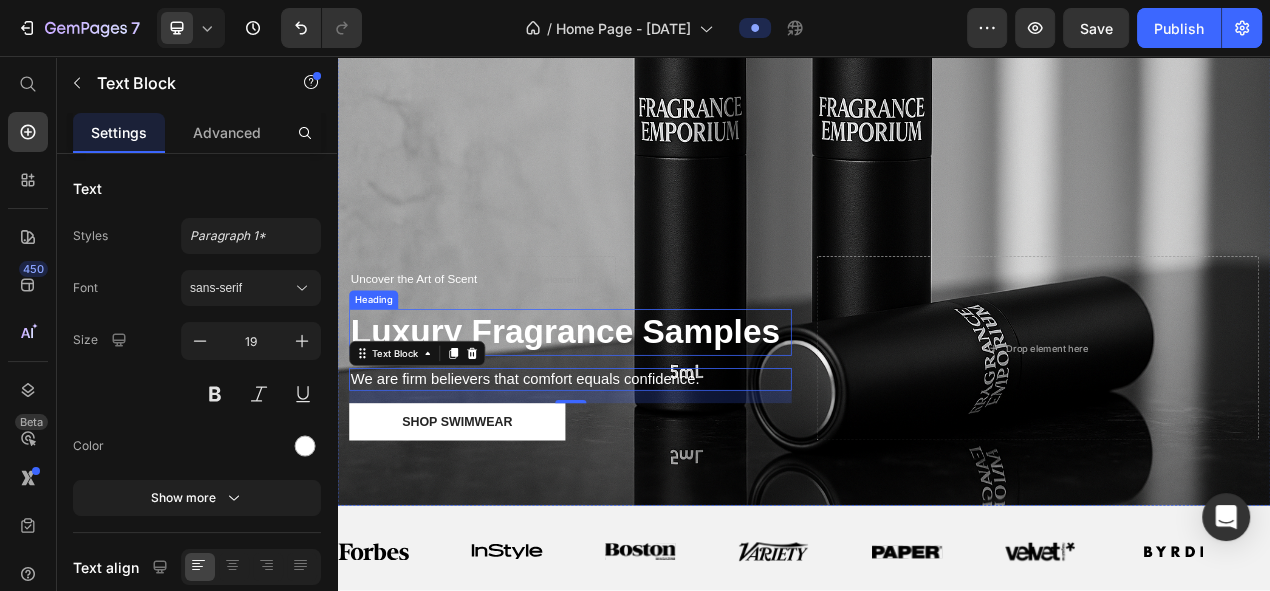 click on "We are firm believers that comfort equals confidence." at bounding box center [636, 472] 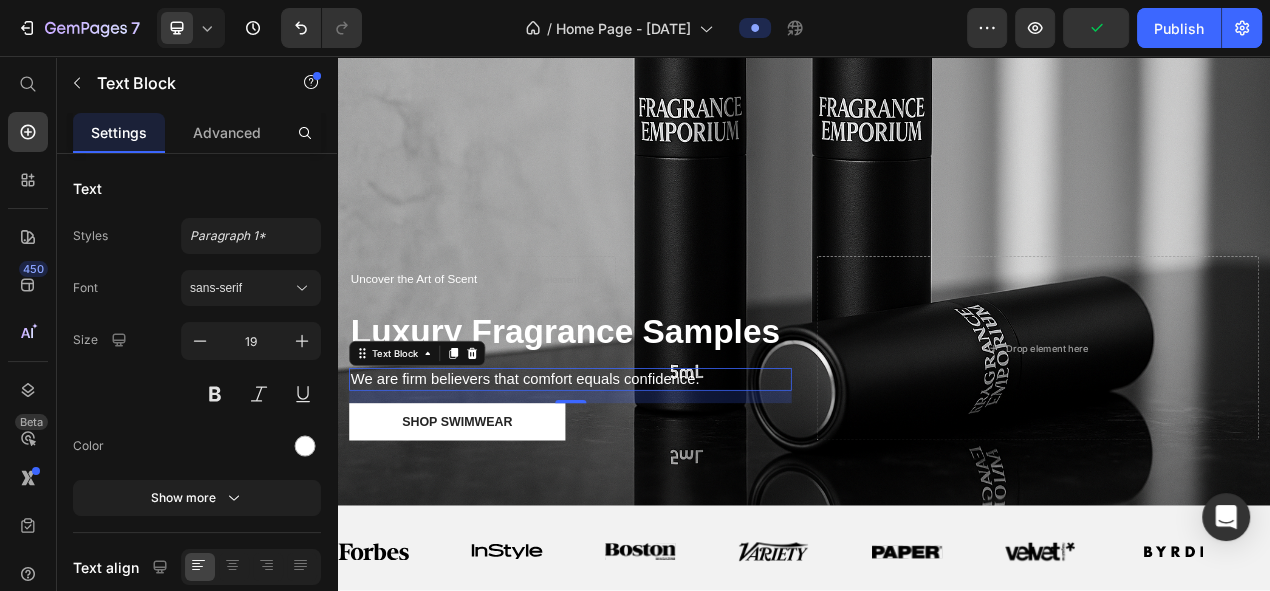 click on "We are firm believers that comfort equals confidence." at bounding box center [636, 472] 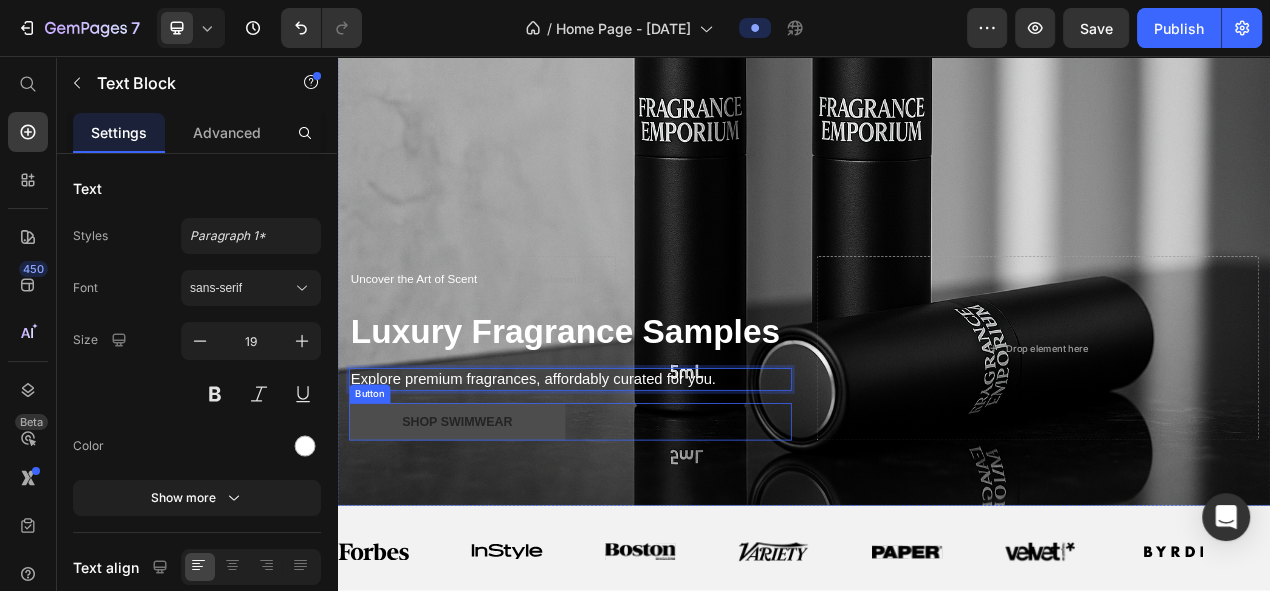 click on "Shop Swimwear" at bounding box center [491, 527] 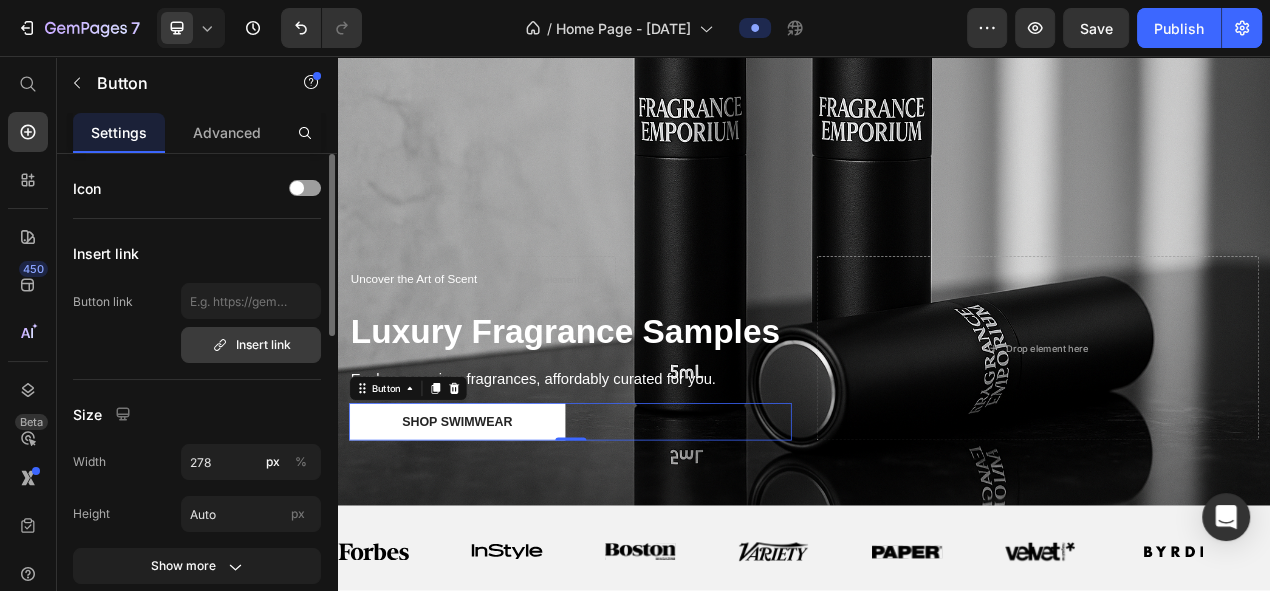 click on "Insert link" at bounding box center (251, 345) 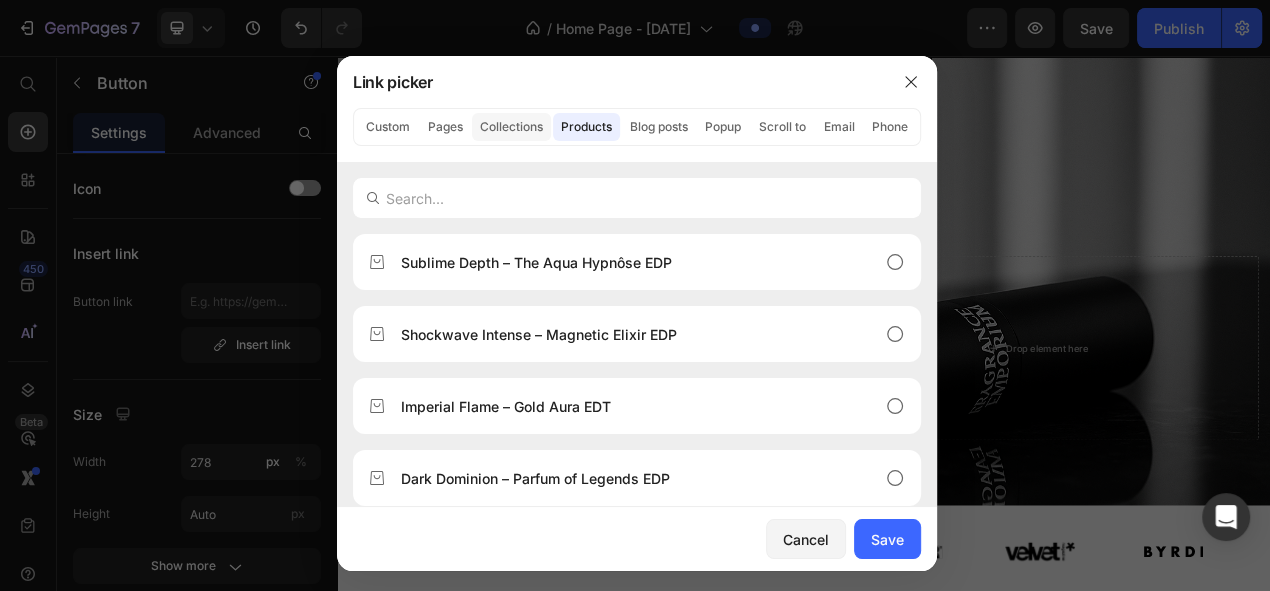 click on "Collections" 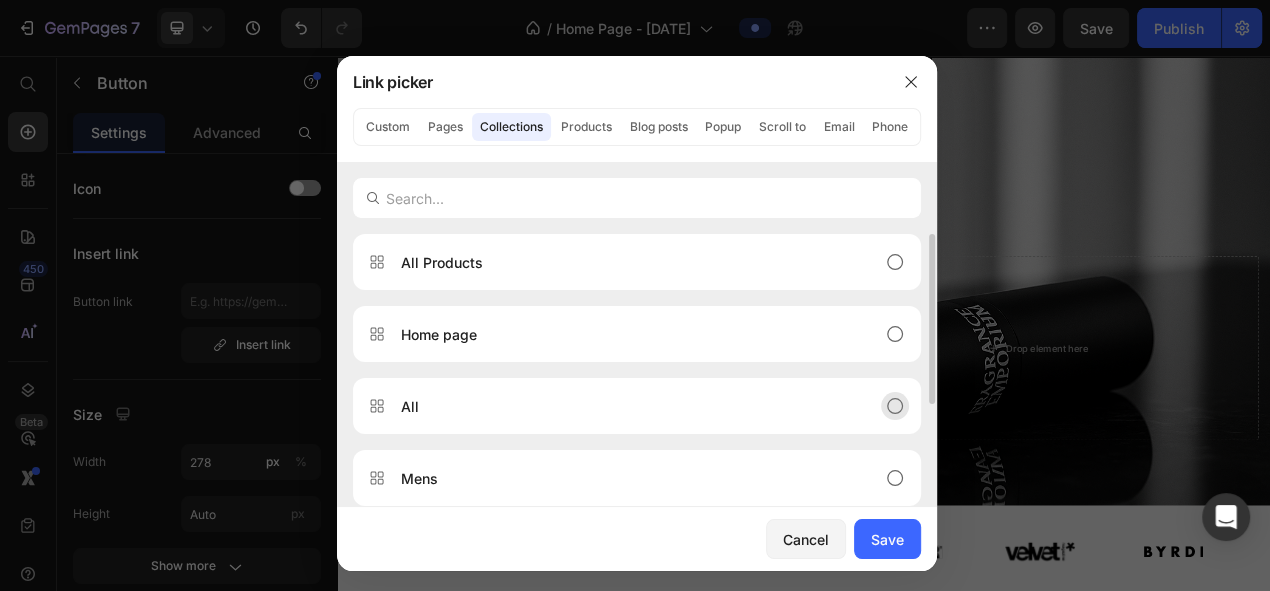 click on "All" at bounding box center [621, 406] 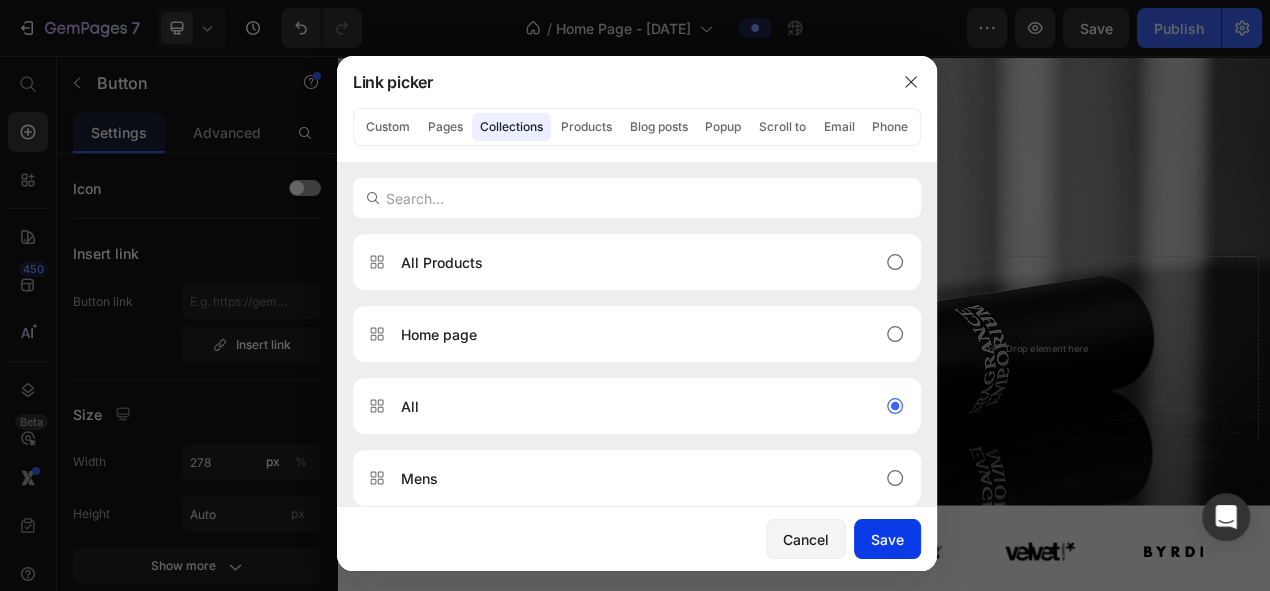 click on "Save" 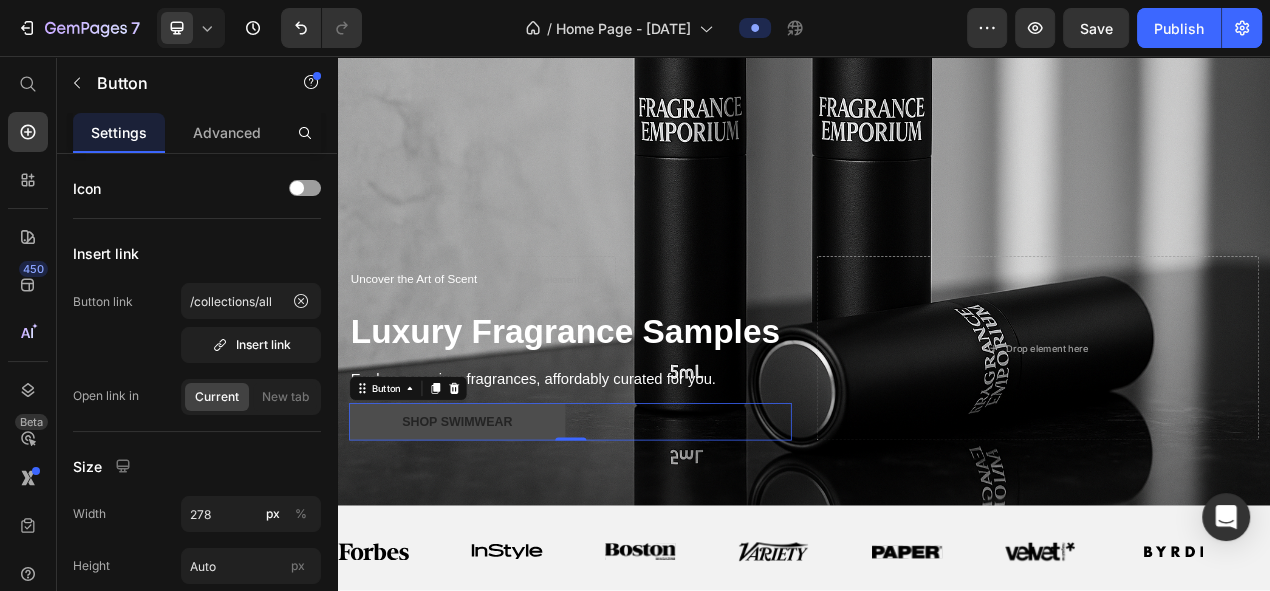 click on "Shop Swimwear" at bounding box center [491, 527] 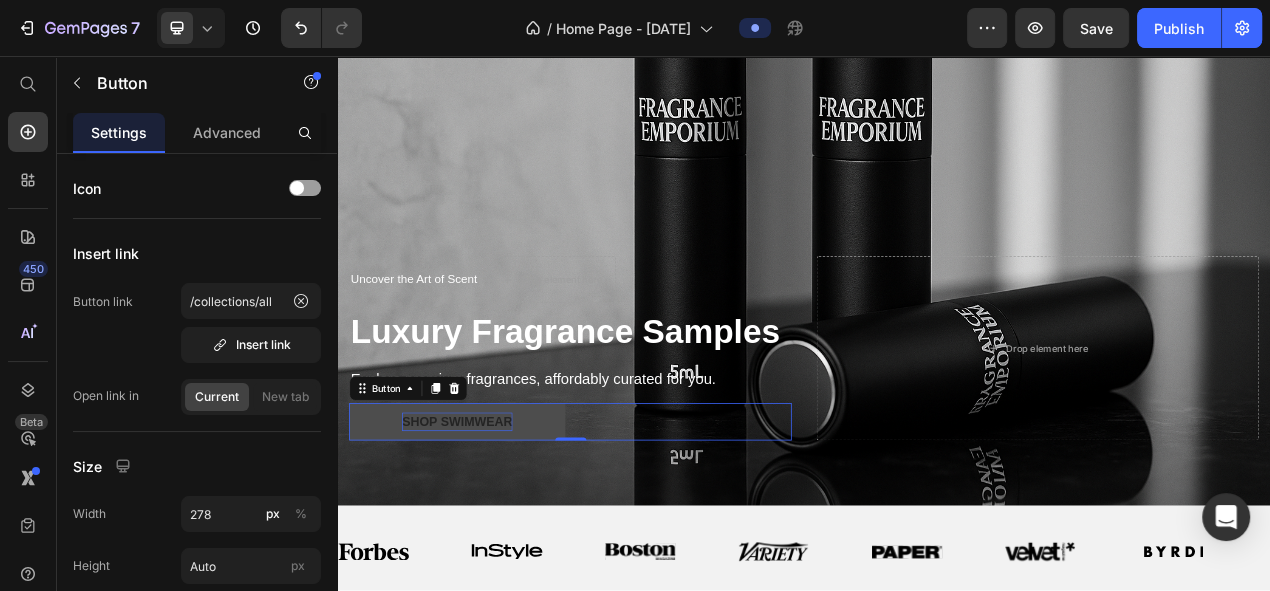 click on "Shop Swimwear" at bounding box center [491, 527] 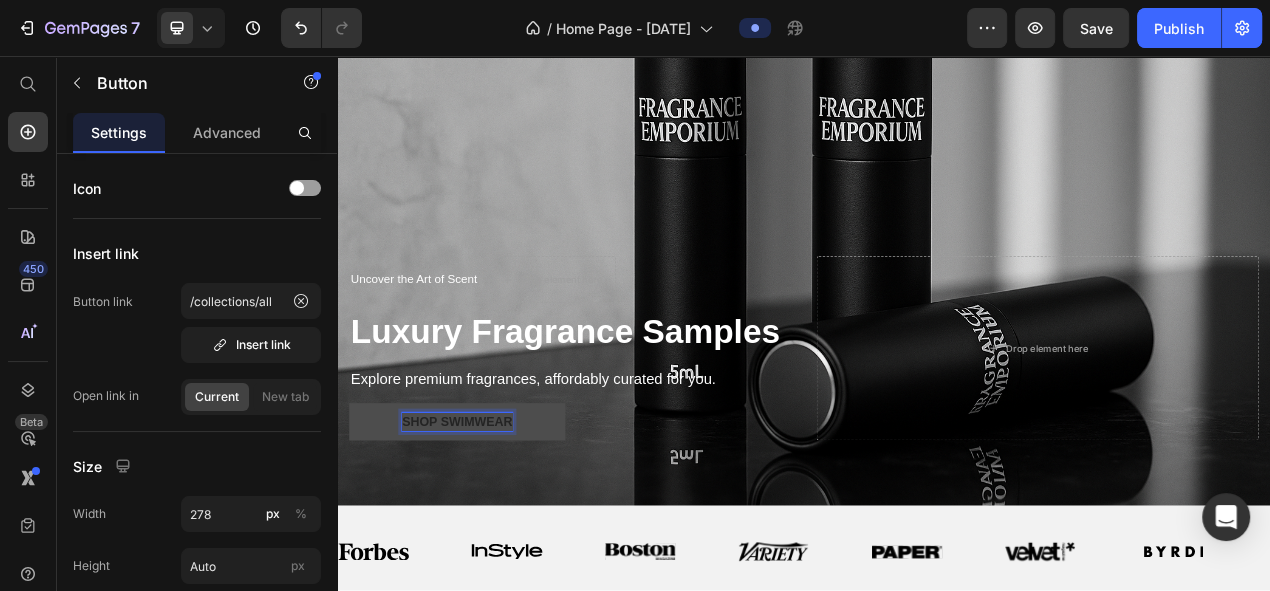 click on "Shop Swimwear" at bounding box center [491, 527] 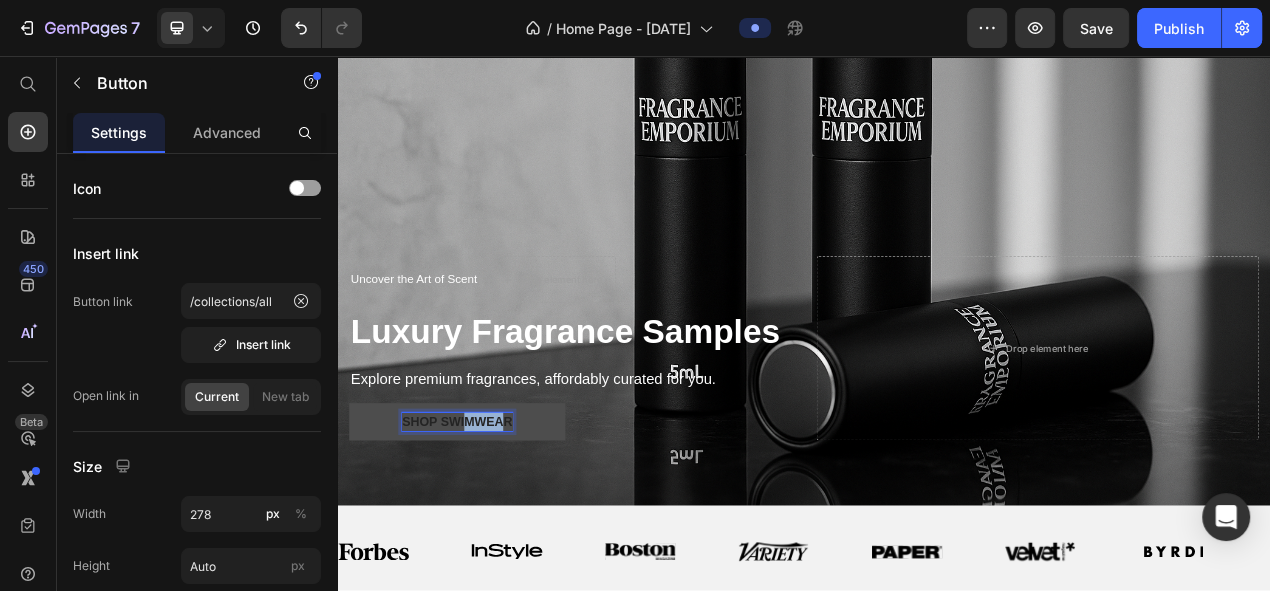drag, startPoint x: 554, startPoint y: 524, endPoint x: 501, endPoint y: 526, distance: 53.037724 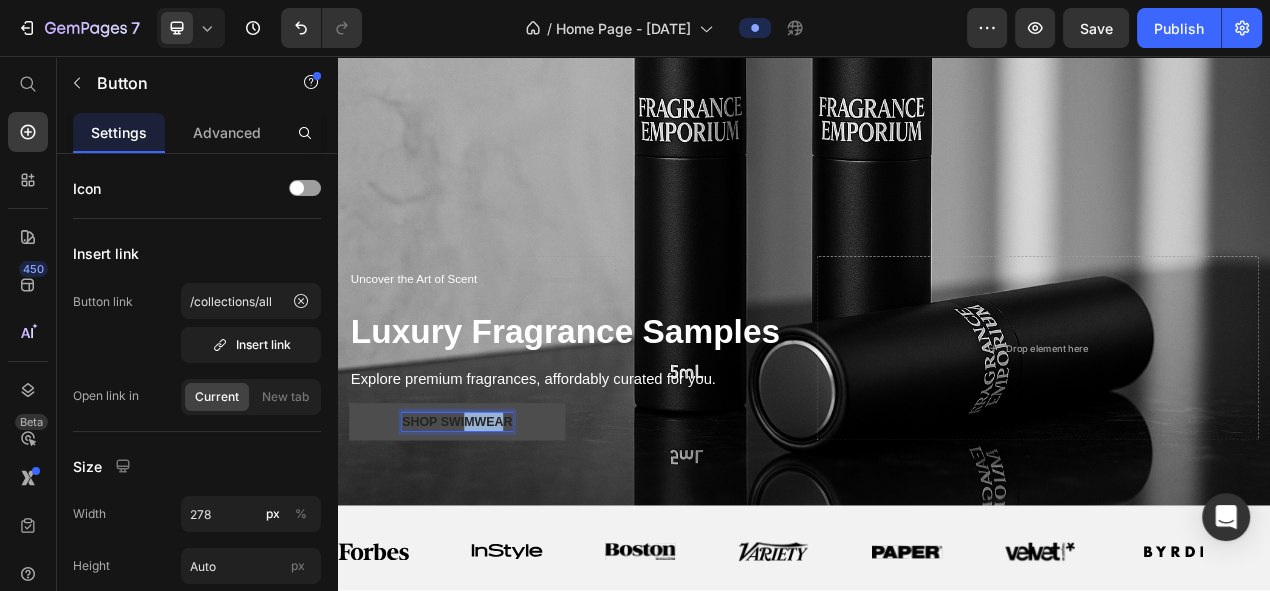 click on "Shop Swimwear" at bounding box center [491, 527] 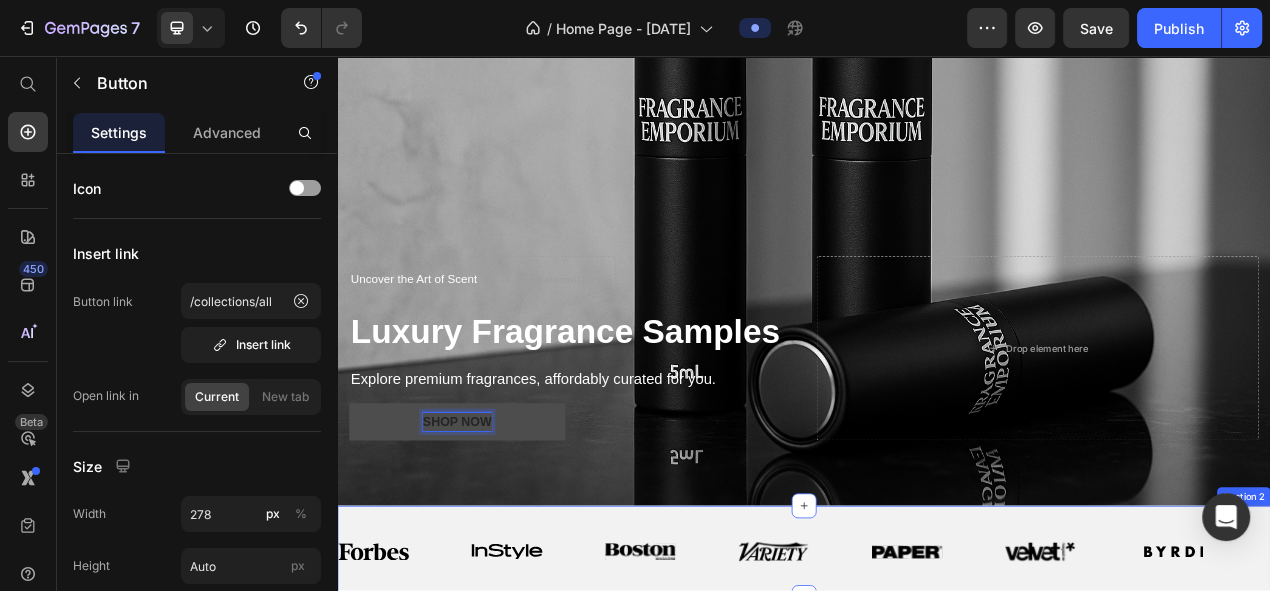 click on "Image Image Image Image Image Image Image Image Image Image Image Image Image Image Marquee Section 2" at bounding box center (937, 694) 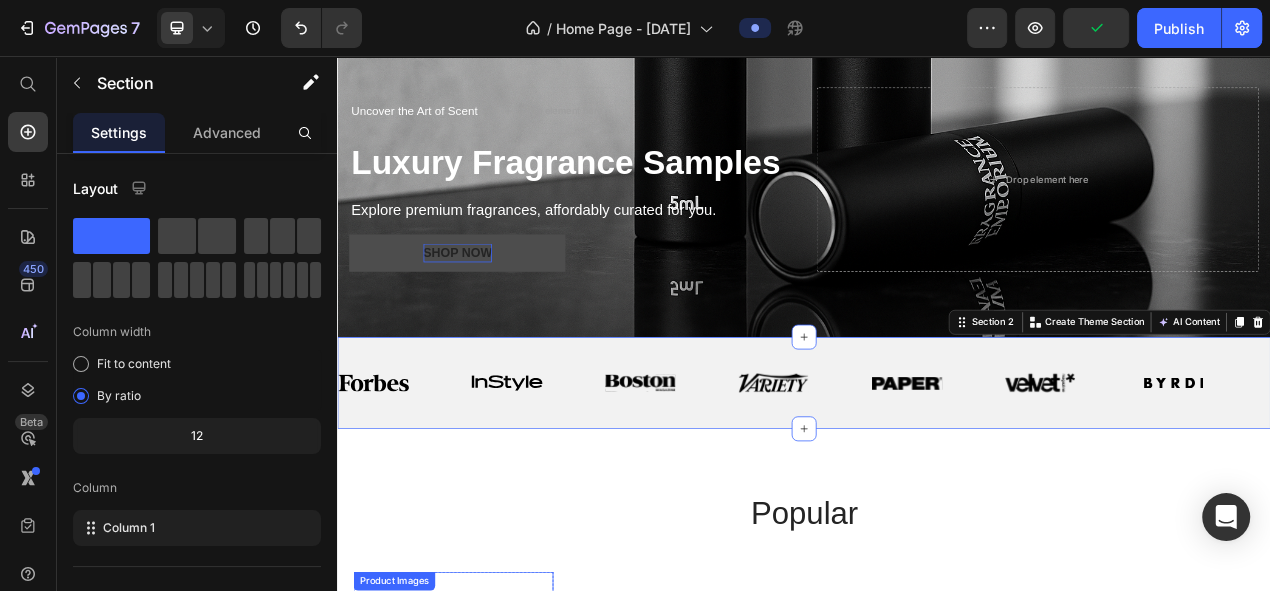 scroll, scrollTop: 467, scrollLeft: 0, axis: vertical 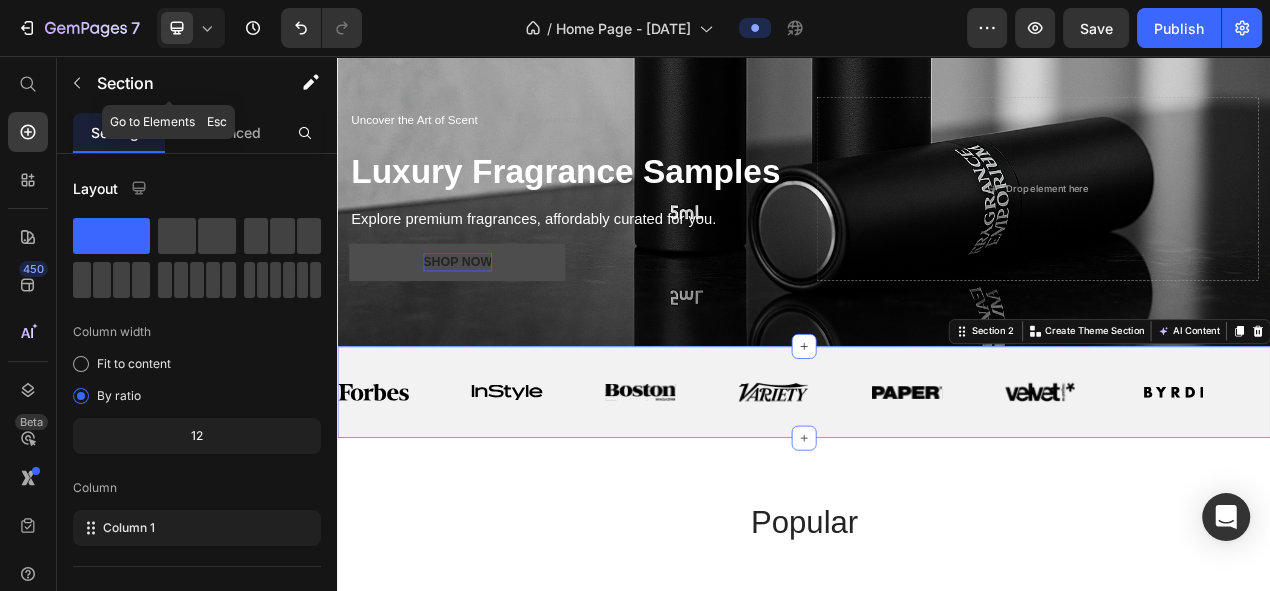 click 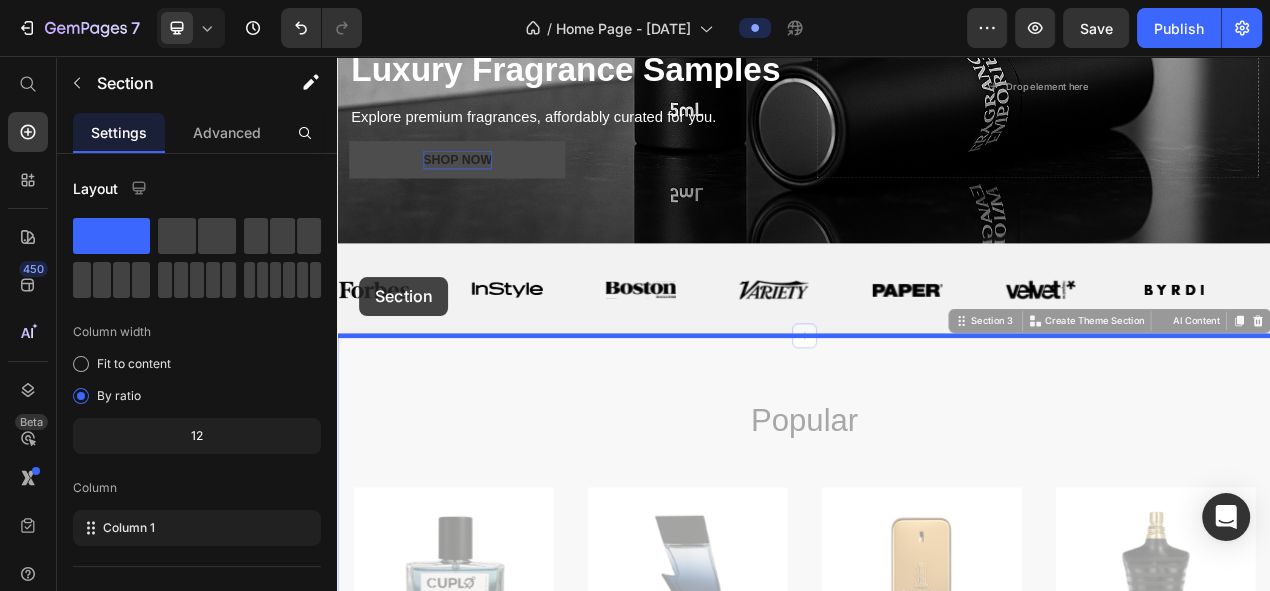 scroll, scrollTop: 643, scrollLeft: 0, axis: vertical 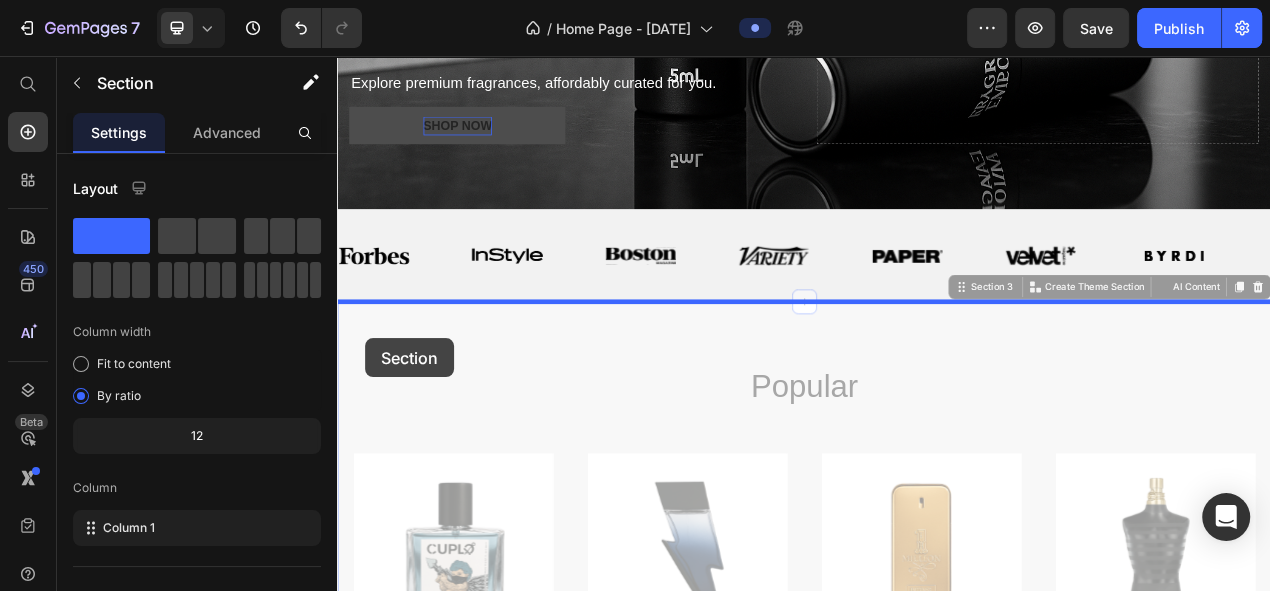 drag, startPoint x: 362, startPoint y: 580, endPoint x: 375, endPoint y: 417, distance: 163.51758 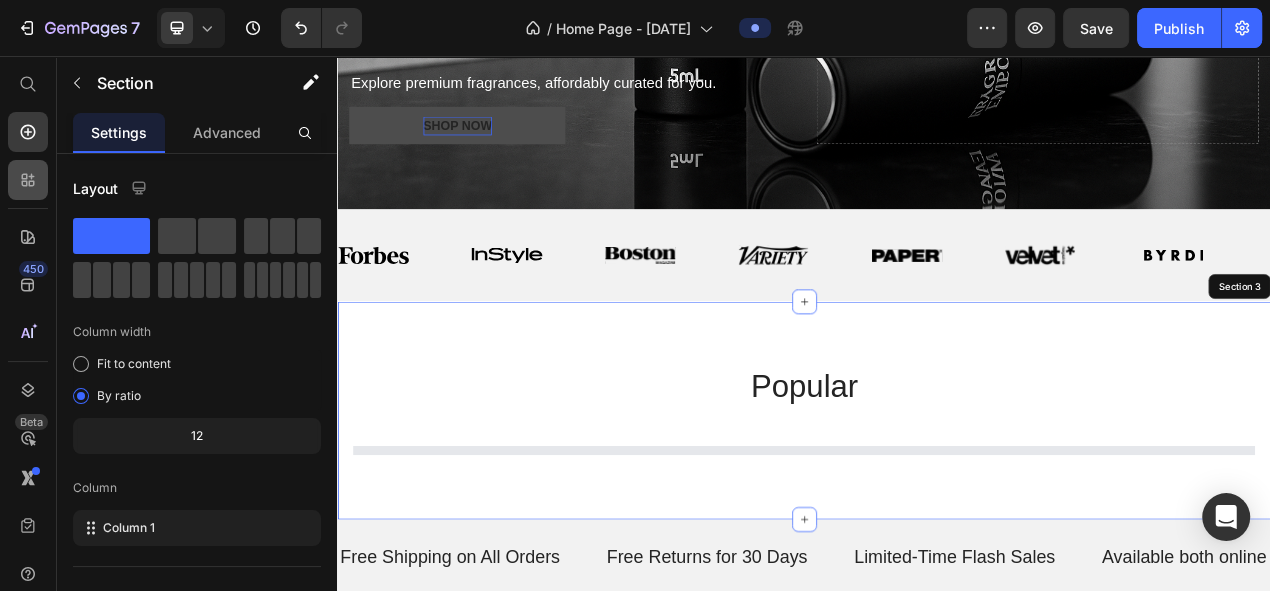 scroll, scrollTop: 664, scrollLeft: 0, axis: vertical 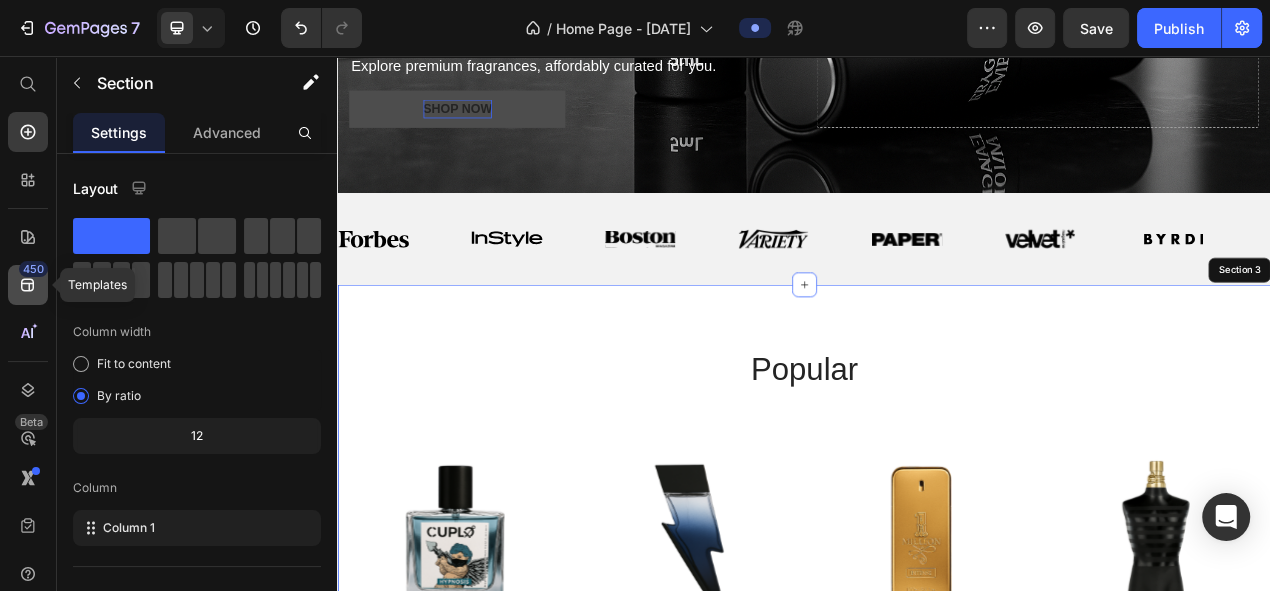 click on "450" 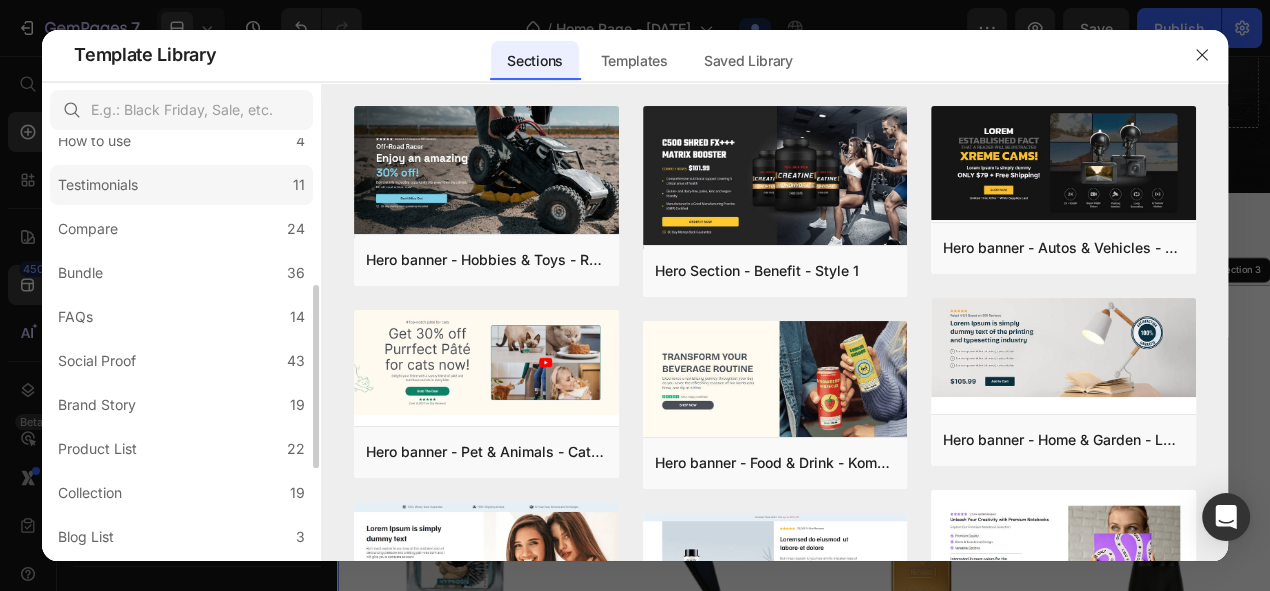 scroll, scrollTop: 365, scrollLeft: 0, axis: vertical 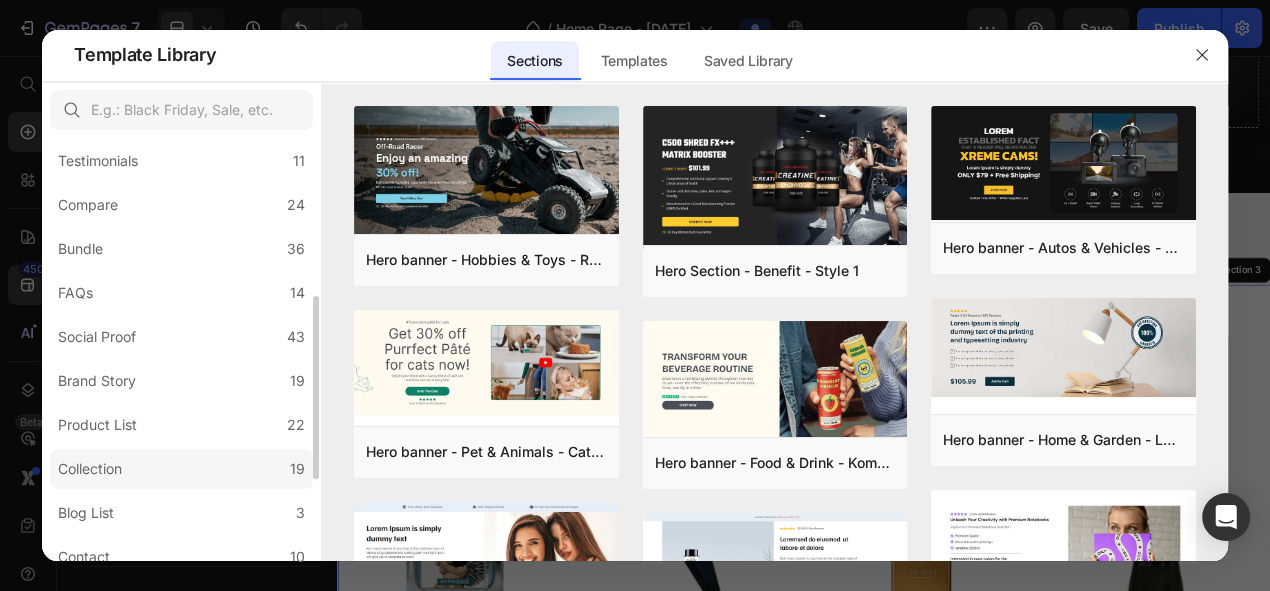 click on "Collection" at bounding box center (90, 469) 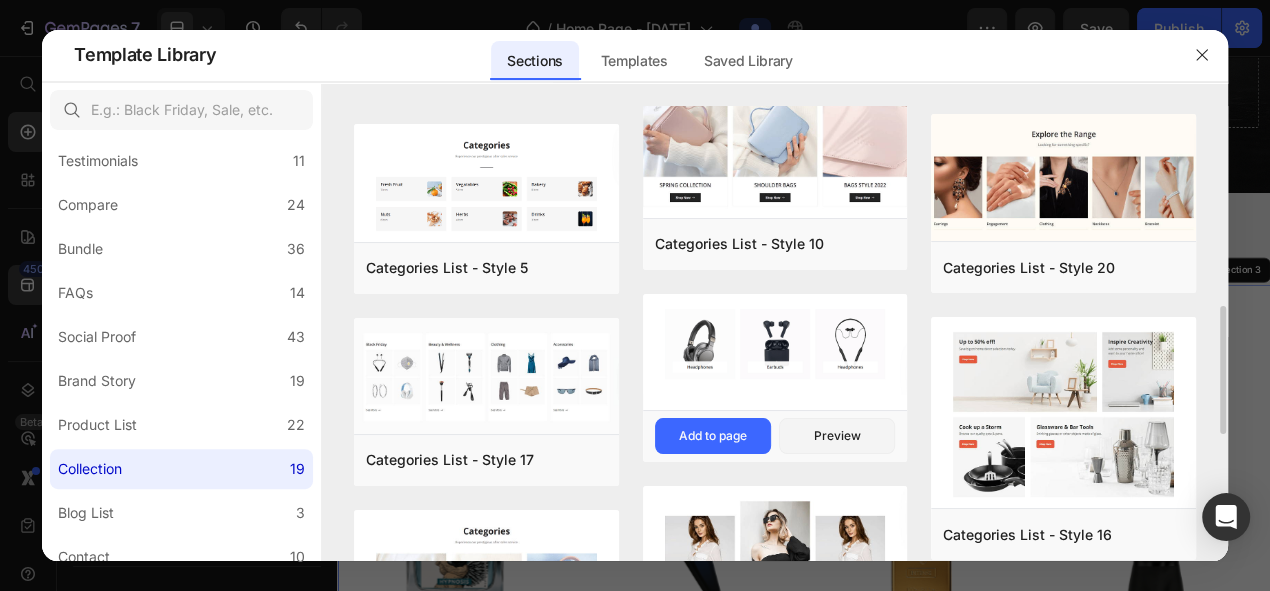 scroll, scrollTop: 852, scrollLeft: 0, axis: vertical 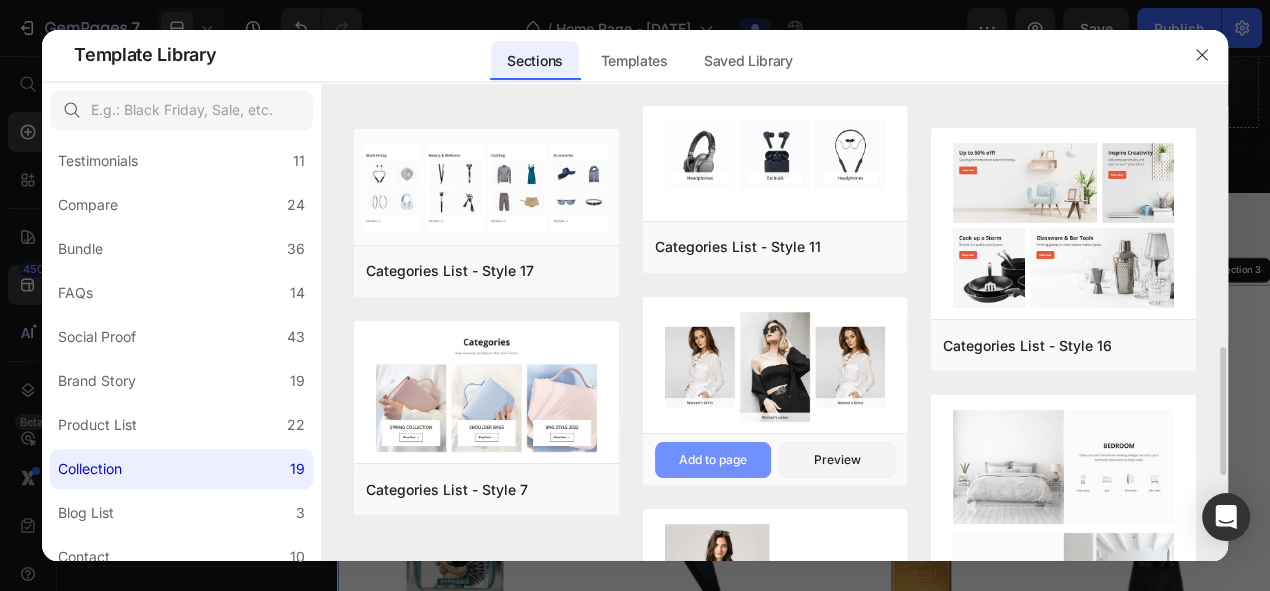 click on "Add to page" at bounding box center (713, 460) 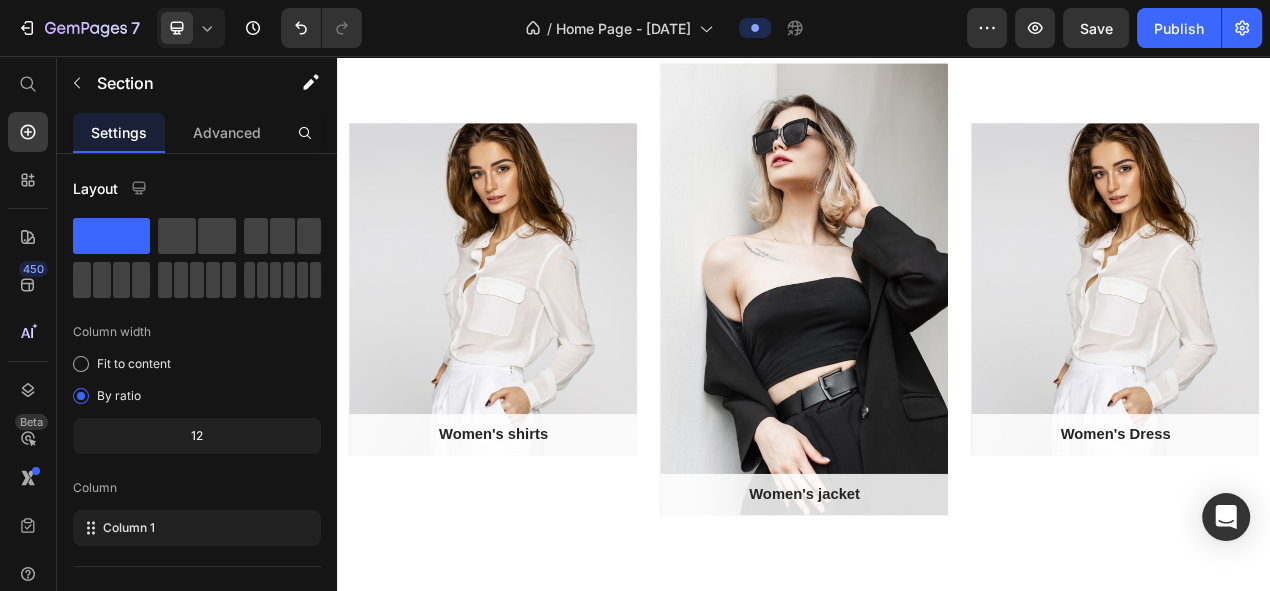 scroll, scrollTop: 6367, scrollLeft: 0, axis: vertical 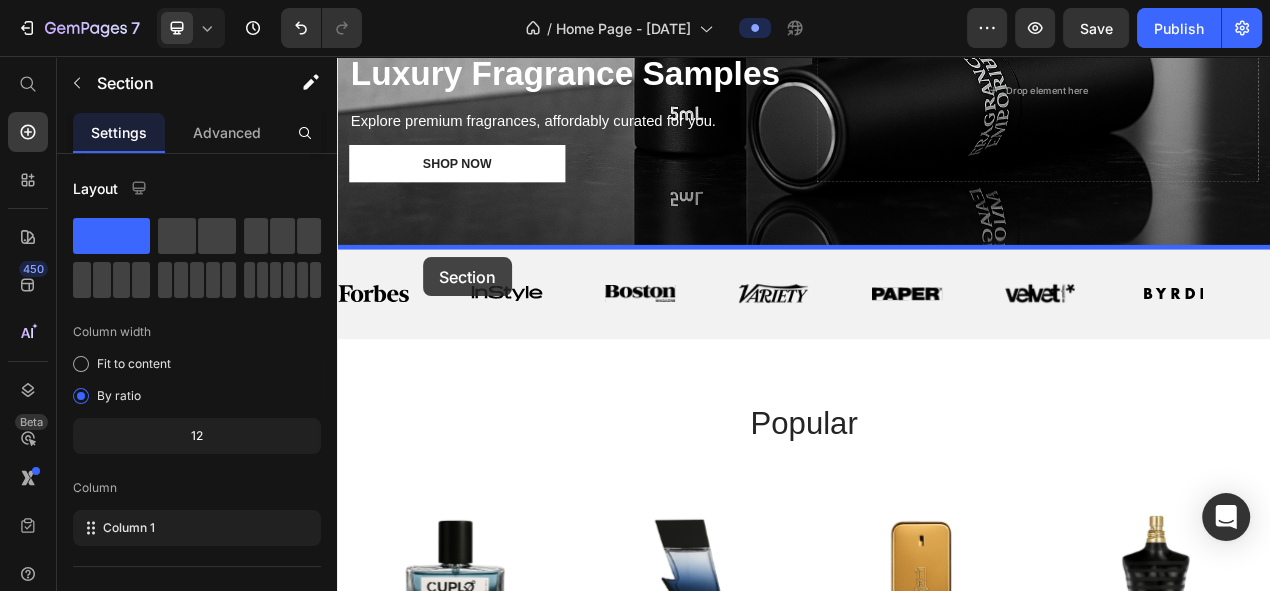 drag, startPoint x: 373, startPoint y: 284, endPoint x: 448, endPoint y: 315, distance: 81.154175 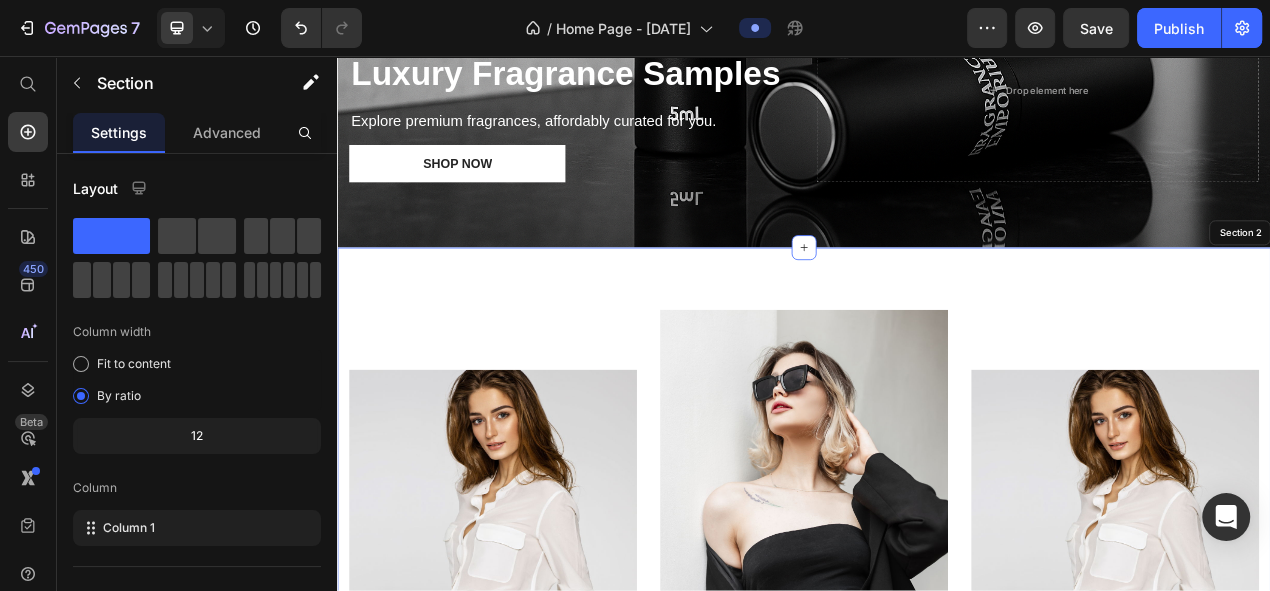 click on "Women's shirts Text block Row Hero Banner Women's jacket Text block Row Hero Banner Women's Dress Text block Row Hero Banner Row Section 2" at bounding box center [937, 673] 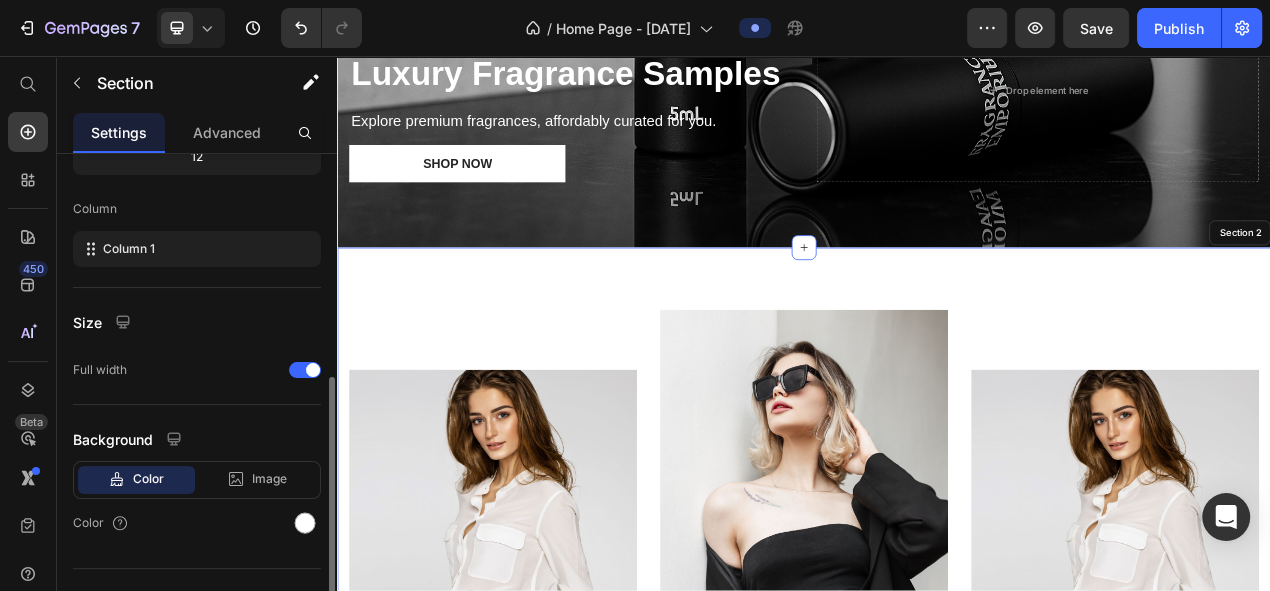 scroll, scrollTop: 311, scrollLeft: 0, axis: vertical 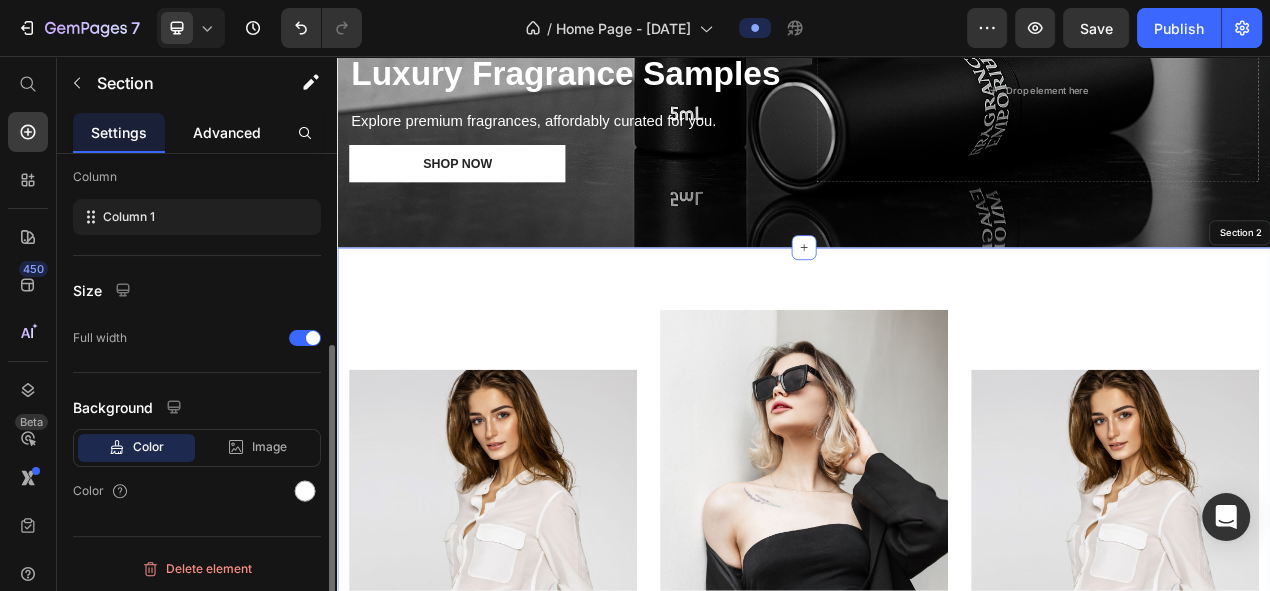 click on "Advanced" at bounding box center [227, 132] 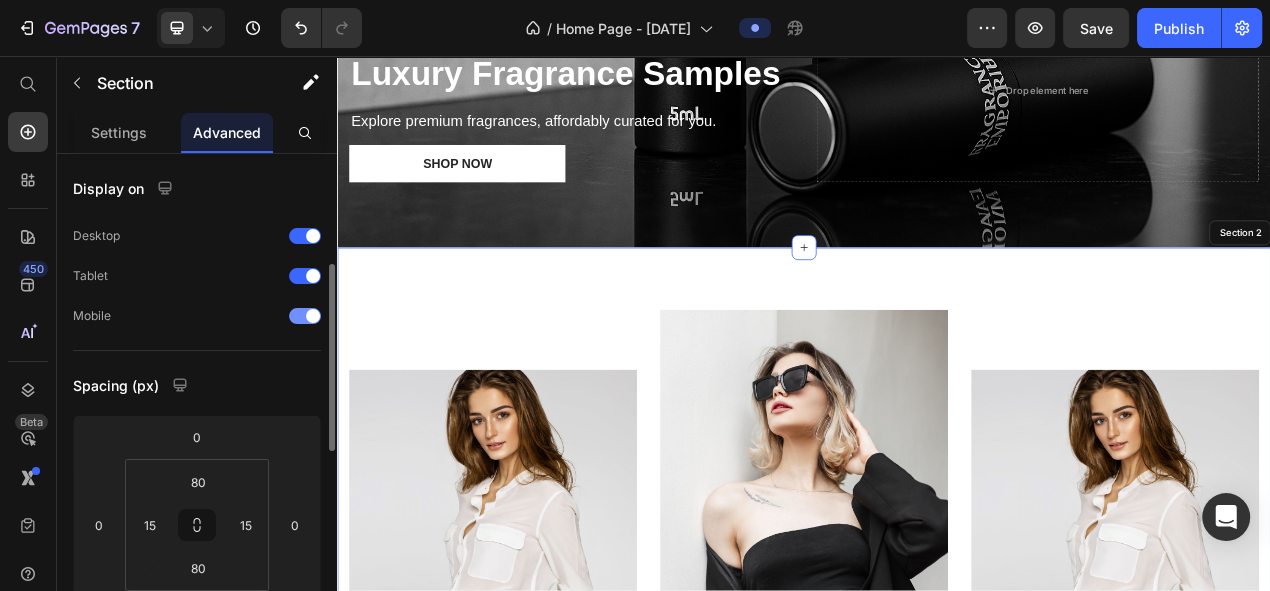 scroll, scrollTop: 80, scrollLeft: 0, axis: vertical 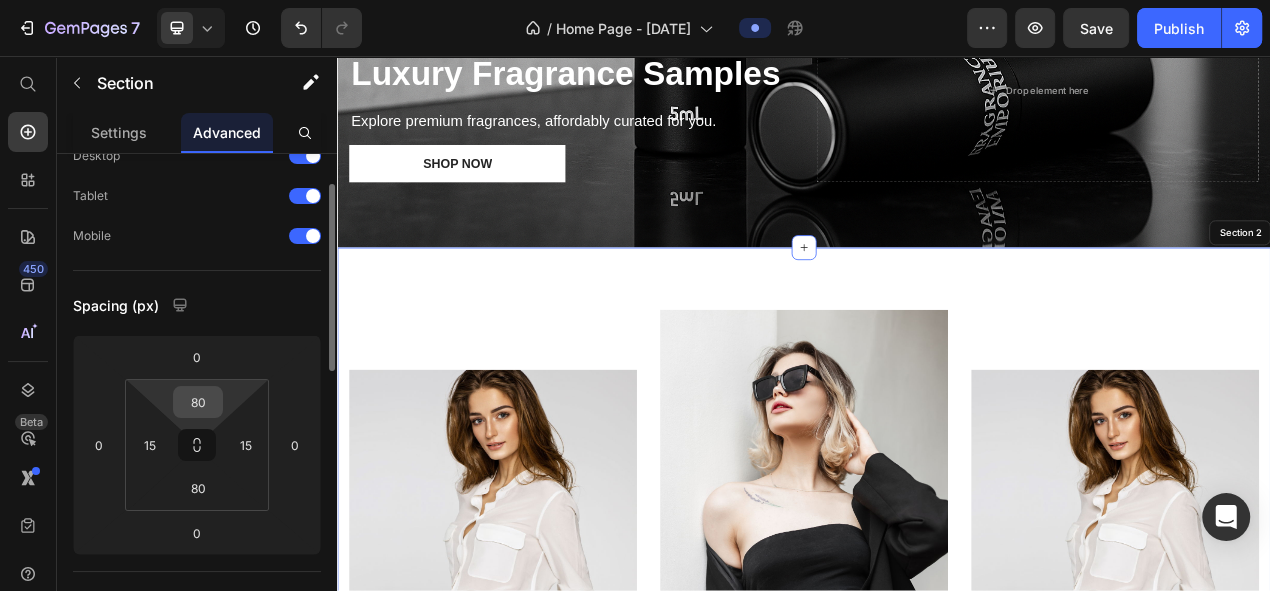 click on "80" at bounding box center [198, 402] 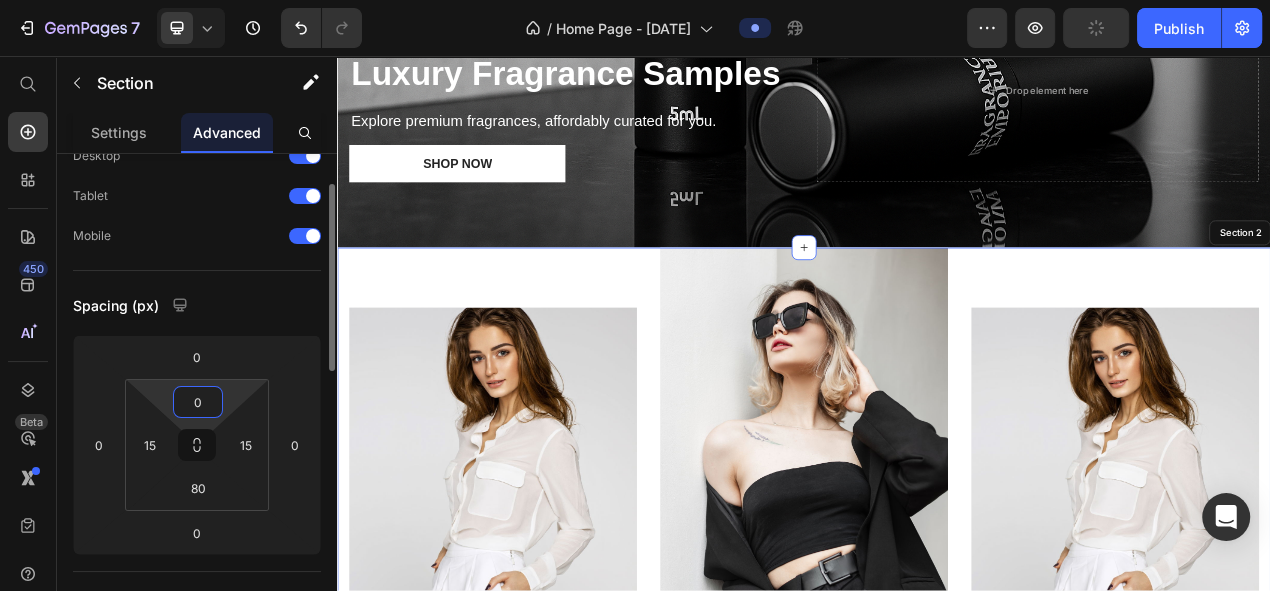 type on "50" 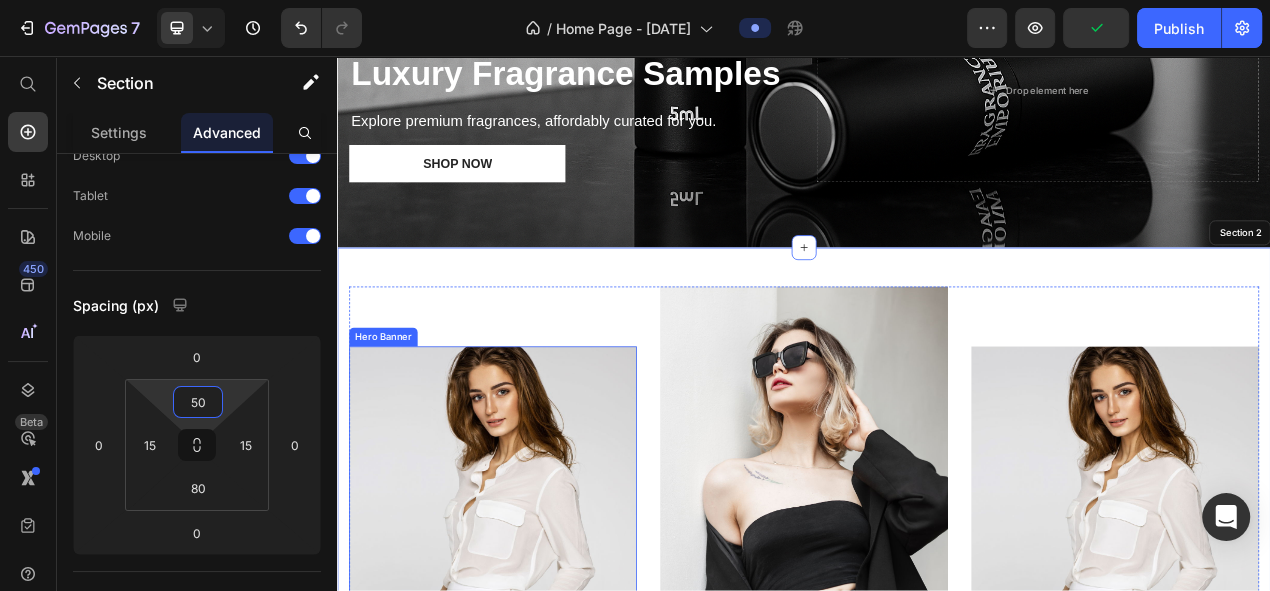 click at bounding box center [537, 643] 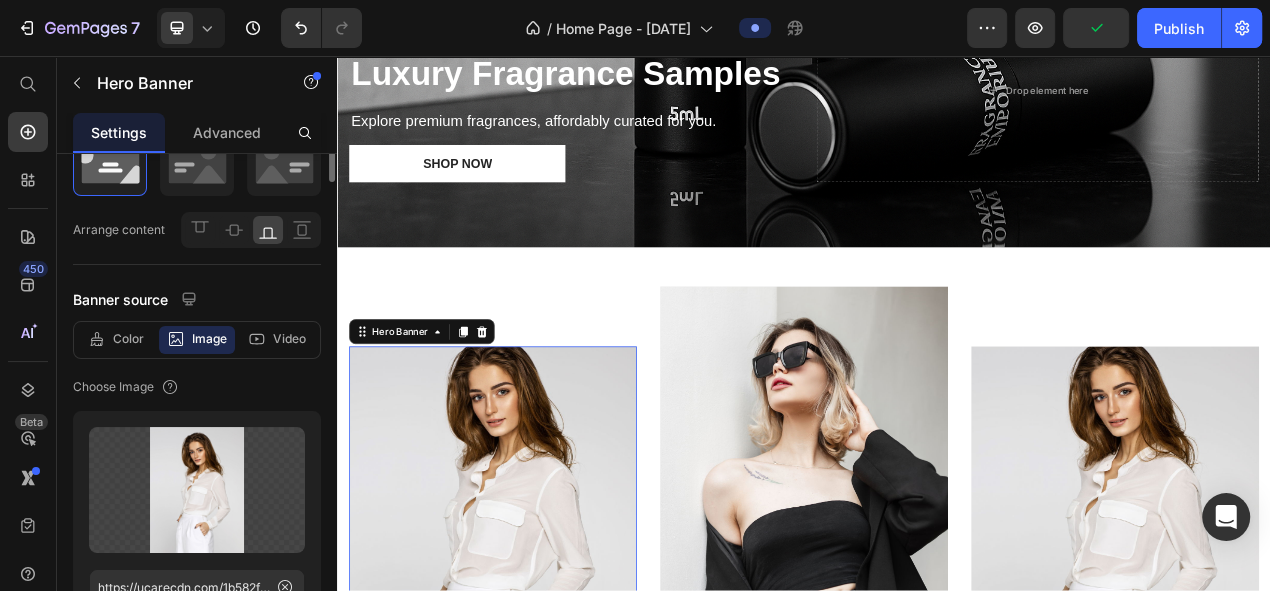 scroll, scrollTop: 0, scrollLeft: 0, axis: both 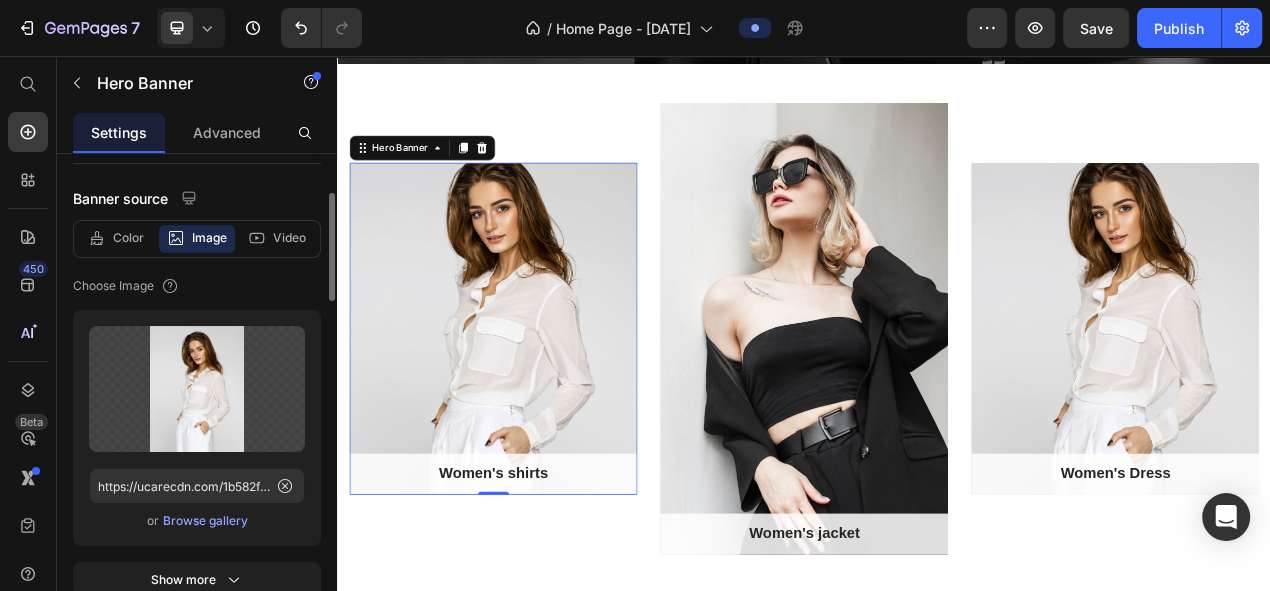 click on "Browse gallery" at bounding box center [205, 521] 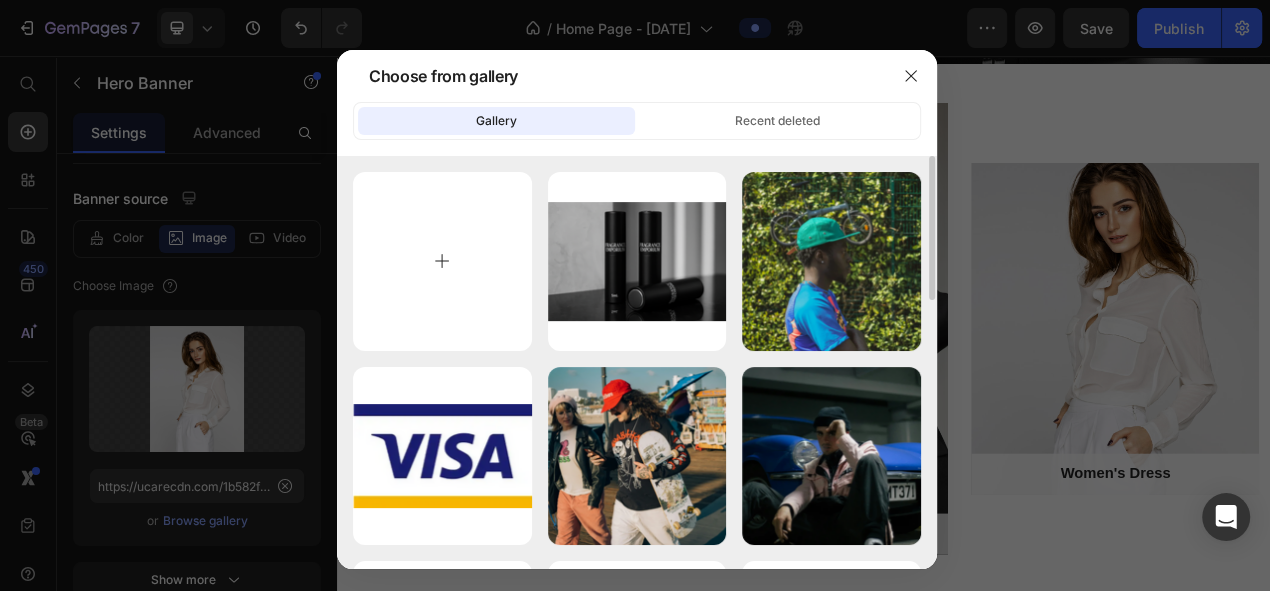 click at bounding box center (442, 261) 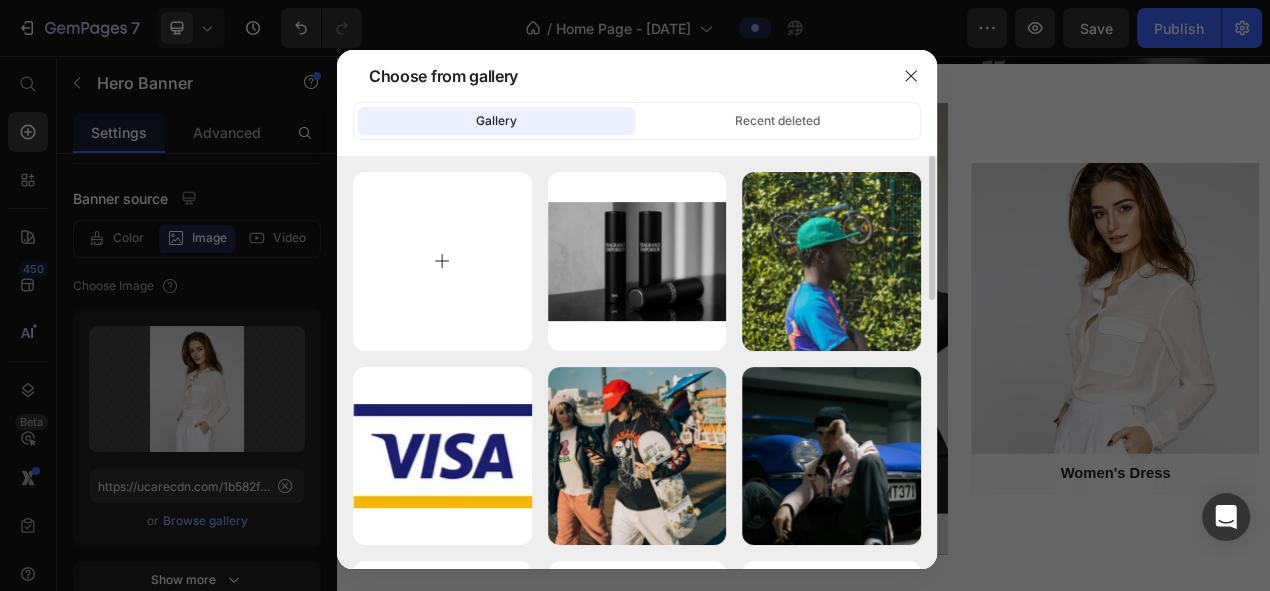 type on "C:\fakepath\Screenshot 2025-07-14 12.22.11.png" 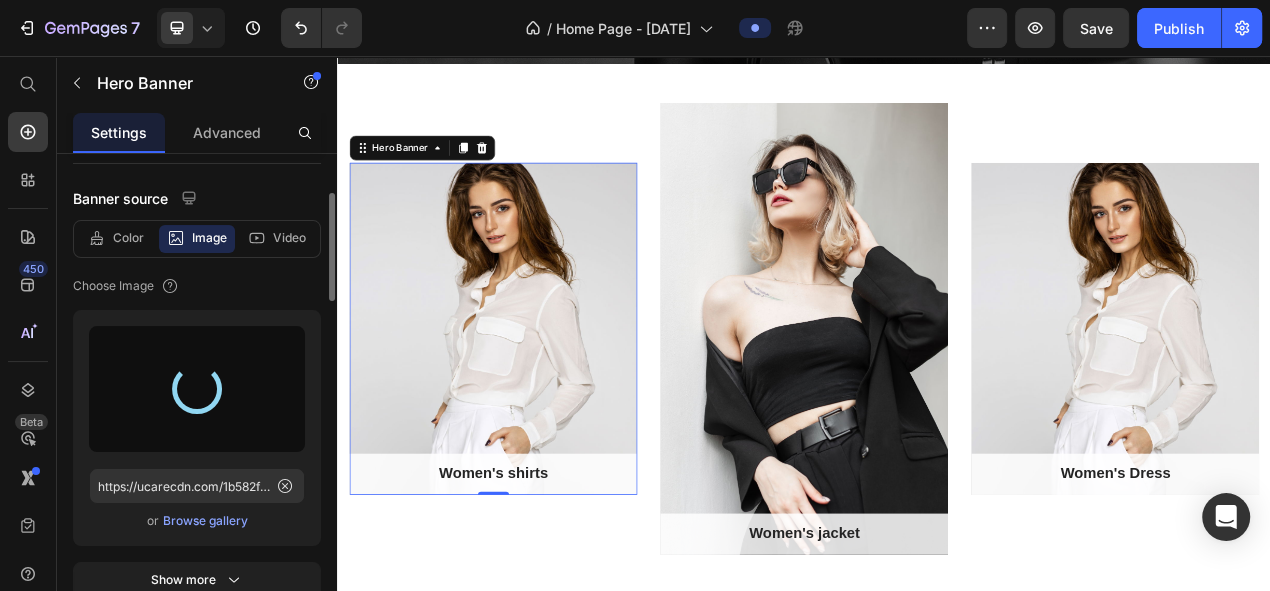 type on "https://cdn.shopify.com/s/files/1/0973/3373/9859/files/gempages_575265604336878418-2647de4f-983f-4b06-92f1-dbda0c57e3a7.png" 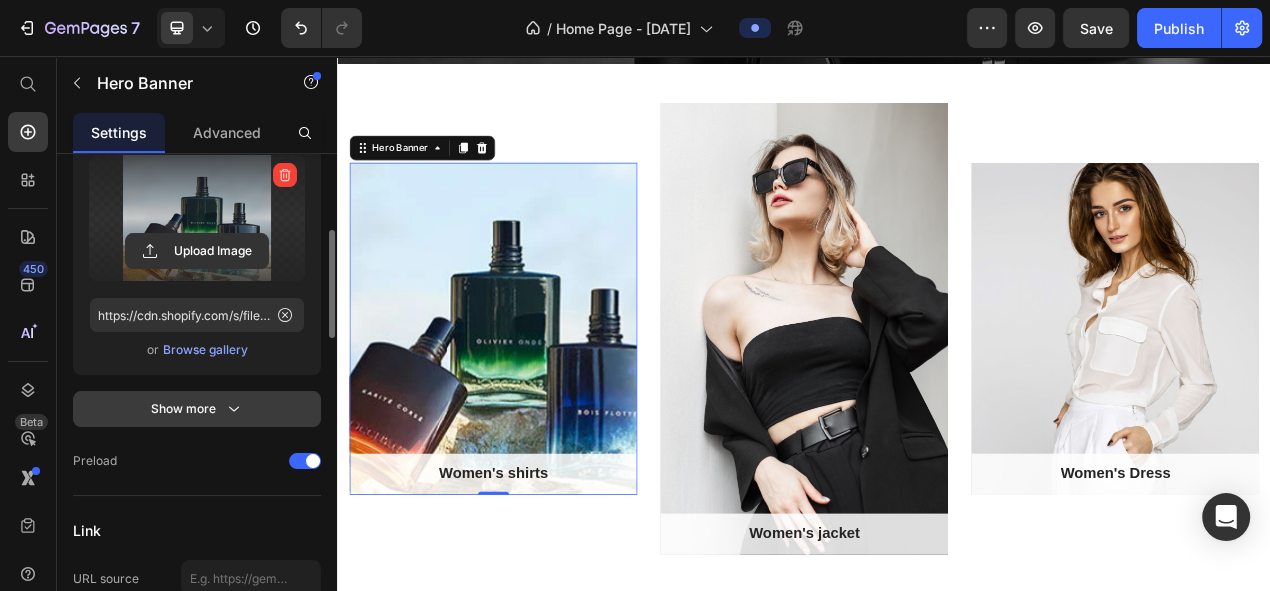 scroll, scrollTop: 385, scrollLeft: 0, axis: vertical 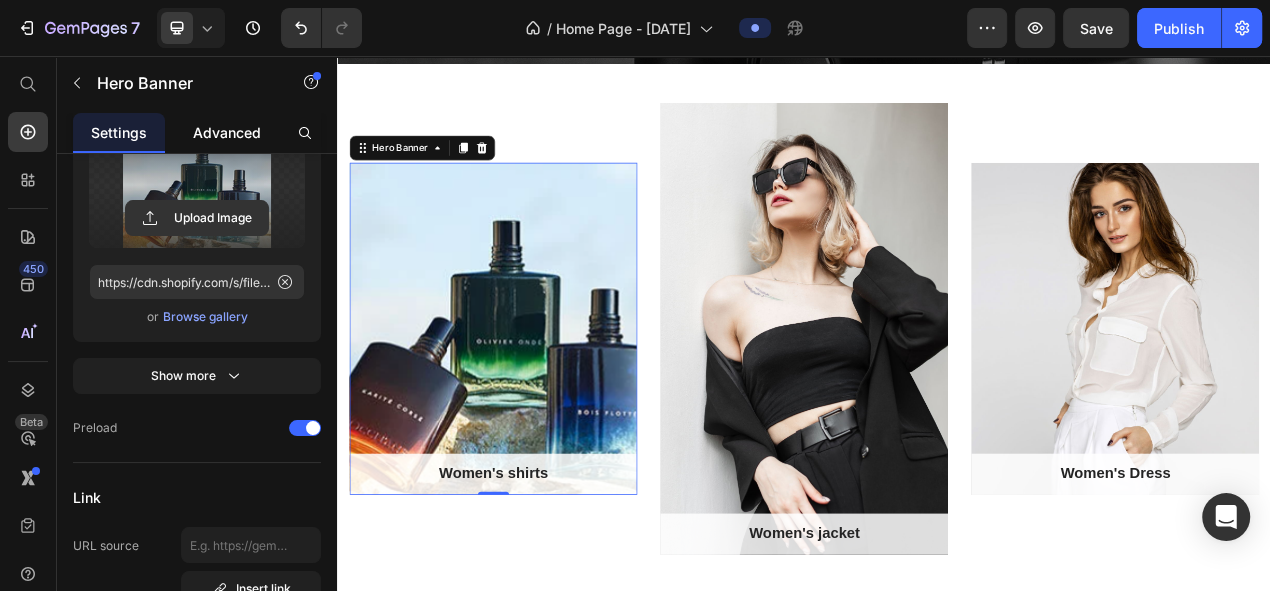 click on "Advanced" at bounding box center (227, 132) 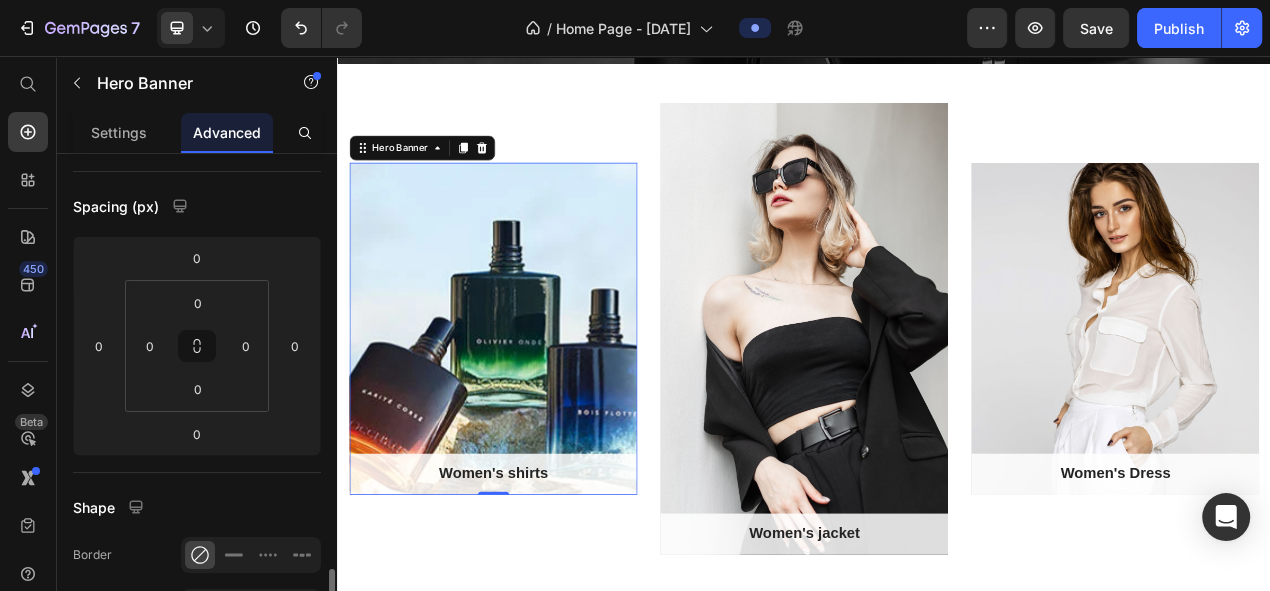 scroll, scrollTop: 431, scrollLeft: 0, axis: vertical 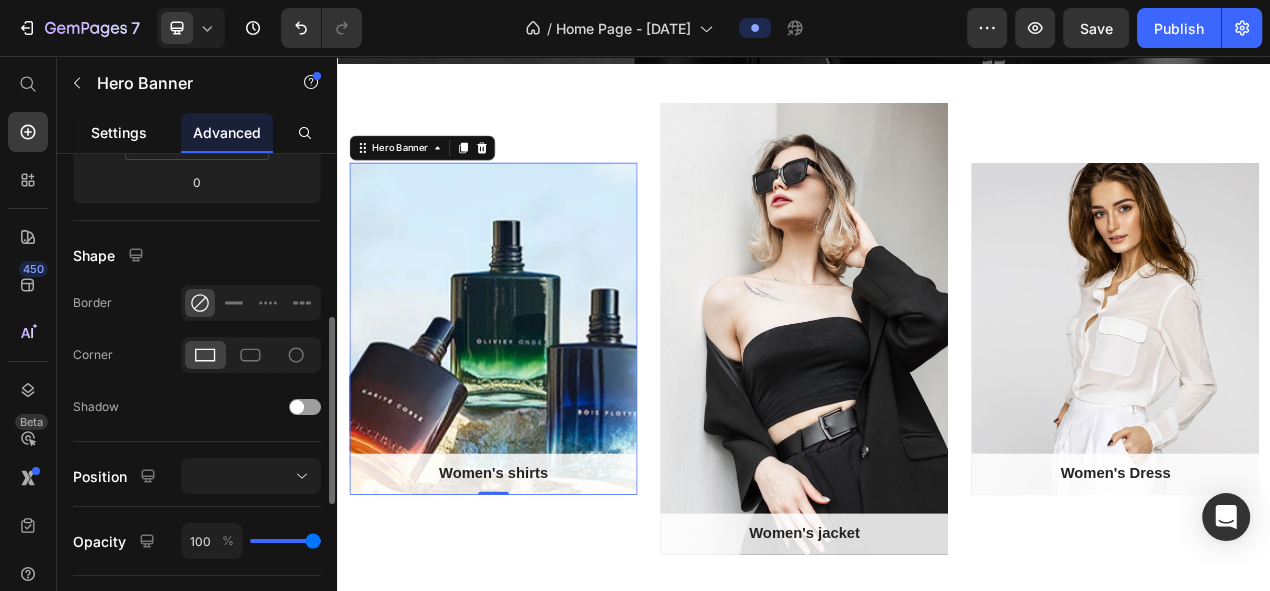 click on "Settings" 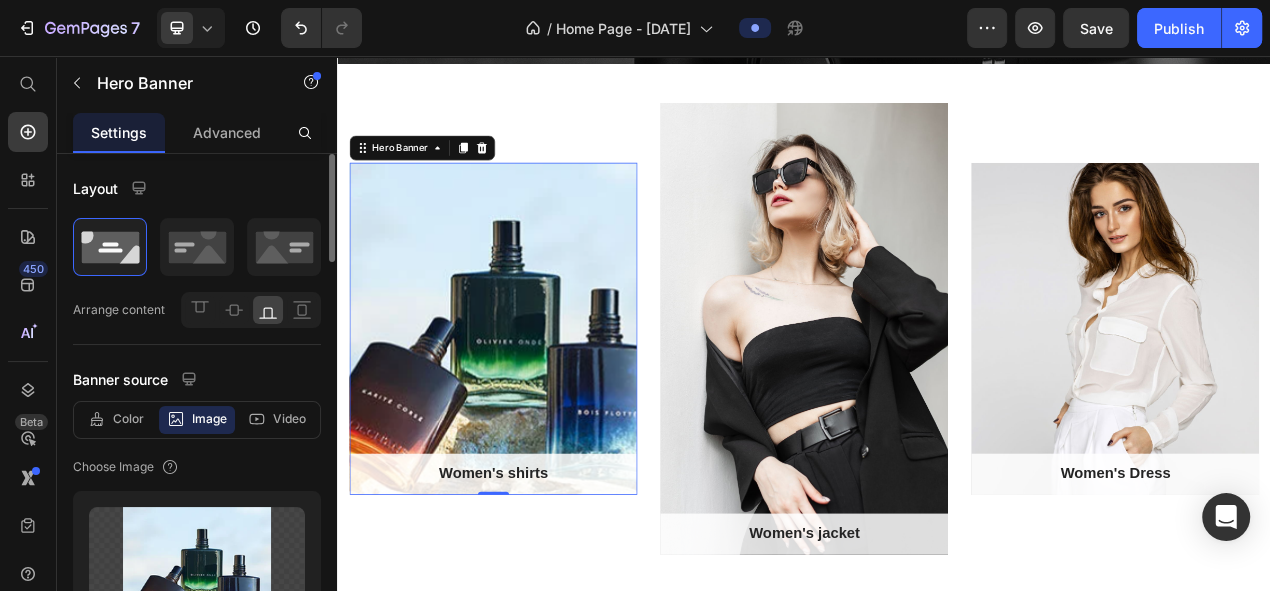 scroll, scrollTop: 193, scrollLeft: 0, axis: vertical 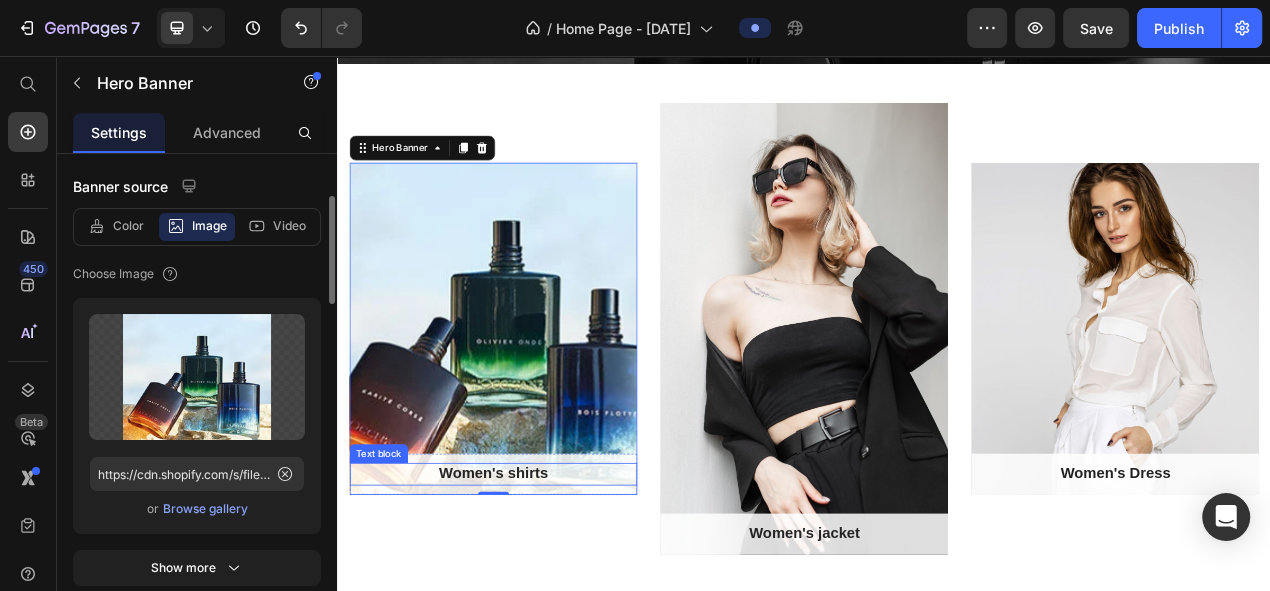 click on "Women's shirts" at bounding box center (537, 594) 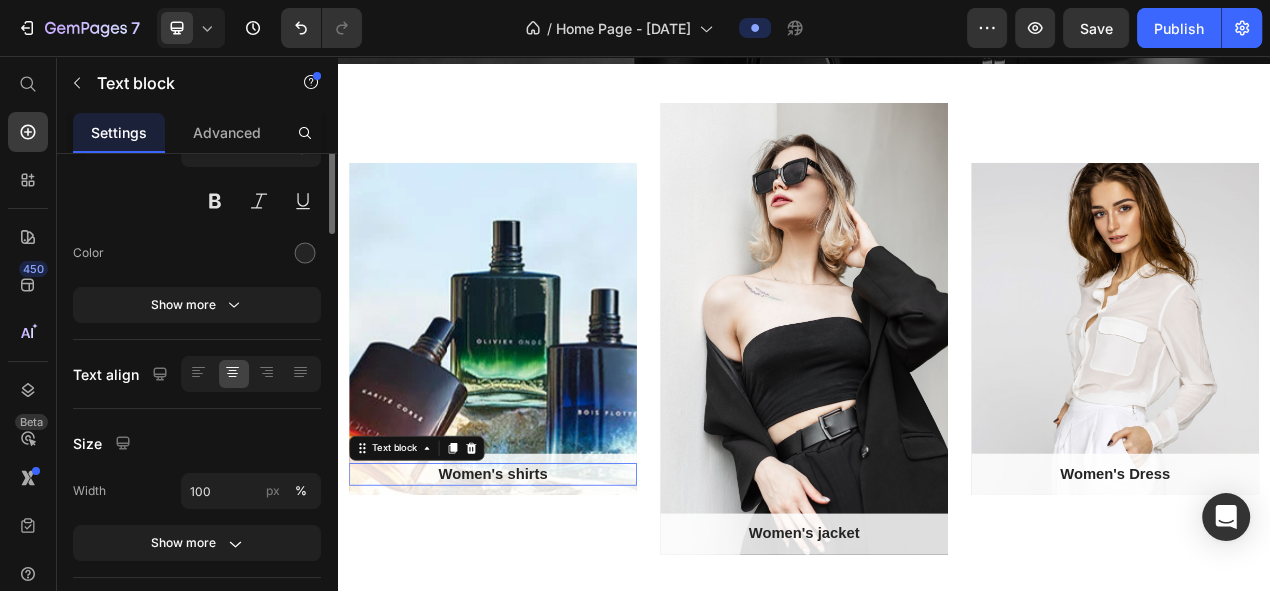 scroll, scrollTop: 0, scrollLeft: 0, axis: both 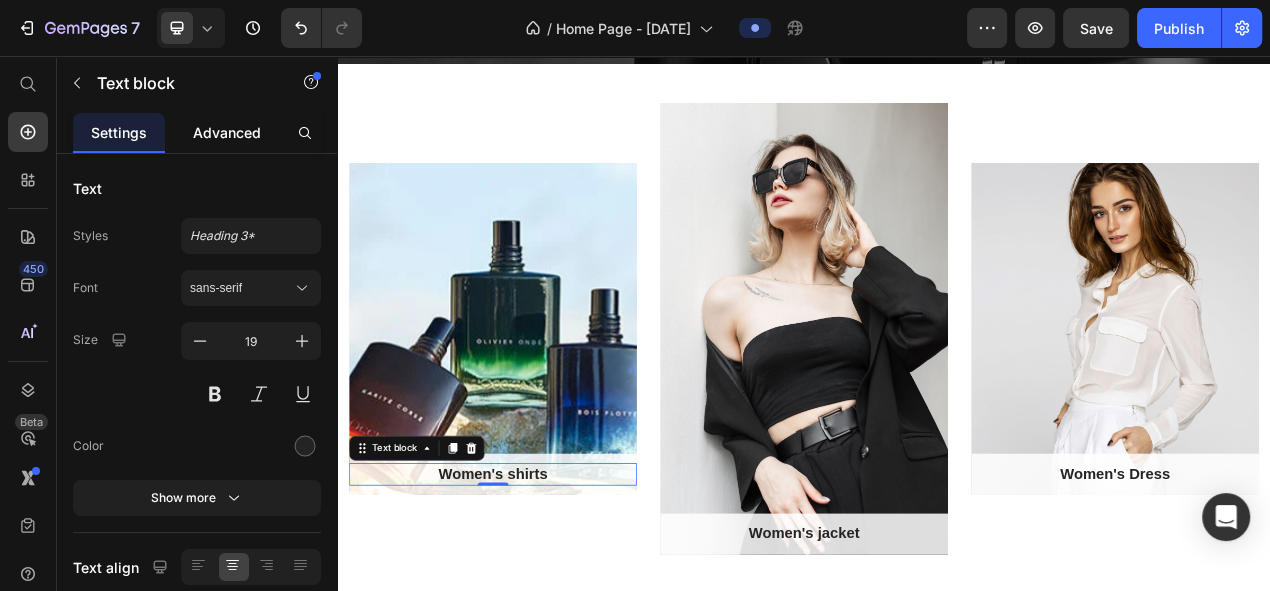 click on "Advanced" at bounding box center (227, 132) 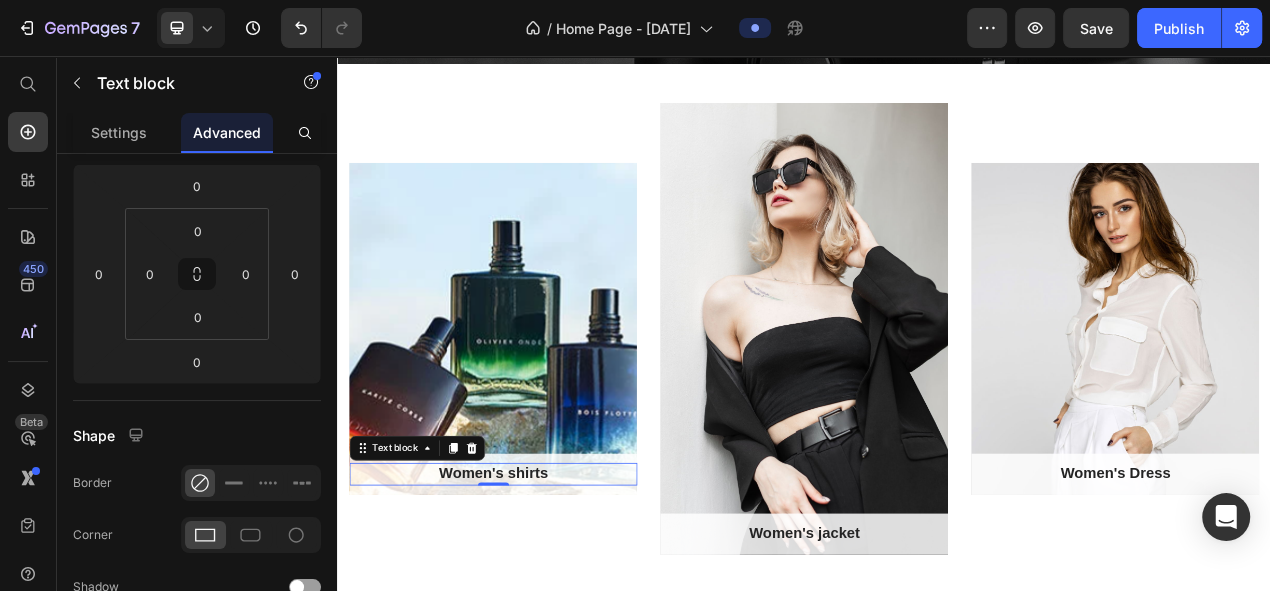 scroll, scrollTop: 551, scrollLeft: 0, axis: vertical 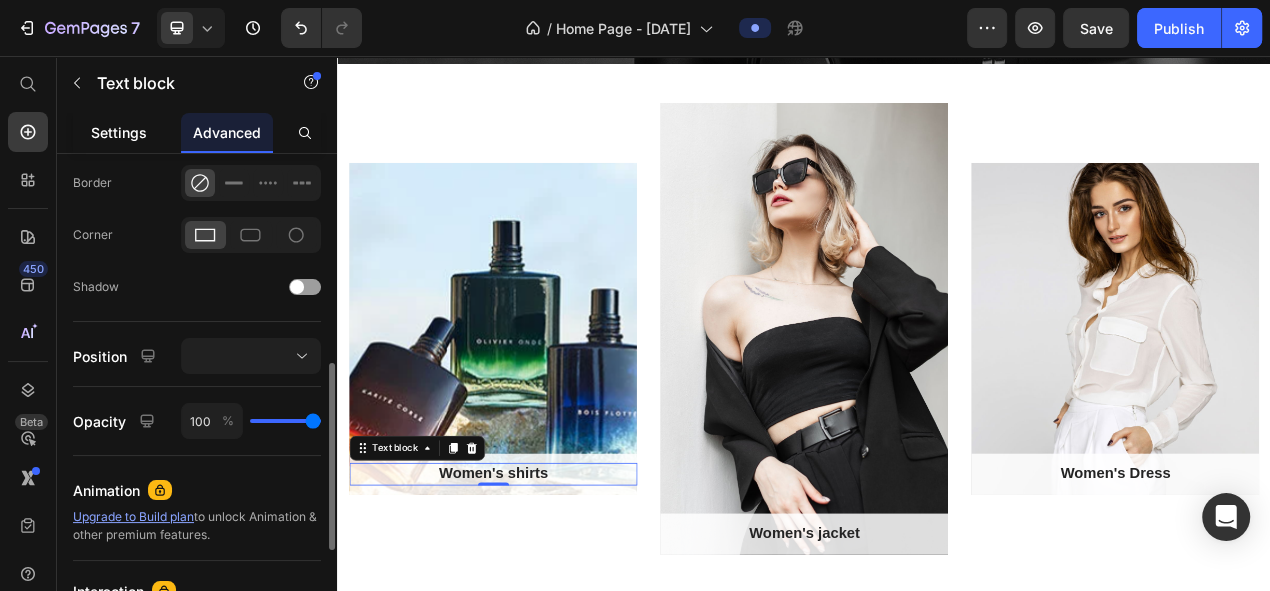 click on "Settings" at bounding box center [119, 132] 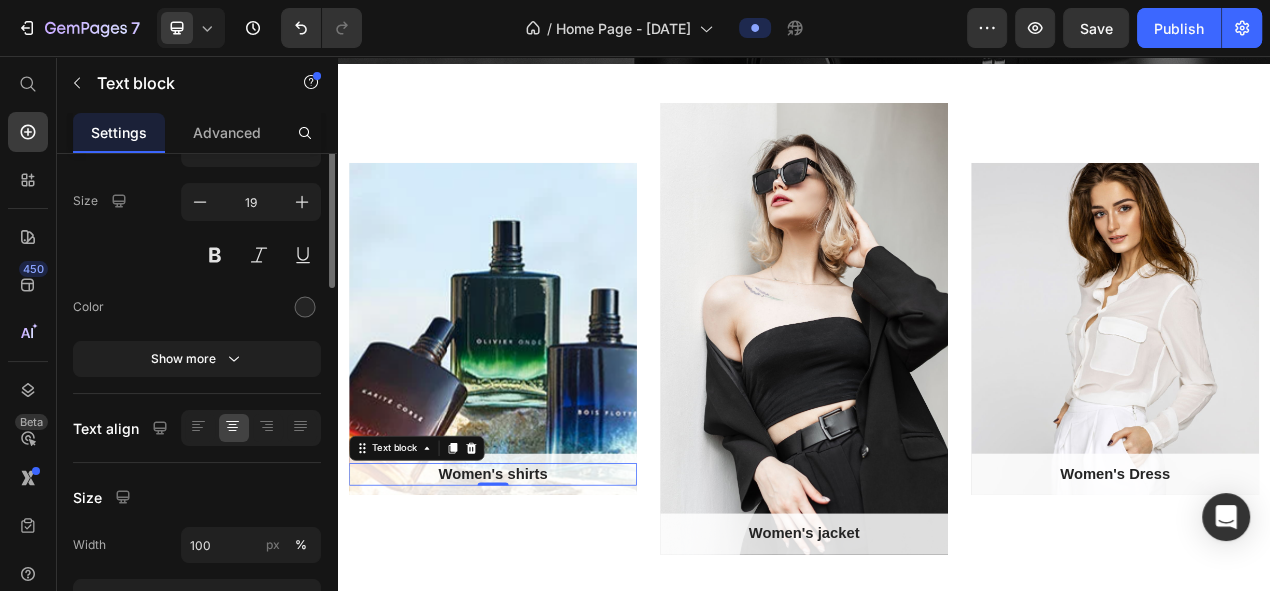 scroll, scrollTop: 0, scrollLeft: 0, axis: both 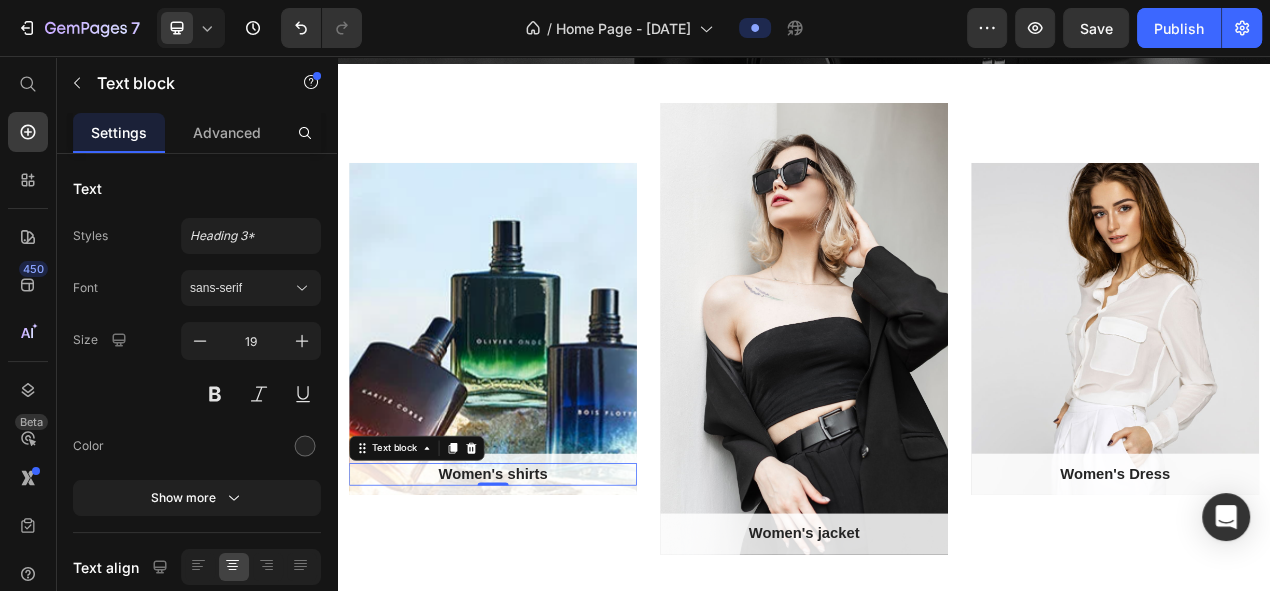 click on "Women's shirts" at bounding box center (537, 594) 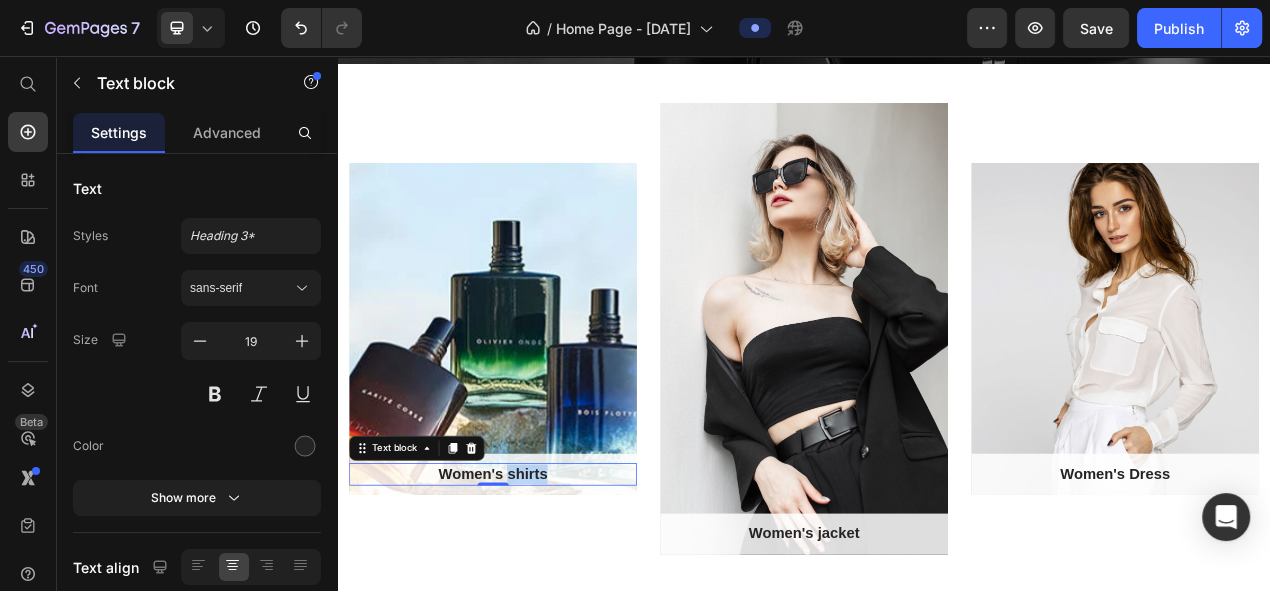 click on "Women's shirts" at bounding box center [537, 594] 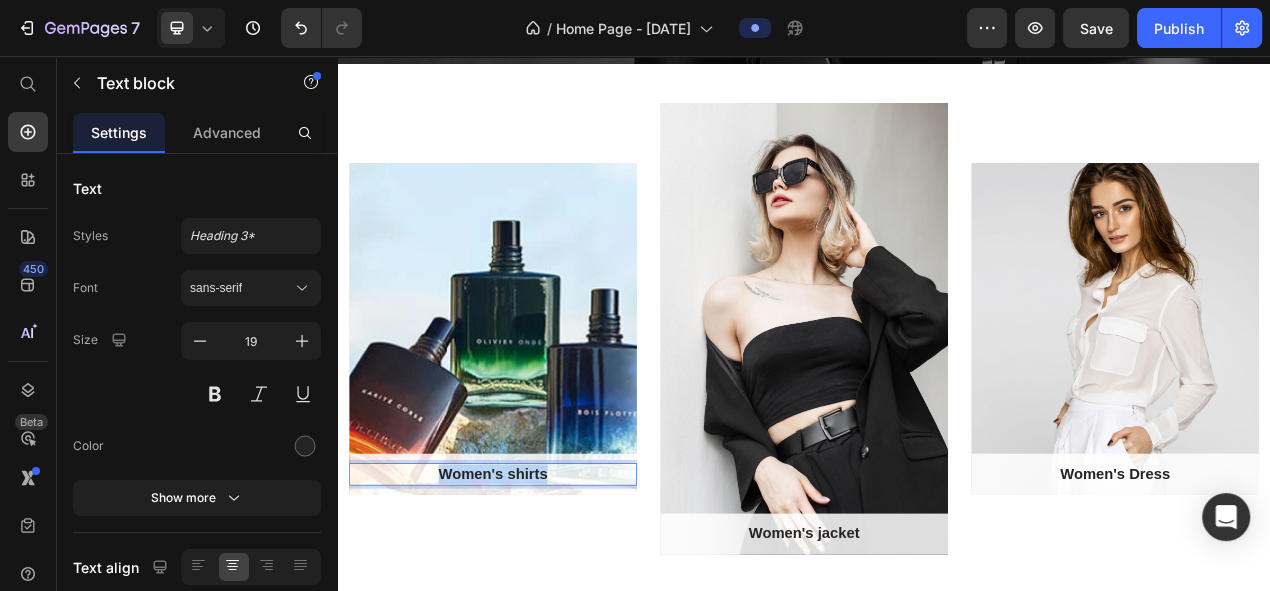 click on "Women's shirts" at bounding box center (537, 594) 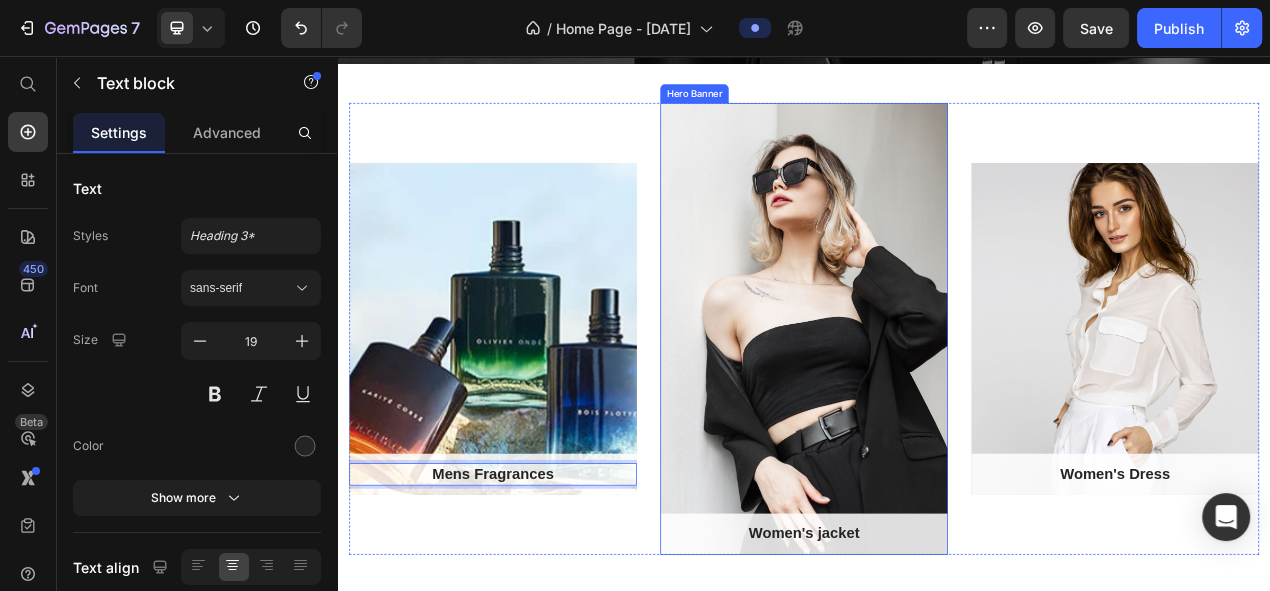 click at bounding box center [937, 407] 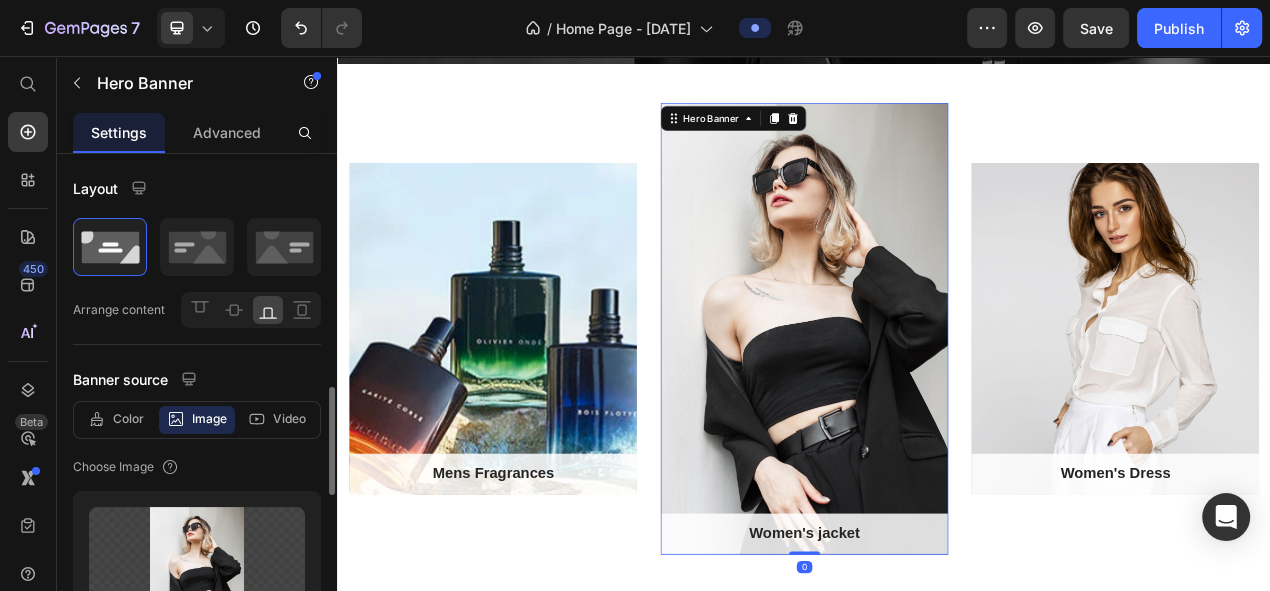 scroll, scrollTop: 192, scrollLeft: 0, axis: vertical 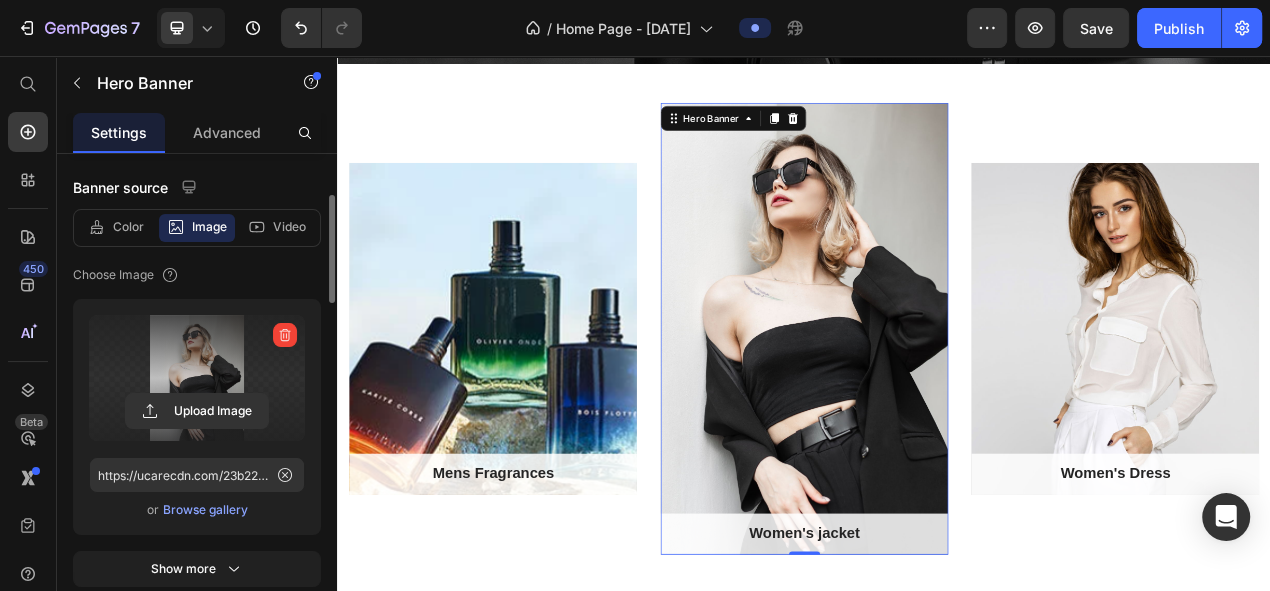 click on "Upload Image" at bounding box center [197, 411] 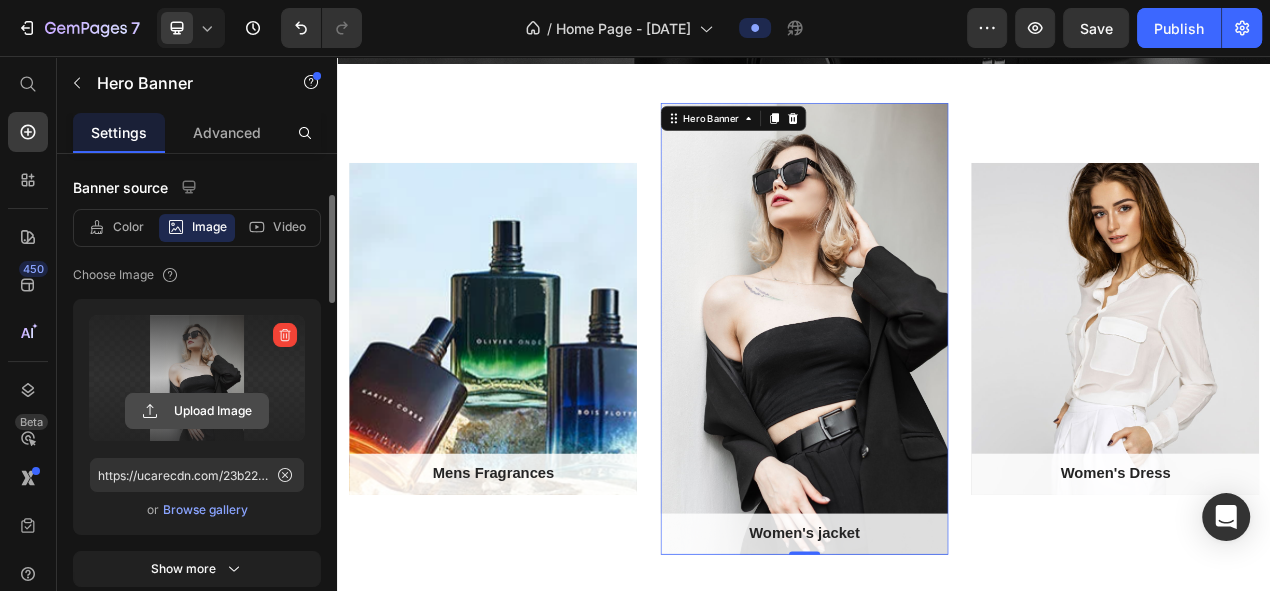 click 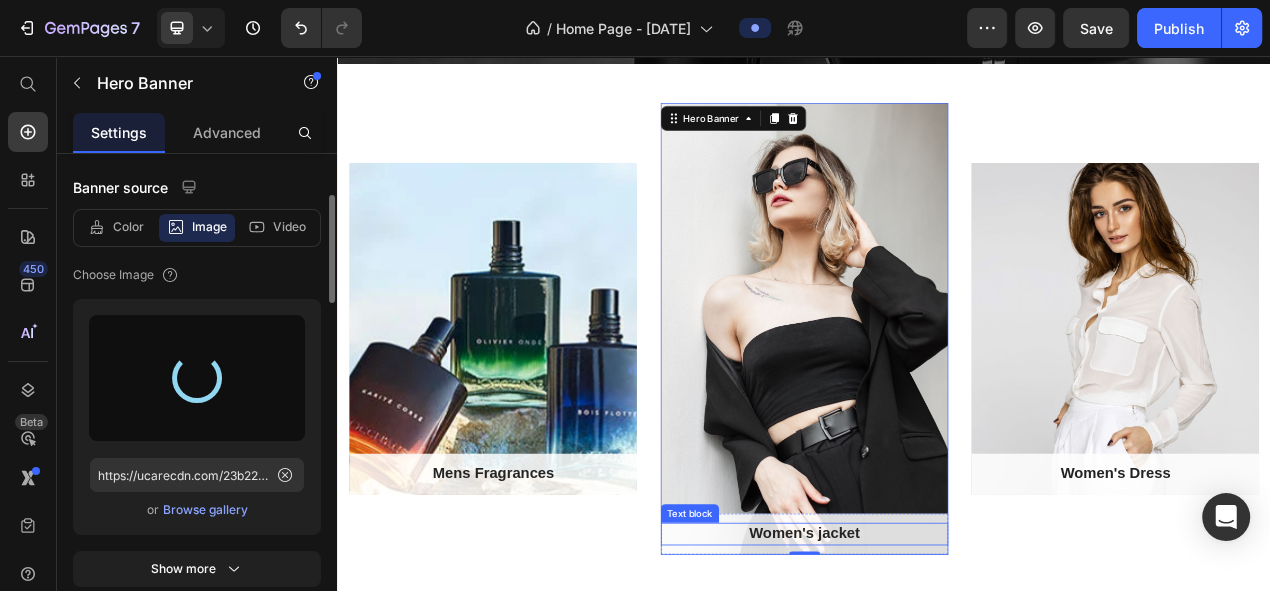 click on "Women's jacket" at bounding box center [937, 671] 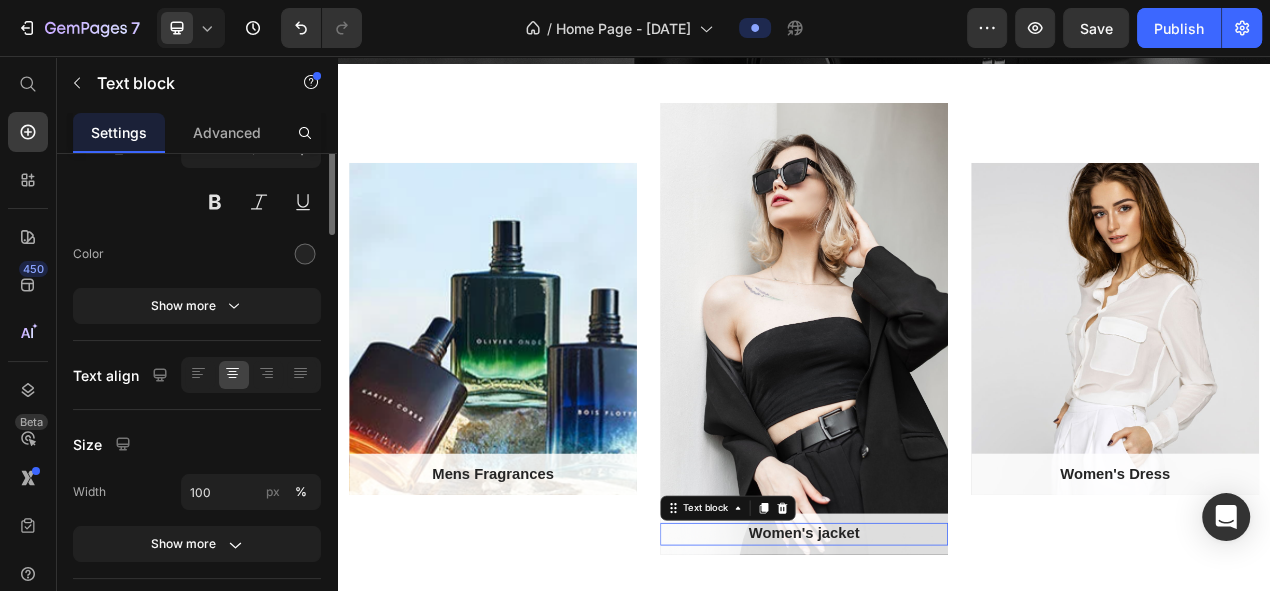 scroll, scrollTop: 0, scrollLeft: 0, axis: both 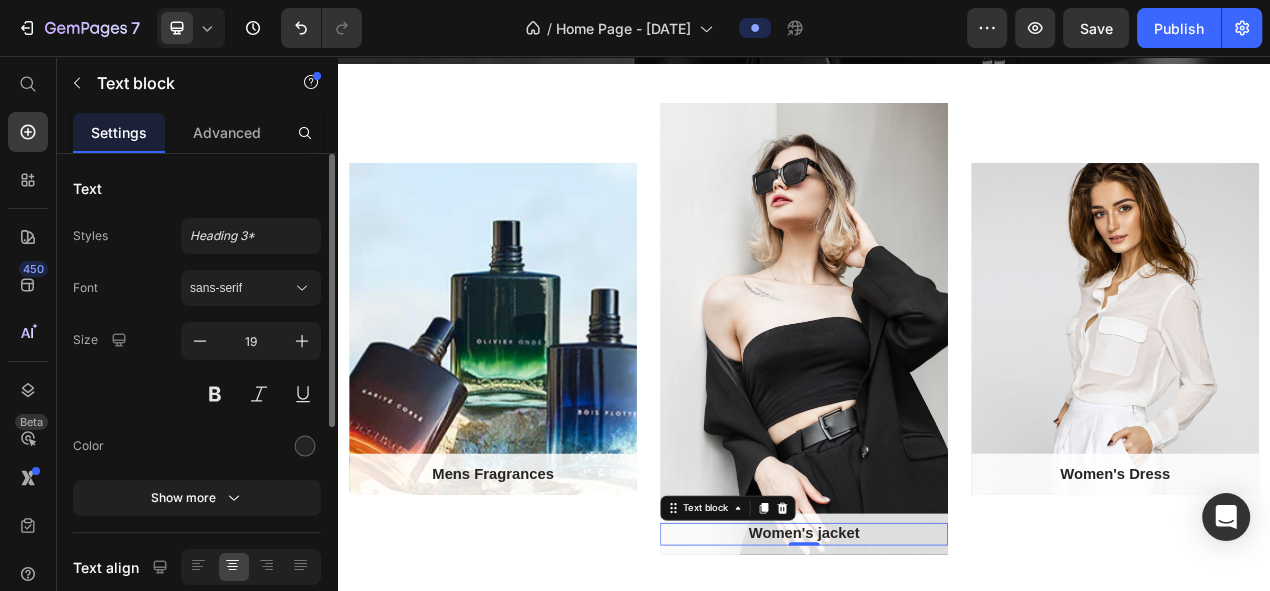 click on "Women's jacket" at bounding box center [937, 671] 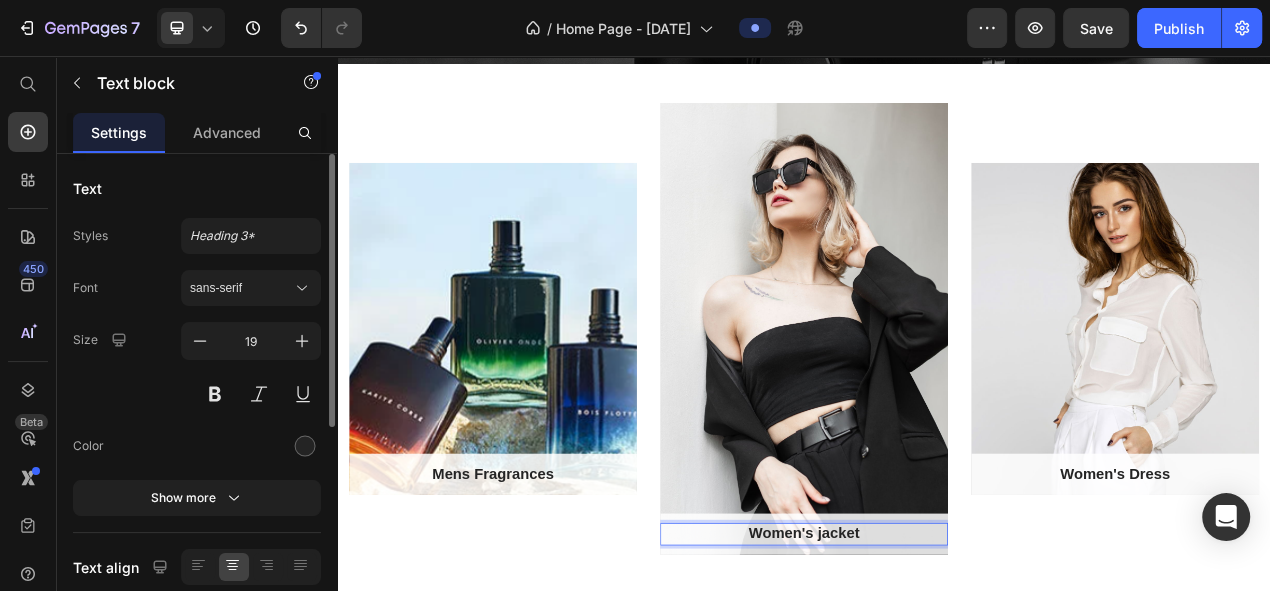 click on "Women's jacket" at bounding box center [937, 671] 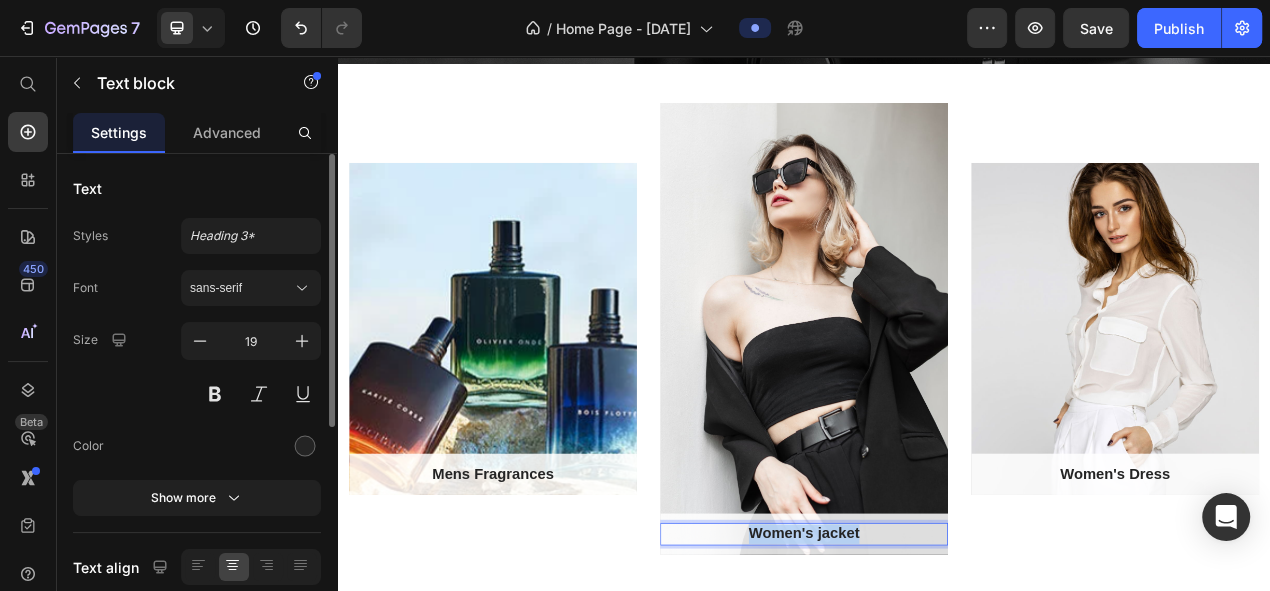 click on "Women's jacket" at bounding box center [937, 671] 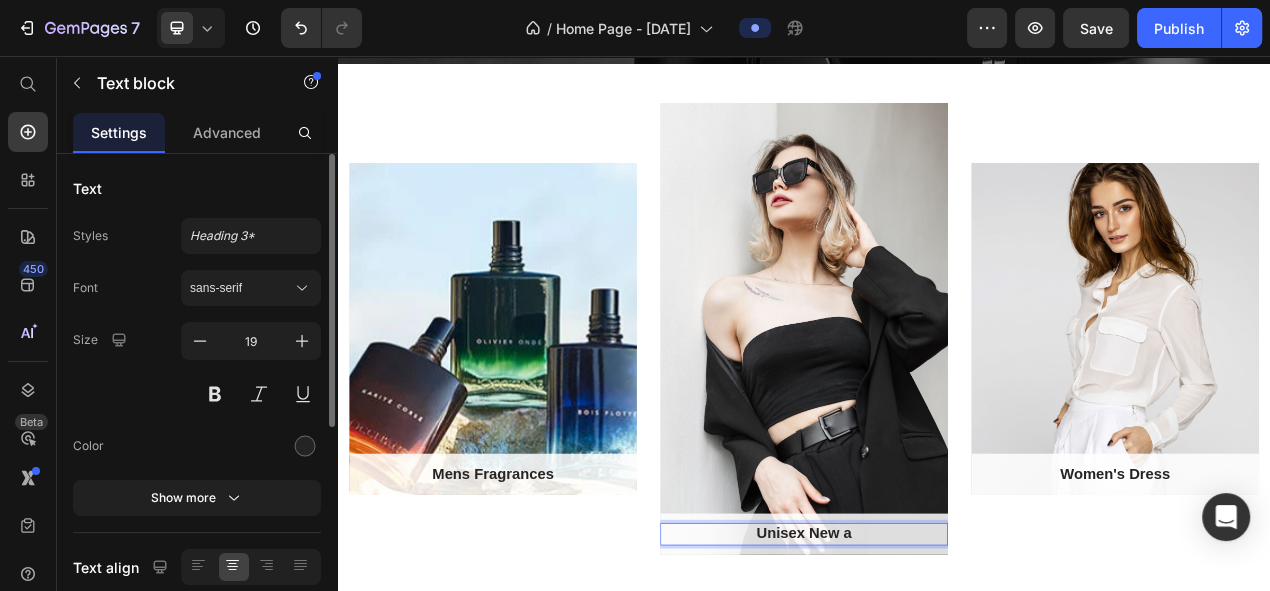 scroll, scrollTop: 109, scrollLeft: 0, axis: vertical 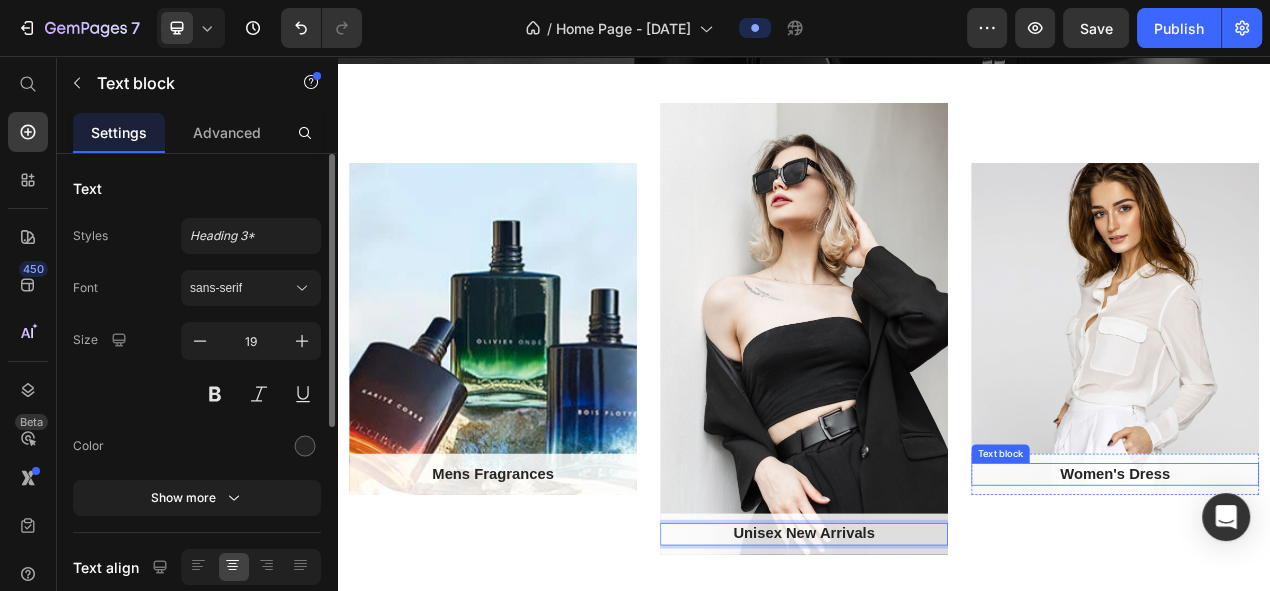 click at bounding box center (937, 407) 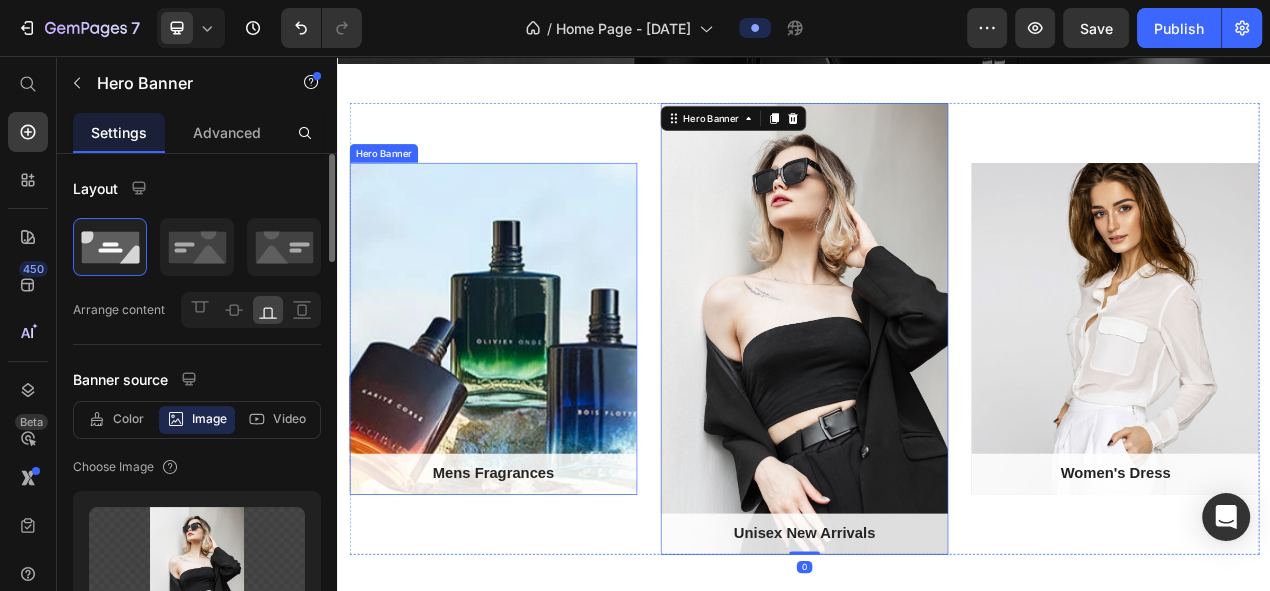 scroll, scrollTop: 0, scrollLeft: 0, axis: both 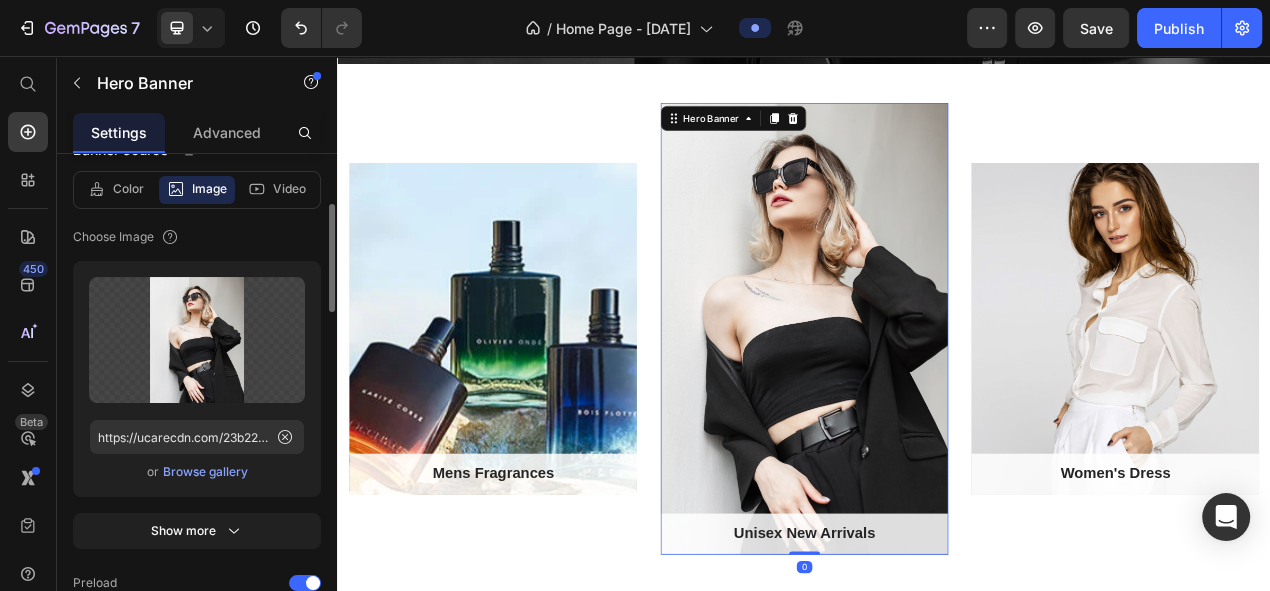 click on "Upload Image https://ucarecdn.com/23b22a15-b793-4c96-825c-d9c471e4dfa4/-/format/auto/  or   Browse gallery" 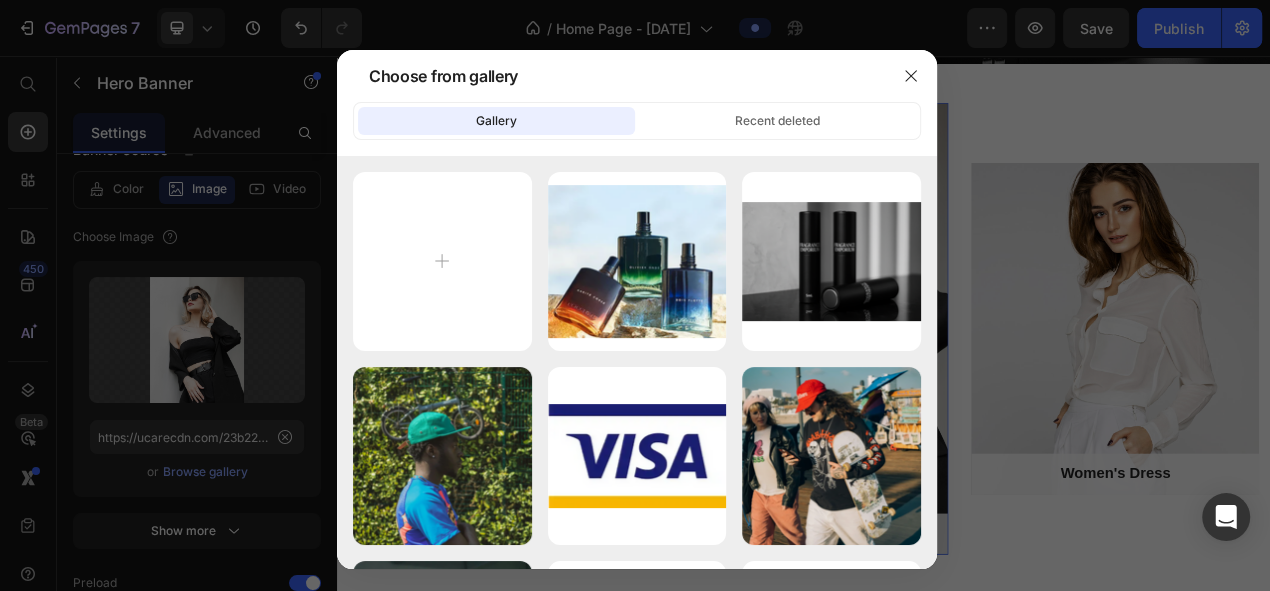 click on "Gallery" 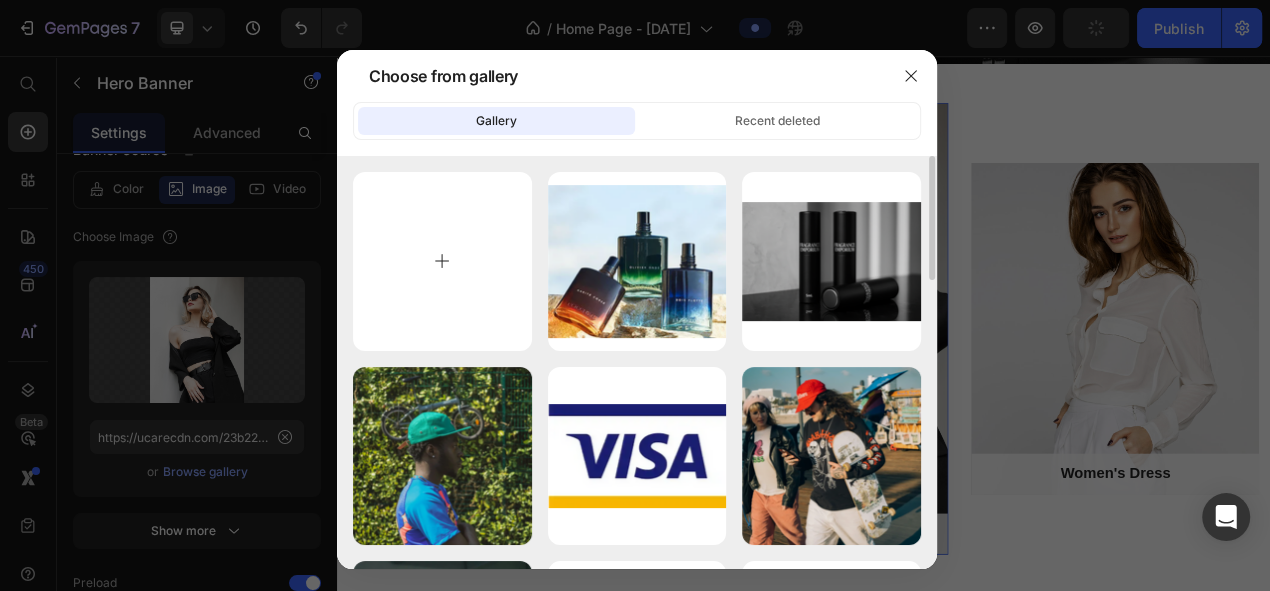 click at bounding box center (442, 261) 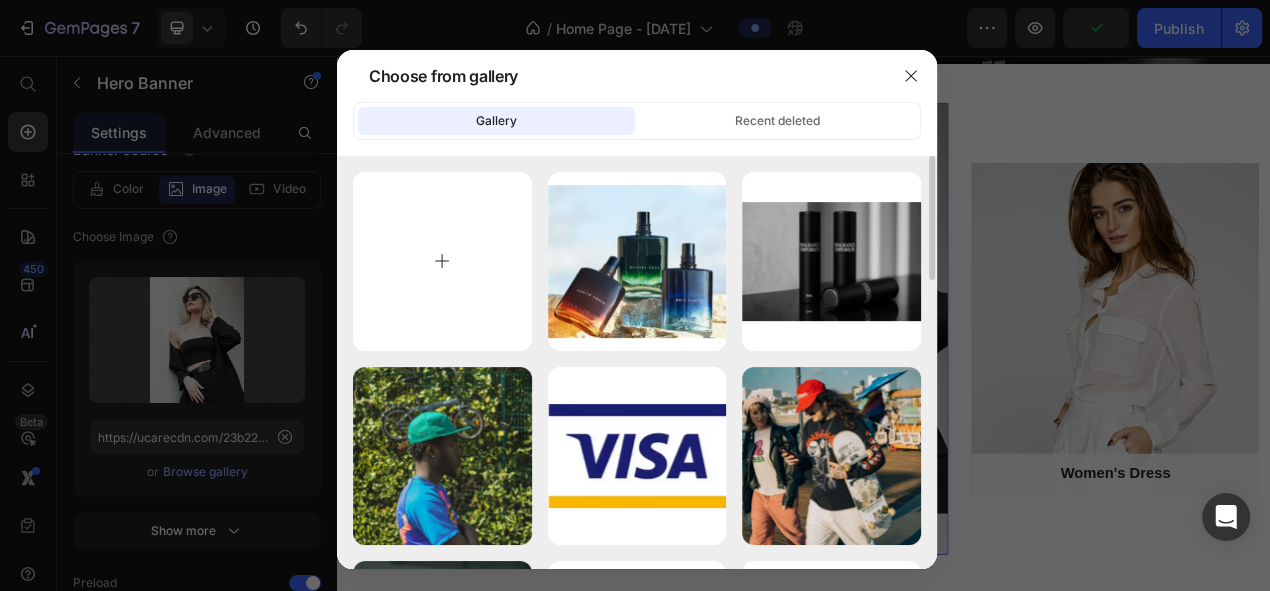 type on "C:\fakepath\When-to-Wear-Oud-Fragrances.jpg" 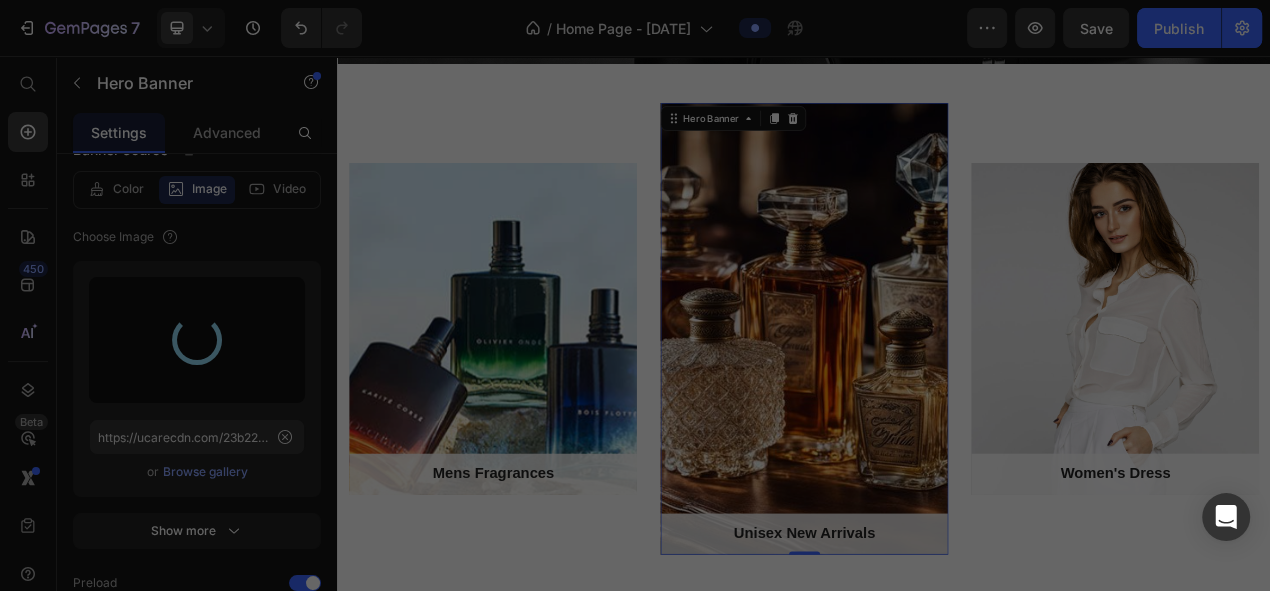type on "https://cdn.shopify.com/s/files/1/0973/3373/9859/files/gempages_575265604336878418-0fa75c22-e2c5-437a-9643-52a1c712ad37.jpg" 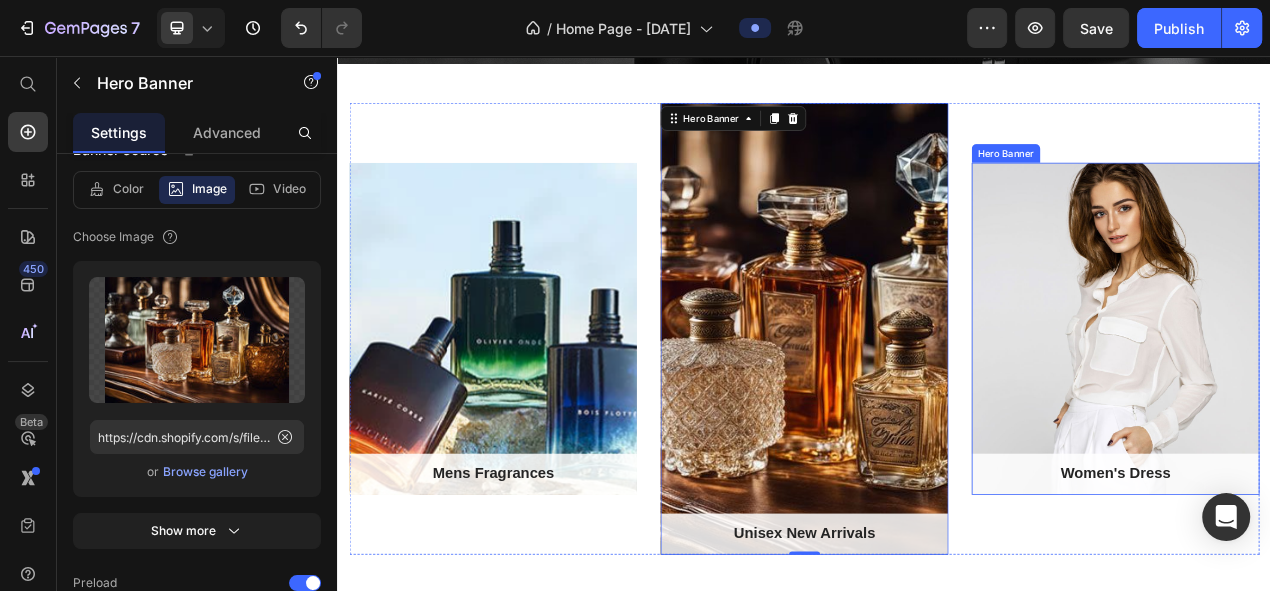 click at bounding box center (1337, 407) 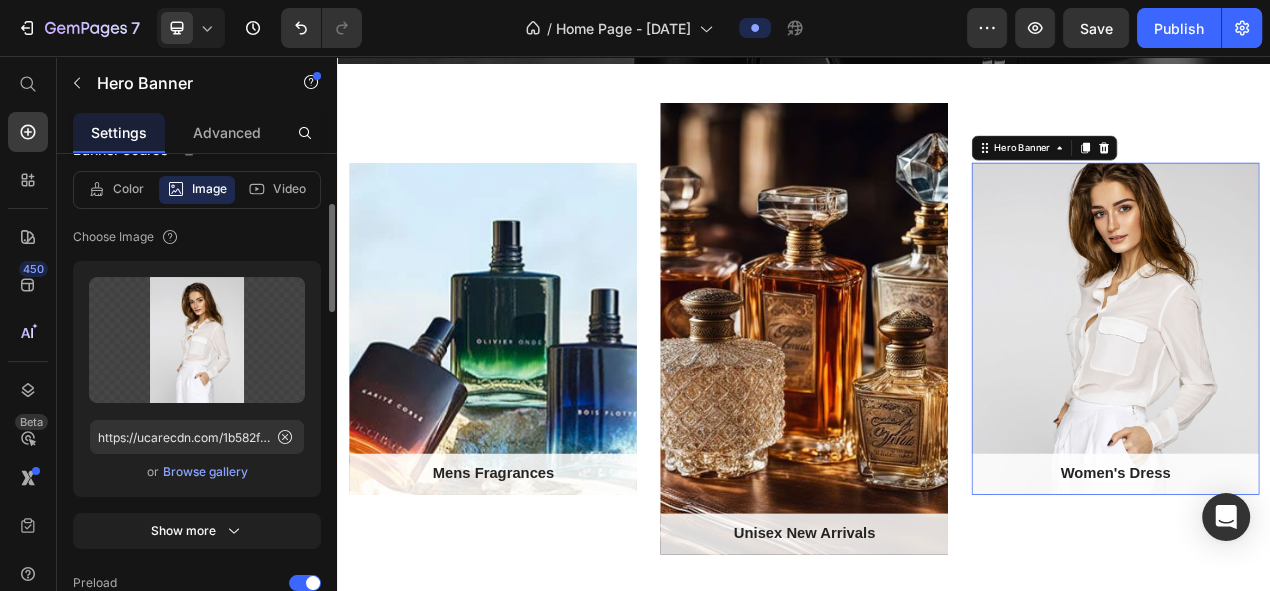 scroll, scrollTop: 230, scrollLeft: 0, axis: vertical 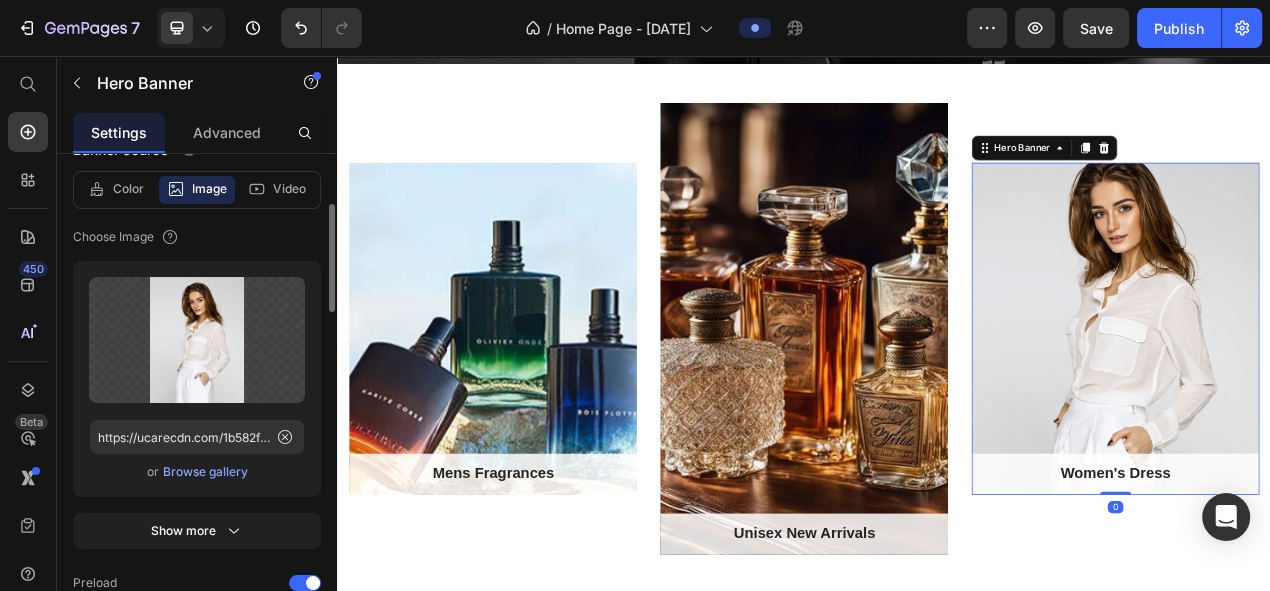click on "Browse gallery" at bounding box center (205, 472) 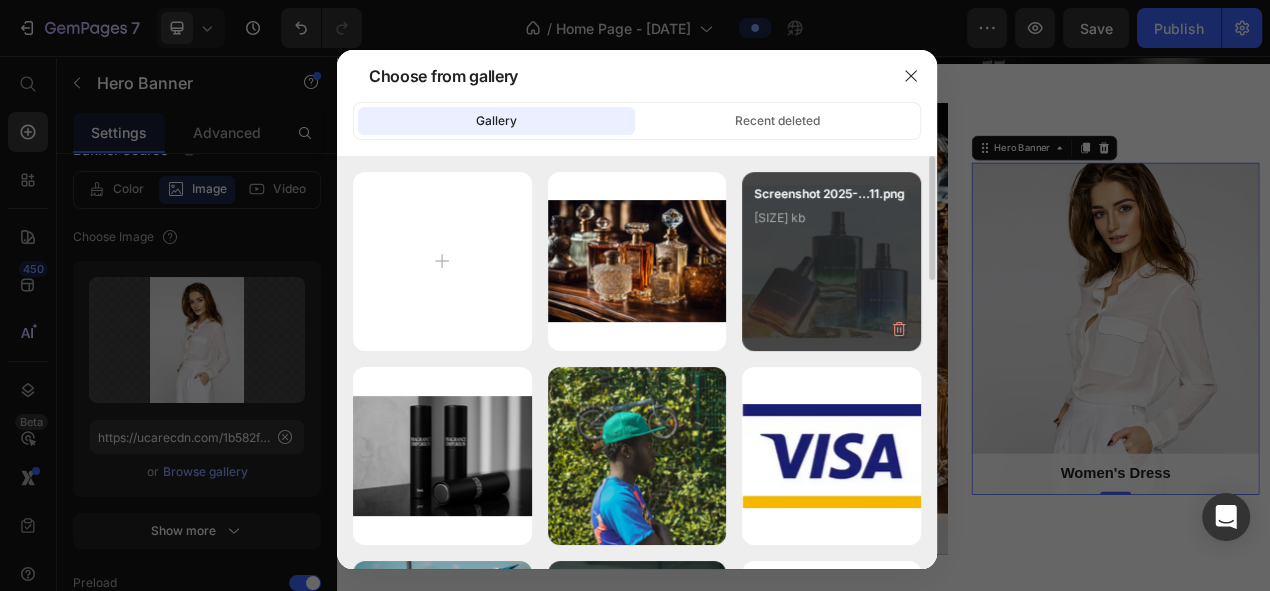click on "Screenshot 2025-...11.png 141.46 kb" at bounding box center [831, 224] 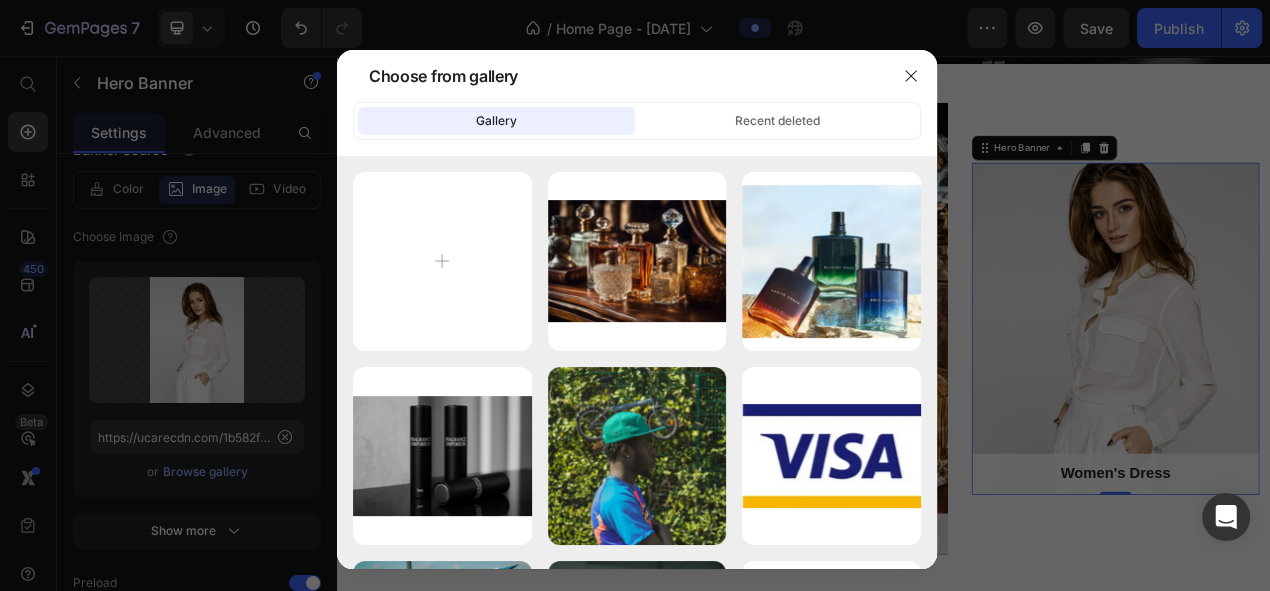 type on "https://cdn.shopify.com/s/files/1/0973/3373/9859/files/gempages_575265604336878418-2647de4f-983f-4b06-92f1-dbda0c57e3a7.png" 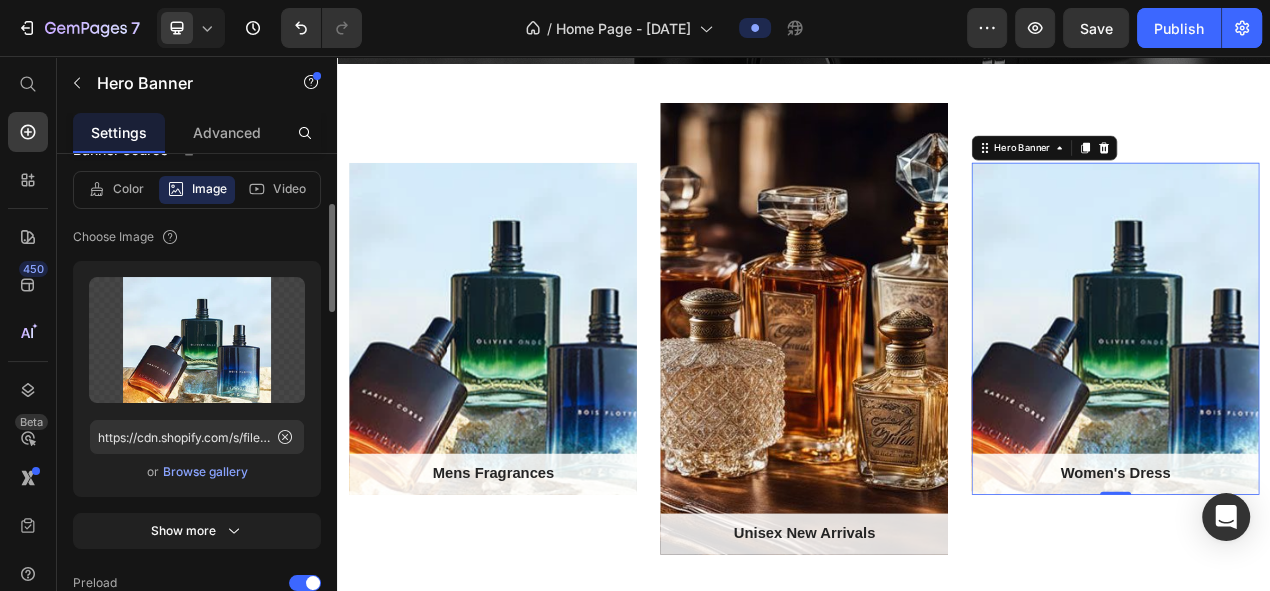click on "Browse gallery" at bounding box center (205, 472) 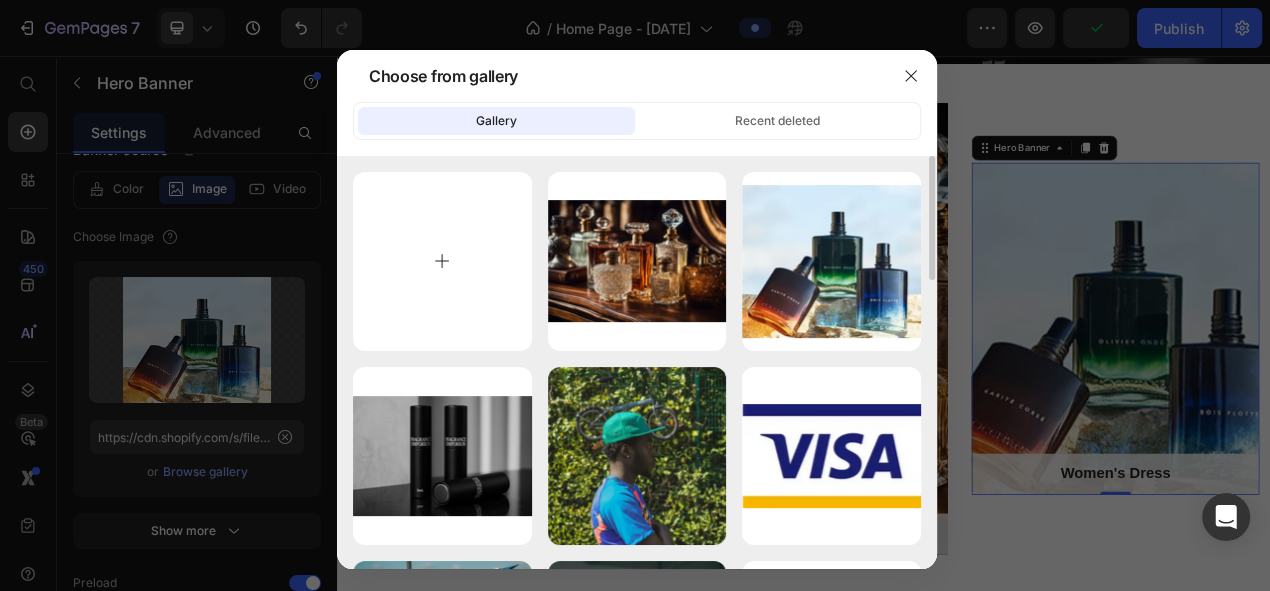 click at bounding box center (442, 261) 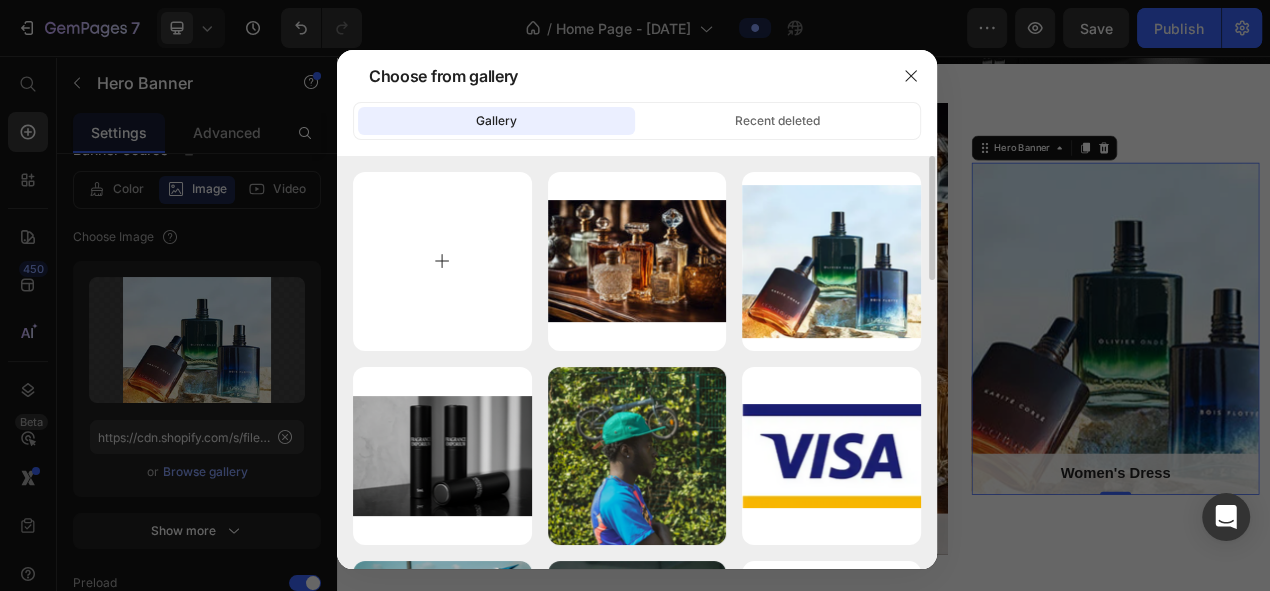 type on "C:\fakepath\0_SZXaAMEav878RdAL.jpg" 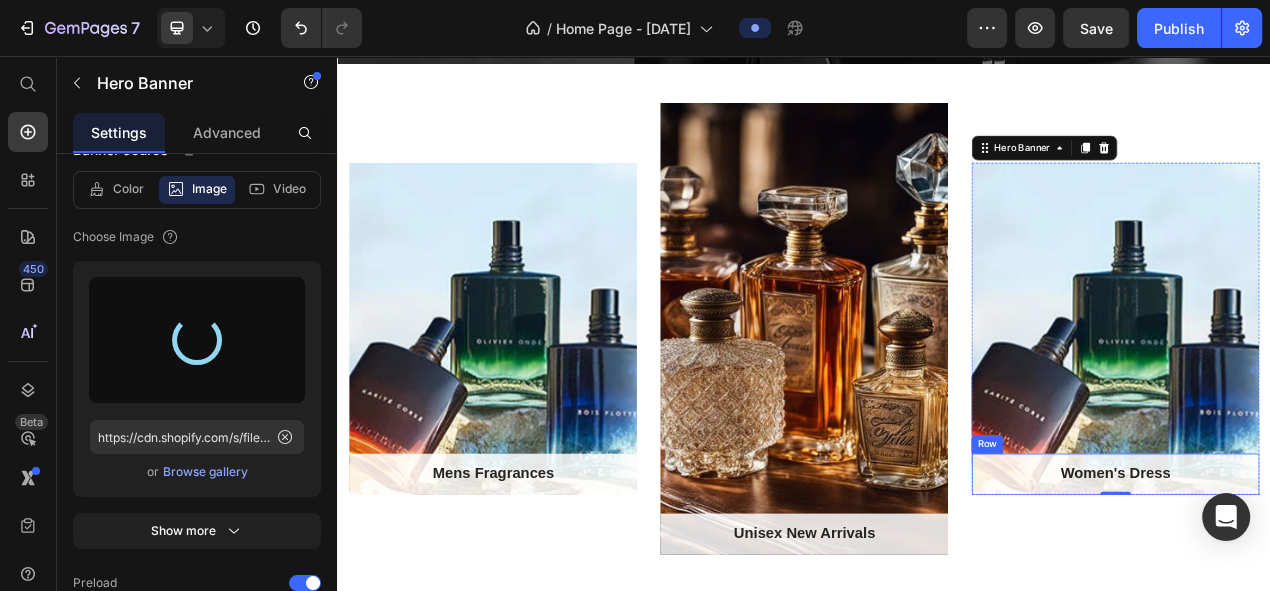 click on "Women's Dress" at bounding box center [1337, 594] 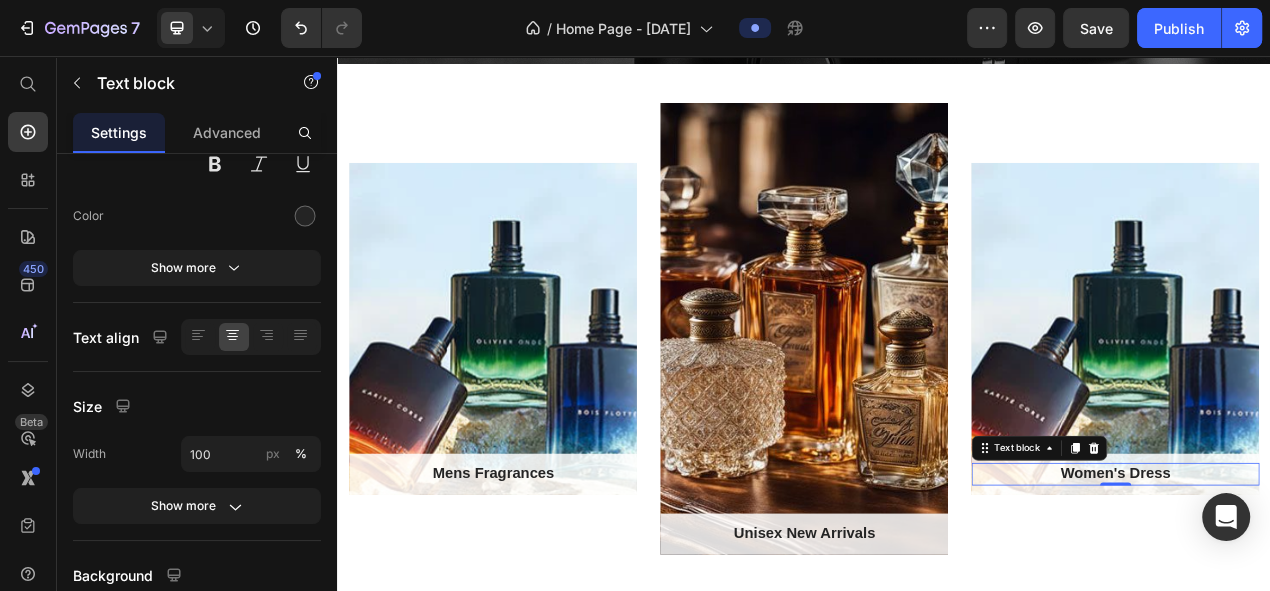 scroll, scrollTop: 0, scrollLeft: 0, axis: both 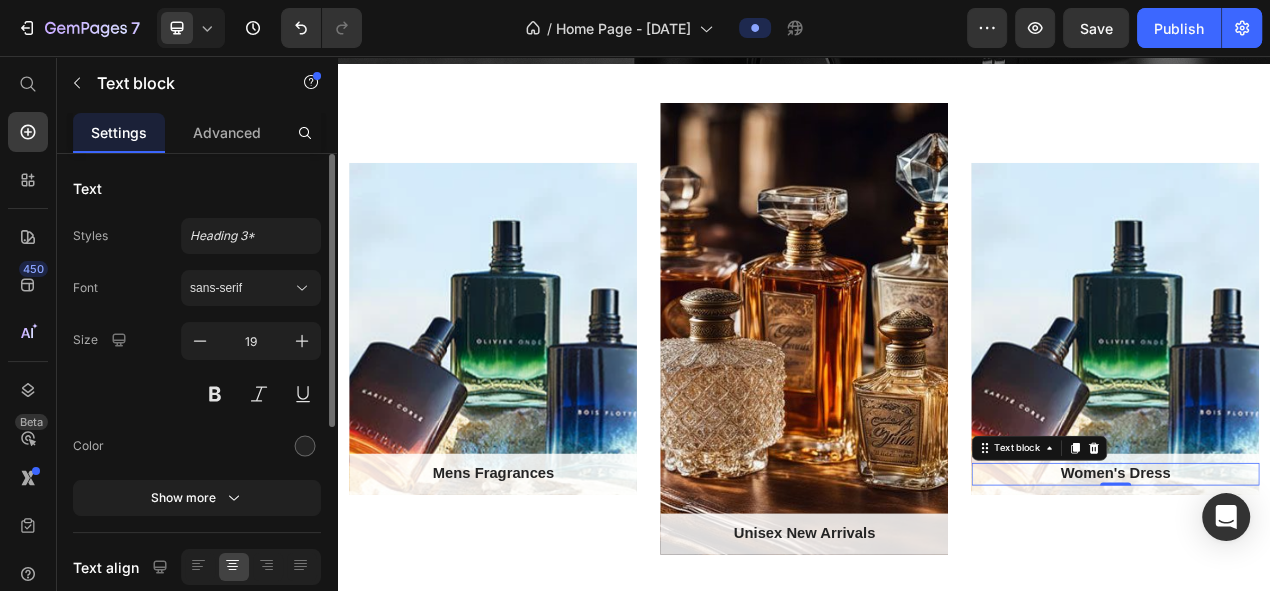 click on "Women's Dress" at bounding box center [1337, 594] 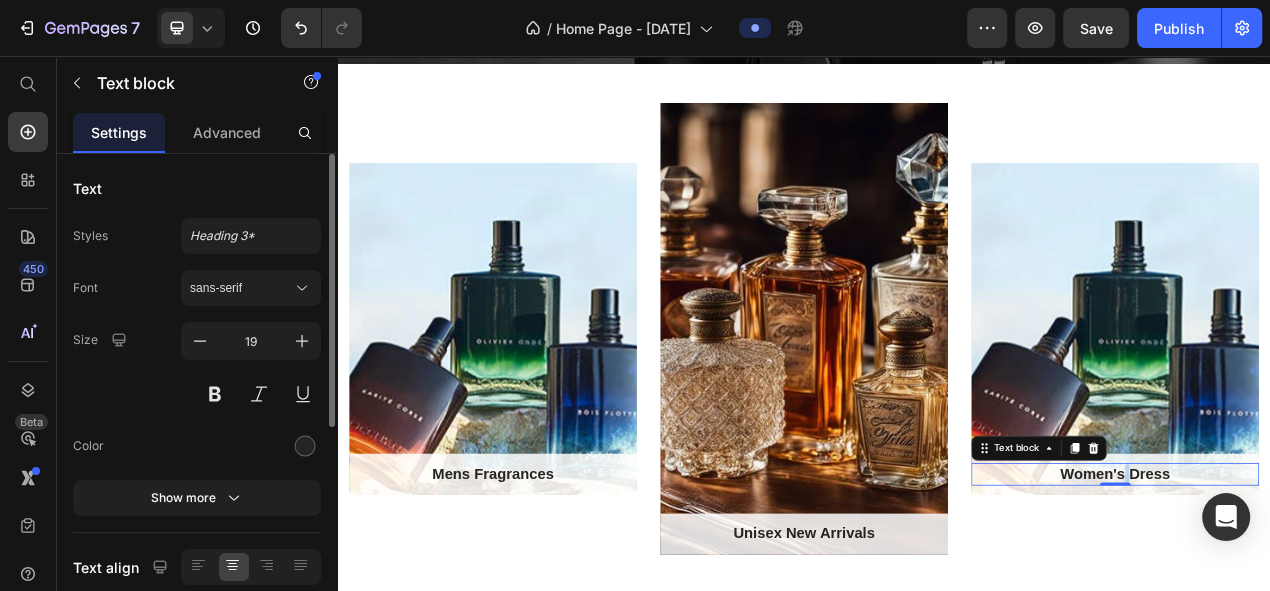 click on "Women's Dress" at bounding box center (1337, 594) 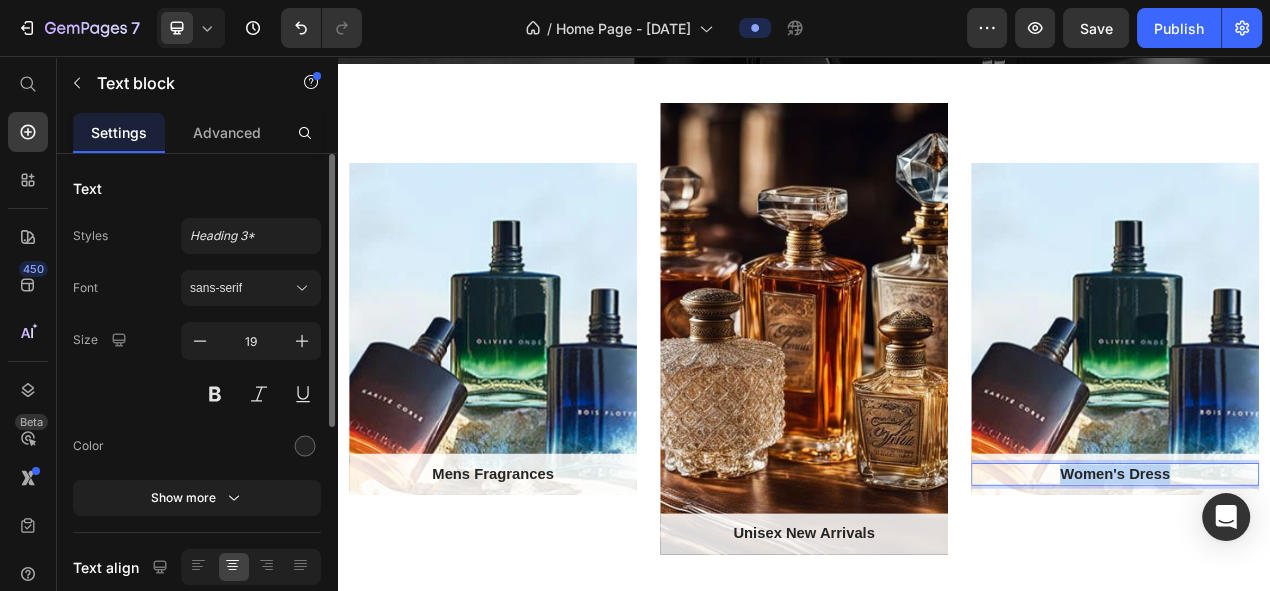 click on "Women's Dress" at bounding box center (1337, 594) 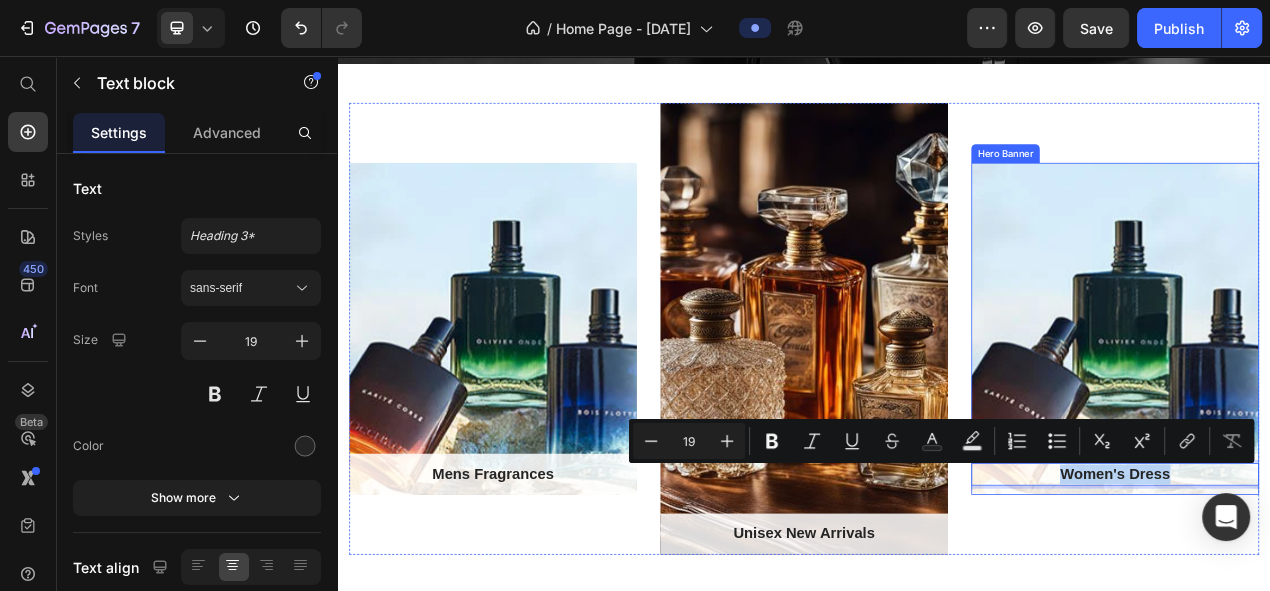 click at bounding box center (1337, 407) 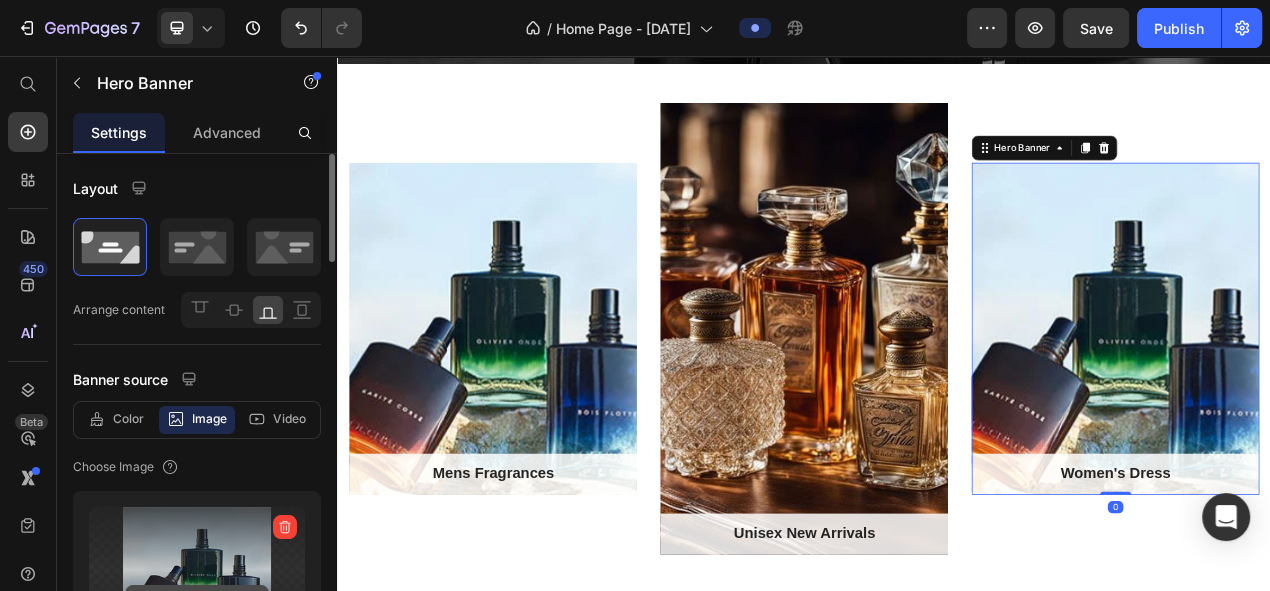scroll, scrollTop: 179, scrollLeft: 0, axis: vertical 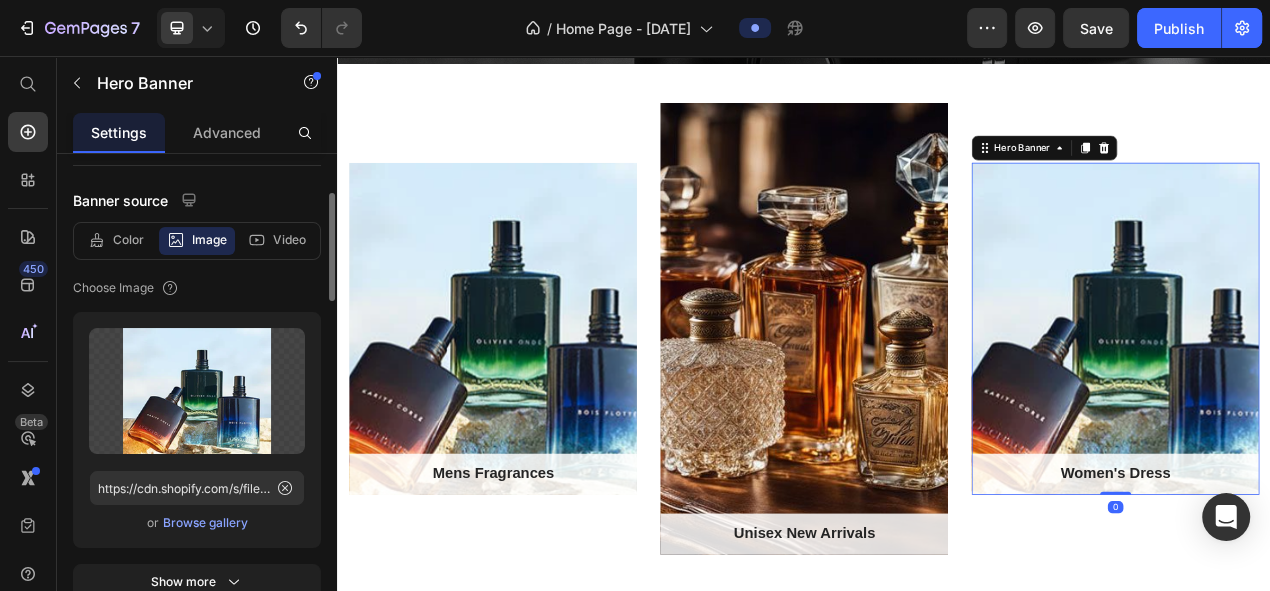 click on "Browse gallery" at bounding box center [205, 523] 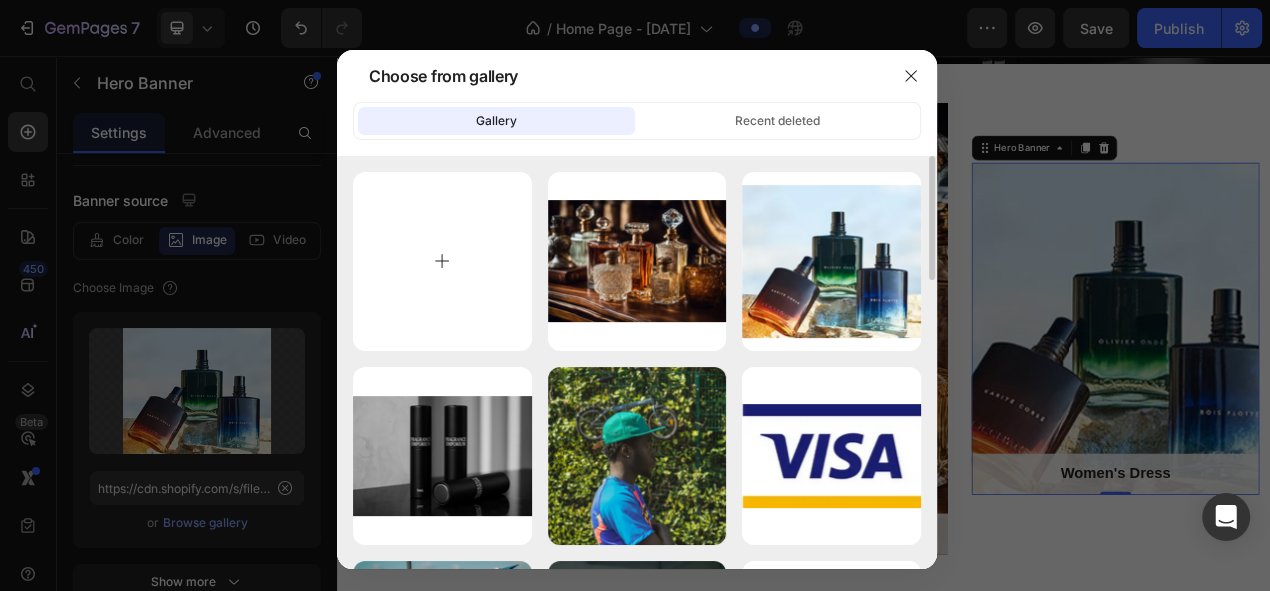 click at bounding box center (442, 261) 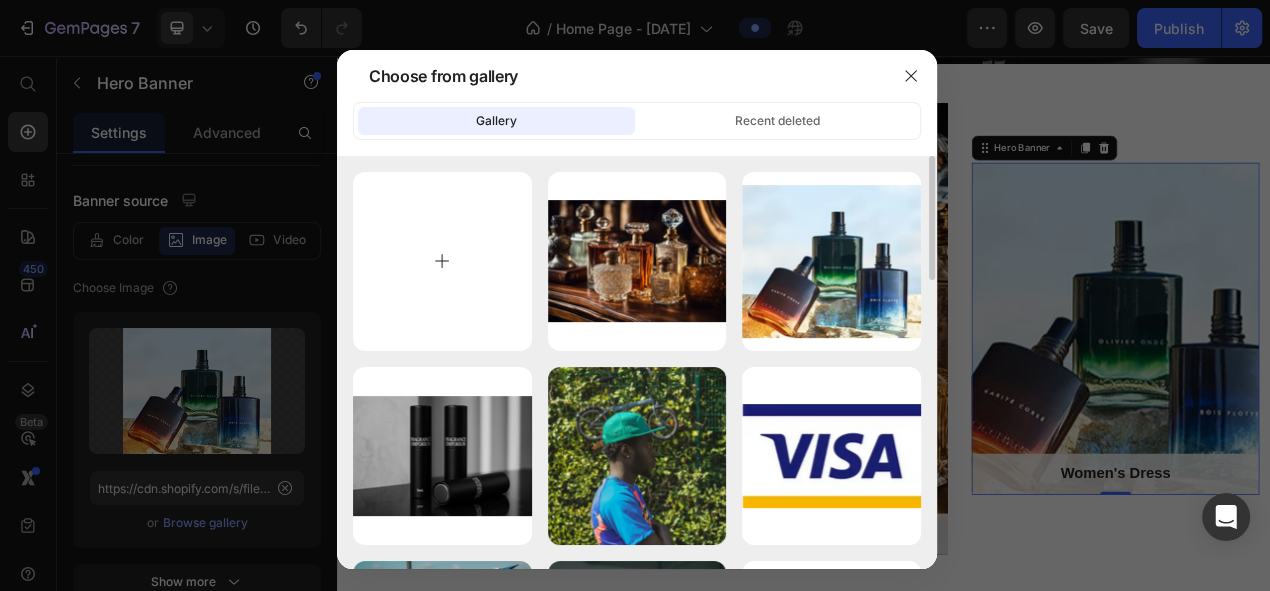 type on "C:\fakepath\0_SZXaAMEav878RdAL.jpg" 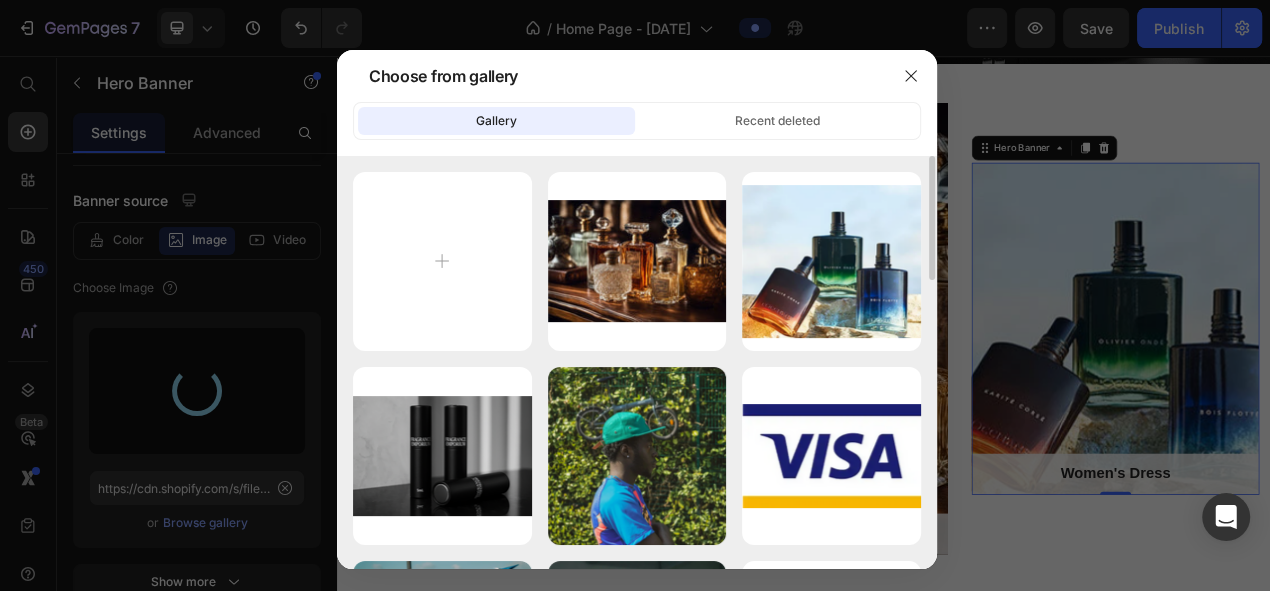 type on "https://cdn.shopify.com/s/files/1/0973/3373/9859/files/gempages_575265604336878418-7ca626e2-9462-46d6-8b65-82d59d20df39.jpg" 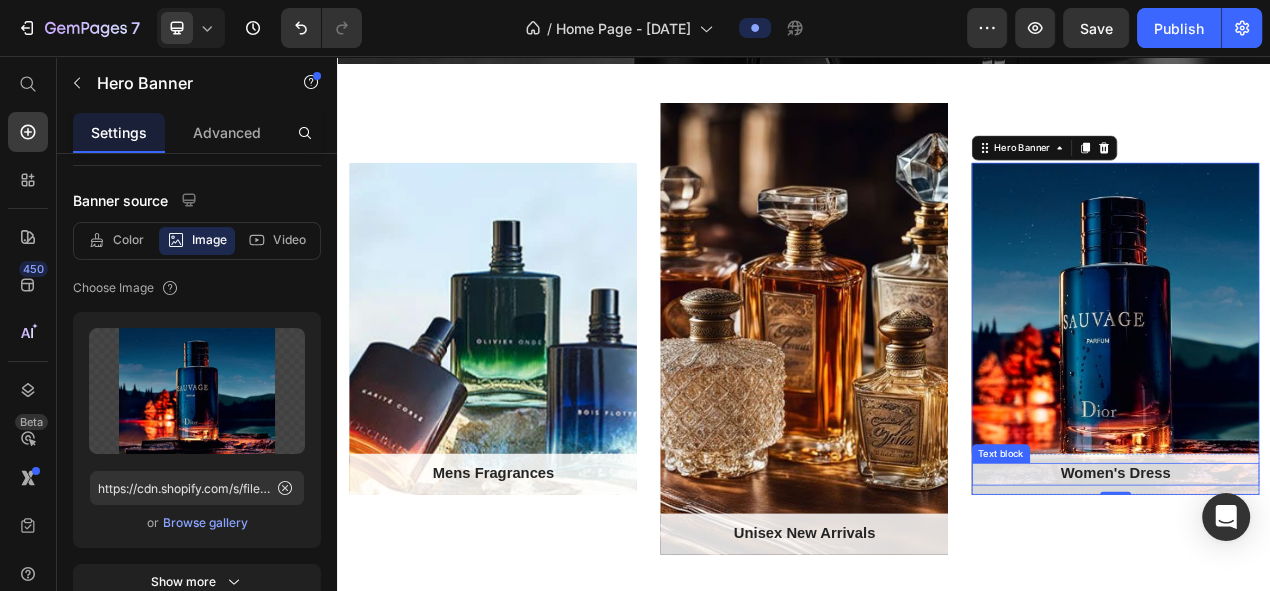 click on "Women's Dress" at bounding box center [1337, 594] 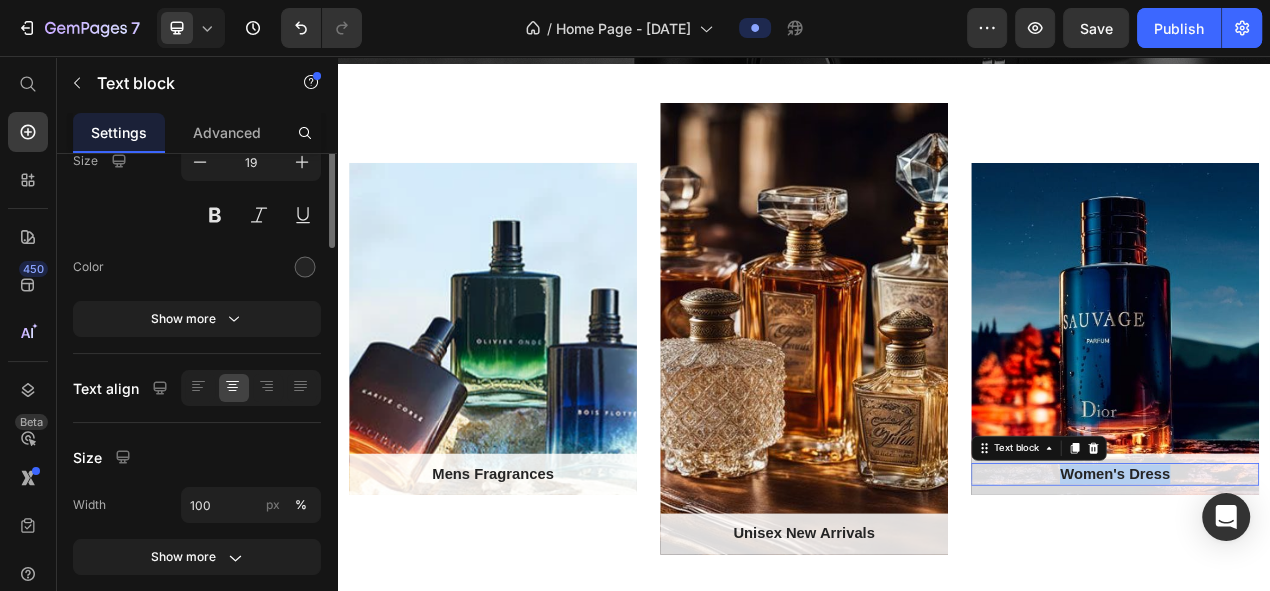 scroll, scrollTop: 0, scrollLeft: 0, axis: both 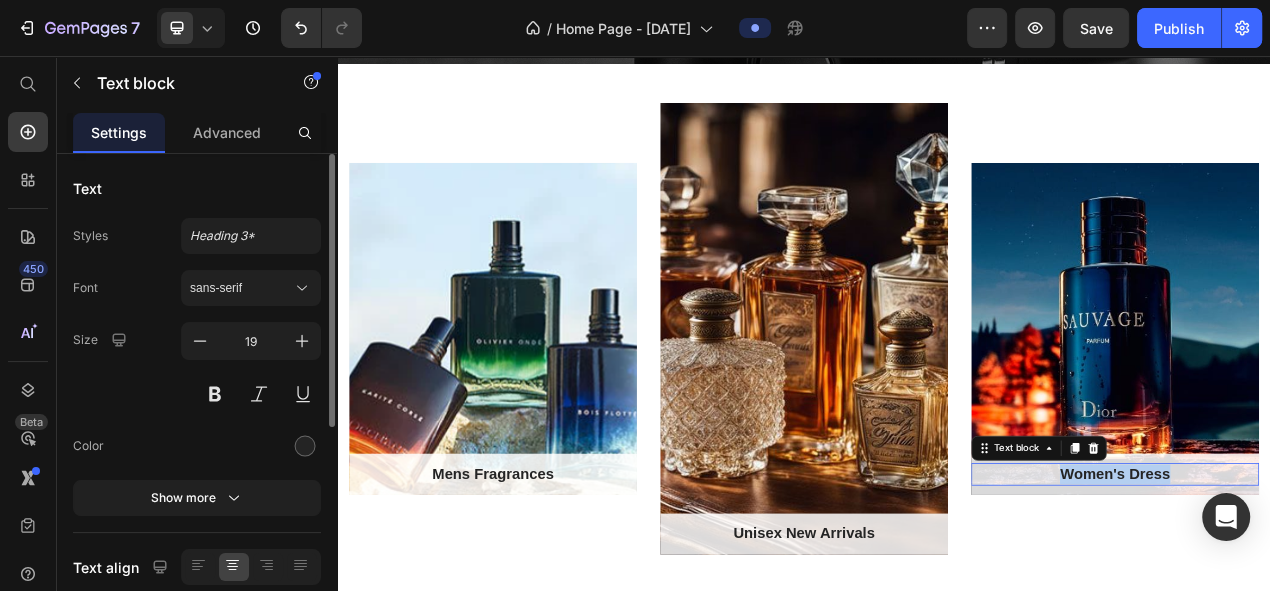 click on "Women's Dress" at bounding box center [1337, 594] 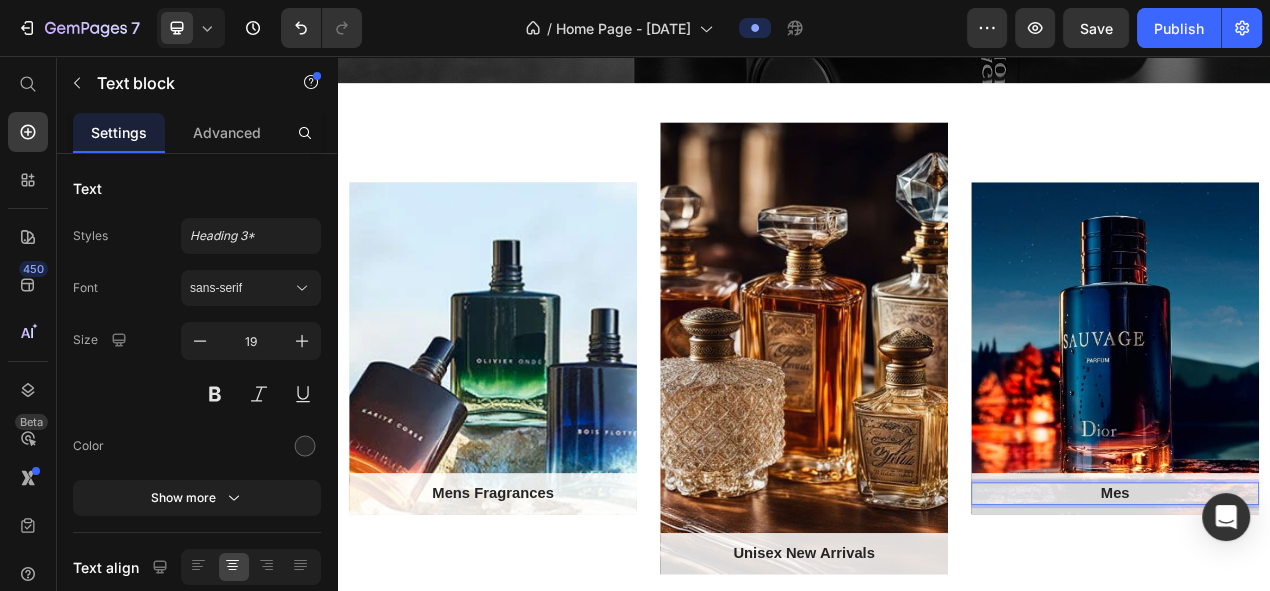 scroll, scrollTop: 207, scrollLeft: 0, axis: vertical 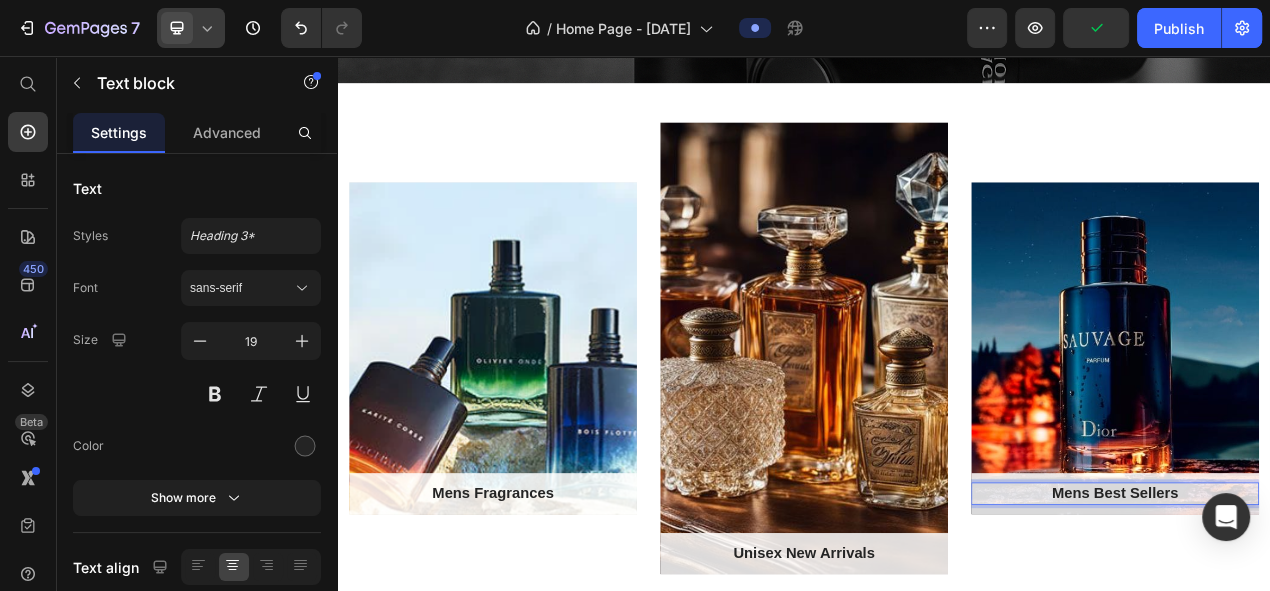click 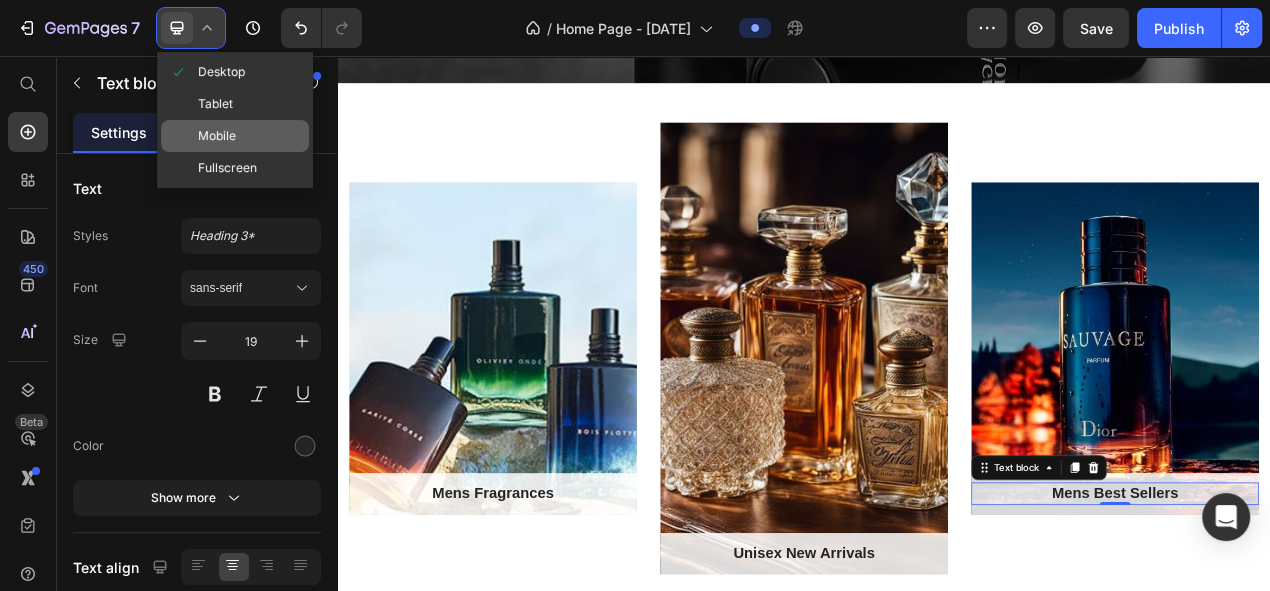 click on "Mobile" at bounding box center (217, 136) 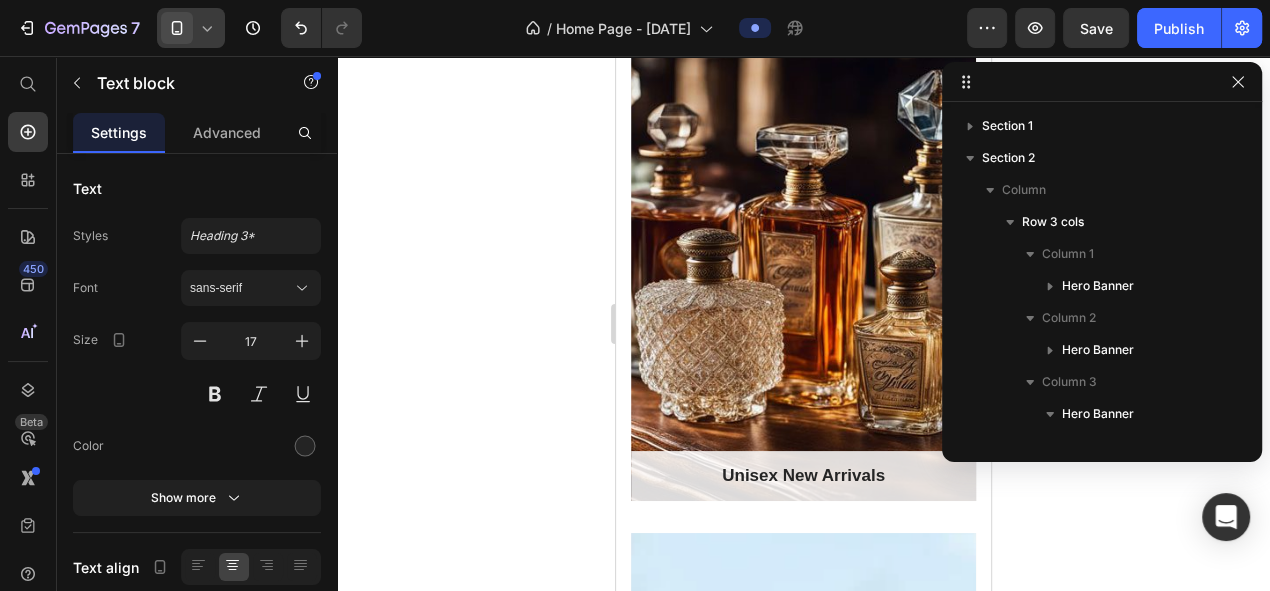 scroll, scrollTop: 282, scrollLeft: 0, axis: vertical 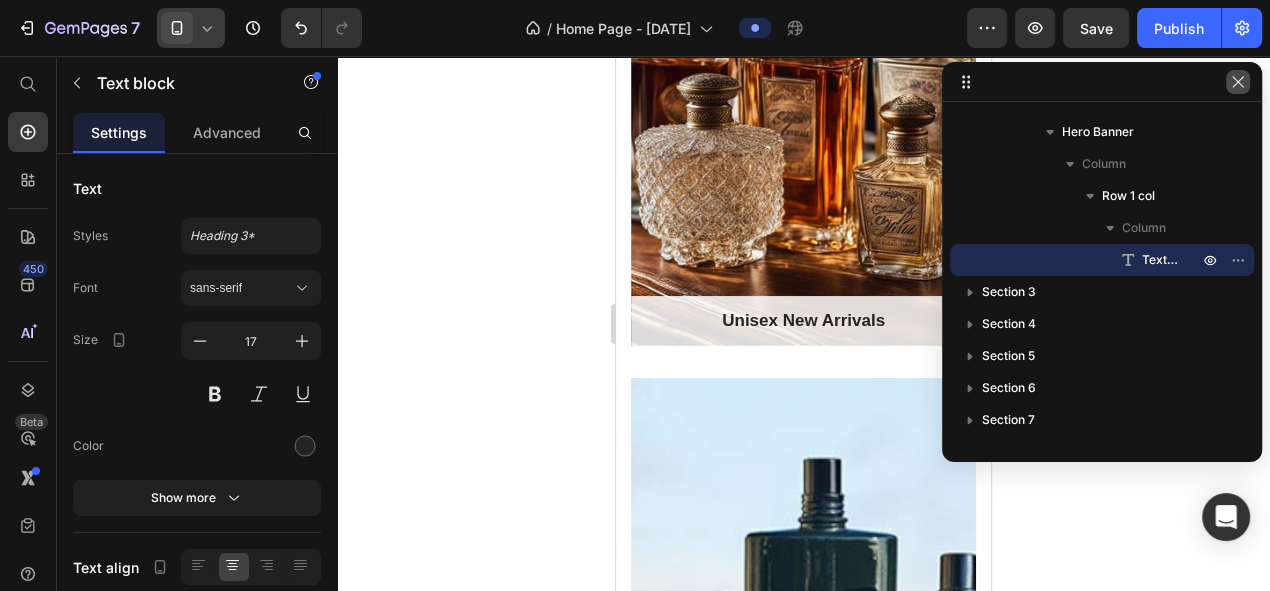 click 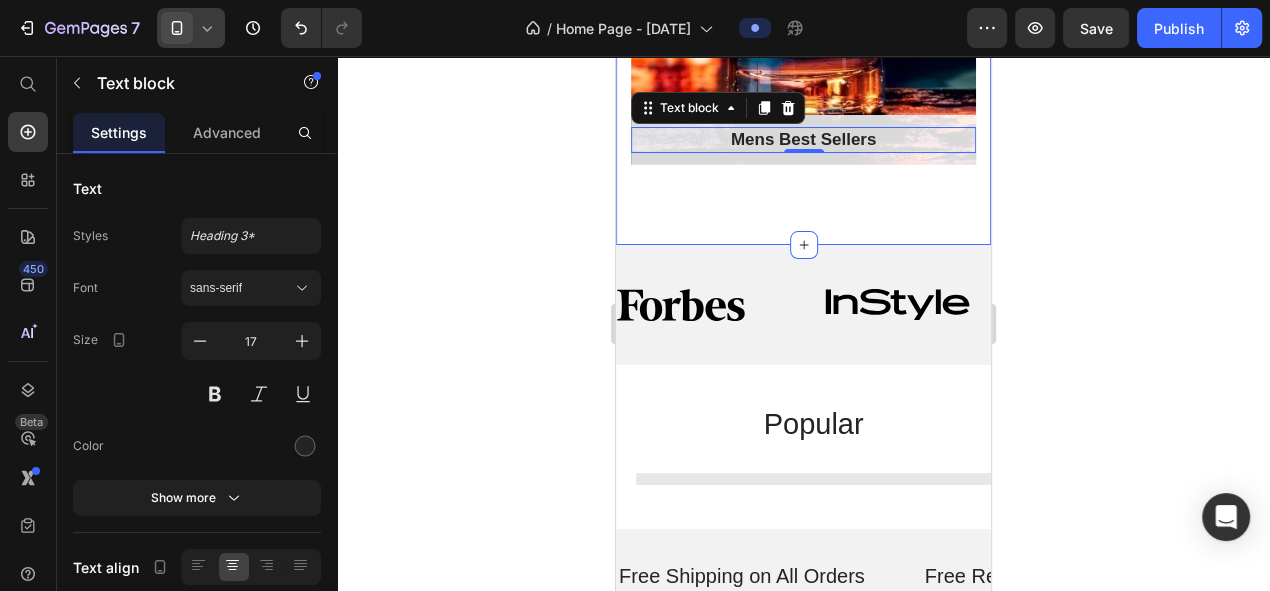 click at bounding box center [177, 28] 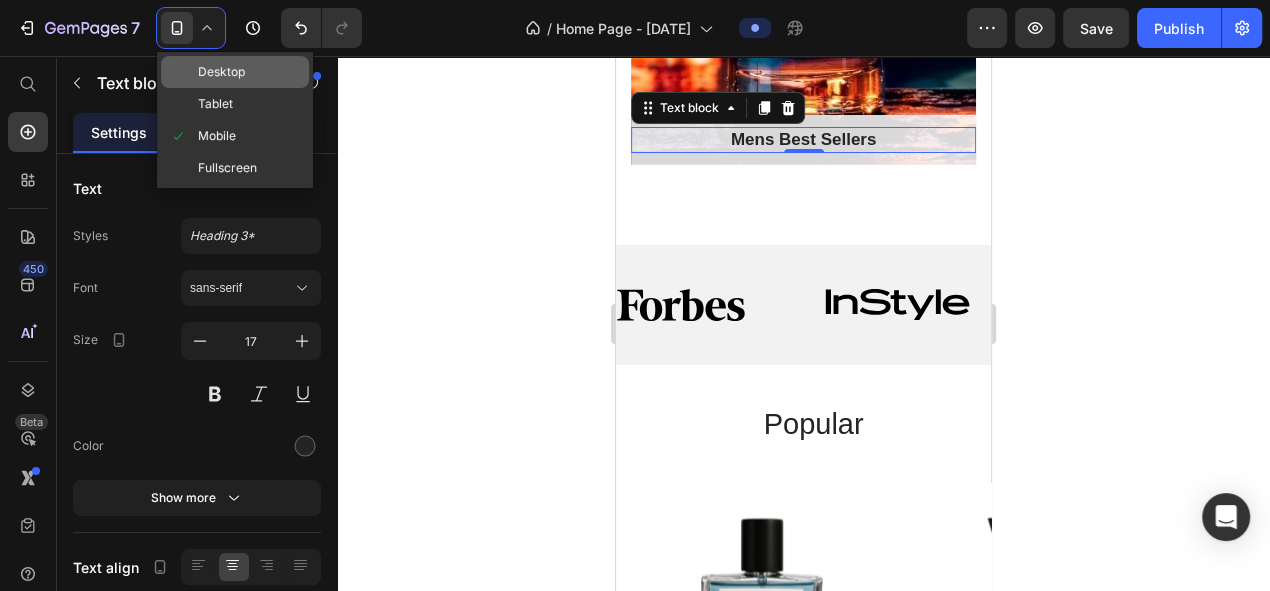 click on "Desktop" at bounding box center (221, 72) 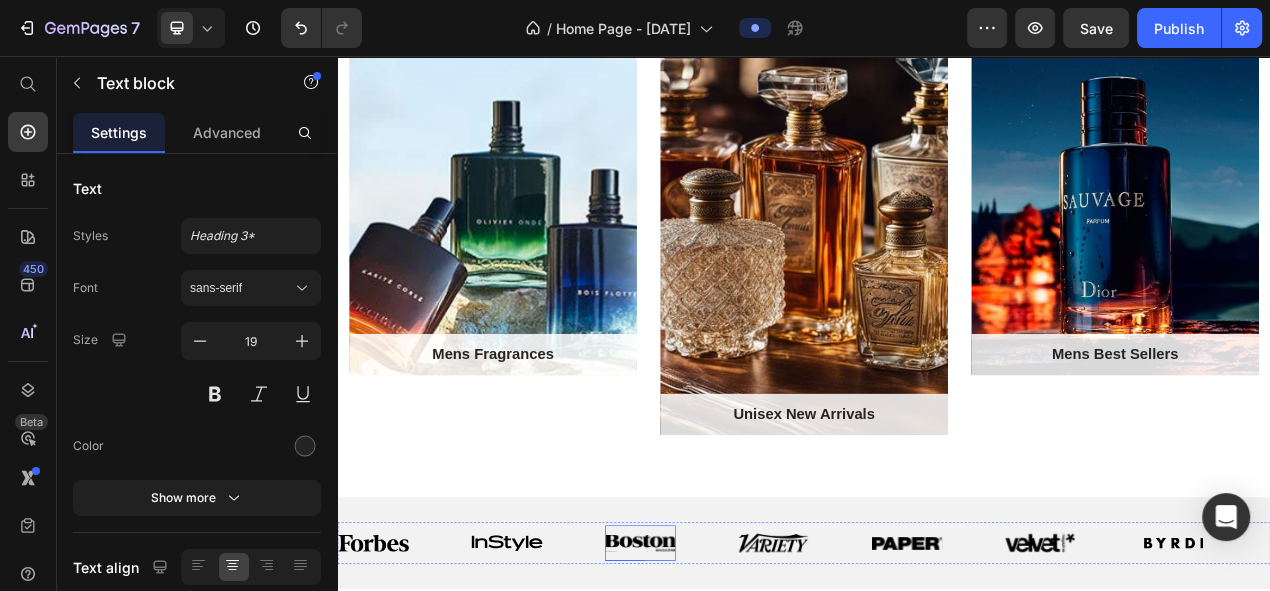 scroll, scrollTop: 1034, scrollLeft: 0, axis: vertical 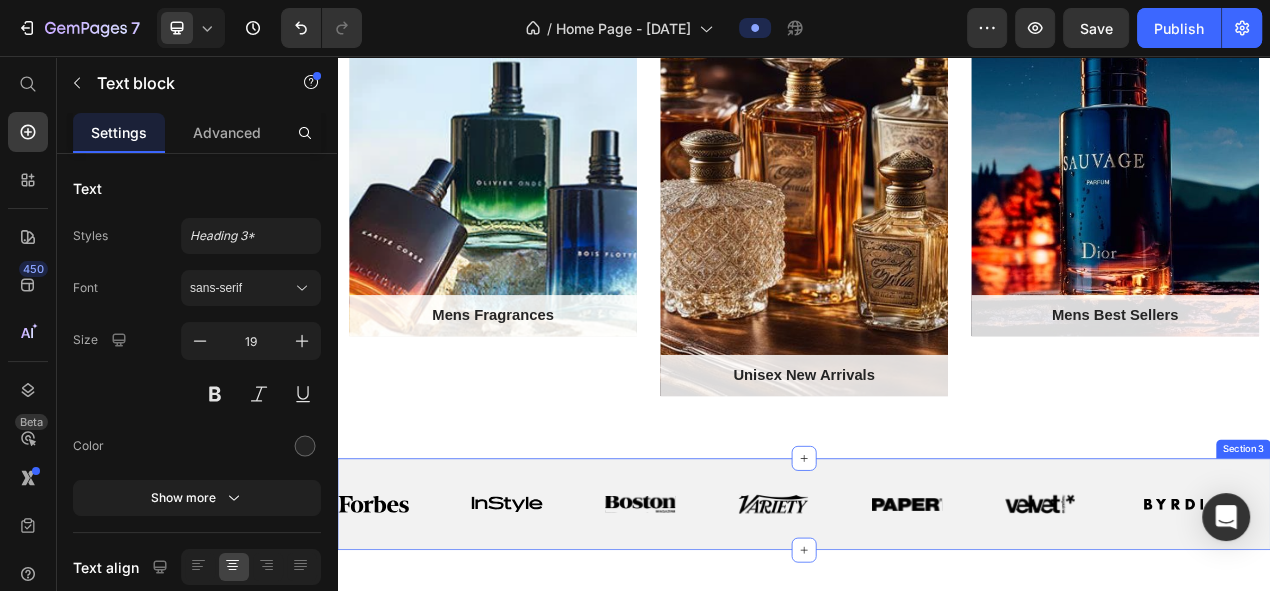 click on "Mens Fragrances Text block Row Hero Banner Unisex New Arrivals Text block Row Hero Banner Mens Best Sellers Text block Row Hero Banner Row Section 2" at bounding box center (937, 218) 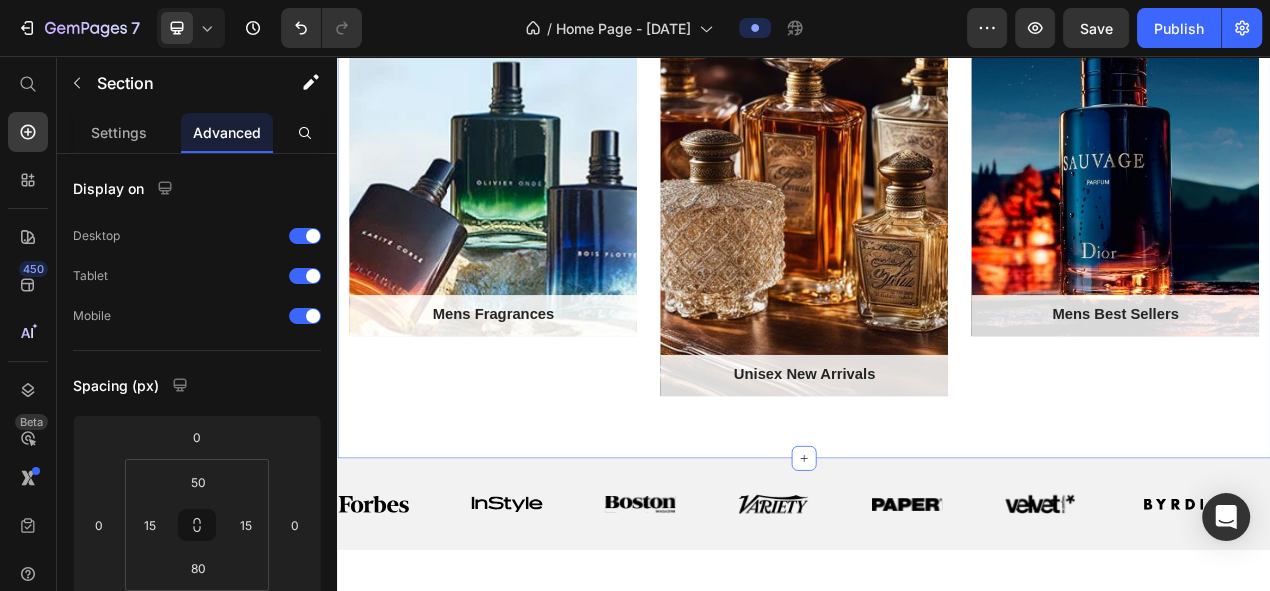 scroll, scrollTop: 0, scrollLeft: 0, axis: both 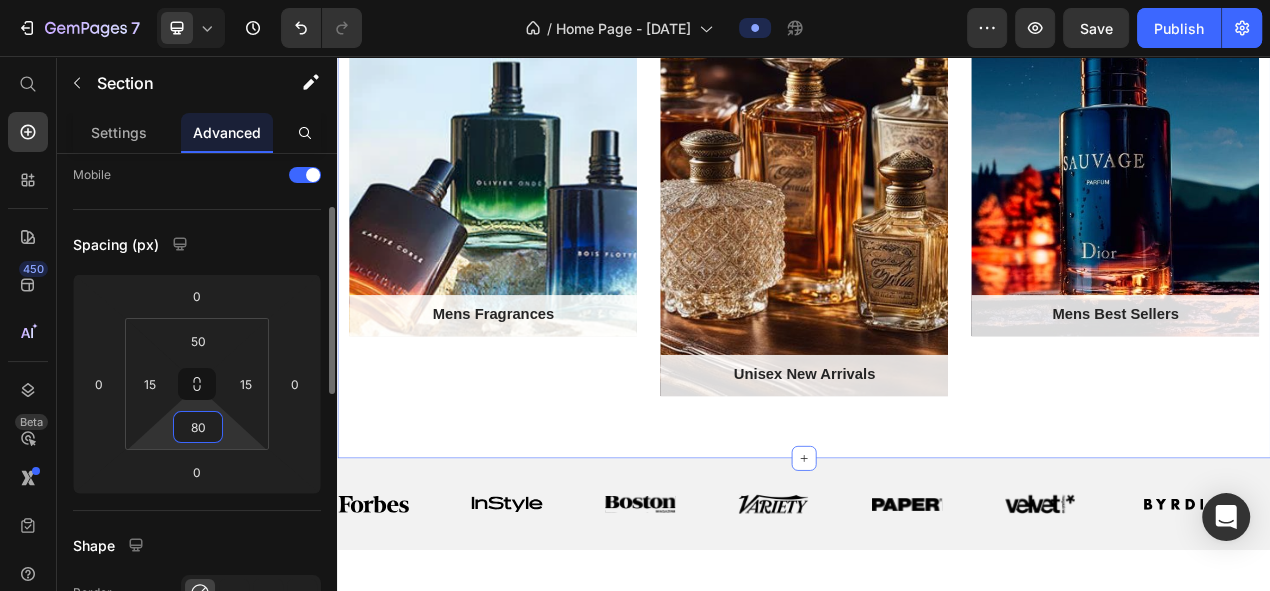 click on "80" at bounding box center (198, 427) 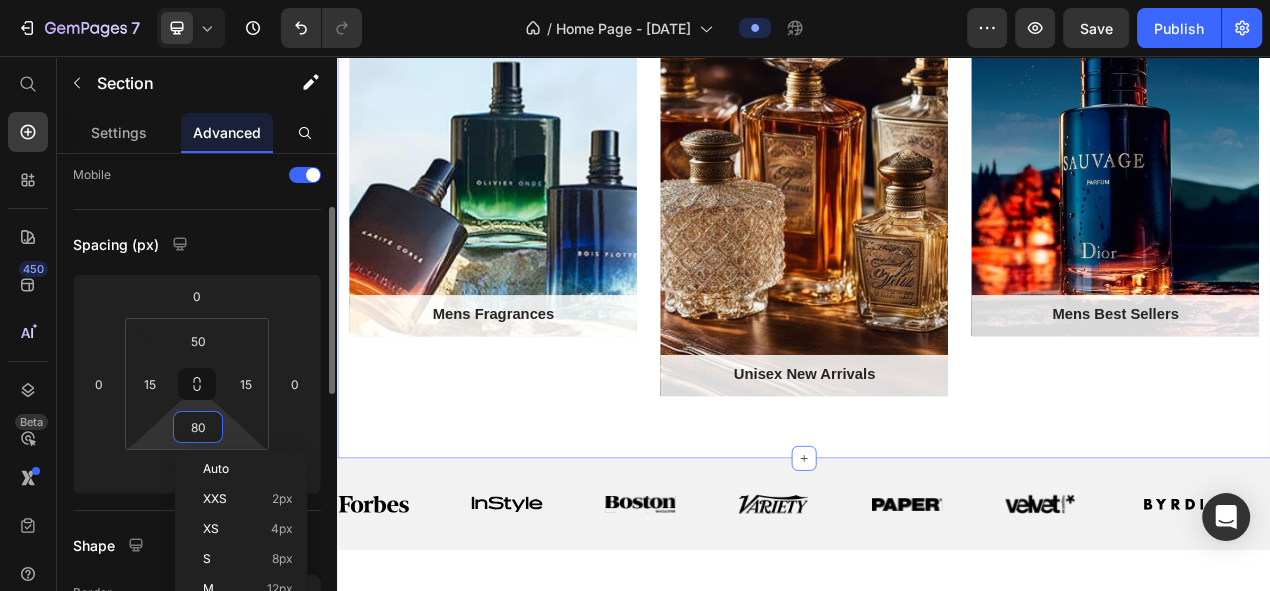 click on "80" at bounding box center [198, 427] 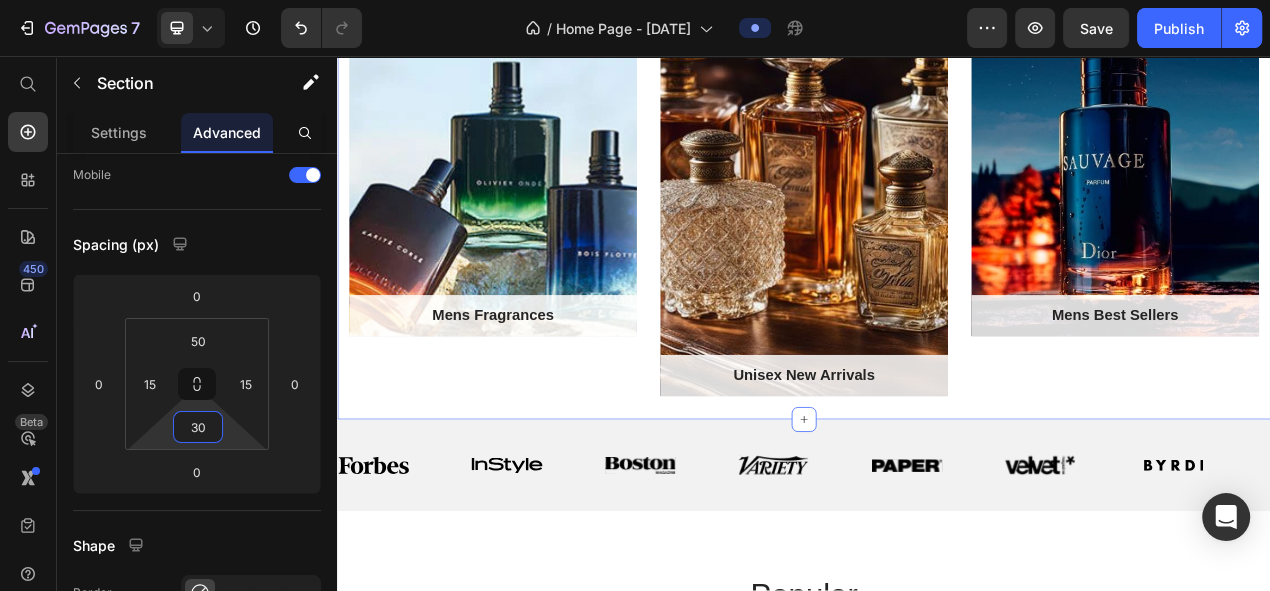 type on "30" 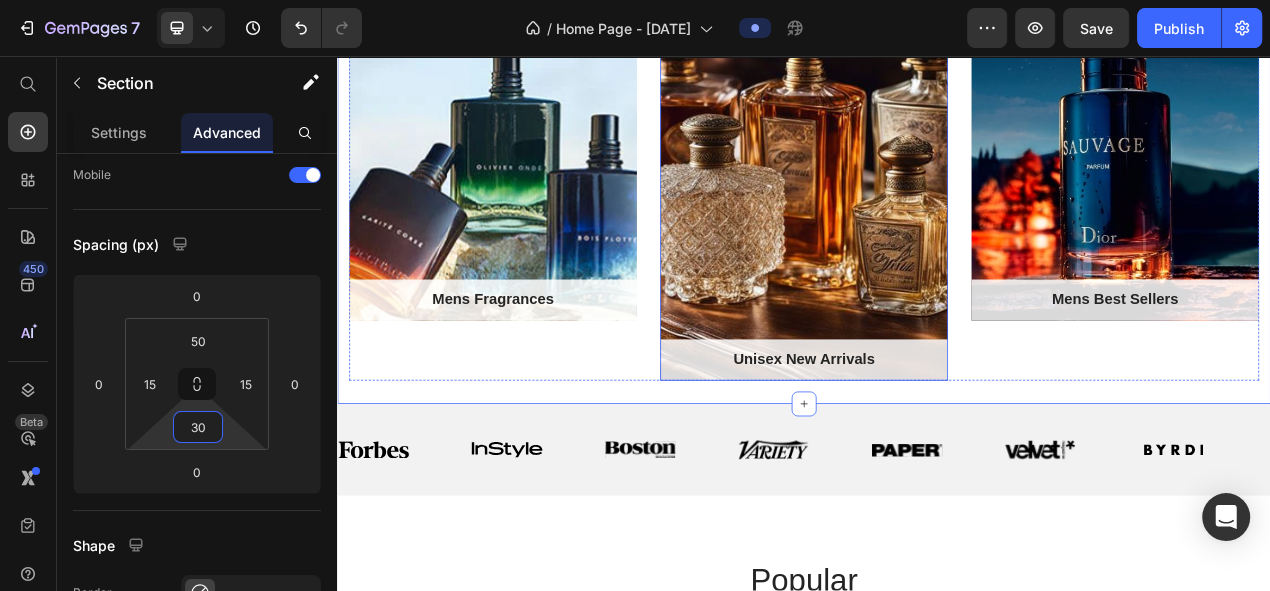 scroll, scrollTop: 1063, scrollLeft: 0, axis: vertical 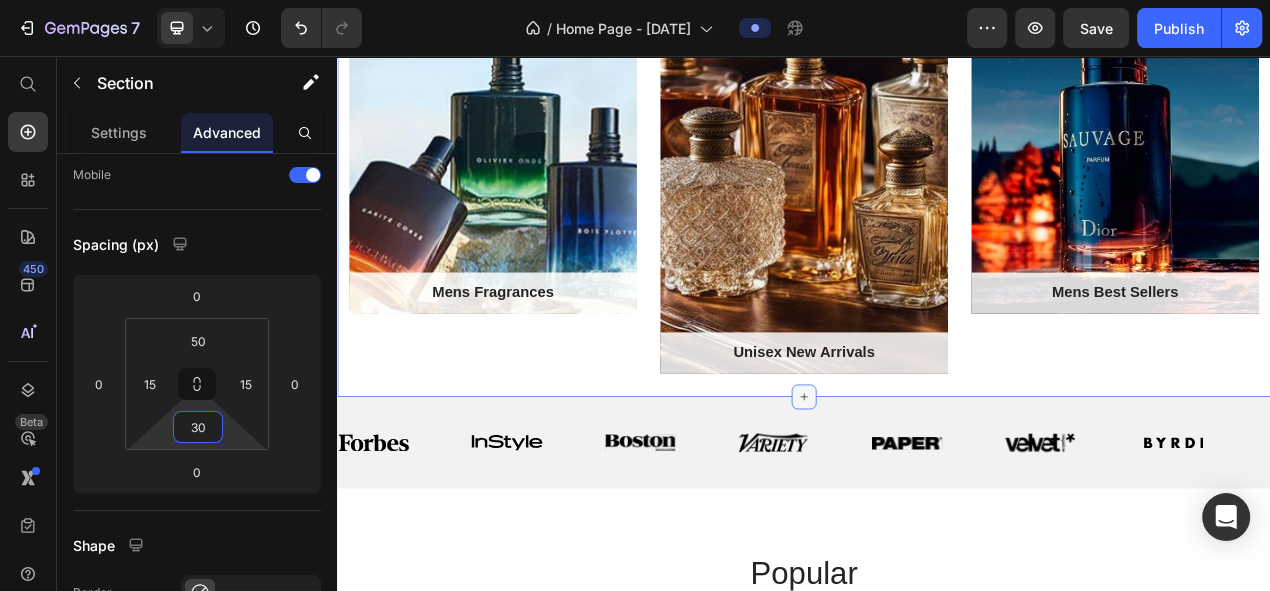 click at bounding box center (937, 495) 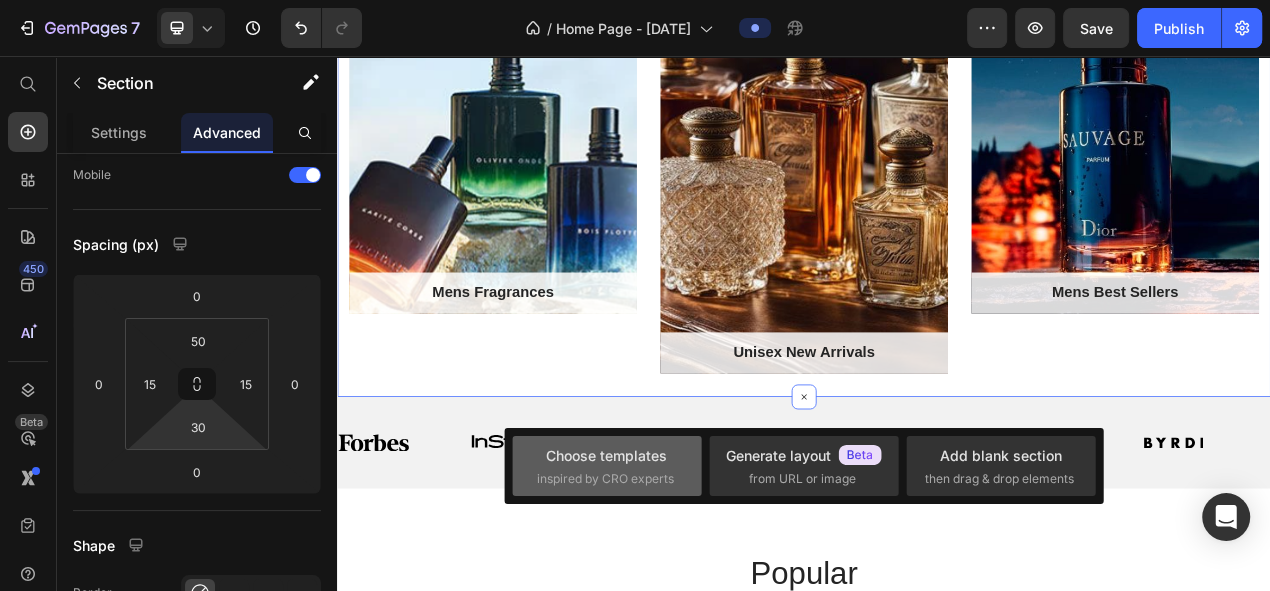 click on "Choose templates" at bounding box center (606, 455) 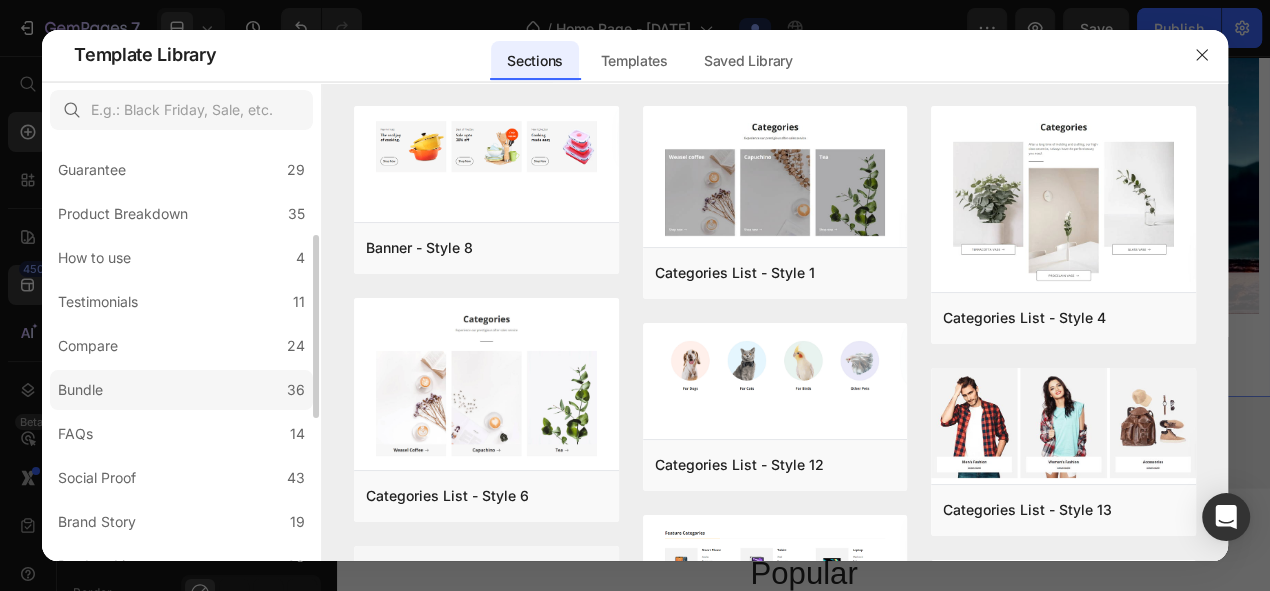scroll, scrollTop: 0, scrollLeft: 0, axis: both 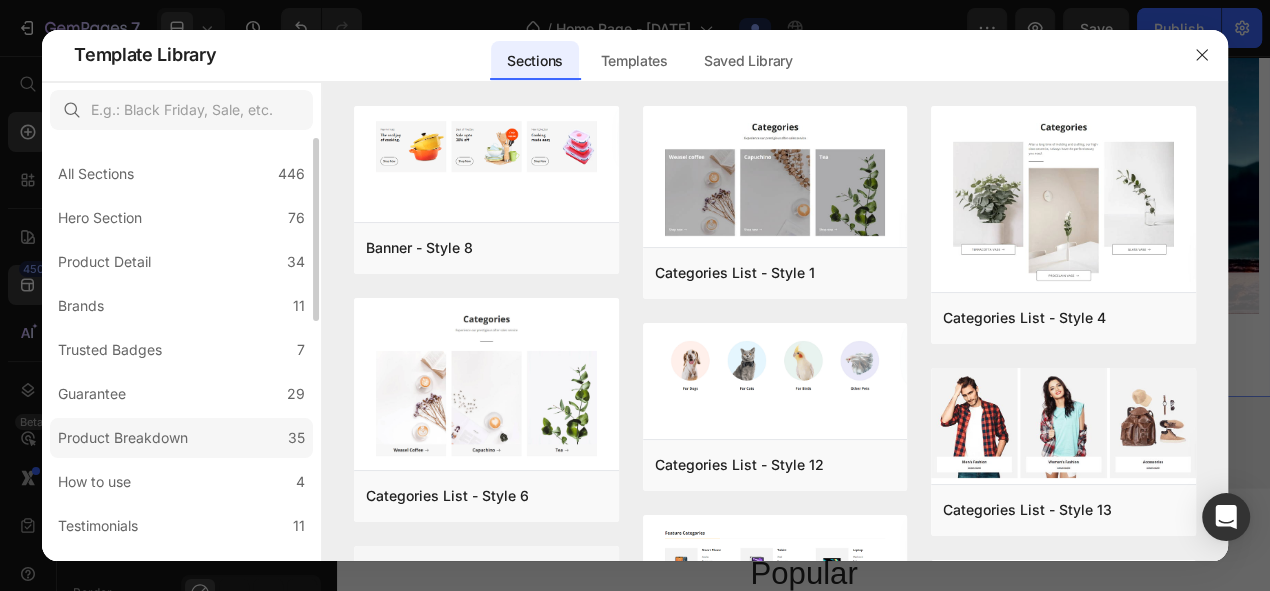 click on "Product Breakdown" at bounding box center (123, 438) 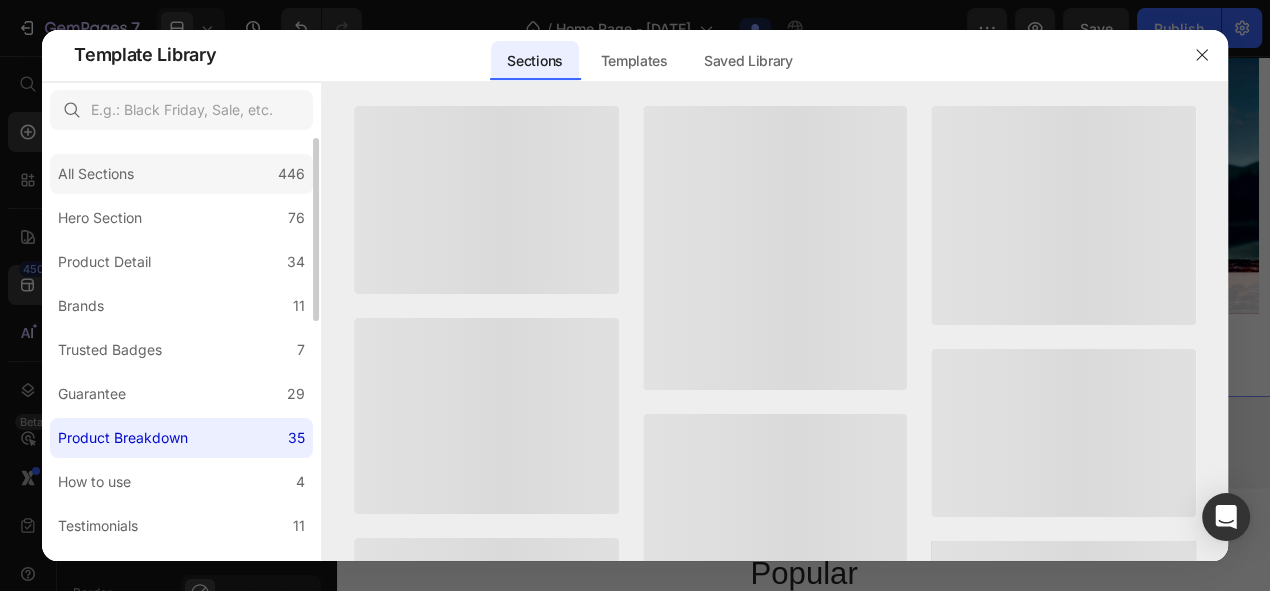 click on "All Sections 446" 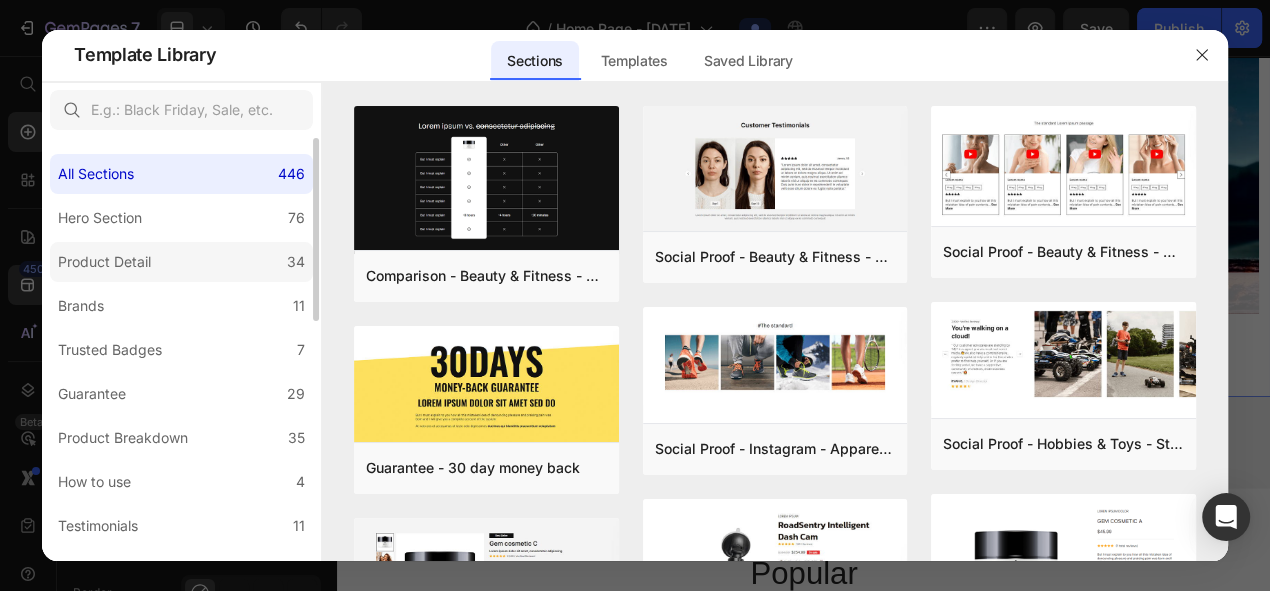 click on "Product Detail" at bounding box center [104, 262] 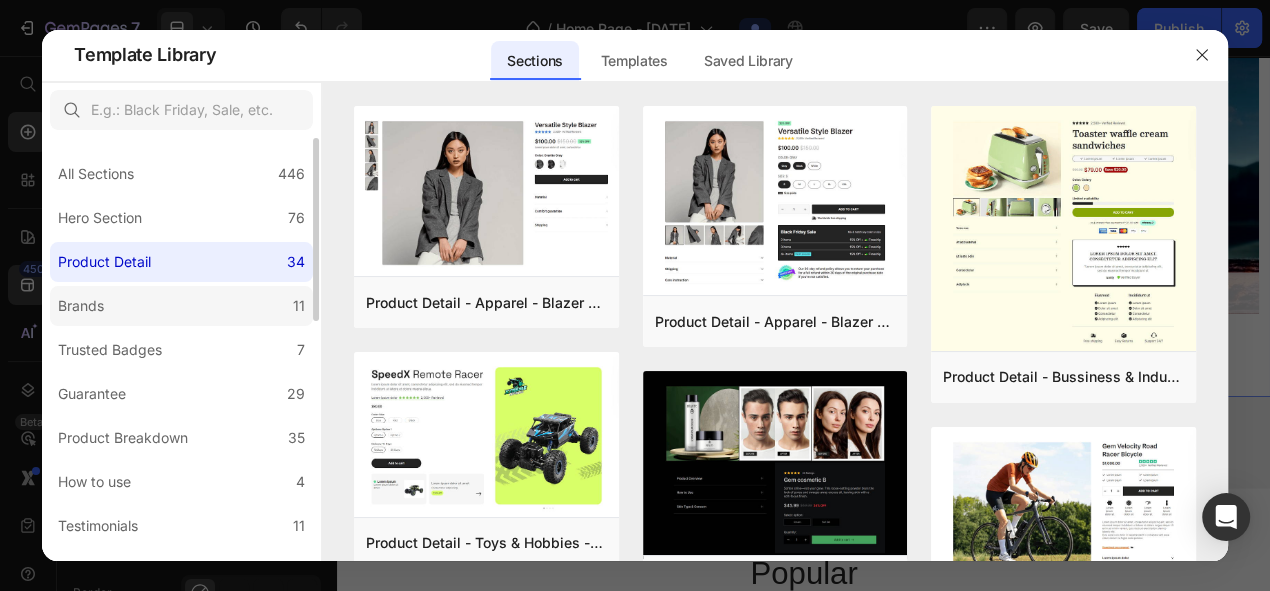 click on "Brands 11" 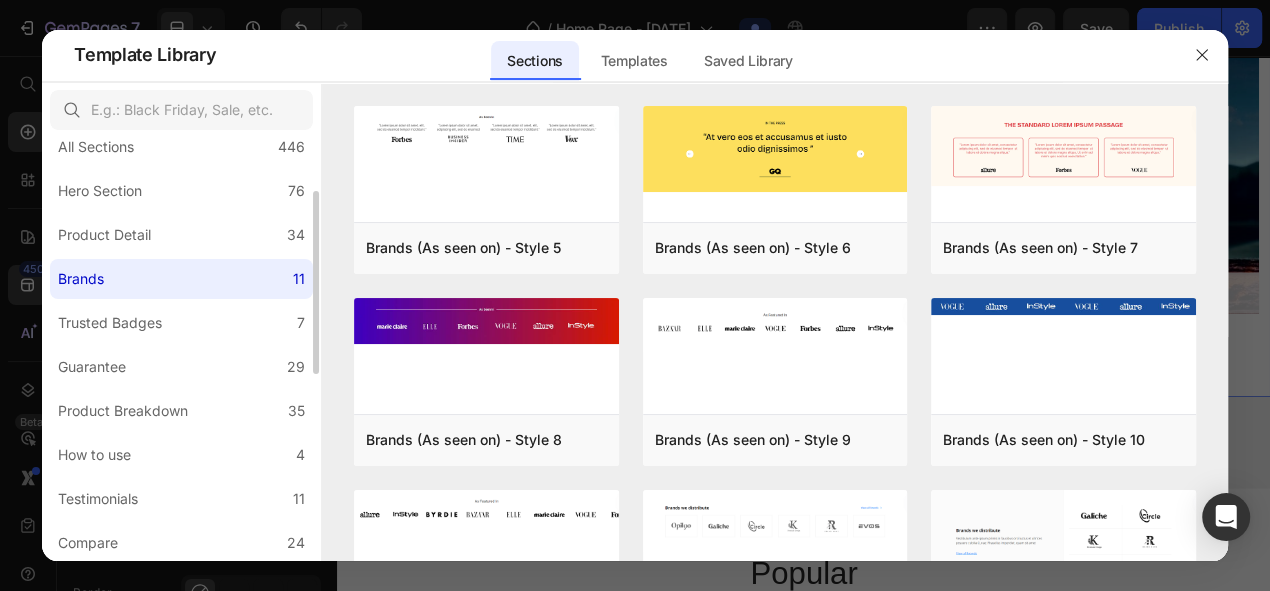 scroll, scrollTop: 56, scrollLeft: 0, axis: vertical 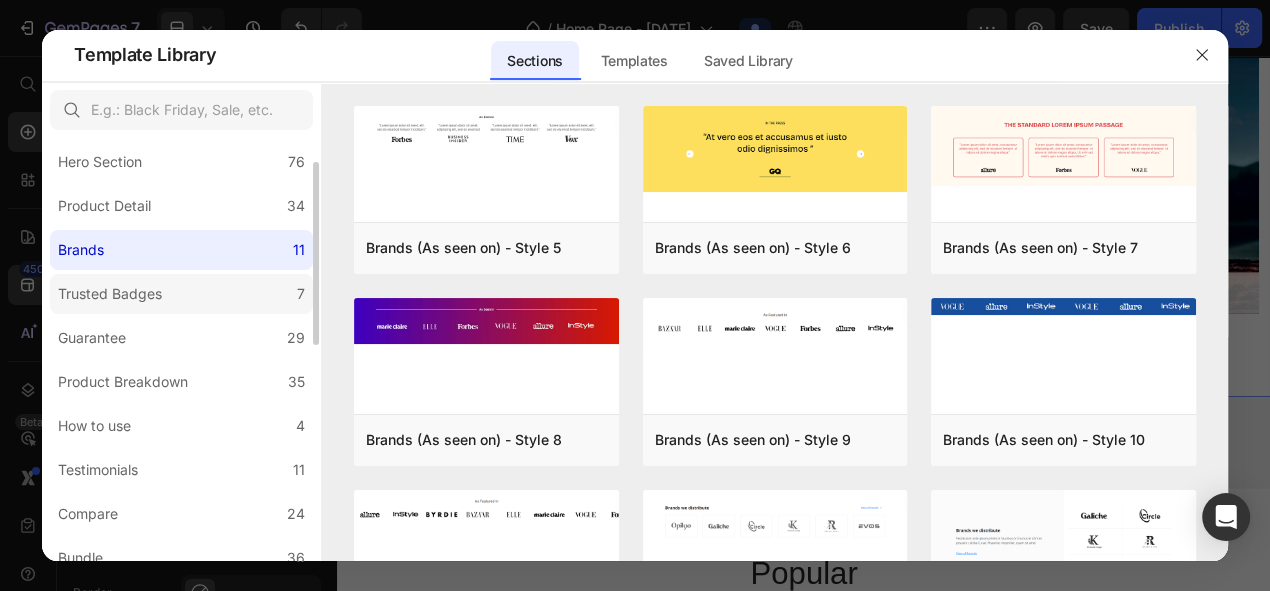 click on "Trusted Badges" at bounding box center [110, 294] 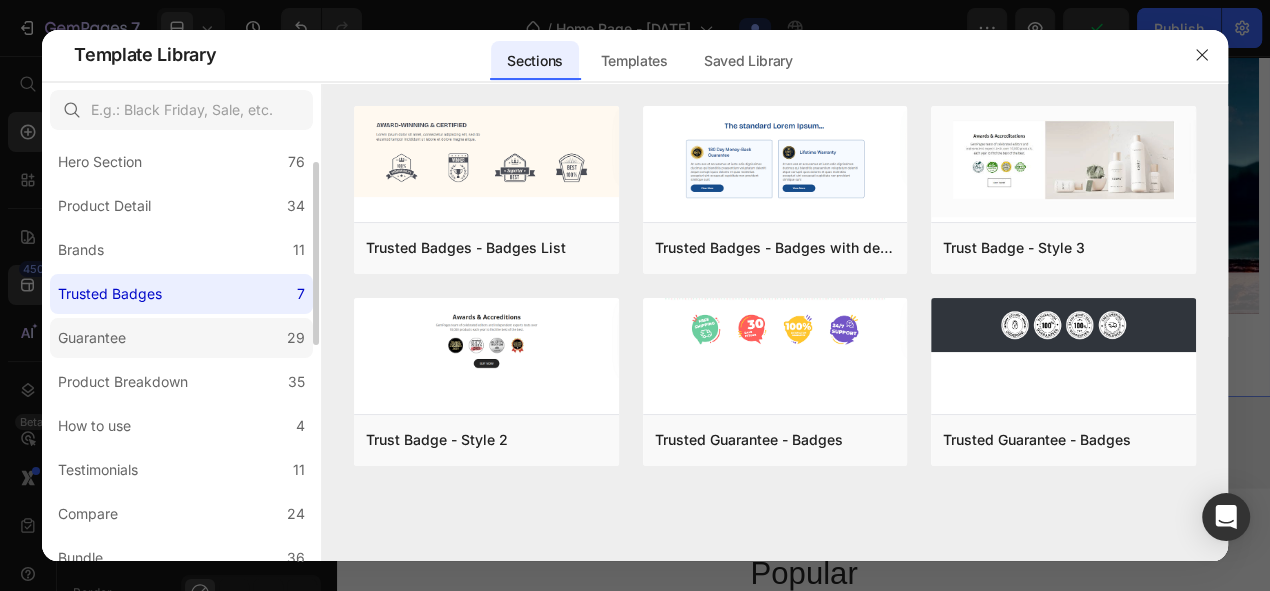 click on "Guarantee 29" 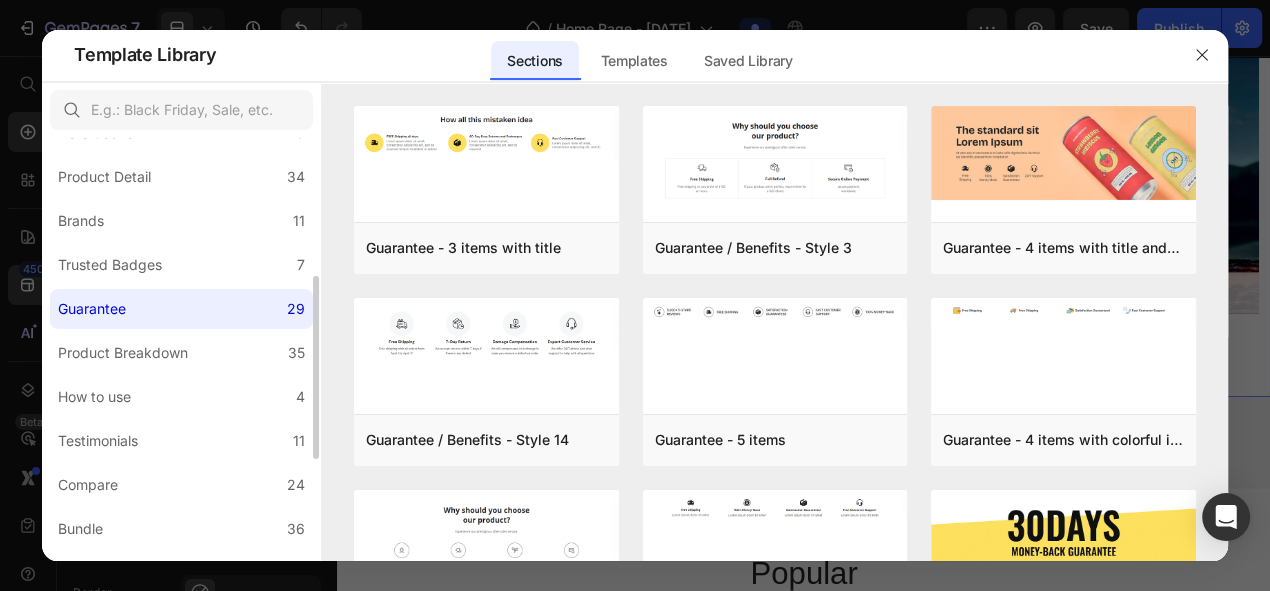 scroll, scrollTop: 156, scrollLeft: 0, axis: vertical 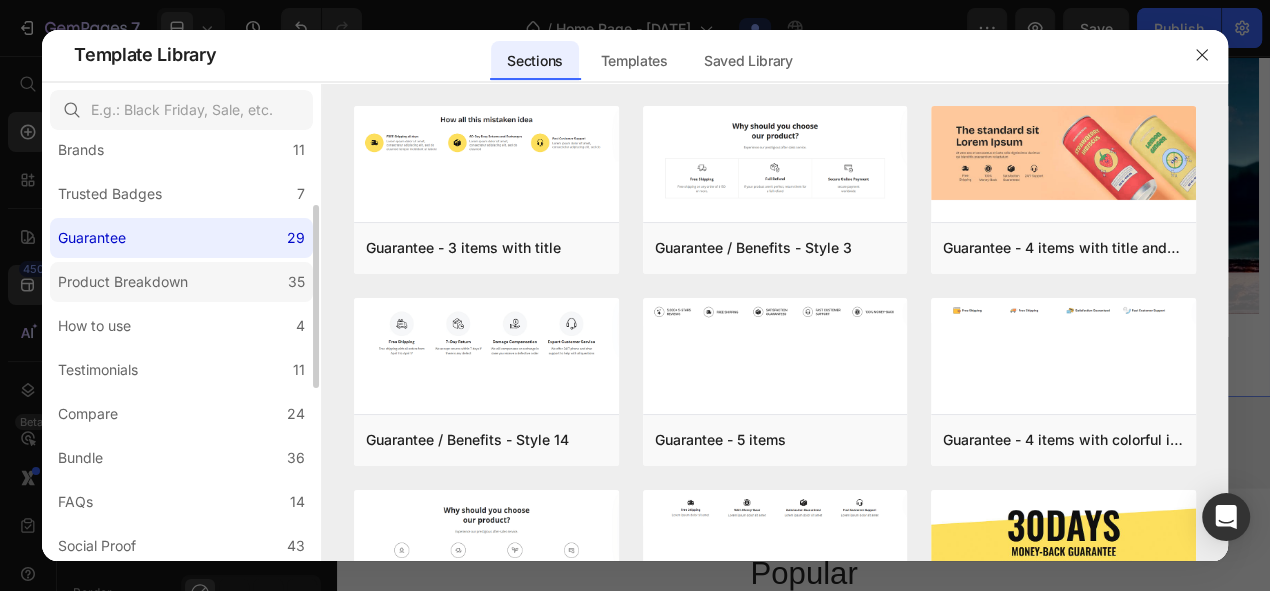 click on "Product Breakdown" at bounding box center [123, 282] 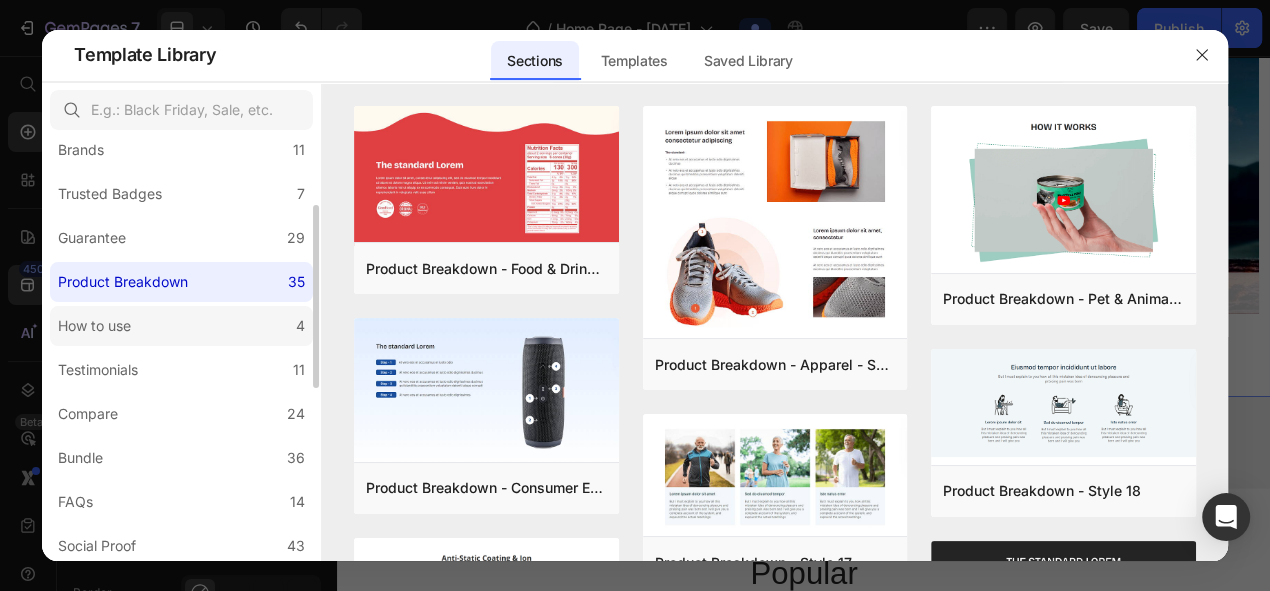 click on "How to use 4" 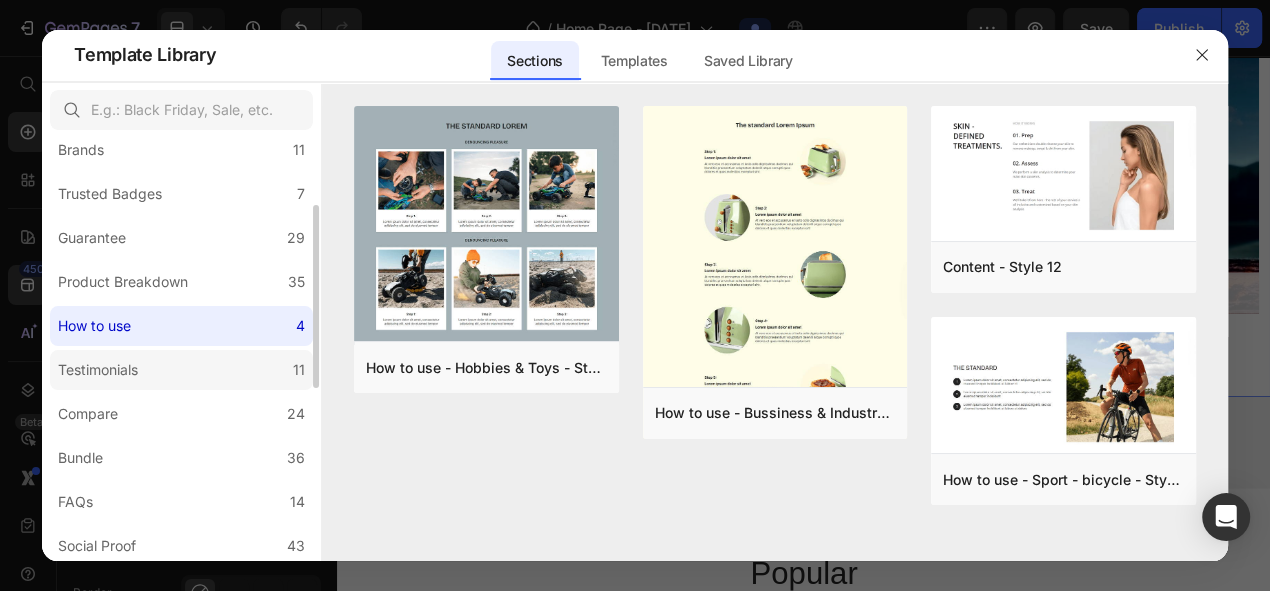 click on "Testimonials 11" 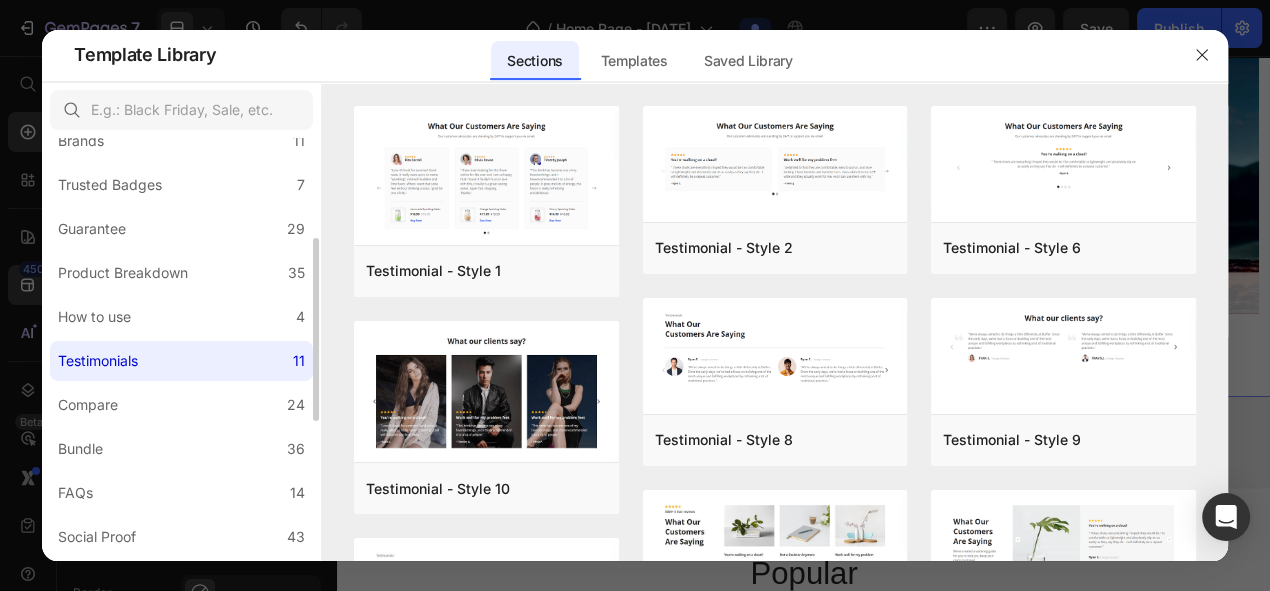 scroll, scrollTop: 203, scrollLeft: 0, axis: vertical 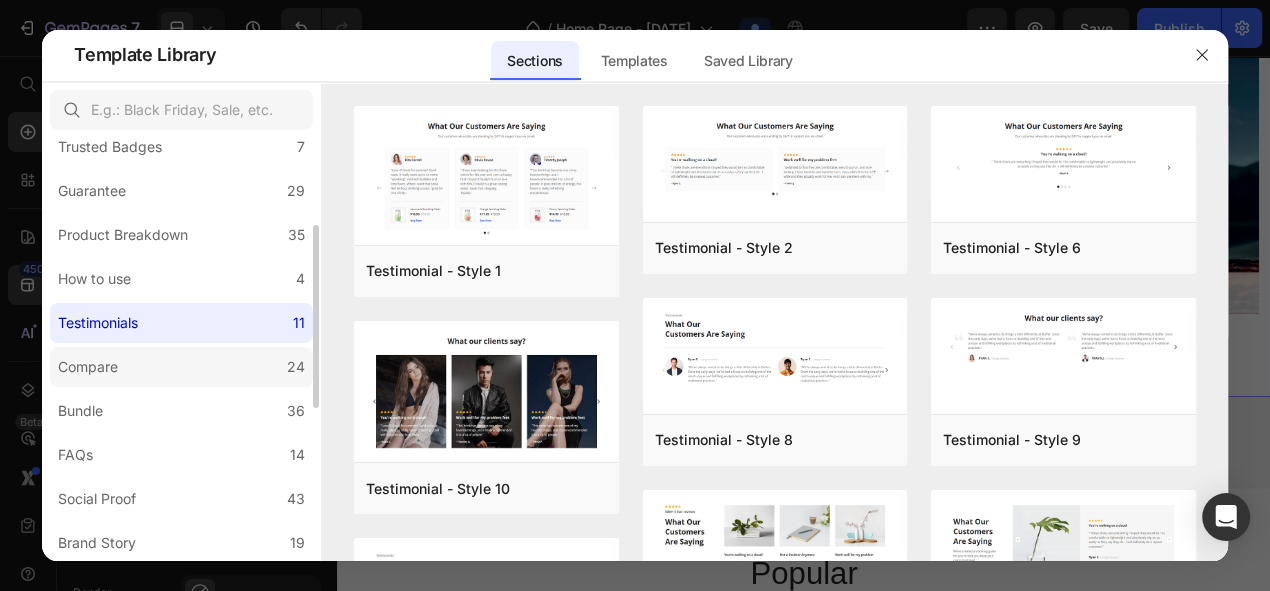 click on "Compare 24" 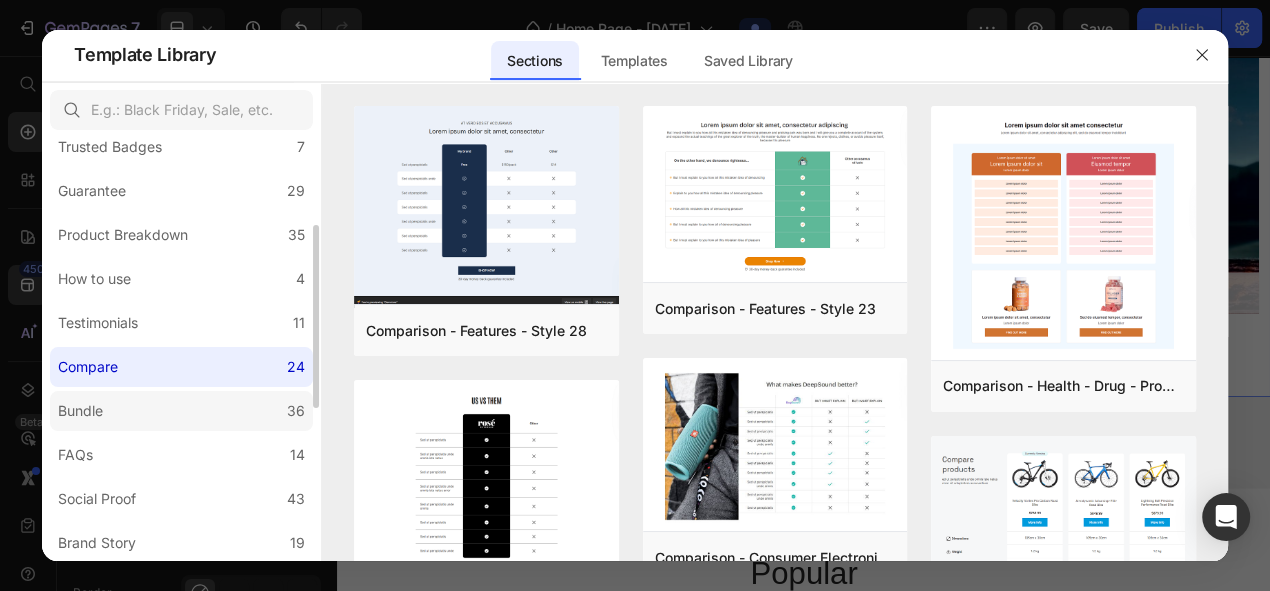 click on "Bundle 36" 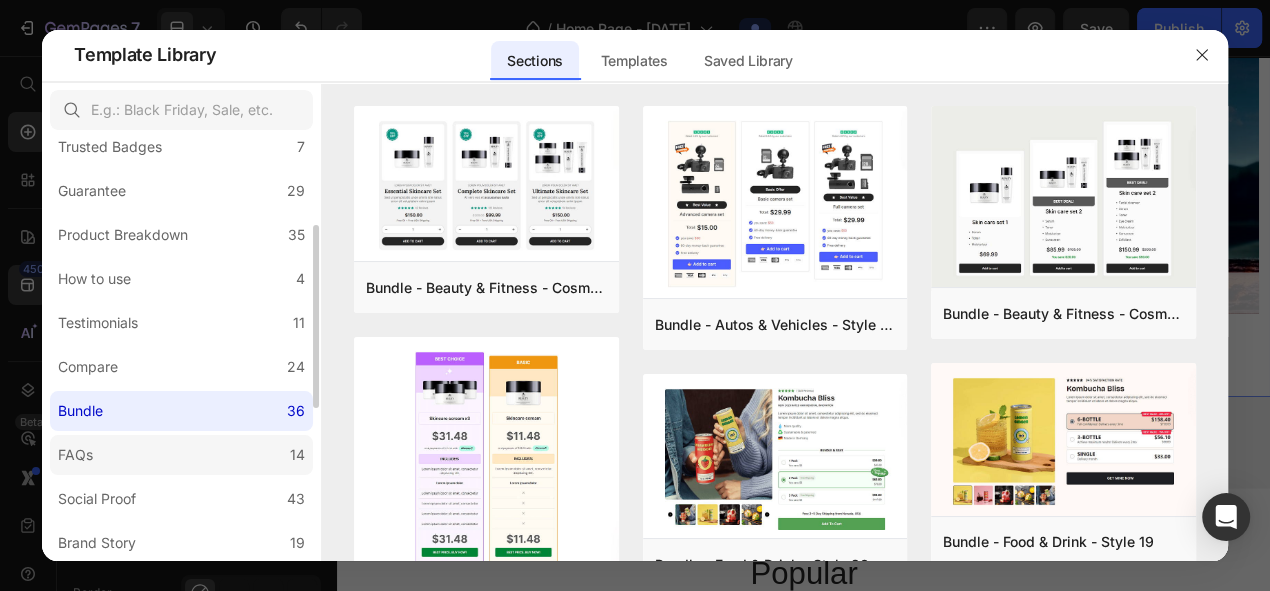 click on "FAQs 14" 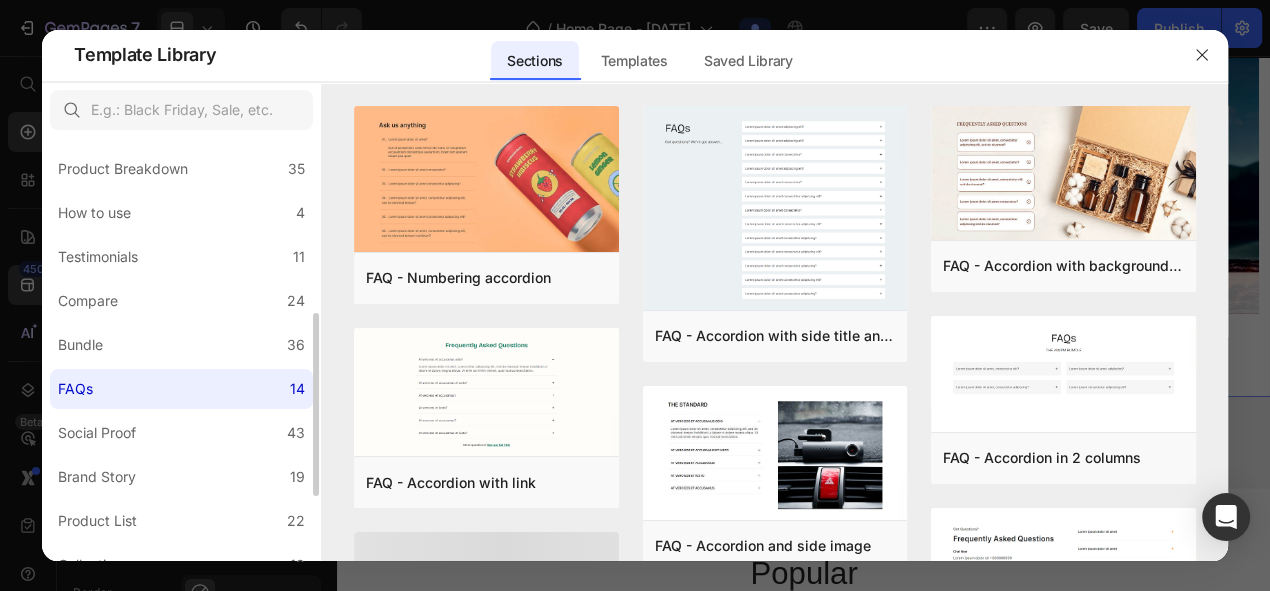 scroll, scrollTop: 310, scrollLeft: 0, axis: vertical 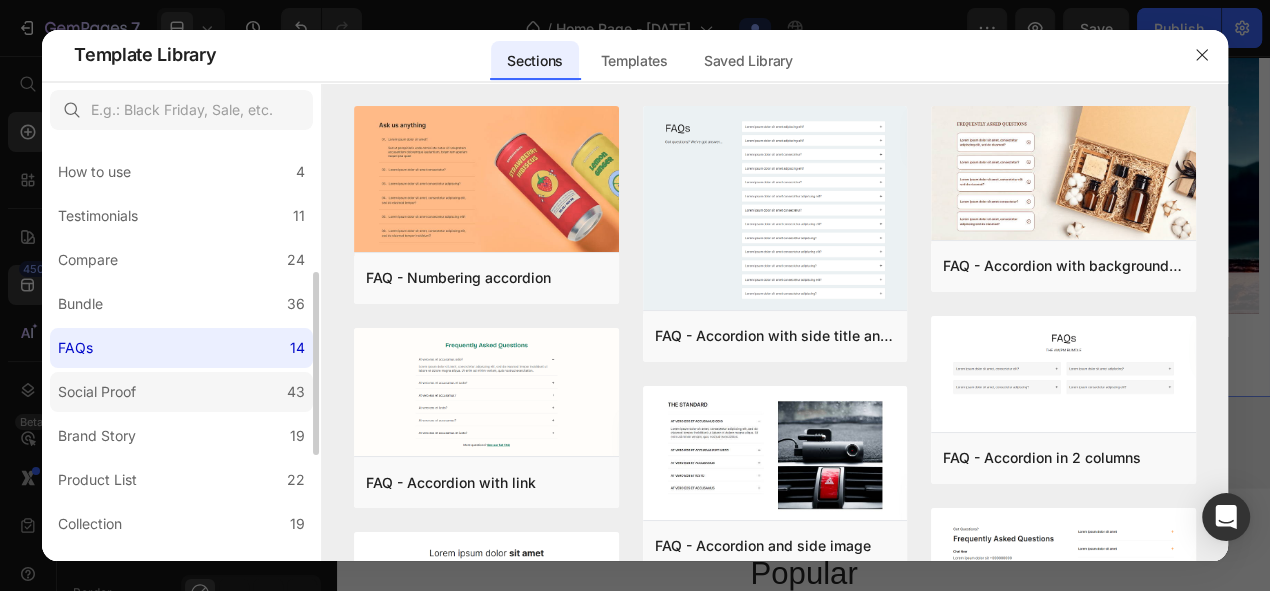 click on "Social Proof 43" 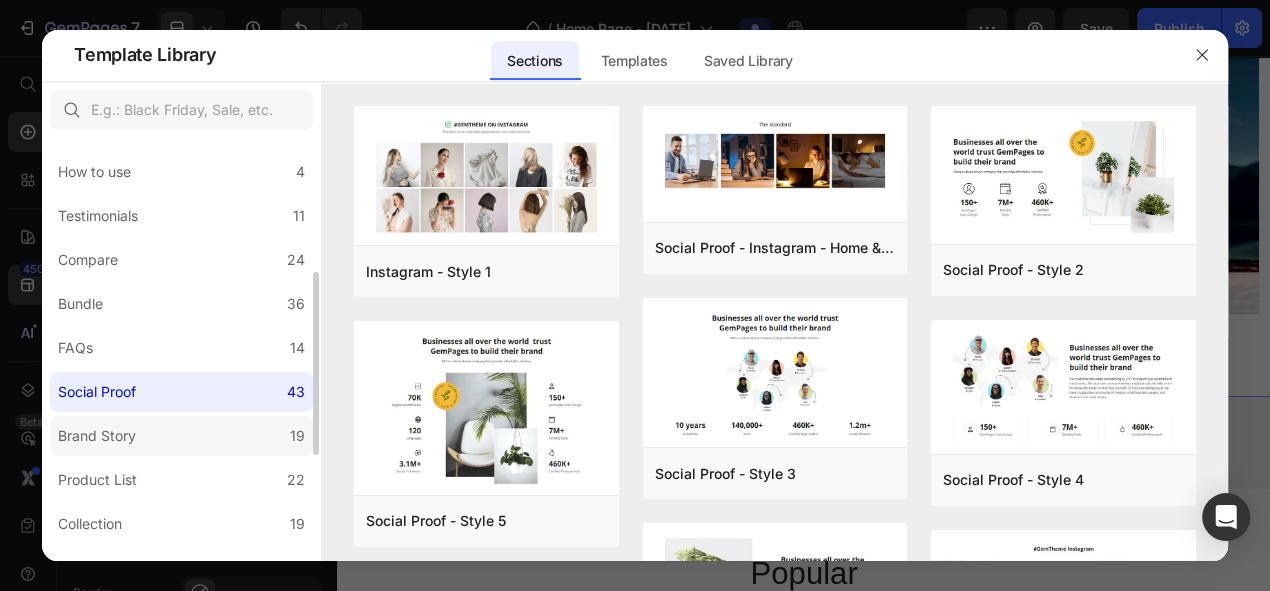 click on "Brand Story 19" 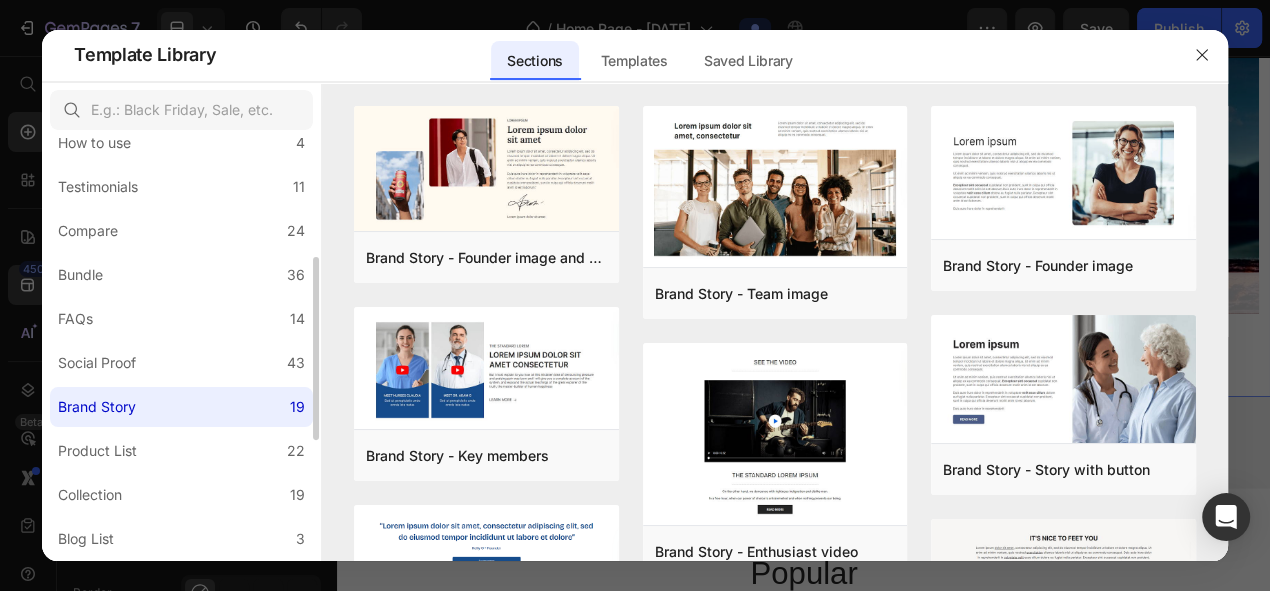 scroll, scrollTop: 417, scrollLeft: 0, axis: vertical 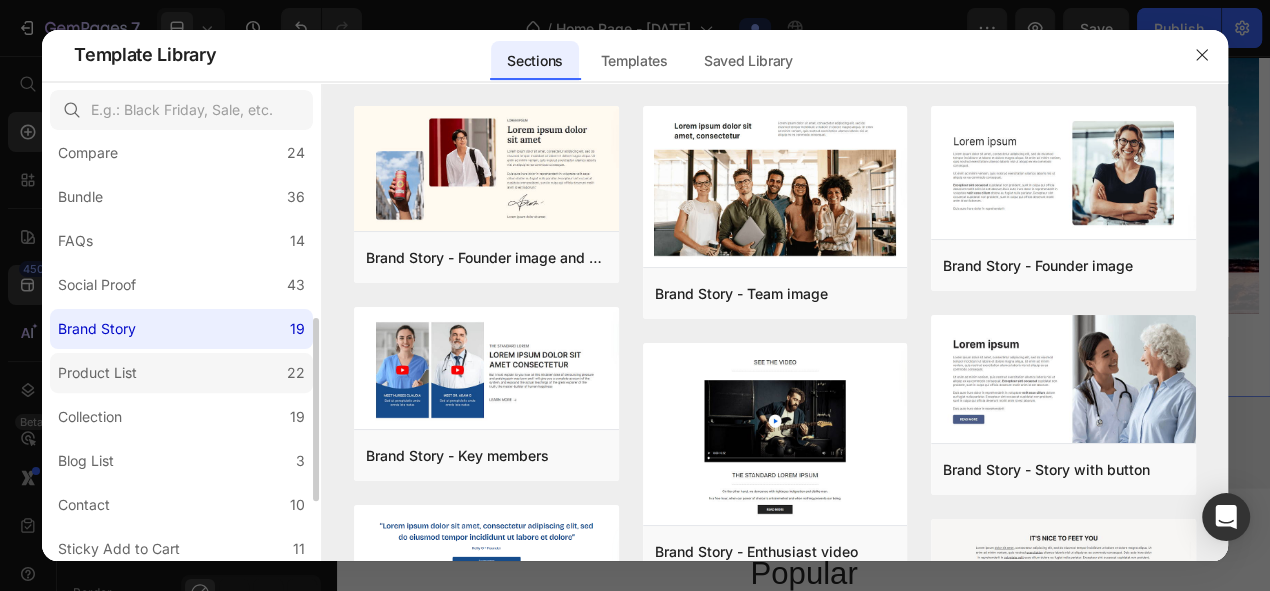 click on "Product List 22" 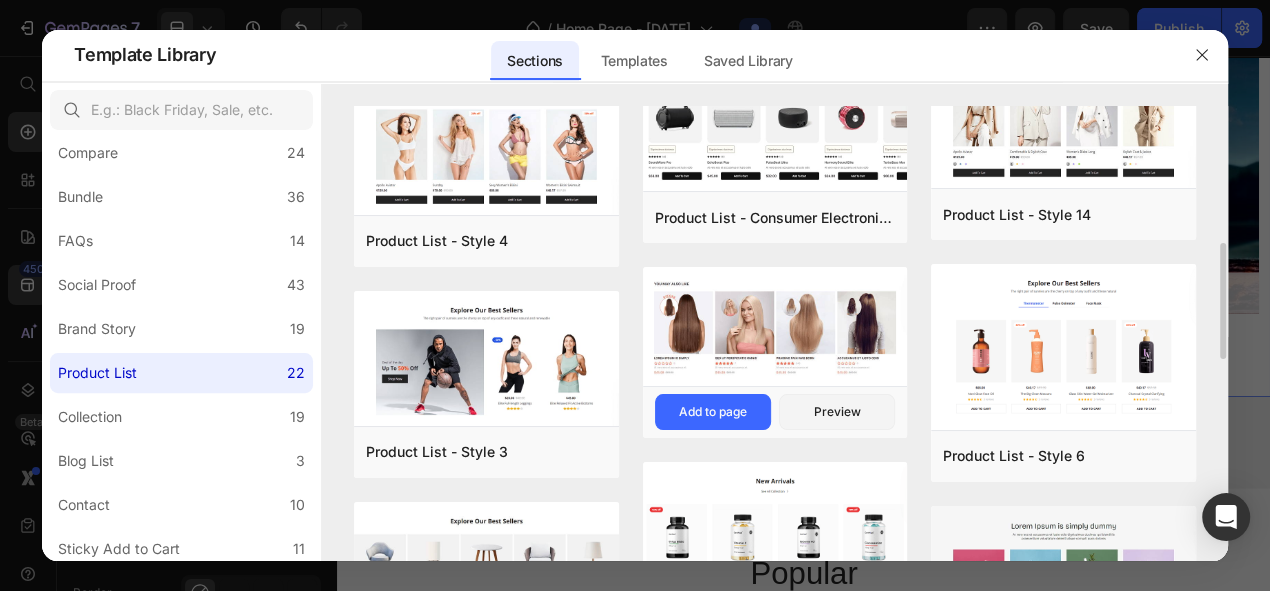 scroll, scrollTop: 358, scrollLeft: 0, axis: vertical 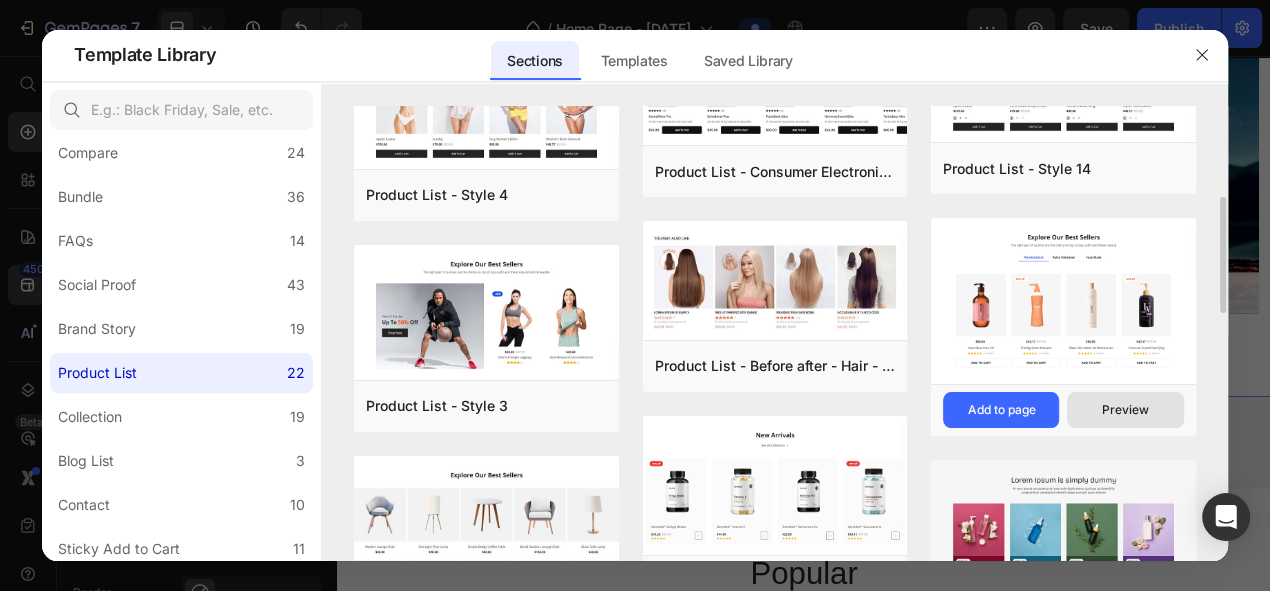 click on "Preview" at bounding box center [1125, 410] 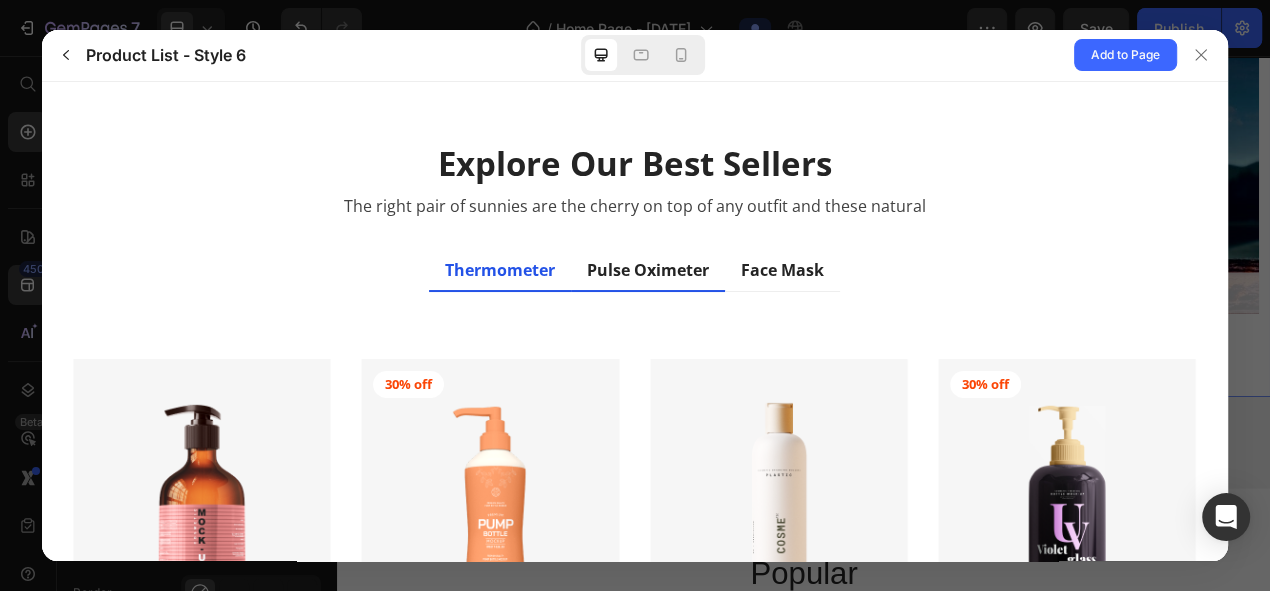 scroll, scrollTop: 29, scrollLeft: 0, axis: vertical 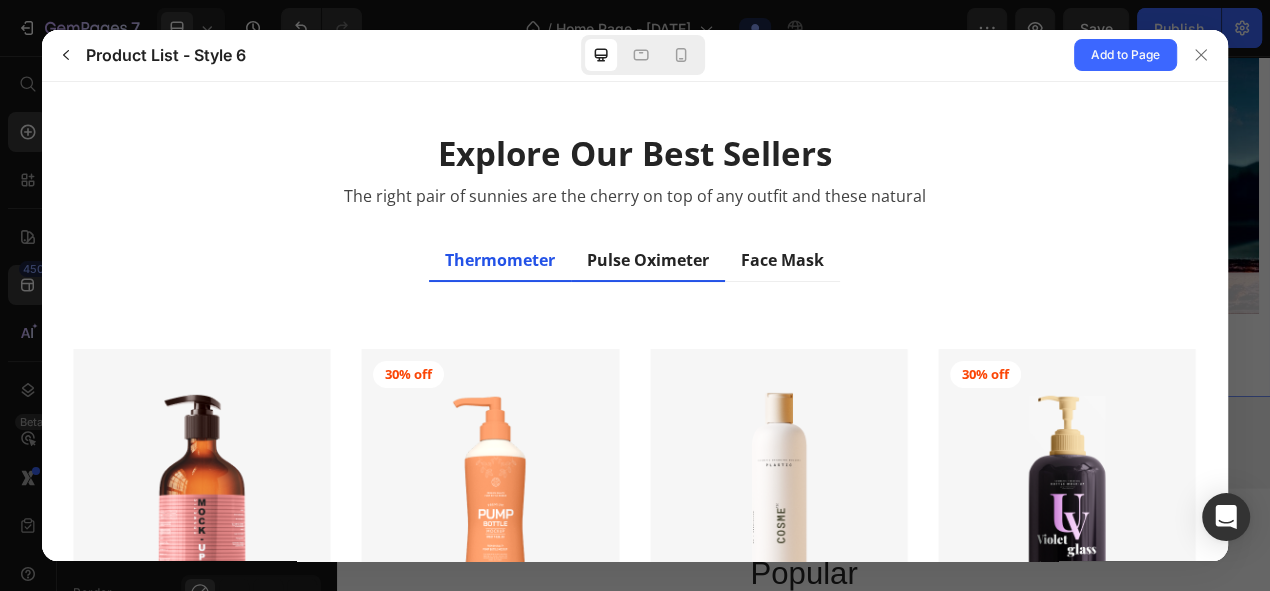 click on "Pulse Oximeter" at bounding box center [648, 260] 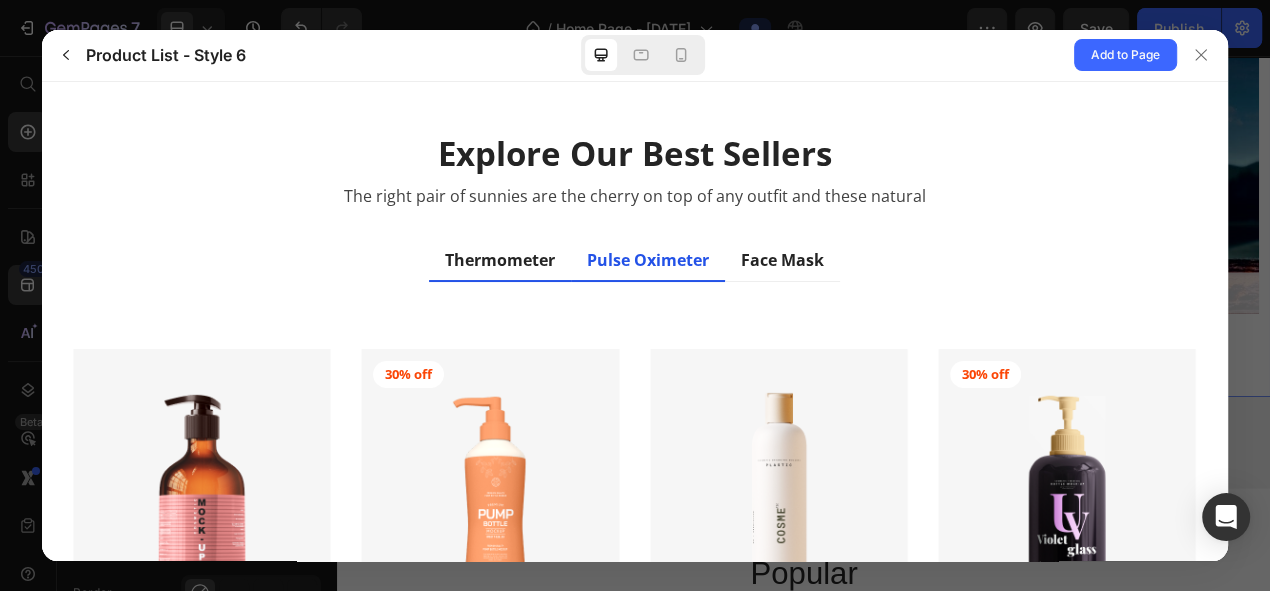 click on "Thermometer" at bounding box center (500, 259) 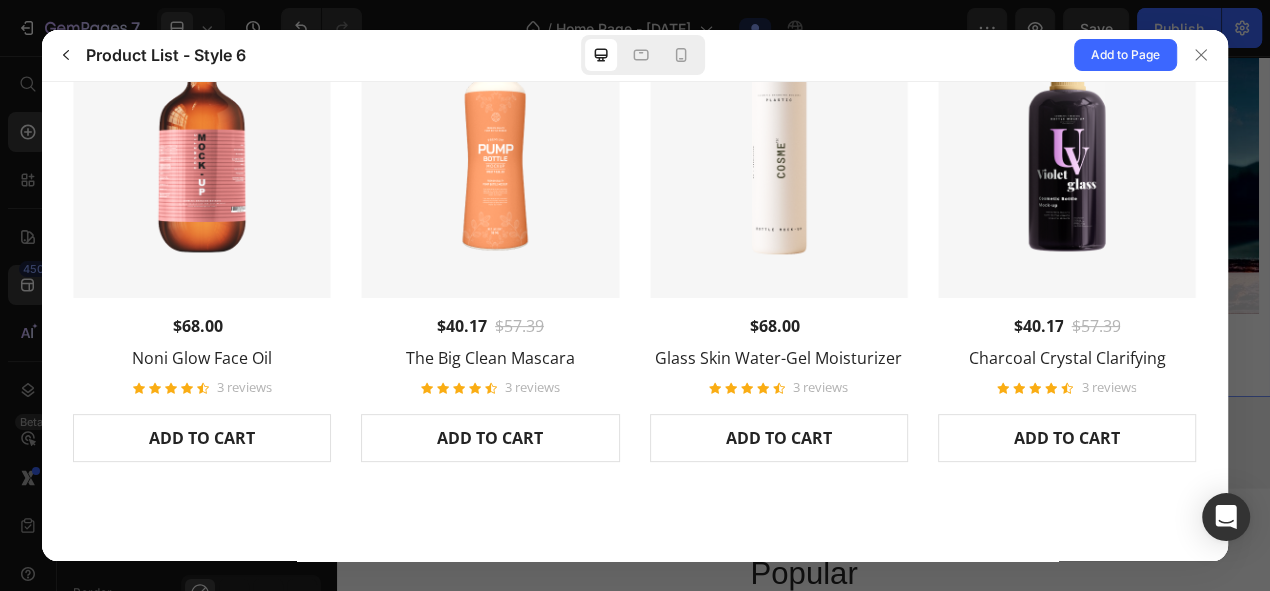 scroll, scrollTop: 403, scrollLeft: 0, axis: vertical 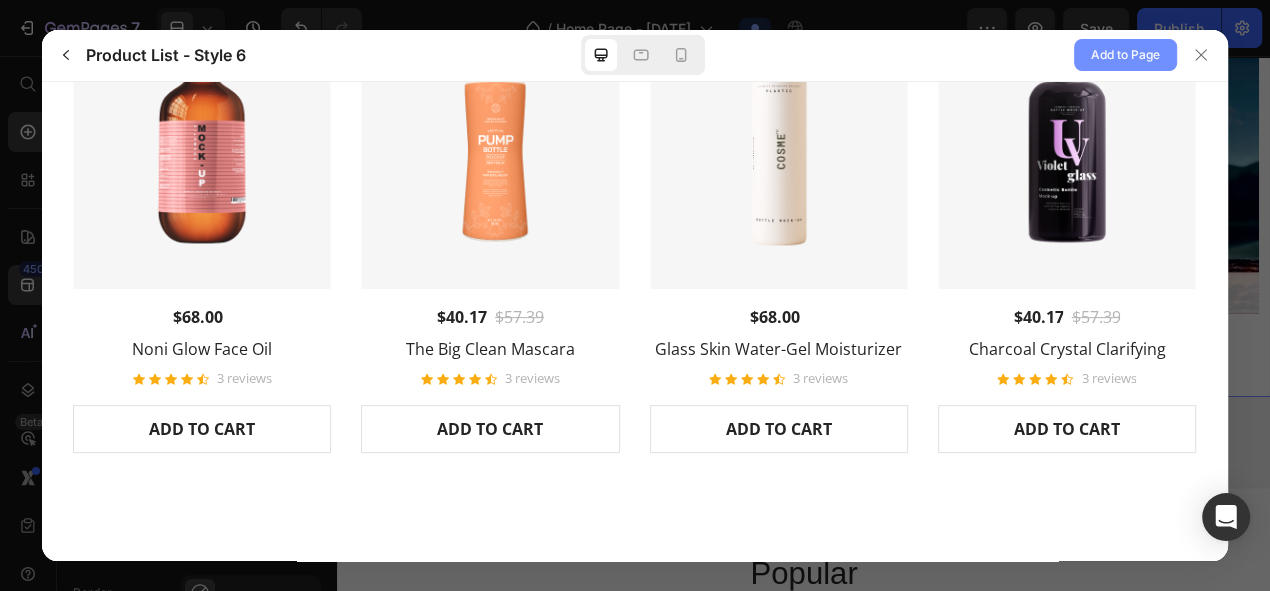 click on "Add to Page" 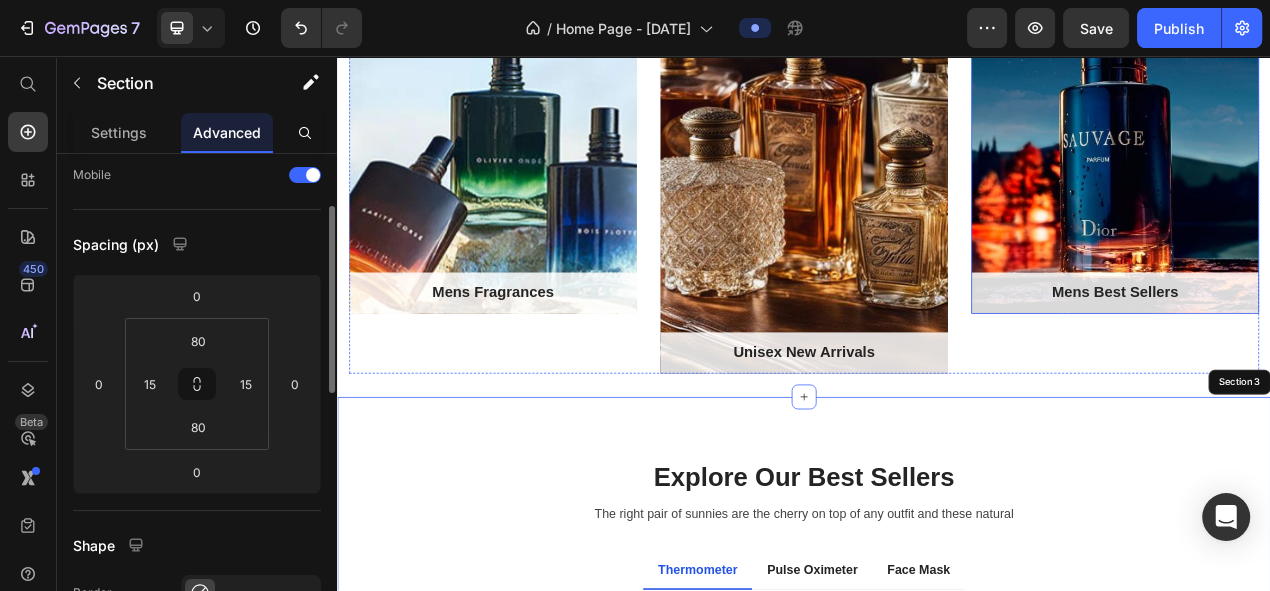 scroll, scrollTop: 140, scrollLeft: 0, axis: vertical 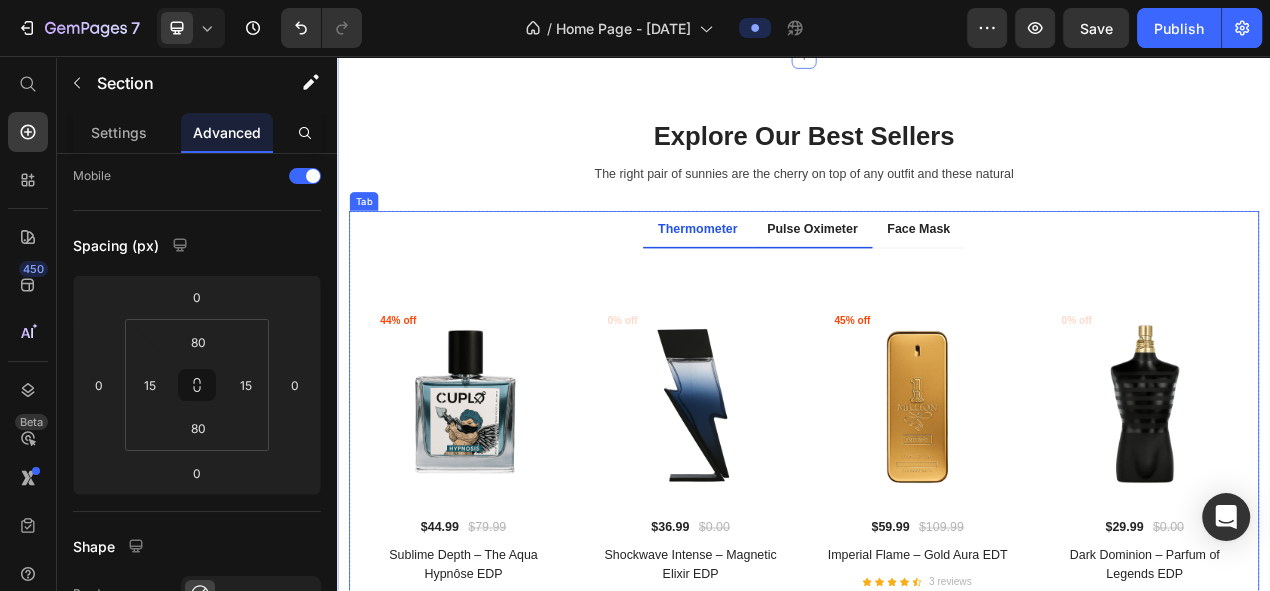 click on "Pulse Oximeter" at bounding box center (947, 279) 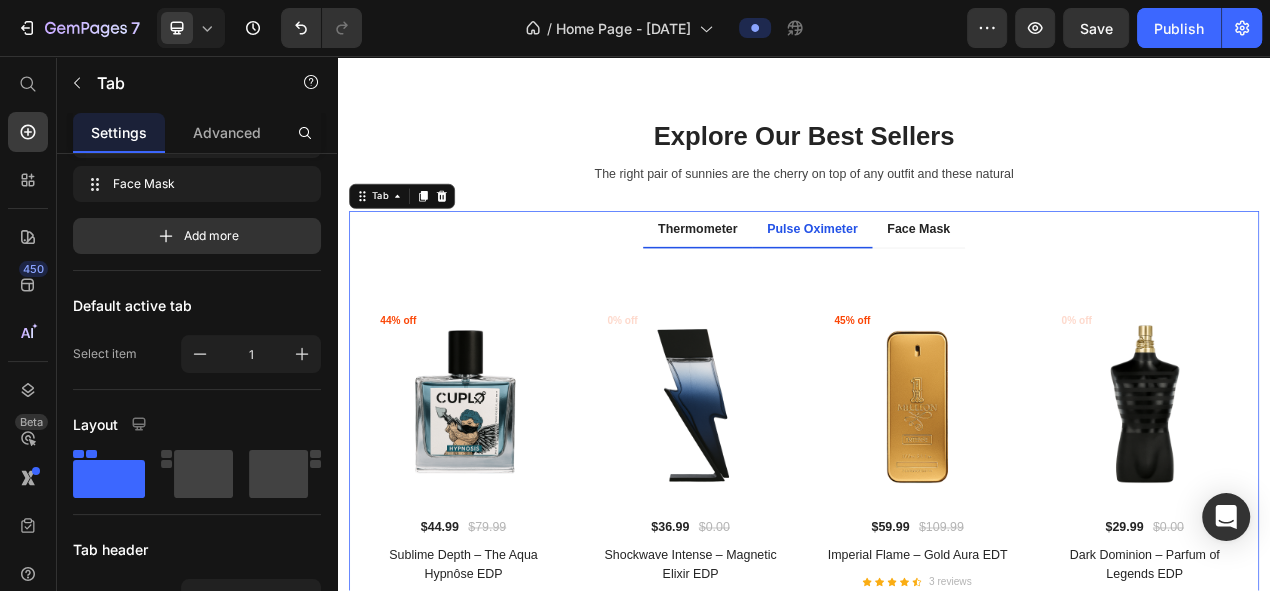 scroll, scrollTop: 0, scrollLeft: 0, axis: both 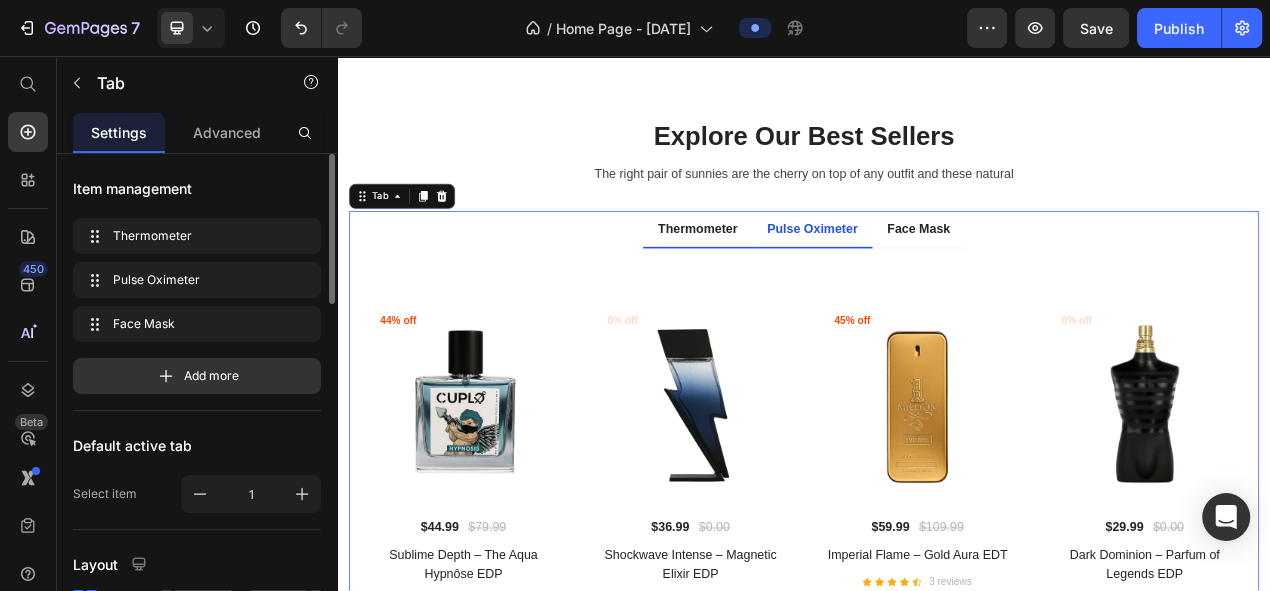 click on "Thermometer" at bounding box center [800, 279] 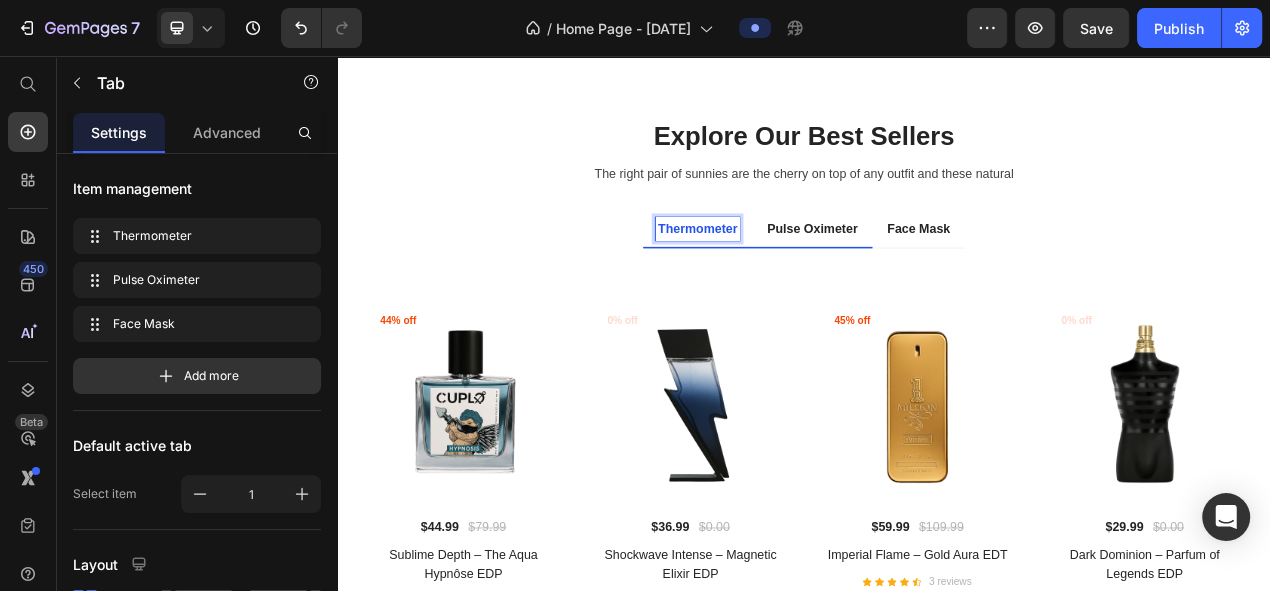 click on "Pulse Oximeter" at bounding box center (947, 279) 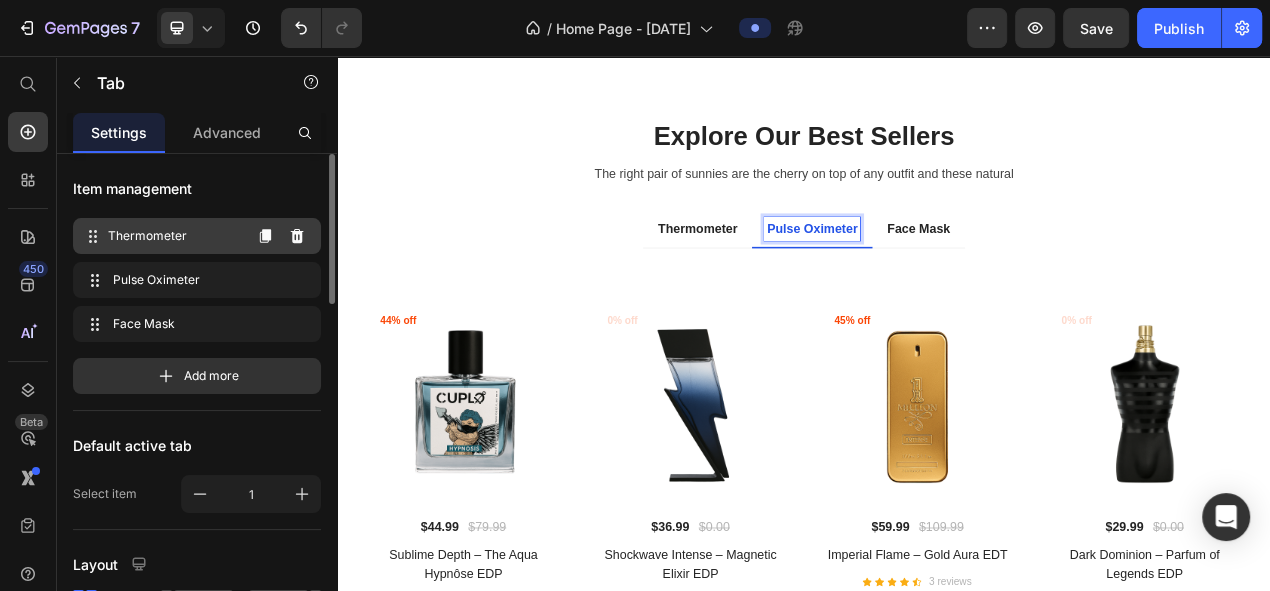 click 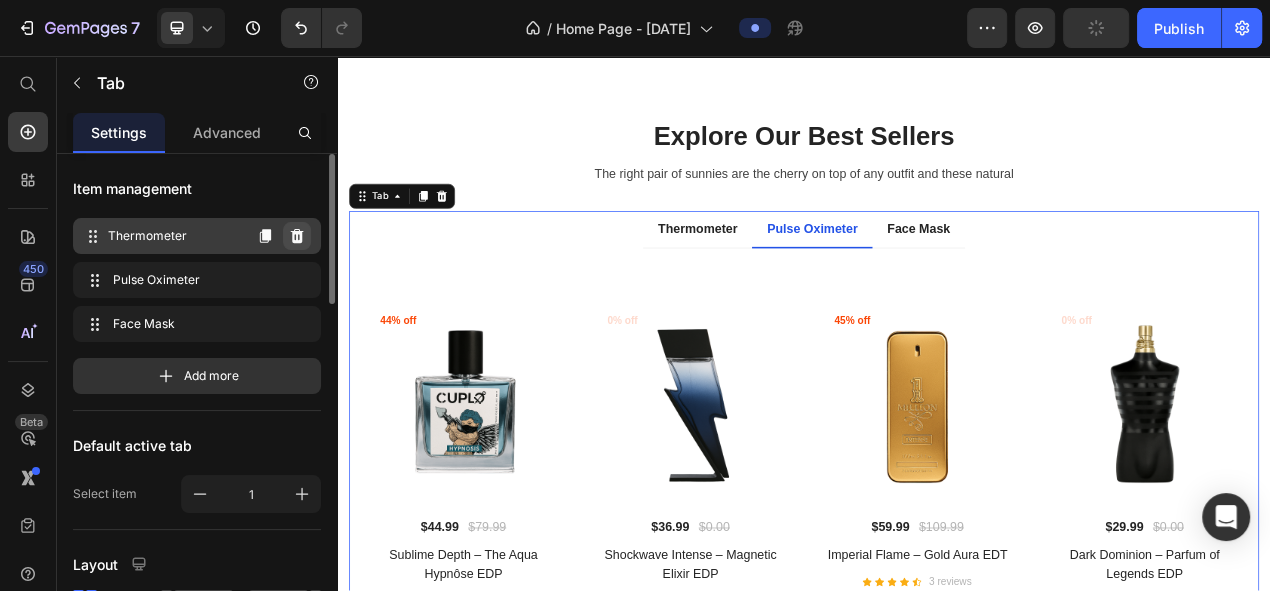 click 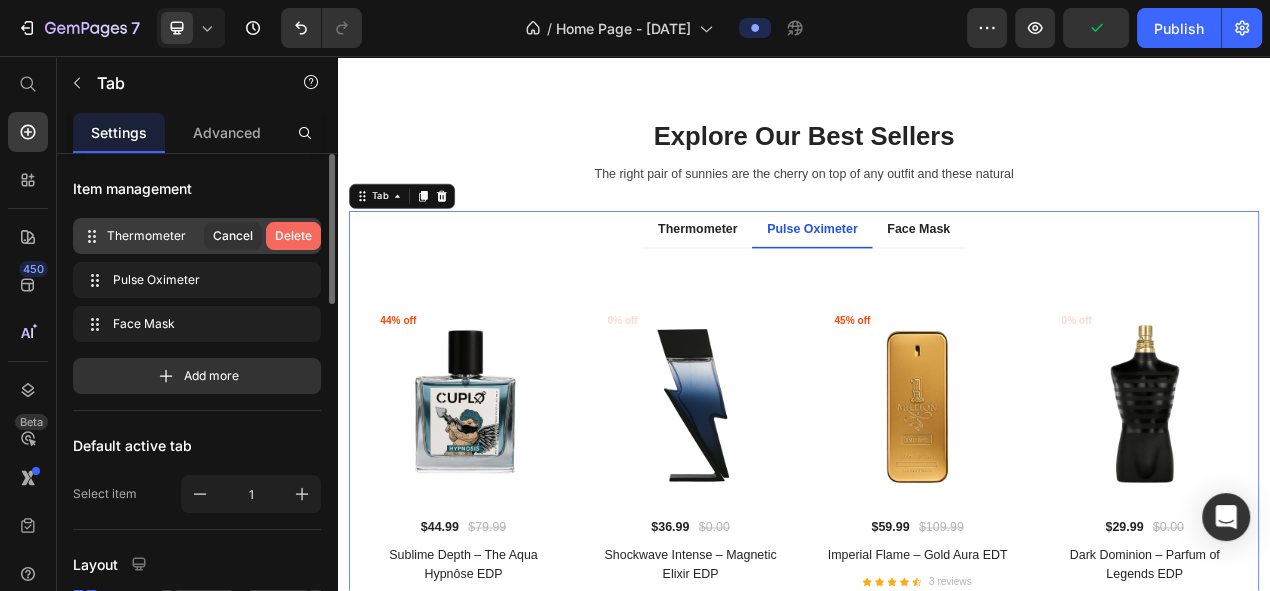 click on "Delete" at bounding box center [293, 236] 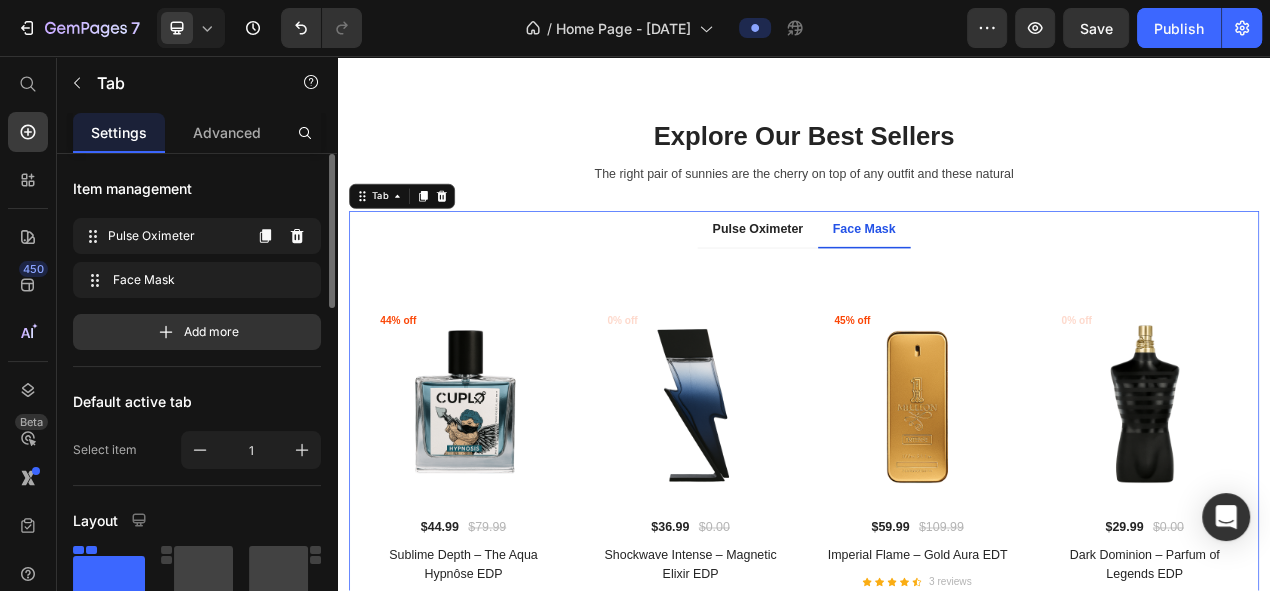 click 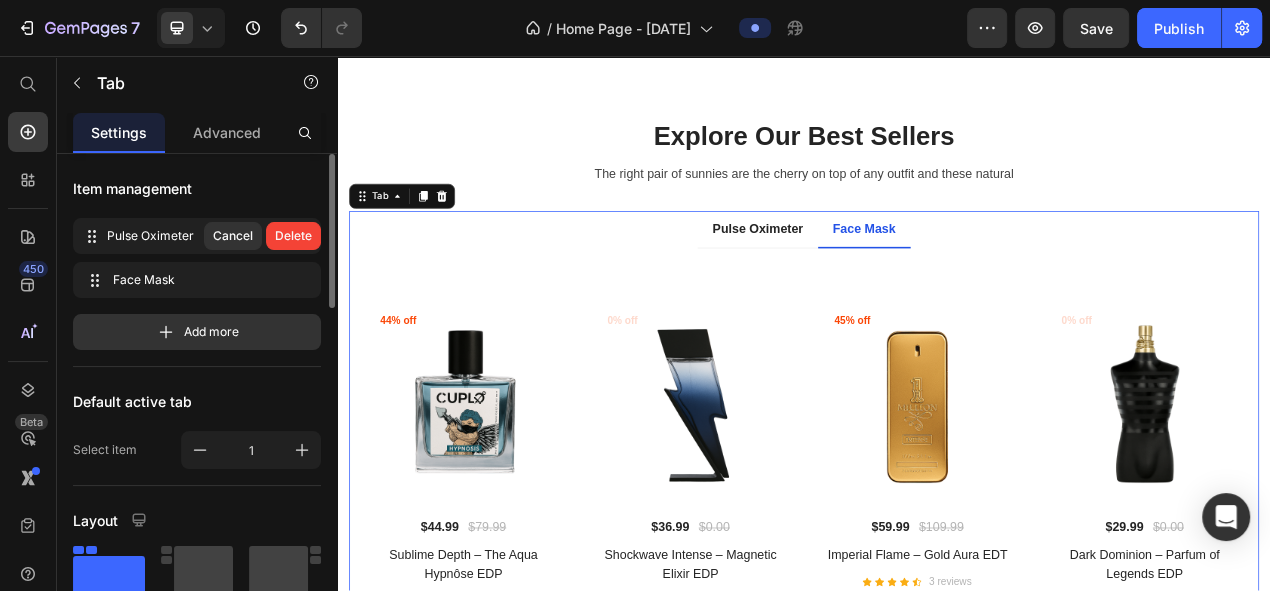 click on "Delete" at bounding box center (293, 236) 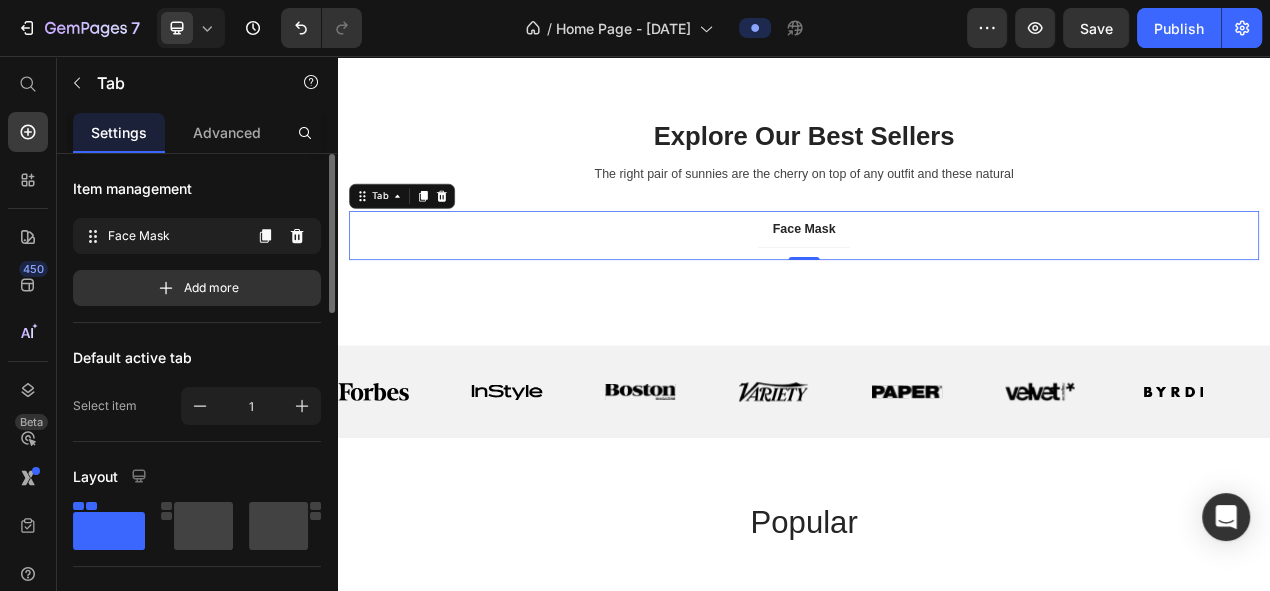 click 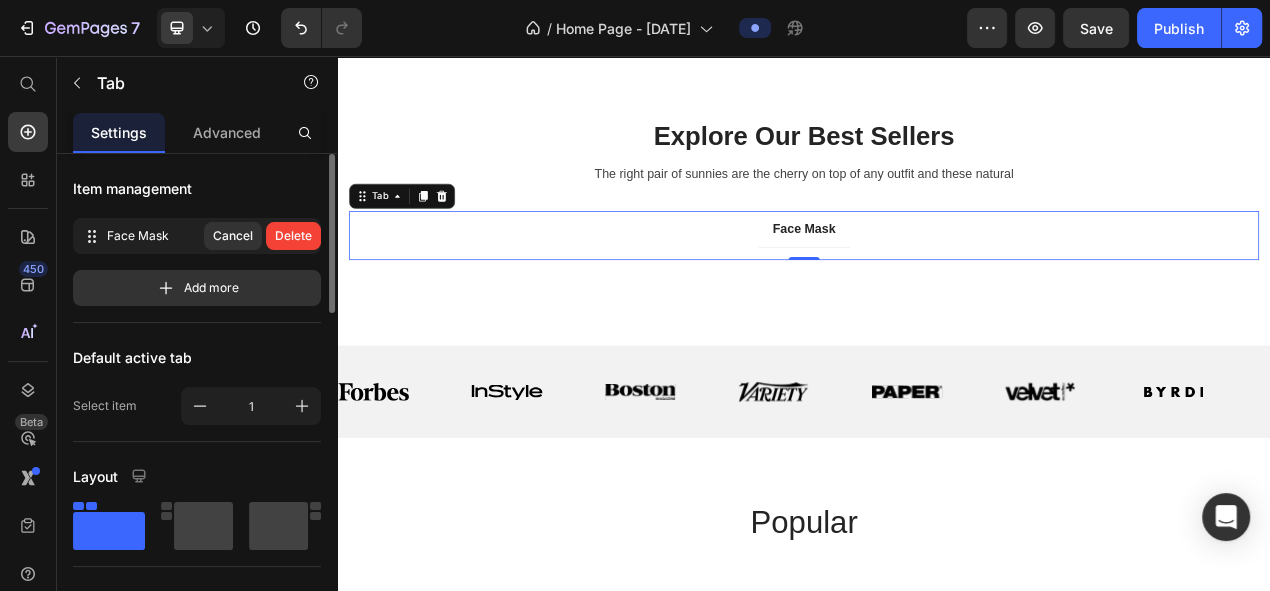 click on "Delete" at bounding box center [293, 236] 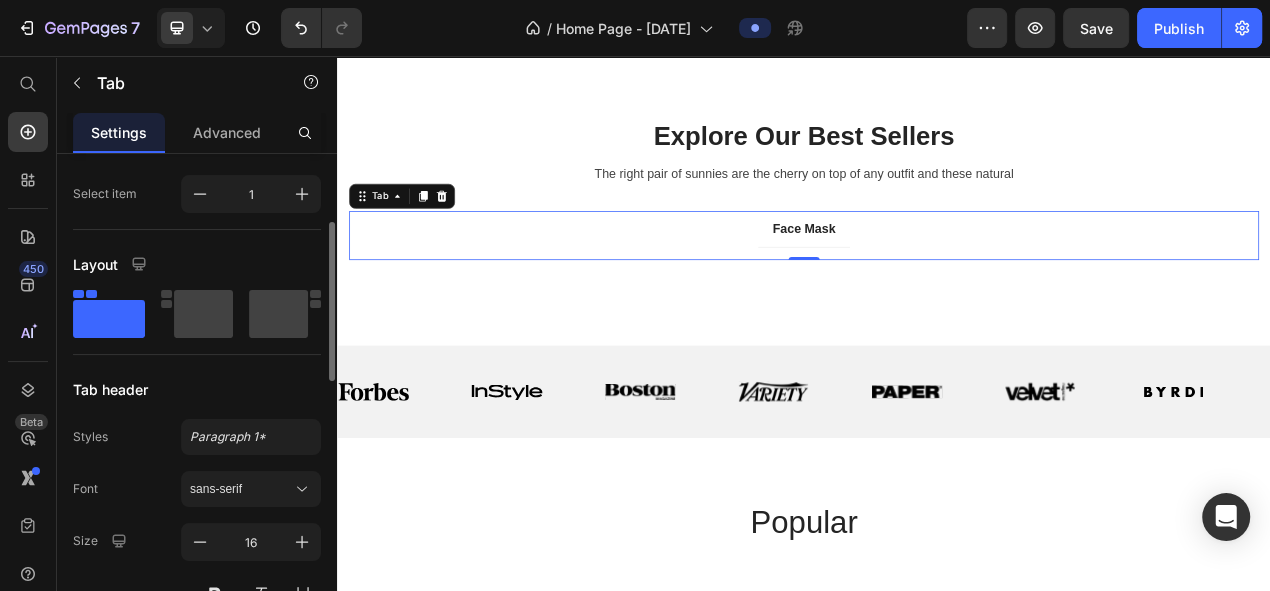 scroll, scrollTop: 385, scrollLeft: 0, axis: vertical 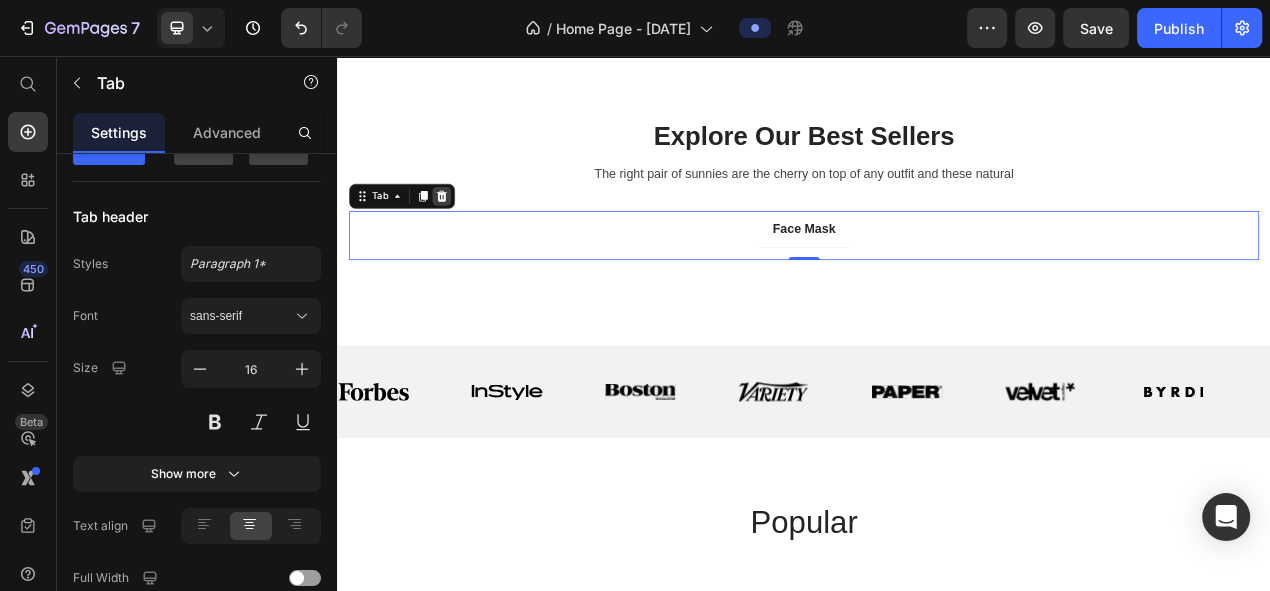 click at bounding box center (471, 237) 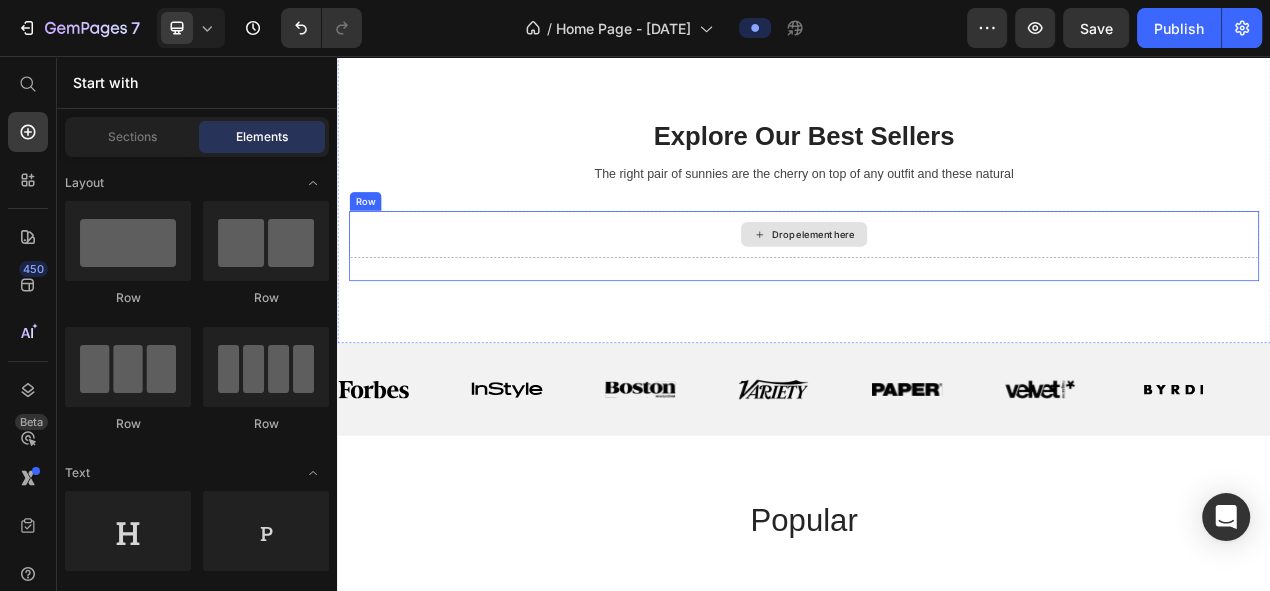 click 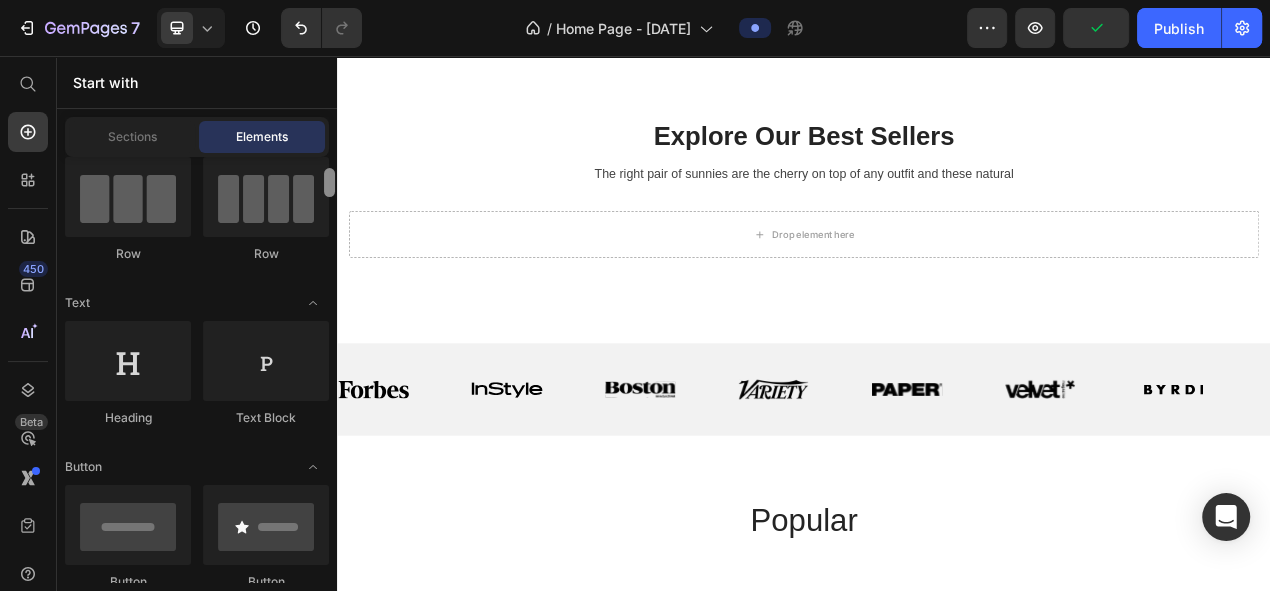 scroll, scrollTop: 221, scrollLeft: 0, axis: vertical 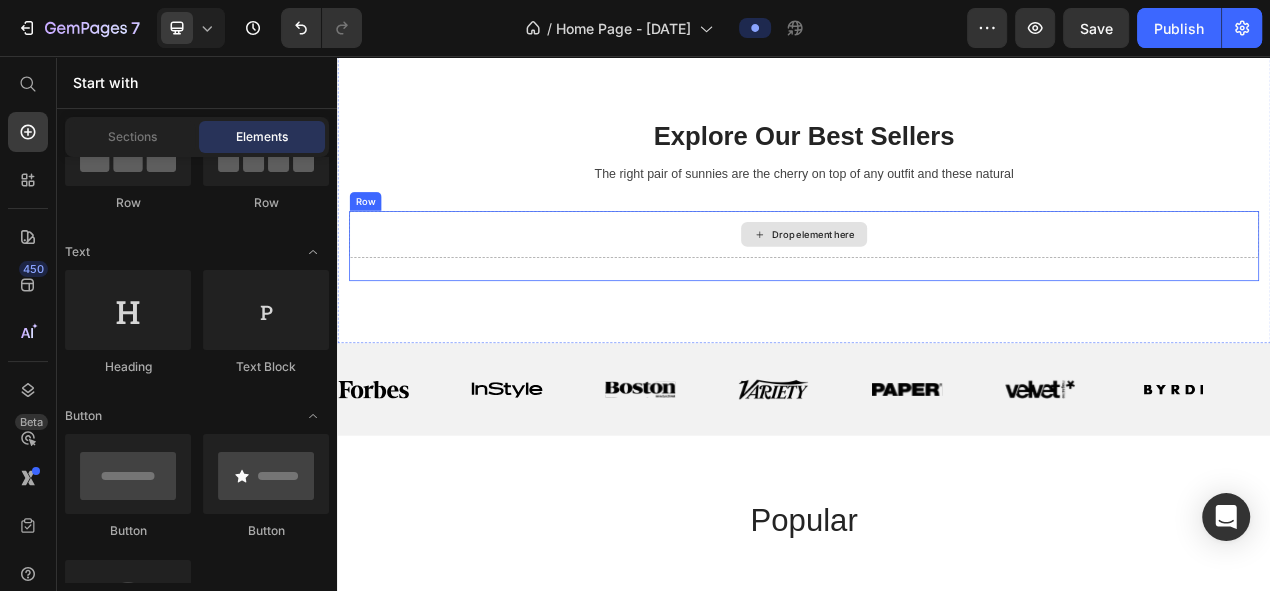 click on "Drop element here" at bounding box center [949, 286] 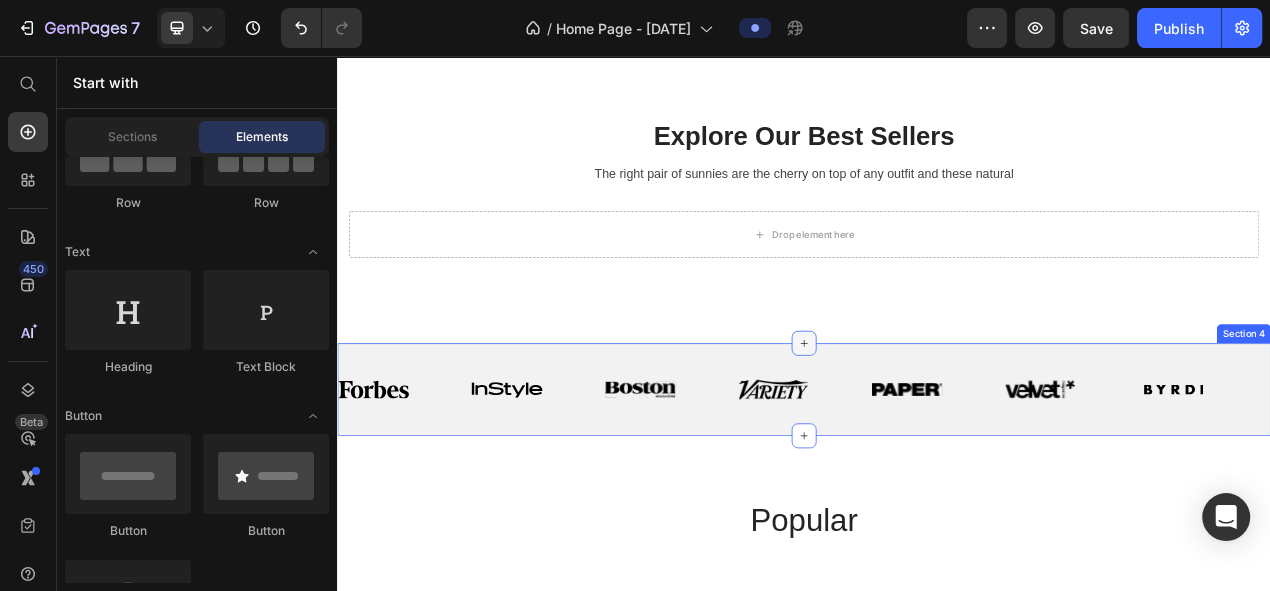 click 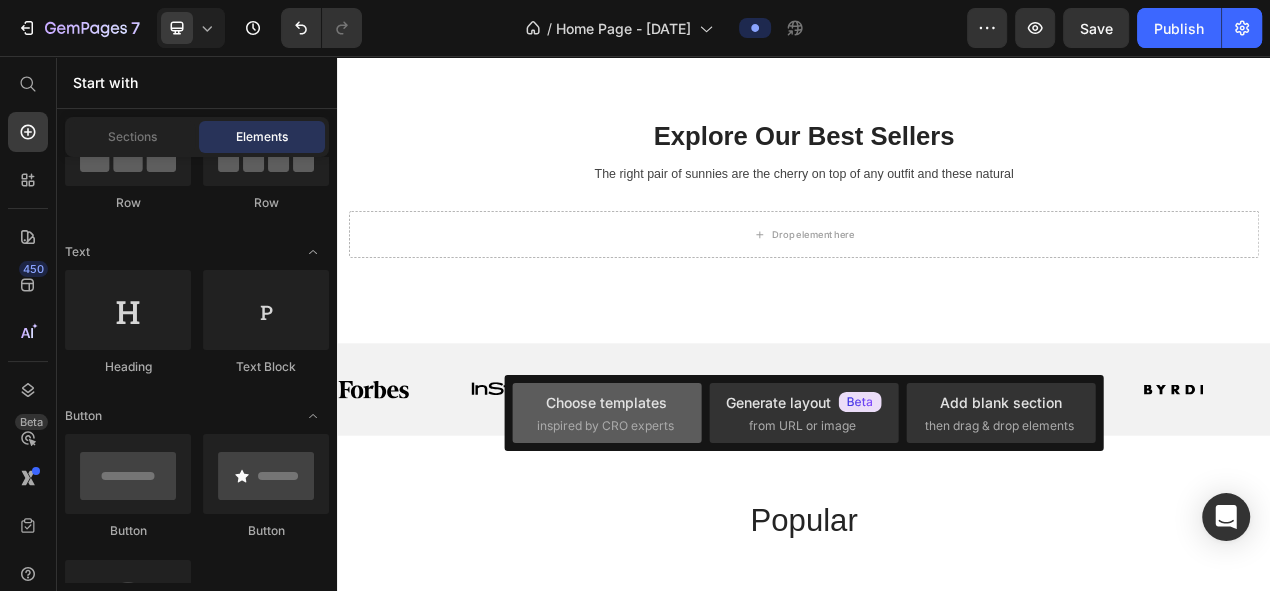 click on "inspired by CRO experts" at bounding box center (605, 426) 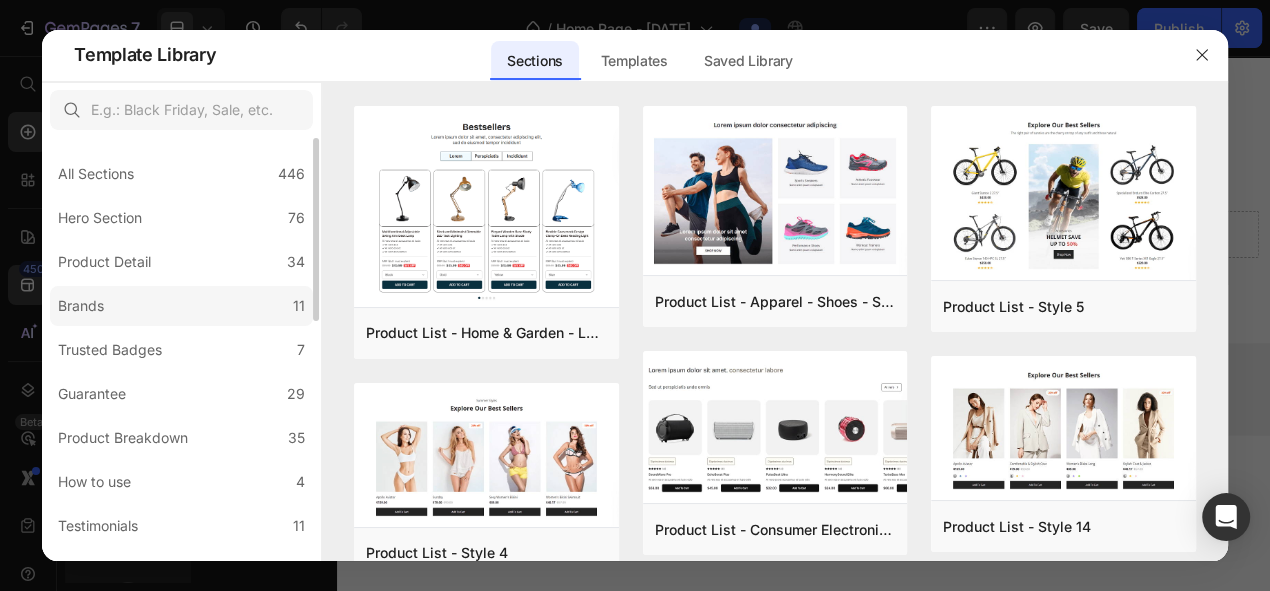 scroll, scrollTop: 555, scrollLeft: 0, axis: vertical 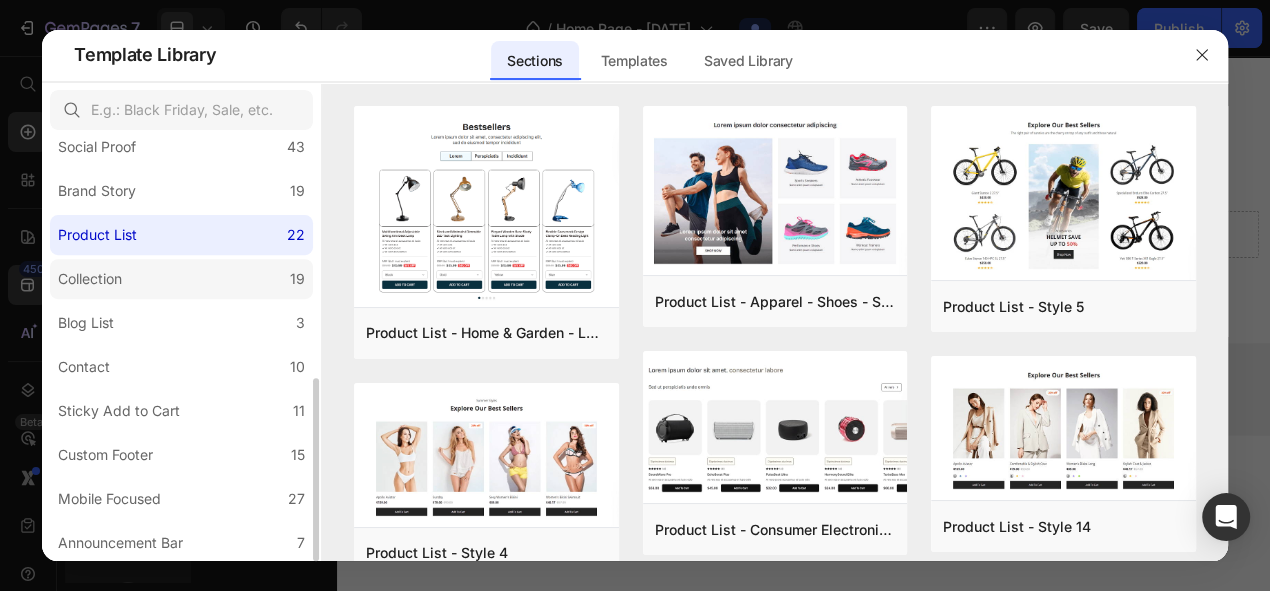 click on "Collection" at bounding box center (90, 279) 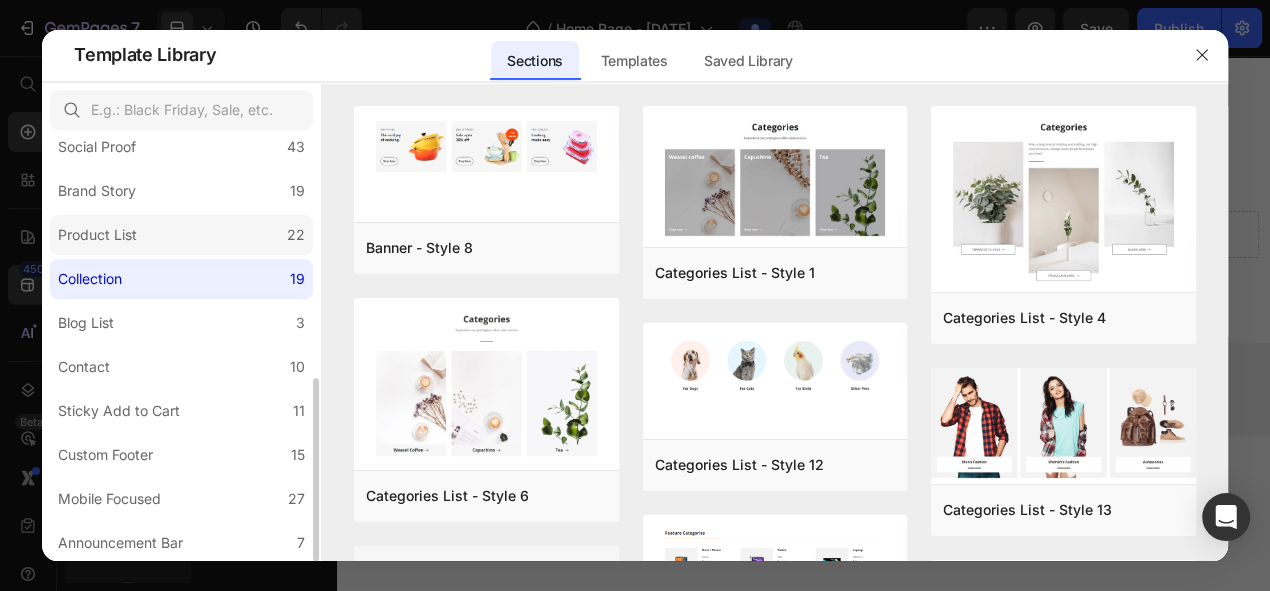 click on "Product List" at bounding box center (97, 235) 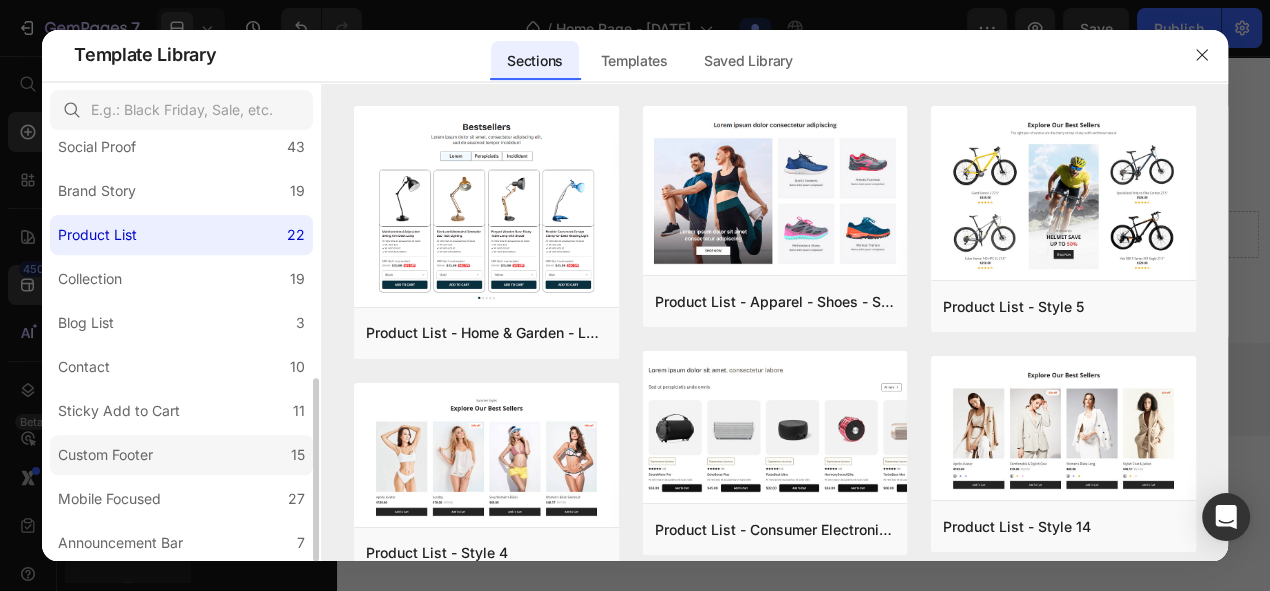 click on "Custom Footer 15" 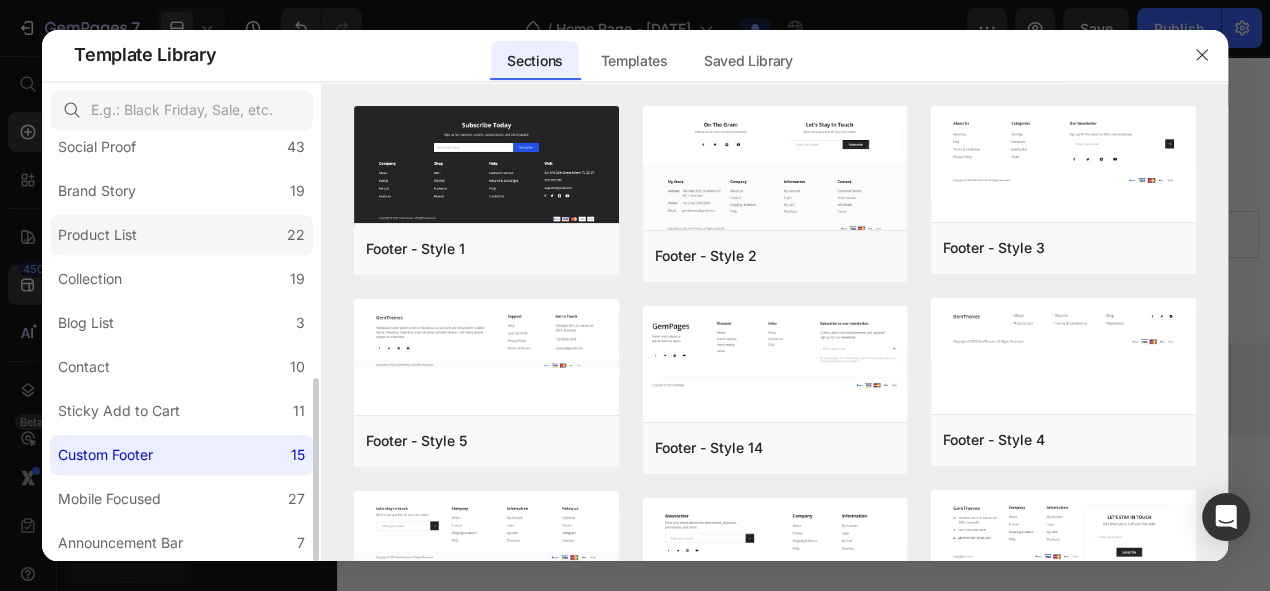 click on "Product List 22" 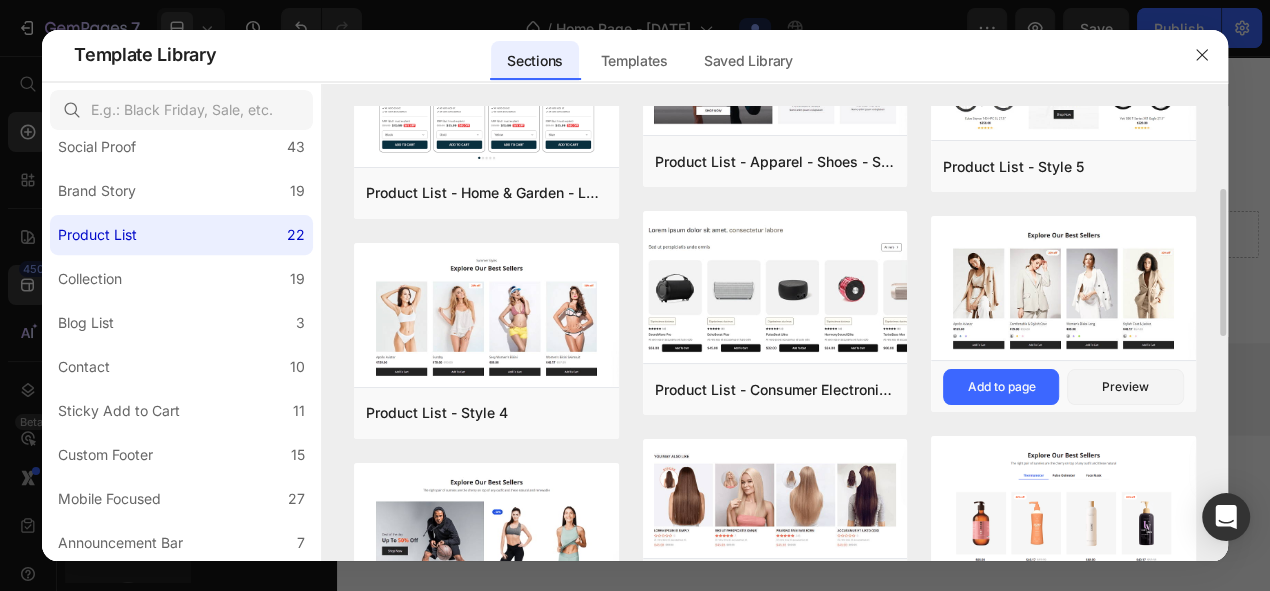 scroll, scrollTop: 215, scrollLeft: 0, axis: vertical 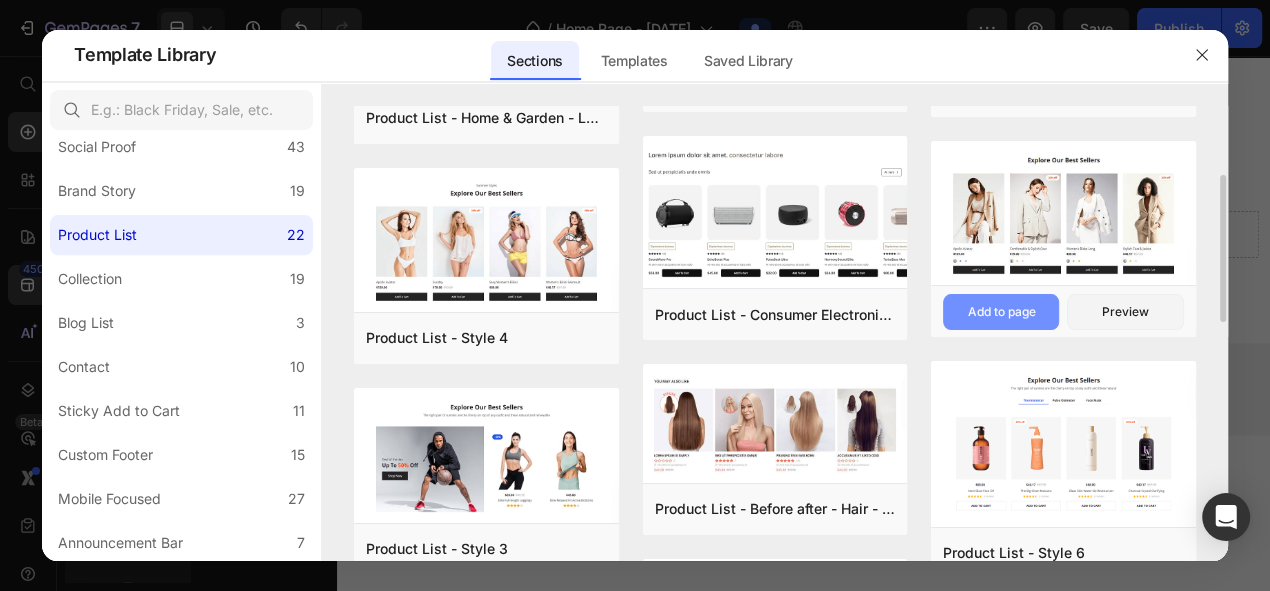 click on "Add to page" at bounding box center [1001, 312] 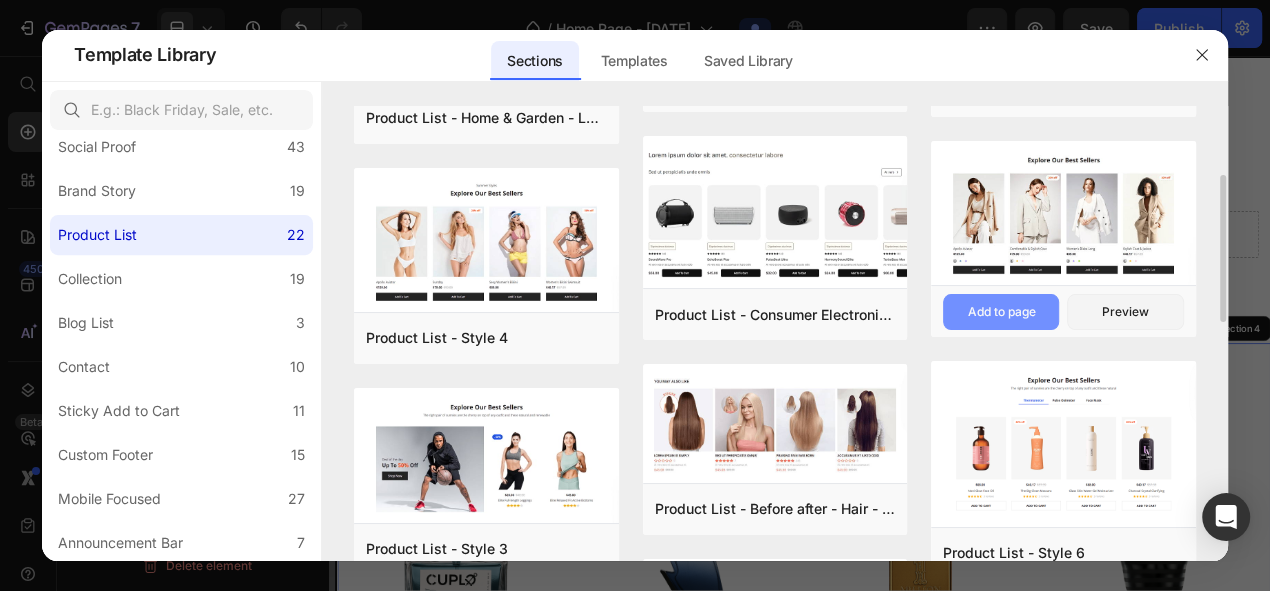 scroll, scrollTop: 0, scrollLeft: 0, axis: both 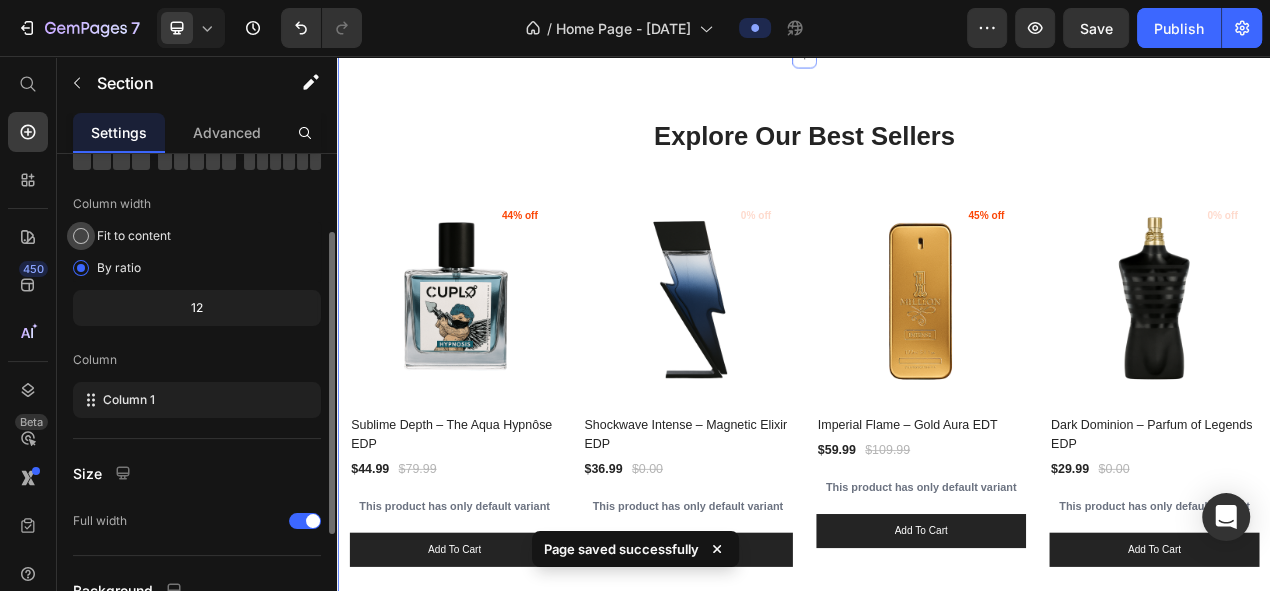 click on "Fit to content" at bounding box center (134, 236) 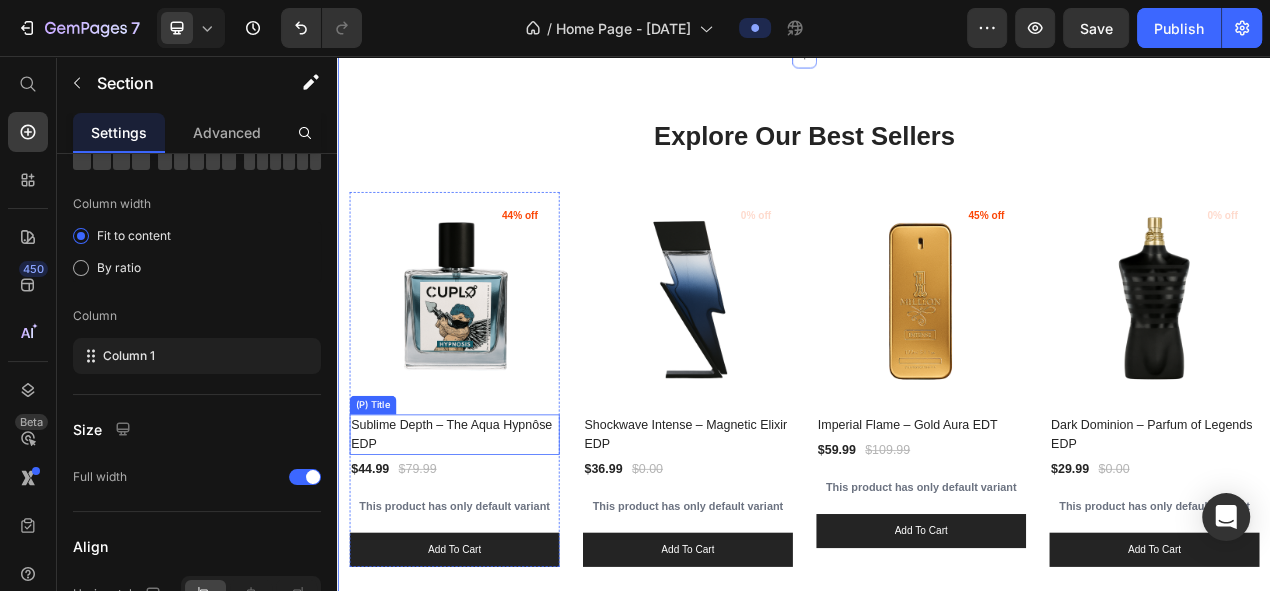click on "Sublime Depth – The Aqua Hypnôse EDP" at bounding box center [487, 543] 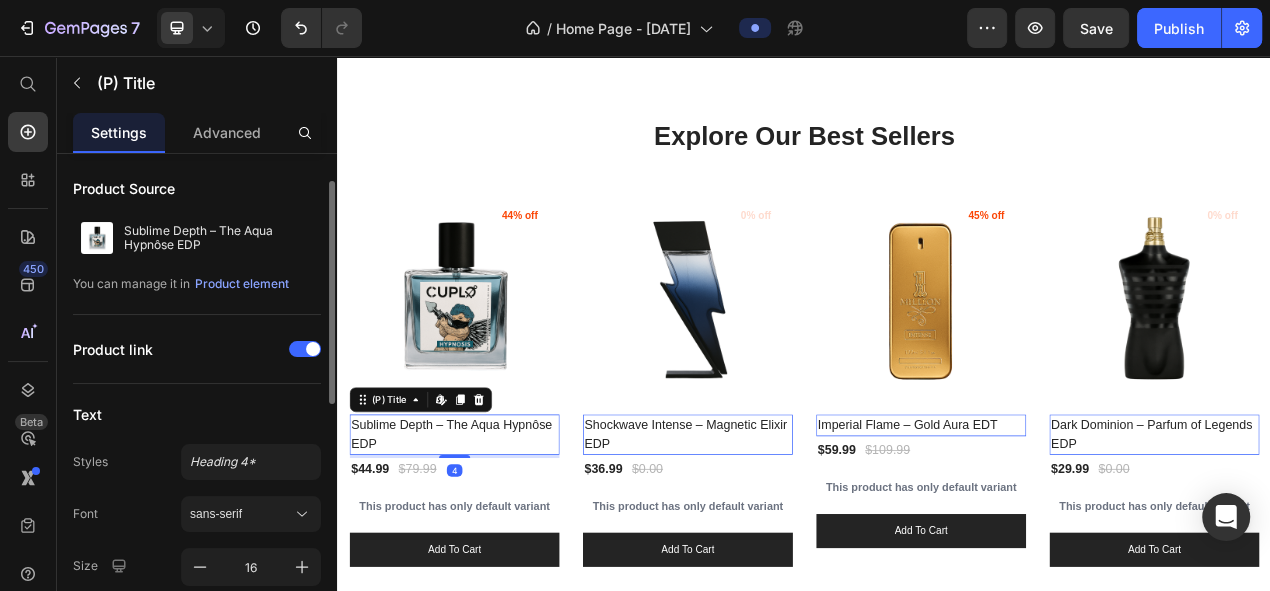 scroll, scrollTop: 103, scrollLeft: 0, axis: vertical 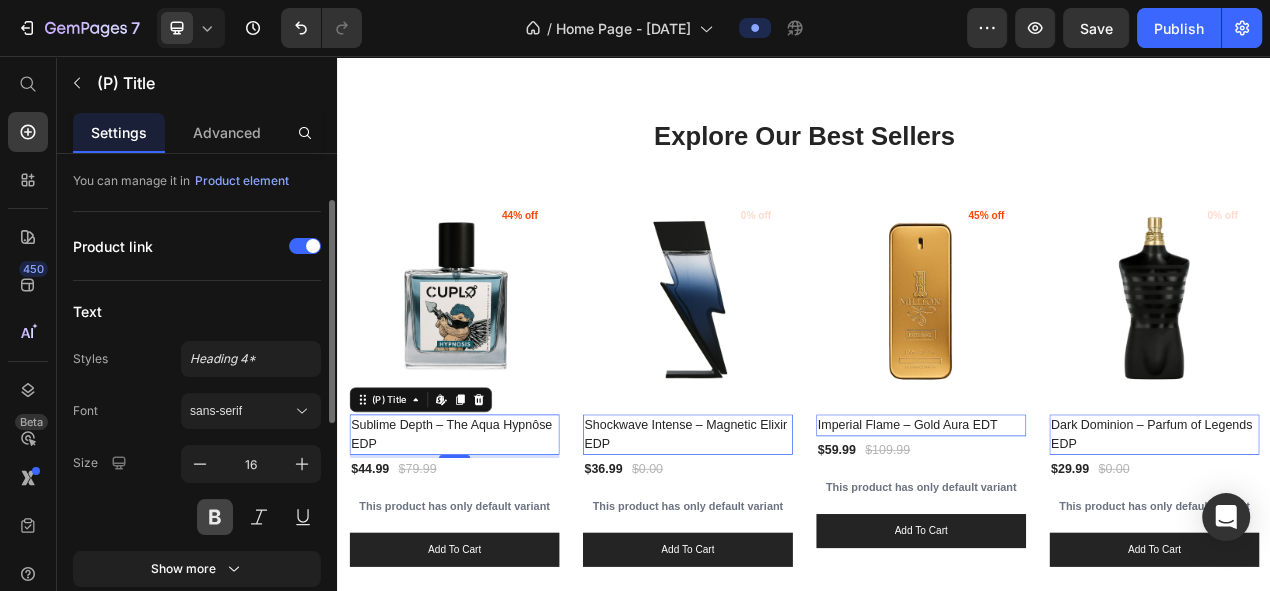 click at bounding box center (215, 517) 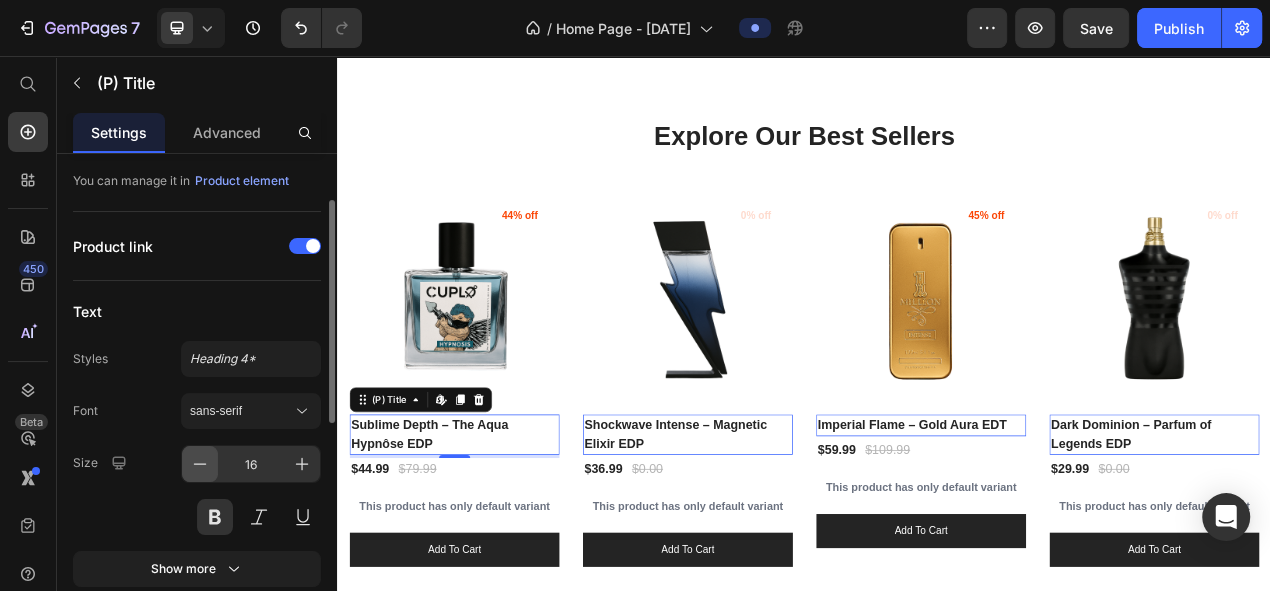 click at bounding box center (200, 464) 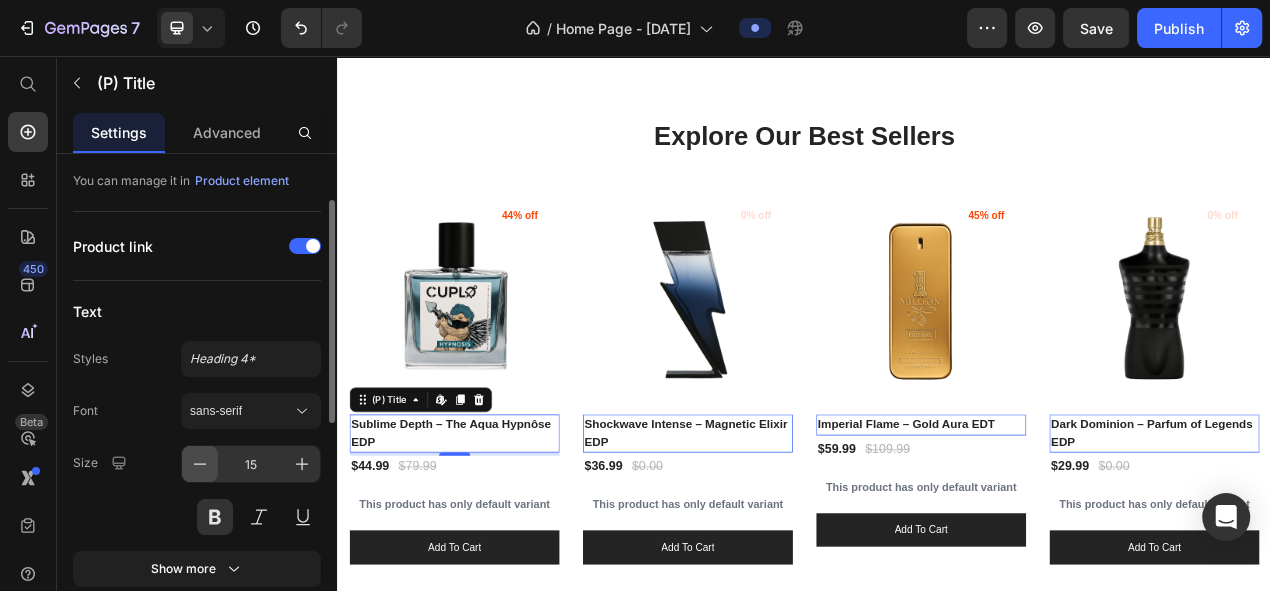 click 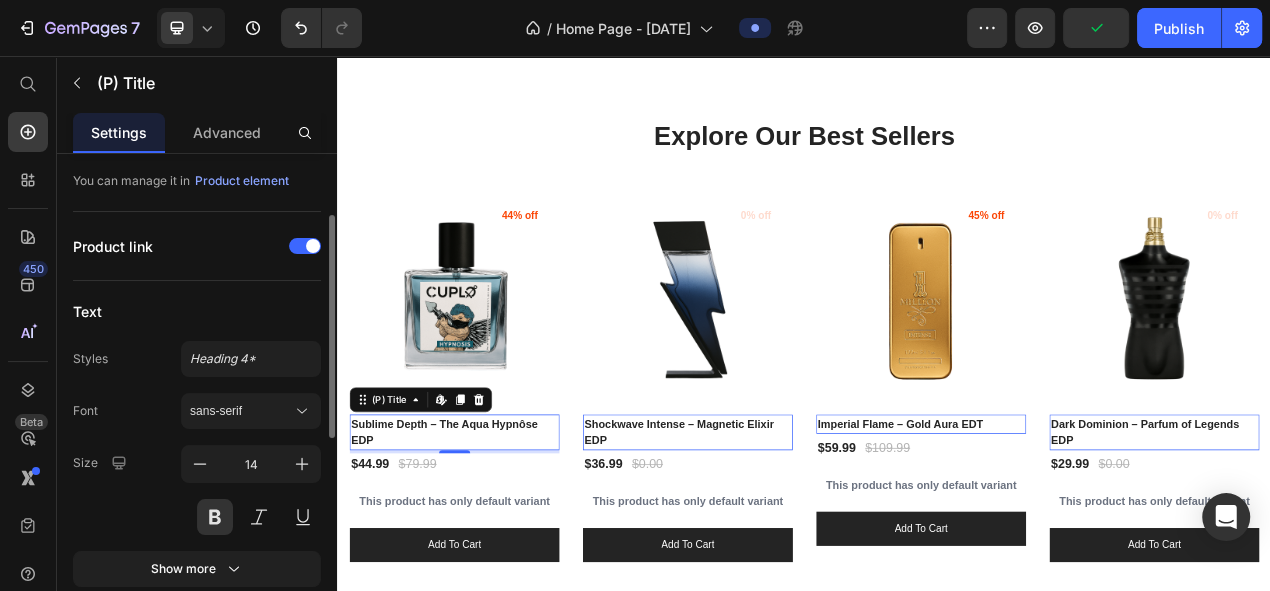 scroll, scrollTop: 241, scrollLeft: 0, axis: vertical 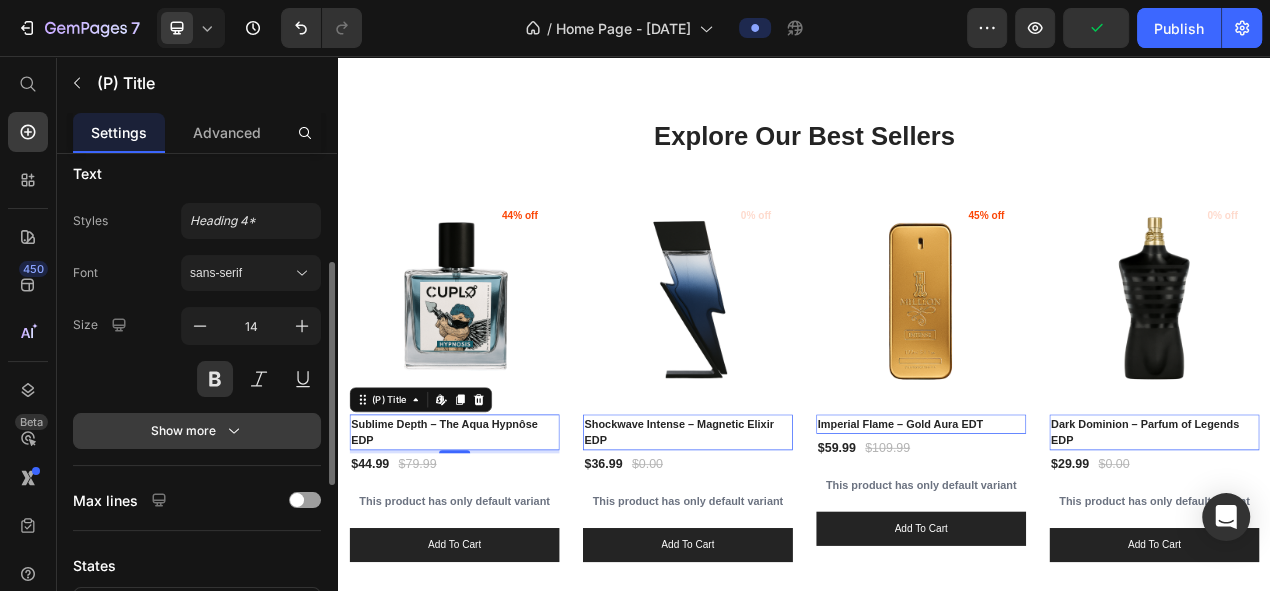 click on "Show more" at bounding box center (197, 431) 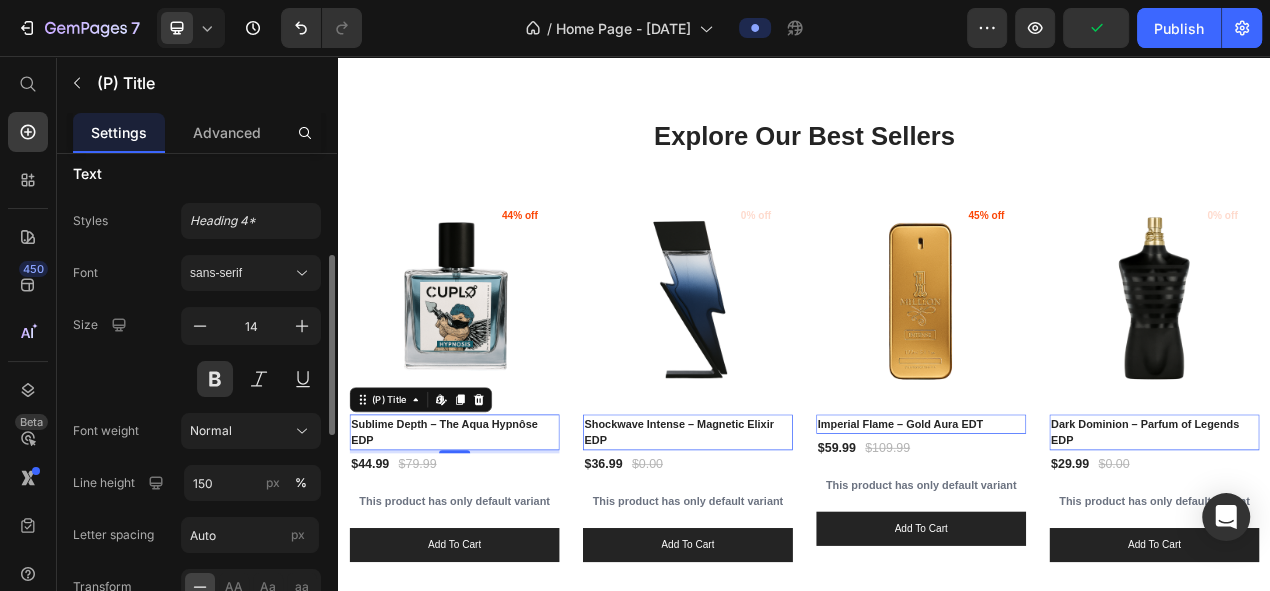 scroll, scrollTop: 428, scrollLeft: 0, axis: vertical 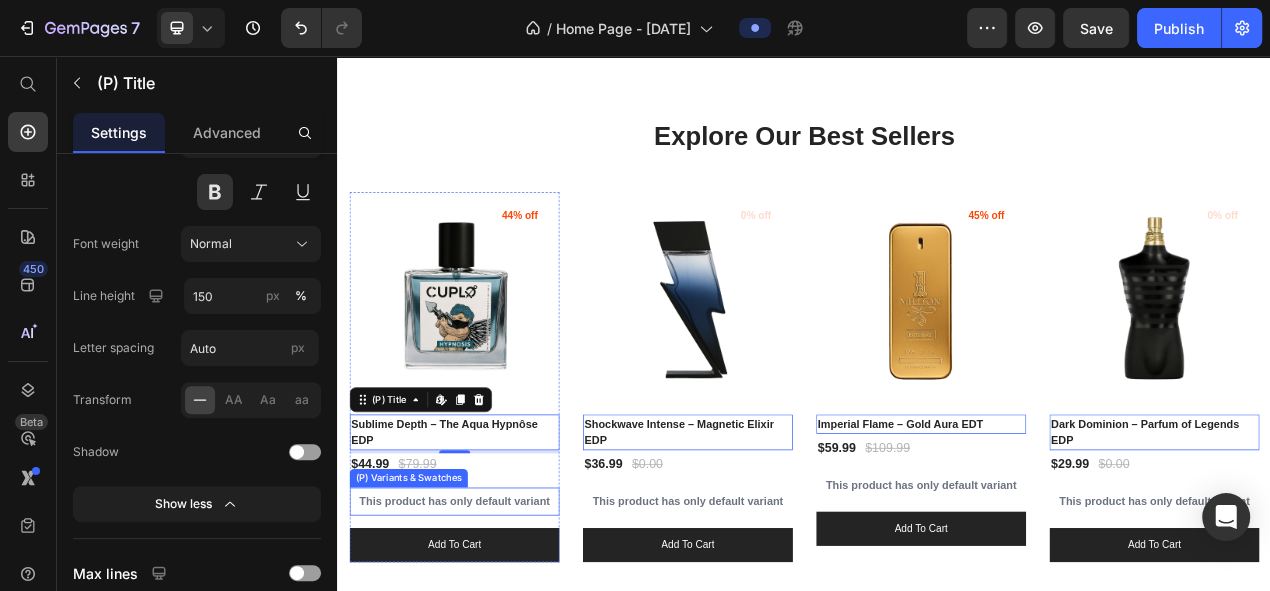 click on "This product has only default variant" at bounding box center (487, 629) 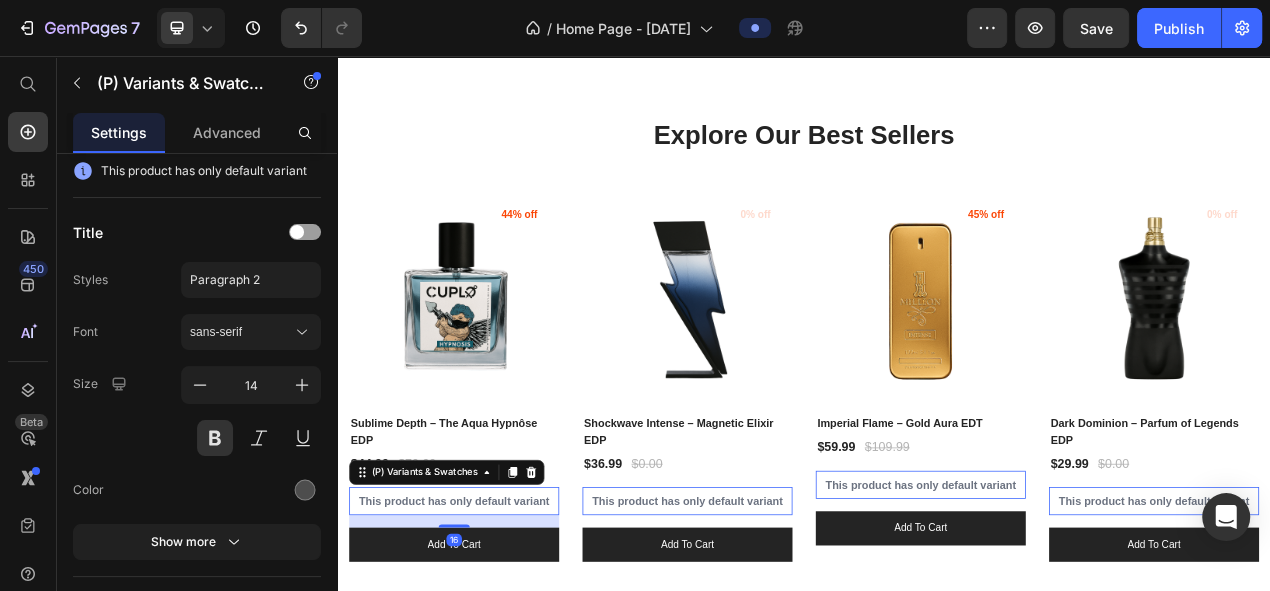 scroll, scrollTop: 0, scrollLeft: 0, axis: both 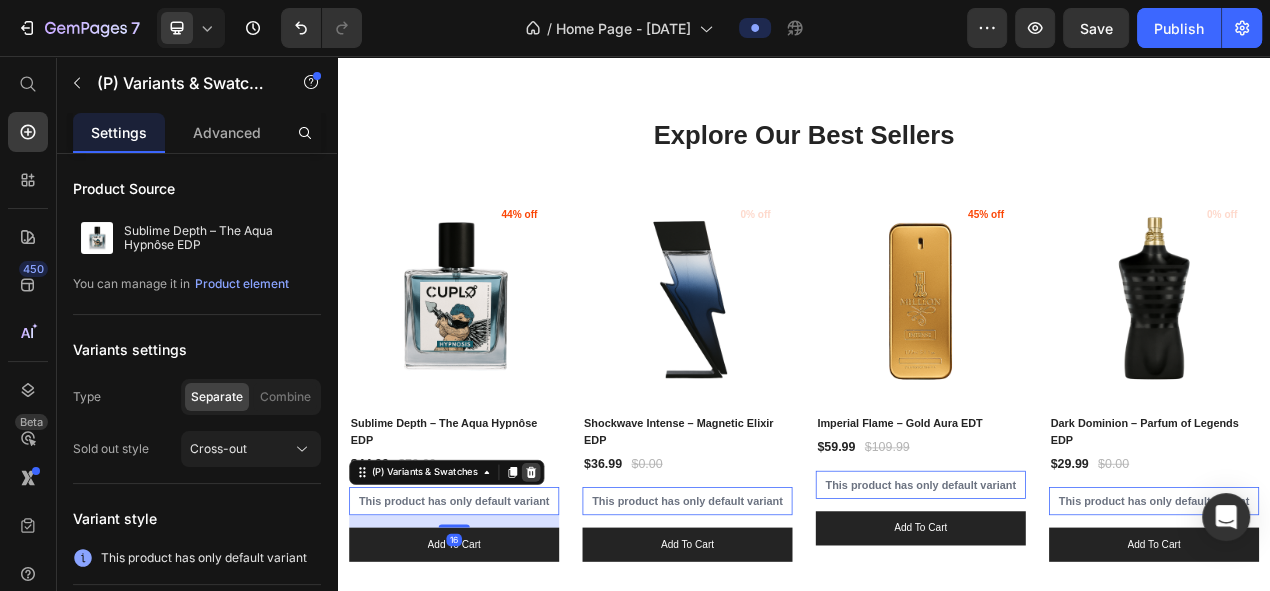 click at bounding box center (586, 592) 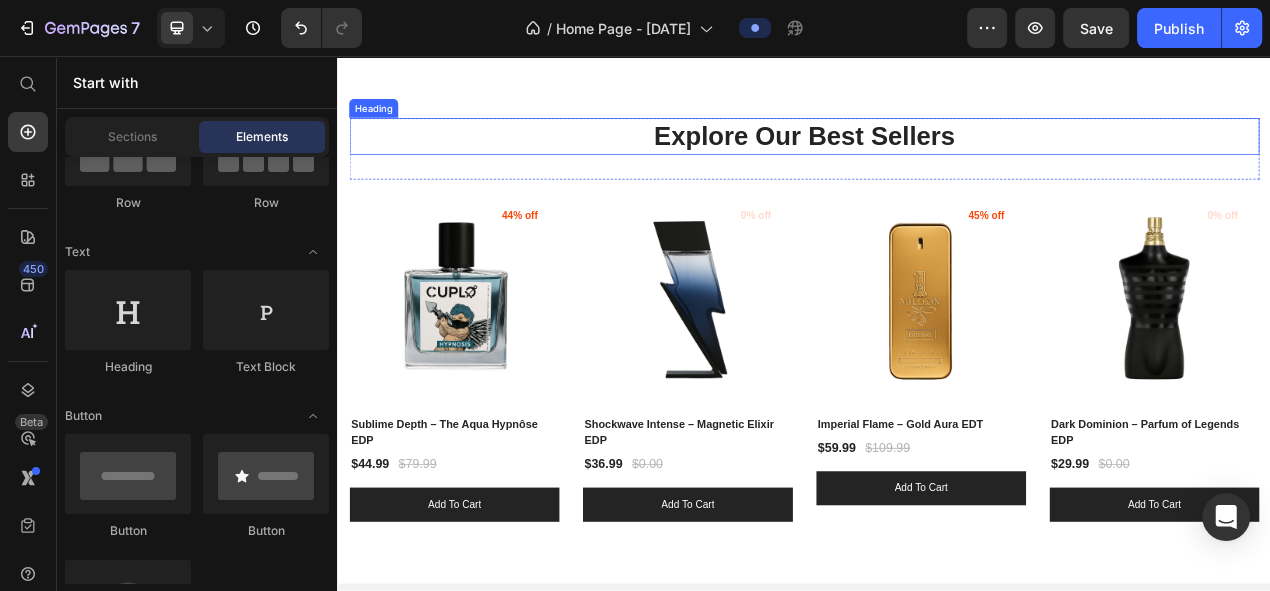 click on "Explore Our Best Sellers" at bounding box center (937, 159) 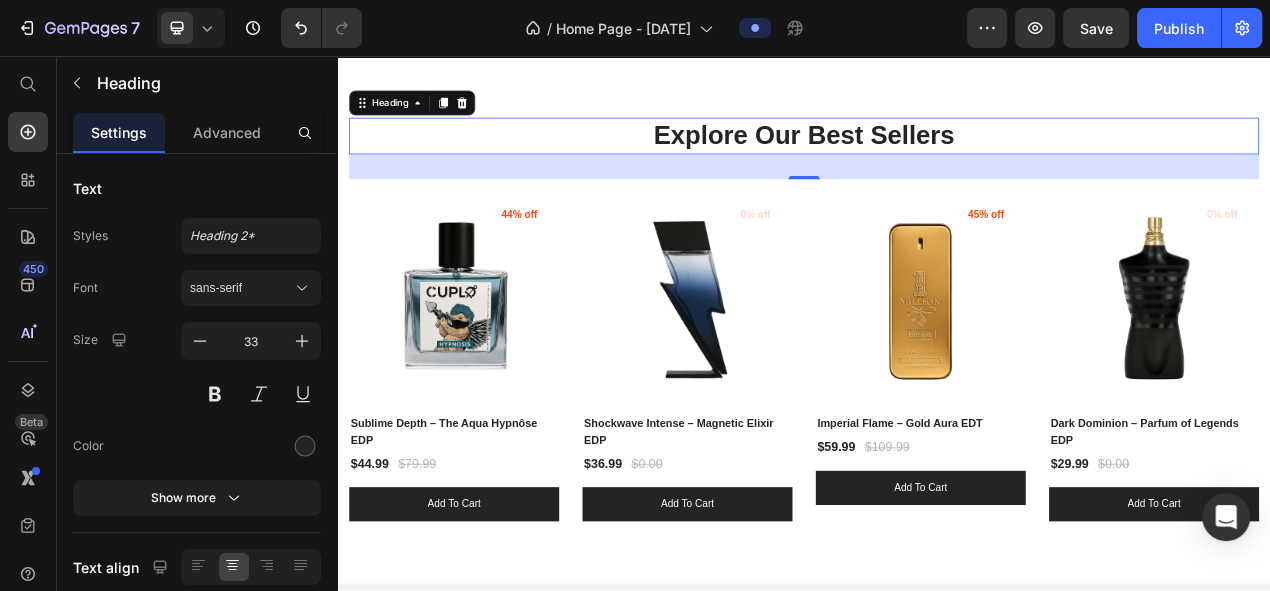 click on "Explore Our Best Sellers Heading   32 Row (P) Images 44% off Product Badge Row Sublime Depth – The Aqua Hypnôse EDP (P) Title $44.99 (P) Price $79.99 (P) Price Row add to cart (P) Cart Button Row (P) Images 0% off Product Badge Row Shockwave Intense – Magnetic Elixir EDP (P) Title $36.99 (P) Price $0.00 (P) Price Row add to cart (P) Cart Button Row (P) Images 45% off Product Badge Row Imperial Flame – Gold Aura EDT (P) Title $59.99 (P) Price $109.99 (P) Price Row add to cart (P) Cart Button Row (P) Images 0% off Product Badge Row Dark Dominion – Parfum of Legends EDP (P) Title $29.99 (P) Price $0.00 (P) Price Row add to cart (P) Cart Button Row Product List Row" at bounding box center (937, 395) 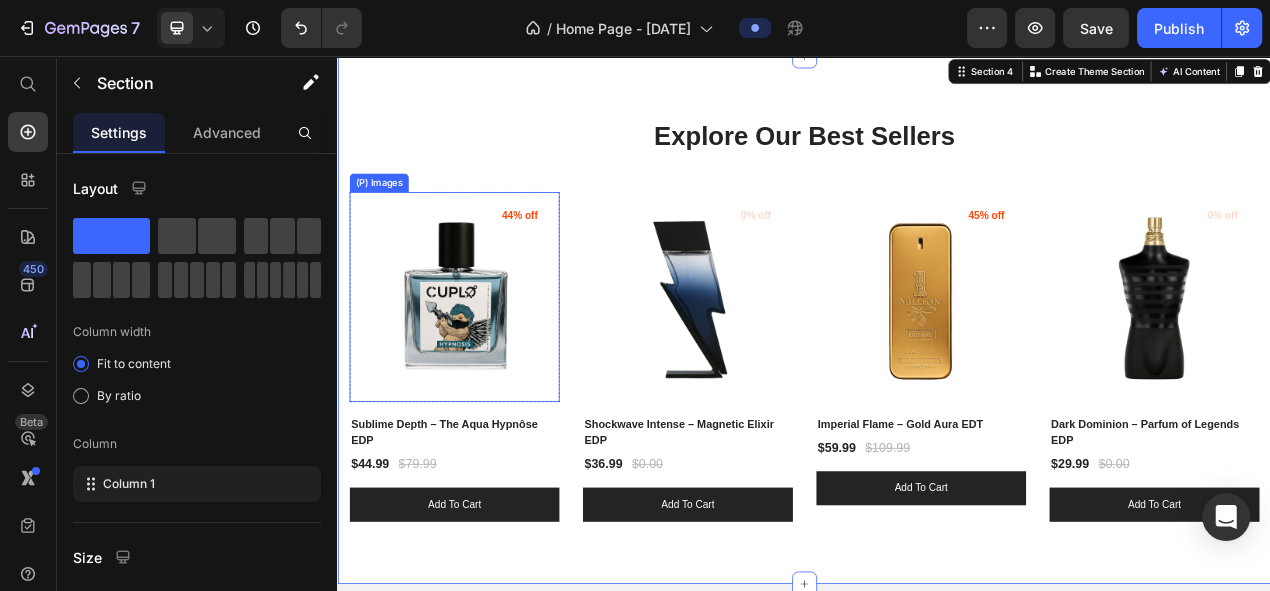 click at bounding box center [487, 366] 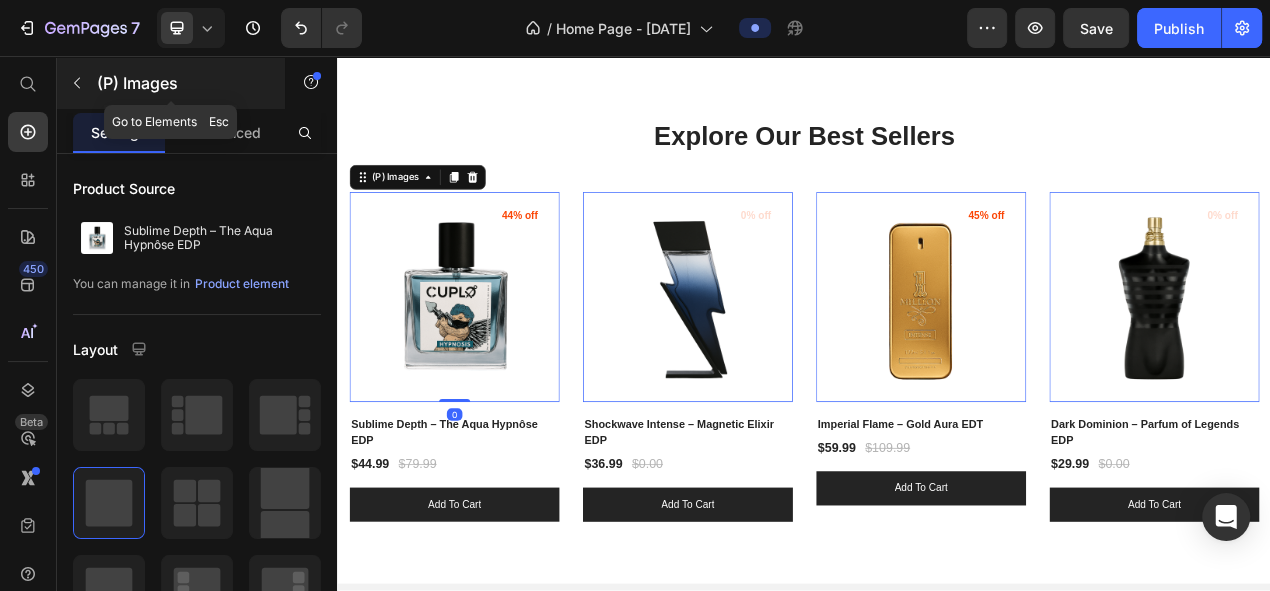 click 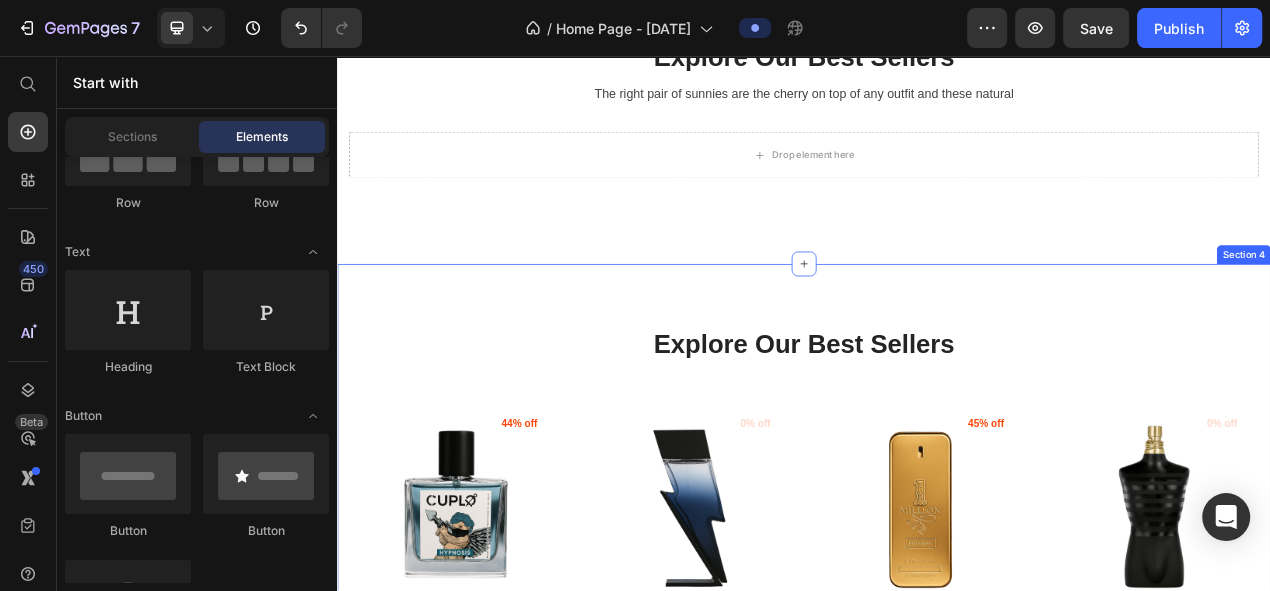 scroll, scrollTop: 1512, scrollLeft: 0, axis: vertical 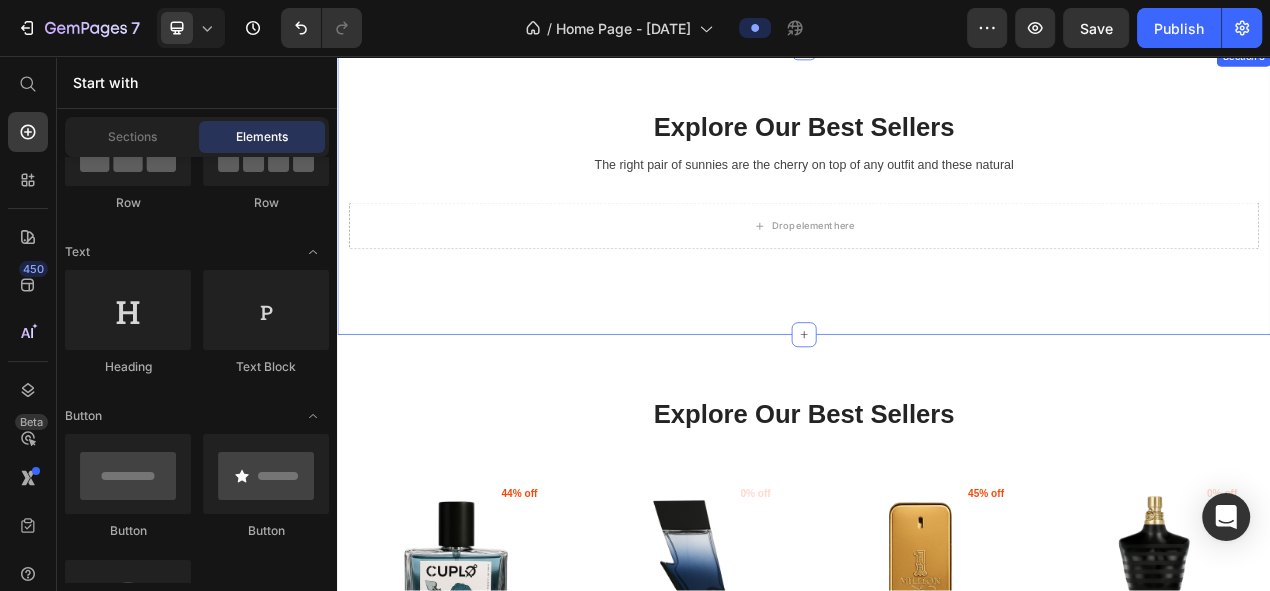 click on "Drop element here Row" at bounding box center [937, 290] 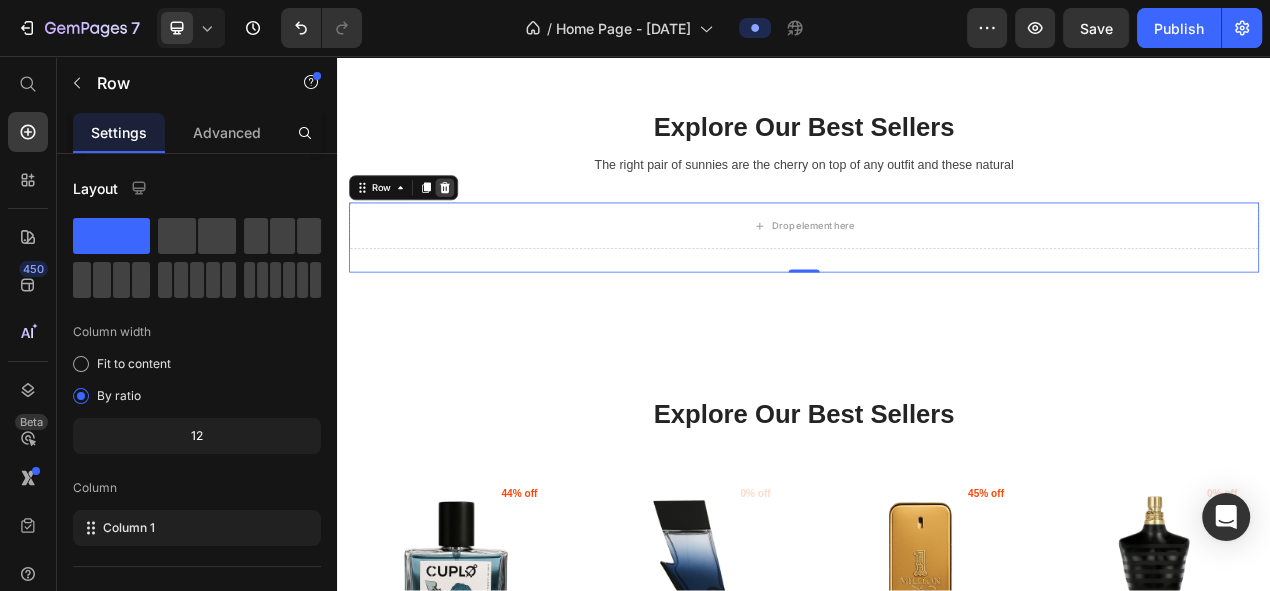 click 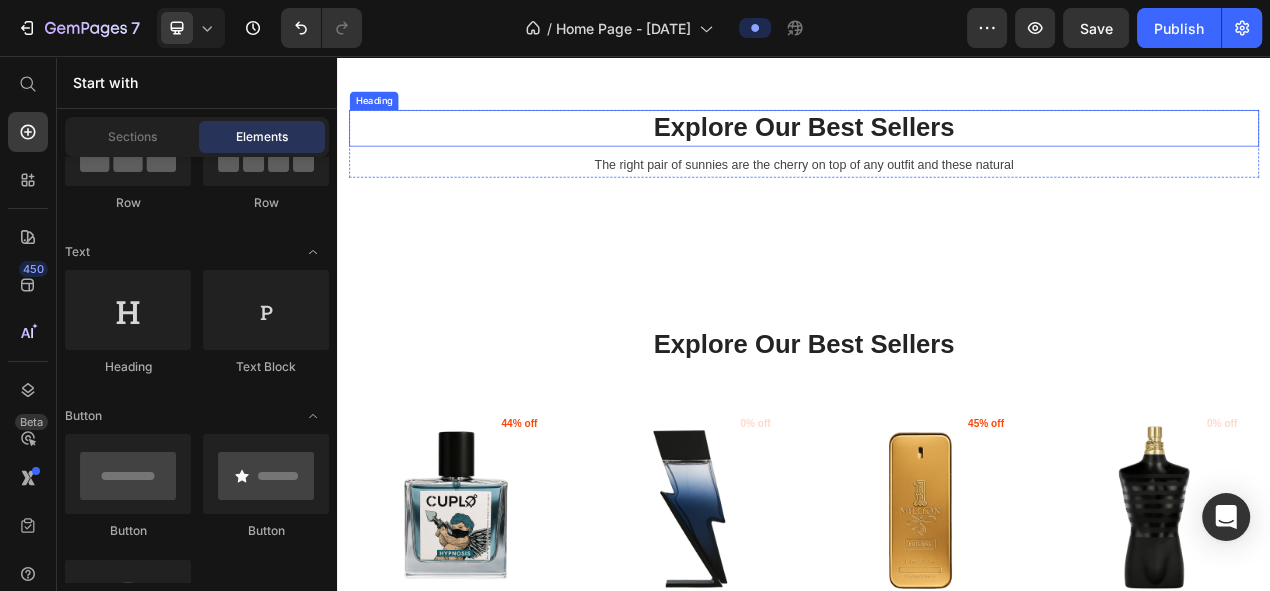 click on "Explore Our Best Sellers" at bounding box center [937, 149] 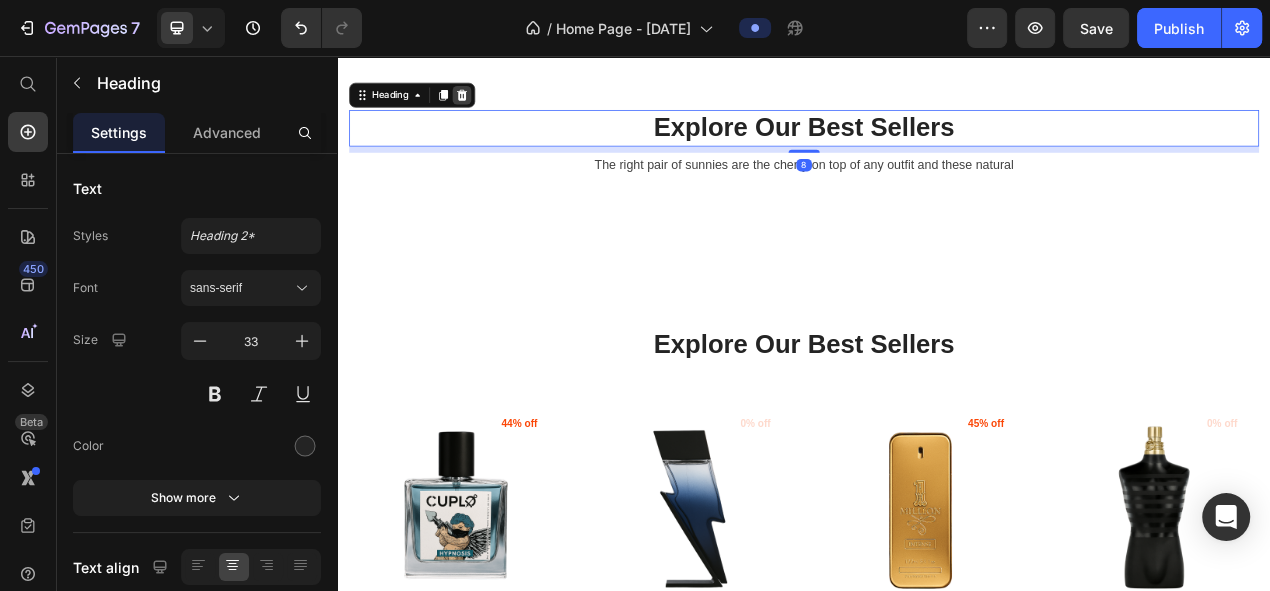 click 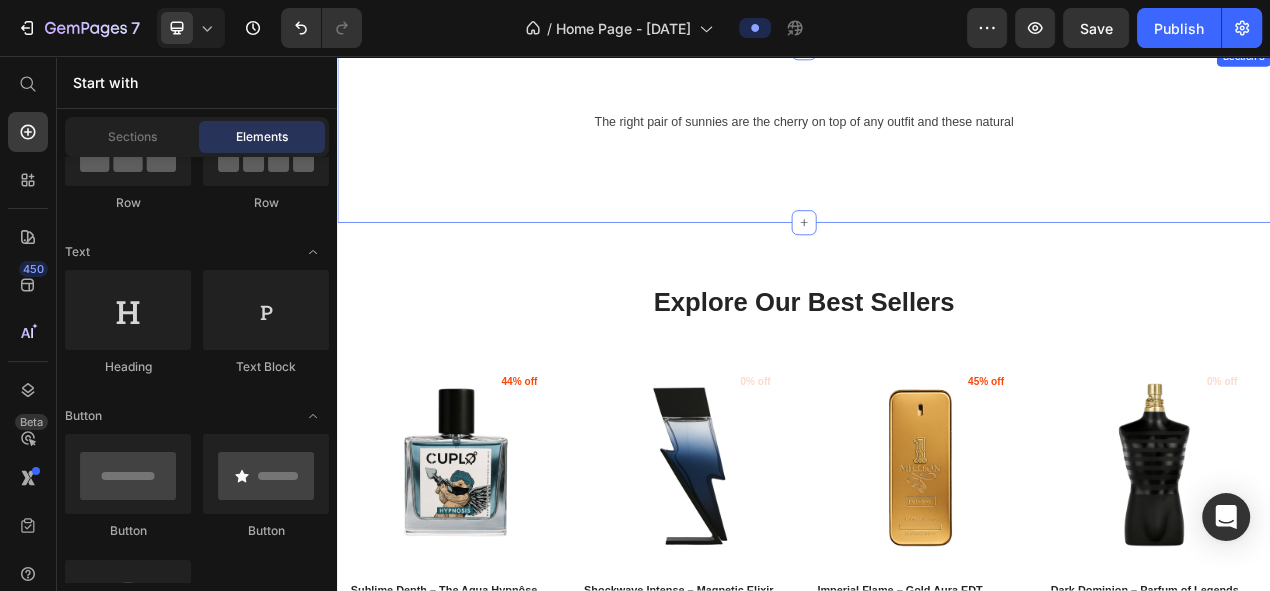 click on "The right pair of sunnies are the cherry on top of any outfit and these natural Text block Row Section 3" at bounding box center (937, 158) 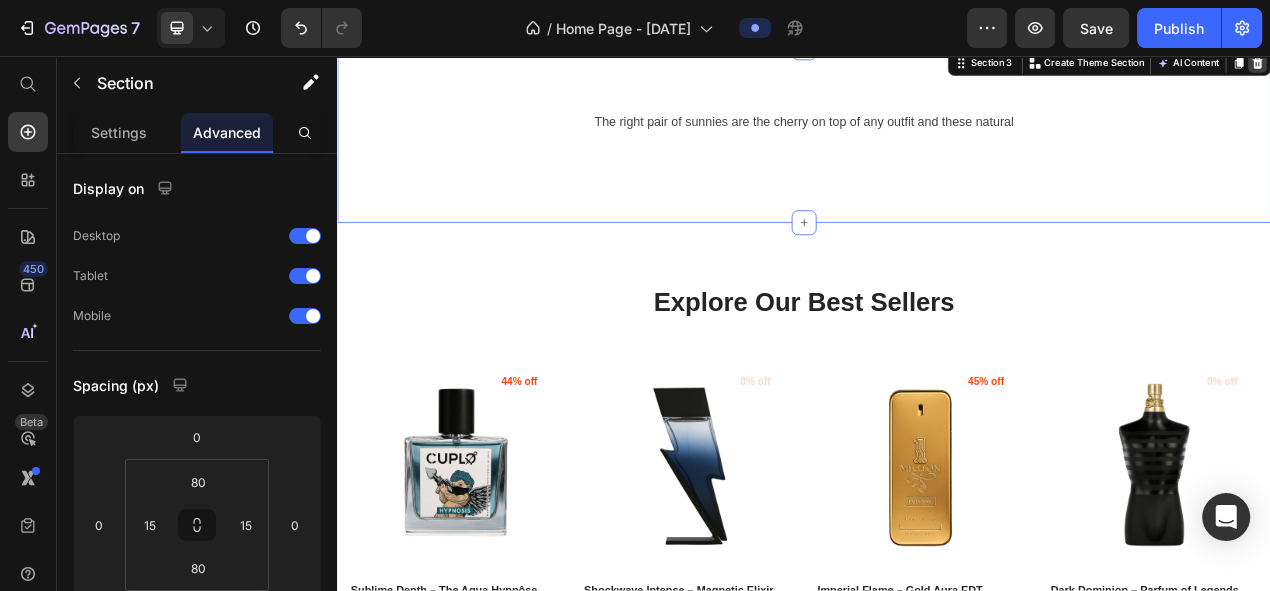 drag, startPoint x: 1512, startPoint y: 84, endPoint x: 1522, endPoint y: 70, distance: 17.20465 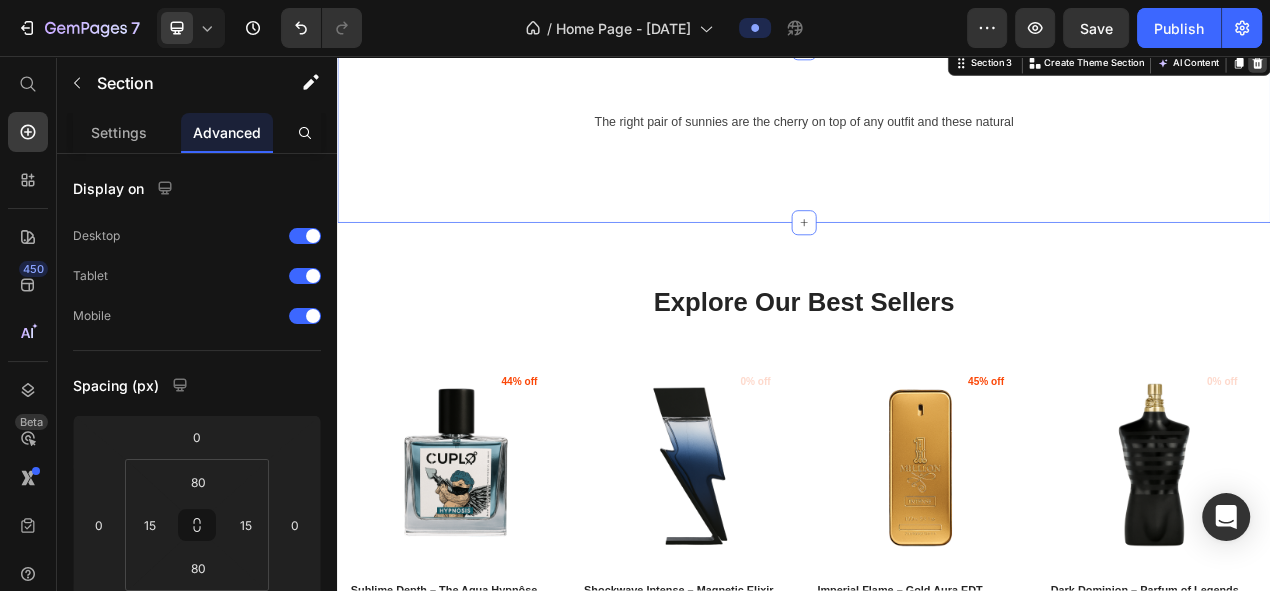 click on "The right pair of sunnies are the cherry on top of any outfit and these natural Text block Row Section 3   You can create reusable sections Create Theme Section AI Content Write with GemAI What would you like to describe here? Tone and Voice Persuasive Product Sublime Depth – The Aqua Hypnôse EDP Show more Generate" at bounding box center (937, 158) 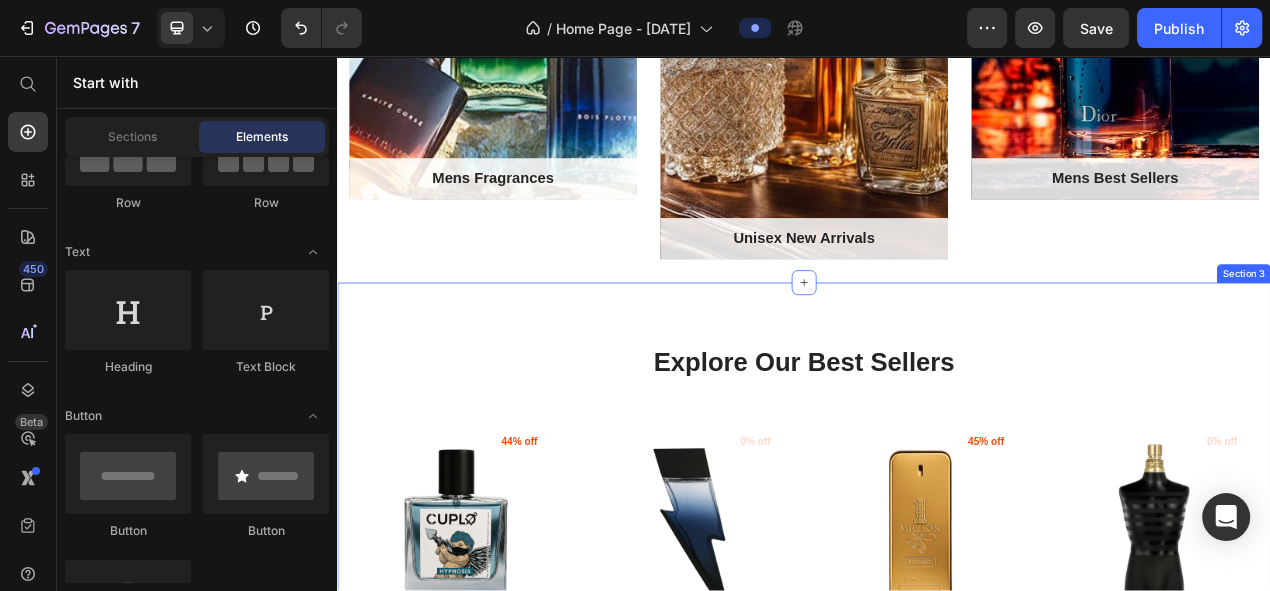 scroll, scrollTop: 1181, scrollLeft: 0, axis: vertical 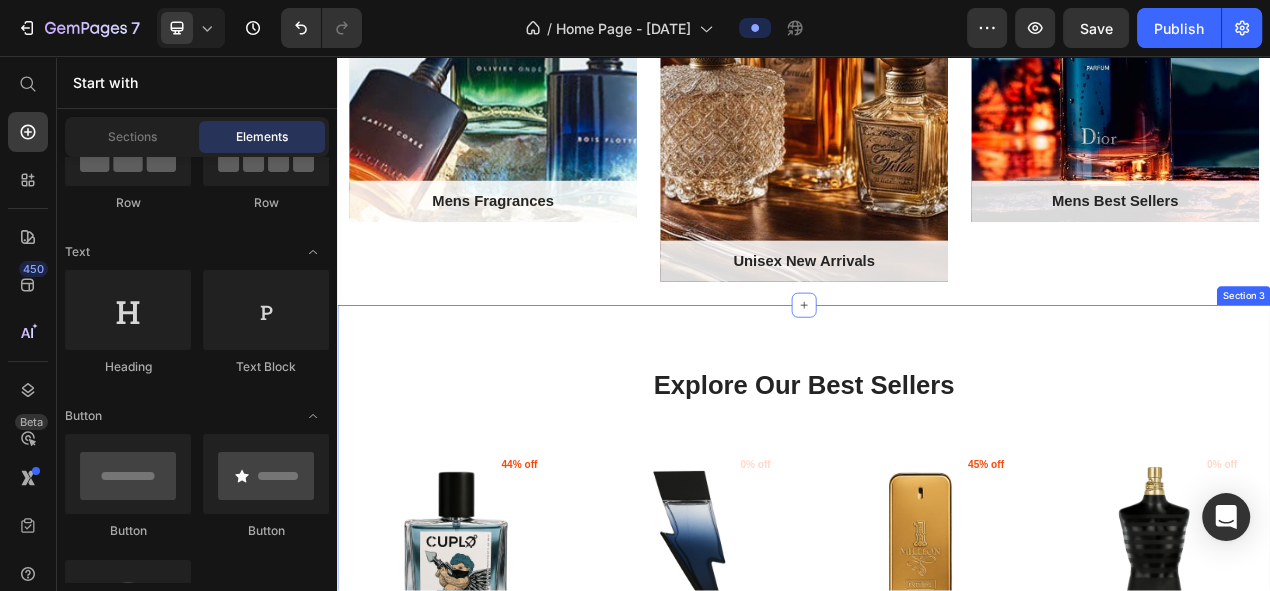 click on "Explore Our Best Sellers Heading Row (P) Images 44% off Product Badge Row Sublime Depth – The Aqua Hypnôse EDP (P) Title $44.99 (P) Price $79.99 (P) Price Row add to cart (P) Cart Button Row (P) Images 0% off Product Badge Row Shockwave Intense – Magnetic Elixir EDP (P) Title $36.99 (P) Price $0.00 (P) Price Row add to cart (P) Cart Button Row (P) Images 45% off Product Badge Row Imperial Flame – Gold Aura EDT (P) Title $59.99 (P) Price $109.99 (P) Price Row add to cart (P) Cart Button Row (P) Images 0% off Product Badge Row Dark Dominion – Parfum of Legends EDP (P) Title $29.99 (P) Price $0.00 (P) Price Row add to cart (P) Cart Button Row Product List Row Section 3" at bounding box center [937, 716] 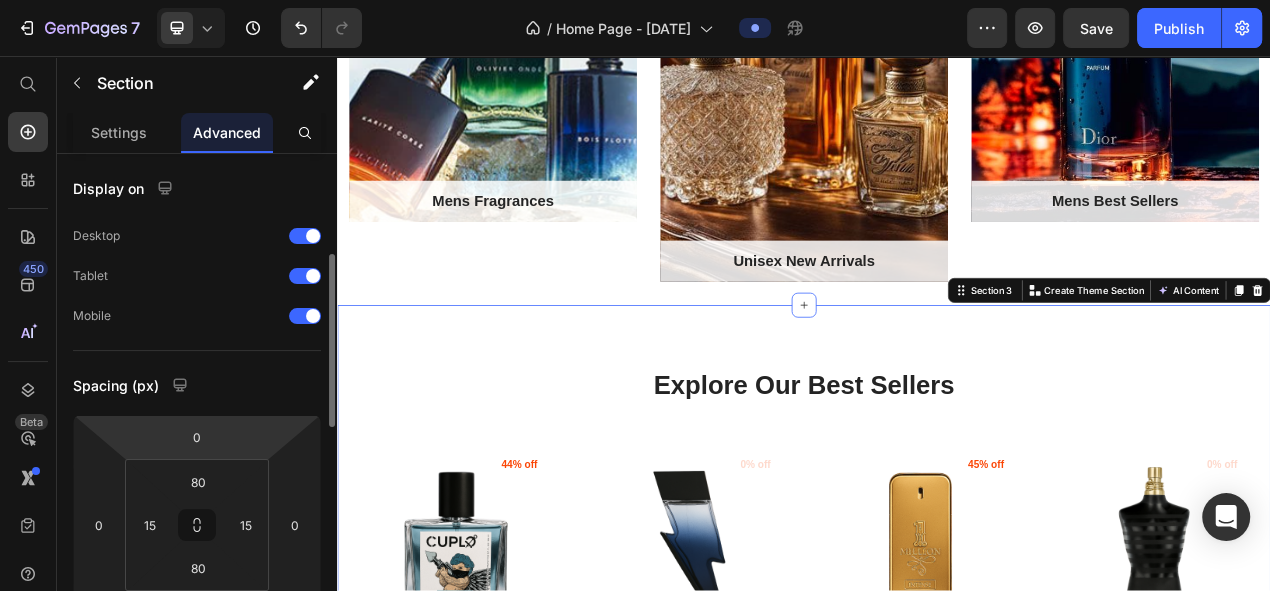 scroll, scrollTop: 74, scrollLeft: 0, axis: vertical 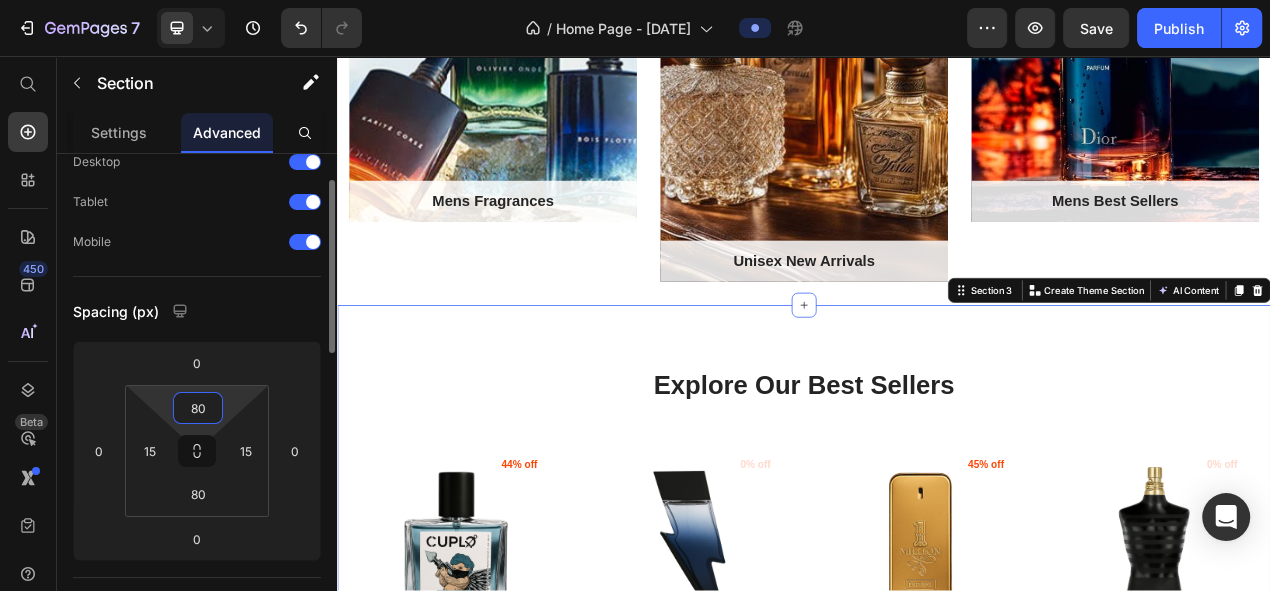 click on "80" at bounding box center (198, 408) 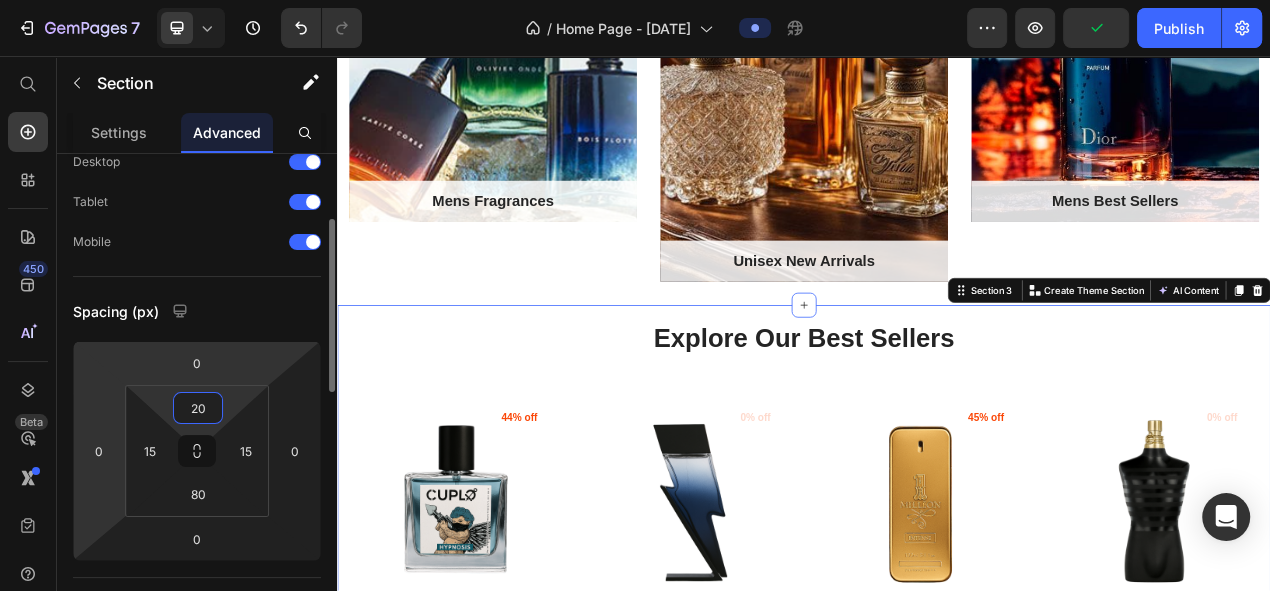 scroll, scrollTop: 103, scrollLeft: 0, axis: vertical 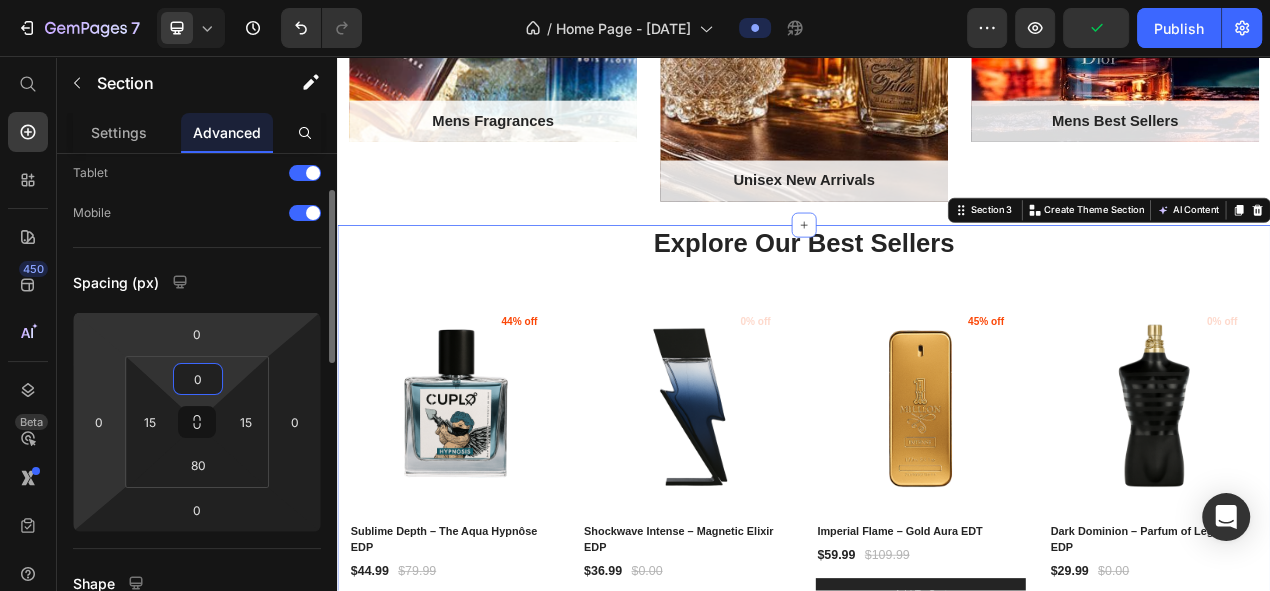 type on "30" 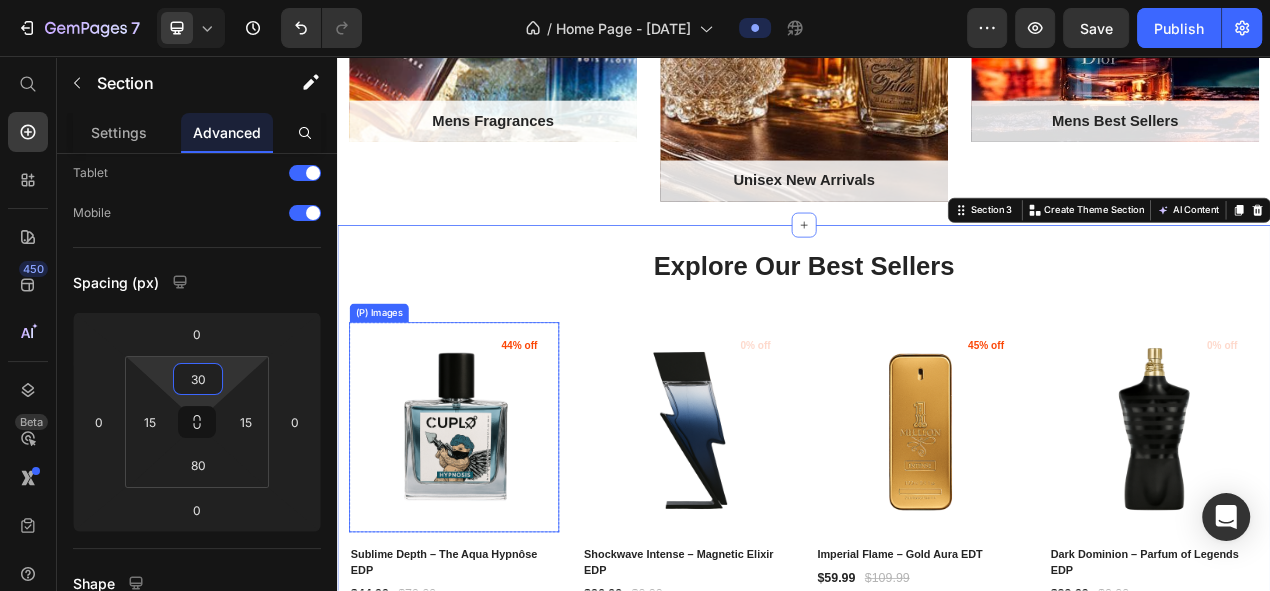 click on "44% off" at bounding box center [571, 429] 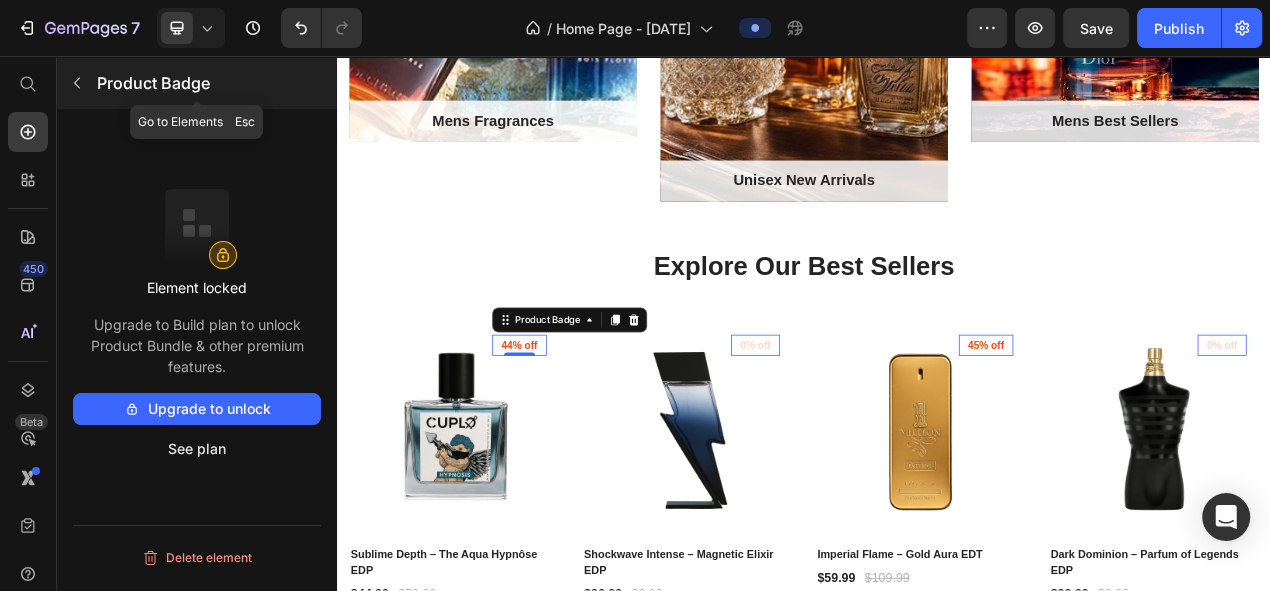 click 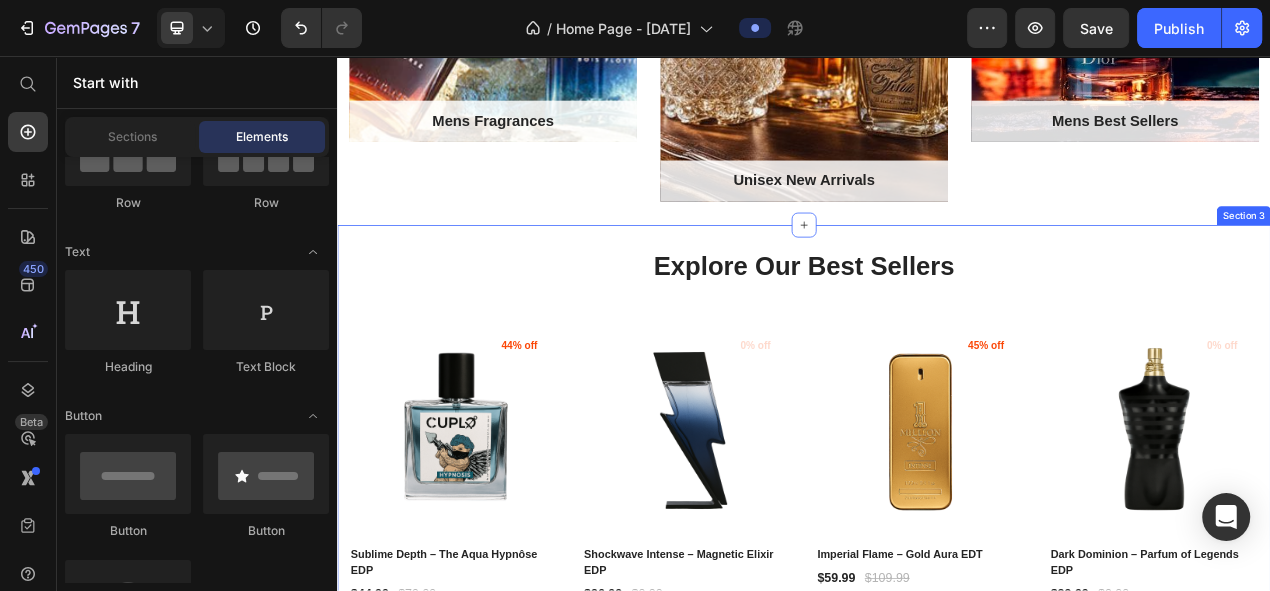 click on "Explore Our Best Sellers Heading Row (P) Images 44% off Product Badge Row Sublime Depth – The Aqua Hypnôse EDP (P) Title $44.99 (P) Price $79.99 (P) Price Row add to cart (P) Cart Button Row (P) Images 0% off Product Badge Row Shockwave Intense – Magnetic Elixir EDP (P) Title $36.99 (P) Price $0.00 (P) Price Row add to cart (P) Cart Button Row (P) Images 45% off Product Badge Row Imperial Flame – Gold Aura EDT (P) Title $59.99 (P) Price $109.99 (P) Price Row add to cart (P) Cart Button Row (P) Images 0% off Product Badge Row Dark Dominion – Parfum of Legends EDP (P) Title $29.99 (P) Price $0.00 (P) Price Row add to cart (P) Cart Button Row Product List Row Section 3" at bounding box center [937, 588] 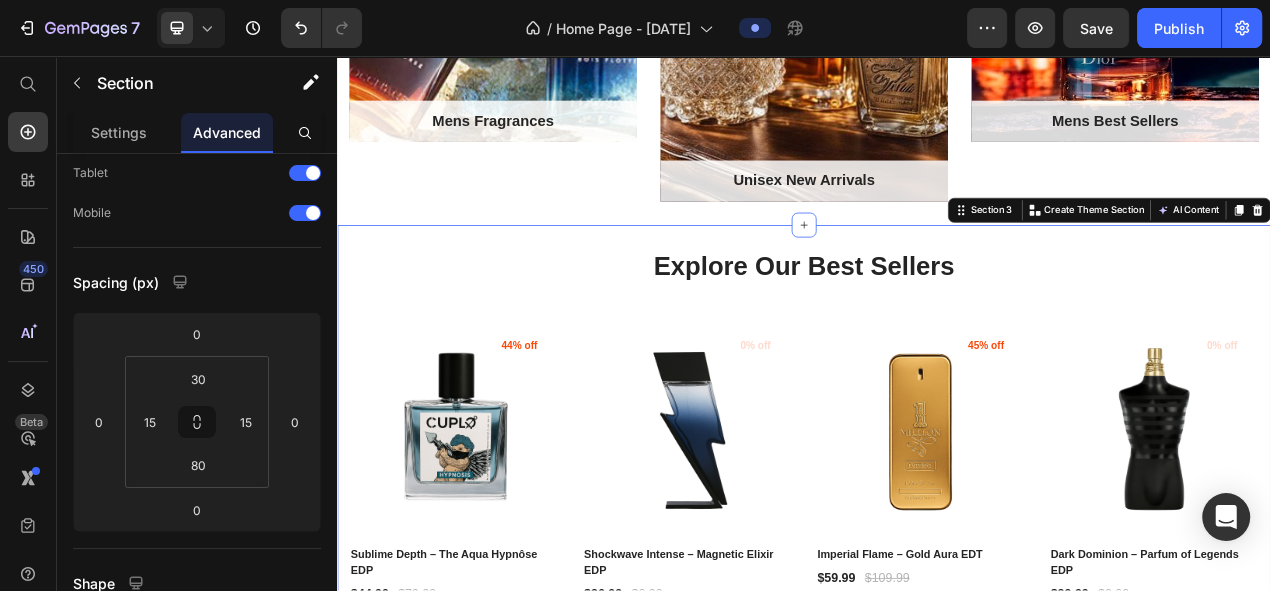 scroll, scrollTop: 0, scrollLeft: 0, axis: both 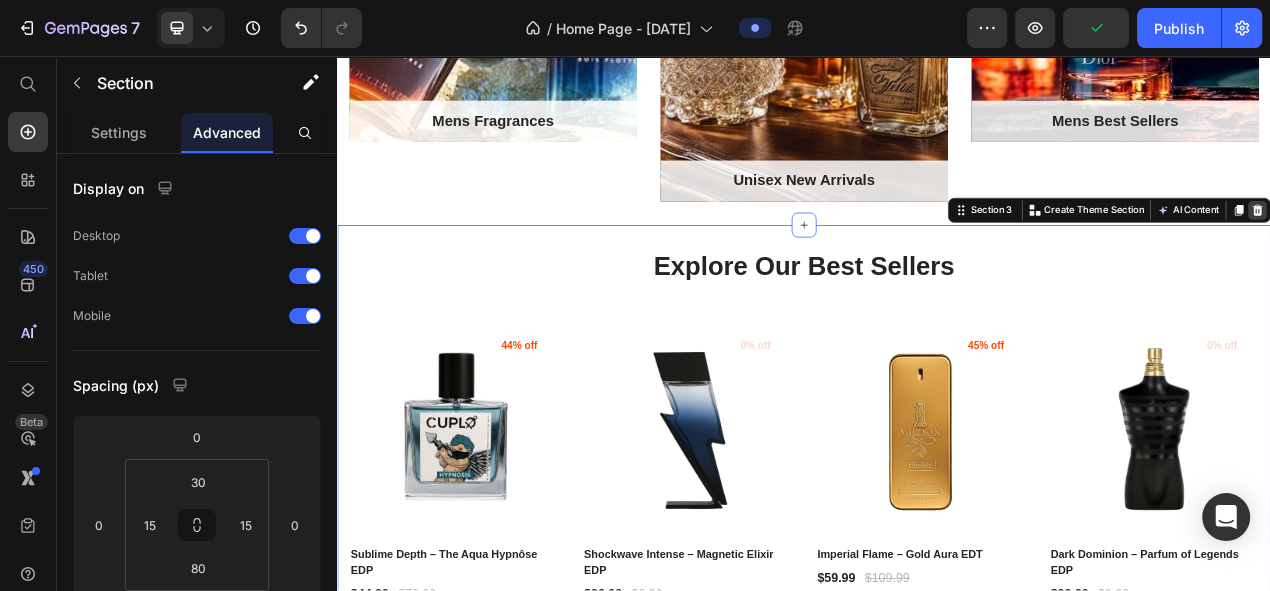 click 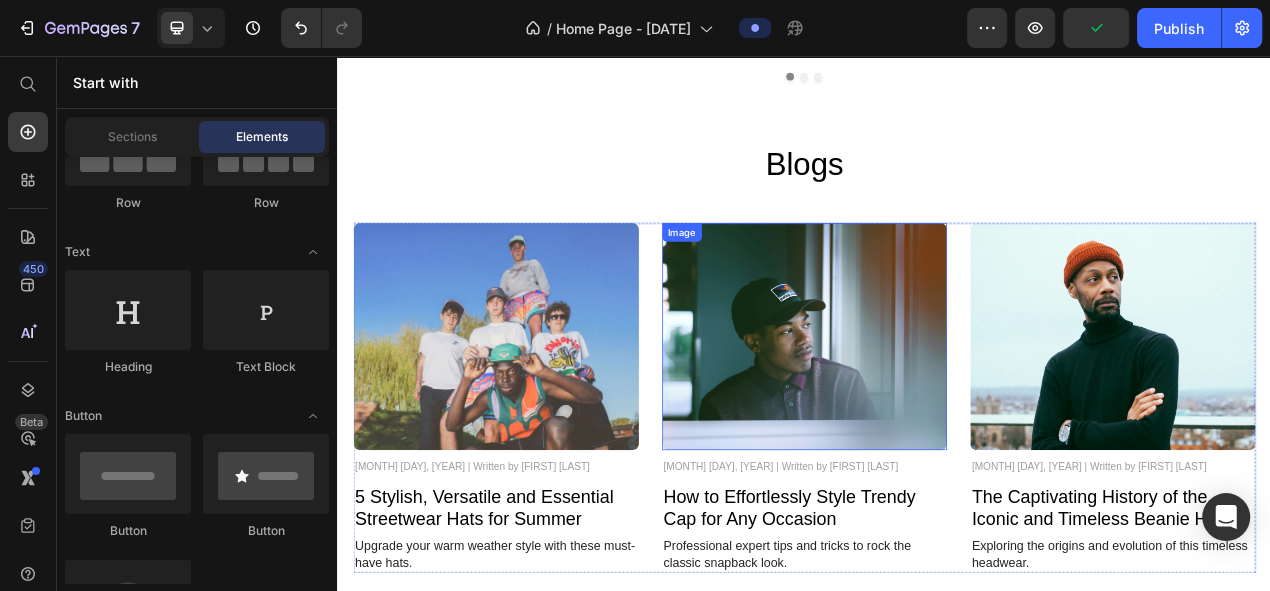 scroll, scrollTop: 5361, scrollLeft: 0, axis: vertical 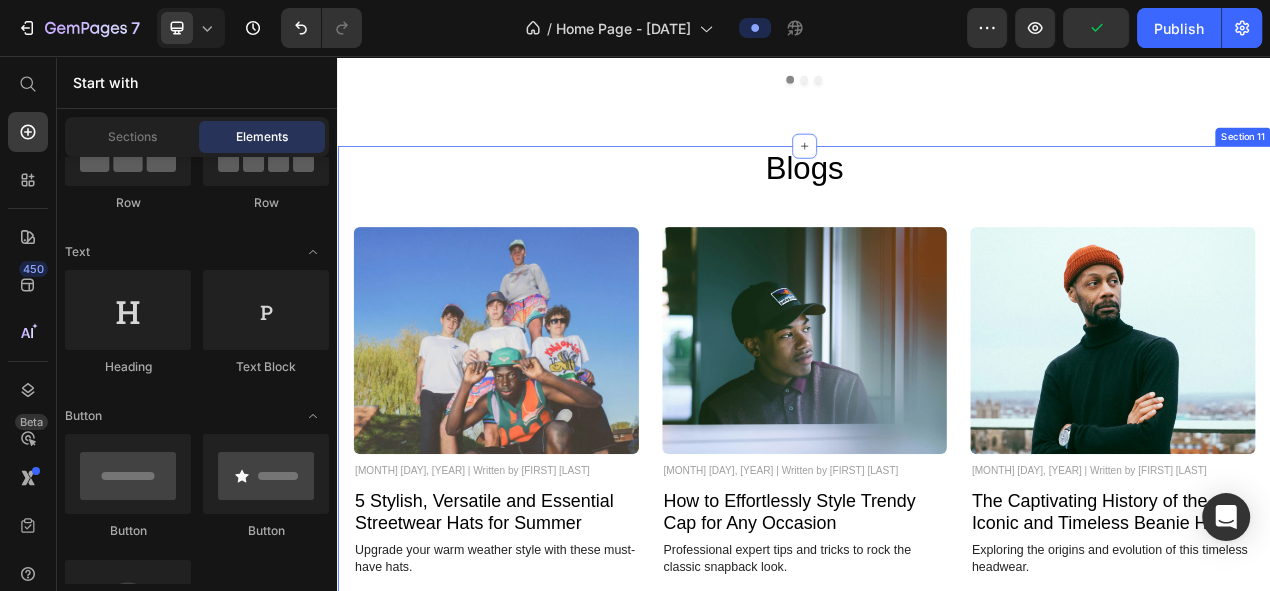 click on "Blogs Heading Image November 3, 2024 | Written by Stella Hendriks Text Block 5 Stylish, Versatile and Essential Streetwear Hats for Summer Heading Upgrade your warm weather style with these must-have hats. Text Block Image November 5, 2024 | Written by Stella Hendriks Text Block How to Effortlessly Style Trendy Cap for Any Occasion Heading Professional expert tips and tricks to rock the classic snapback look. Text Block Image November 7, 2024 | Written by Stella Hendriks Text Block The Captivating History of the Iconic and Timeless Beanie Hat Heading Exploring the origins and evolution of this timeless headwear. Text Block Carousel" at bounding box center (937, 449) 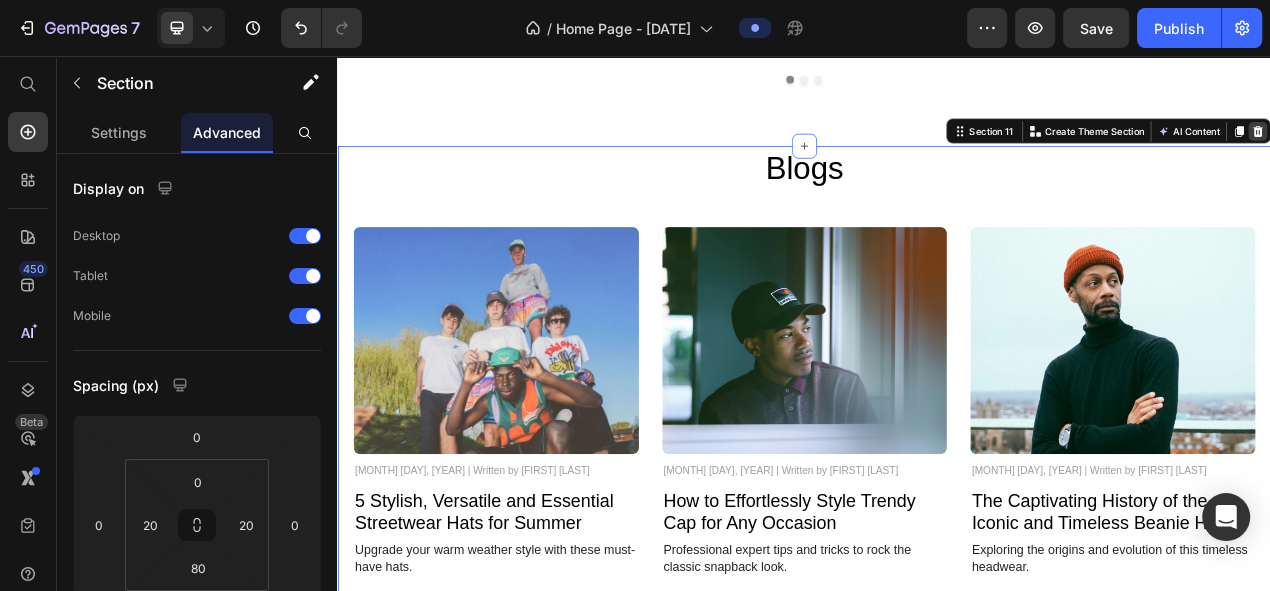 click 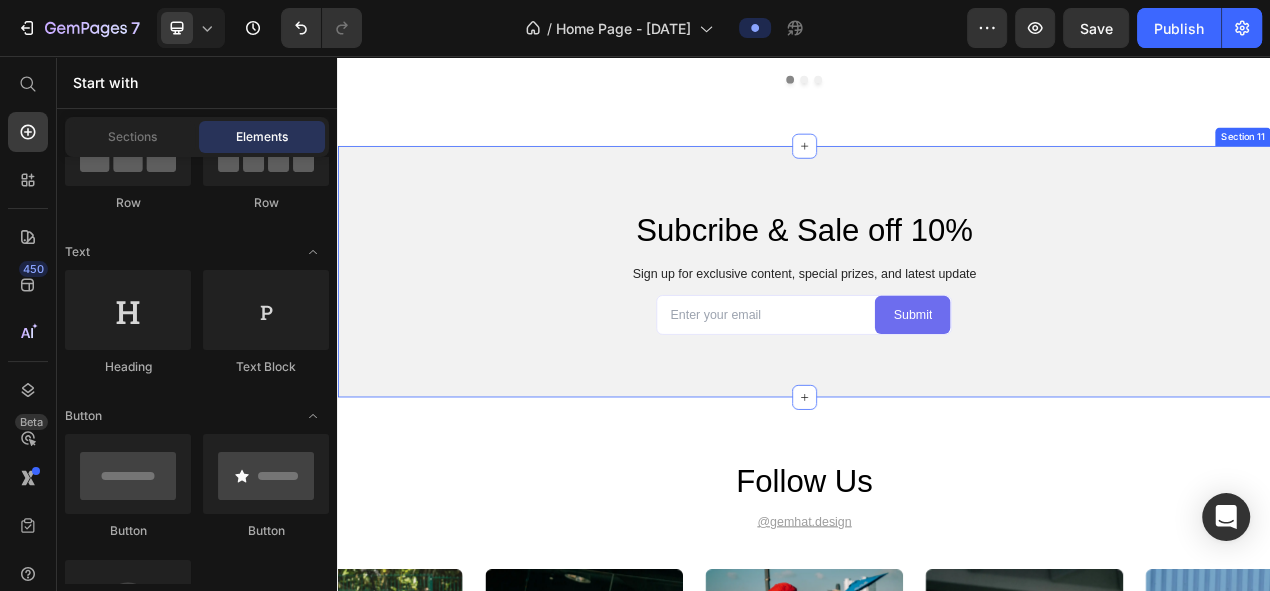 click on "Subcribe & Sale off 10% Heading Sign up for exclusive content, special prizes, and latest update Text Block Email Field submit Submit Button Row Contact Form Section 11" at bounding box center [937, 334] 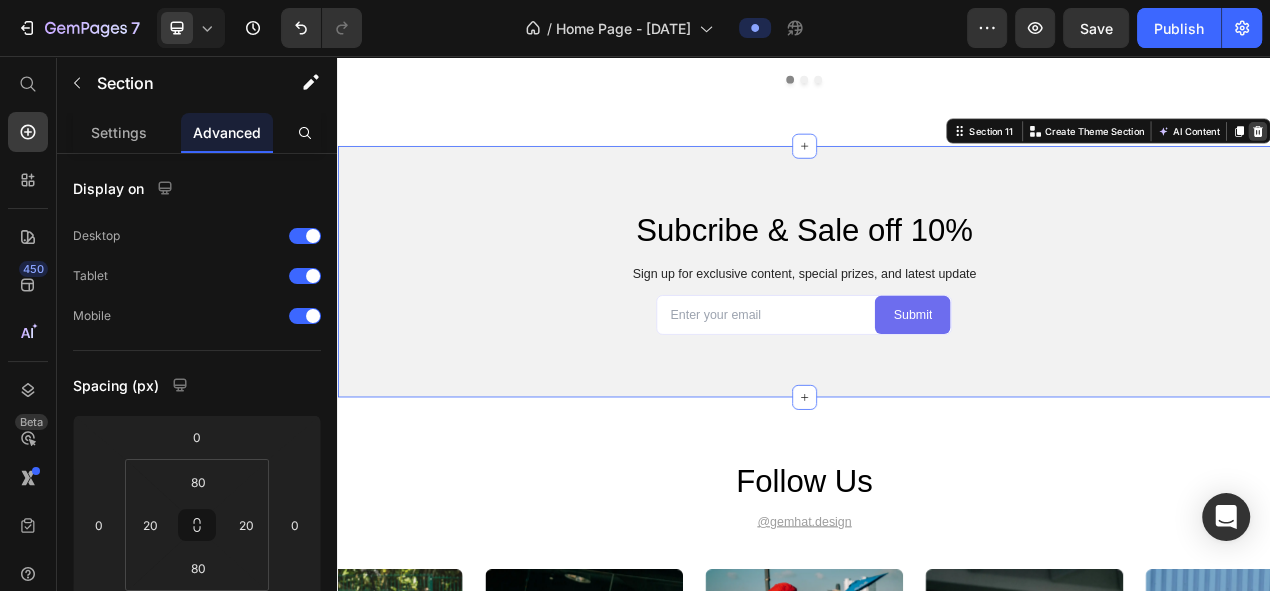 click at bounding box center [1520, 153] 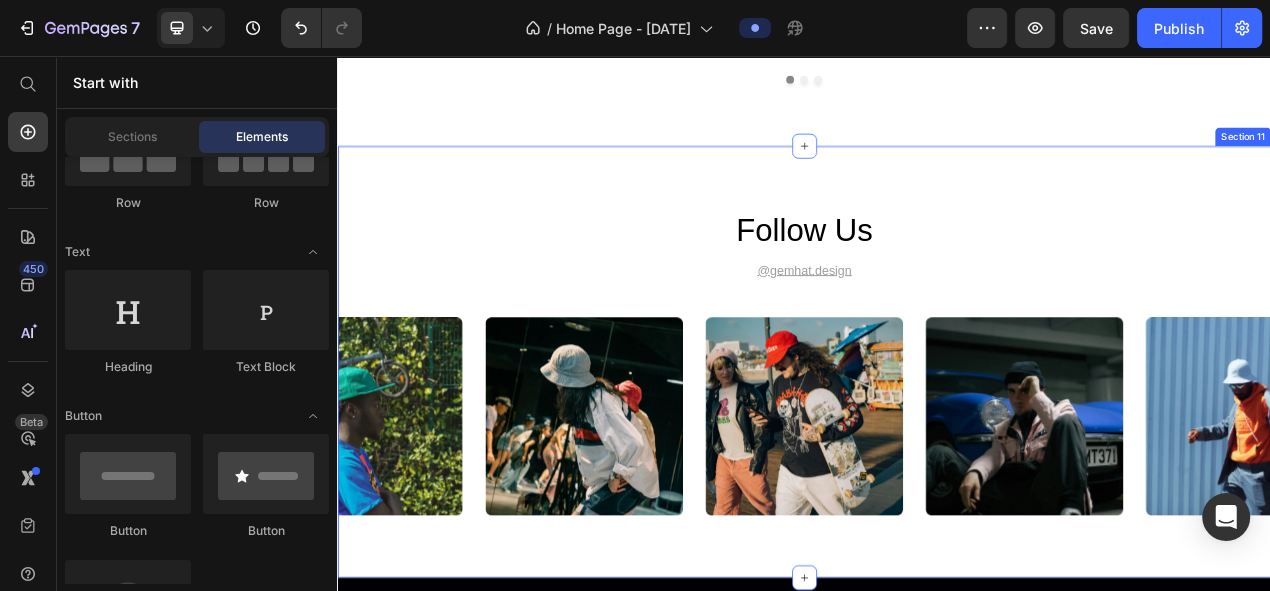 click on "Follow Us Heading @gemhat.design Text Block Image Image Image Image Image Carousel Section 11" at bounding box center (937, 449) 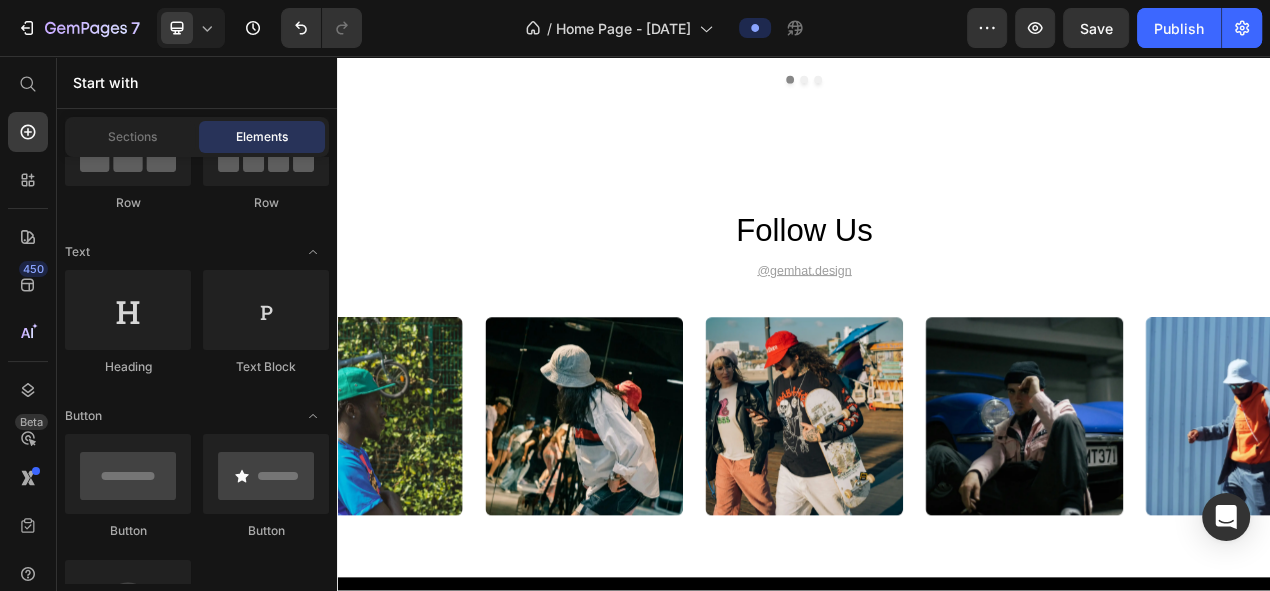 click on "Icon
Icon
Icon
Icon
Icon Icon List 2000+ 5-Star Reviews Text Block What Our Customers Are Saying Heading Image
Icon
Icon
Icon
Icon
Icon Icon List Wonderful! Text Block “This hat has transformed my daily outings, providing unparalleled comfort and protection.” Text Block -Maria K. Text Block
Icon Row Row Carousel Image
Icon
Icon
Icon
Icon
Icon Icon List Fantastic! Text Block Wearing this exceptional hat has been a true game-changer, significantly elevating my style. Text Block -Jonh L. Text Block
Icon Row Row Carousel Image
Icon
Icon
Icon
Icon
Icon Icon List Fantastic! Text Block Text Block -Ken K. Text Block" at bounding box center (937, -112) 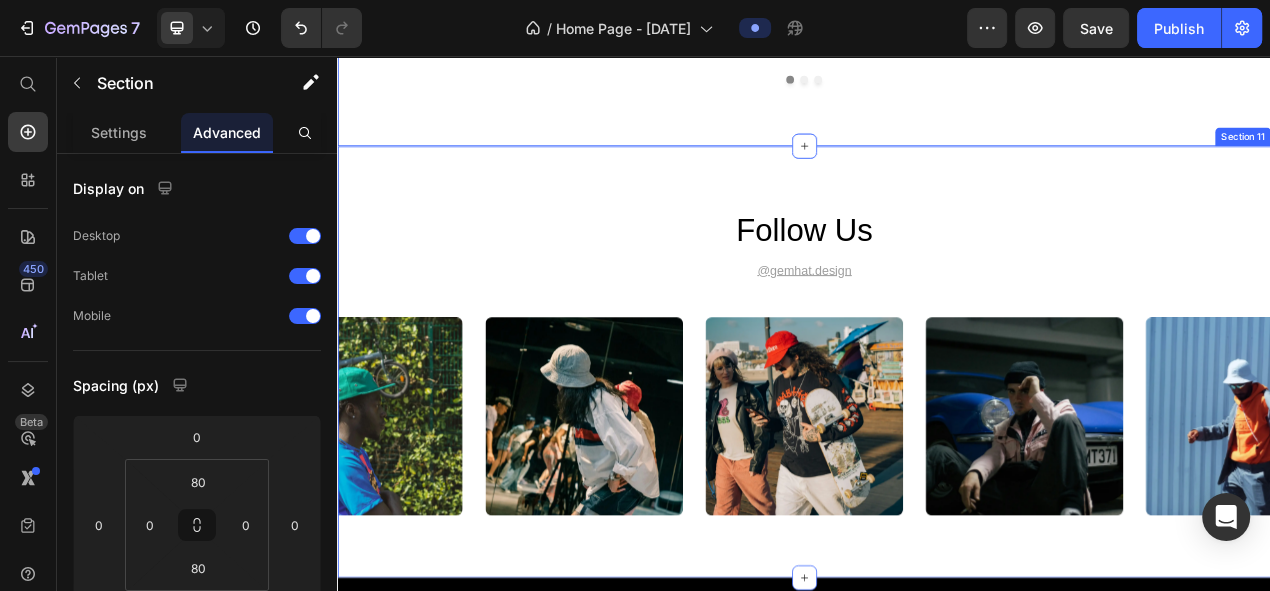 click on "Follow Us Heading @gemhat.design Text Block Image Image Image Image Image Carousel Section 11" at bounding box center [937, 449] 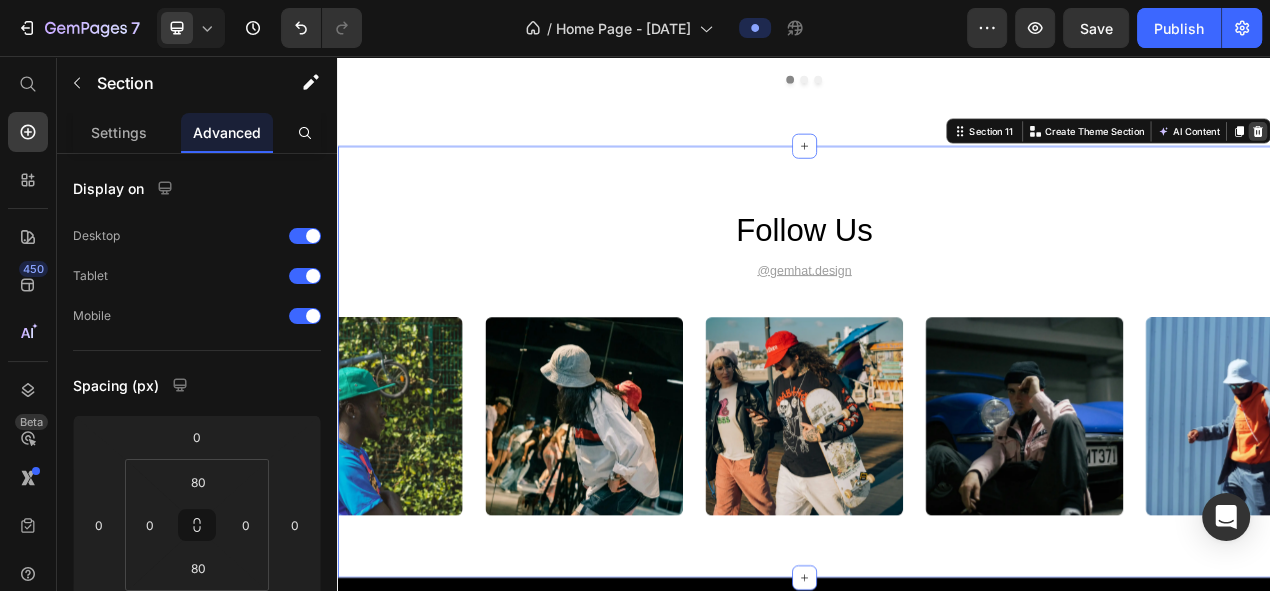 click 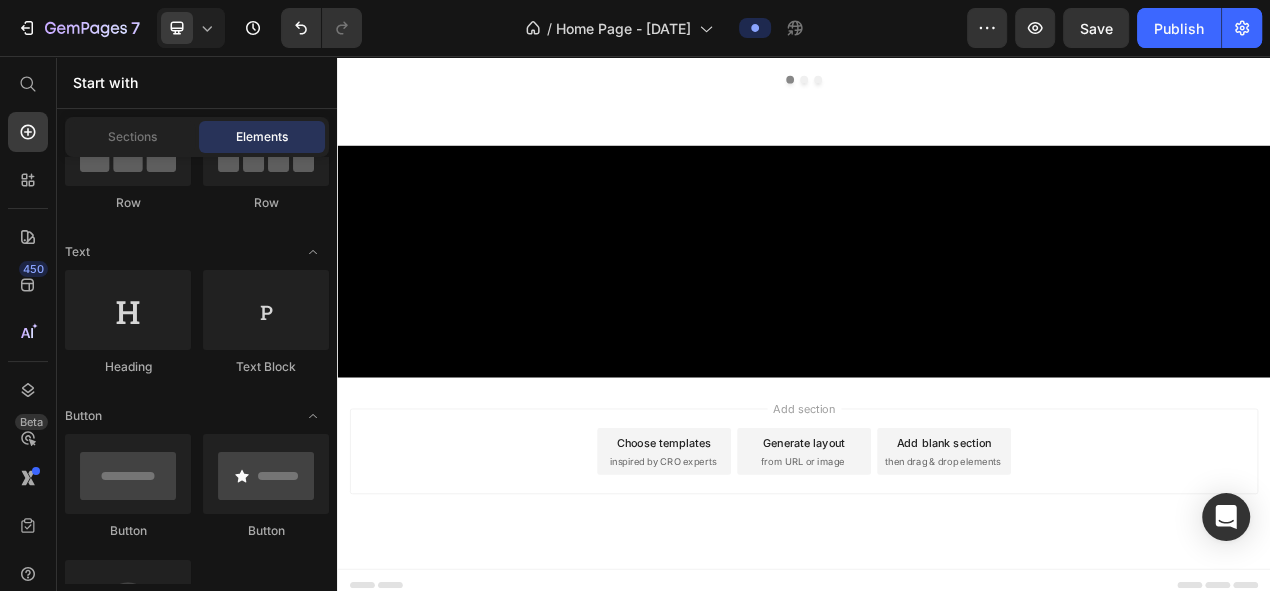 click at bounding box center [937, 321] 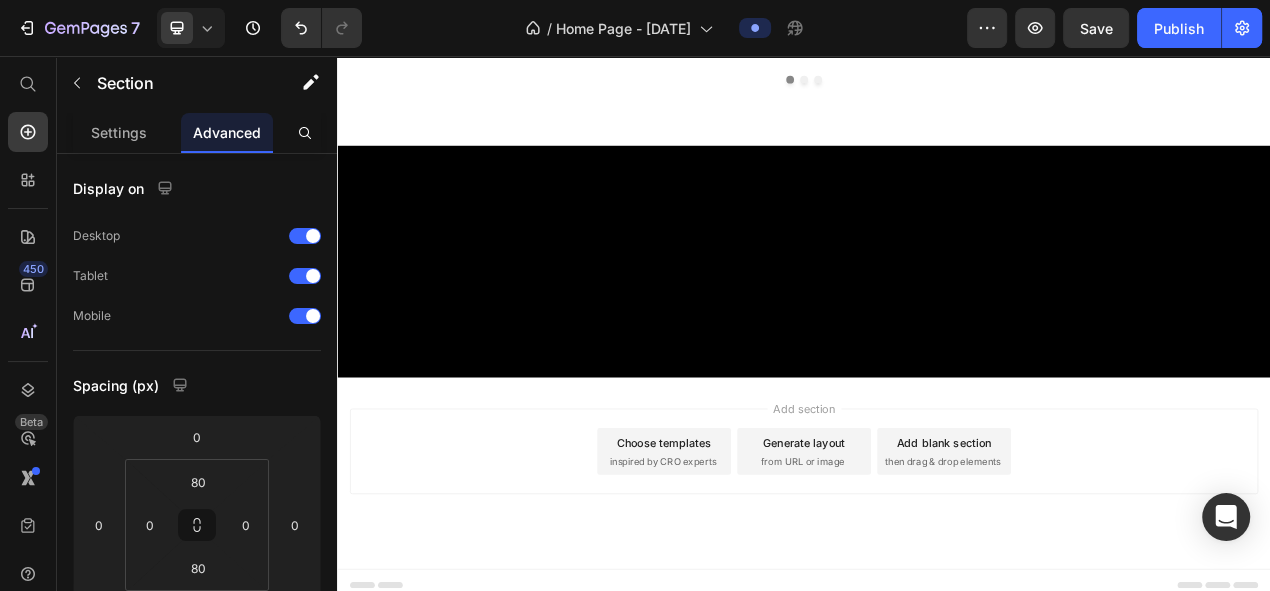 click on "inspired by CRO experts" at bounding box center (755, 578) 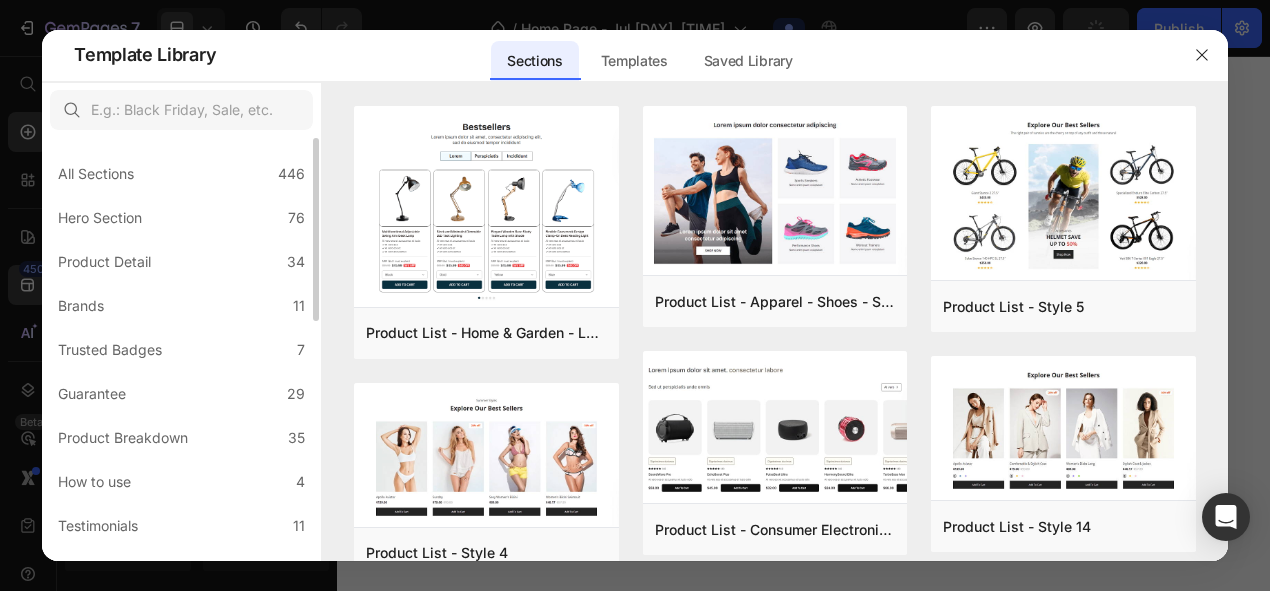 scroll, scrollTop: 0, scrollLeft: 0, axis: both 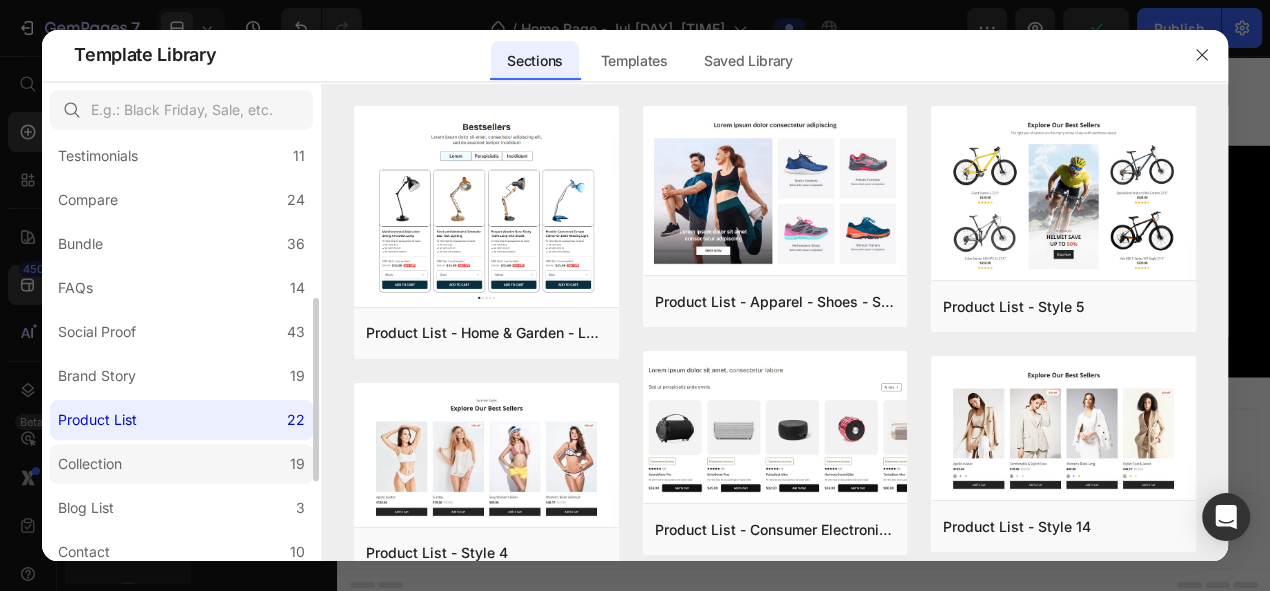 click on "Collection 19" 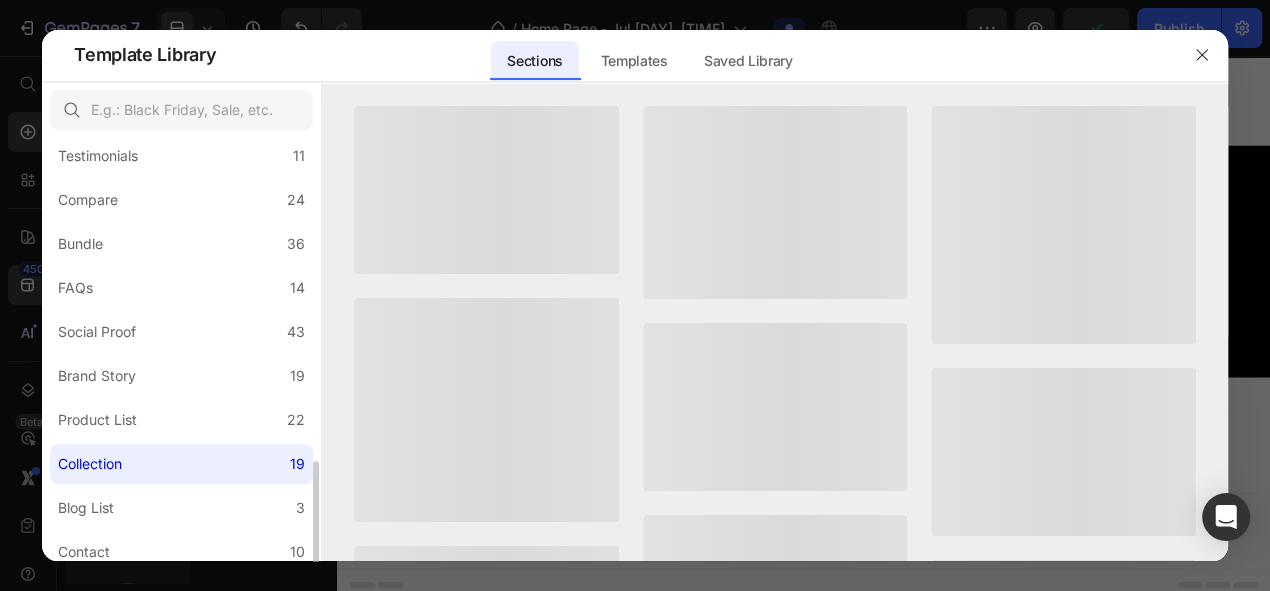 scroll, scrollTop: 555, scrollLeft: 0, axis: vertical 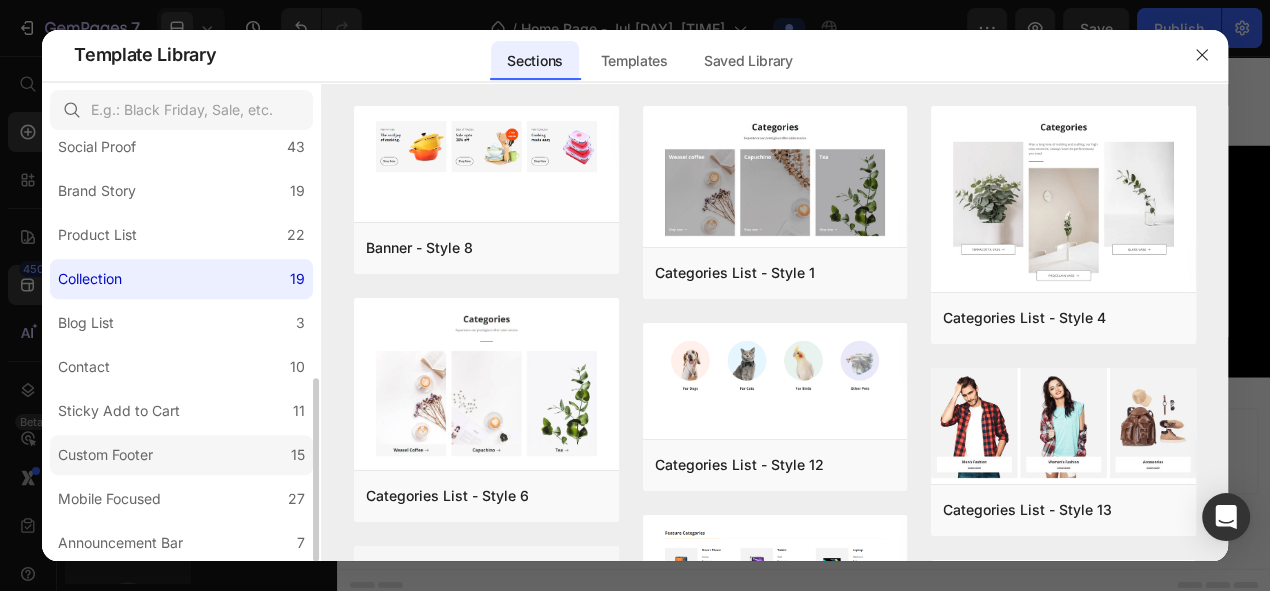click on "Custom Footer" at bounding box center (105, 455) 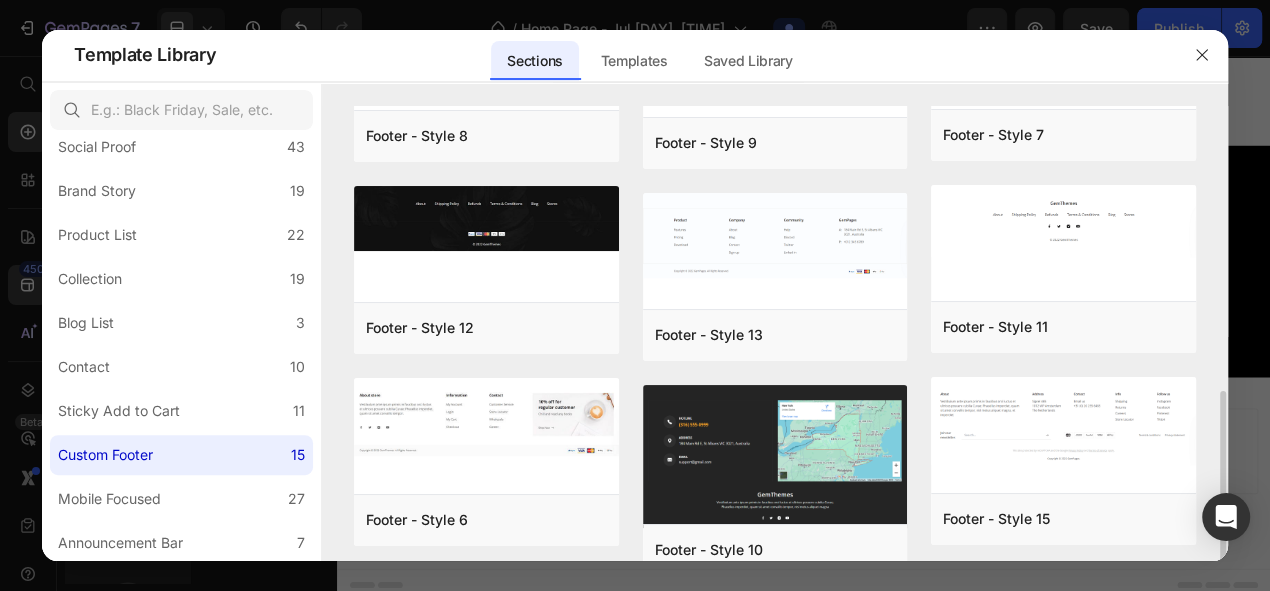 scroll, scrollTop: 535, scrollLeft: 0, axis: vertical 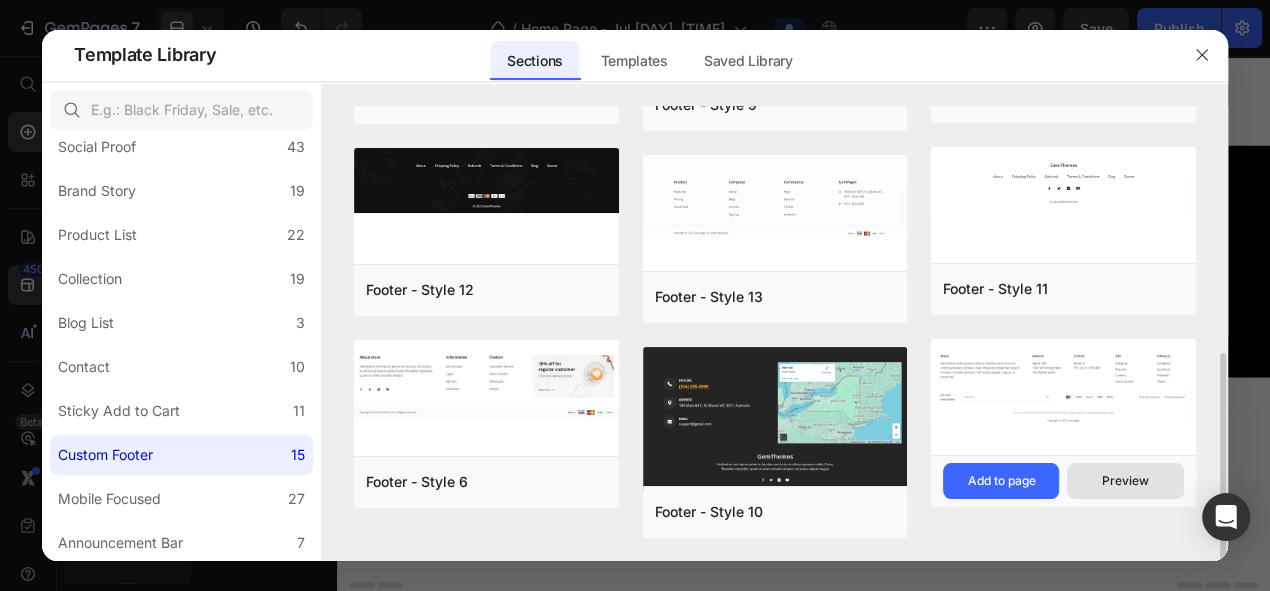 click on "Preview" at bounding box center (1125, 481) 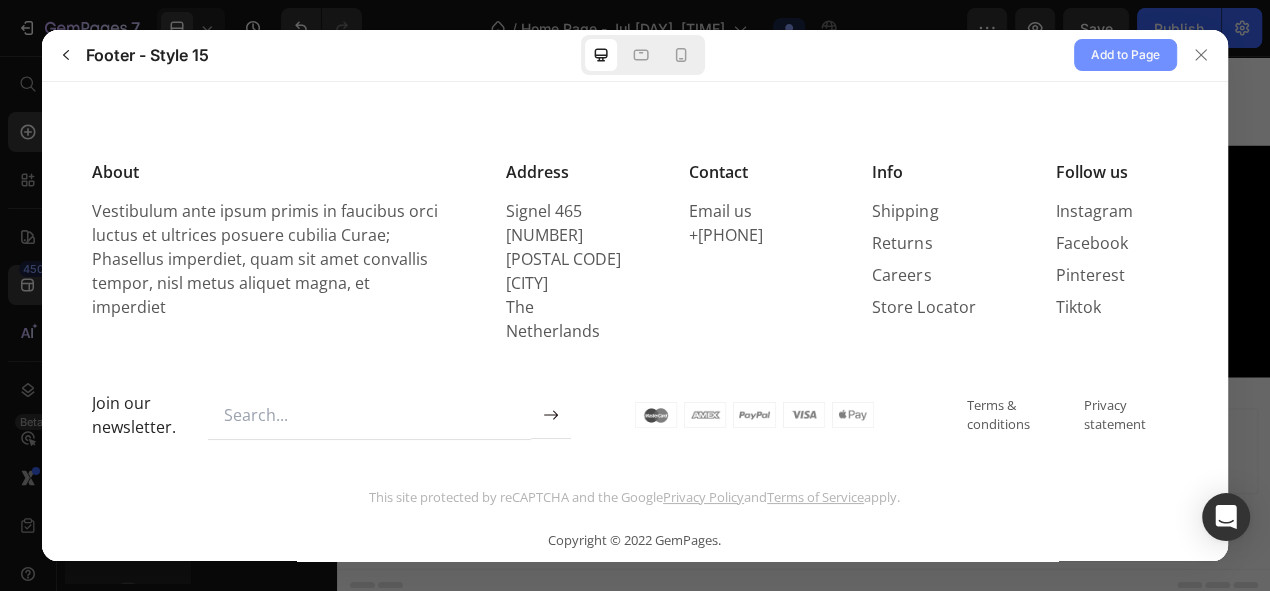 scroll, scrollTop: 0, scrollLeft: 0, axis: both 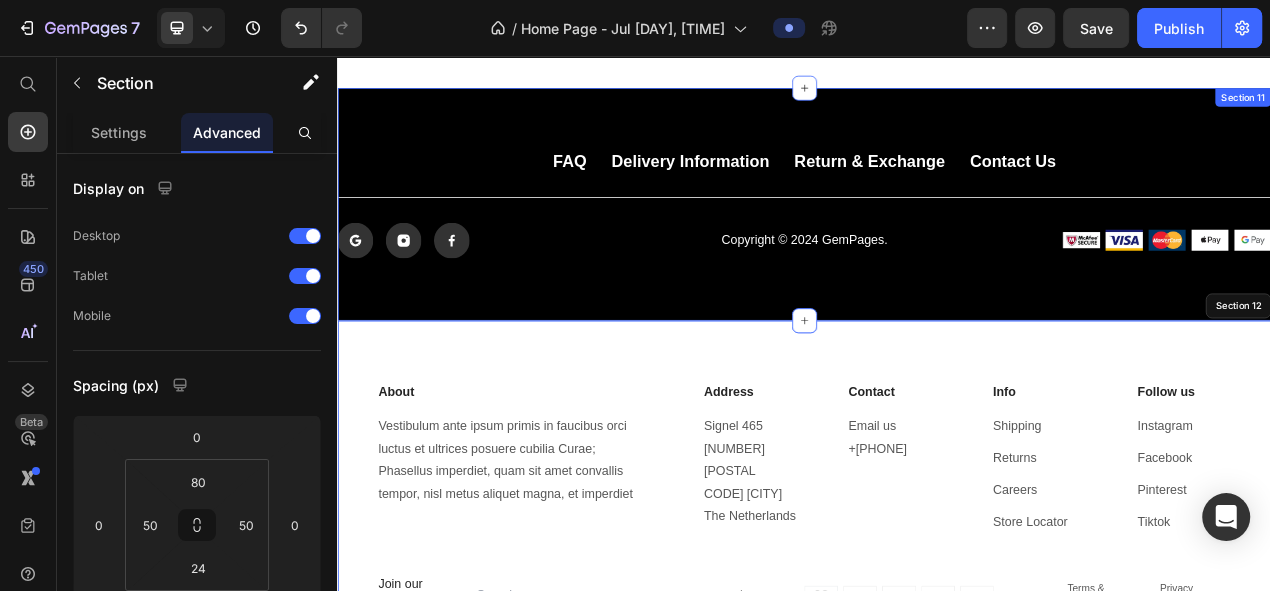 click on "FAQ Button delivery information Button return & exchange   Button contact us Button Row                Title Line
Icon
Icon
Icon Row Copyright © 2024 GemPages.  Text Block Image Image Image Image Image Row Row Section 11" at bounding box center [937, 247] 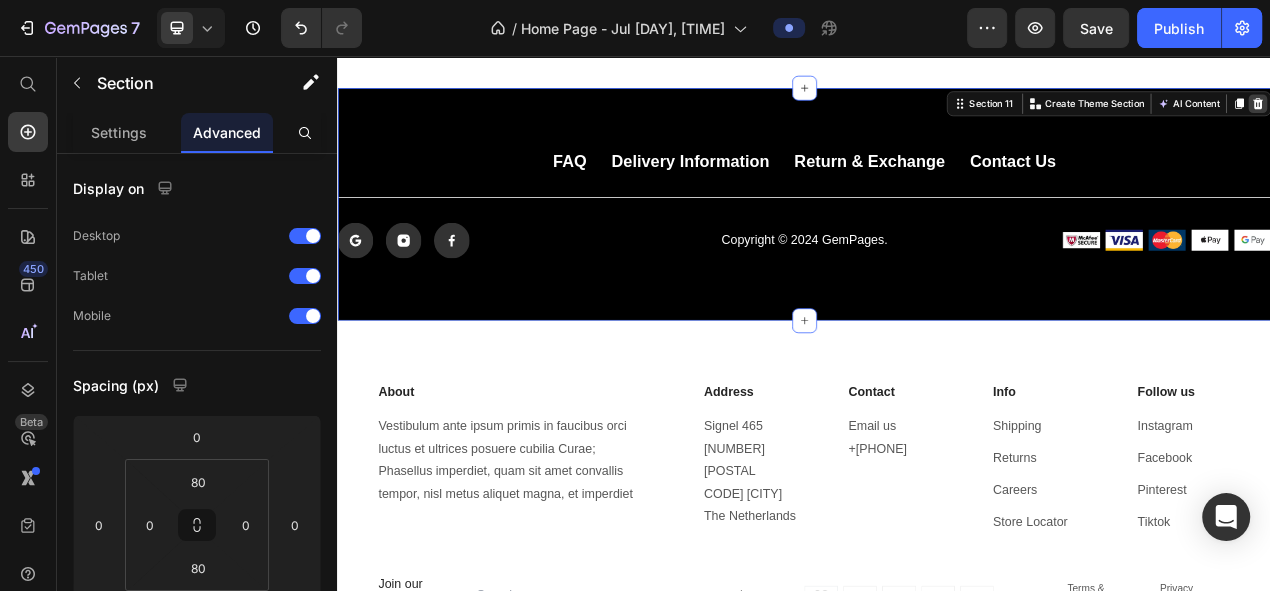 click 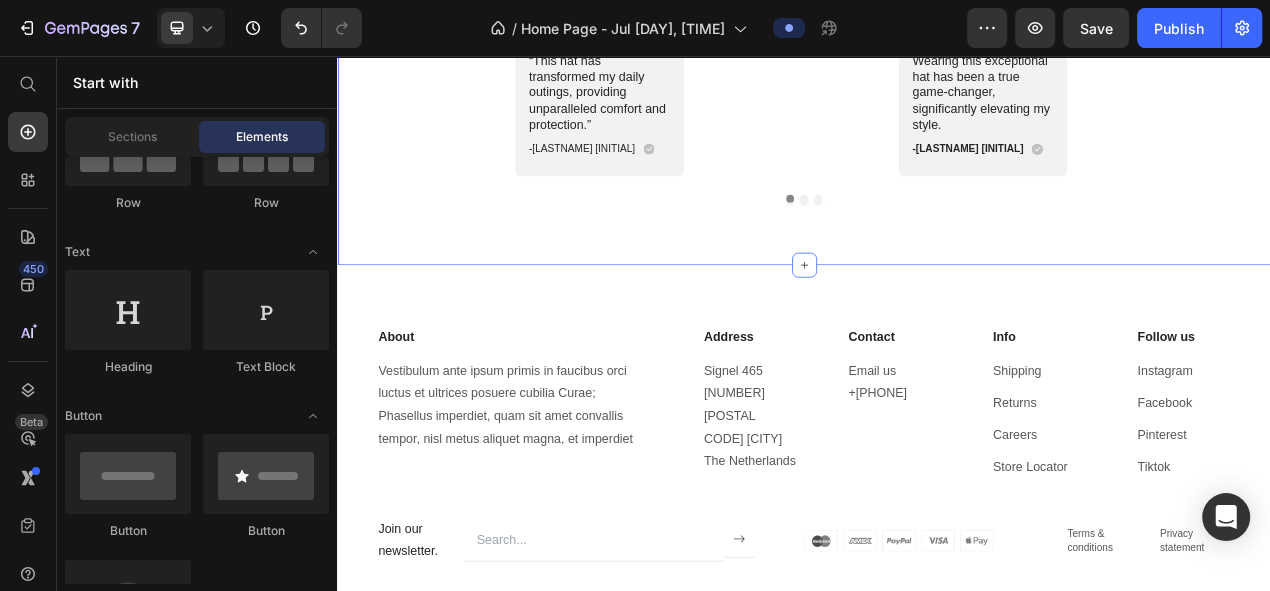 scroll, scrollTop: 5205, scrollLeft: 0, axis: vertical 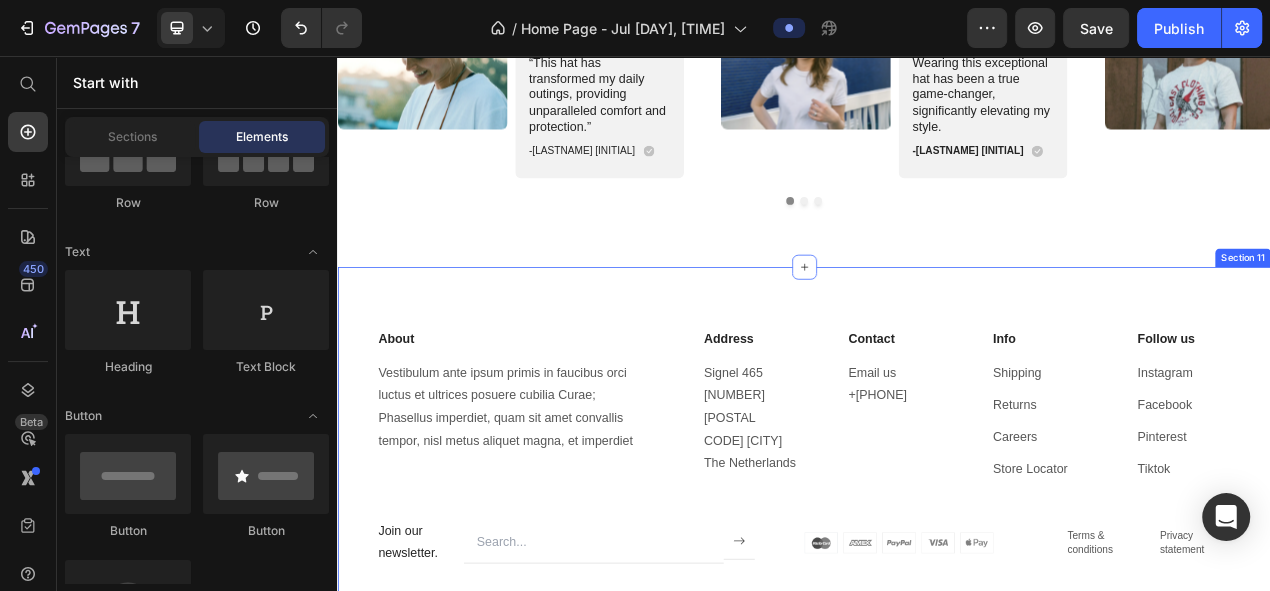 click on "About Heading Vestibulum ante ipsum primis in faucibus orci luctus et ultrices posuere cubilia Curae; Phasellus imperdiet, quam sit amet convallis tempor, nisl metus aliquet magna, et imperdiet Text block Address Heading Signel 465 1012 WP Amsterdam The Netherlands Text block Contact Heading Email us +31 (0) 20 255 6485 Text block Info Heading Shipping Text block Returns Text block Careers Text block Store Locator Text block Follow us Heading Instagram Text block Facebook Text block Pinterest Text block Tiktok Text block Row Row Join our newsletter. Text block Email Field
Submit Button Row Newsletter Row Image Terms & conditions Text block Privacy statement Text block Row Row This site protected by reCAPTCHA and the Google  Privacy Policy  and  Terms of Service  apply. Text block Copyright © 2022 GemPages. Text block Section 11" at bounding box center [937, 592] 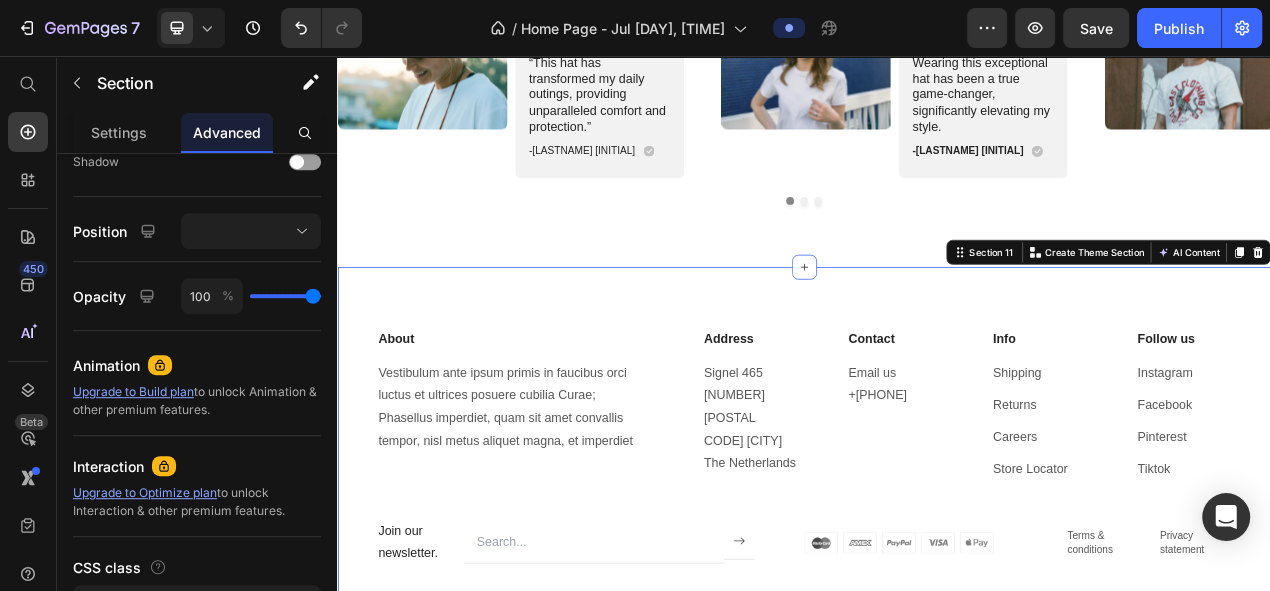 scroll, scrollTop: 807, scrollLeft: 0, axis: vertical 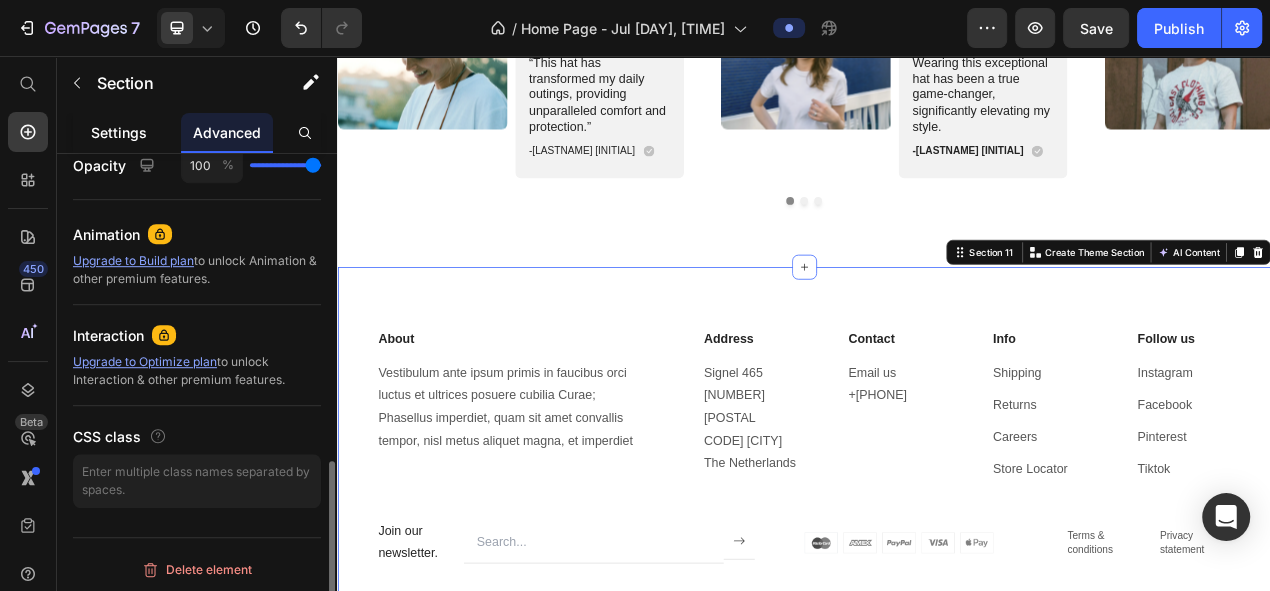 click on "Settings" 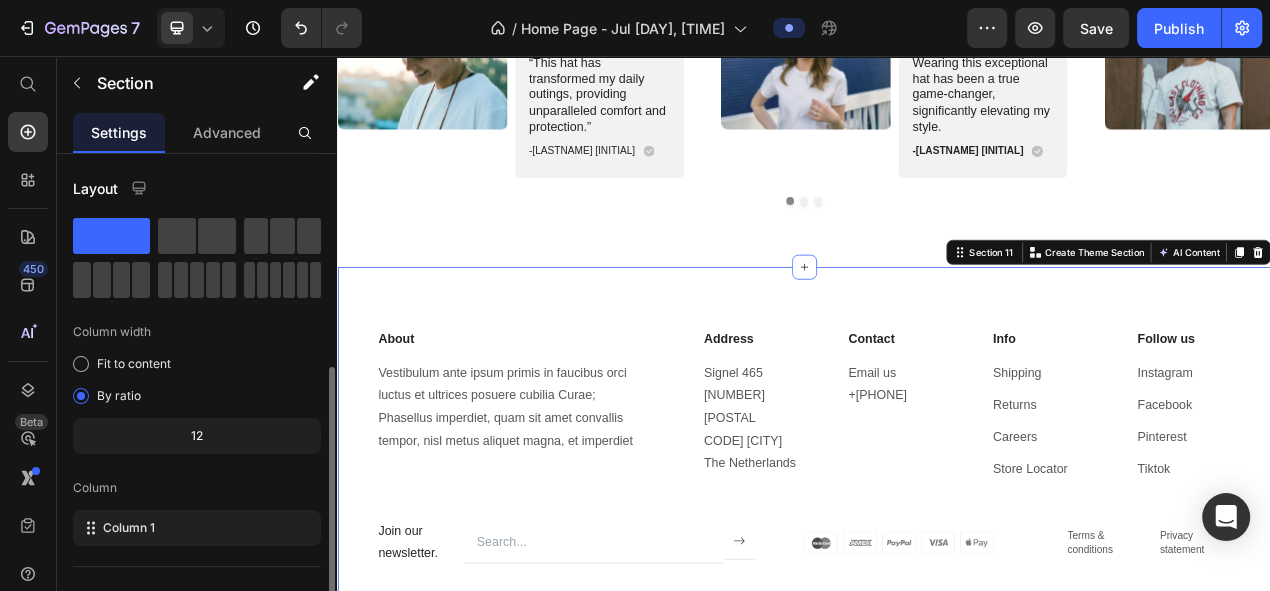 scroll, scrollTop: 311, scrollLeft: 0, axis: vertical 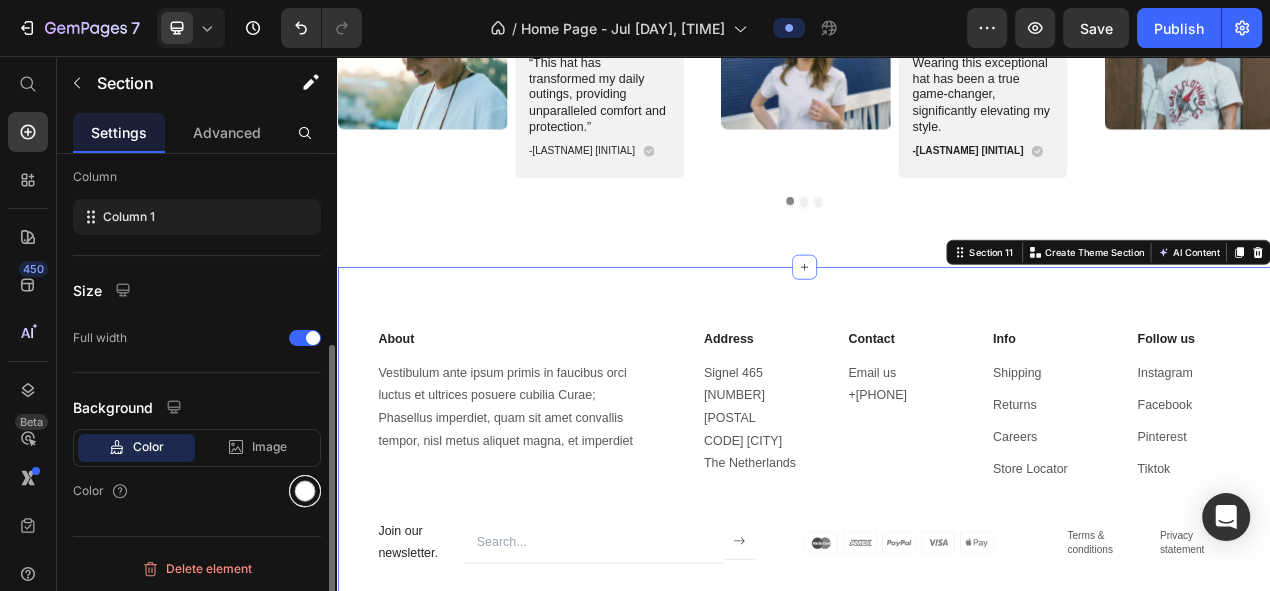 click at bounding box center (305, 491) 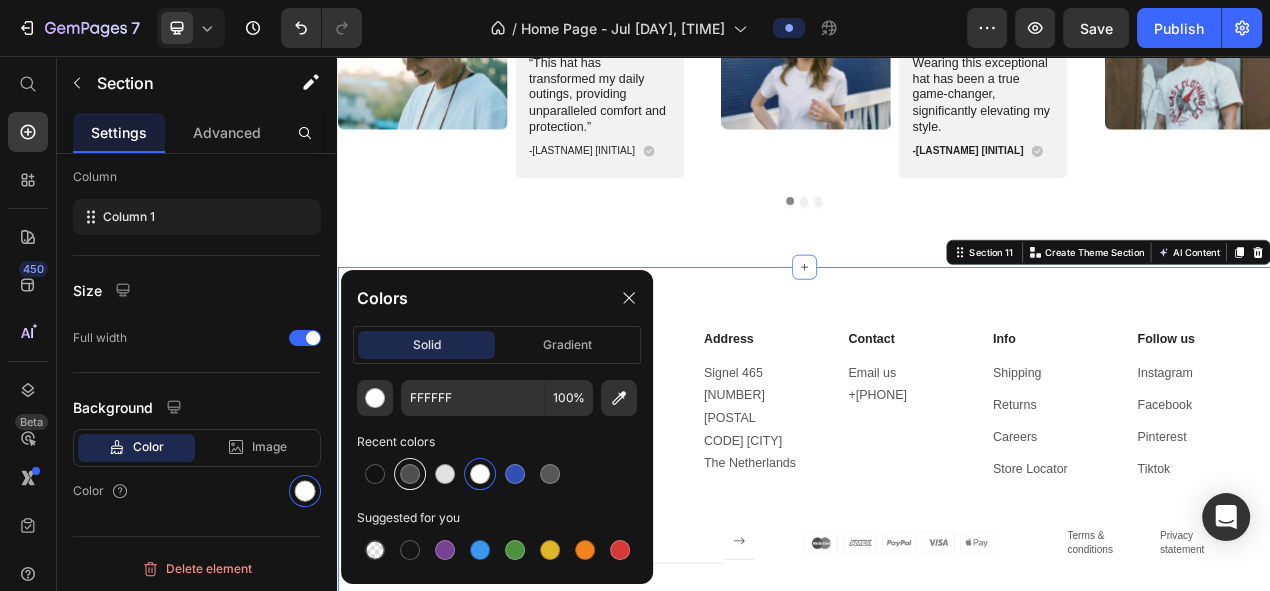 click at bounding box center [410, 474] 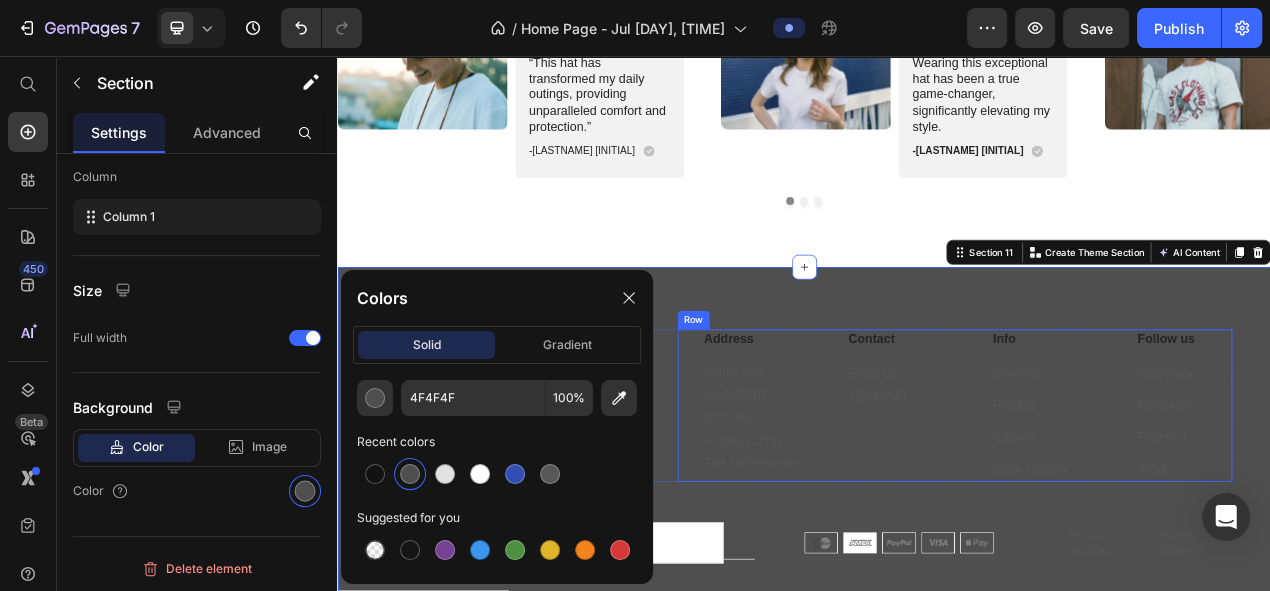 click on "Contact Heading Email us +31 (0) 20 255 6485 Text block" at bounding box center [1037, 506] 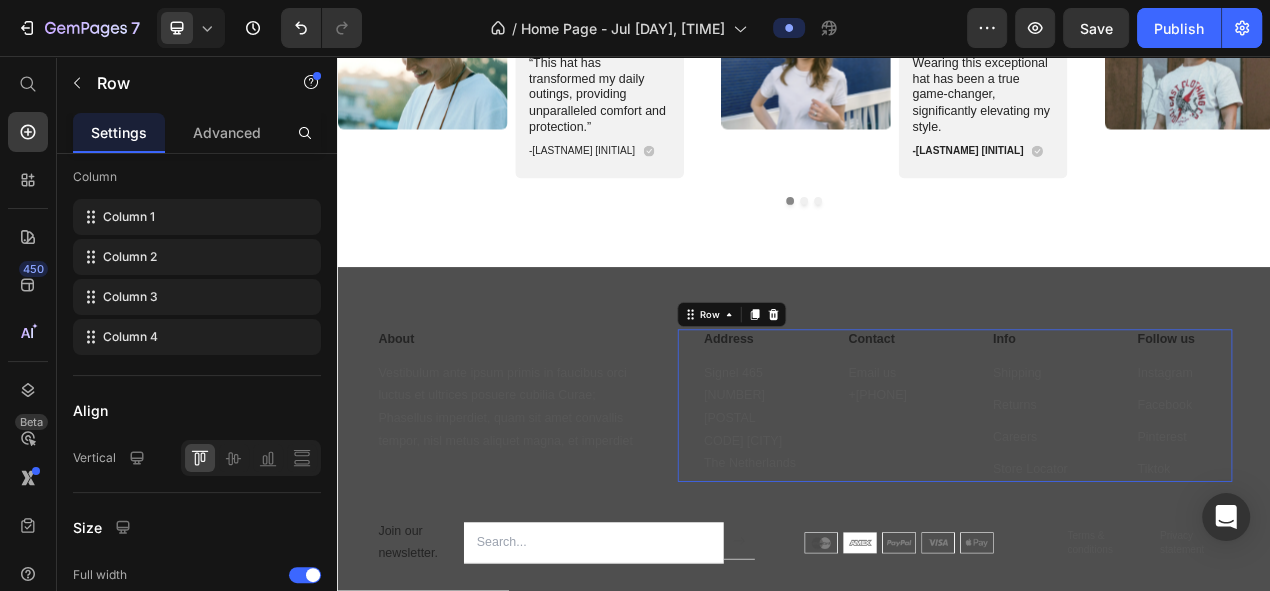 scroll, scrollTop: 0, scrollLeft: 0, axis: both 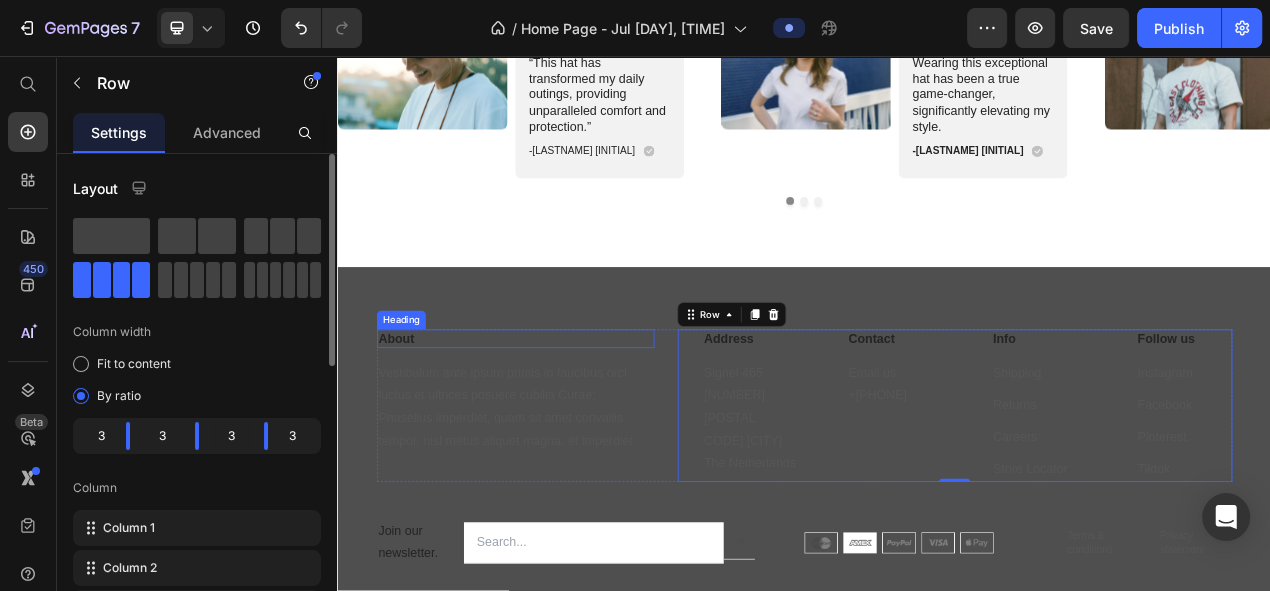click on "About" at bounding box center [565, 420] 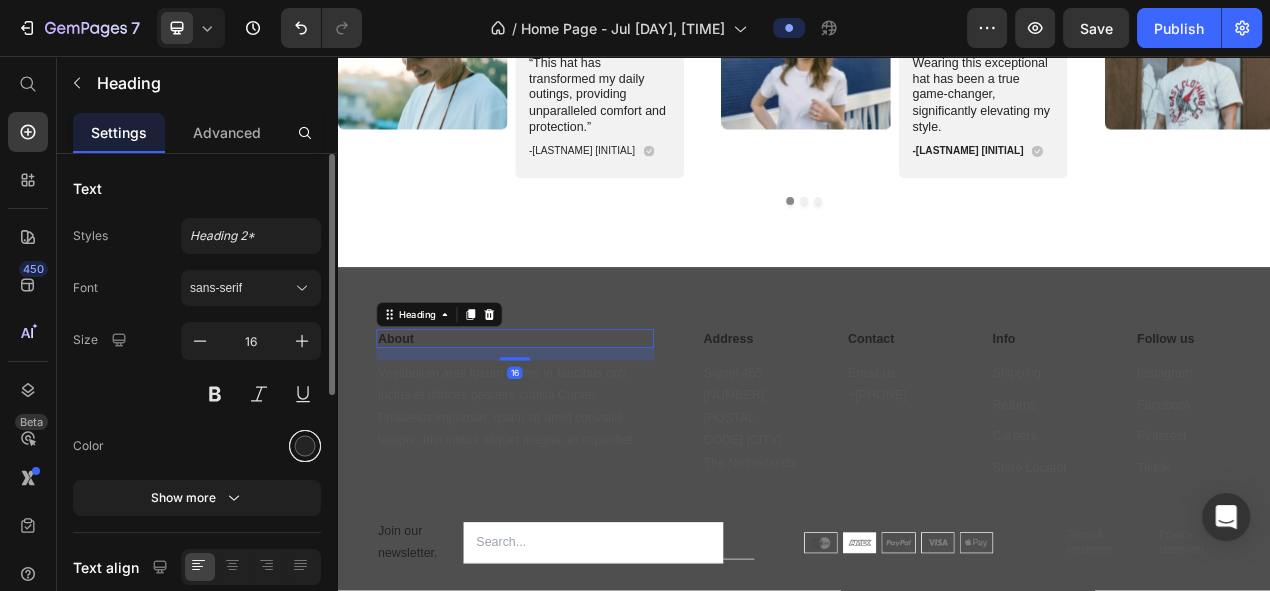 click at bounding box center (305, 446) 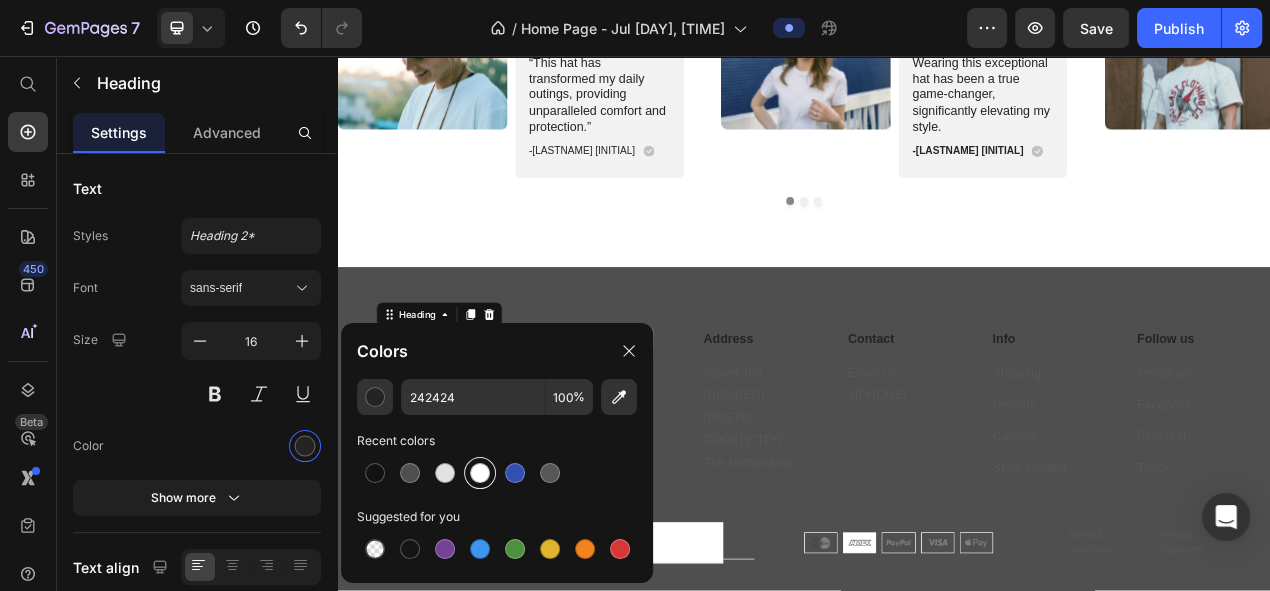 click at bounding box center (480, 473) 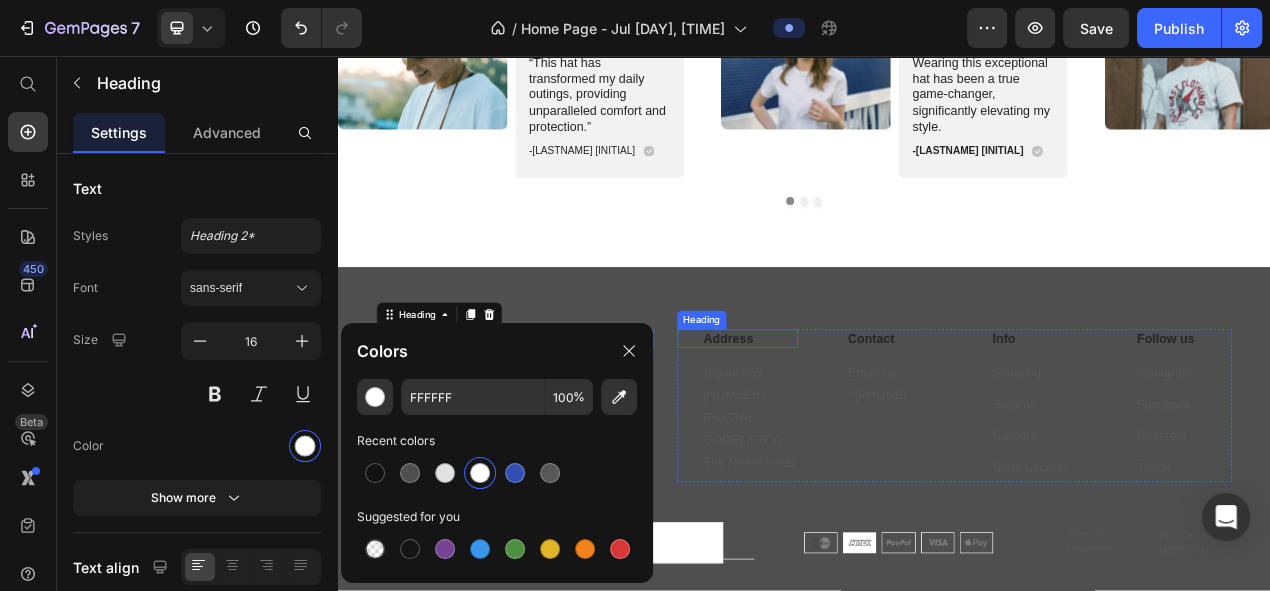 click on "Address" at bounding box center (868, 420) 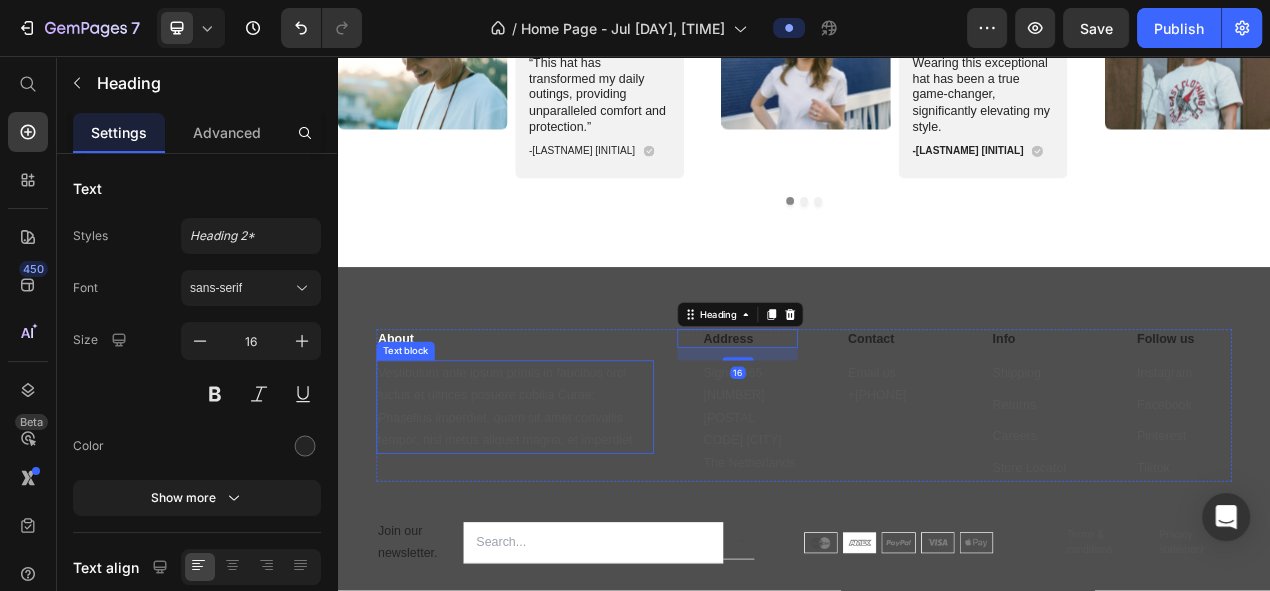 click on "Vestibulum ante ipsum primis in faucibus orci luctus et ultrices posuere cubilia Curae; Phasellus imperdiet, quam sit amet convallis tempor, nisl metus aliquet magna, et imperdiet" at bounding box center (565, 507) 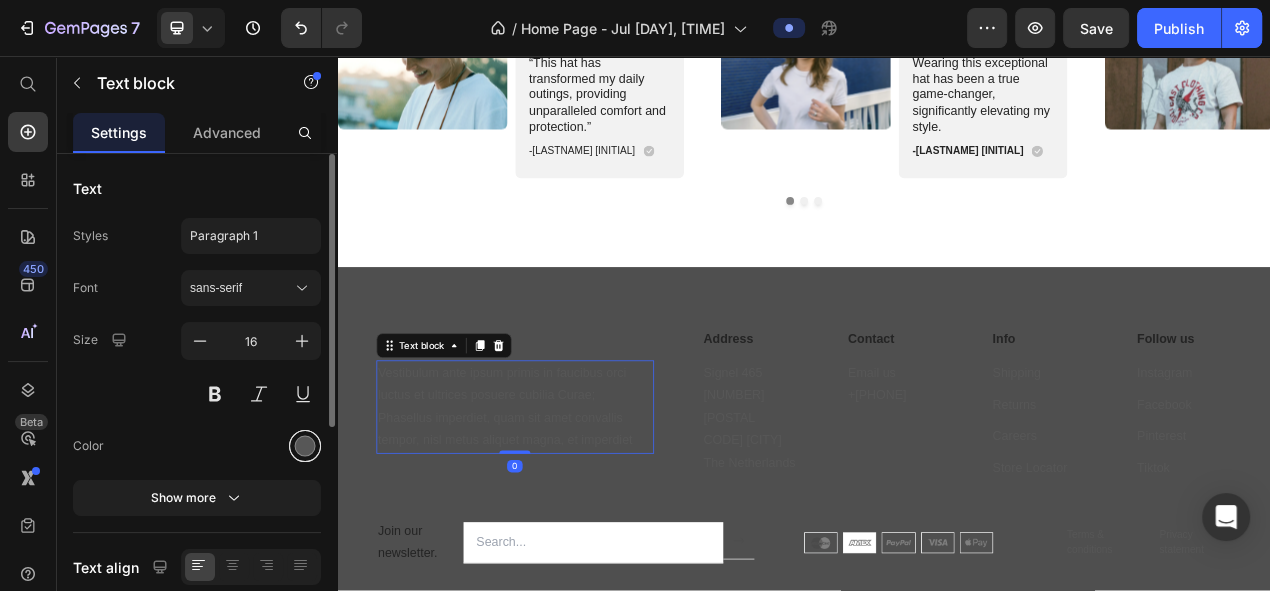 click at bounding box center [305, 446] 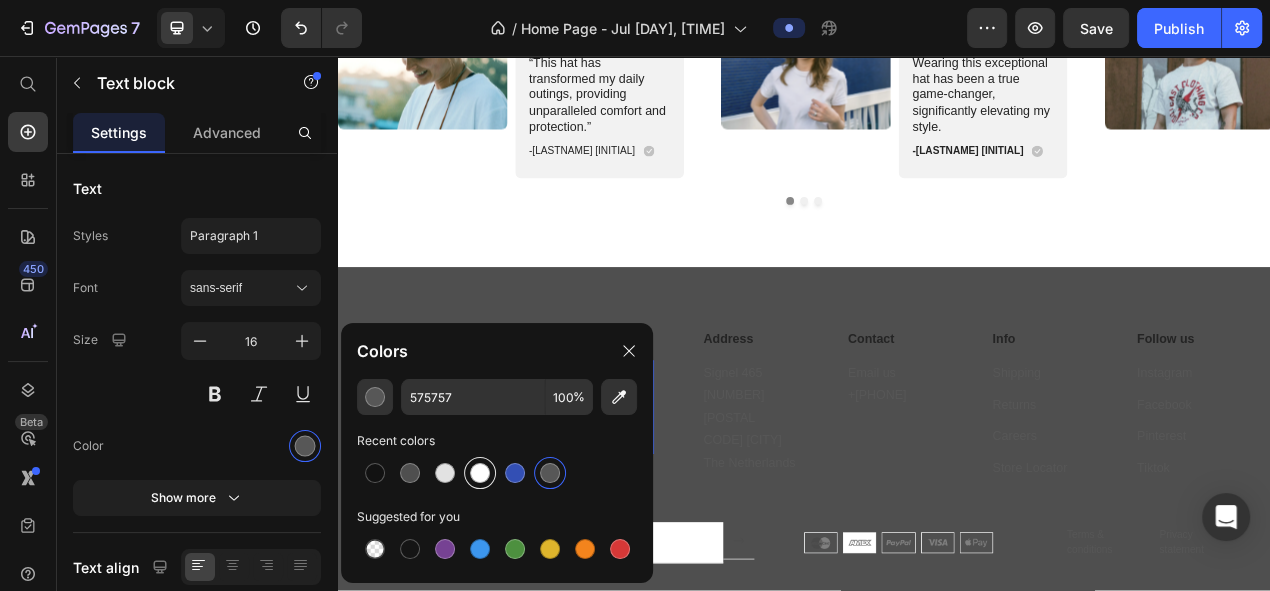 drag, startPoint x: 478, startPoint y: 464, endPoint x: 494, endPoint y: 433, distance: 34.88553 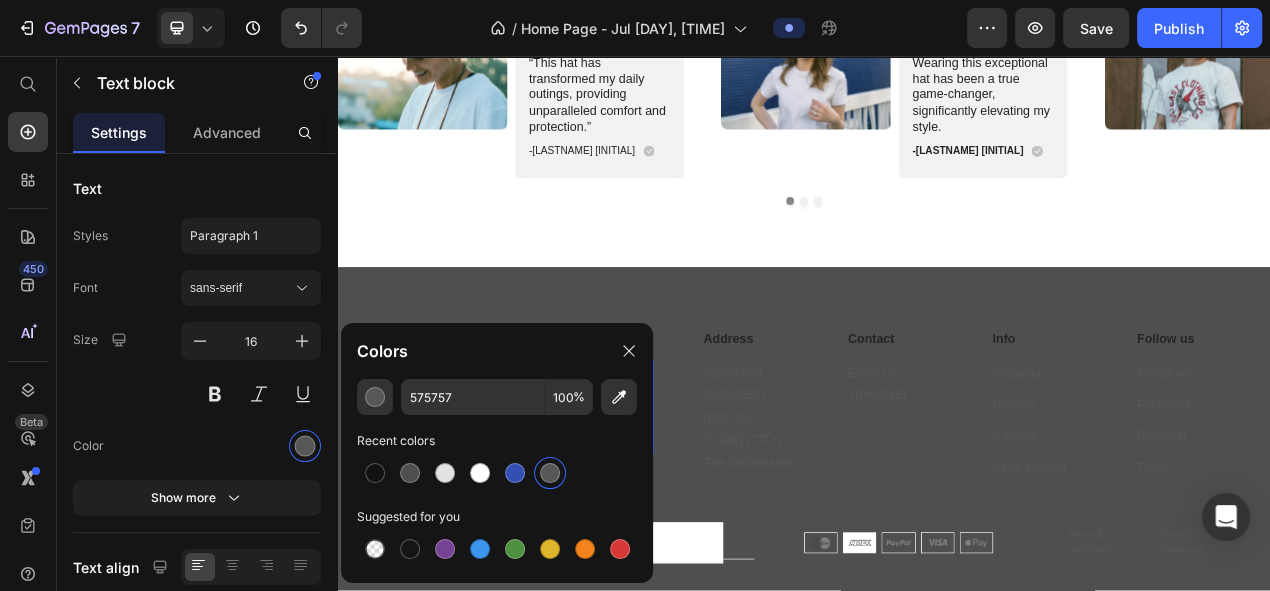 type on "FFFFFF" 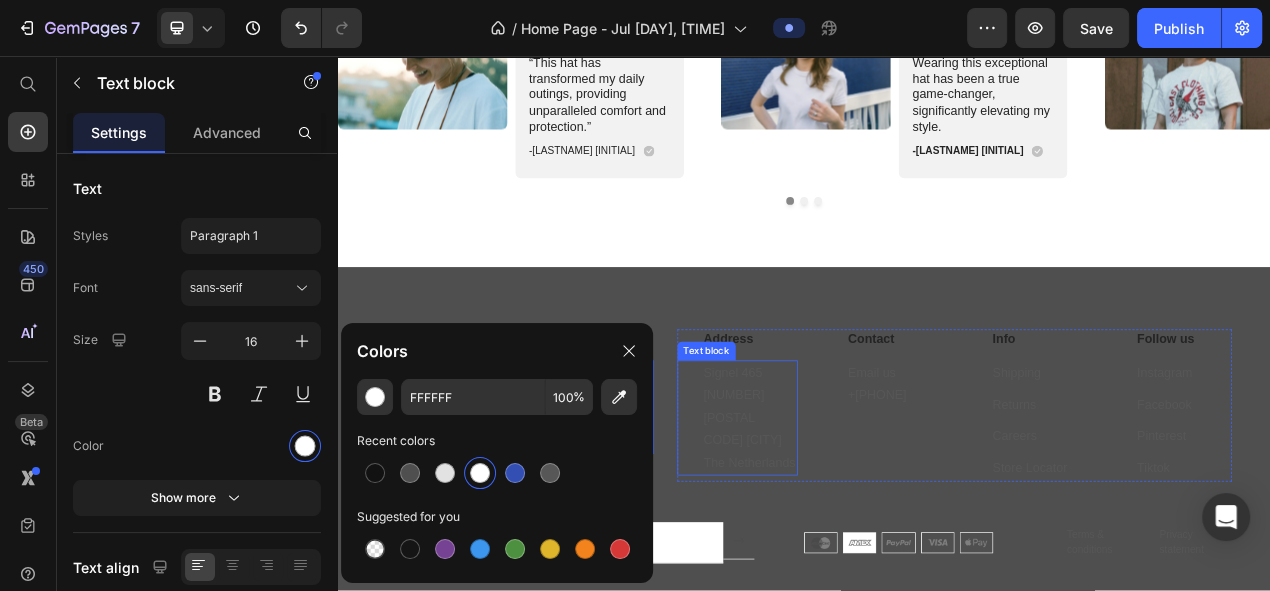click on "Signel 465 [POSTAL_CODE] [CITY] The Netherlands" at bounding box center (868, 522) 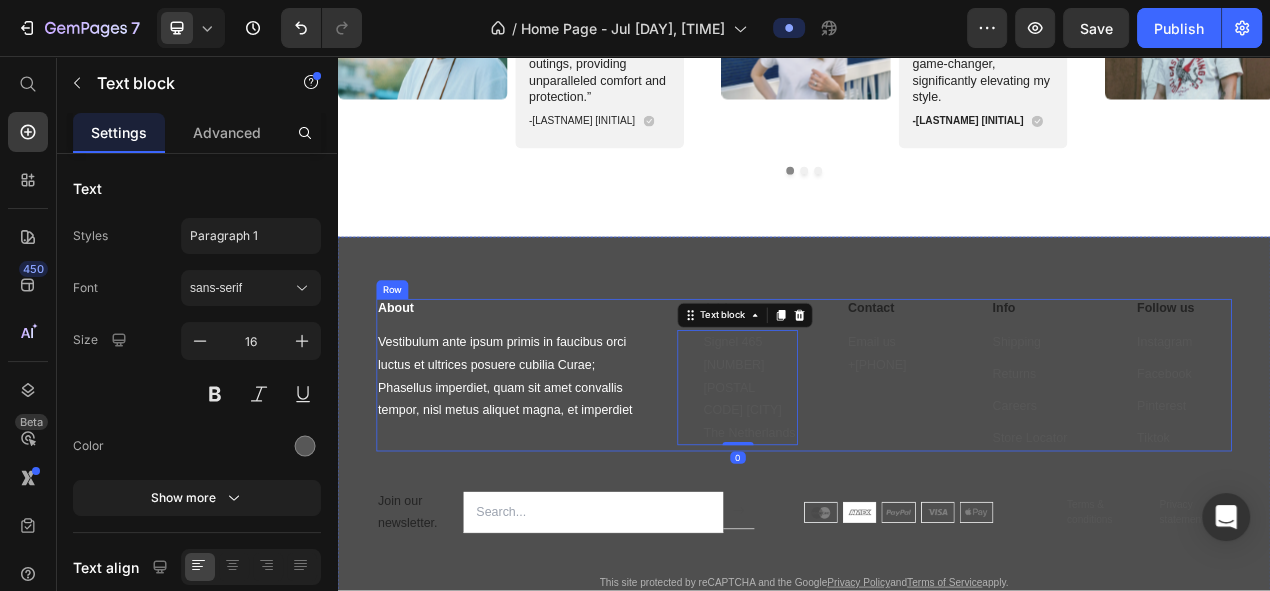 scroll, scrollTop: 5326, scrollLeft: 0, axis: vertical 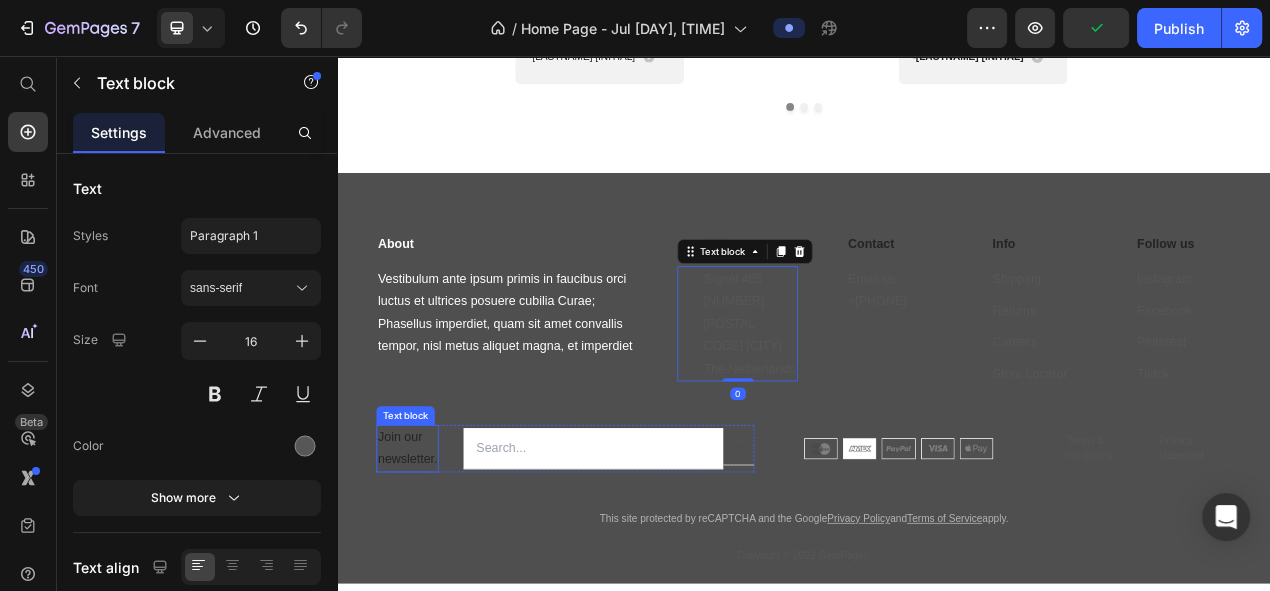 click on "Join our newsletter." at bounding box center (427, 562) 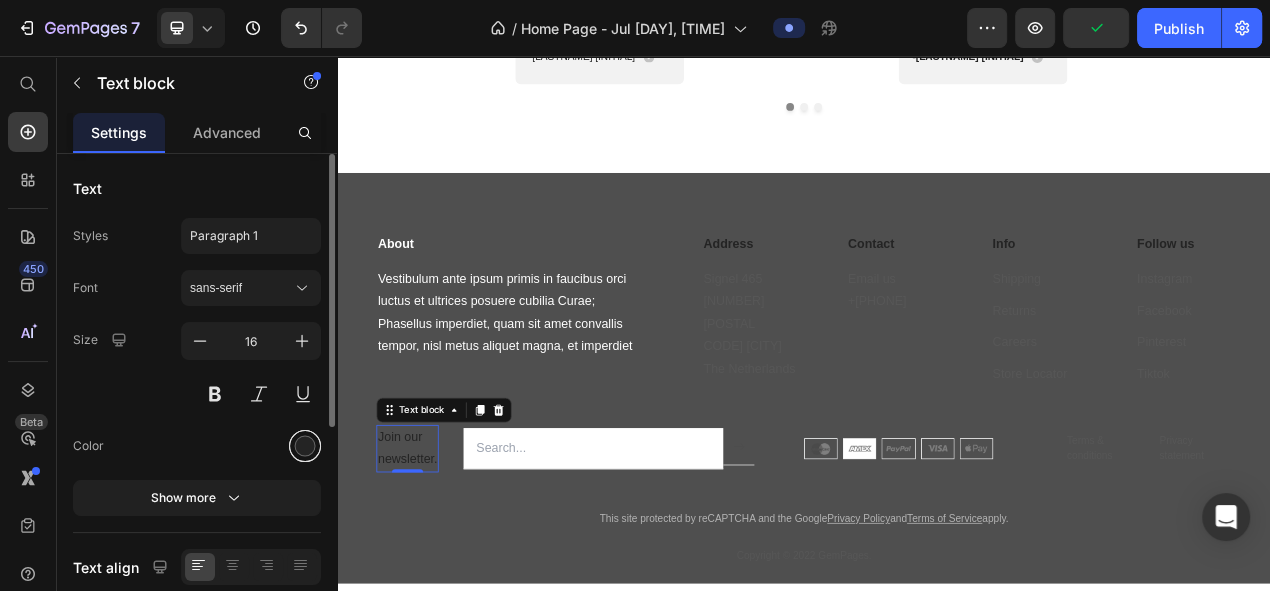 click at bounding box center (305, 446) 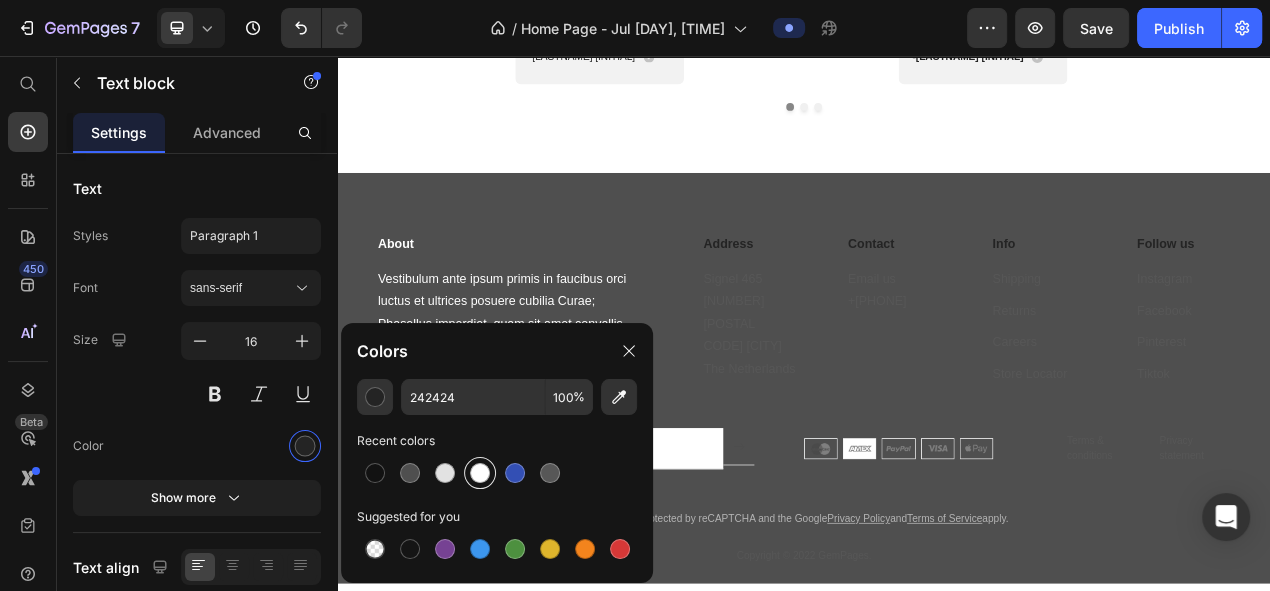 click at bounding box center (480, 473) 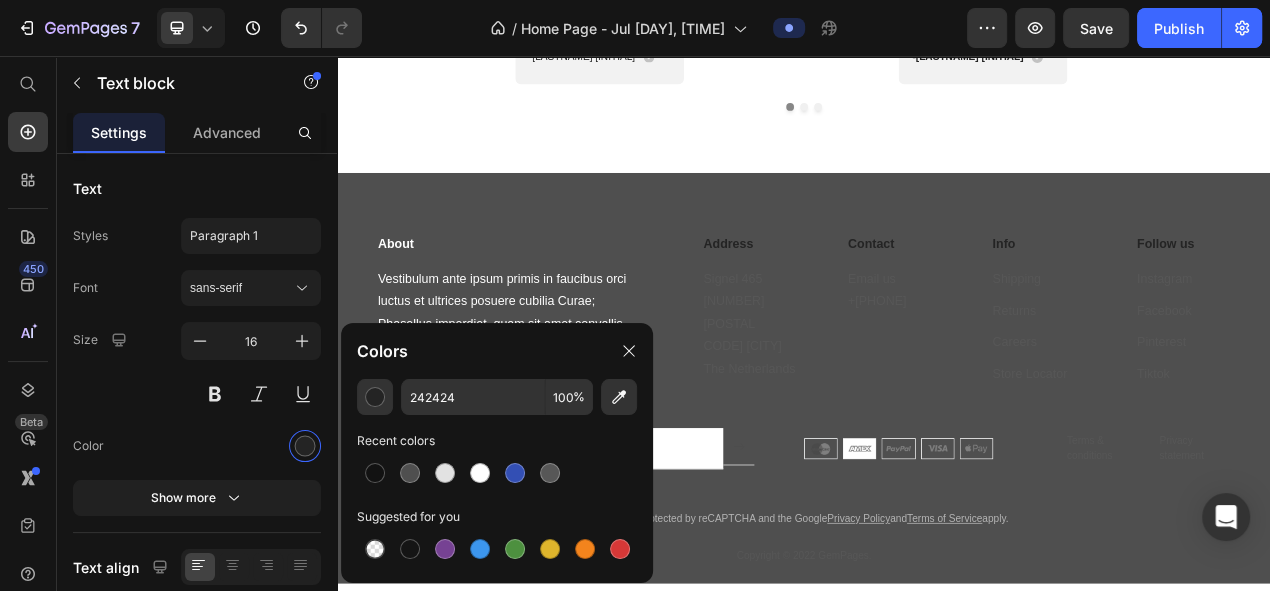 type on "FFFFFF" 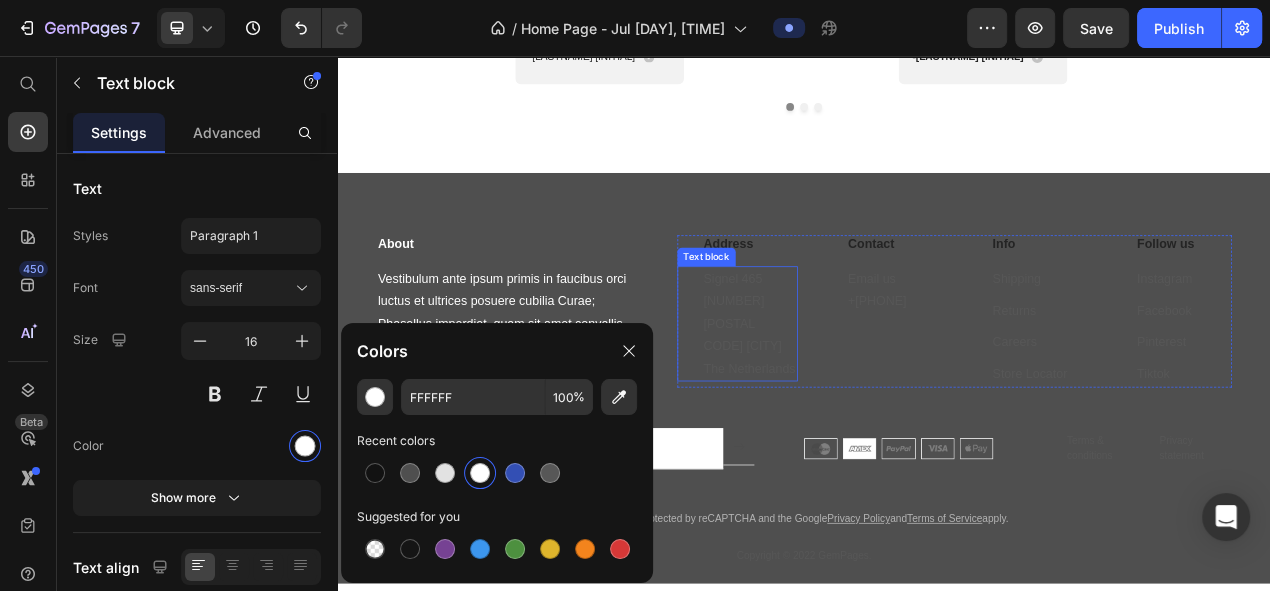 click on "Text block" at bounding box center (811, 315) 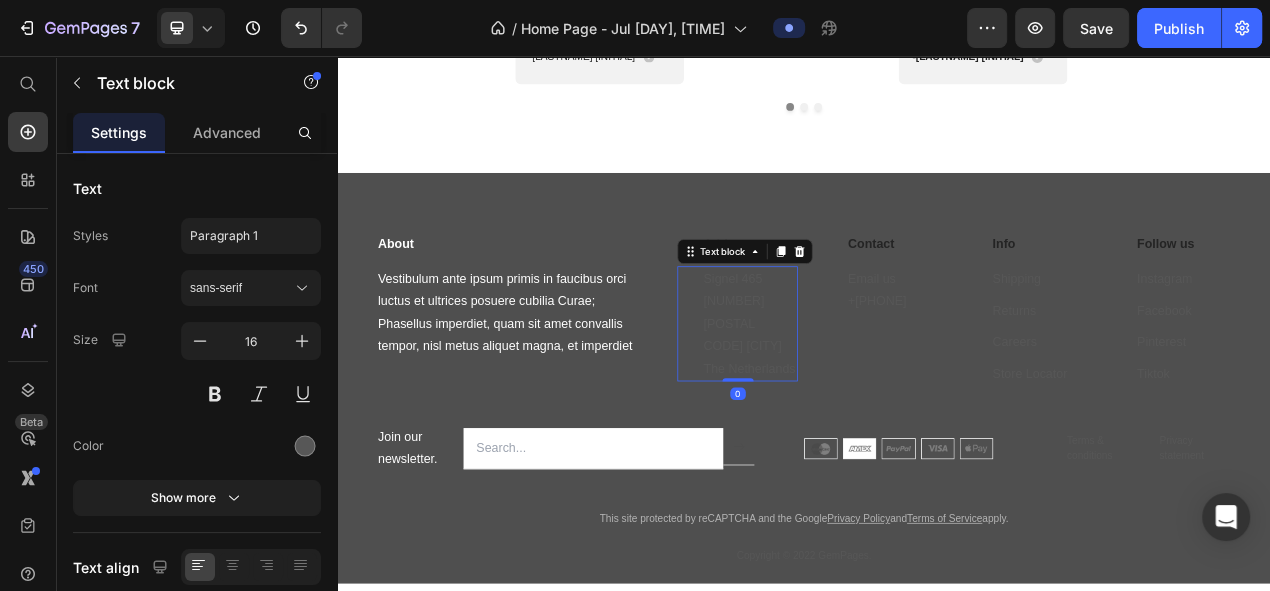 click on "Text block" at bounding box center (861, 308) 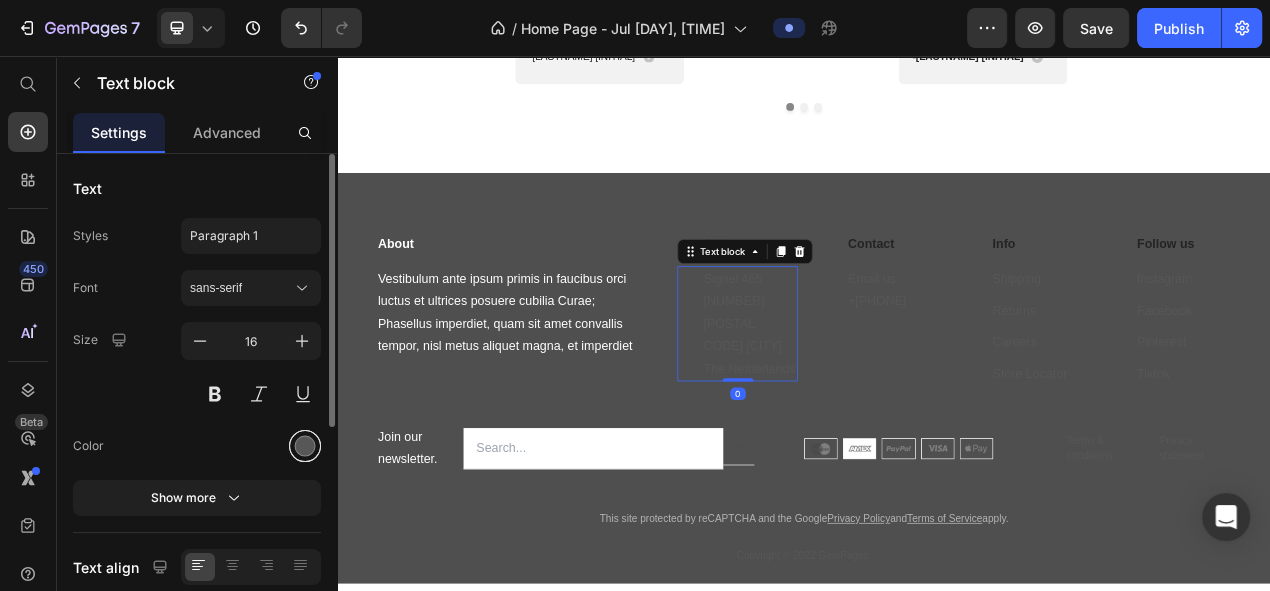 click at bounding box center (305, 446) 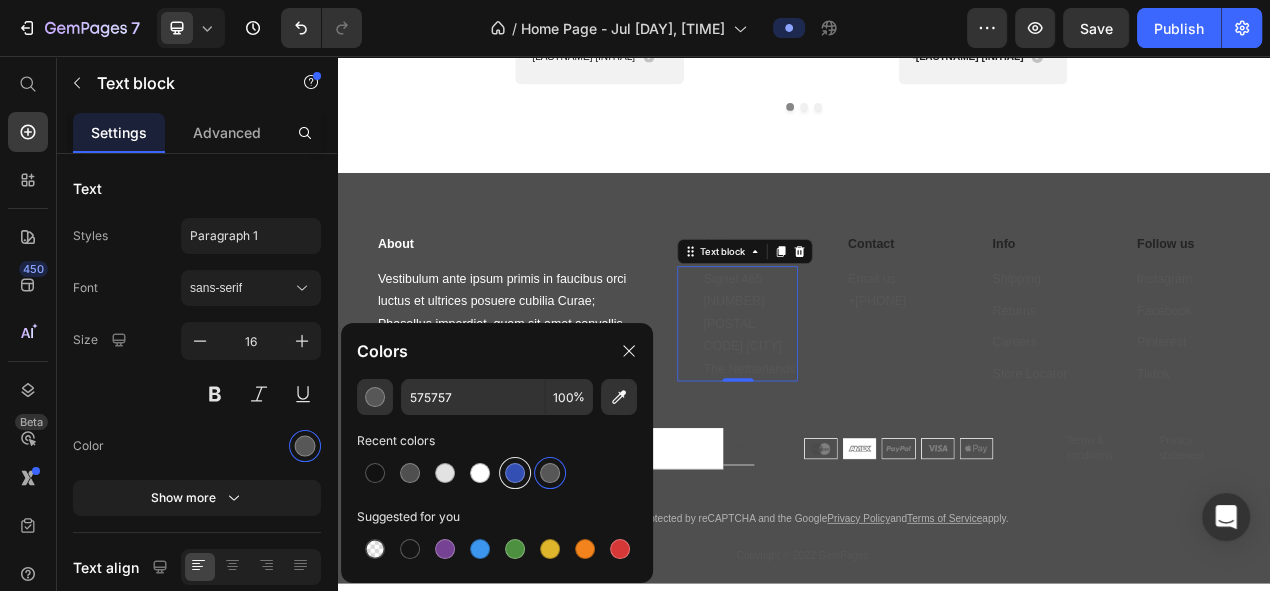 click at bounding box center [480, 473] 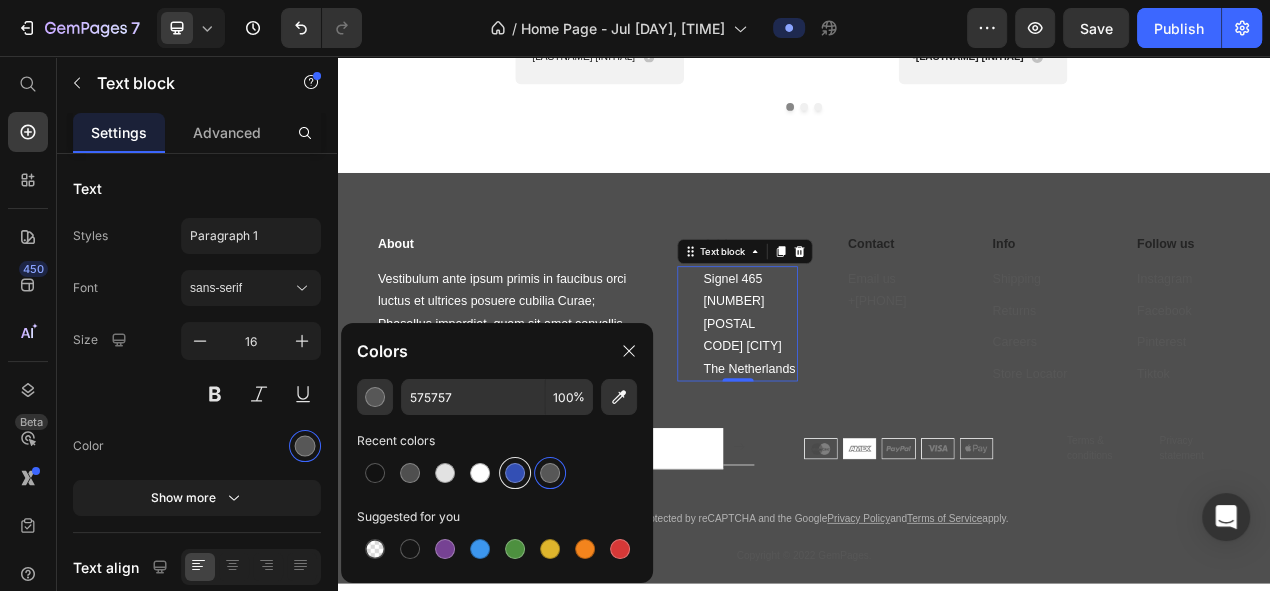 type on "FFFFFF" 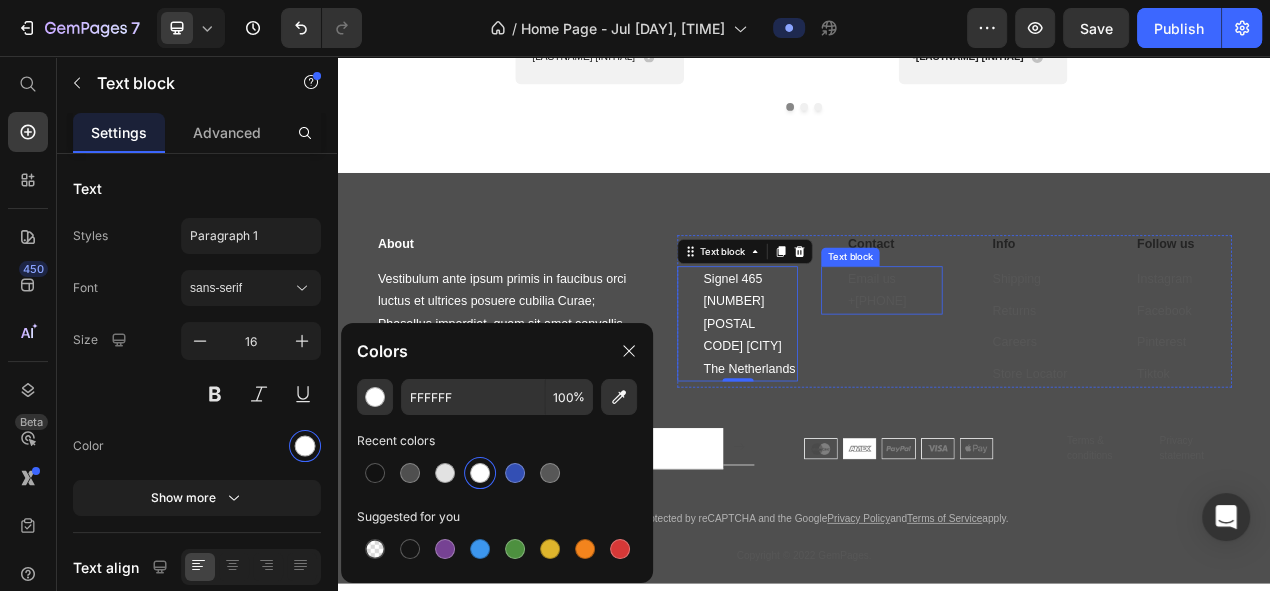 click on "Email us +31 (0) 20 255 6485" at bounding box center (1053, 358) 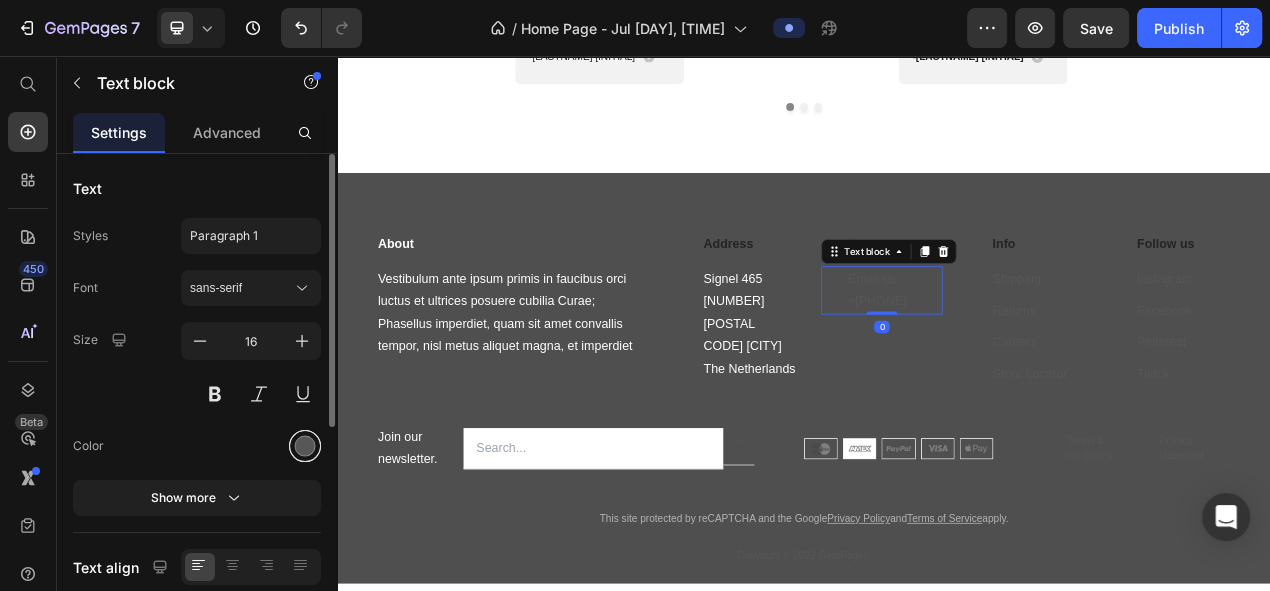 click at bounding box center [305, 446] 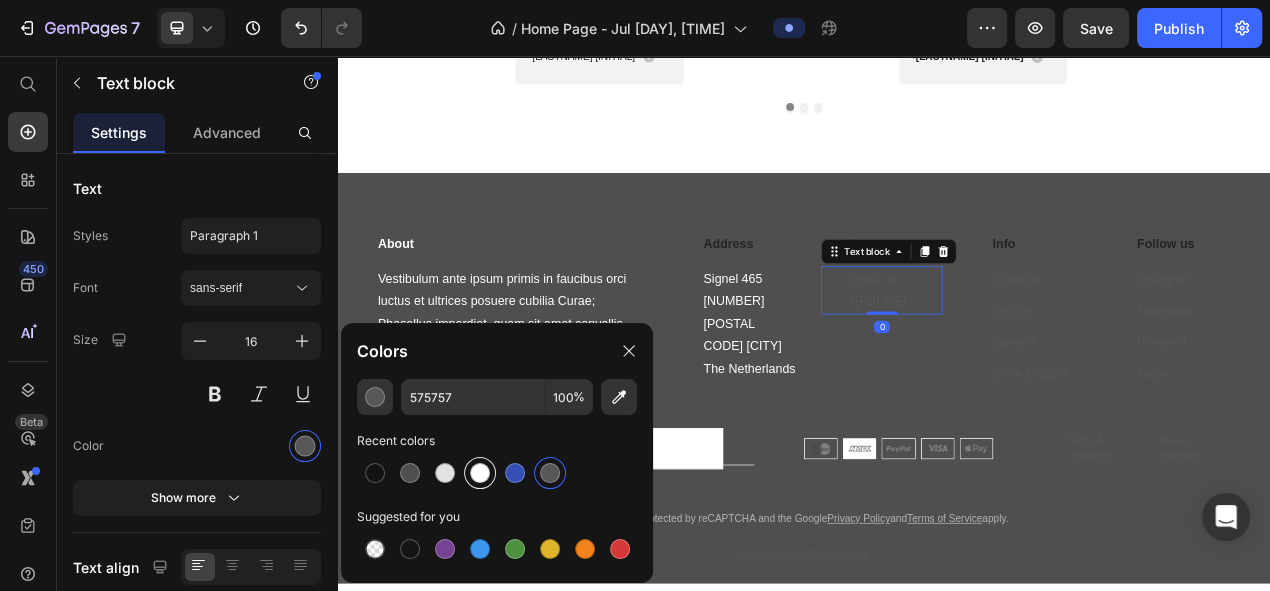 drag, startPoint x: 486, startPoint y: 468, endPoint x: 554, endPoint y: 391, distance: 102.7278 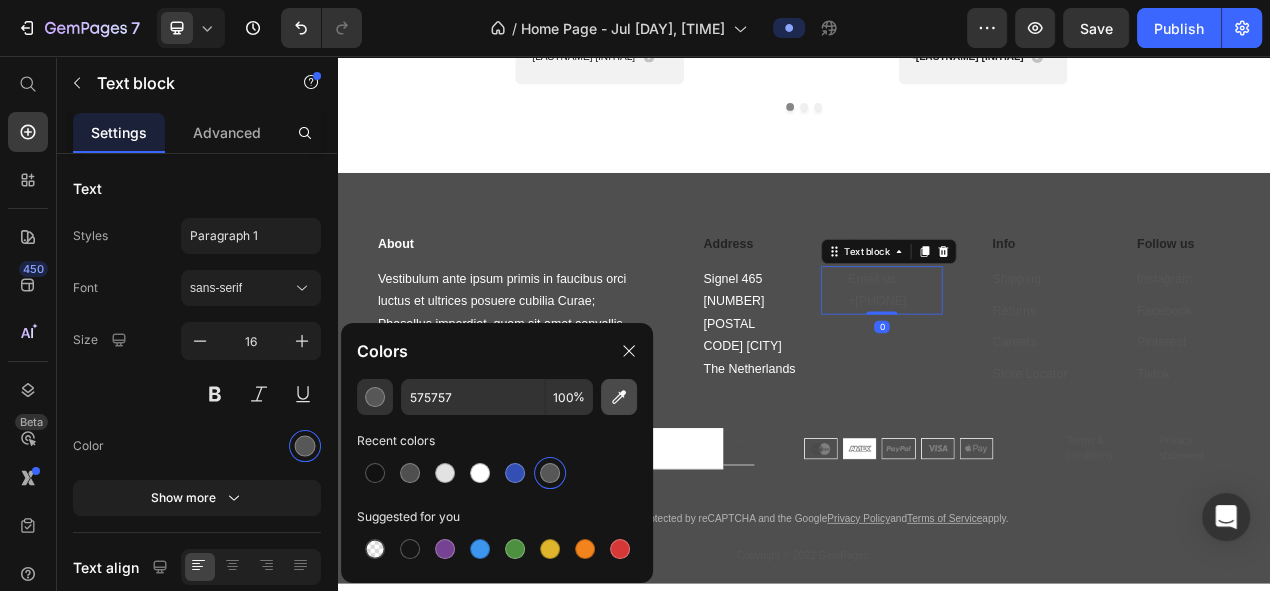 type on "FFFFFF" 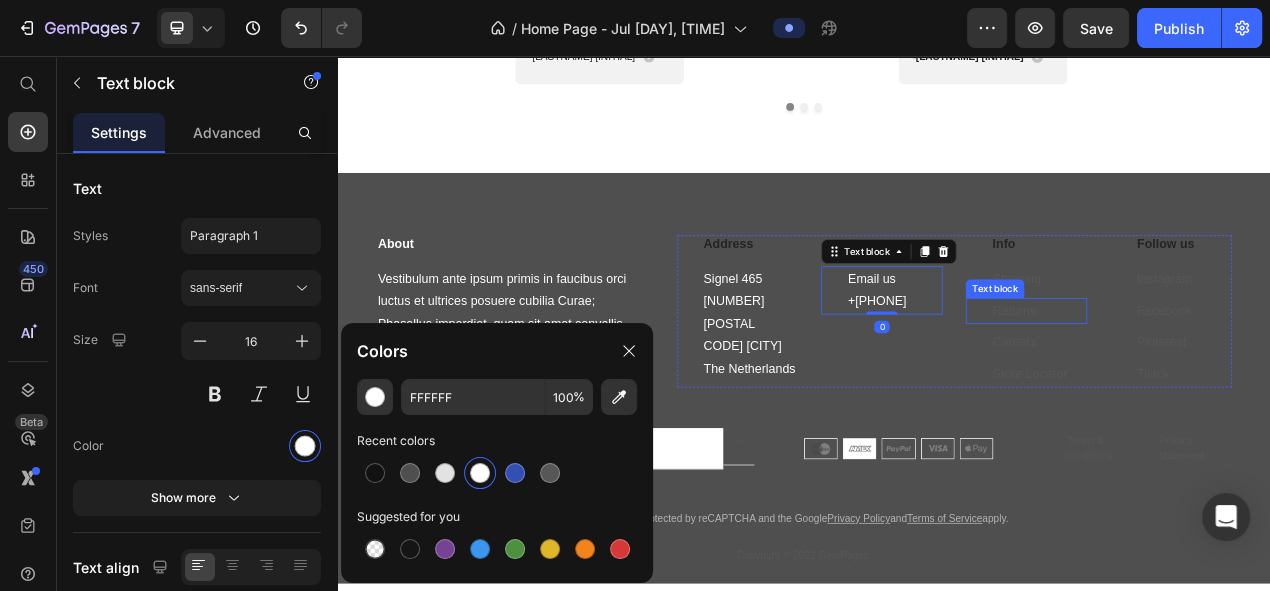 click on "Returns" at bounding box center [1207, 383] 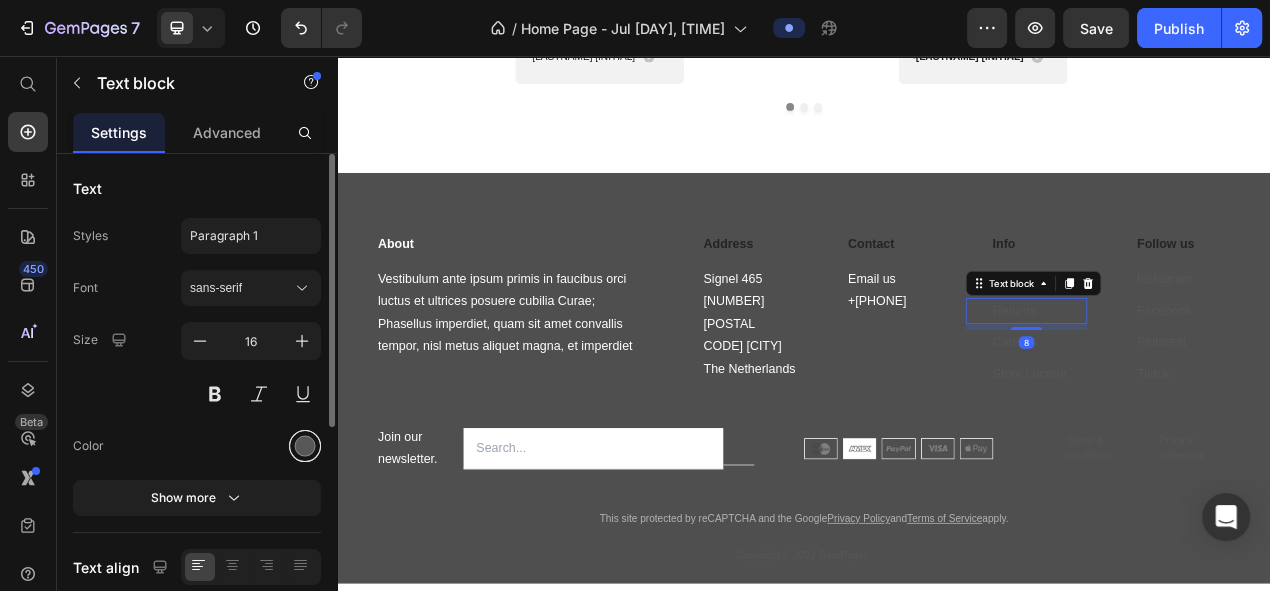 click at bounding box center (305, 446) 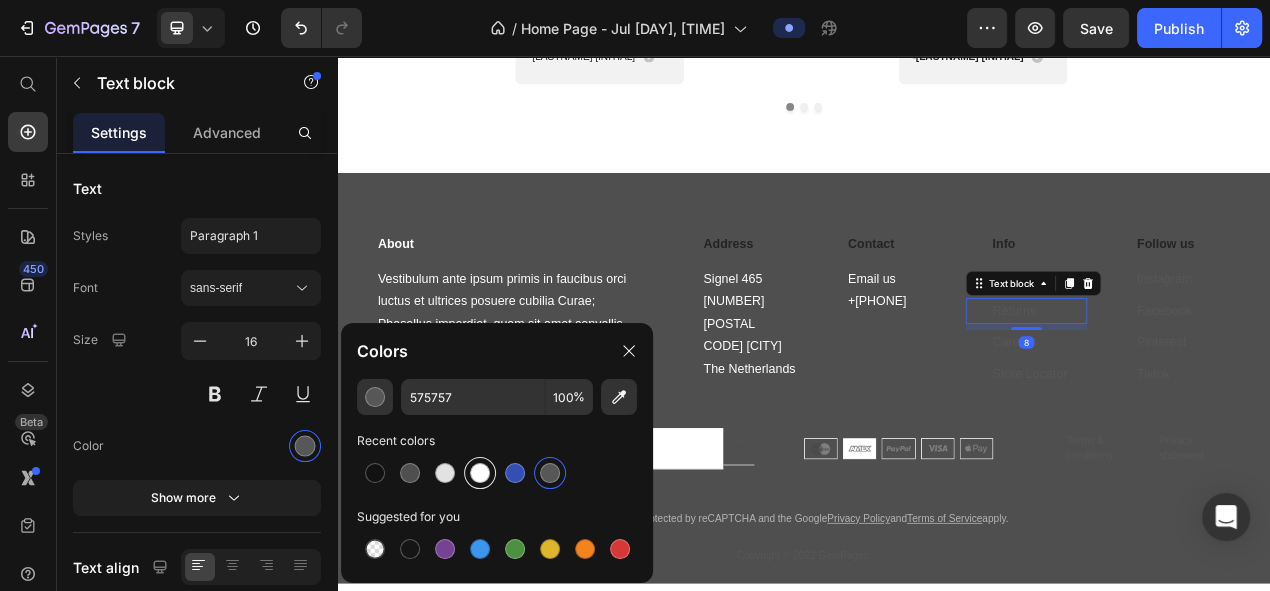 click at bounding box center [480, 473] 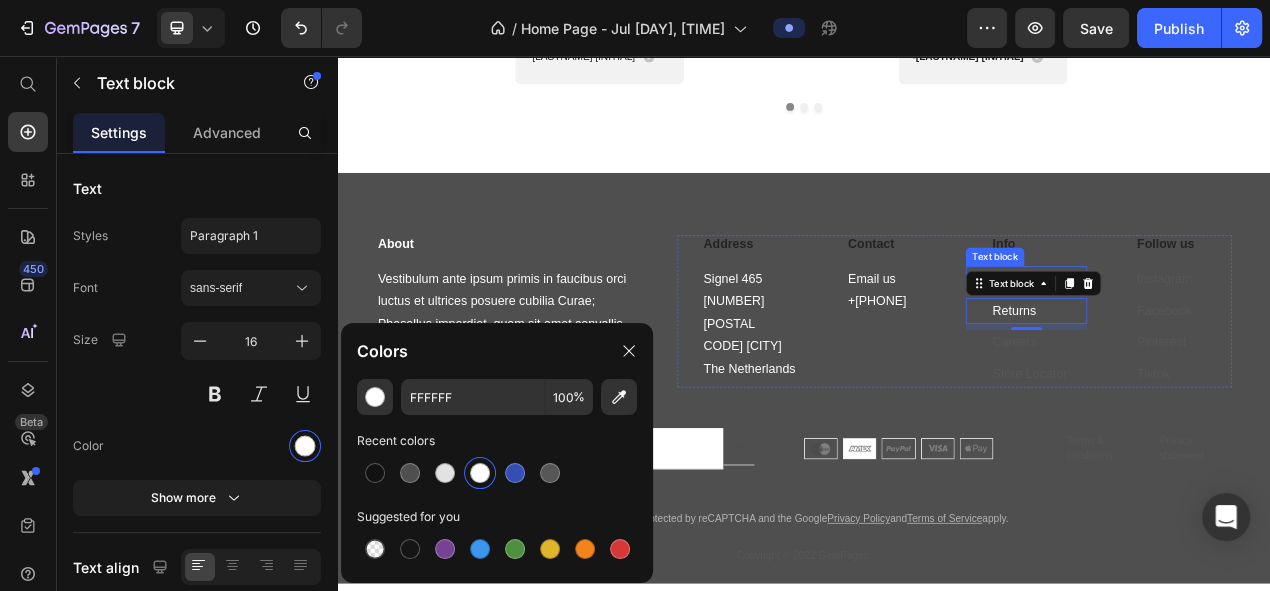 click on "Text block" at bounding box center [1182, 315] 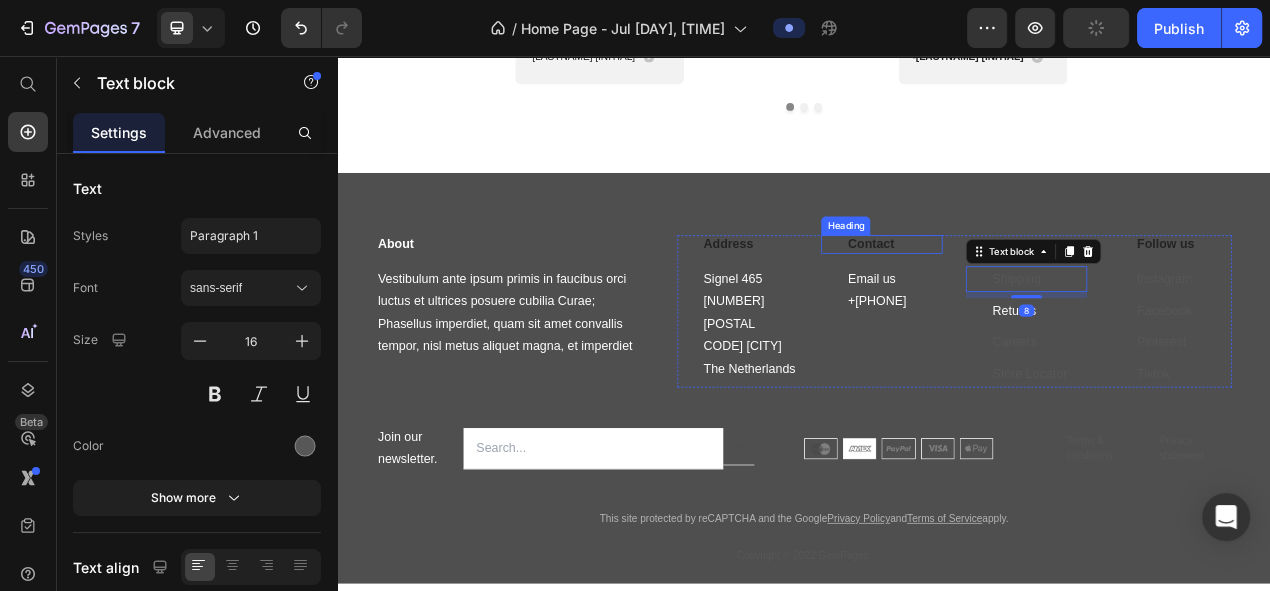 click on "Contact" at bounding box center (1053, 299) 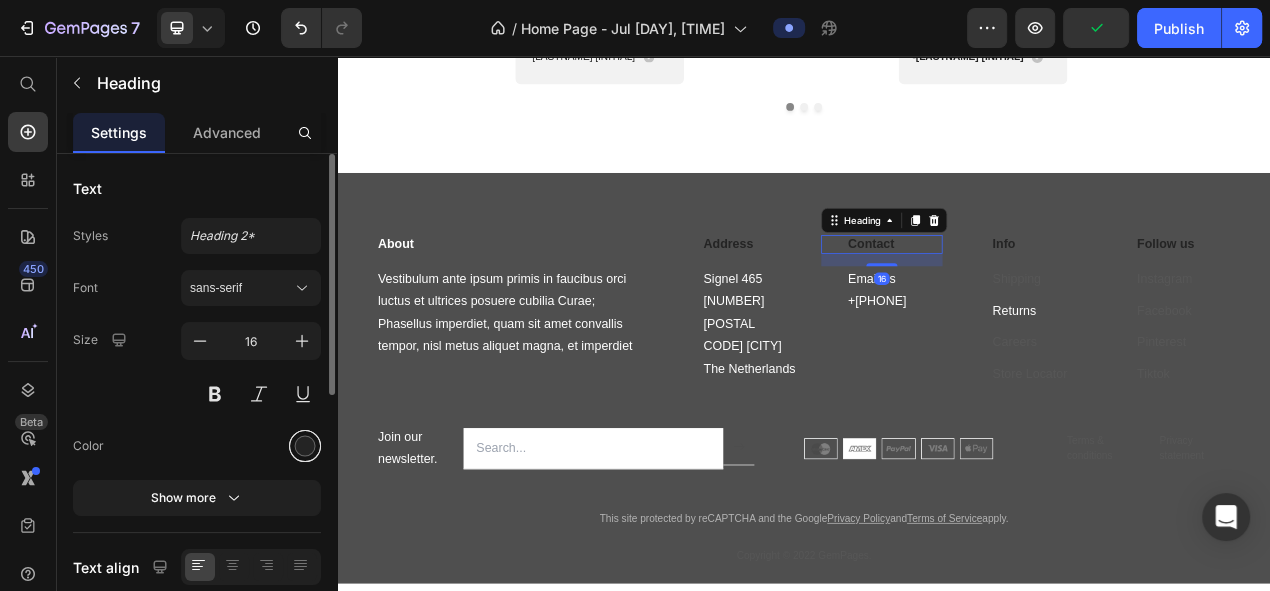 click at bounding box center (305, 446) 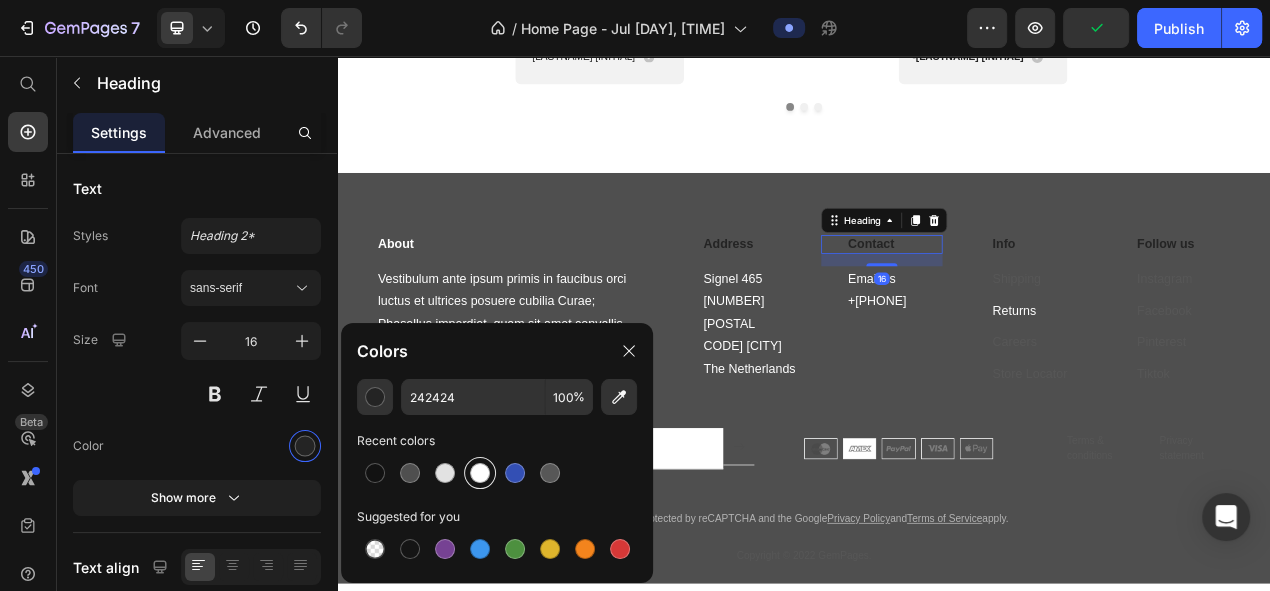 click at bounding box center [480, 473] 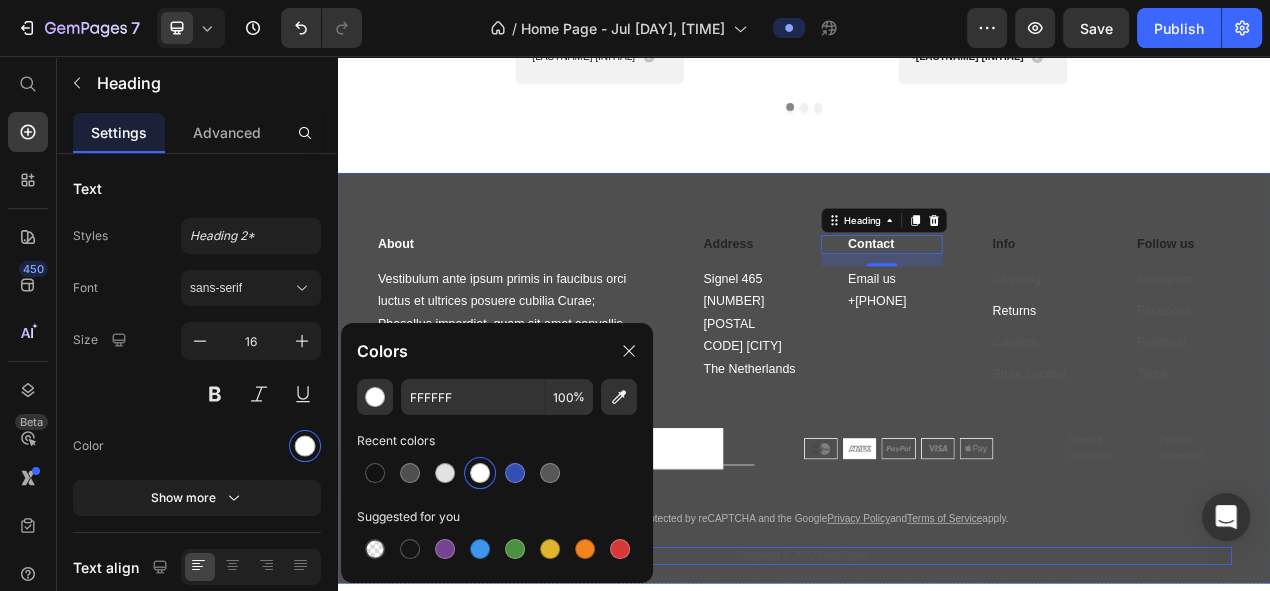 click on "Copyright © 2022 GemPages." at bounding box center [937, 700] 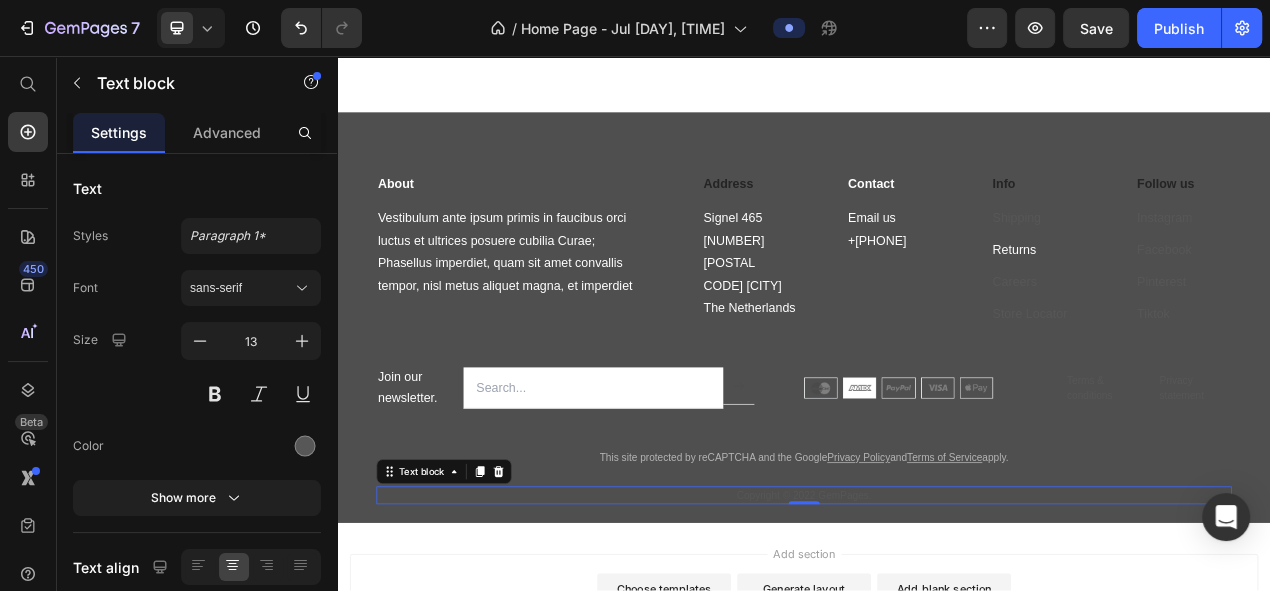 scroll, scrollTop: 5379, scrollLeft: 0, axis: vertical 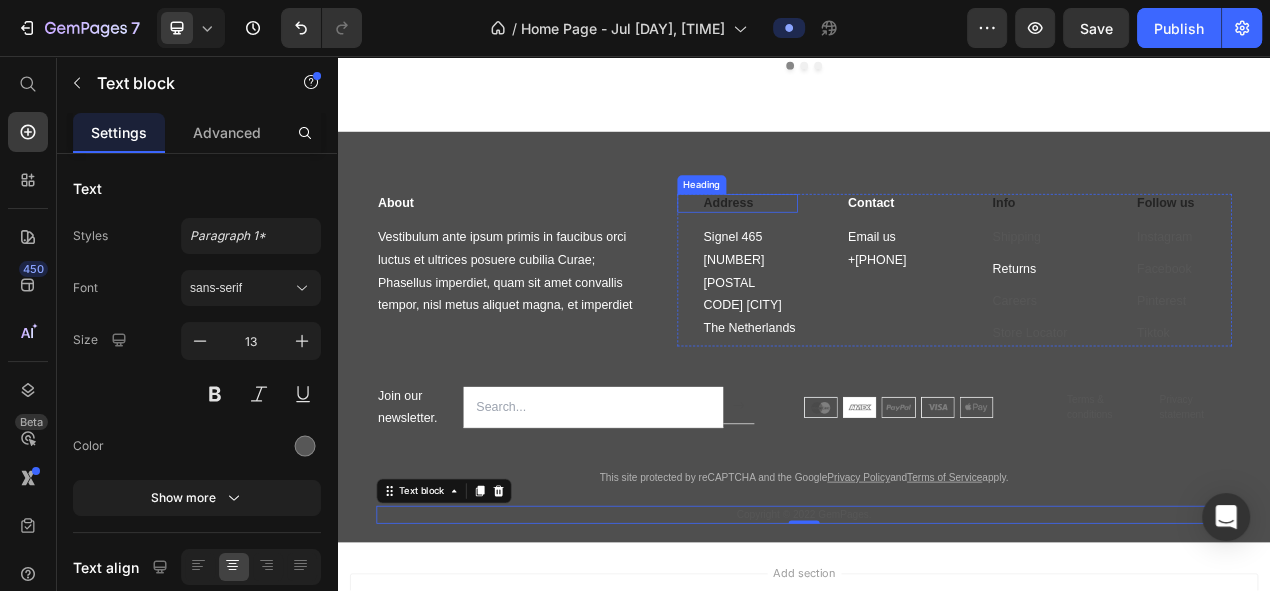 click on "Address" at bounding box center [868, 246] 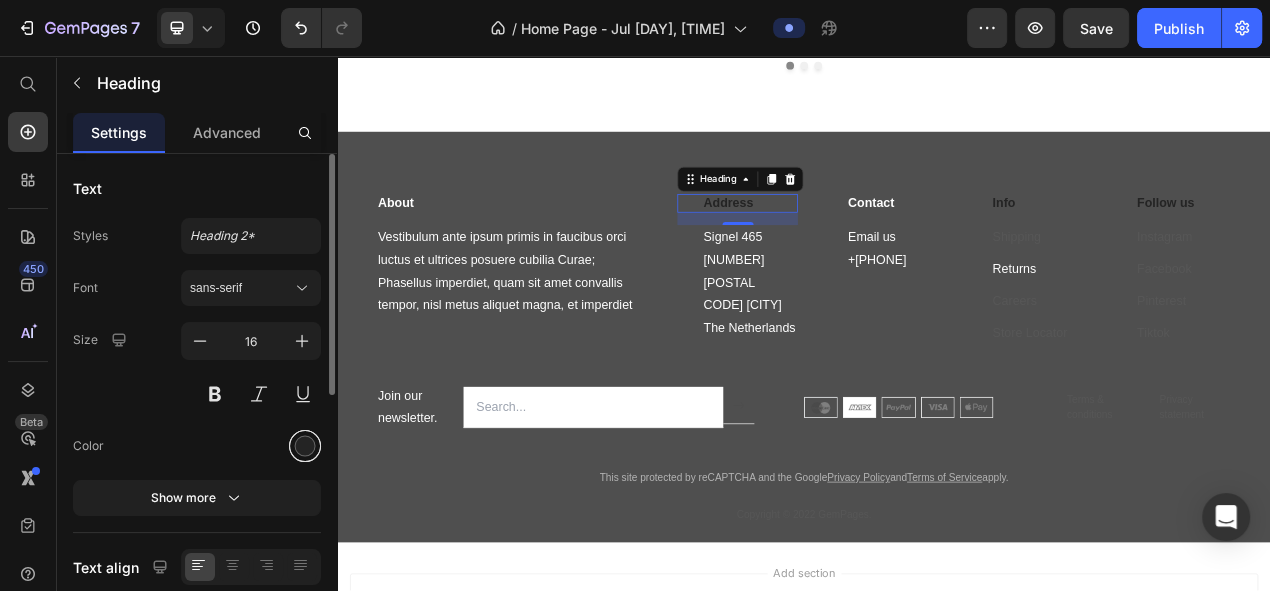 click at bounding box center (305, 446) 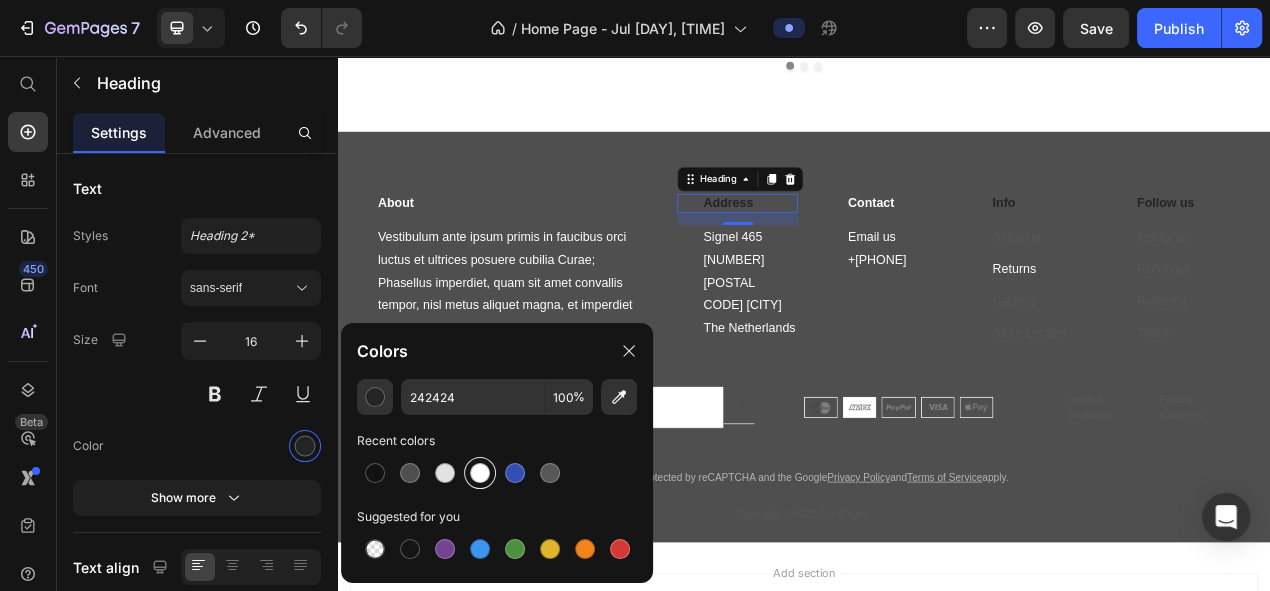 drag, startPoint x: 485, startPoint y: 461, endPoint x: 634, endPoint y: 270, distance: 242.24368 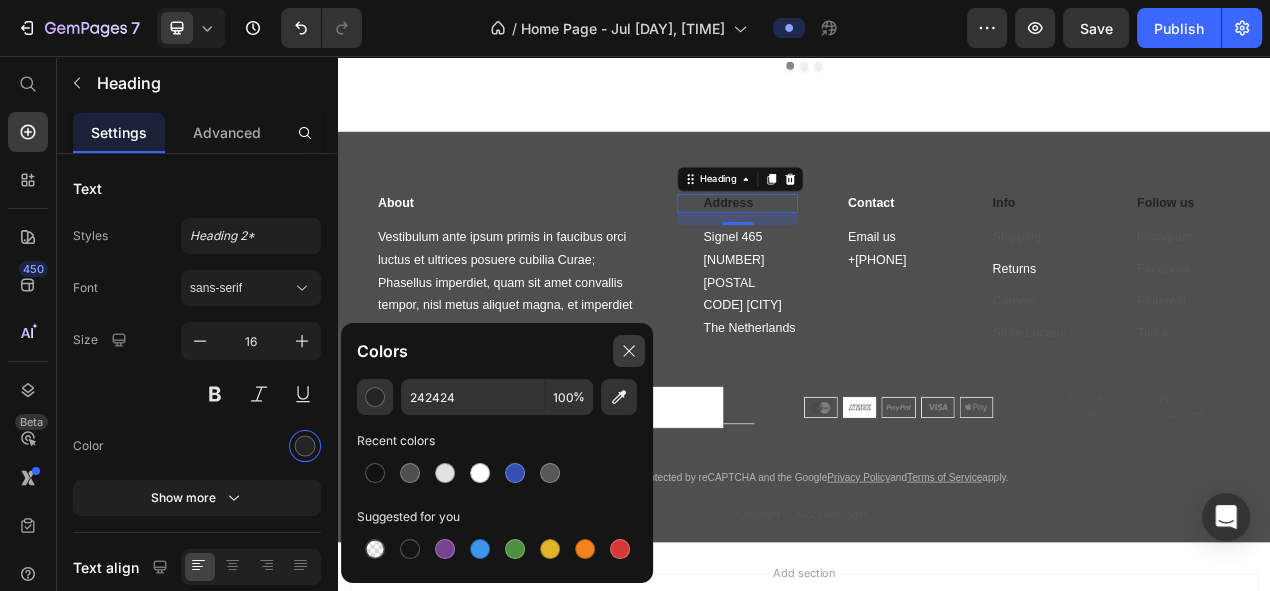 type on "FFFFFF" 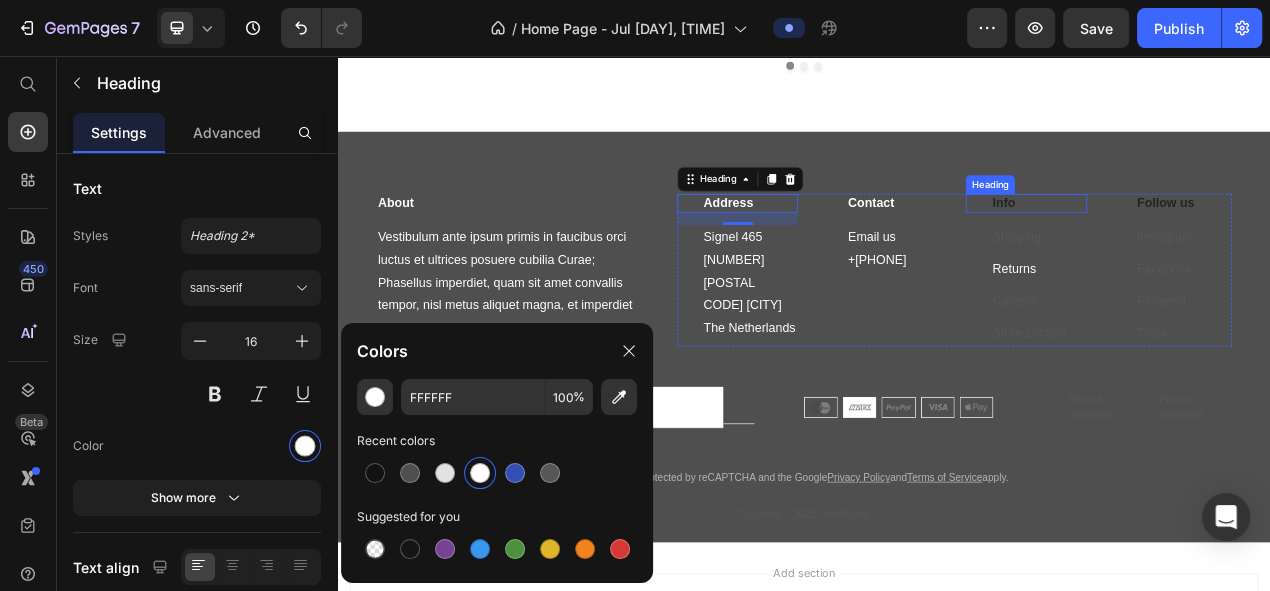 click on "Info" at bounding box center [1239, 246] 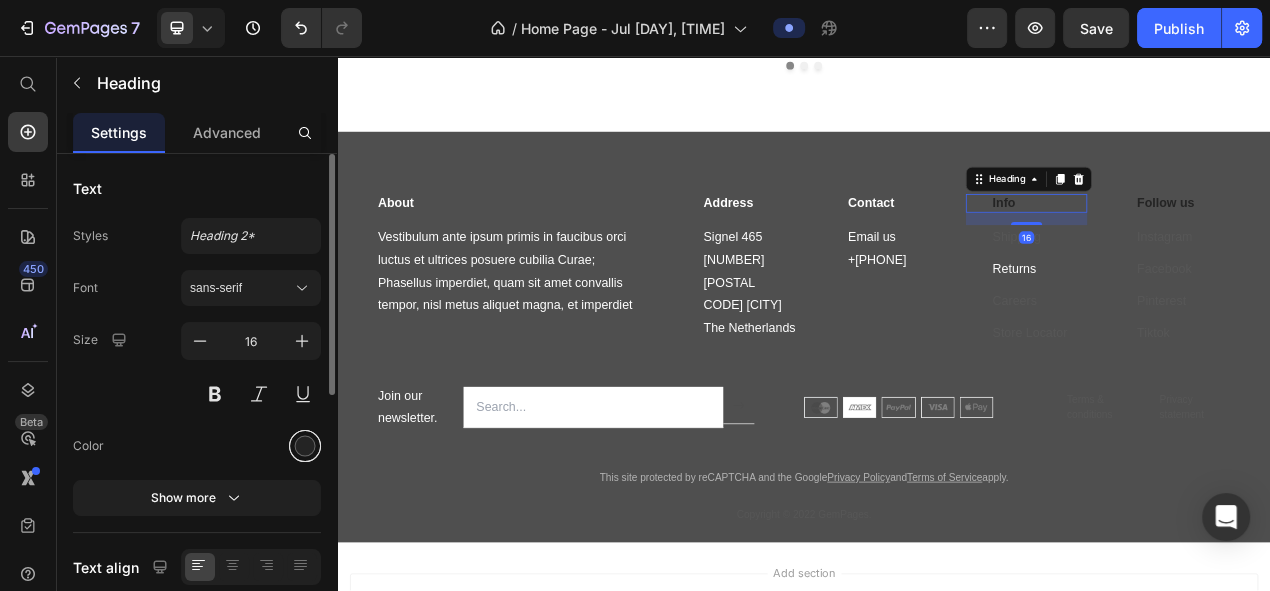 click at bounding box center (305, 446) 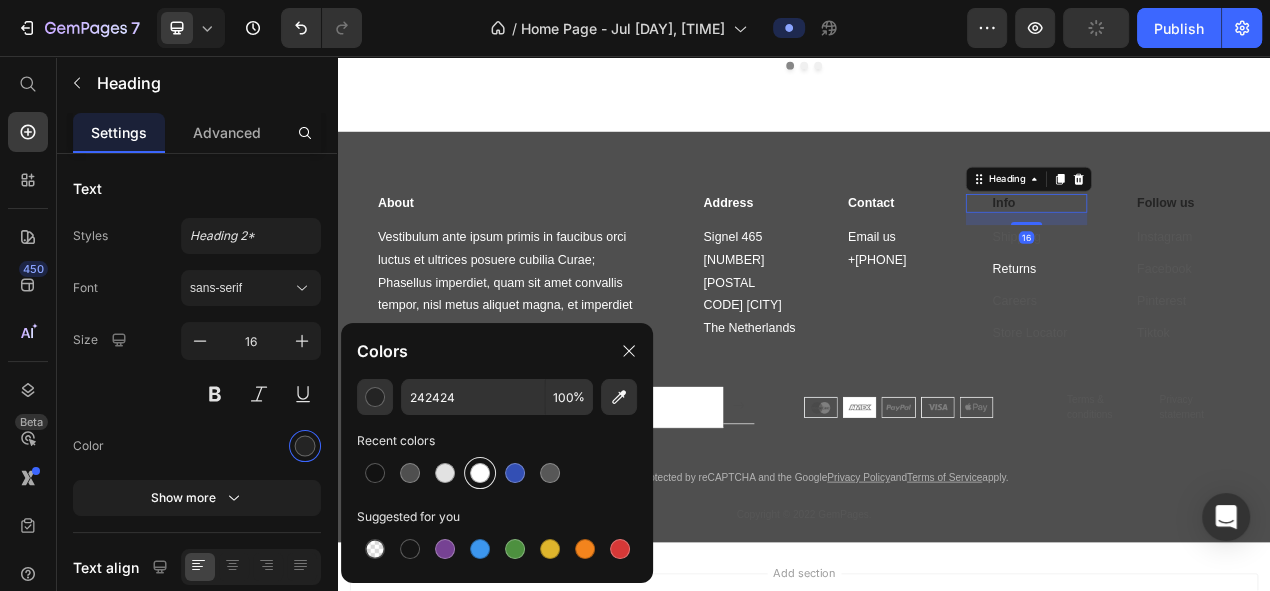 click at bounding box center (480, 473) 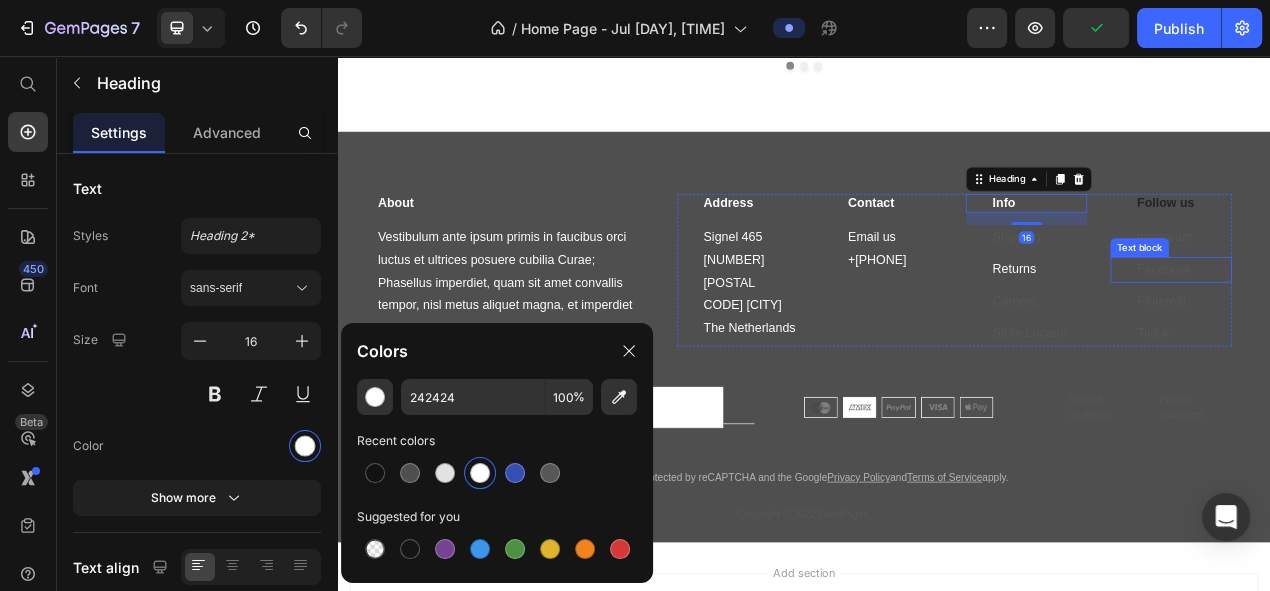 type on "FFFFFF" 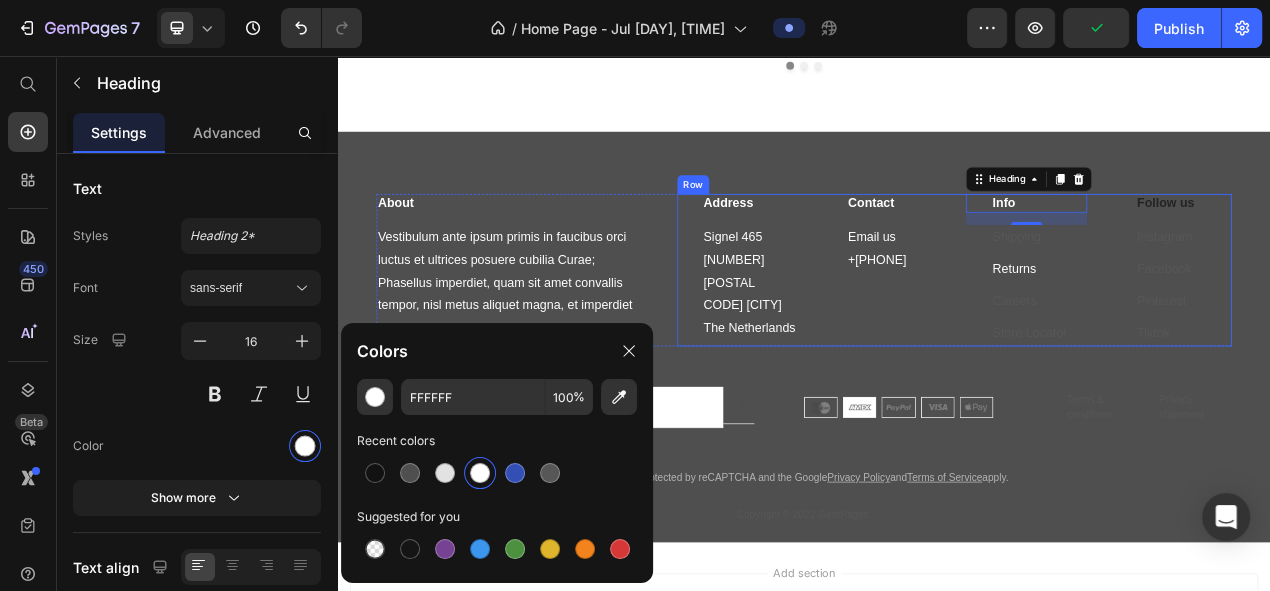 click on "Follow us" at bounding box center [1425, 246] 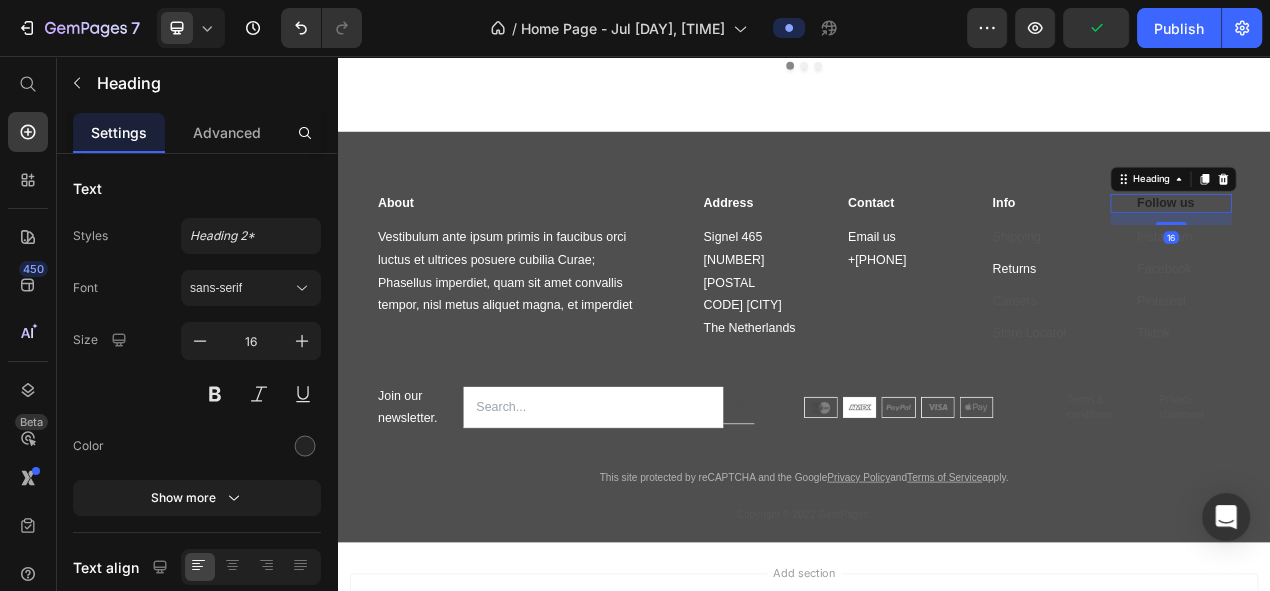 click on "Follow us" at bounding box center [1425, 246] 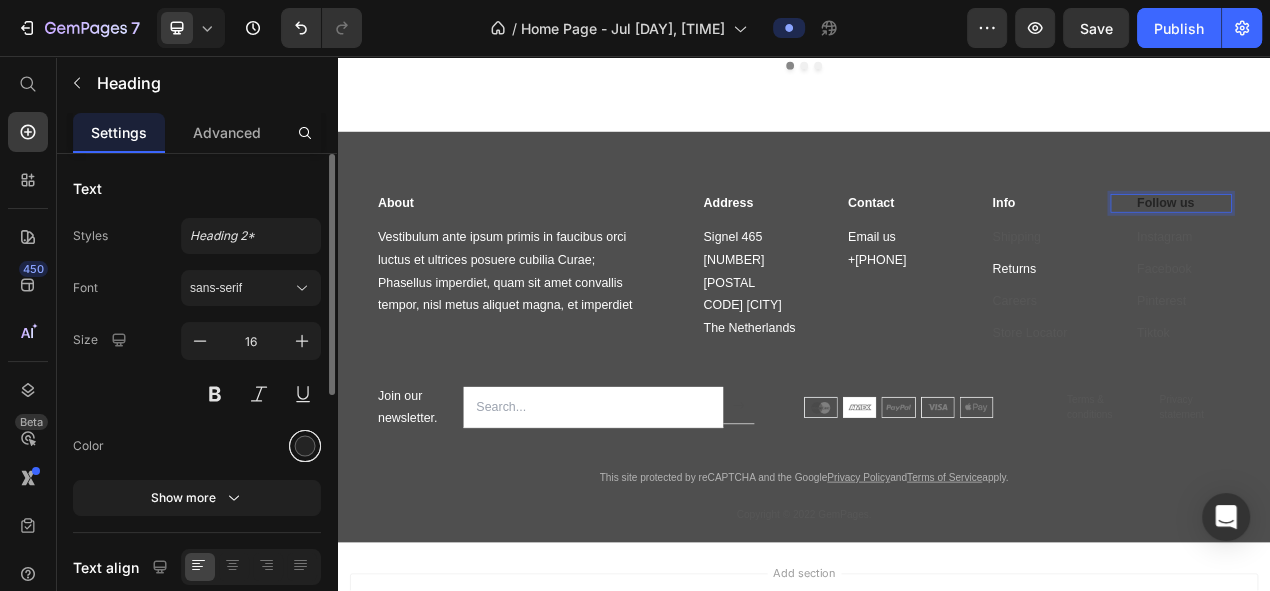click at bounding box center (305, 446) 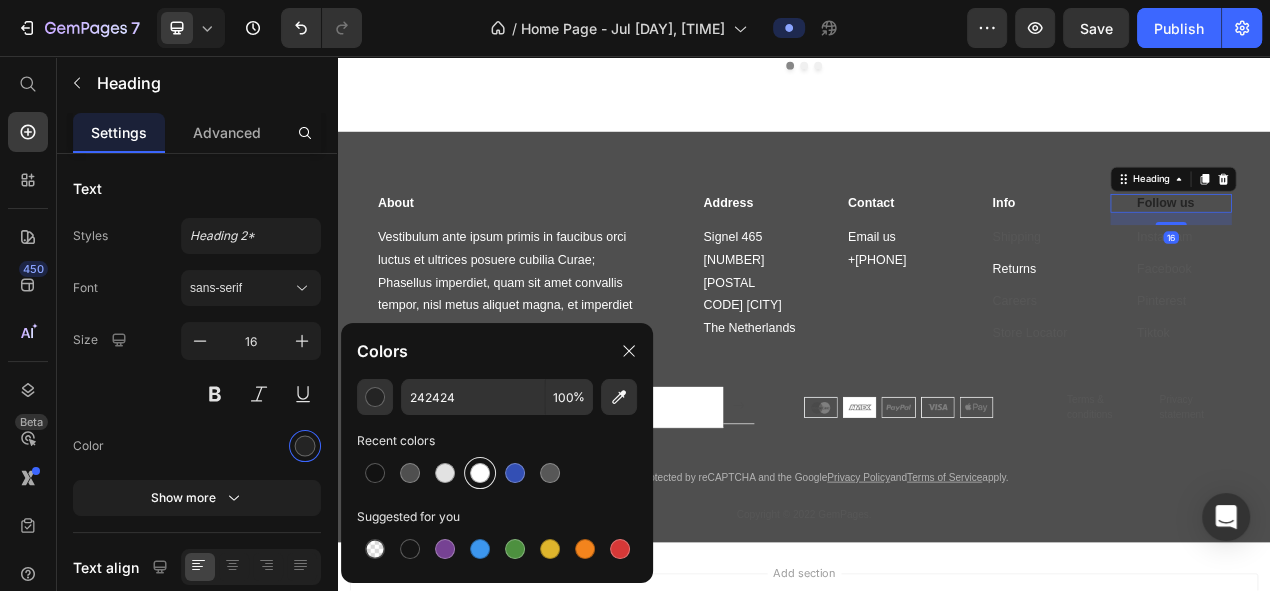 click at bounding box center (480, 473) 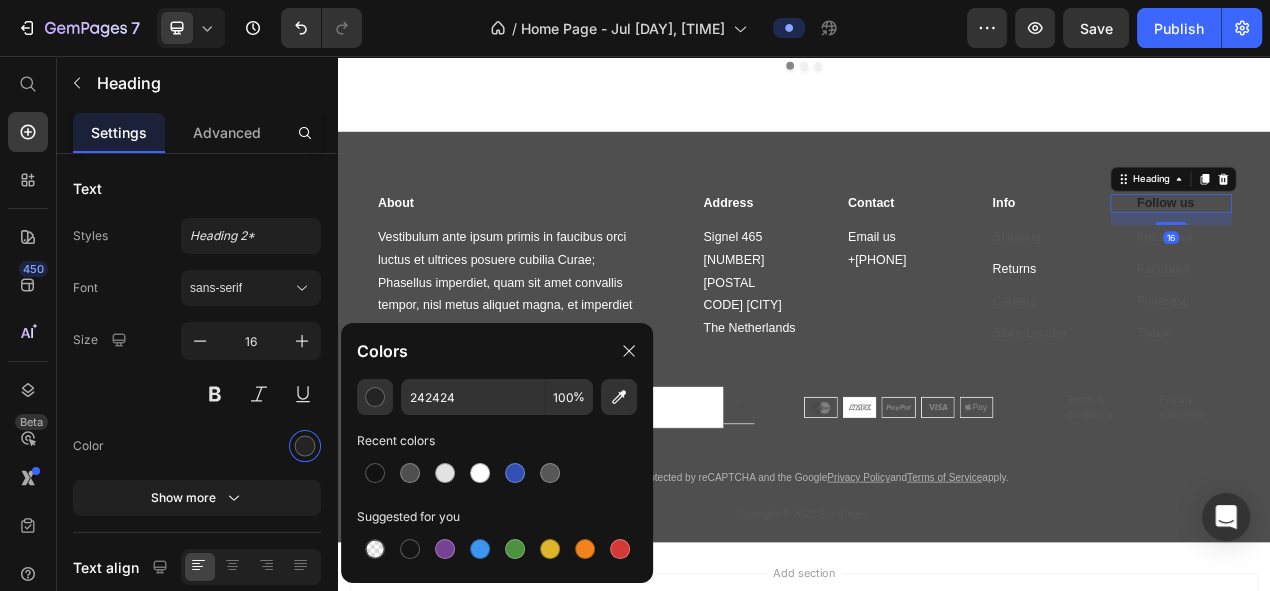 type on "FFFFFF" 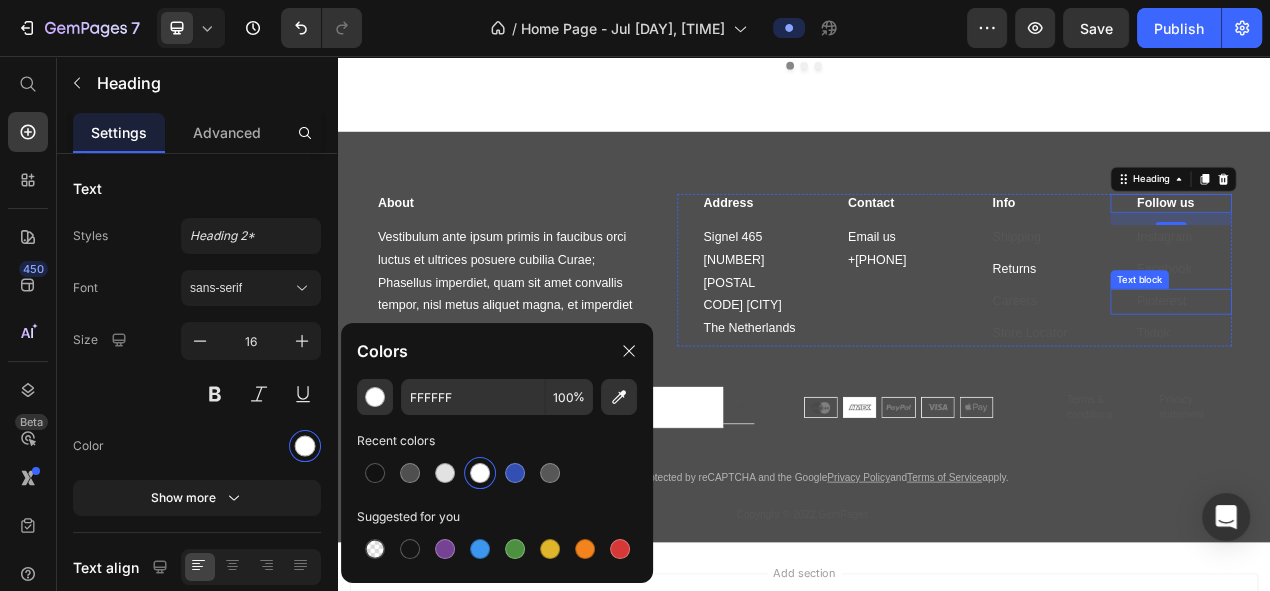 click on "Text block" at bounding box center (1368, 344) 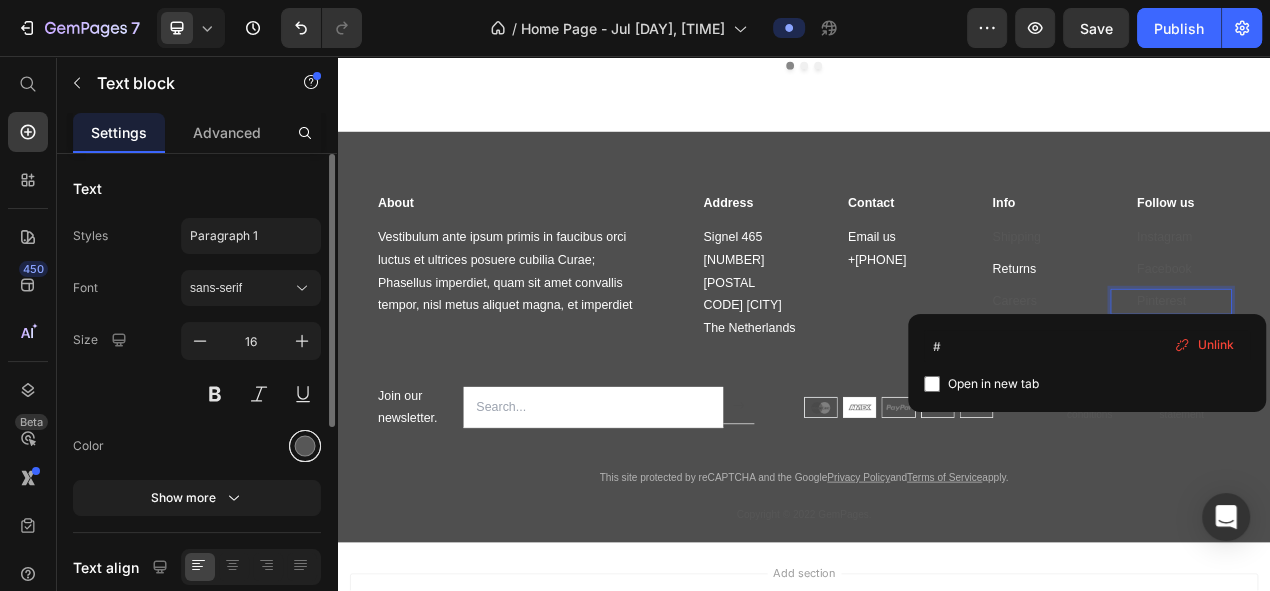 click at bounding box center [305, 446] 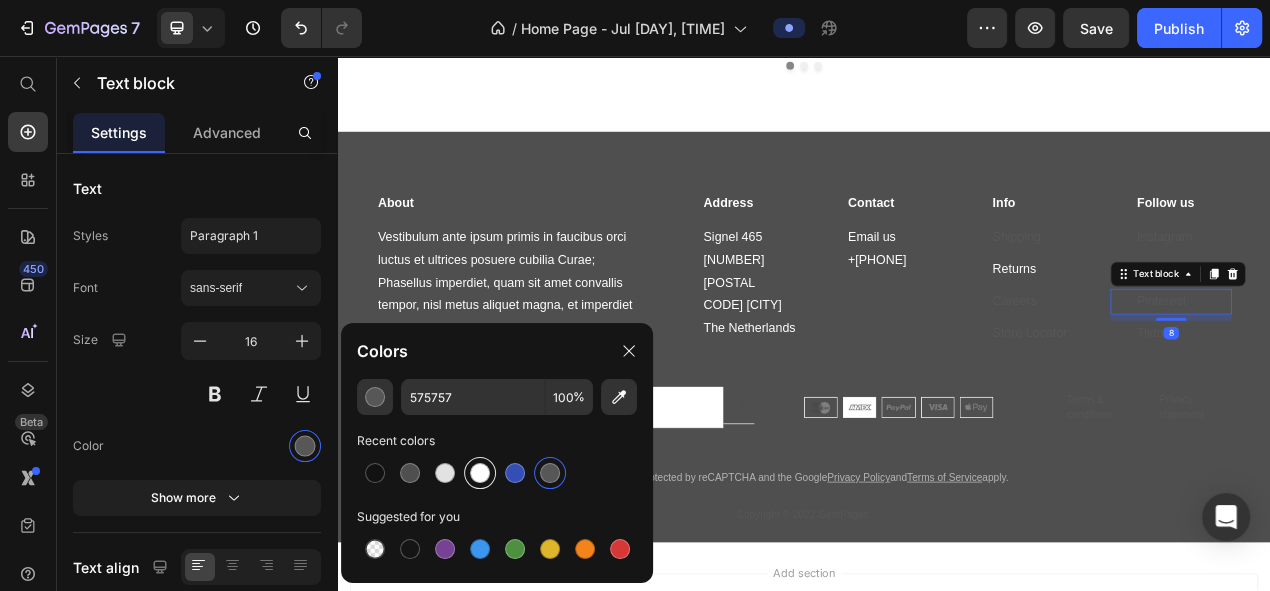 click at bounding box center (480, 473) 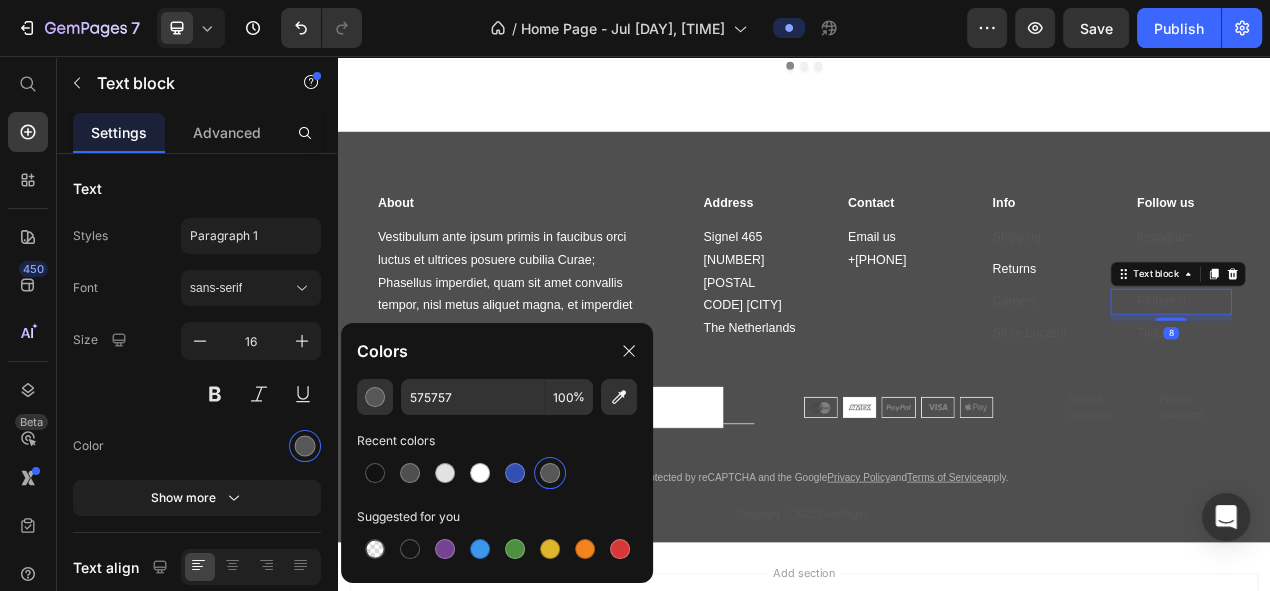 type on "FFFFFF" 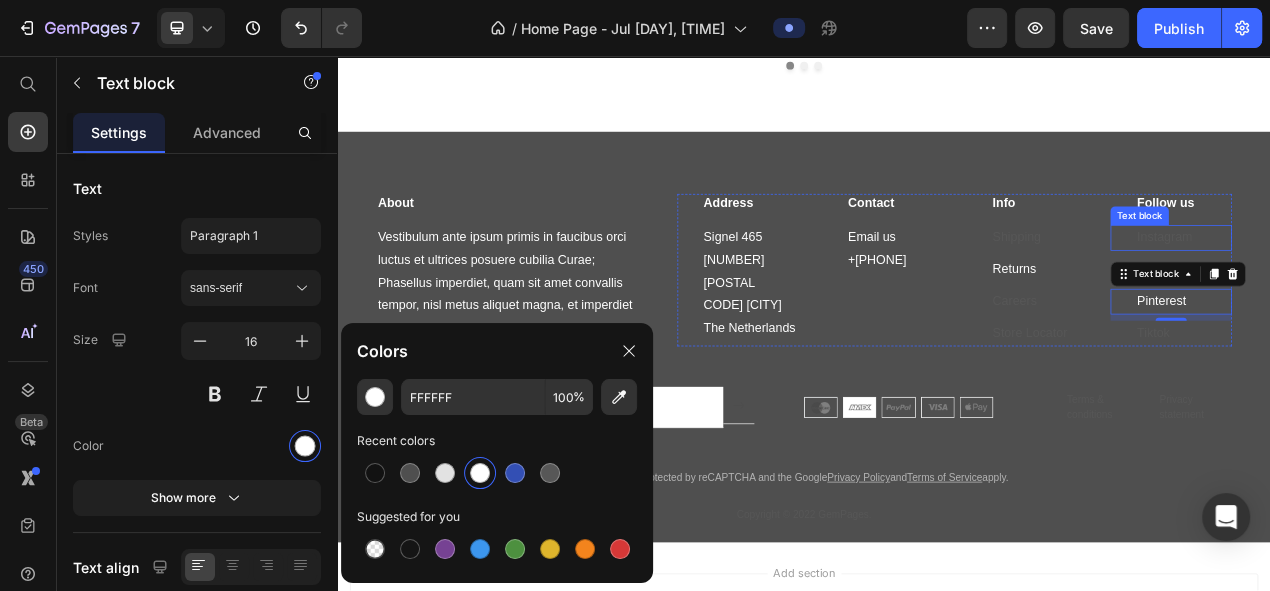 click on "Instagram" at bounding box center (1400, 289) 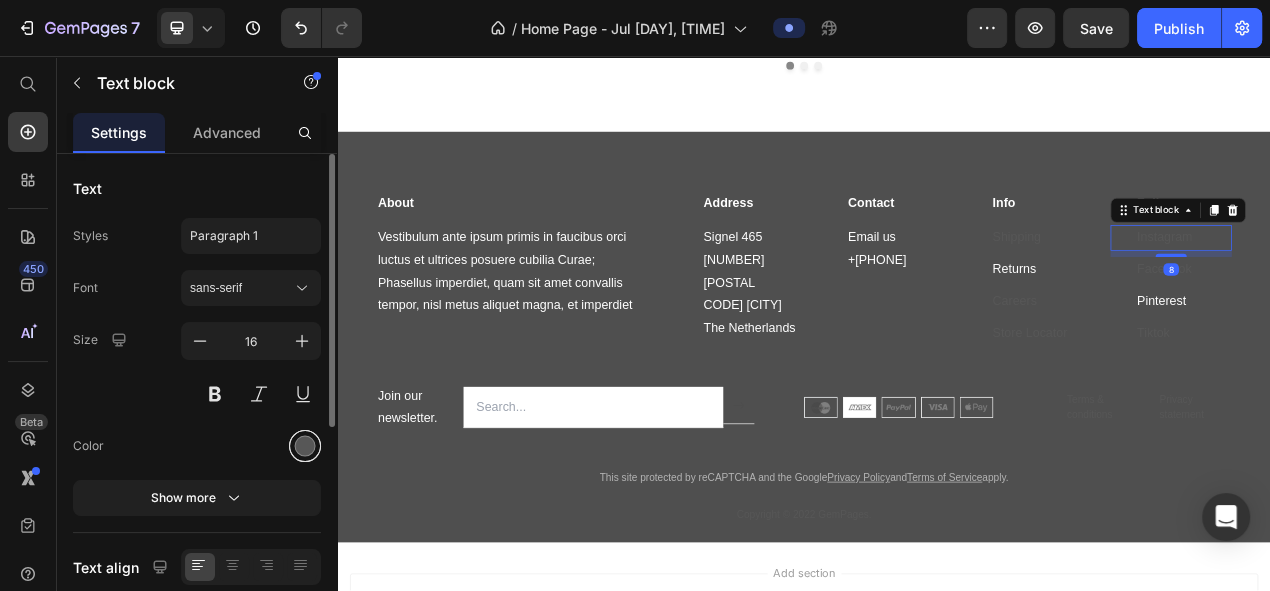 click at bounding box center [305, 446] 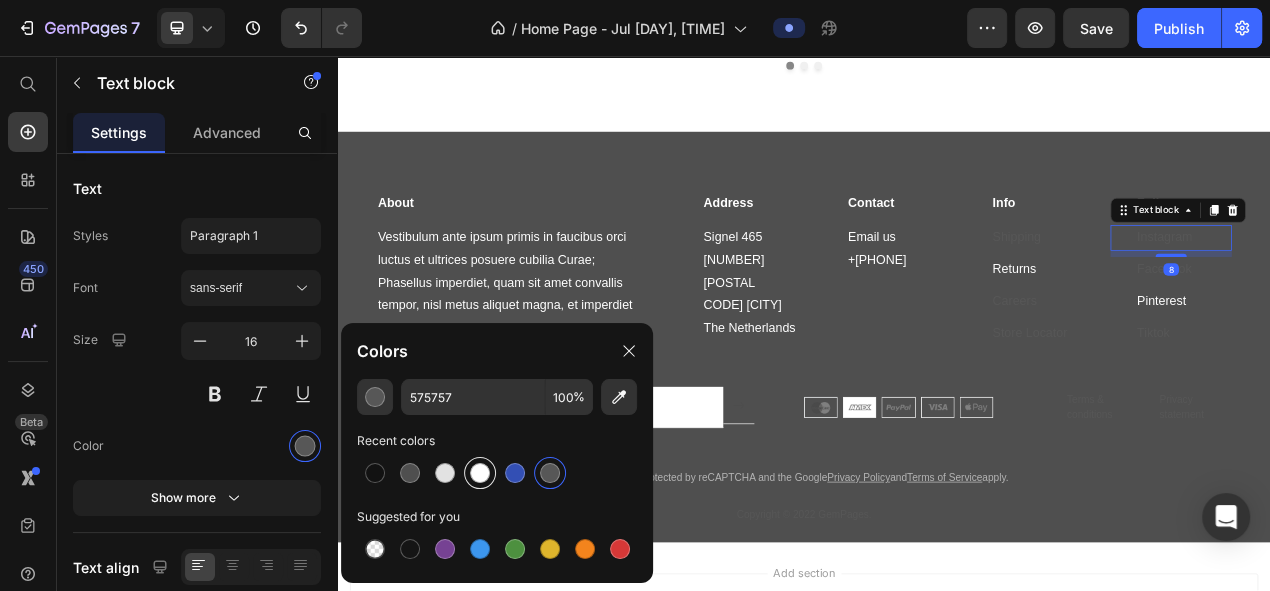click at bounding box center [480, 473] 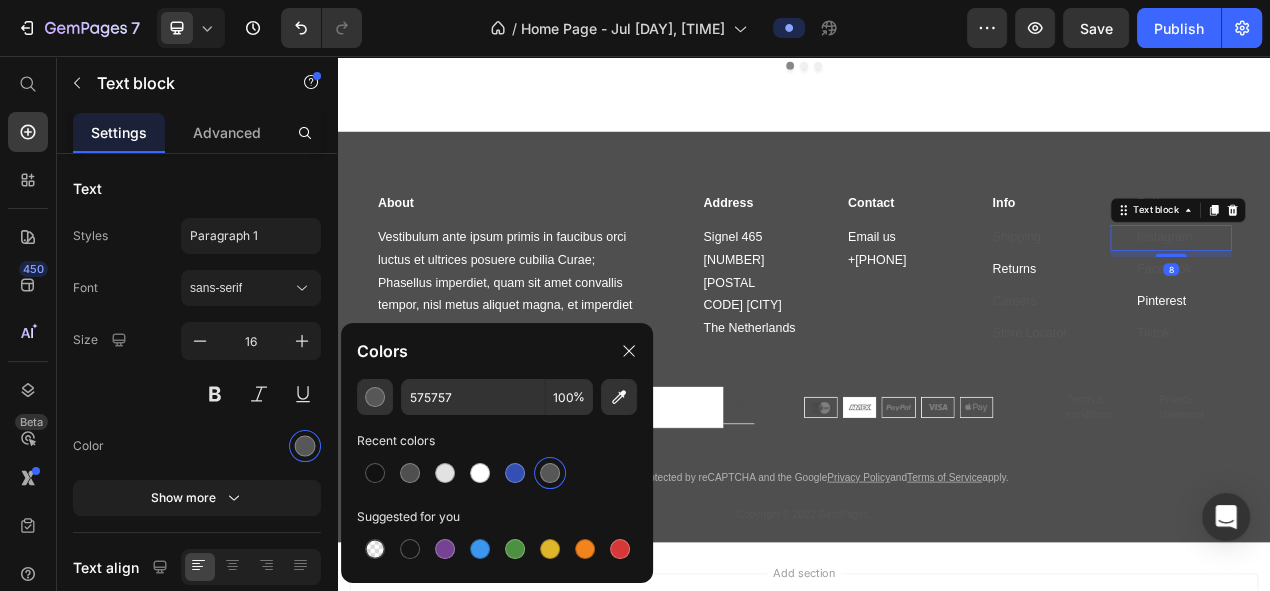 type on "FFFFFF" 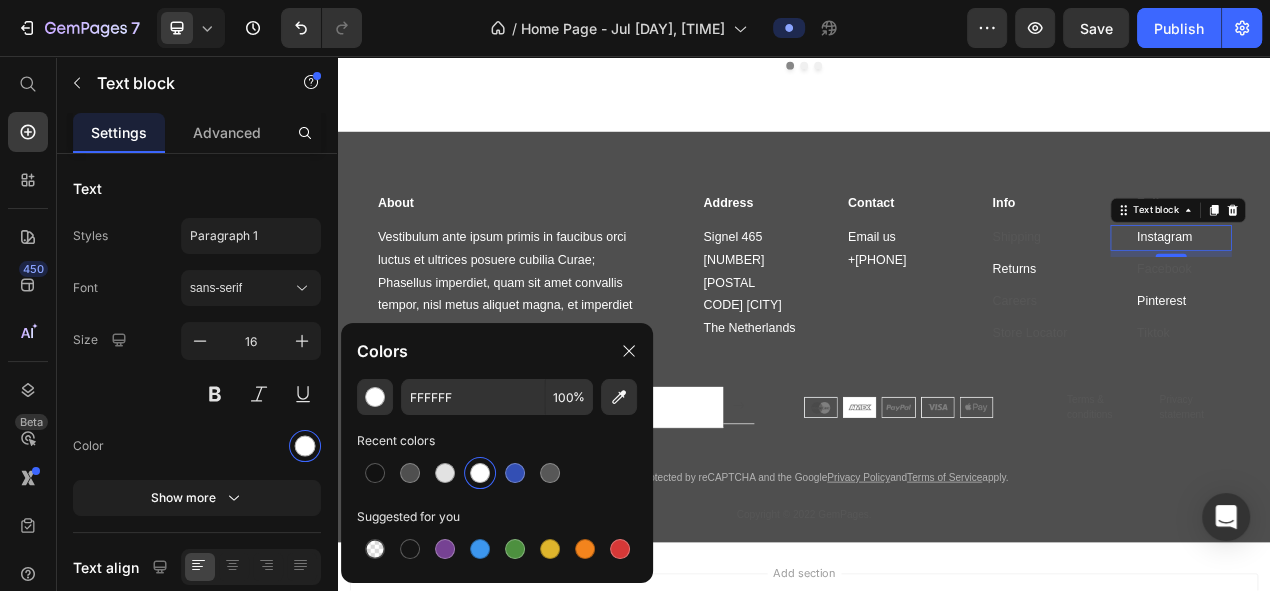 click on "Facebook" at bounding box center (1425, 331) 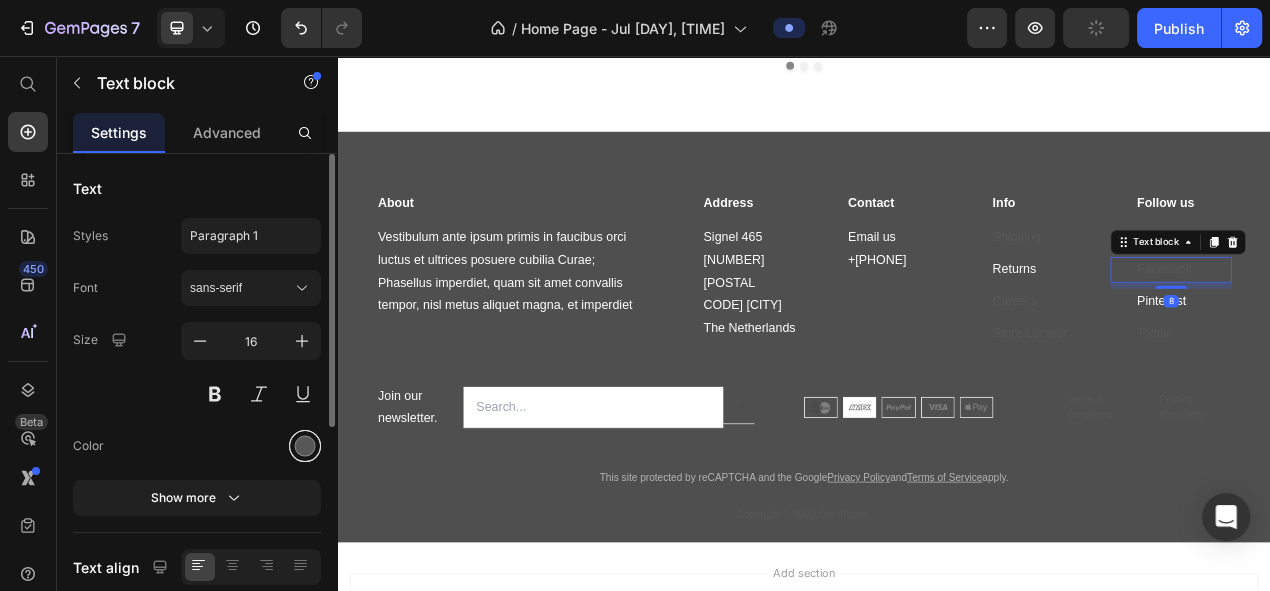 click at bounding box center (305, 446) 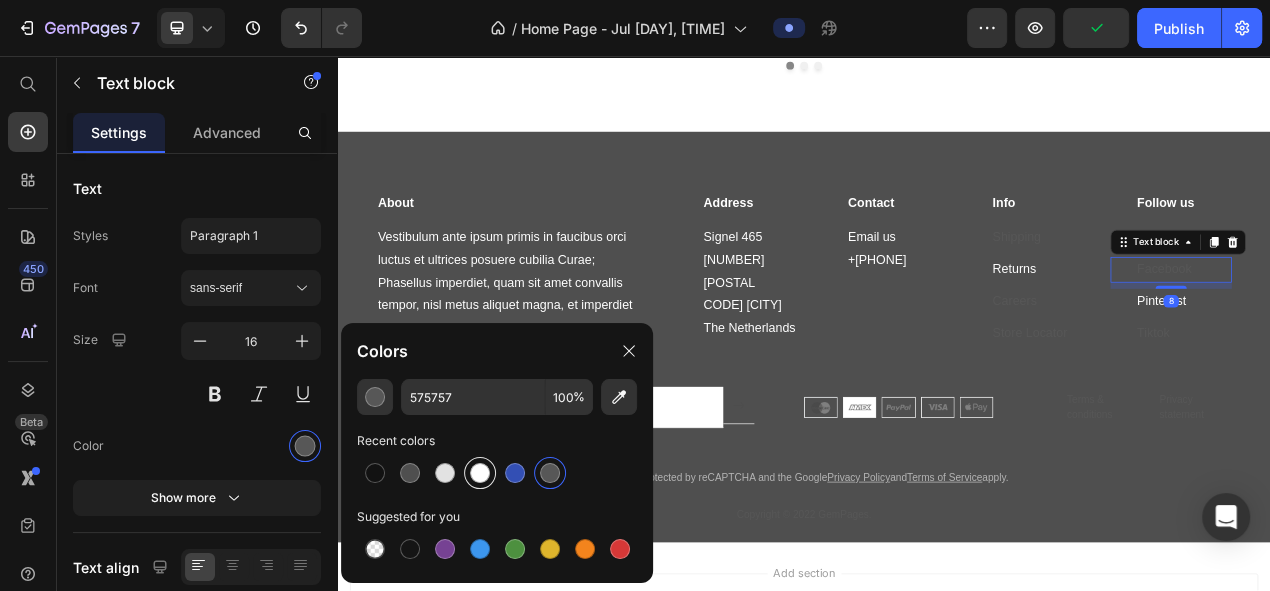click at bounding box center (480, 473) 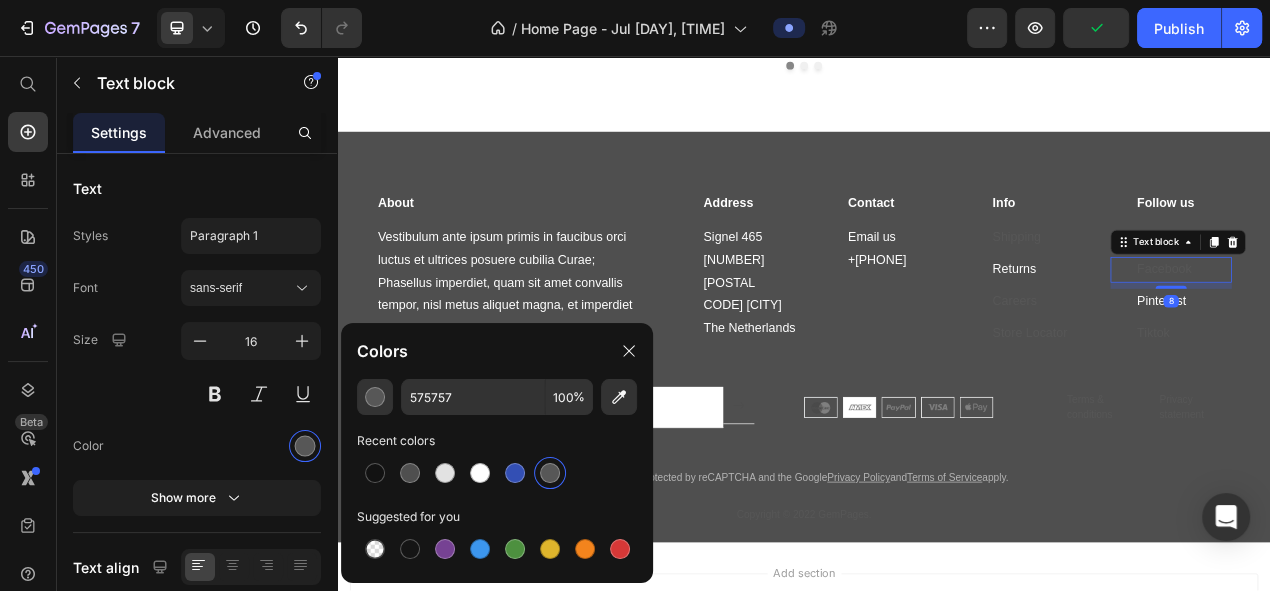 type on "FFFFFF" 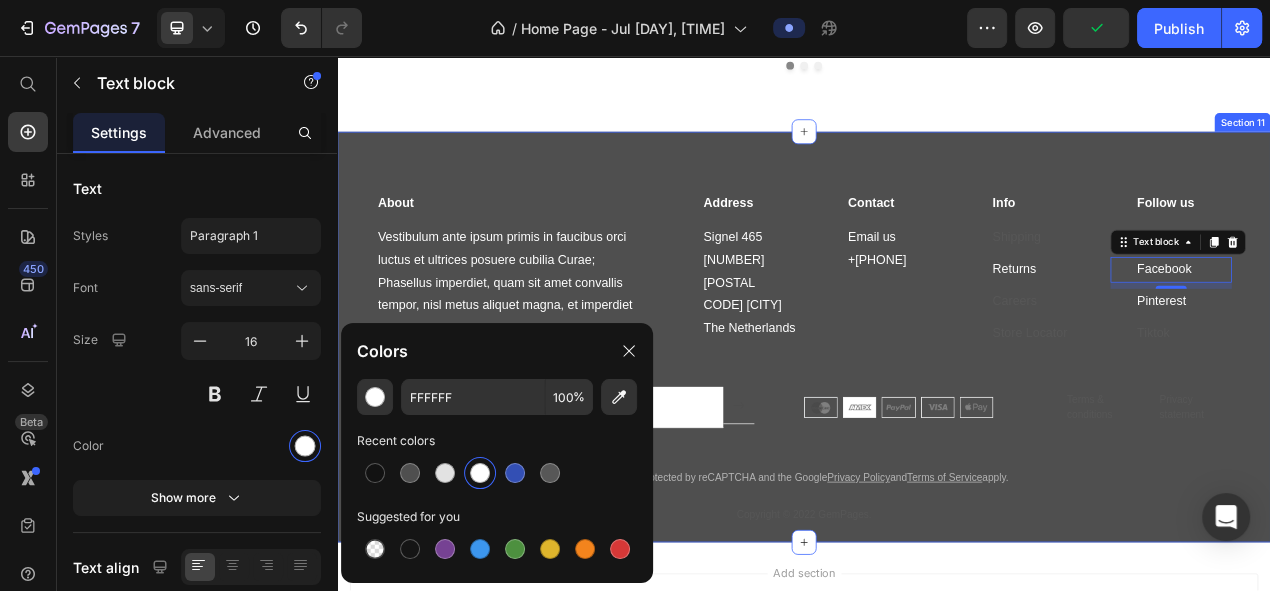 click on "Text block" at bounding box center [1369, 385] 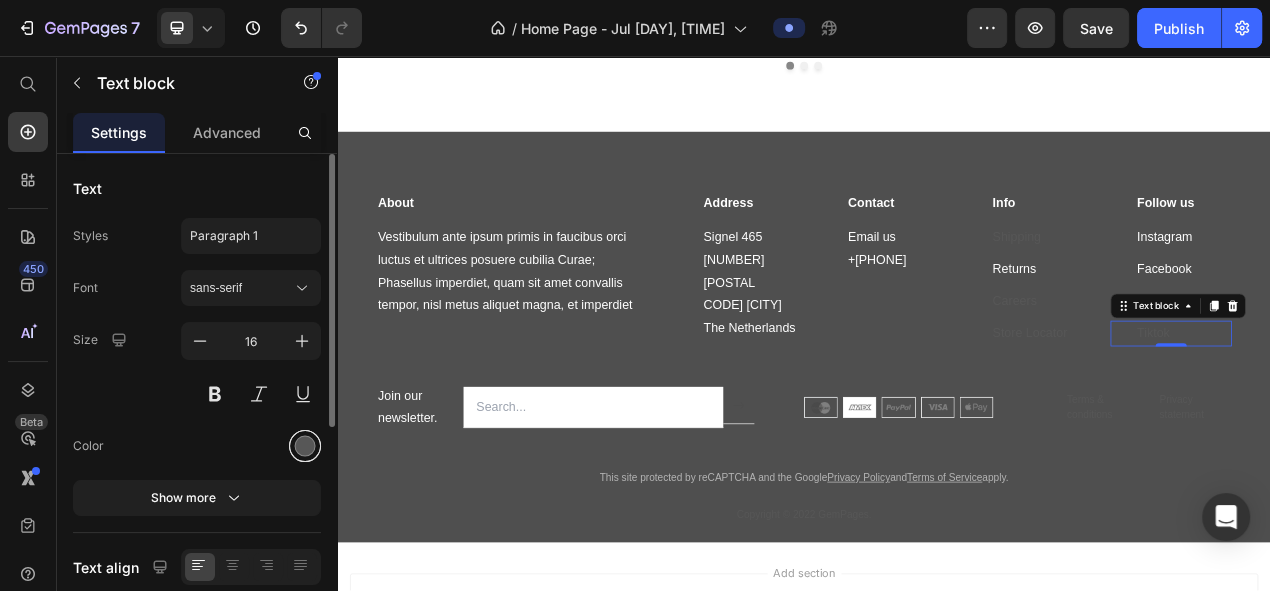 click at bounding box center (305, 446) 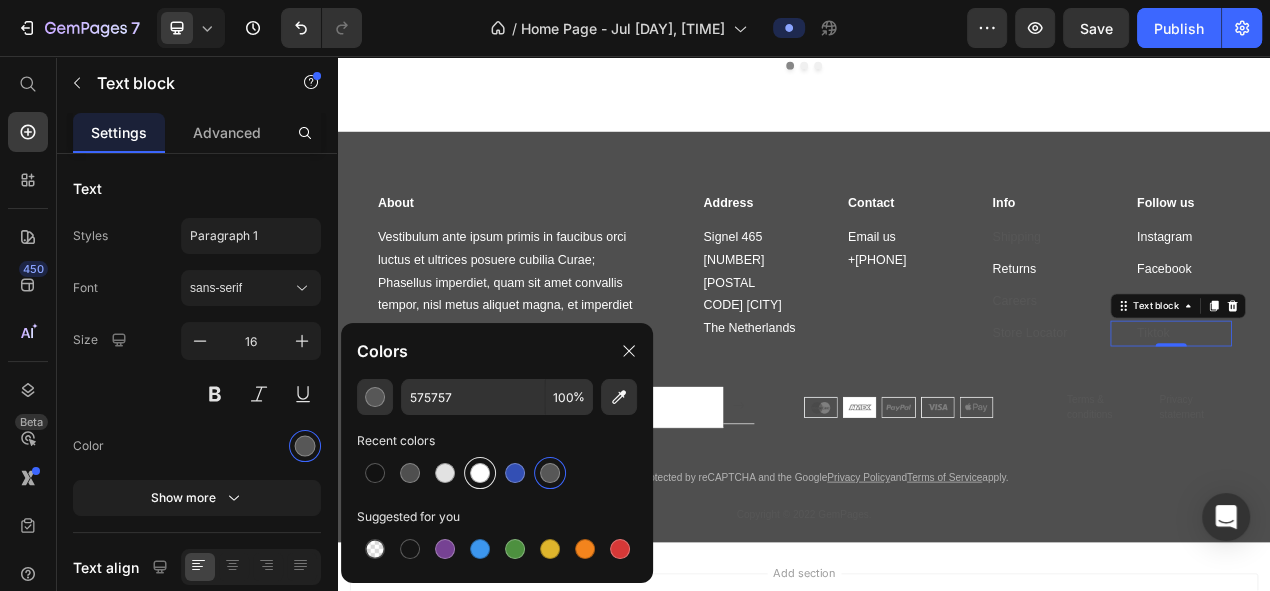 drag, startPoint x: 488, startPoint y: 468, endPoint x: 830, endPoint y: 426, distance: 344.5693 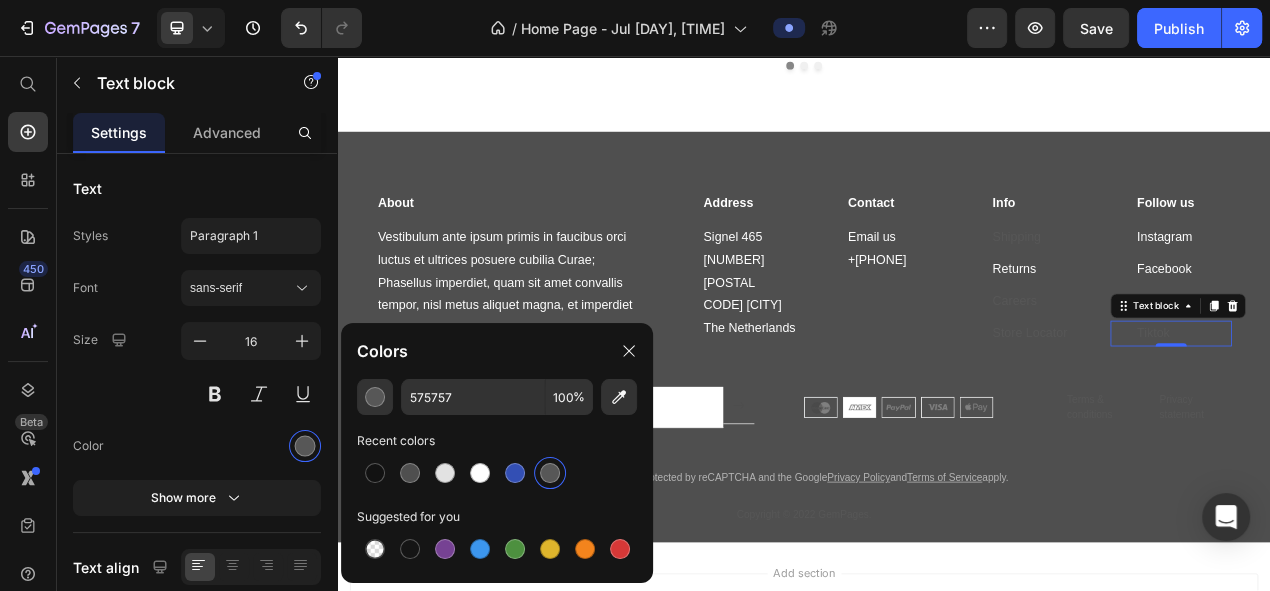 type on "FFFFFF" 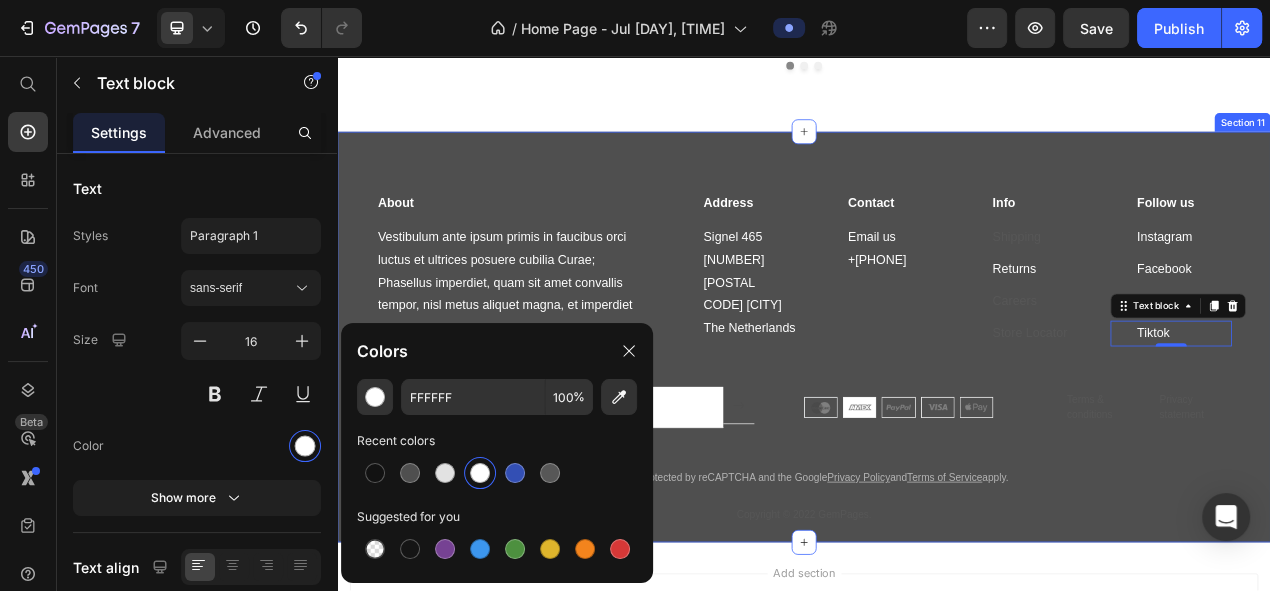 click on "About Heading Vestibulum ante ipsum primis in faucibus orci luctus et ultrices posuere cubilia Curae; Phasellus imperdiet, quam sit amet convallis tempor, nisl metus aliquet magna, et imperdiet Text block Address Heading Signel 465 1012 WP Amsterdam The Netherlands Text block Contact Heading Email us +31 (0) 20 255 6485 Text block Info Heading Shipping Text block Returns Text block Careers Text block Store Locator Text block Follow us Heading Instagram Text block Facebook Text block Pinterest Text block Tiktok Text block   0 Row Row Join our newsletter. Text block Email Field
Submit Button Row Newsletter Row Image Terms & conditions Text block Privacy statement Text block Row Row This site protected by reCAPTCHA and the Google  Privacy Policy  and  Terms of Service  apply. Text block Copyright © 2022 GemPages. Text block" at bounding box center [937, 446] 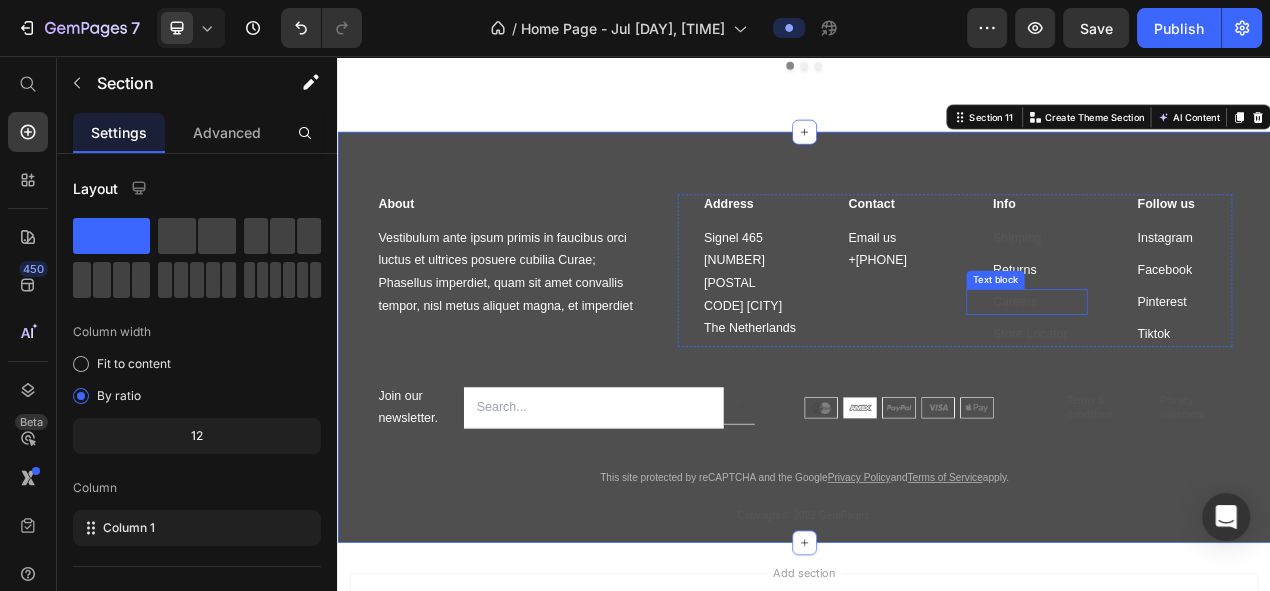 click on "Careers" at bounding box center (1207, 371) 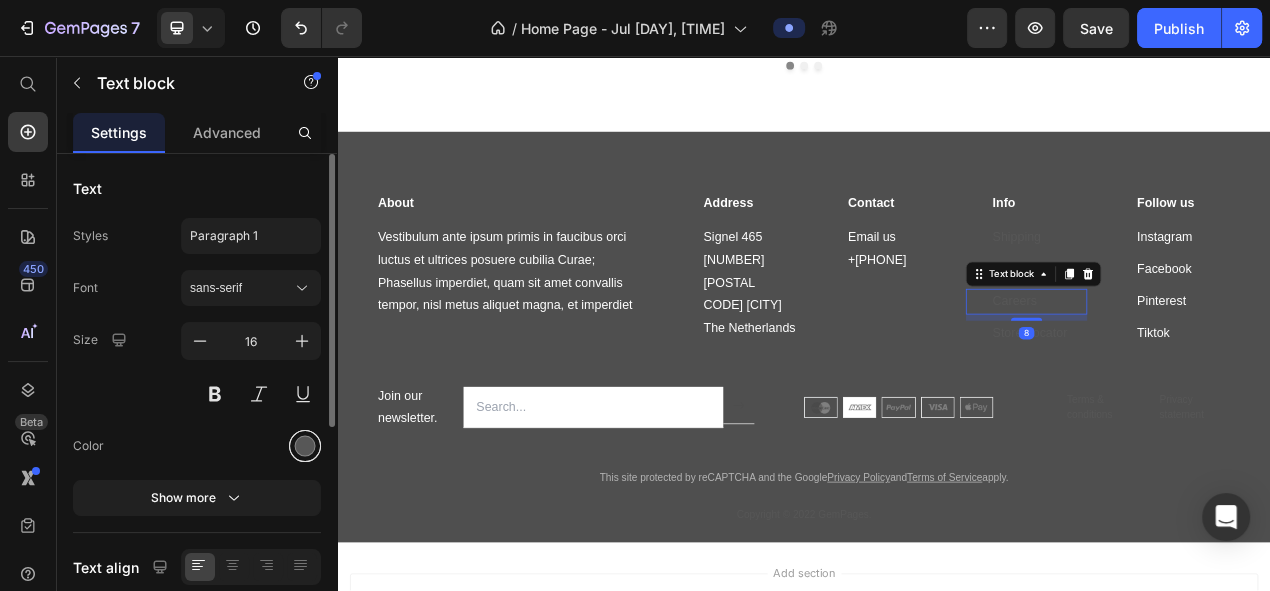 click at bounding box center [305, 446] 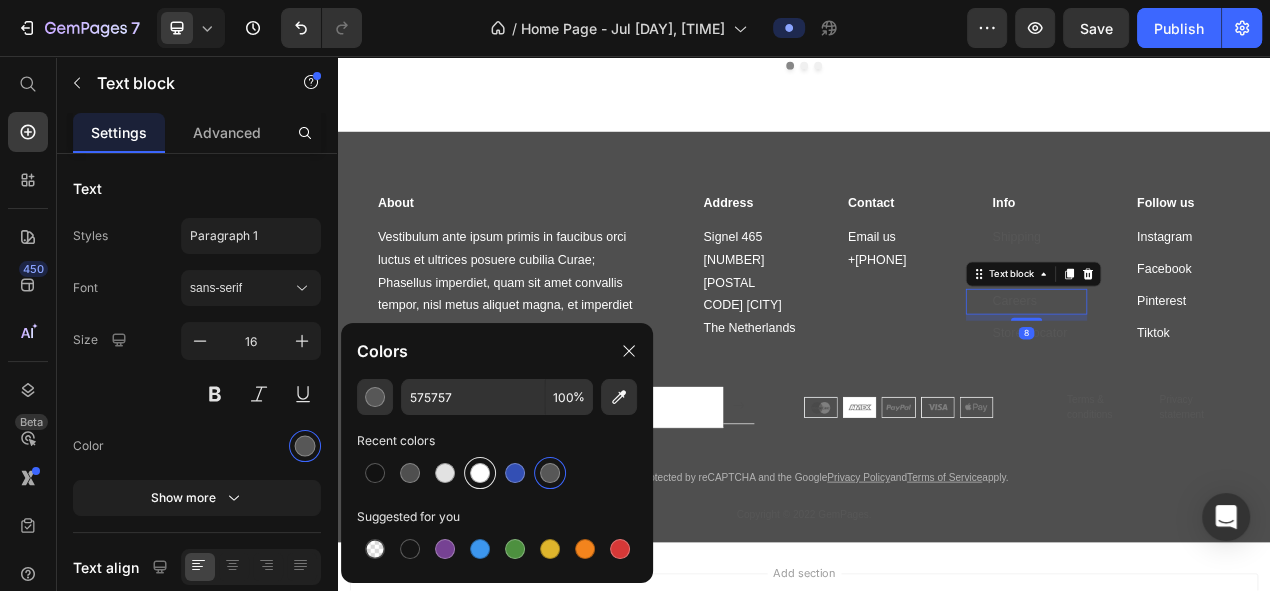 drag, startPoint x: 486, startPoint y: 473, endPoint x: 465, endPoint y: 414, distance: 62.625874 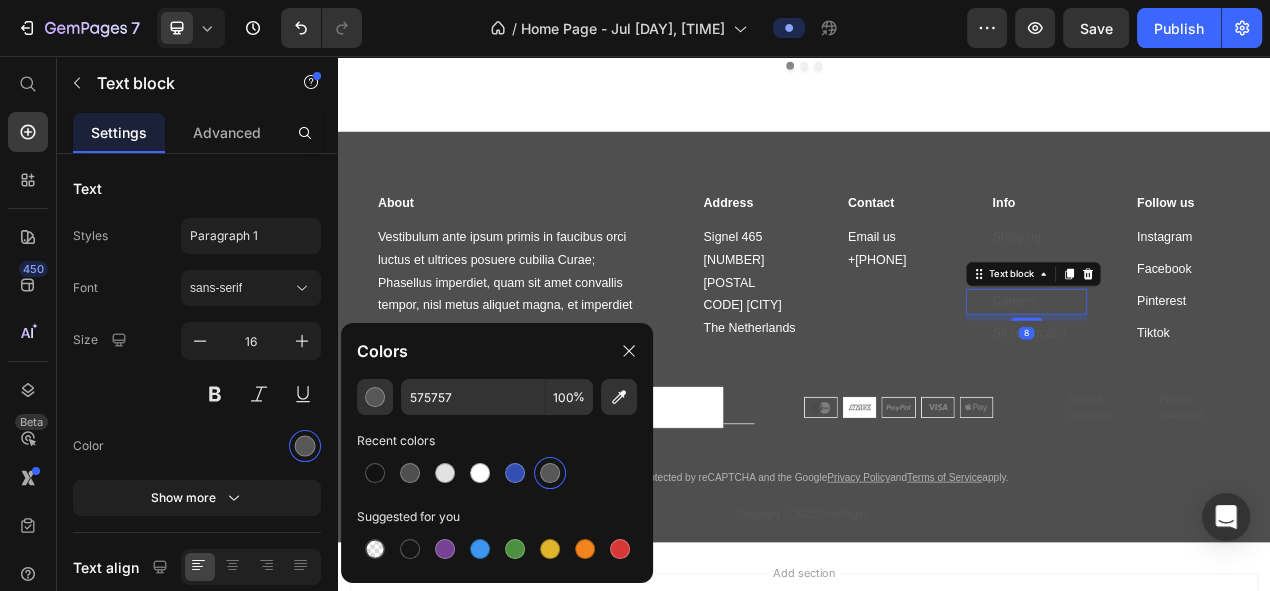 type on "FFFFFF" 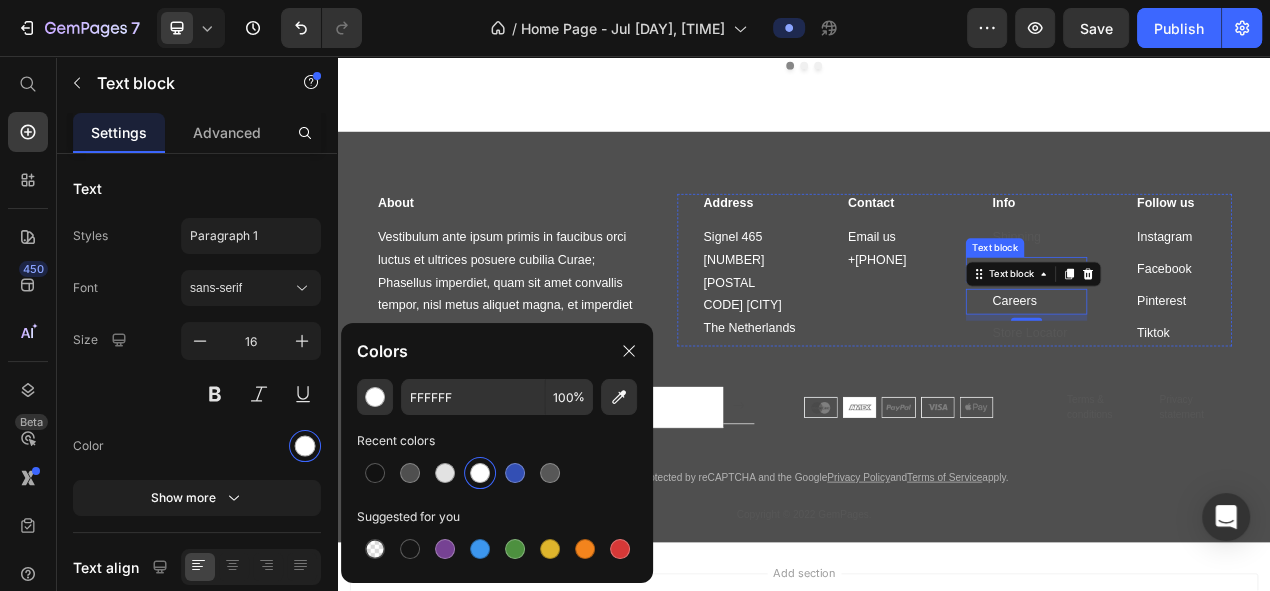 click on "Text block" at bounding box center (1182, 303) 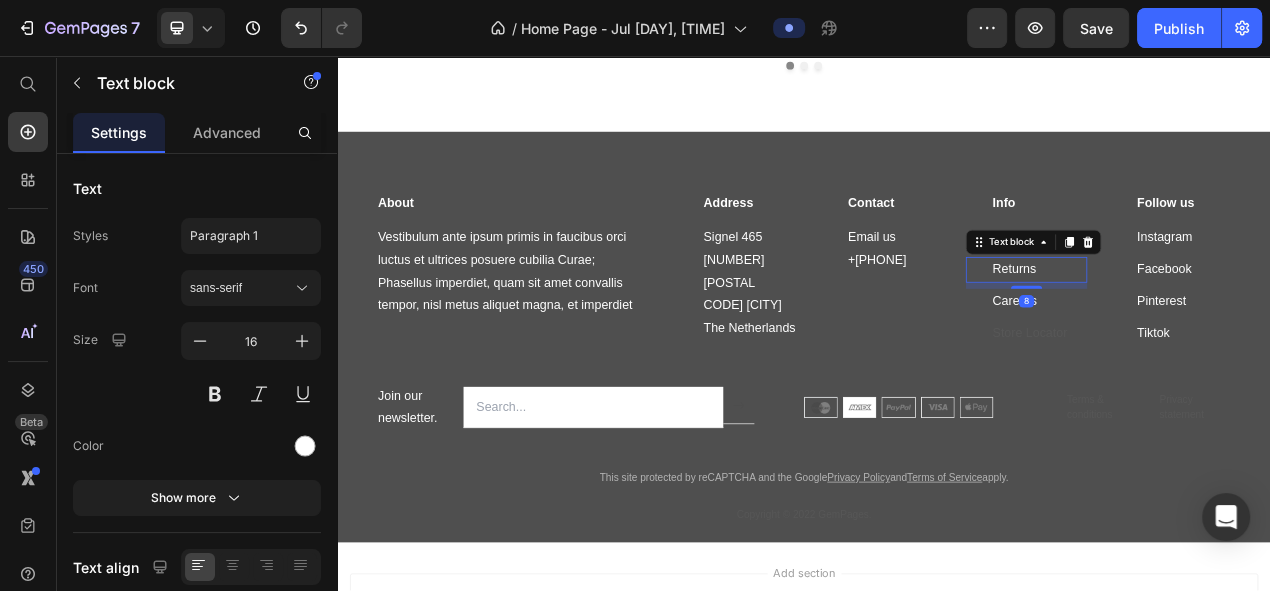 click on "Info Heading Shipping Text block Returns Text block   8 Careers Text block Store Locator Text block" at bounding box center (1223, 332) 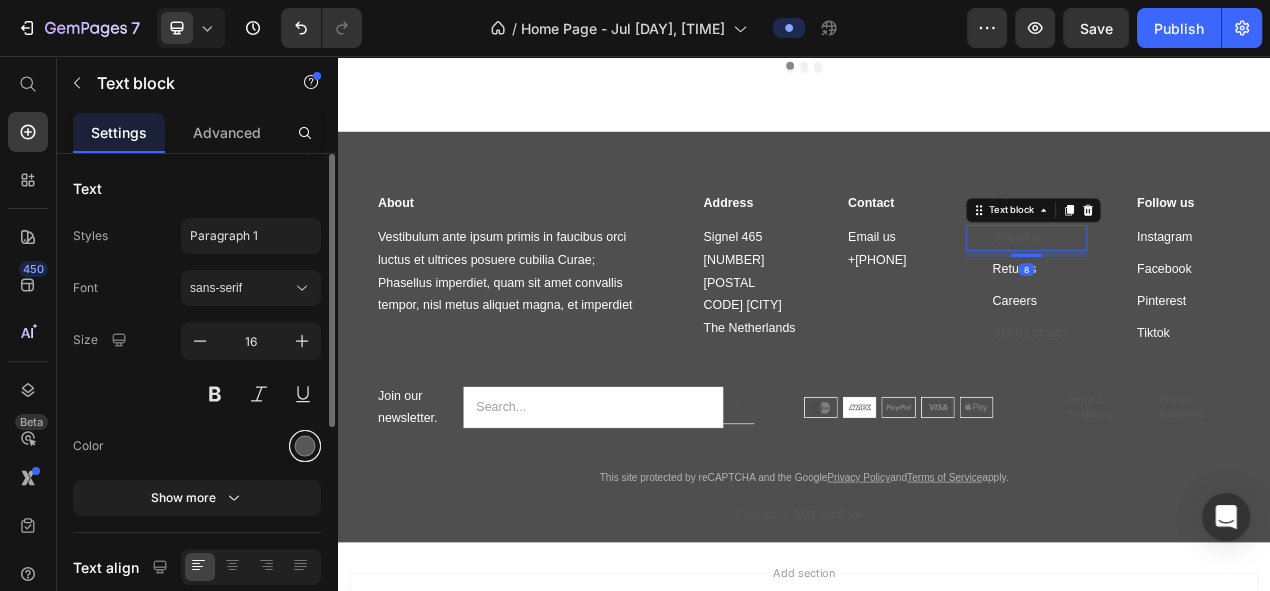 click at bounding box center [305, 446] 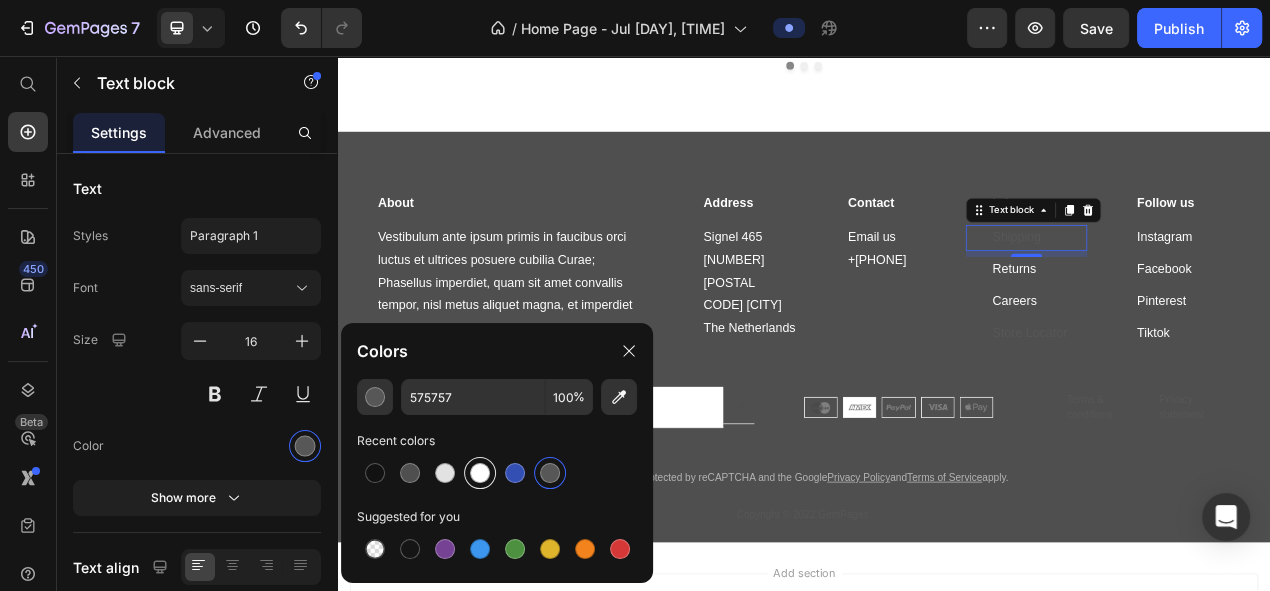 click at bounding box center [480, 473] 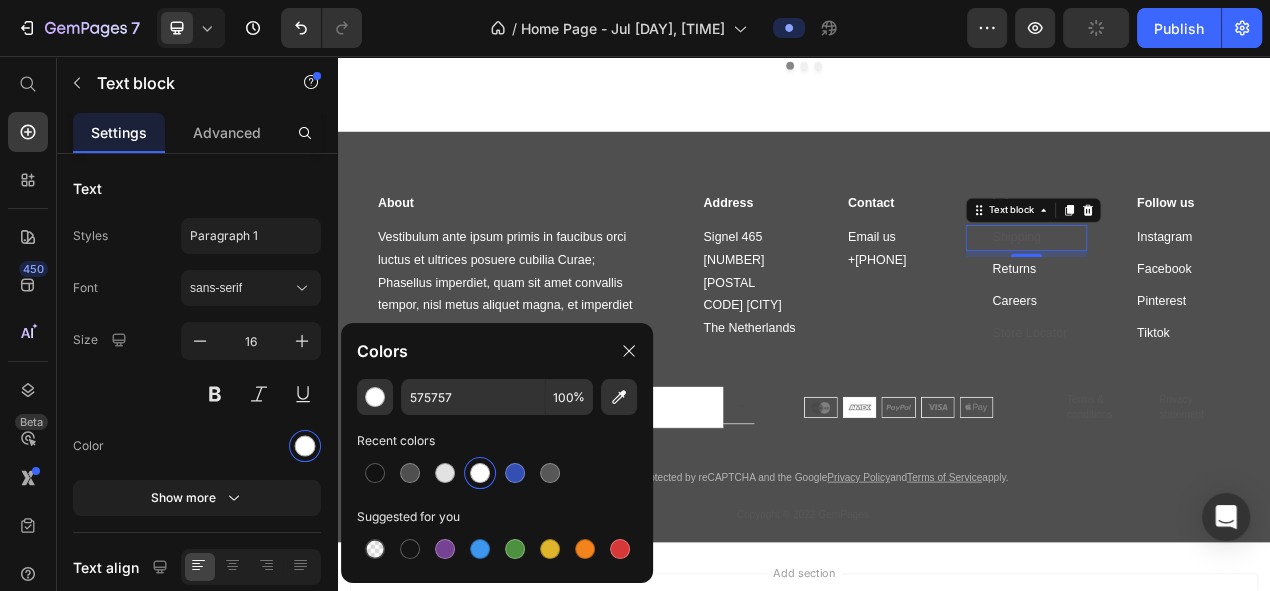 type on "FFFFFF" 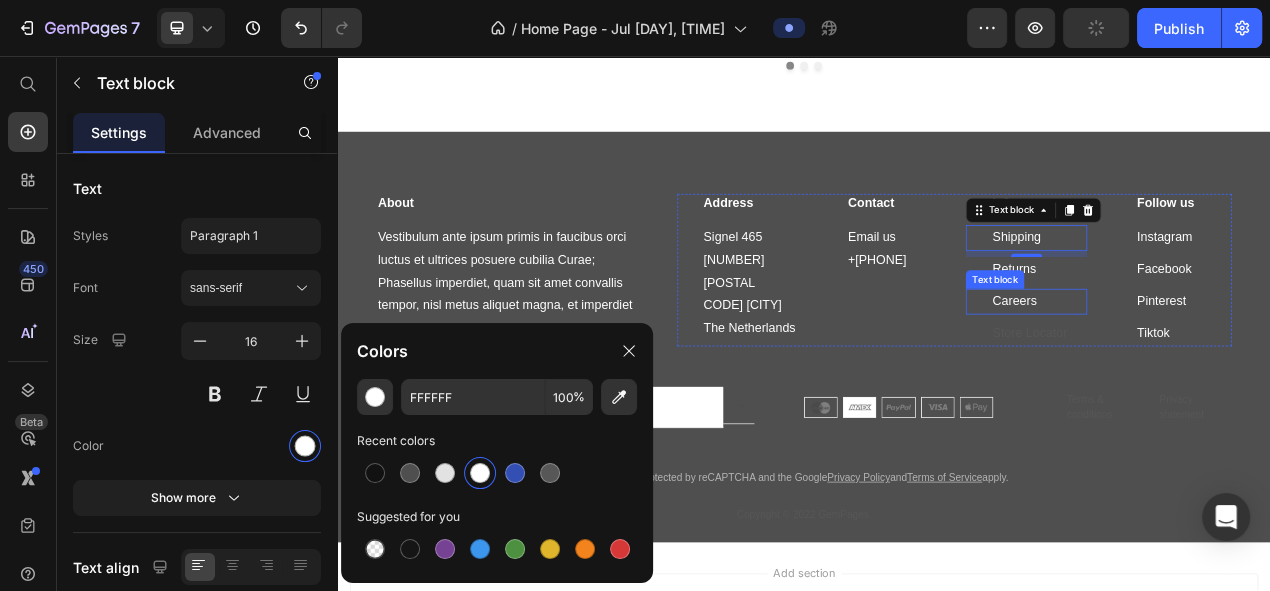 click on "Store Locator" at bounding box center [1239, 413] 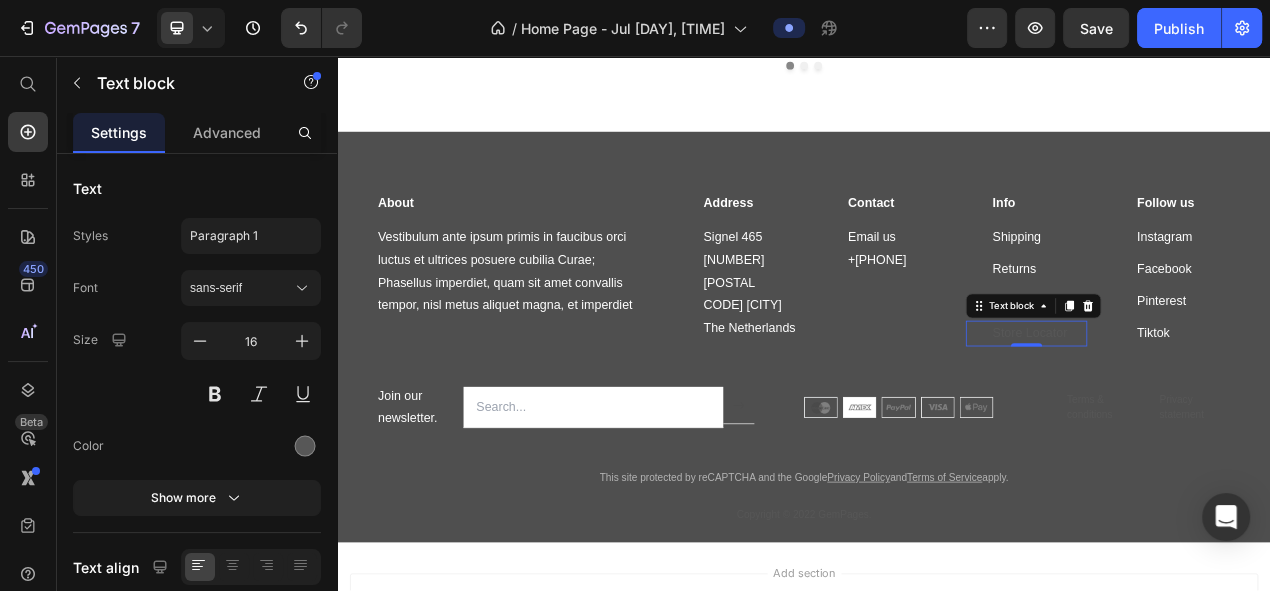 click on "Store Locator" at bounding box center (1227, 412) 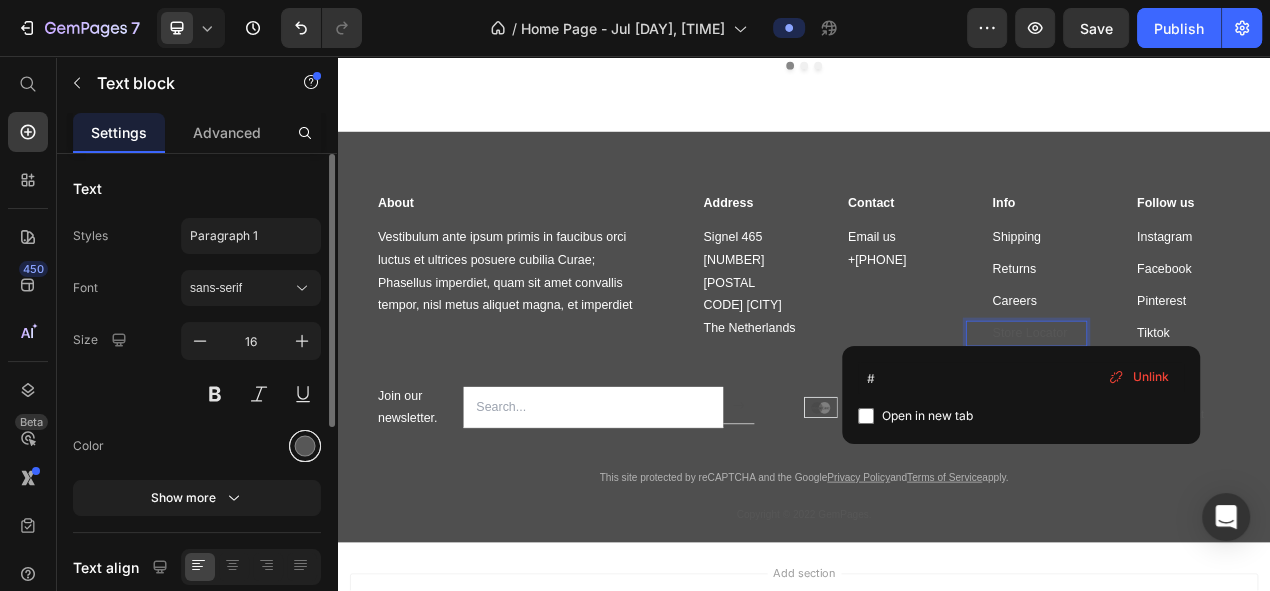 click at bounding box center (305, 446) 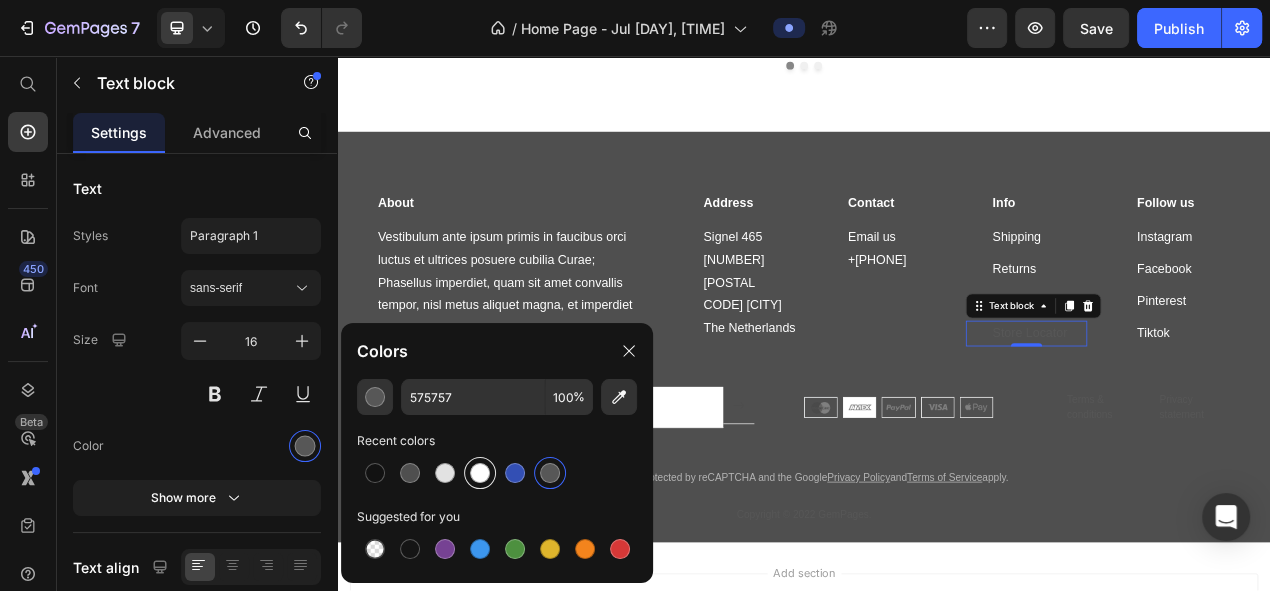 click at bounding box center [480, 473] 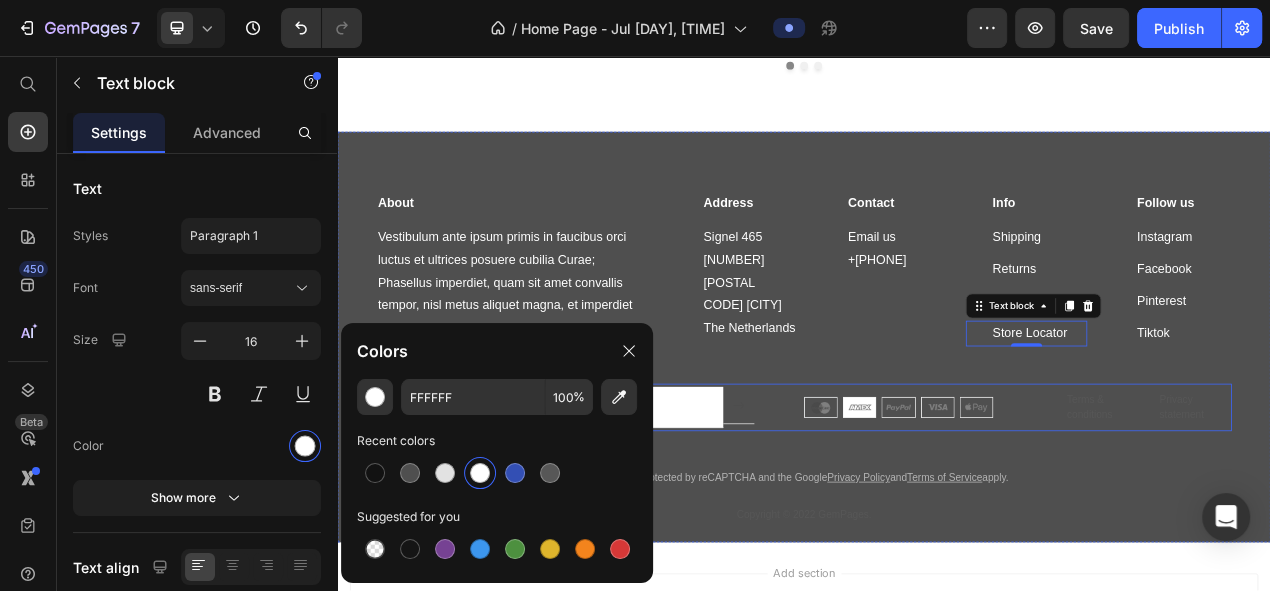 click at bounding box center (1058, 508) 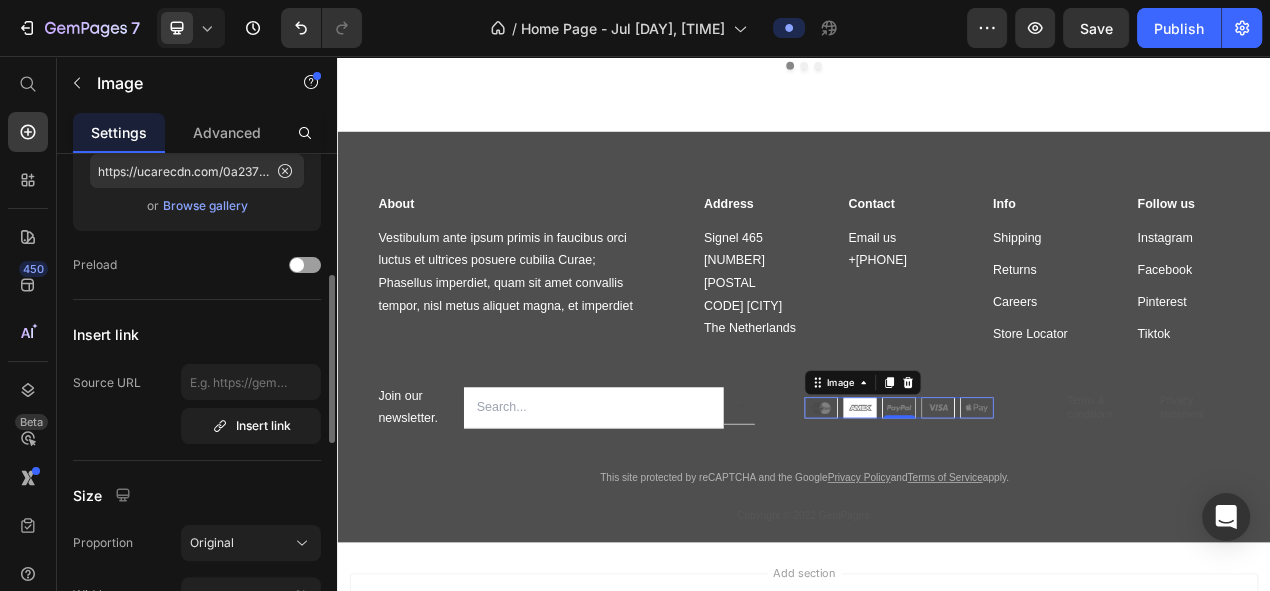 scroll, scrollTop: 360, scrollLeft: 0, axis: vertical 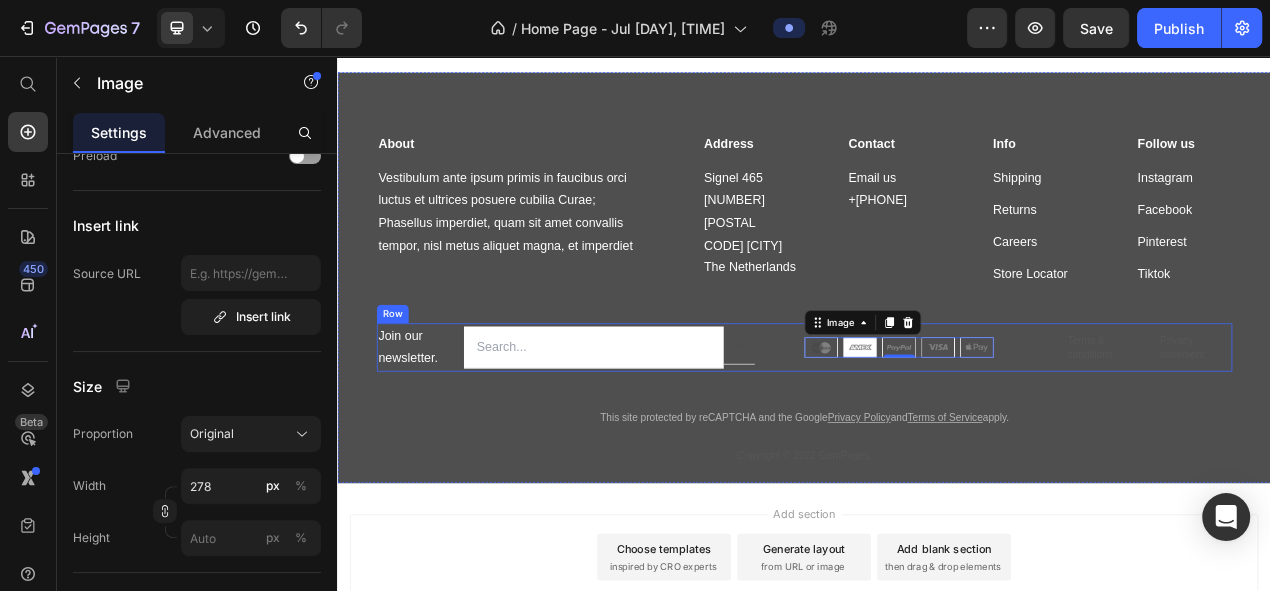 click on "Join our newsletter. Text block Email Field
Submit Button Row Newsletter Row Image   0 Terms & conditions Text block Privacy statement Text block Row Row" at bounding box center (937, 432) 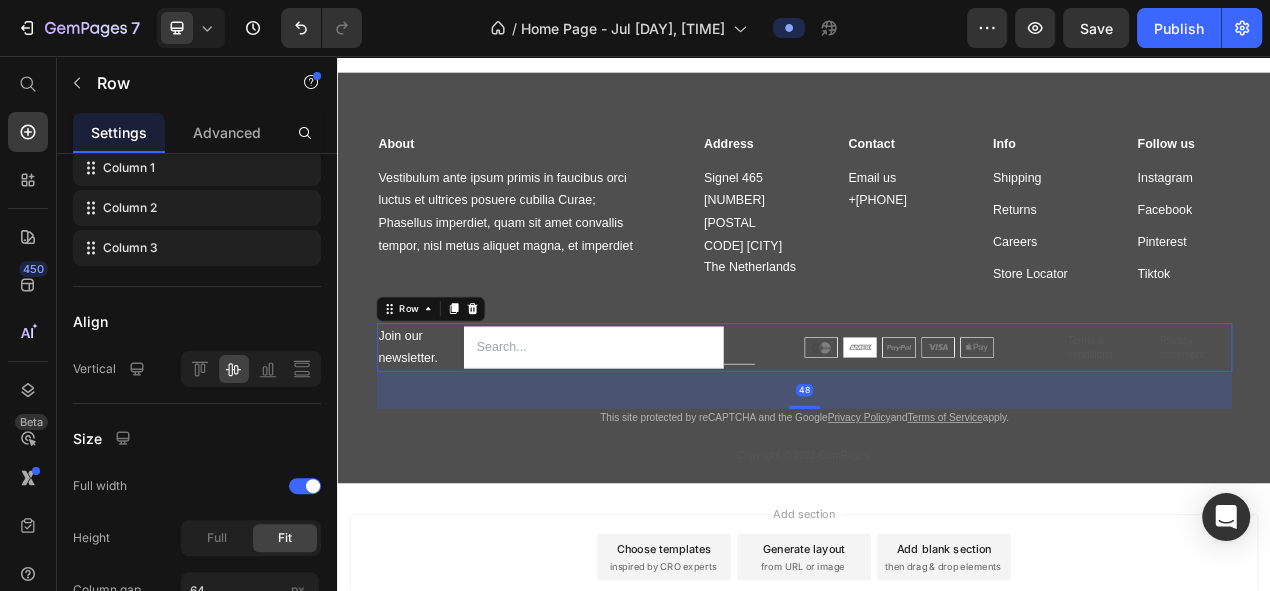 scroll, scrollTop: 0, scrollLeft: 0, axis: both 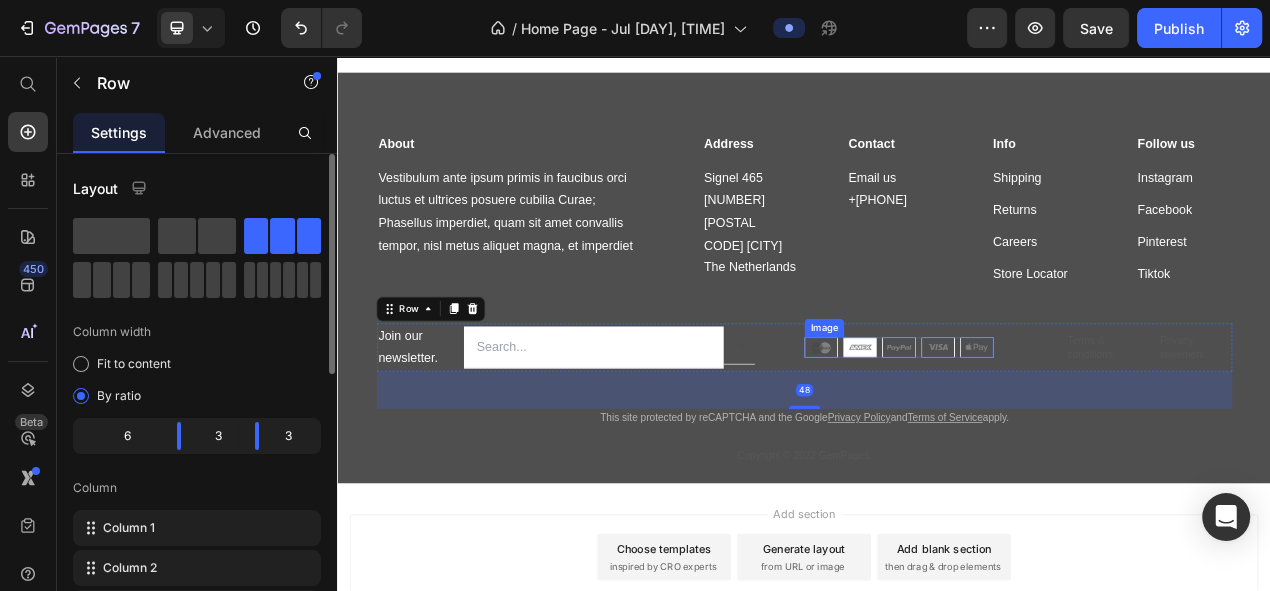 click at bounding box center (1058, 432) 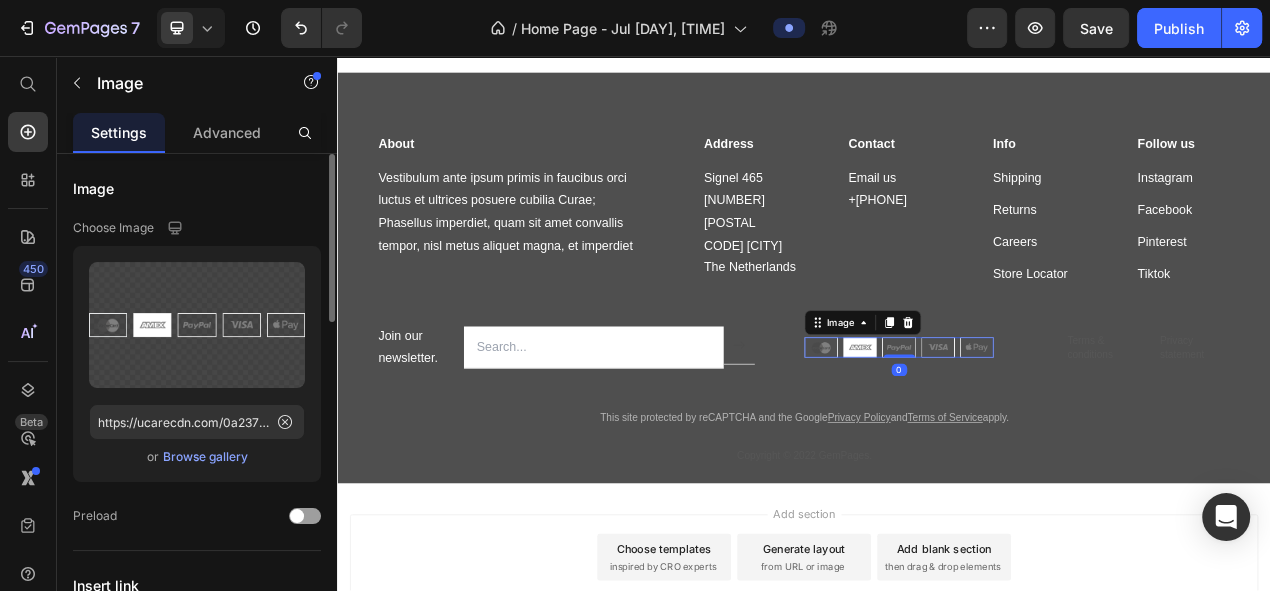 click on "Browse gallery" at bounding box center (205, 457) 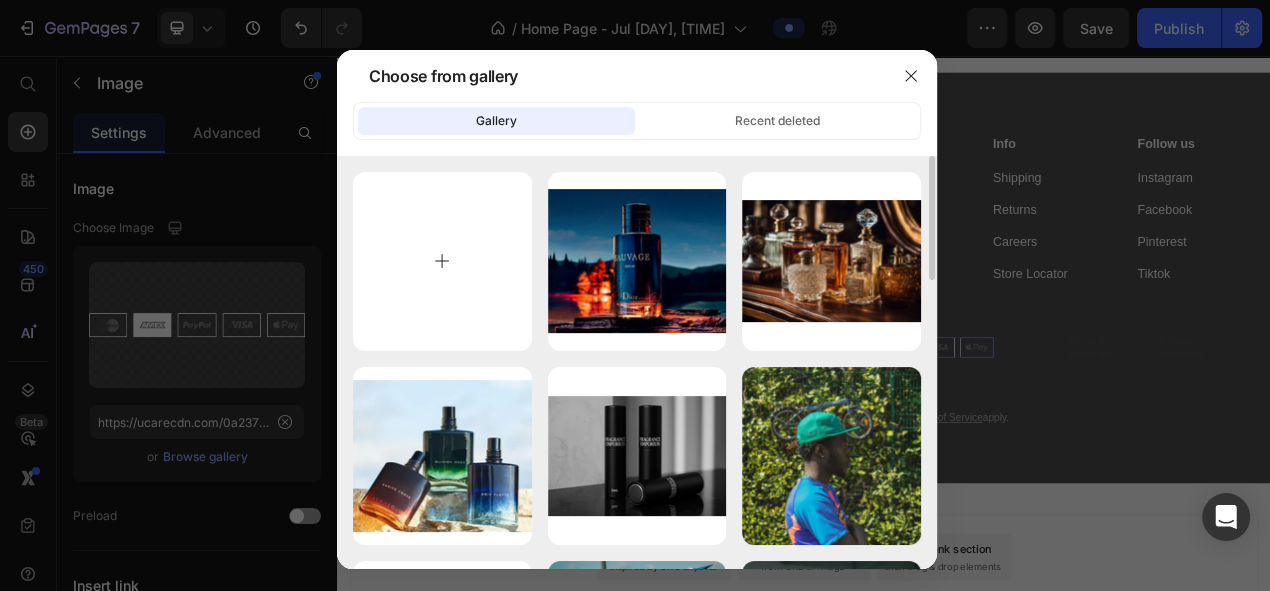 click at bounding box center [442, 261] 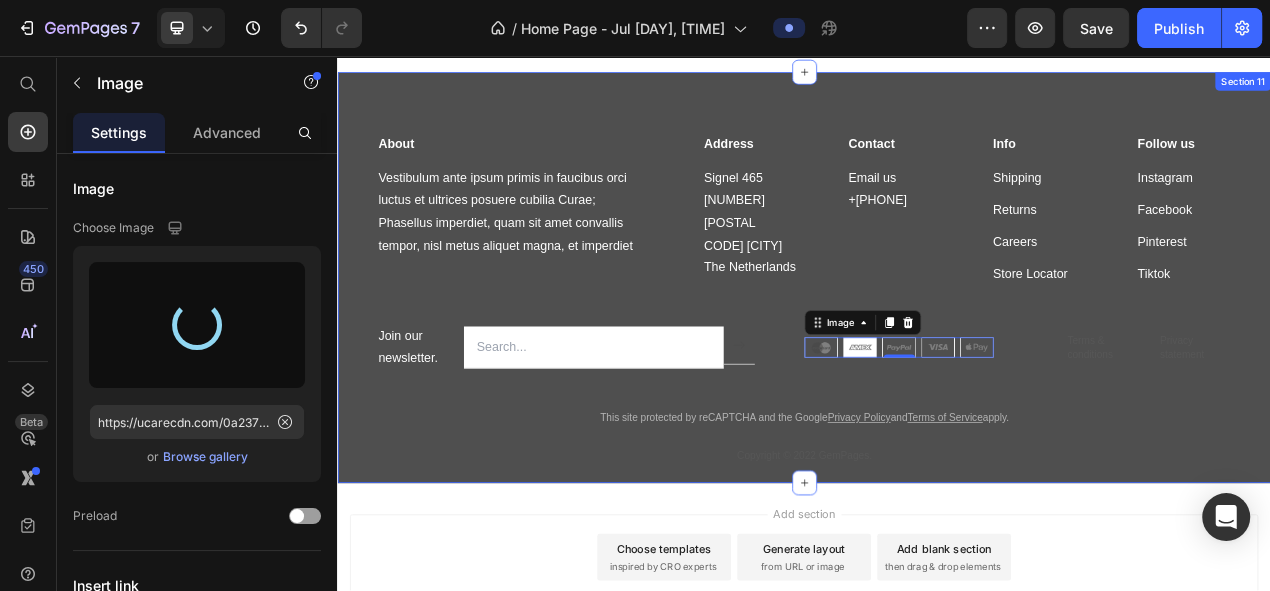 type on "https://cdn.shopify.com/s/files/1/0973/3373/9859/files/gempages_575265604336878418-e292b107-4cc2-4972-837c-c9e8bd2c55ed.png" 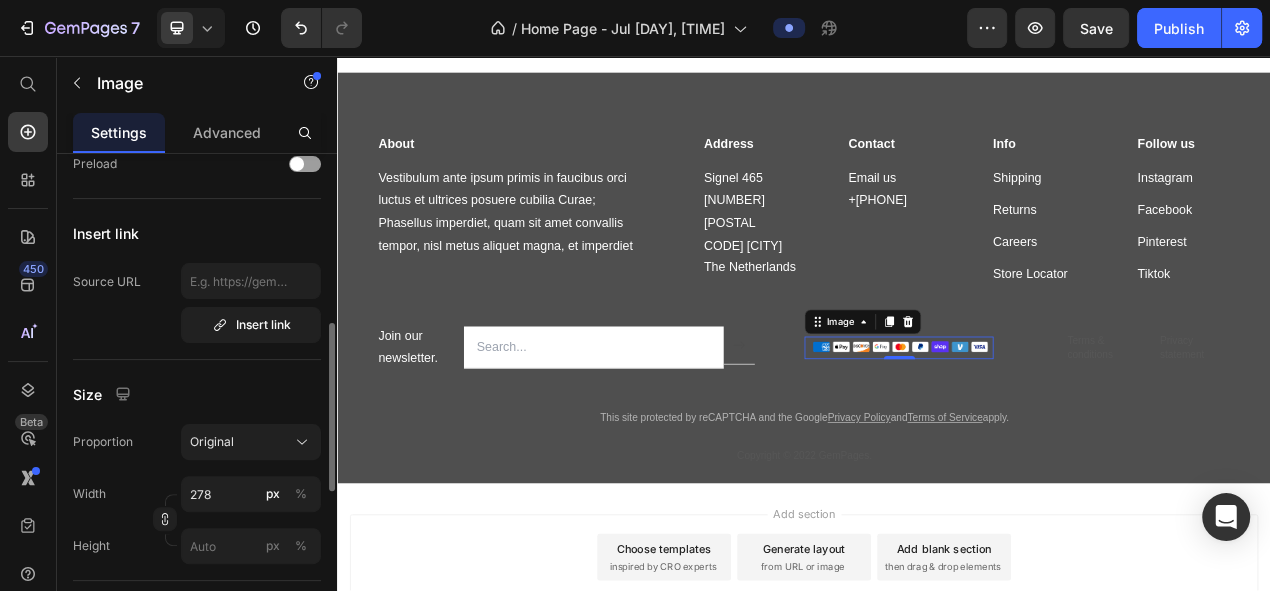 scroll, scrollTop: 389, scrollLeft: 0, axis: vertical 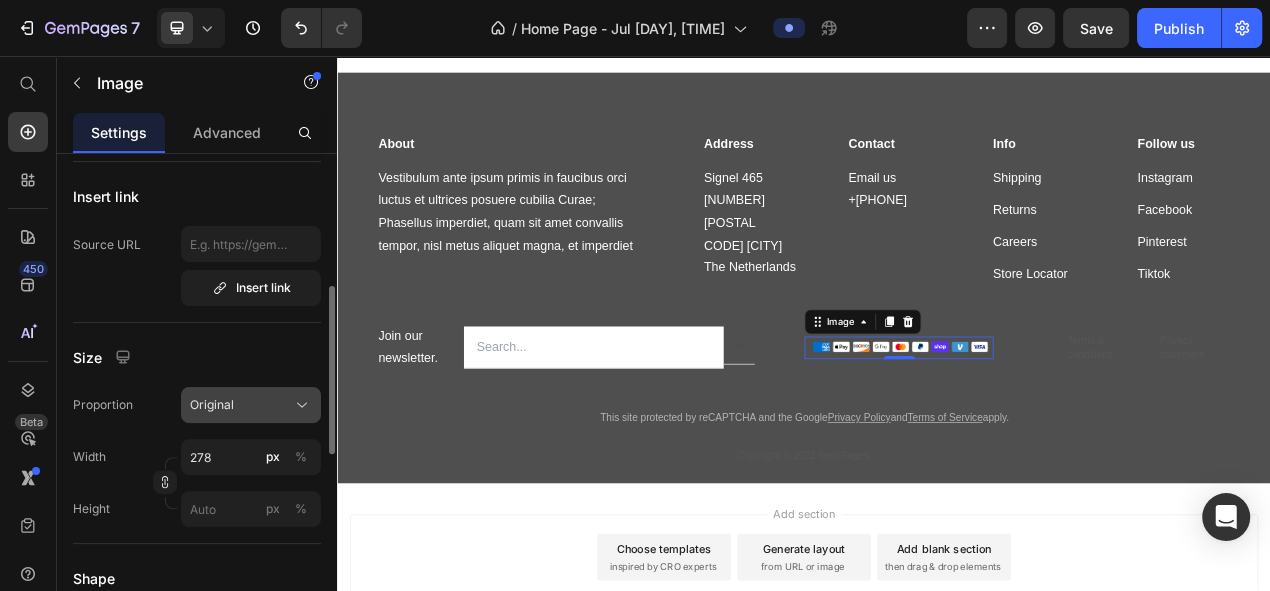 click on "Original" at bounding box center (251, 405) 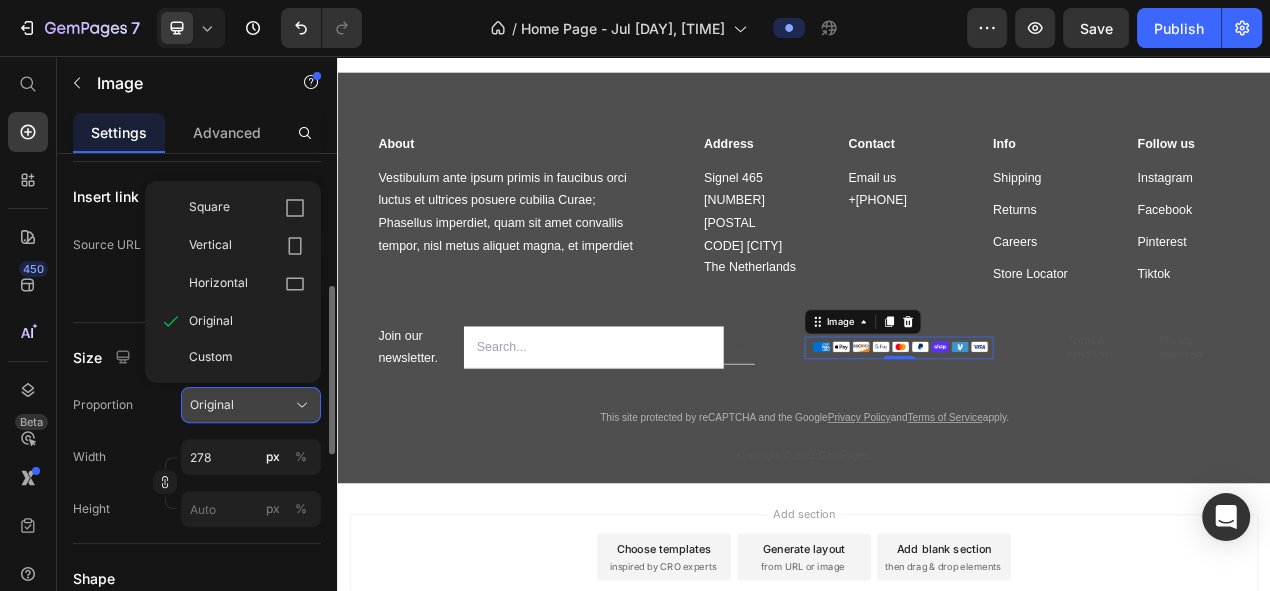 click on "Original" at bounding box center (251, 405) 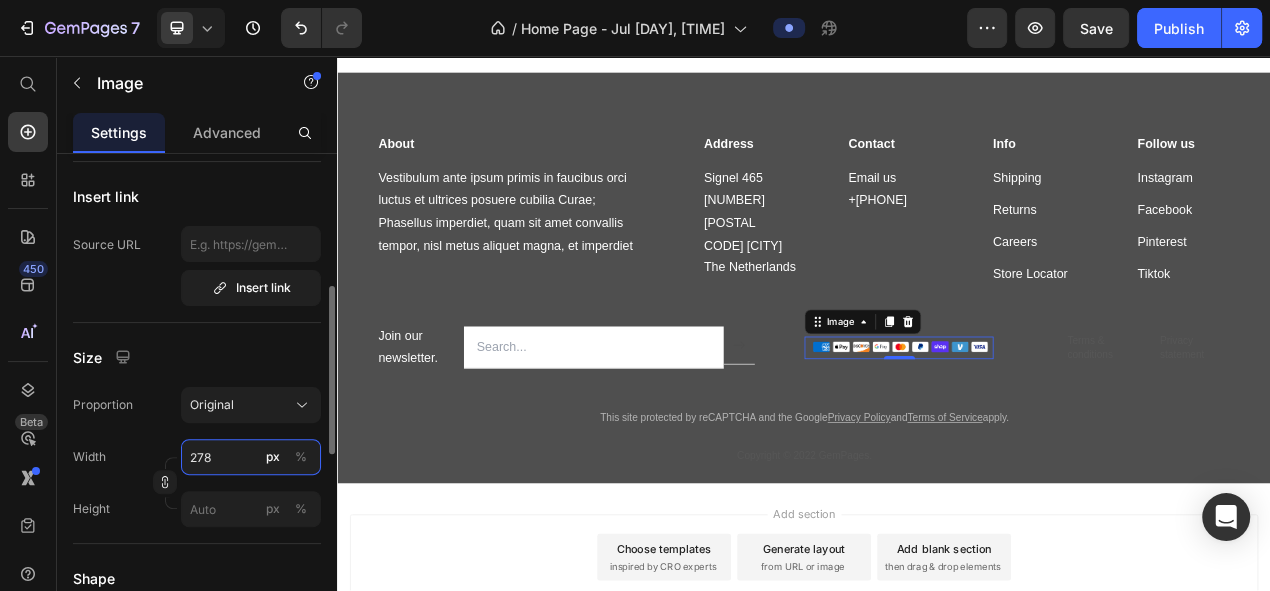 click on "278" at bounding box center [251, 457] 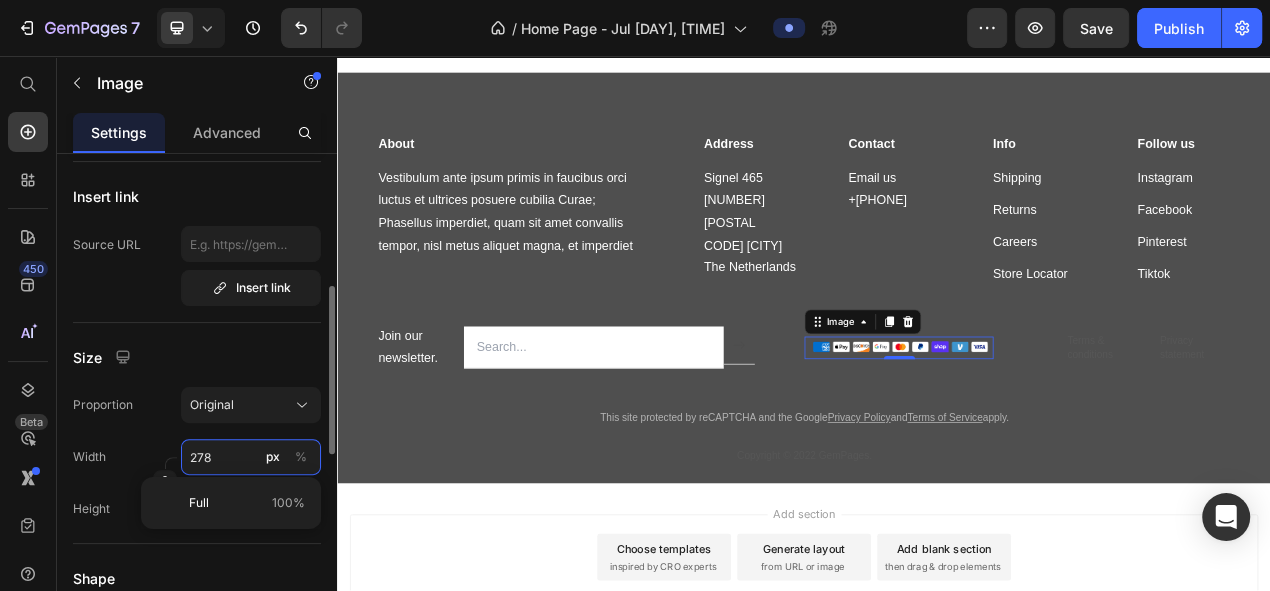 click on "278" at bounding box center (251, 457) 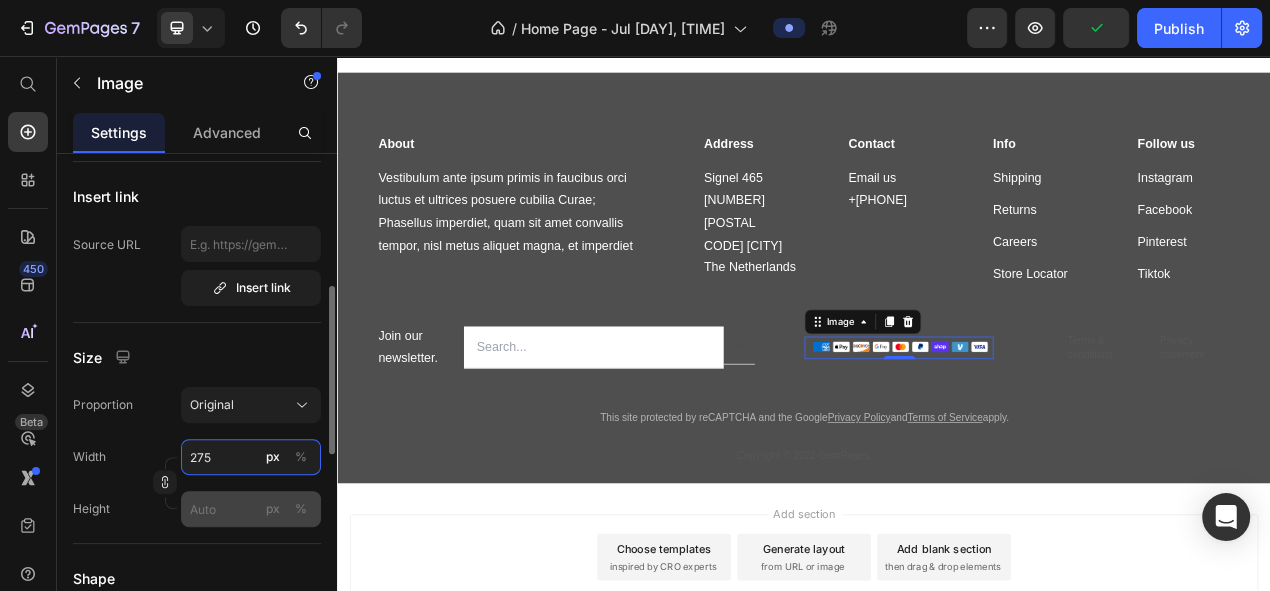 type on "275" 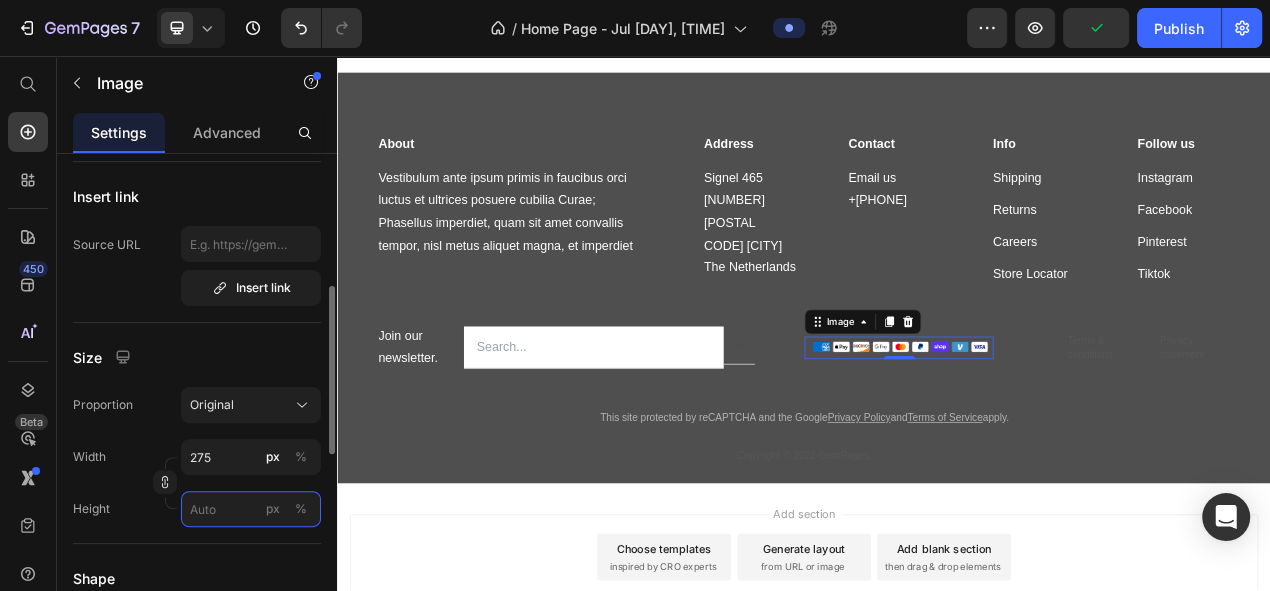 click on "px %" at bounding box center (251, 509) 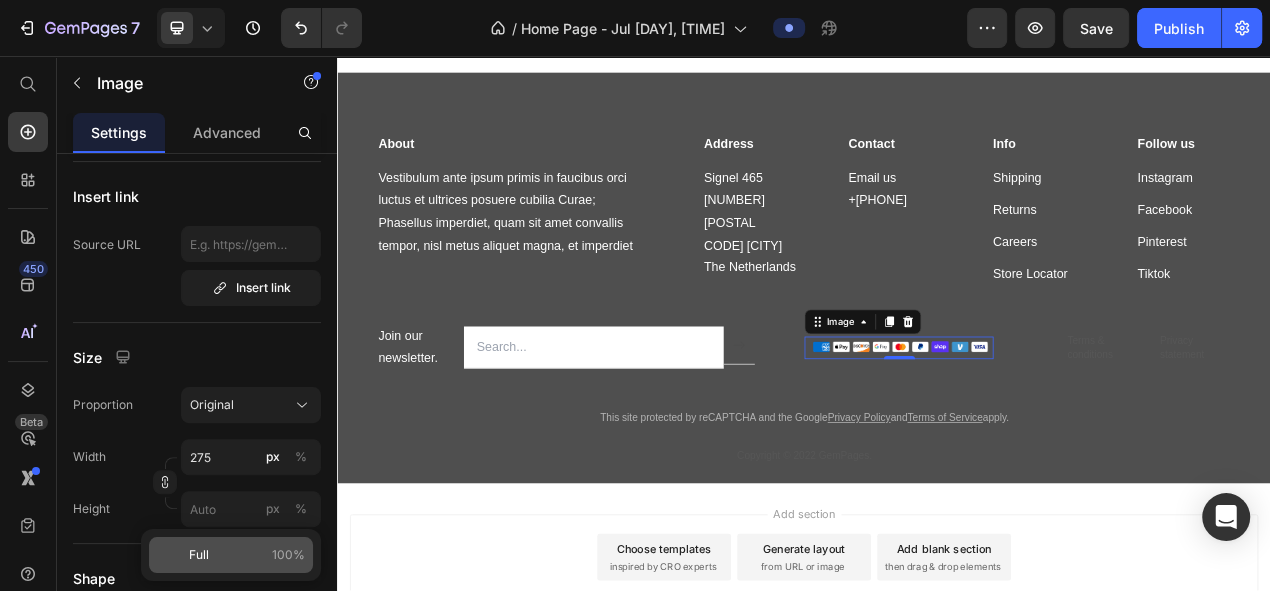 click on "Full 100%" at bounding box center (247, 555) 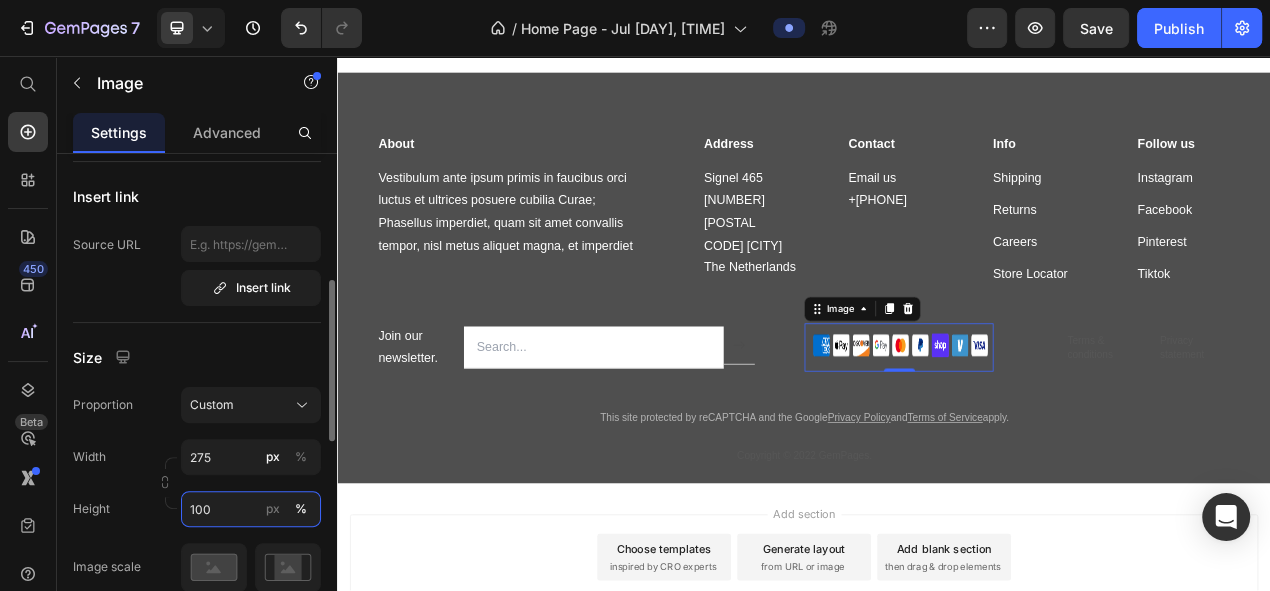 click on "100" at bounding box center [251, 509] 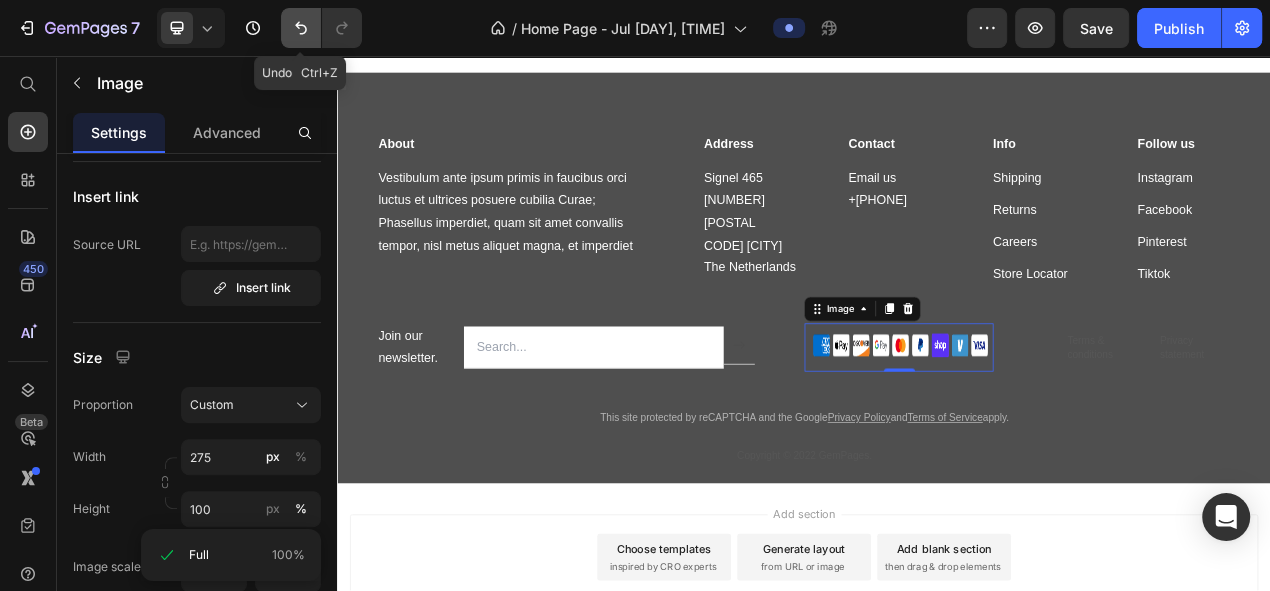 click 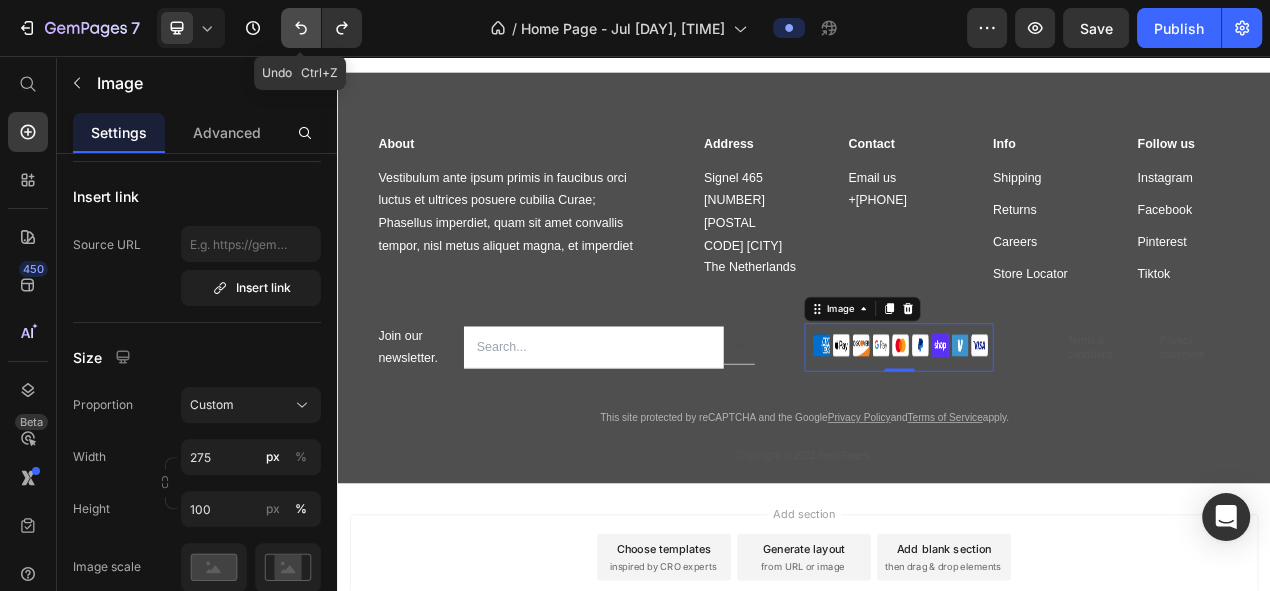click 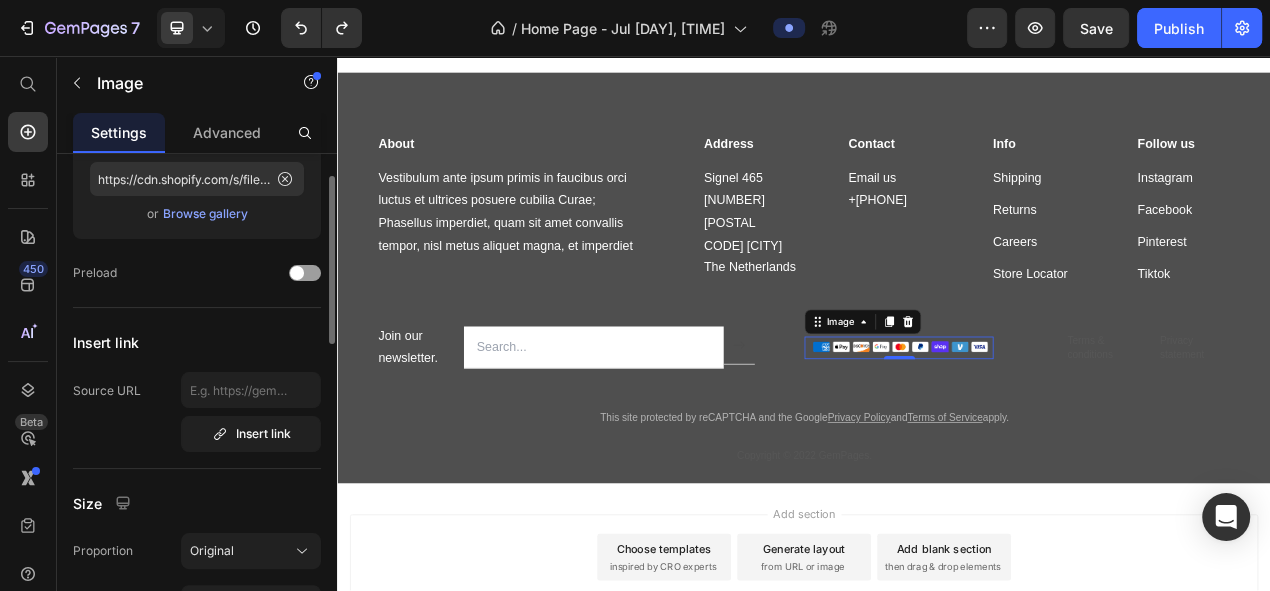 scroll, scrollTop: 68, scrollLeft: 0, axis: vertical 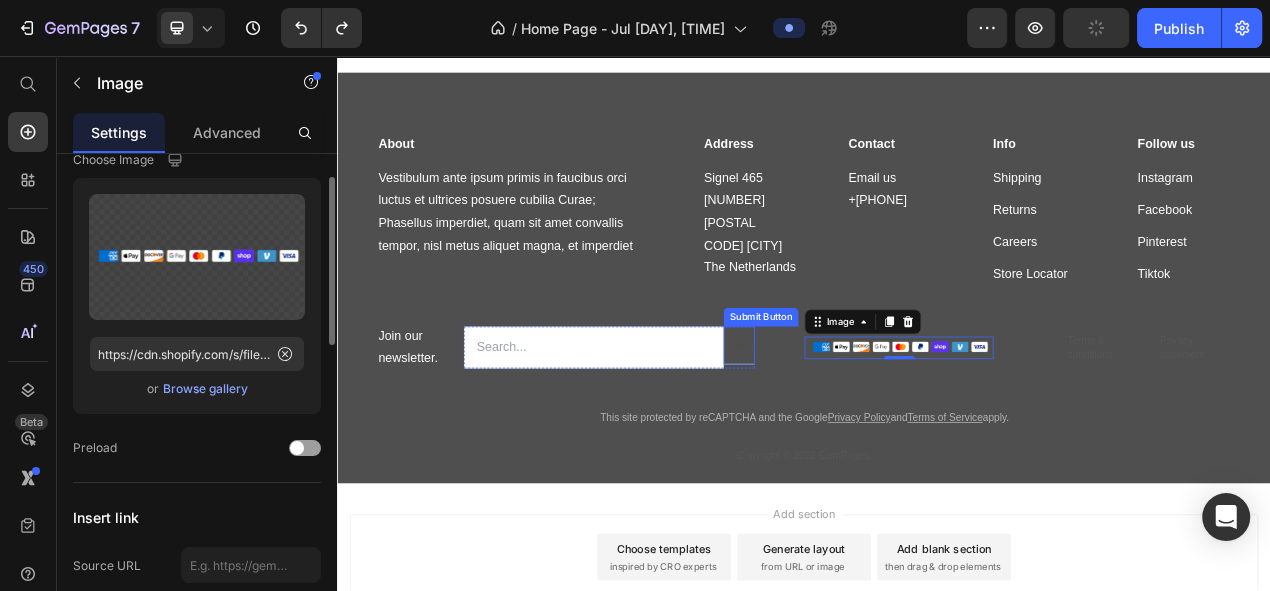 click 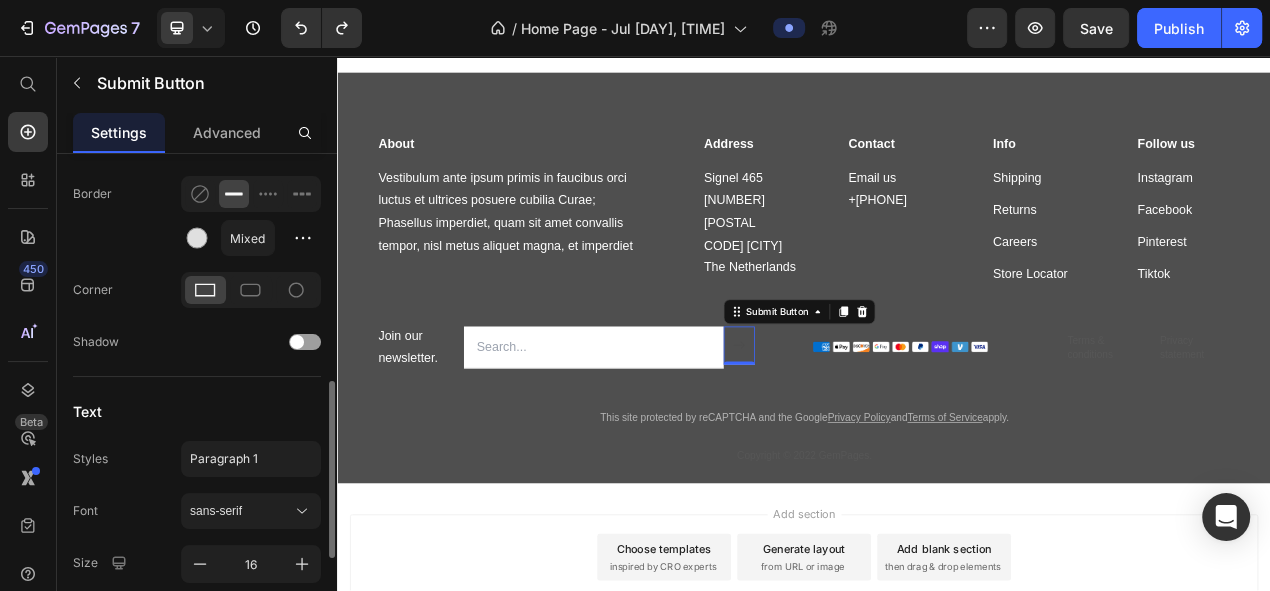 scroll, scrollTop: 448, scrollLeft: 0, axis: vertical 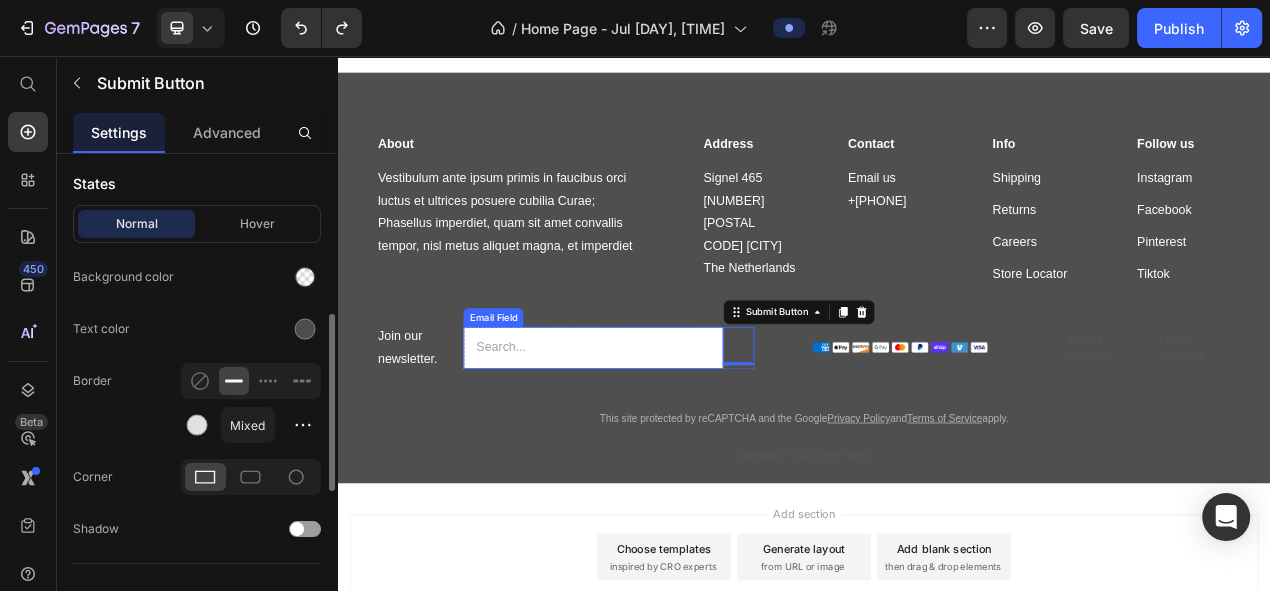 click at bounding box center [666, 432] 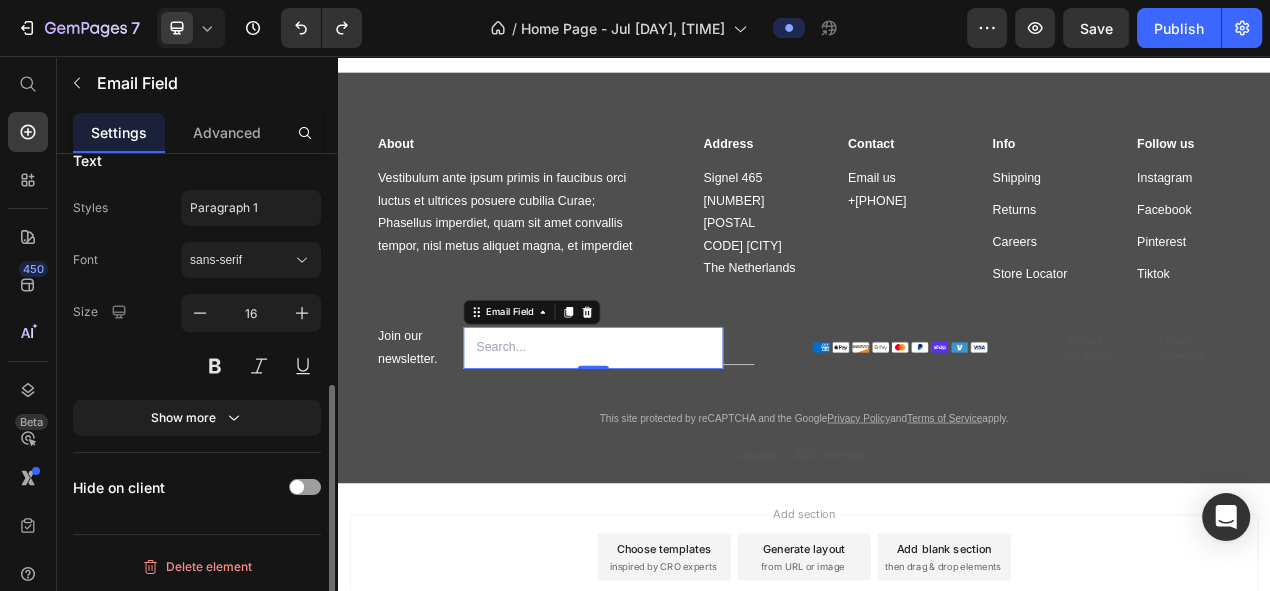 scroll, scrollTop: 0, scrollLeft: 0, axis: both 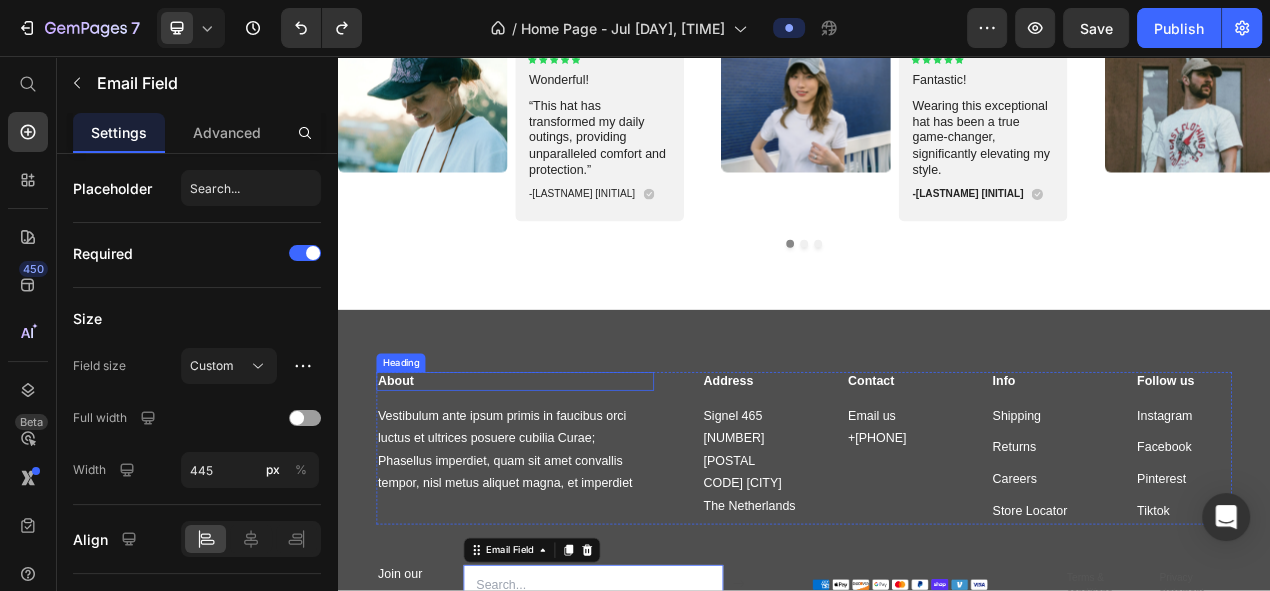 click on "About" at bounding box center (565, 475) 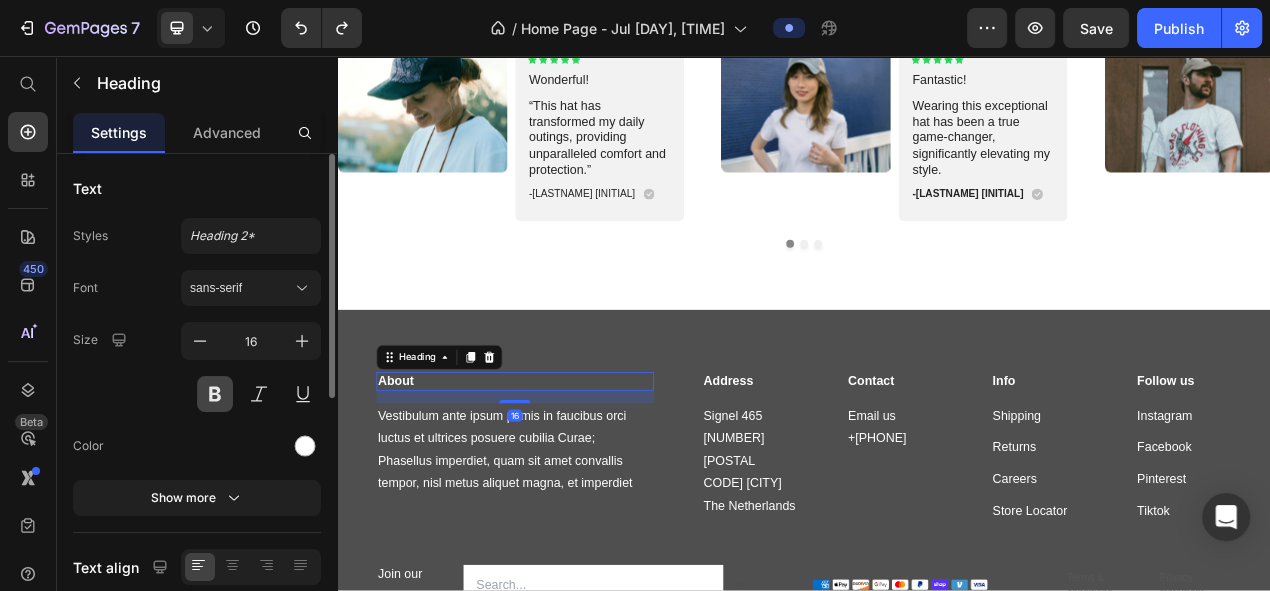 click at bounding box center (215, 394) 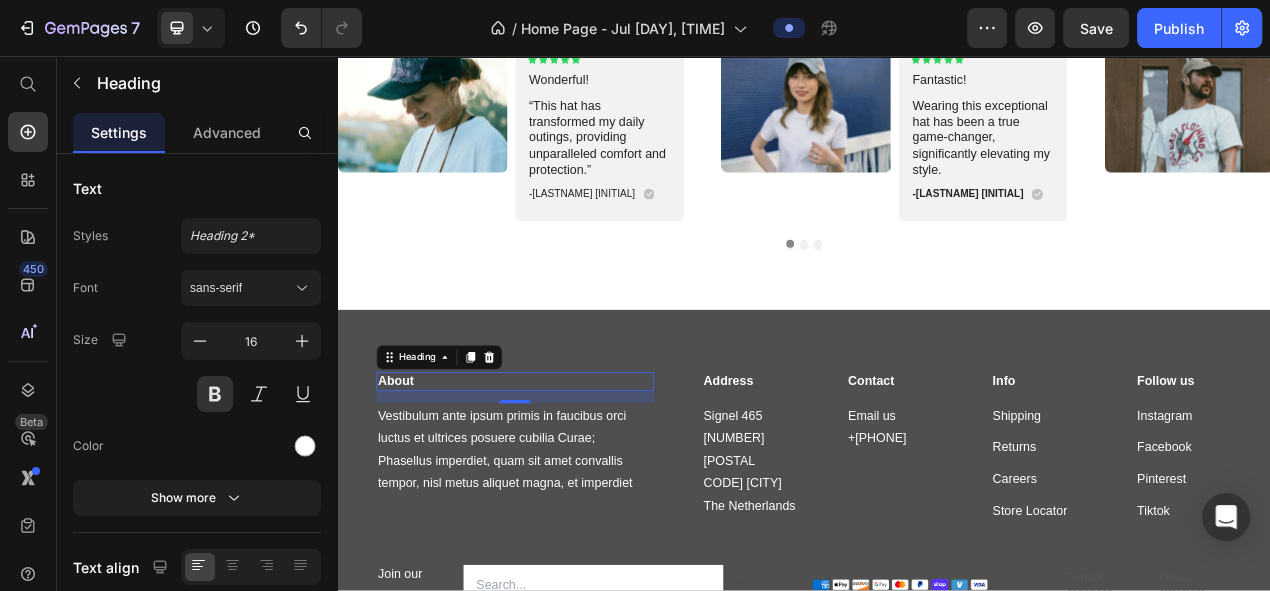 click on "About" at bounding box center (565, 475) 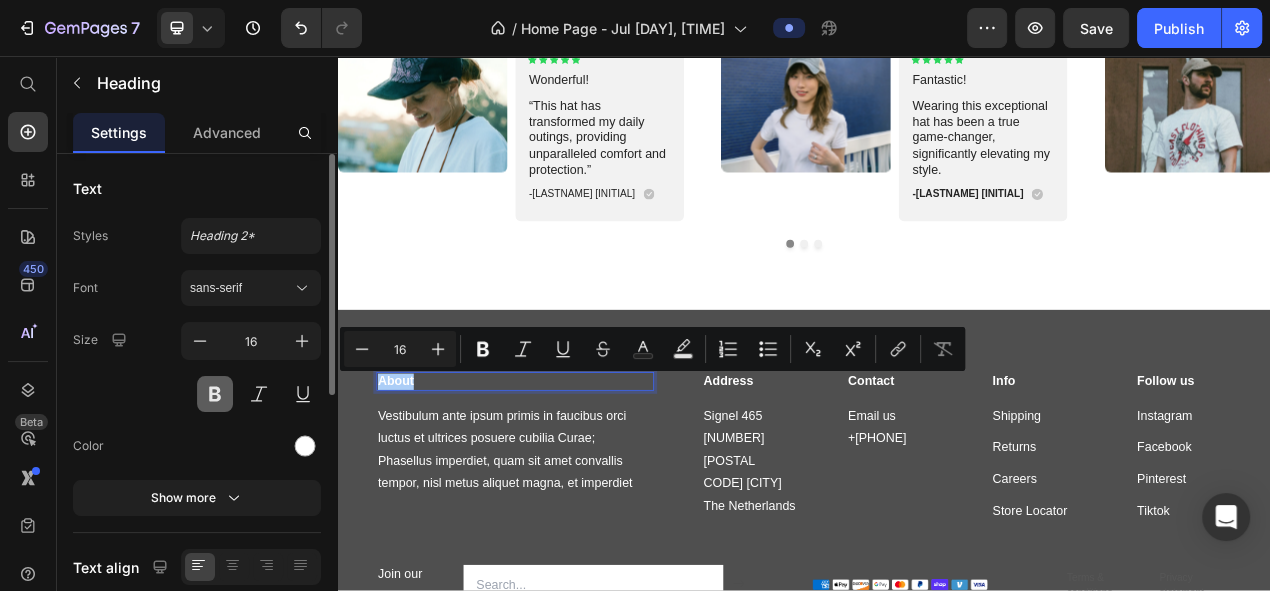 click at bounding box center [215, 394] 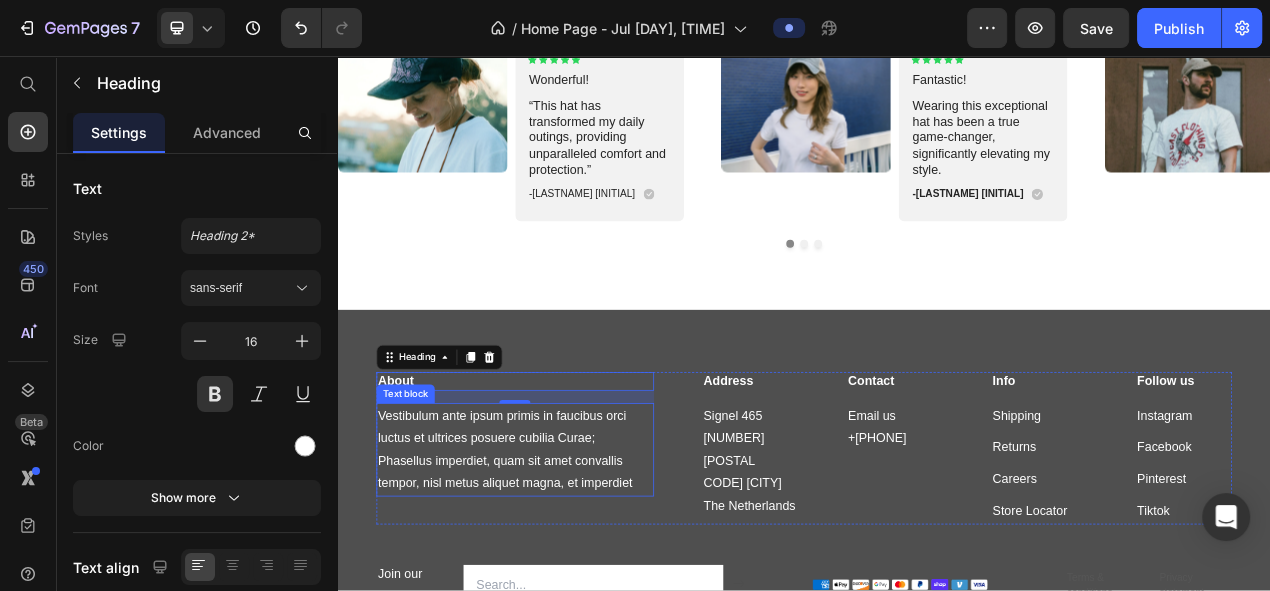 click on "Vestibulum ante ipsum primis in faucibus orci luctus et ultrices posuere cubilia Curae; Phasellus imperdiet, quam sit amet convallis tempor, nisl metus aliquet magna, et imperdiet" at bounding box center [565, 562] 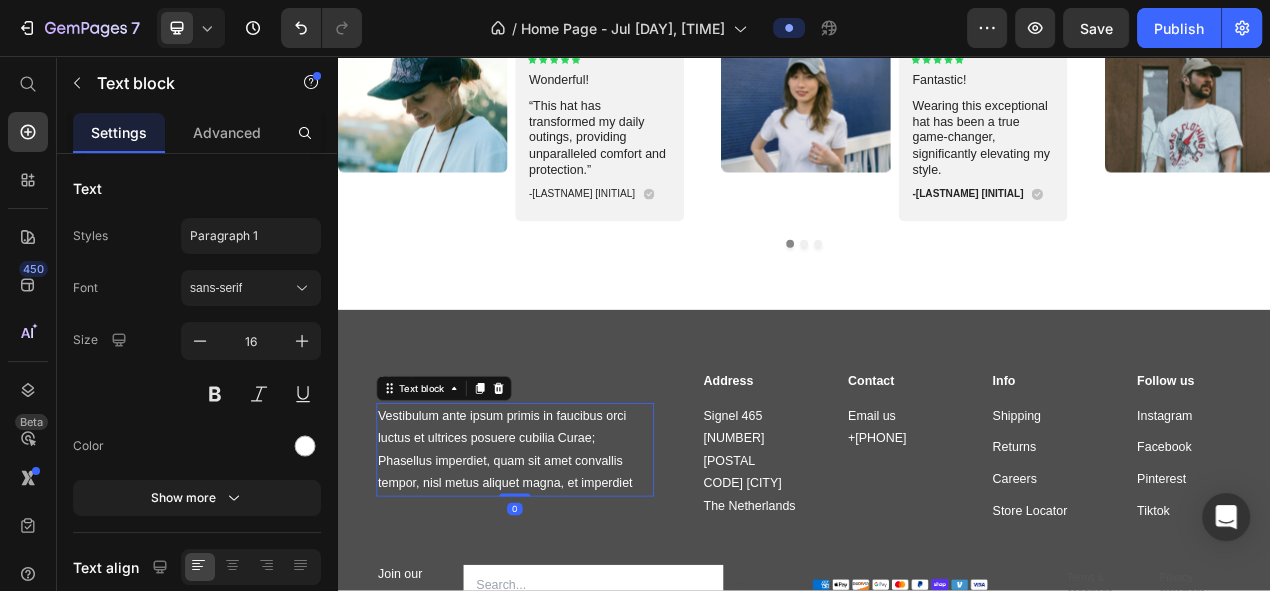 click on "Vestibulum ante ipsum primis in faucibus orci luctus et ultrices posuere cubilia Curae; Phasellus imperdiet, quam sit amet convallis tempor, nisl metus aliquet magna, et imperdiet" at bounding box center (565, 562) 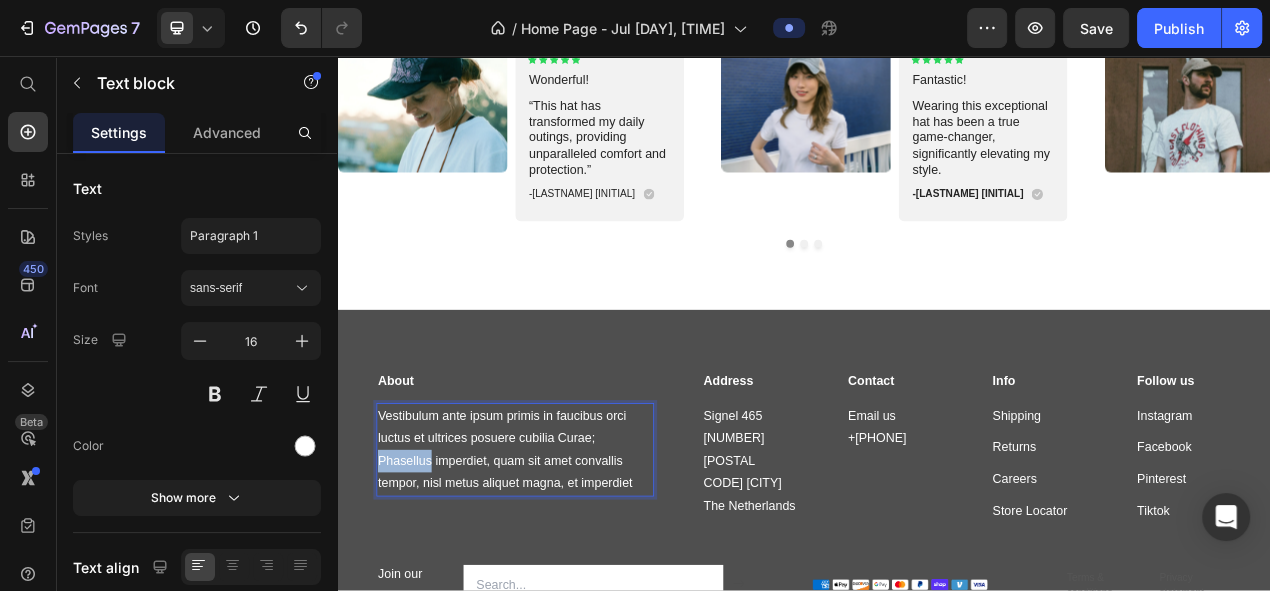 click on "Vestibulum ante ipsum primis in faucibus orci luctus et ultrices posuere cubilia Curae; Phasellus imperdiet, quam sit amet convallis tempor, nisl metus aliquet magna, et imperdiet" at bounding box center (565, 562) 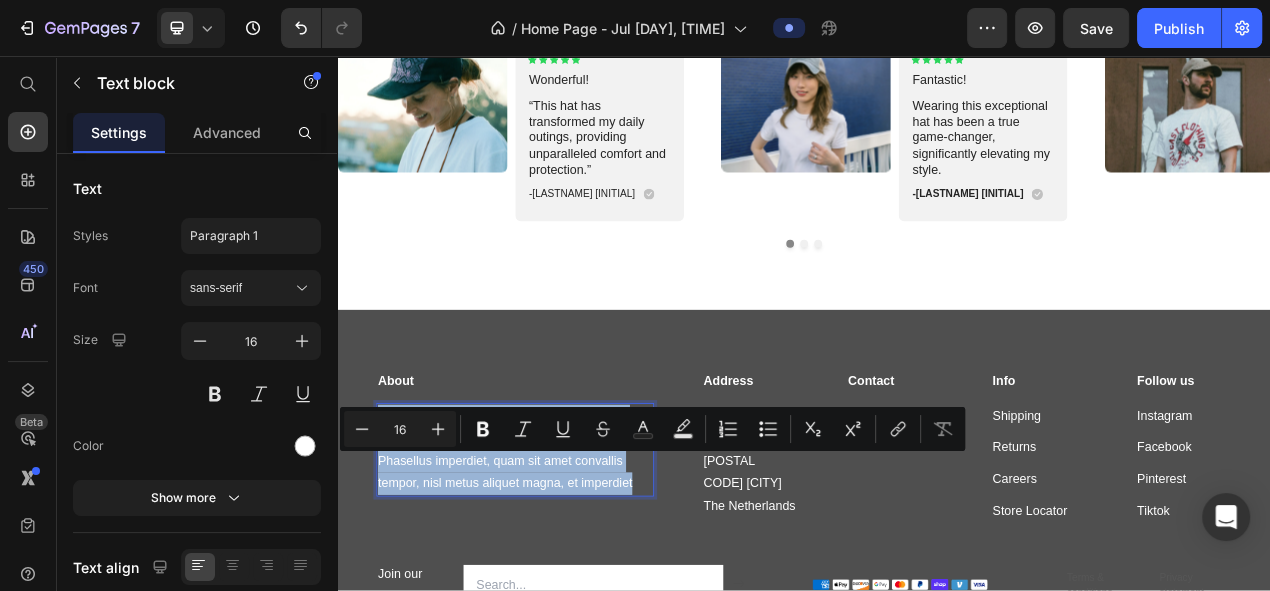 click on "Vestibulum ante ipsum primis in faucibus orci luctus et ultrices posuere cubilia Curae; Phasellus imperdiet, quam sit amet convallis tempor, nisl metus aliquet magna, et imperdiet" at bounding box center [565, 562] 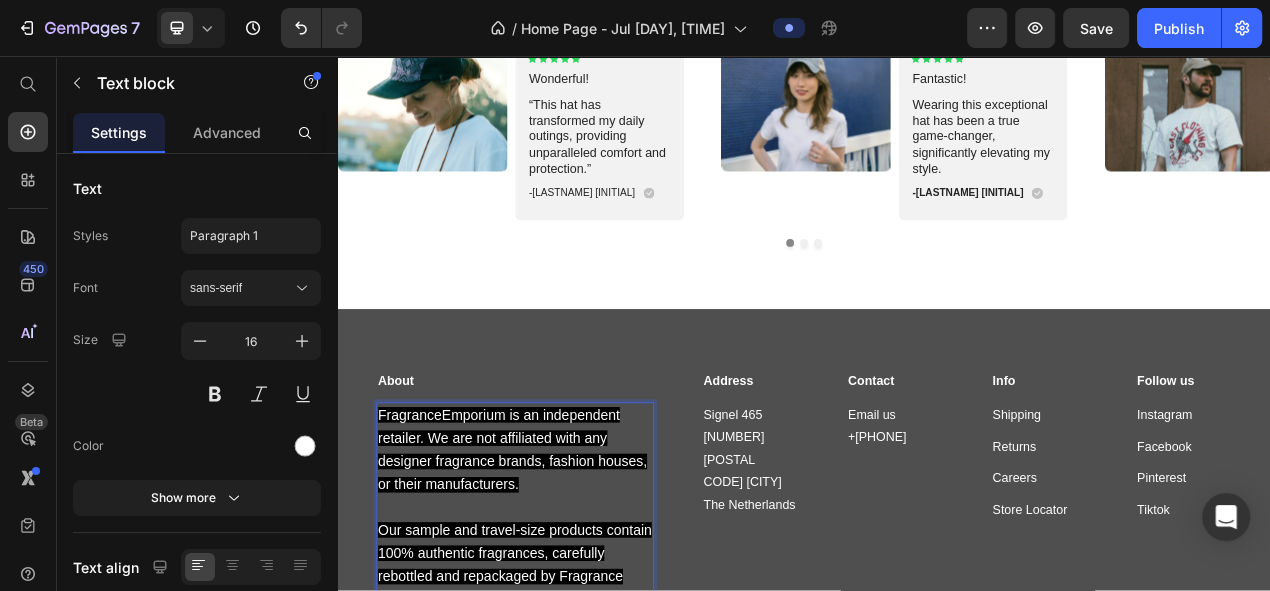 scroll, scrollTop: 5315, scrollLeft: 0, axis: vertical 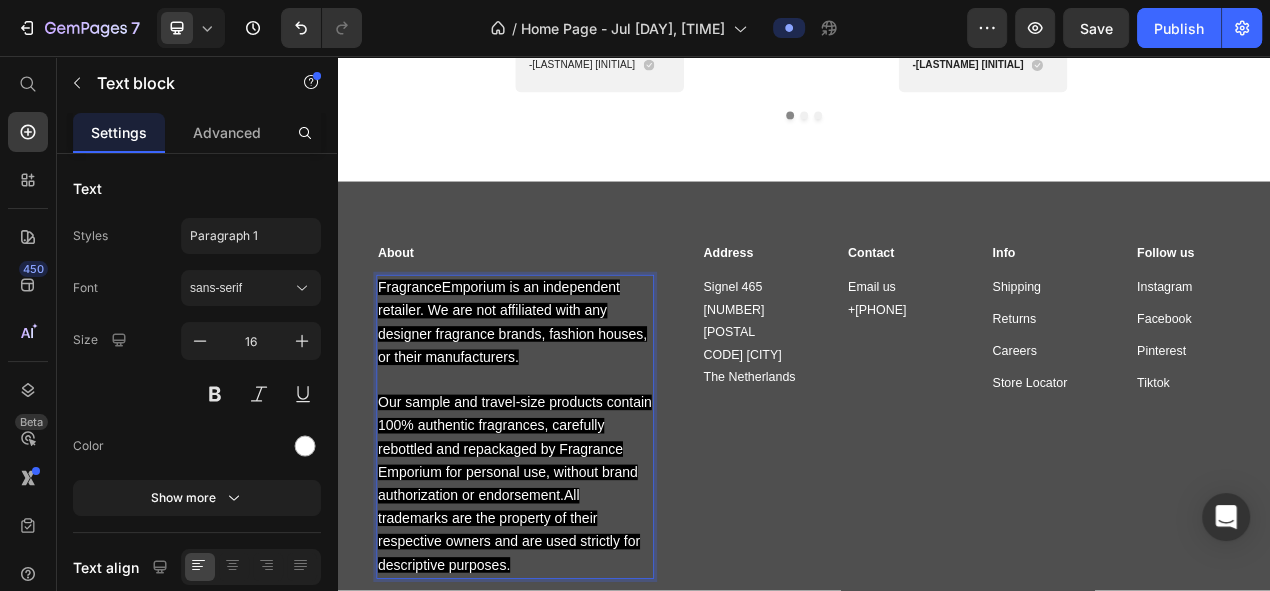 click on "Our sample and travel-size products contain 100% authentic fragrances, carefully rebottled and repackaged by Fragrance Emporium for personal use, without brand authorization or endorsement.All trademarks are the property of their respective owners and are used strictly for descriptive purposes." at bounding box center (565, 606) 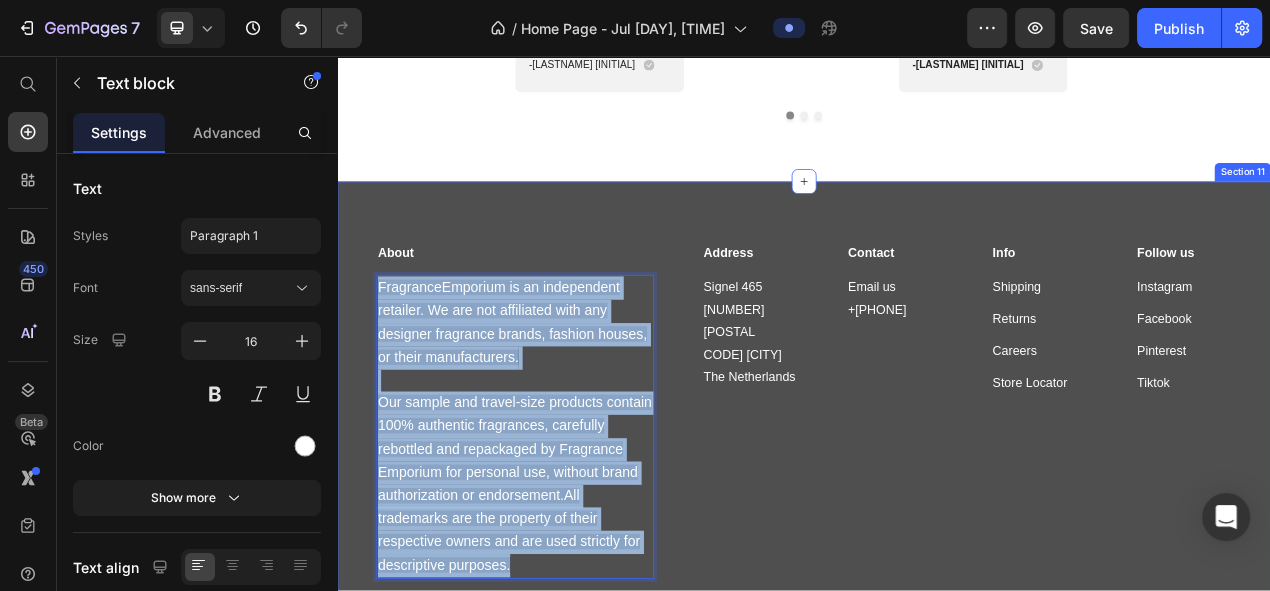 drag, startPoint x: 589, startPoint y: 716, endPoint x: 376, endPoint y: 364, distance: 411.428 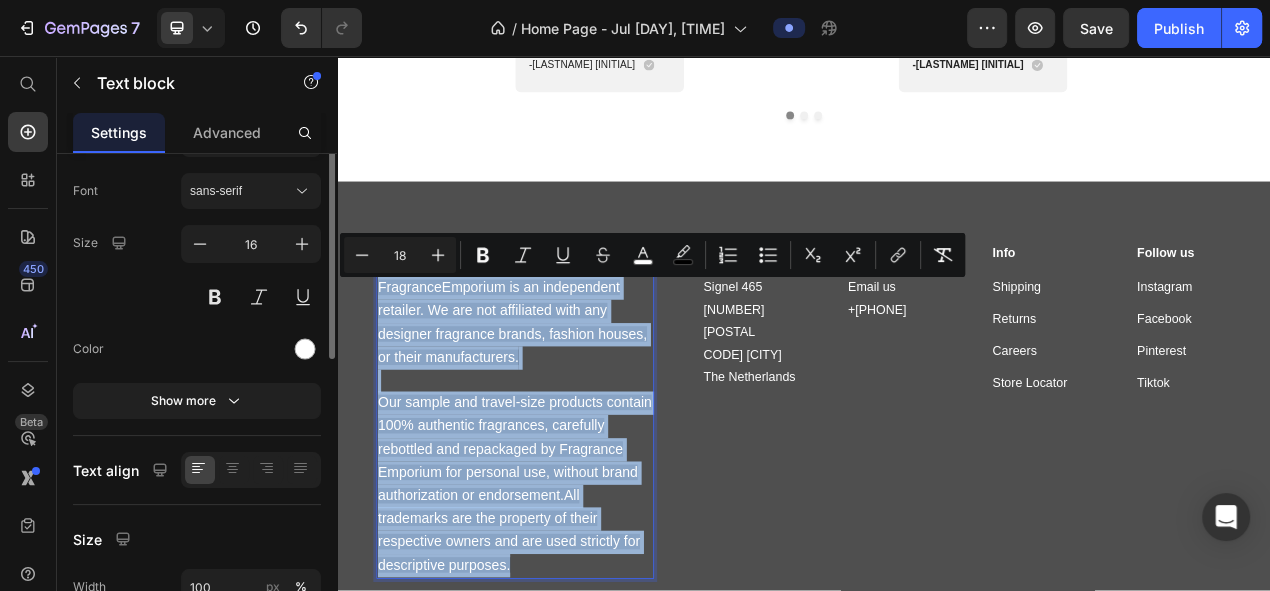 scroll, scrollTop: 155, scrollLeft: 0, axis: vertical 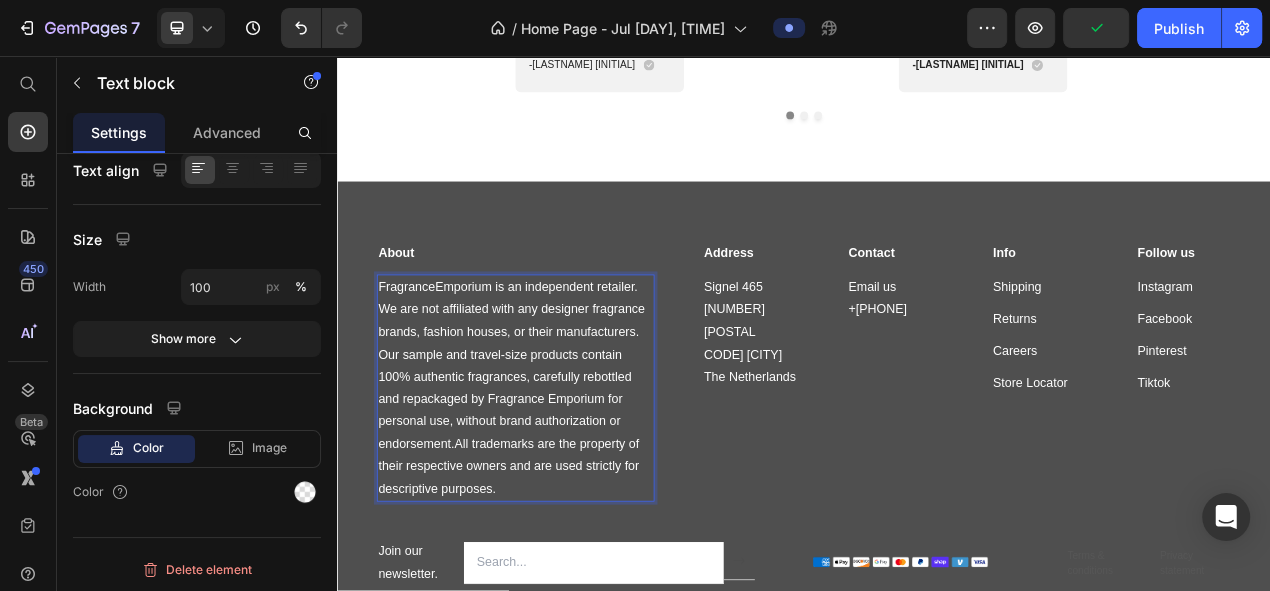 click on "FragranceEmporium is an independent retailer. We are not affiliated with any designer fragrance brands, fashion houses, or their manufacturers. Our sample and travel-size products contain 100% authentic fragrances, carefully rebottled and repackaged by Fragrance Emporium for personal use, without brand authorization or endorsement.All trademarks are the property of their respective owners and are used strictly for descriptive purposes." at bounding box center (565, 484) 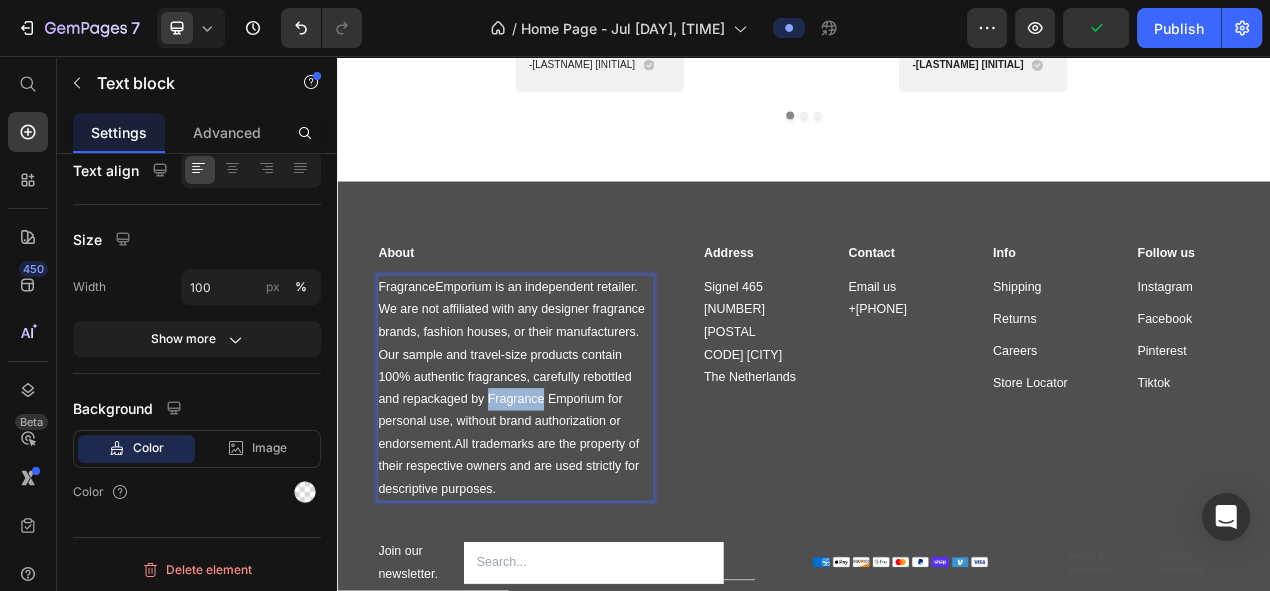 click on "FragranceEmporium is an independent retailer. We are not affiliated with any designer fragrance brands, fashion houses, or their manufacturers. Our sample and travel-size products contain 100% authentic fragrances, carefully rebottled and repackaged by Fragrance Emporium for personal use, without brand authorization or endorsement.All trademarks are the property of their respective owners and are used strictly for descriptive purposes." at bounding box center [565, 484] 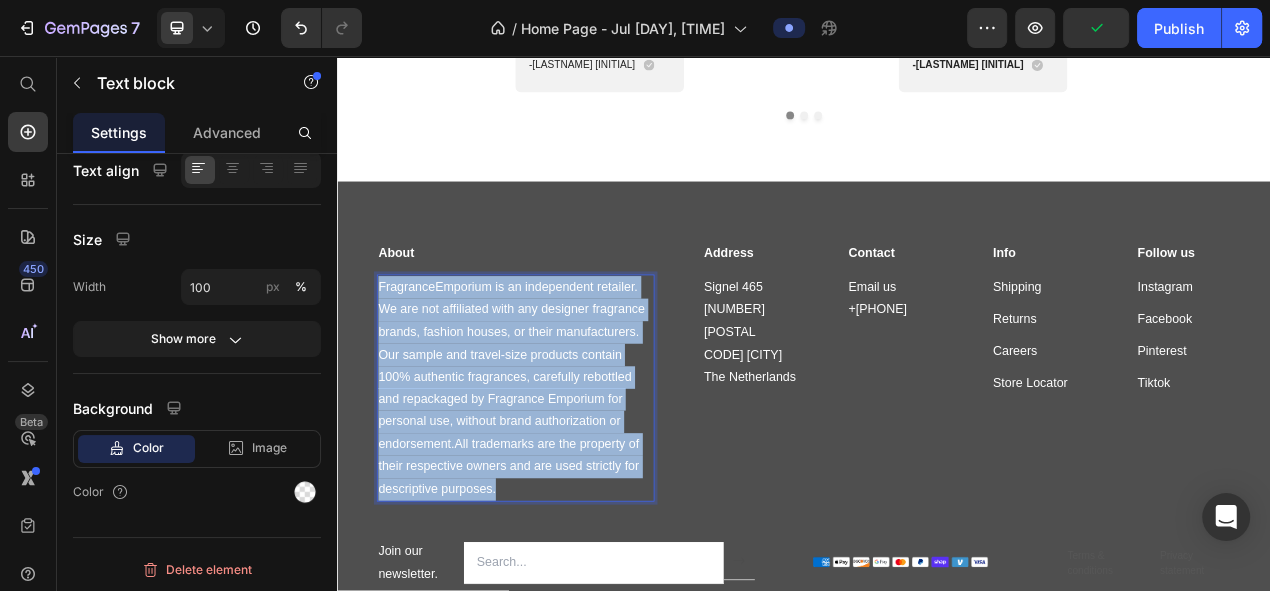 click on "FragranceEmporium is an independent retailer. We are not affiliated with any designer fragrance brands, fashion houses, or their manufacturers. Our sample and travel-size products contain 100% authentic fragrances, carefully rebottled and repackaged by Fragrance Emporium for personal use, without brand authorization or endorsement.All trademarks are the property of their respective owners and are used strictly for descriptive purposes." at bounding box center (565, 484) 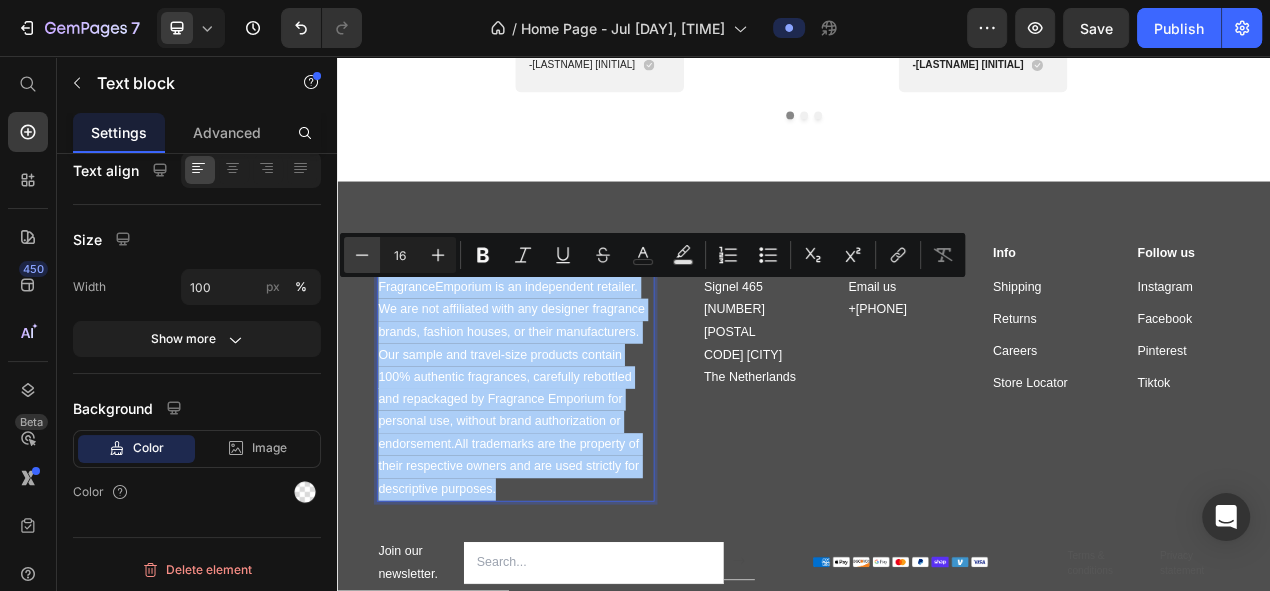 click 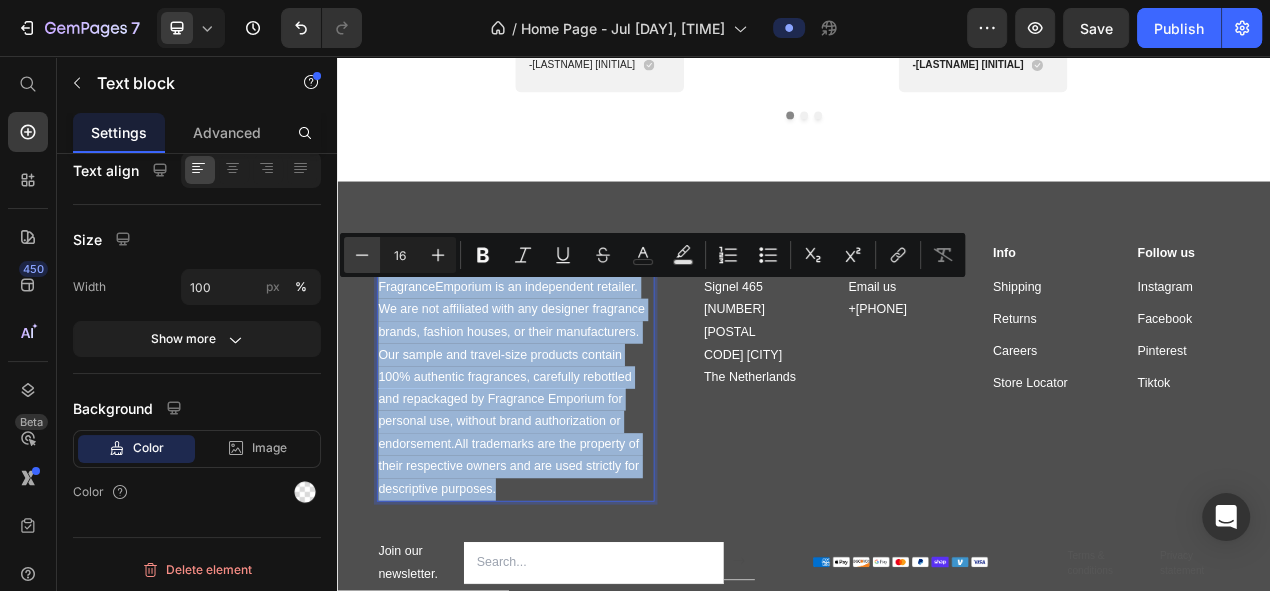 type on "15" 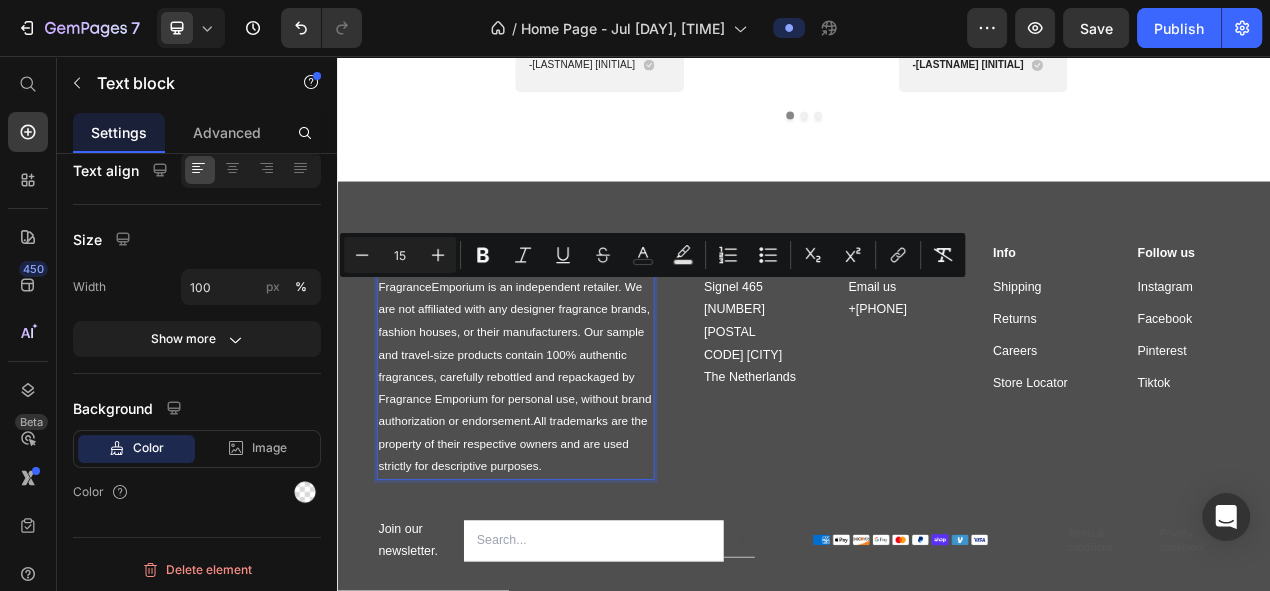 click on "FragranceEmporium is an independent retailer. We are not affiliated with any designer fragrance brands, fashion houses, or their manufacturers. Our sample and travel-size products contain 100% authentic fragrances, carefully rebottled and repackaged by Fragrance Emporium for personal use, without brand authorization or endorsement.All trademarks are the property of their respective owners and are used strictly for descriptive purposes." at bounding box center (565, 469) 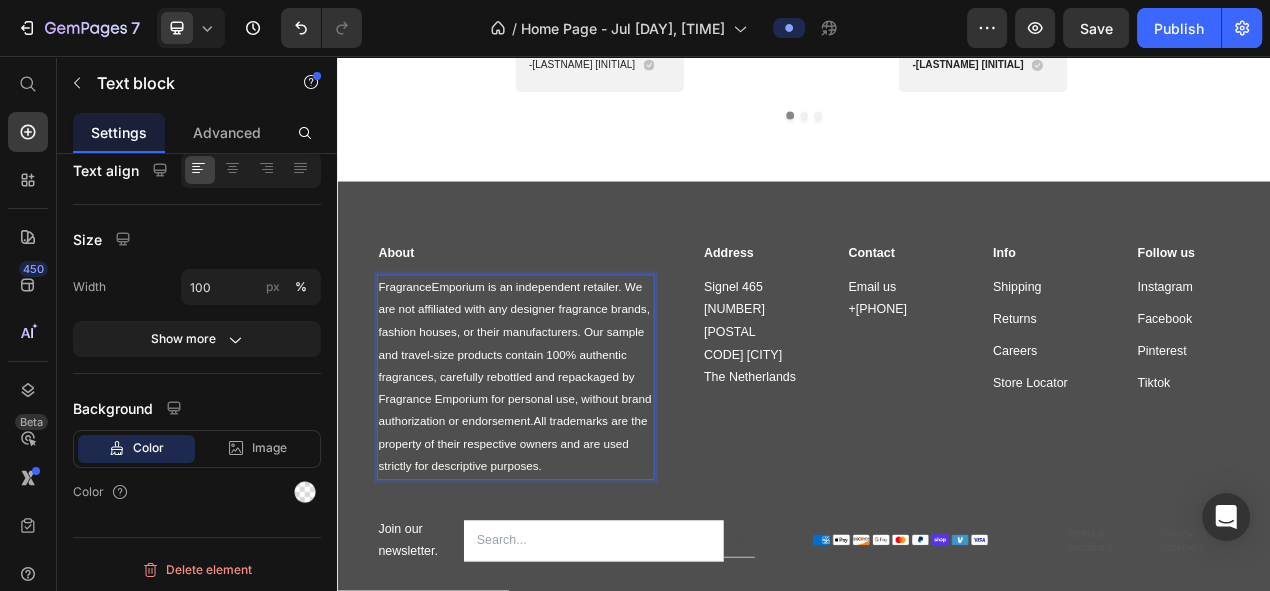 click on "FragranceEmporium is an independent retailer. We are not affiliated with any designer fragrance brands, fashion houses, or their manufacturers. Our sample and travel-size products contain 100% authentic fragrances, carefully rebottled and repackaged by Fragrance Emporium for personal use, without brand authorization or endorsement.All trademarks are the property of their respective owners and are used strictly for descriptive purposes." at bounding box center [564, 468] 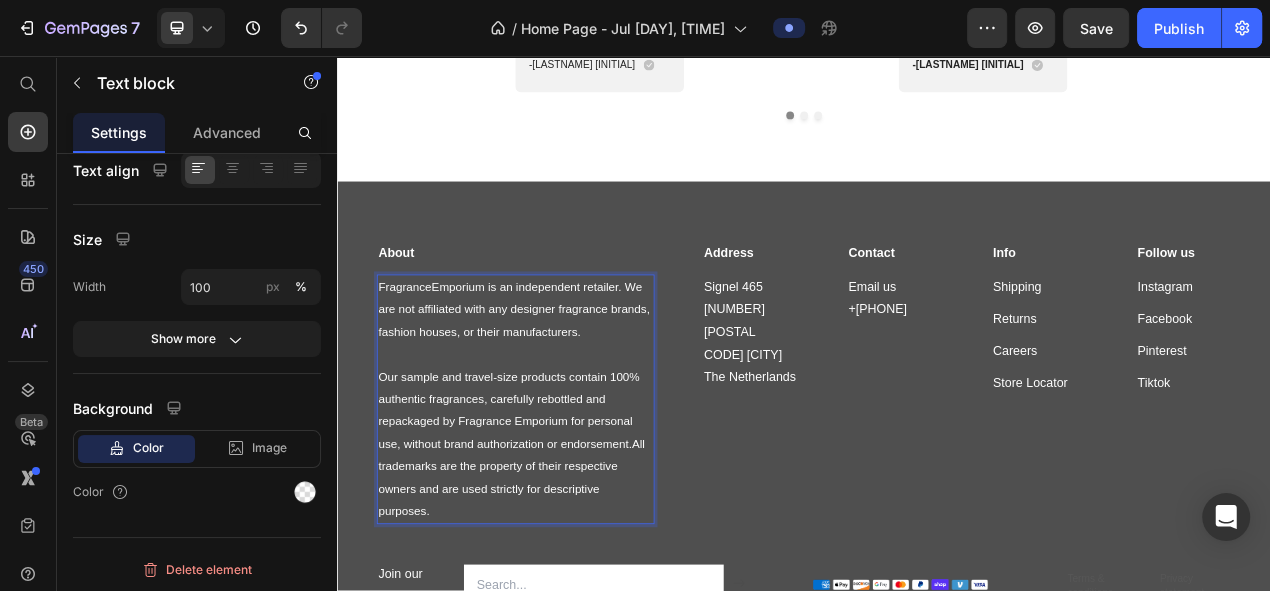 scroll, scrollTop: 5324, scrollLeft: 0, axis: vertical 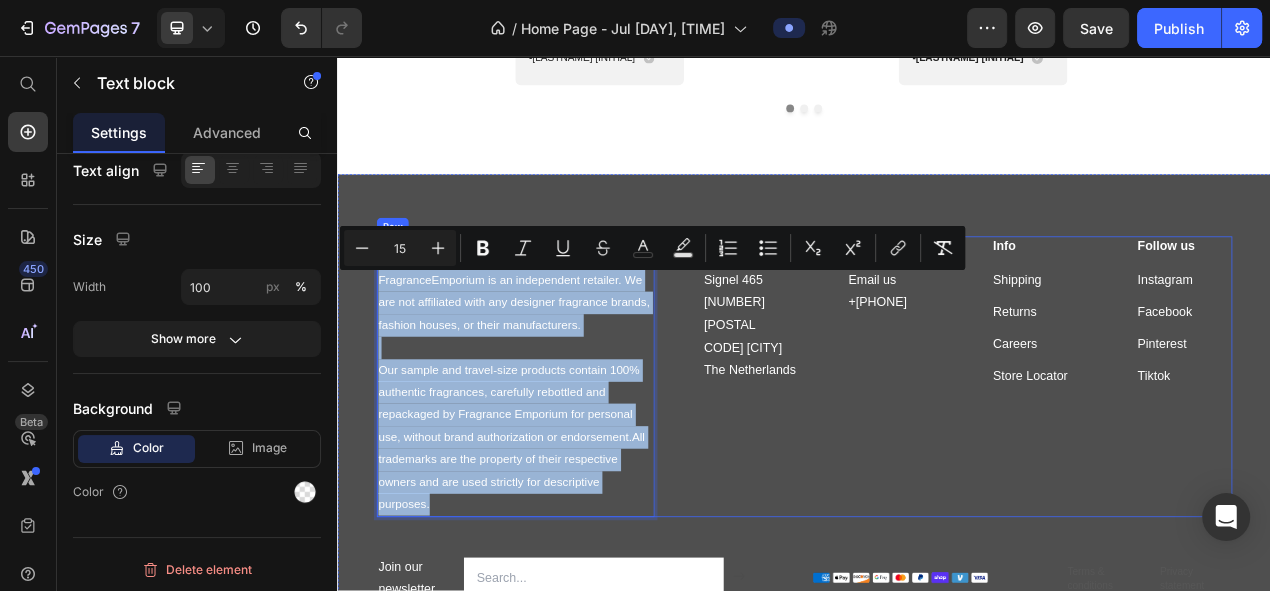 drag, startPoint x: 501, startPoint y: 620, endPoint x: 392, endPoint y: 326, distance: 313.55542 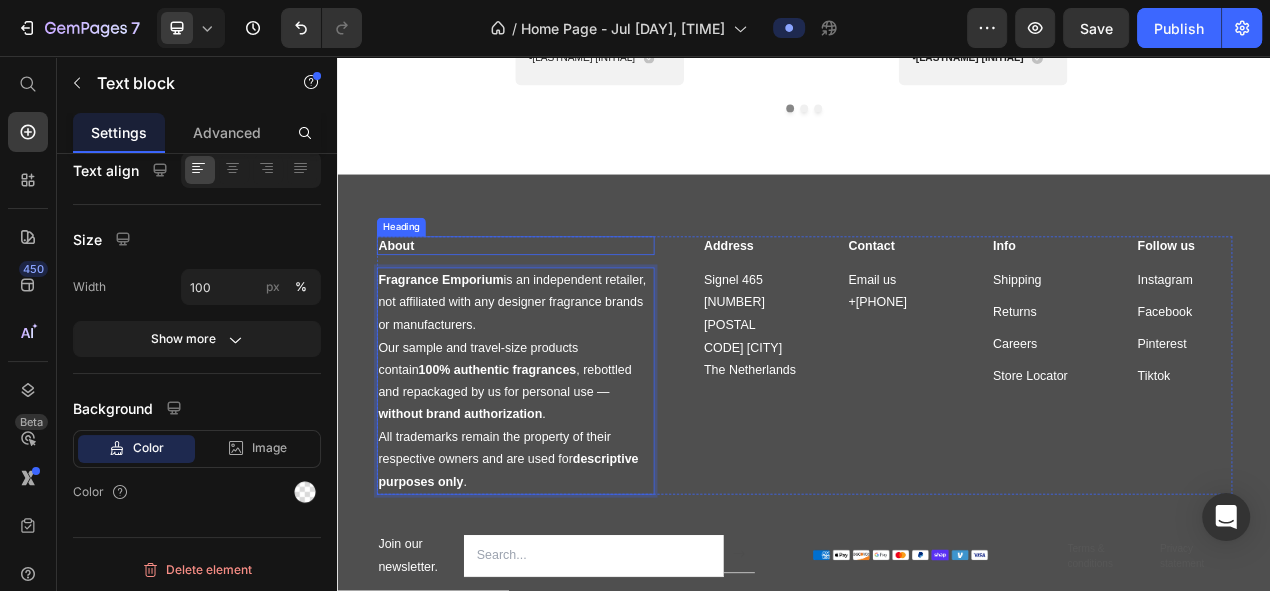 click on "About" at bounding box center [565, 301] 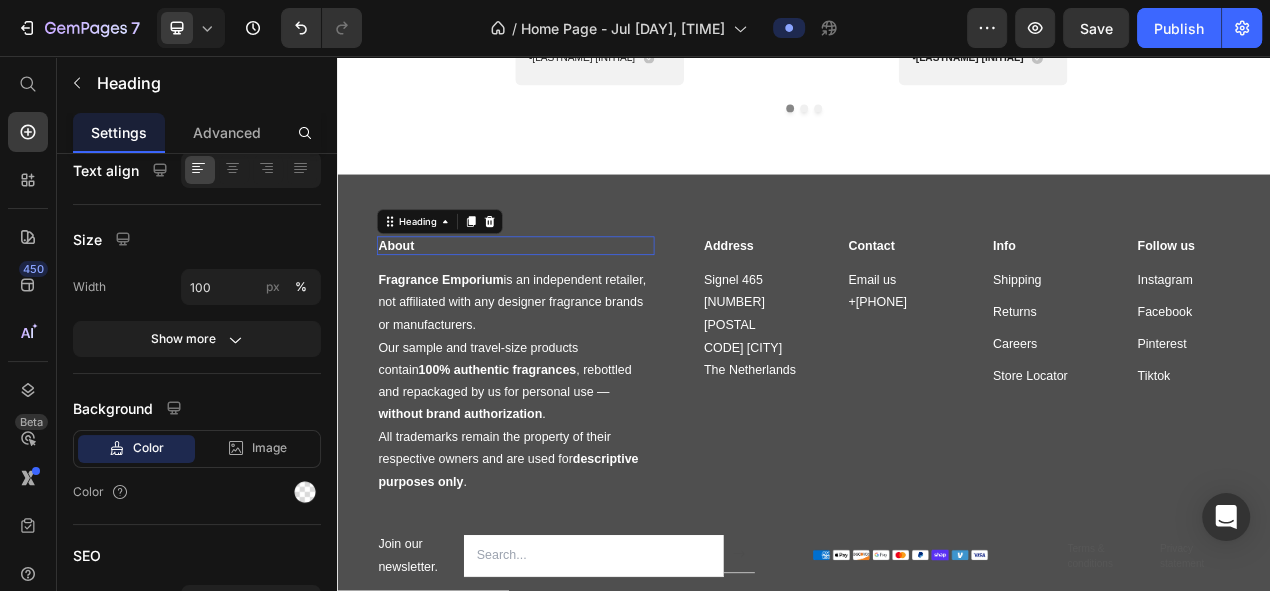 scroll, scrollTop: 0, scrollLeft: 0, axis: both 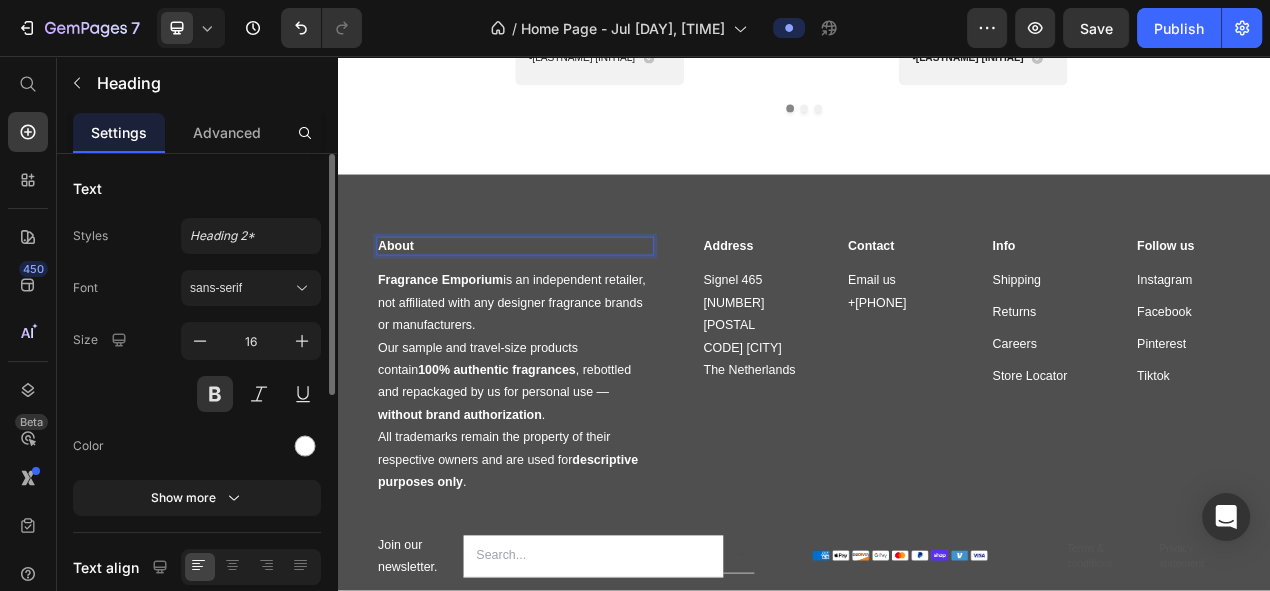 click on "About" at bounding box center [565, 301] 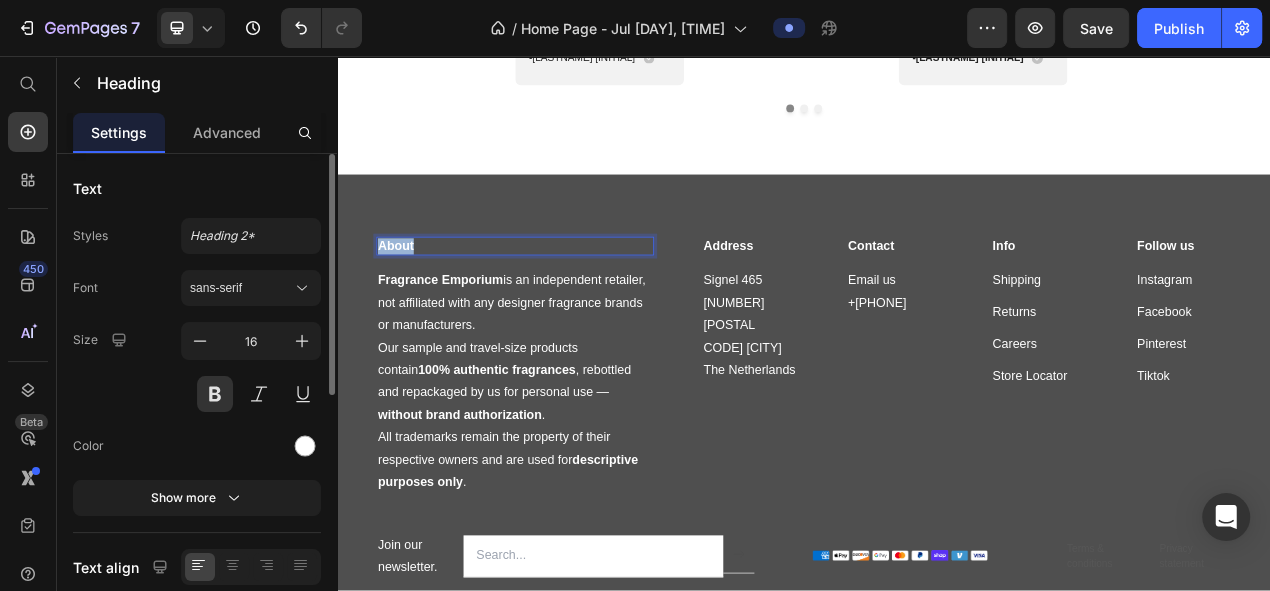 click on "About" at bounding box center (565, 301) 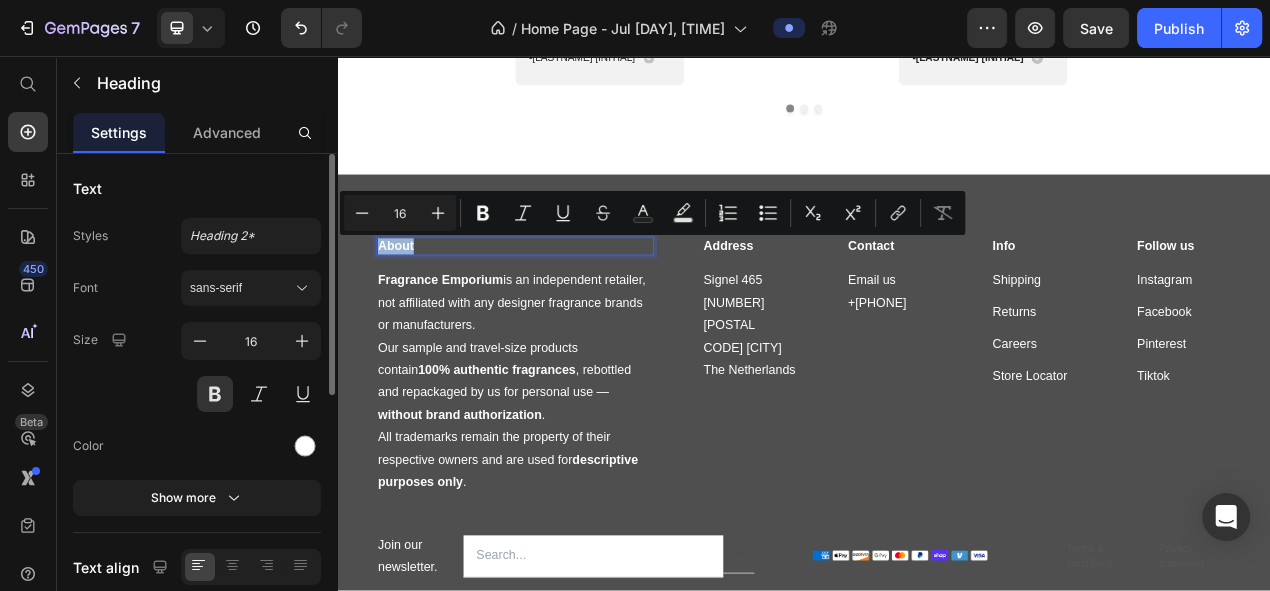 click on "About" at bounding box center [565, 301] 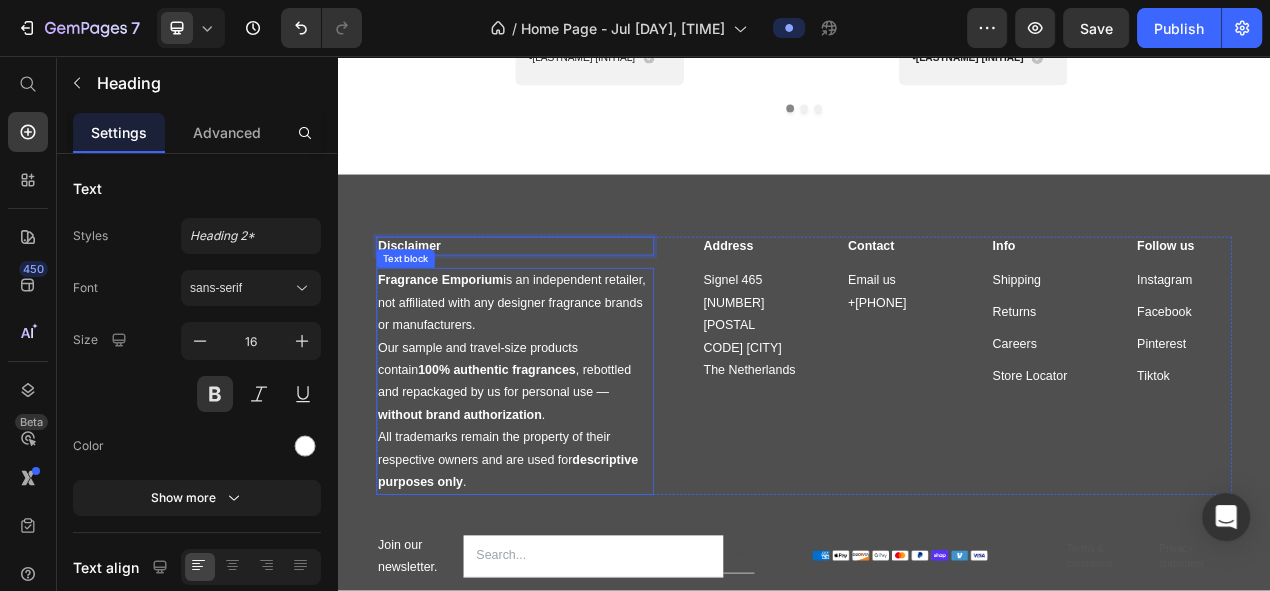 click on "Fragrance Emporium  is an independent retailer, not affiliated with any designer fragrance brands or manufacturers." at bounding box center (565, 374) 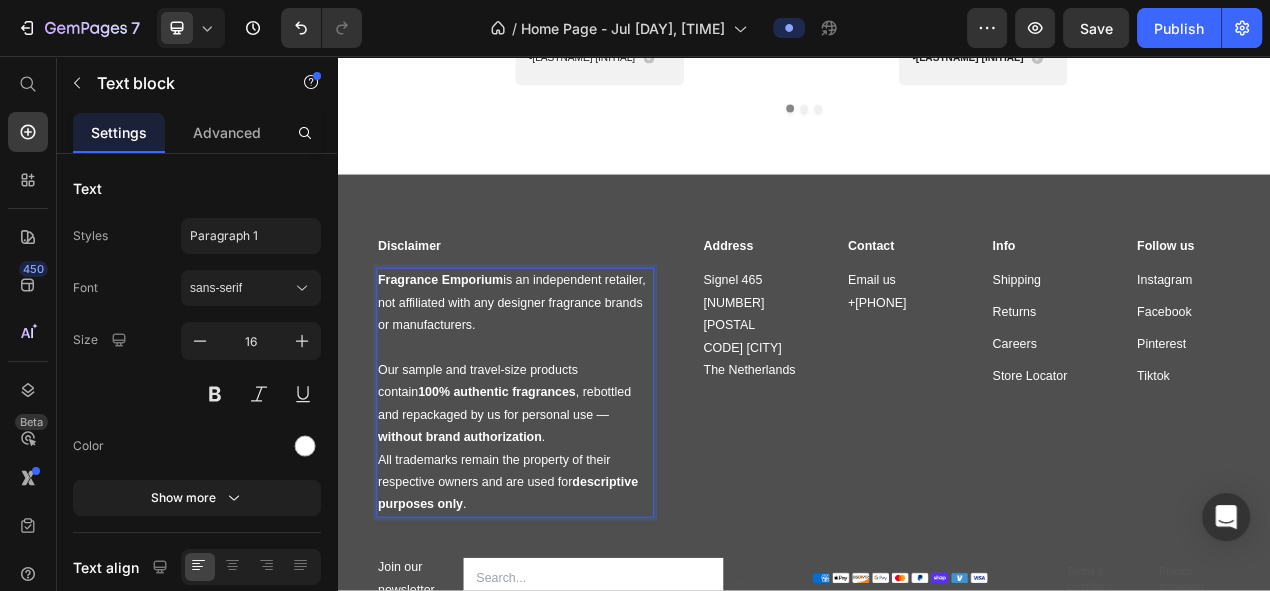 click on "Our sample and travel-size products contain  100% authentic fragrances , rebottled and repackaged by us for personal use —  without brand authorization ." at bounding box center [565, 504] 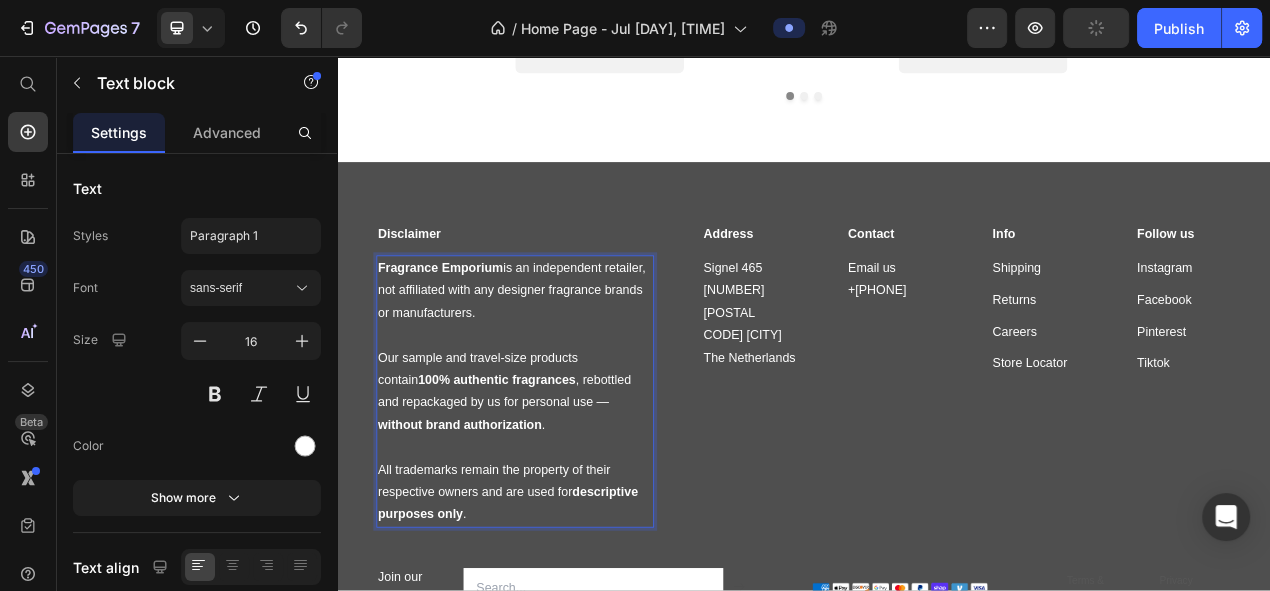 scroll, scrollTop: 5383, scrollLeft: 0, axis: vertical 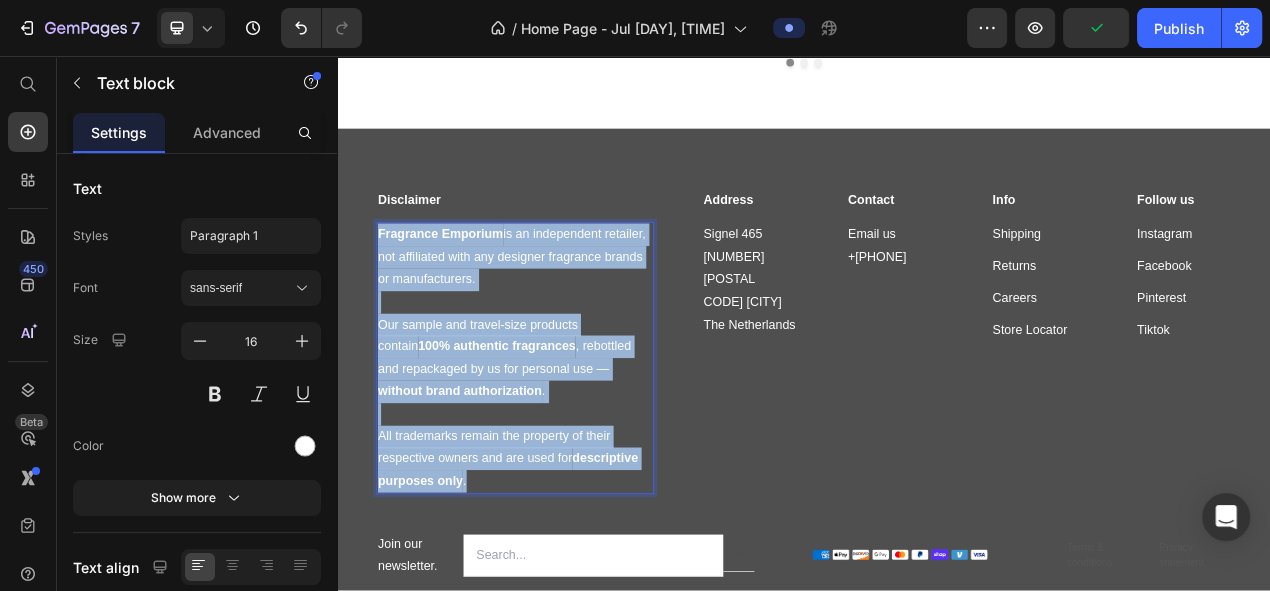 drag, startPoint x: 525, startPoint y: 616, endPoint x: 391, endPoint y: 286, distance: 356.1685 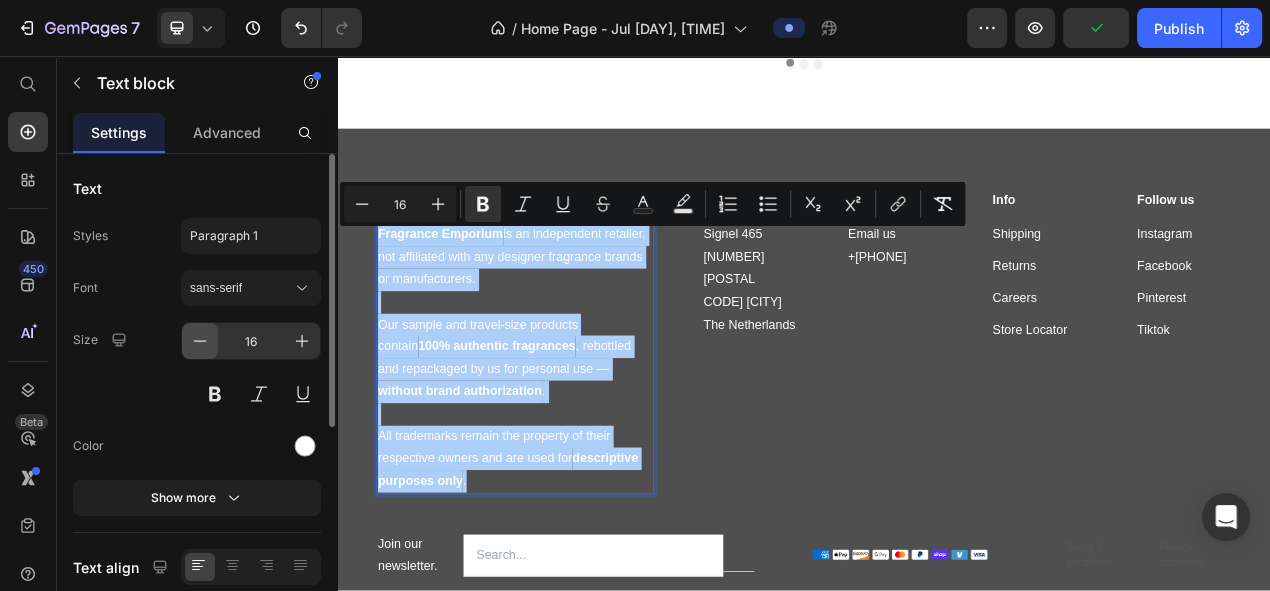 click 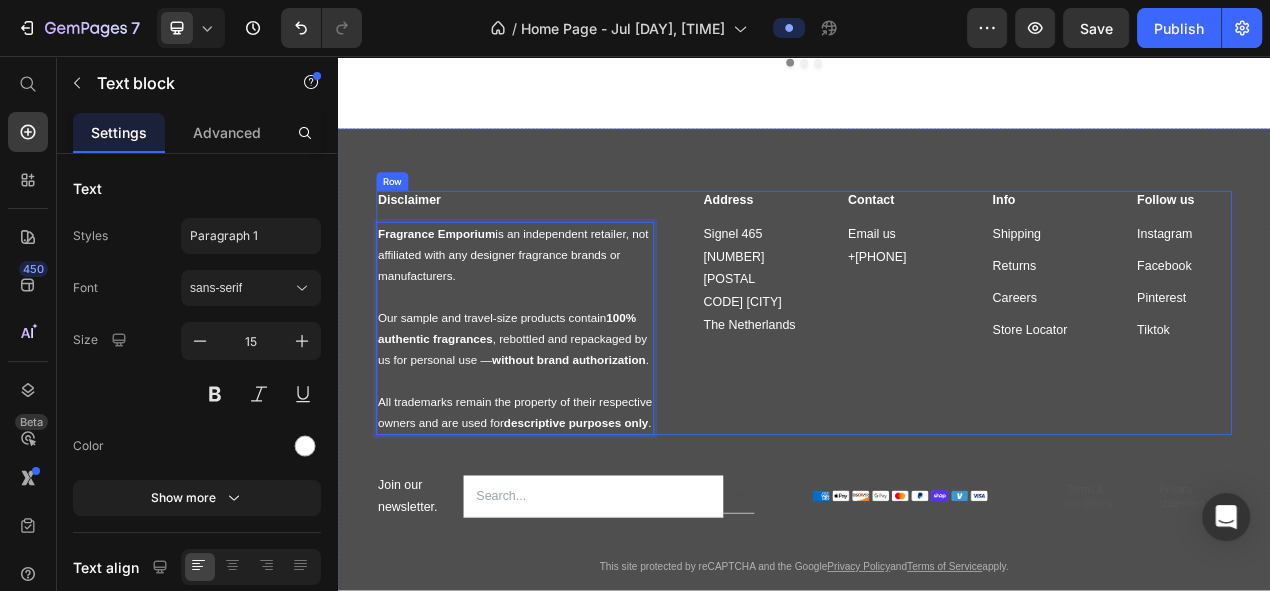 click on "Disclaimer" at bounding box center [565, 242] 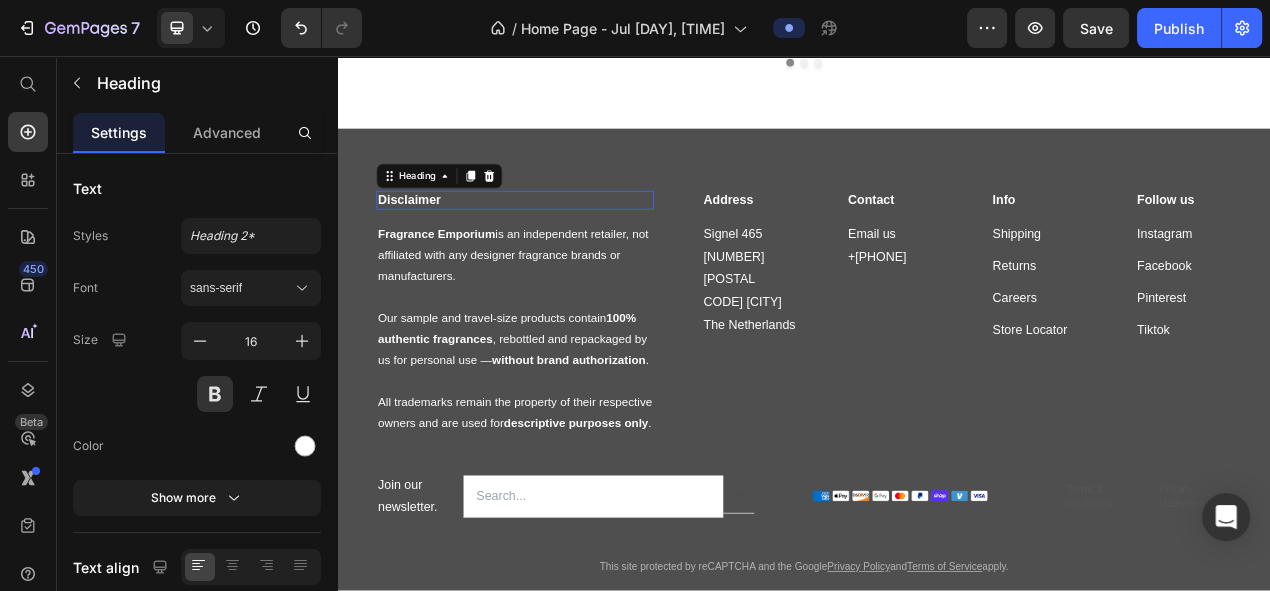 scroll, scrollTop: 0, scrollLeft: 0, axis: both 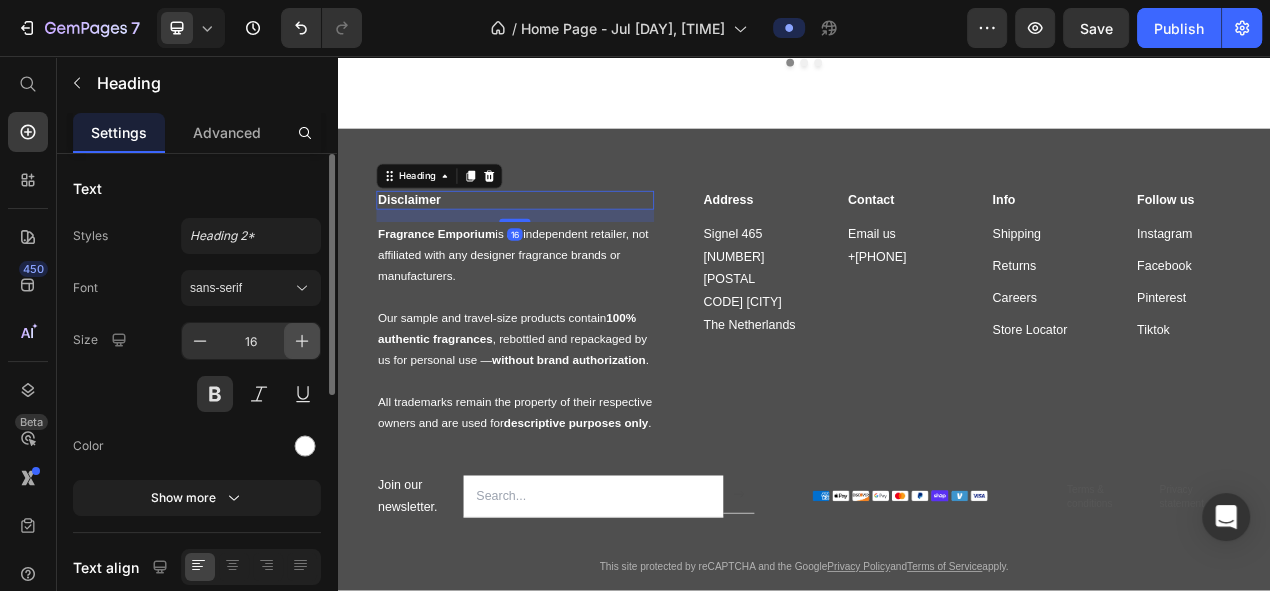 click at bounding box center (302, 341) 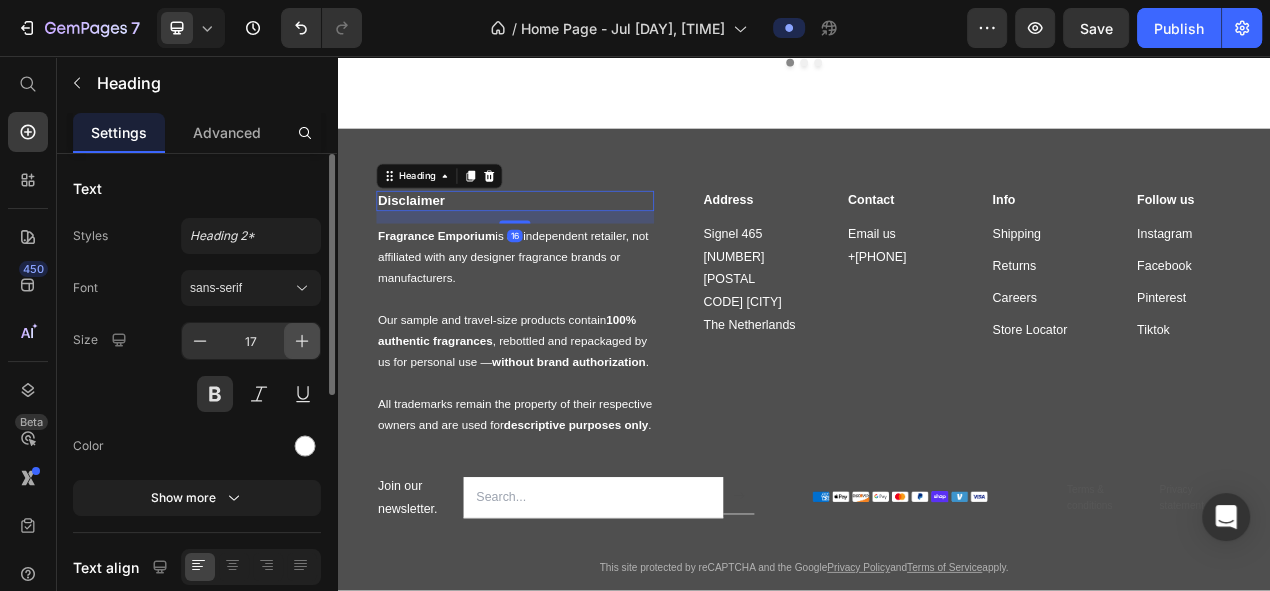 click at bounding box center [302, 341] 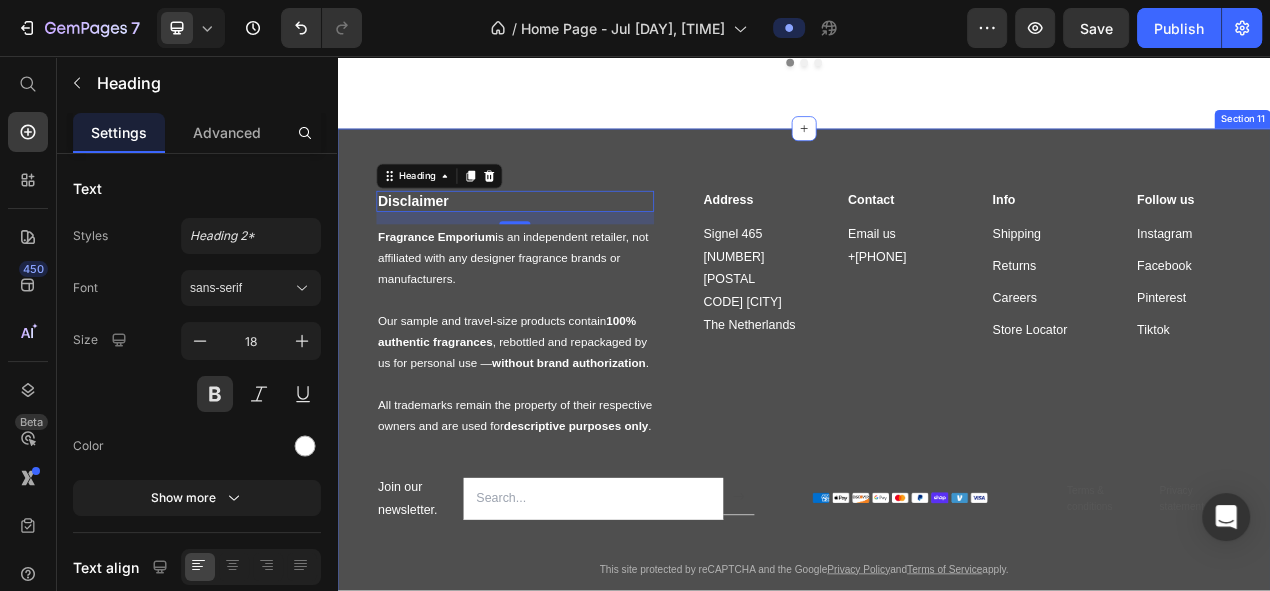 click on "Disclaimer Heading   16 Fragrance Emporium  is an independent retailer, not affiliated with any designer fragrance brands or manufacturers. Our sample and travel-size products contain  100% authentic fragrances , rebottled and repackaged by us for personal use —  without brand authorization . All trademarks remain the property of their respective owners and are used for  descriptive purposes only . Text block Address Heading Signel 465 1012 WP Amsterdam The Netherlands Text block Contact Heading Email us +31 (0) 20 255 6485 Text block Info Heading Shipping Text block Returns Text block Careers Text block Store Locator Text block Follow us Heading Instagram Text block Facebook Text block Pinterest Text block Tiktok Text block Row Row Join our newsletter. Text block Email Field
Submit Button Row Newsletter Row Image Terms & conditions Text block Privacy statement Text block Row Row This site protected by reCAPTCHA and the Google  Privacy Policy  and  Terms of Service  apply. Text block" at bounding box center [937, 475] 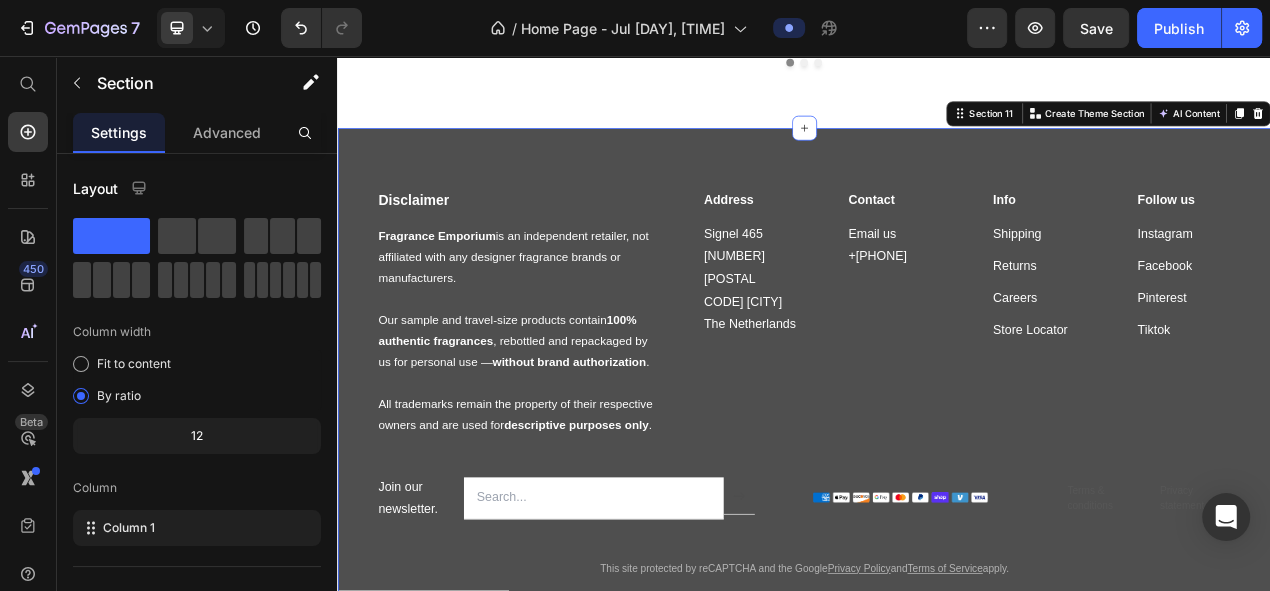 scroll, scrollTop: 311, scrollLeft: 0, axis: vertical 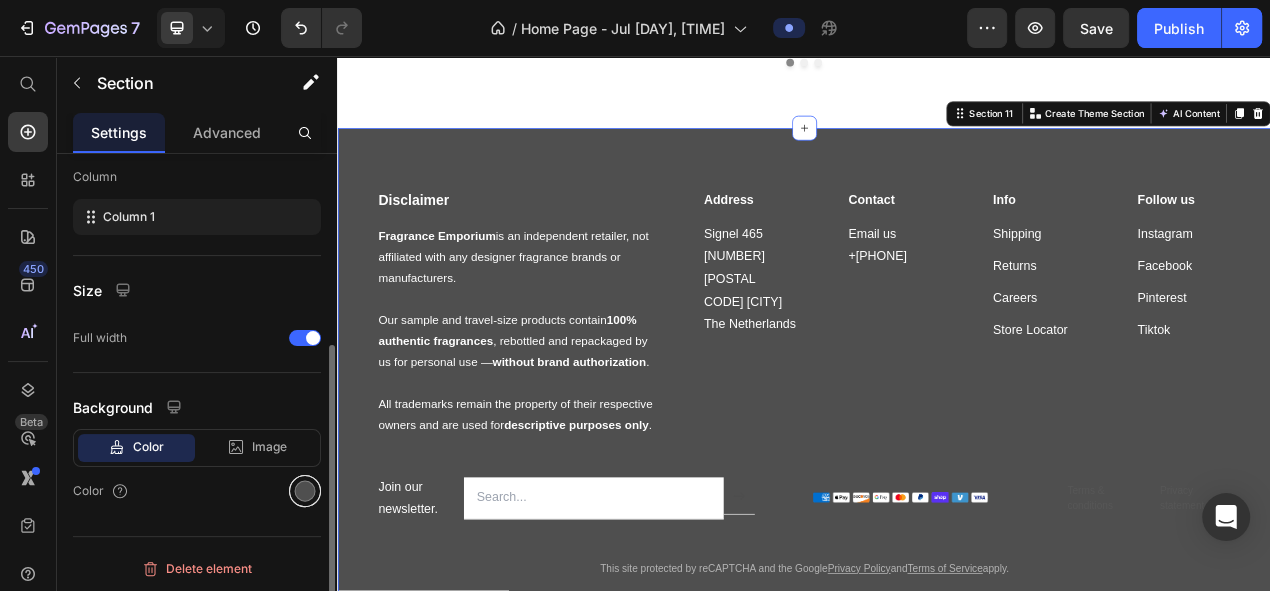 click at bounding box center (305, 491) 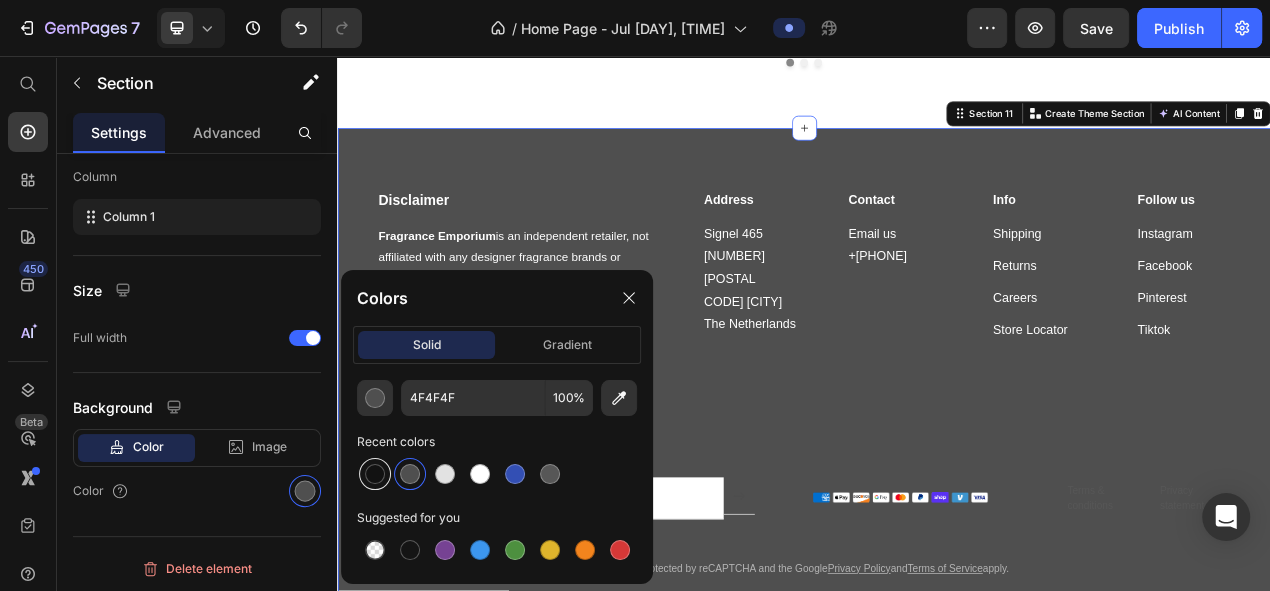 click at bounding box center (375, 474) 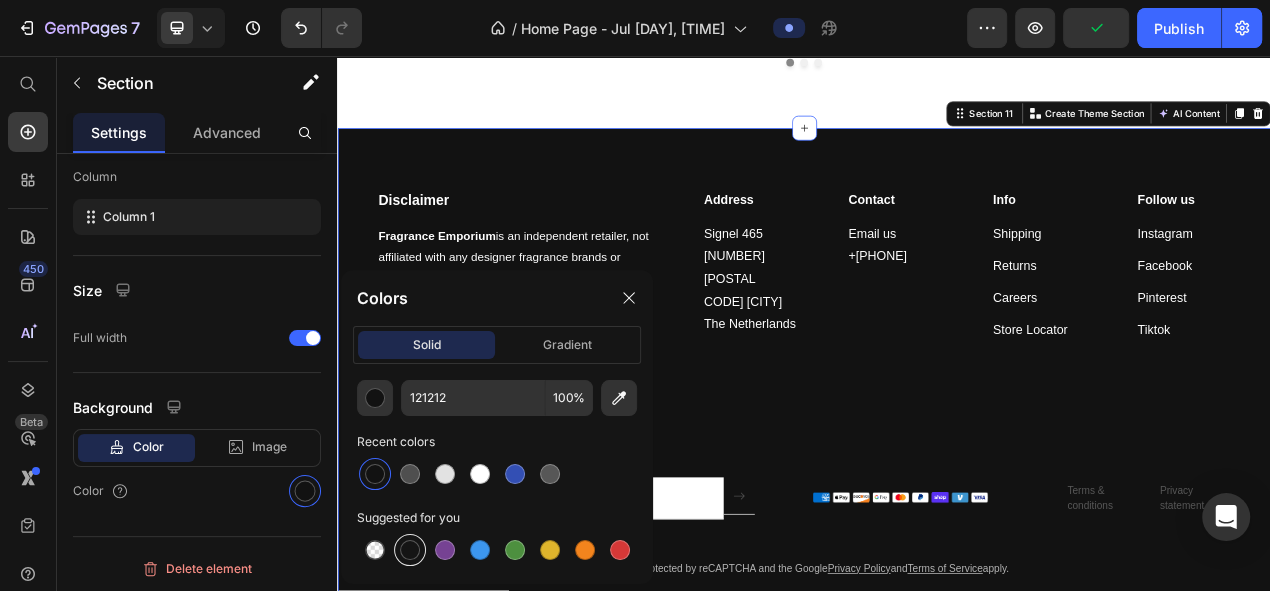 click at bounding box center (410, 550) 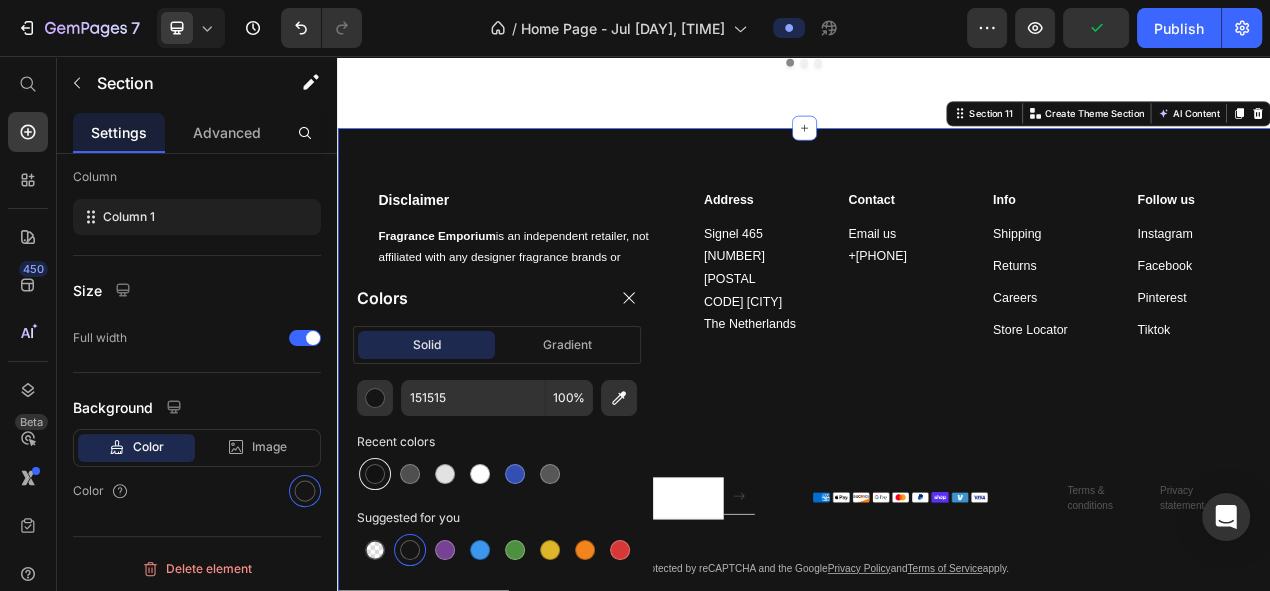 click at bounding box center (375, 474) 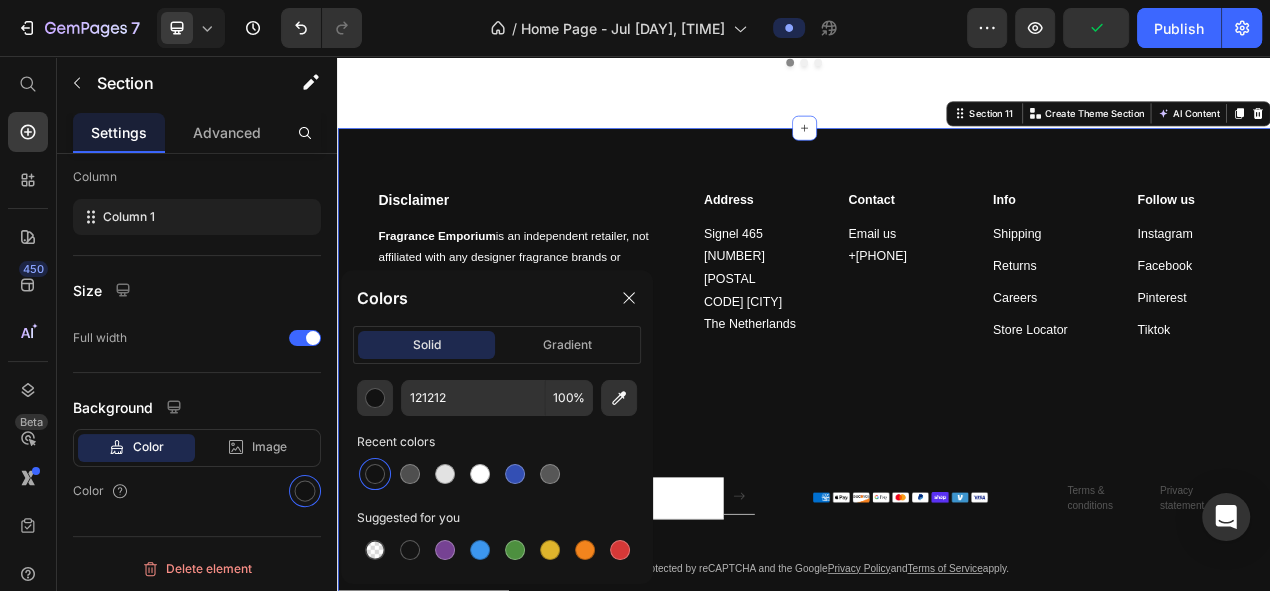 click at bounding box center (375, 474) 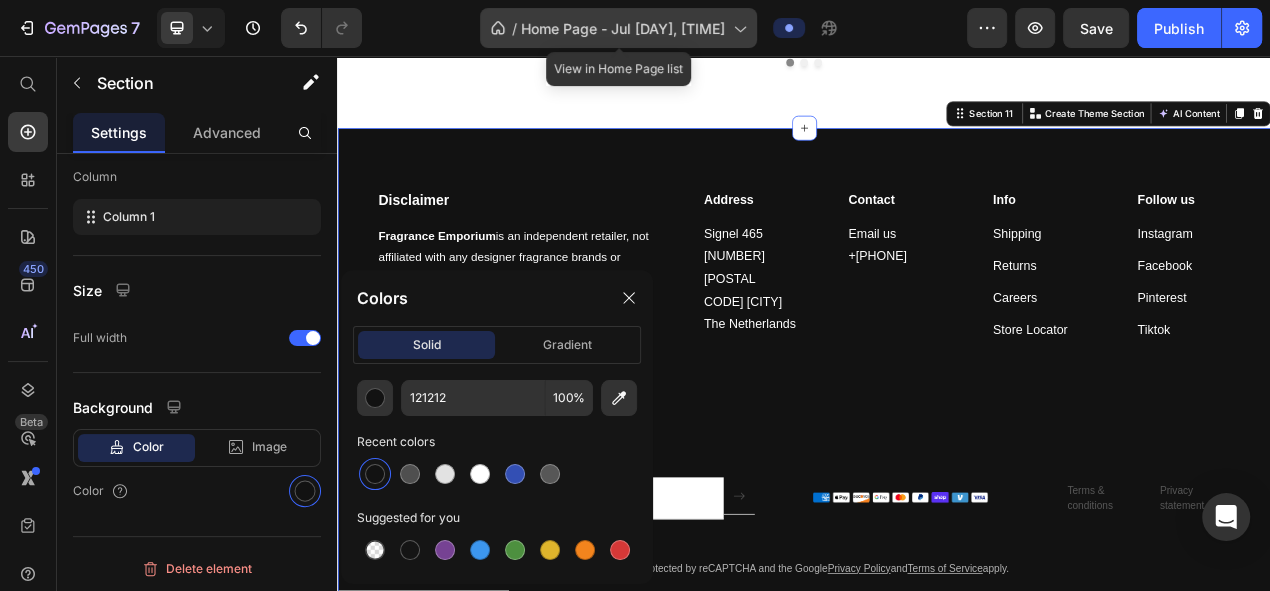click on "Home Page - Jul 14, 12:34:53 - Home Page - GemPages V7" at bounding box center (623, 28) 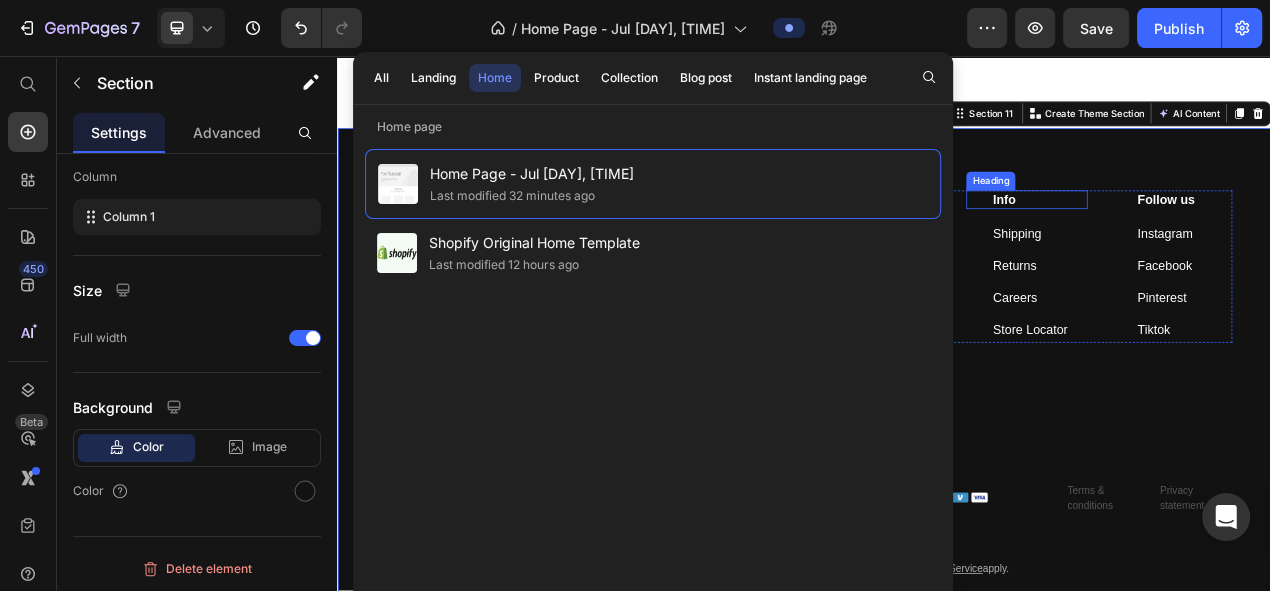click on "Facebook Text block" at bounding box center [1409, 327] 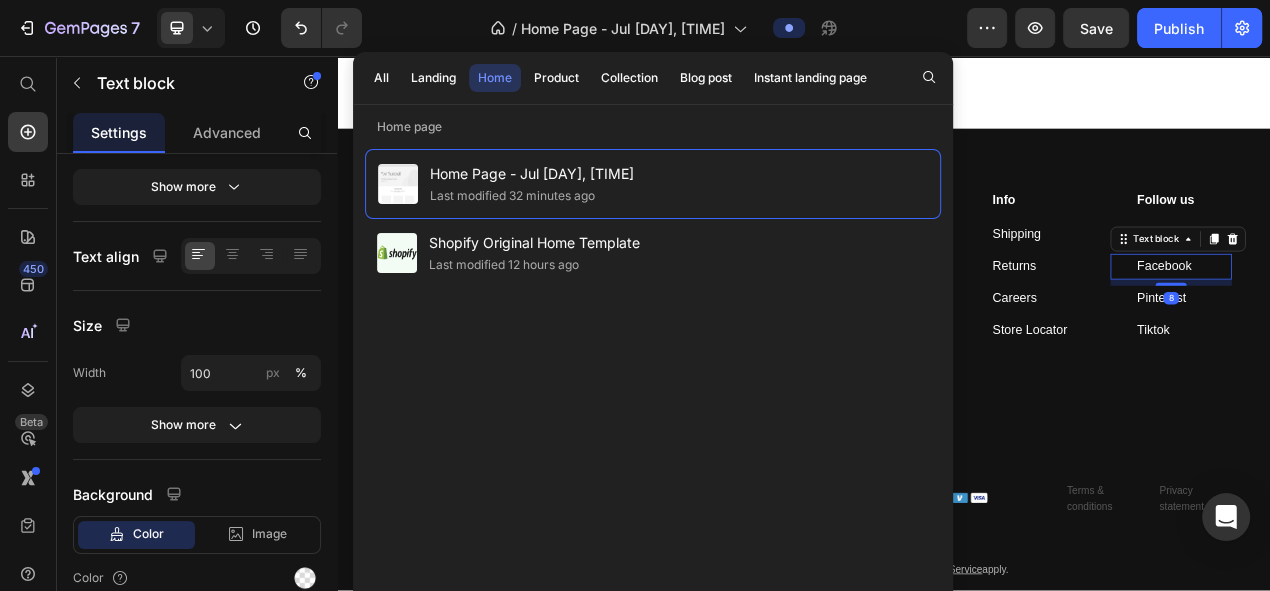 scroll, scrollTop: 0, scrollLeft: 0, axis: both 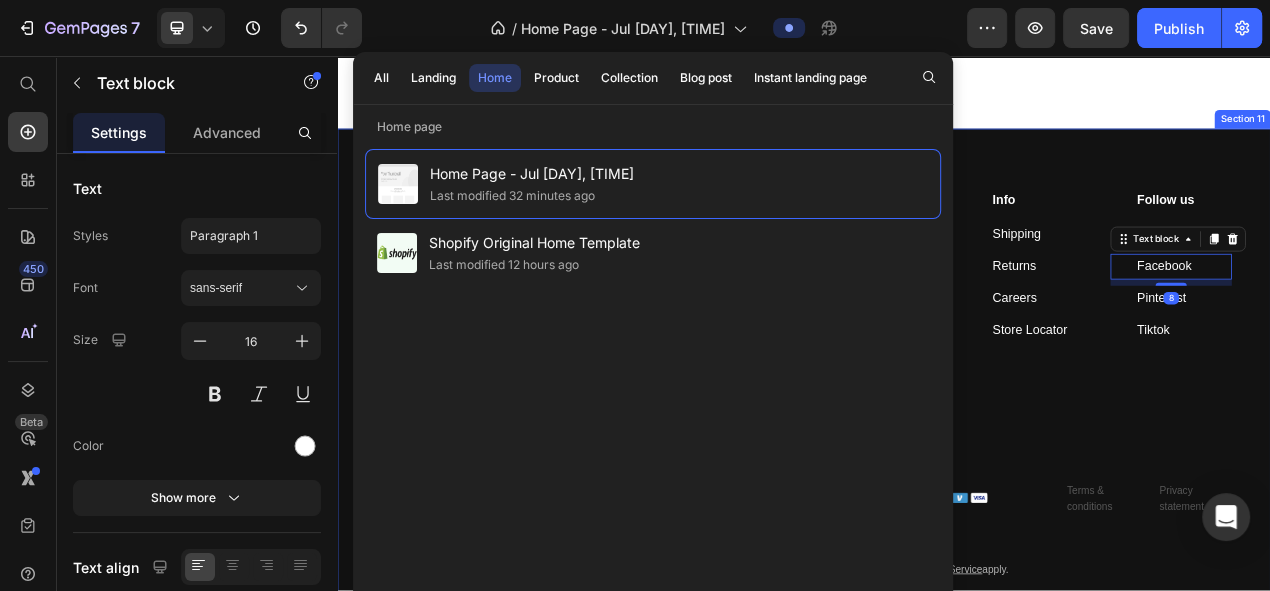 click on "Disclaimer Heading Fragrance Emporium  is an independent retailer, not affiliated with any designer fragrance brands or manufacturers. Our sample and travel-size products contain  100% authentic fragrances , rebottled and repackaged by us for personal use —  without brand authorization . All trademarks remain the property of their respective owners and are used for  descriptive purposes only . Text block Address Heading Signel 465 1012 WP Amsterdam The Netherlands Text block Contact Heading Email us +31 (0) 20 255 6485 Text block Info Heading Shipping Text block Returns Text block Careers Text block Store Locator Text block Follow us Heading Instagram Text block Facebook Text block   8 Pinterest Text block Tiktok Text block Row Row Join our newsletter. Text block Email Field
Submit Button Row Newsletter Row Image Terms & conditions Text block Privacy statement Text block Row Row This site protected by reCAPTCHA and the Google  Privacy Policy  and  Terms of Service  apply. Text block" at bounding box center [937, 475] 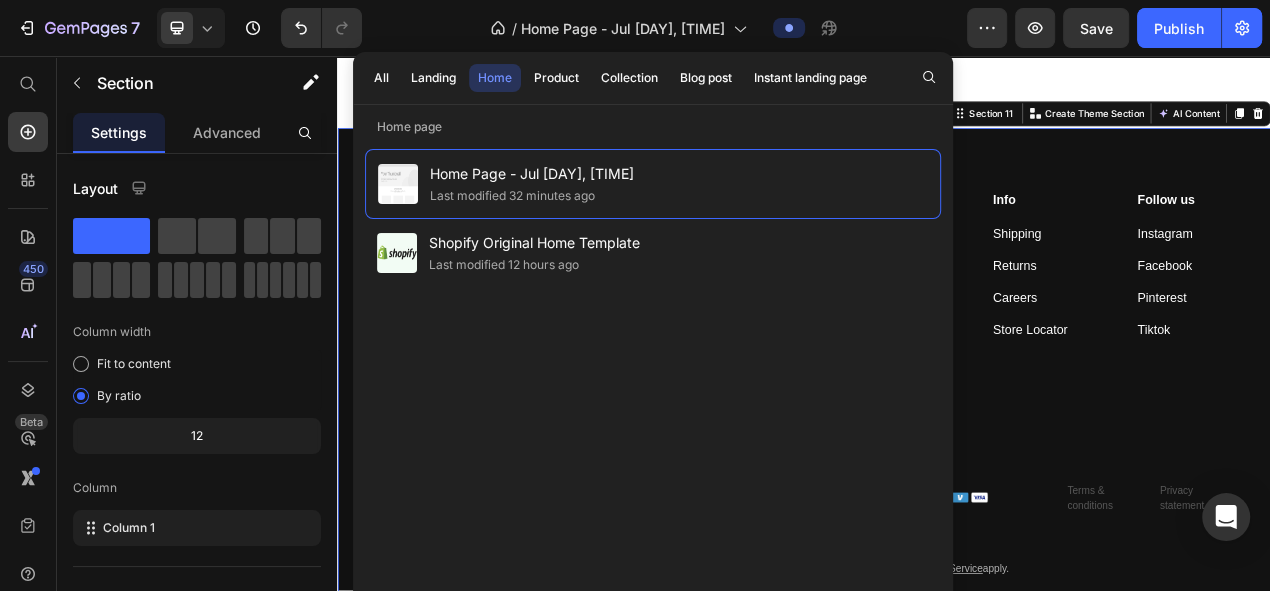 click on "Home" at bounding box center [495, 78] 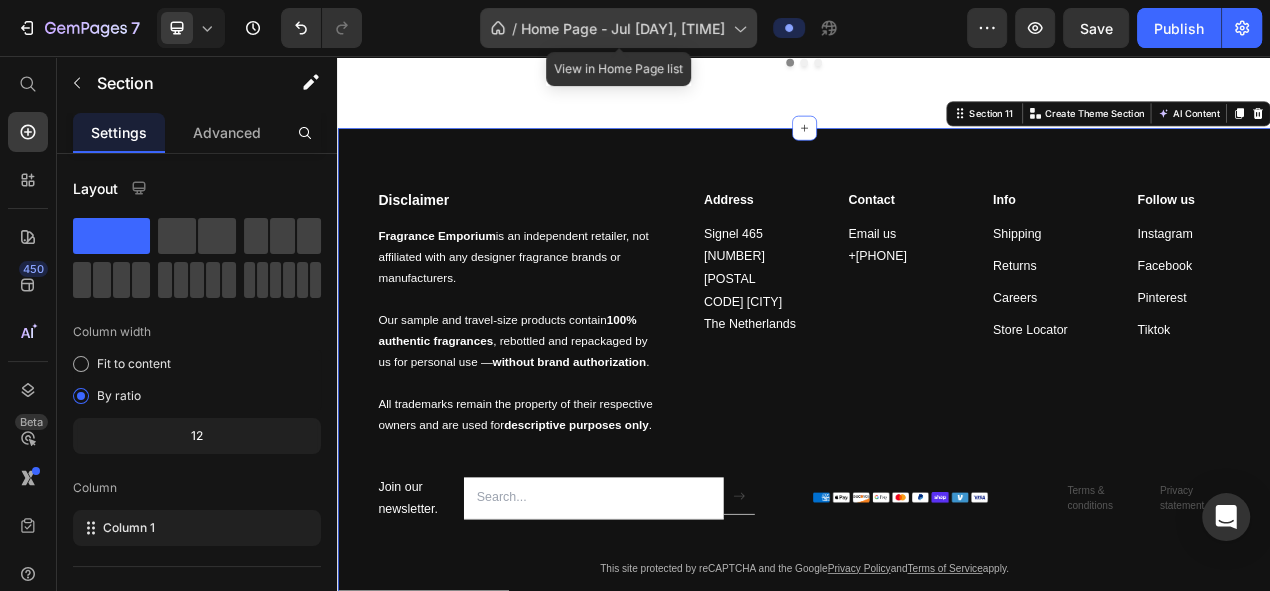 click on "Home Page - Jul 14, 12:34:53 - Home Page - GemPages V7" at bounding box center [623, 28] 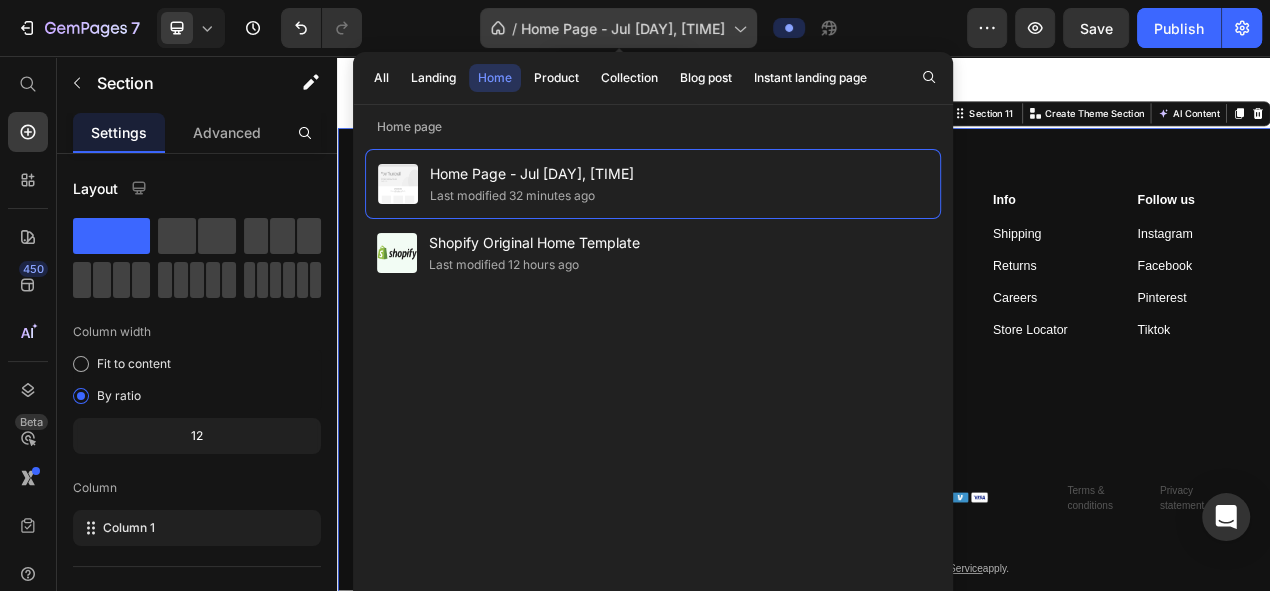 click on "Home Page - Jul 14, 12:34:53 - Home Page - GemPages V7" at bounding box center (623, 28) 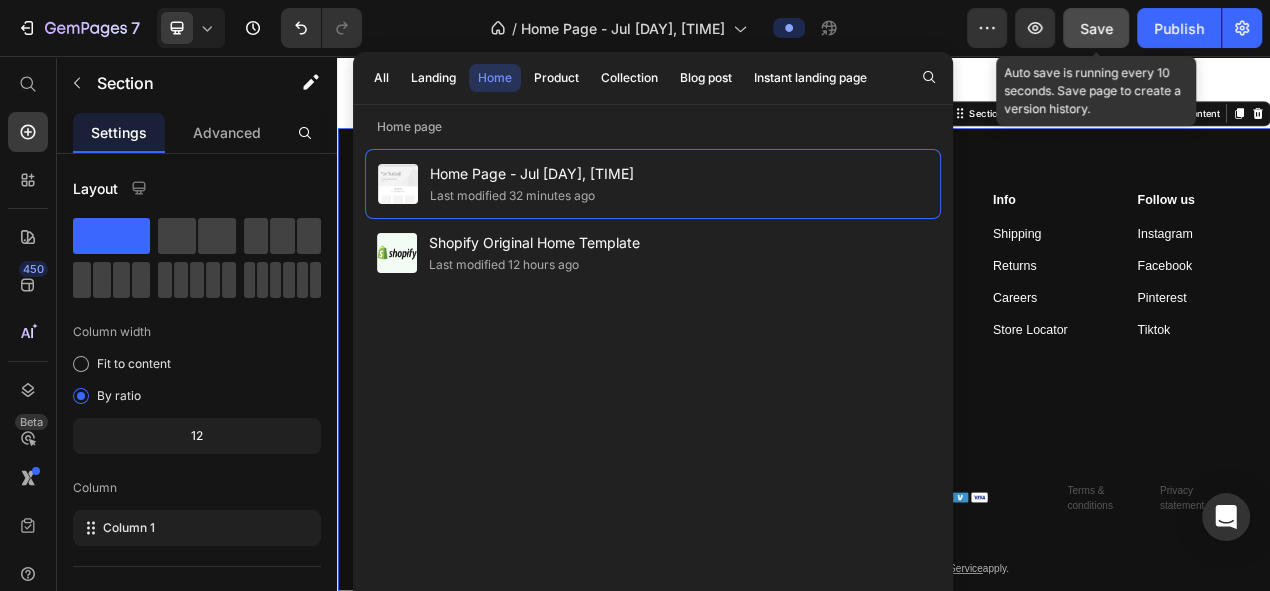 click on "Save" at bounding box center (1096, 28) 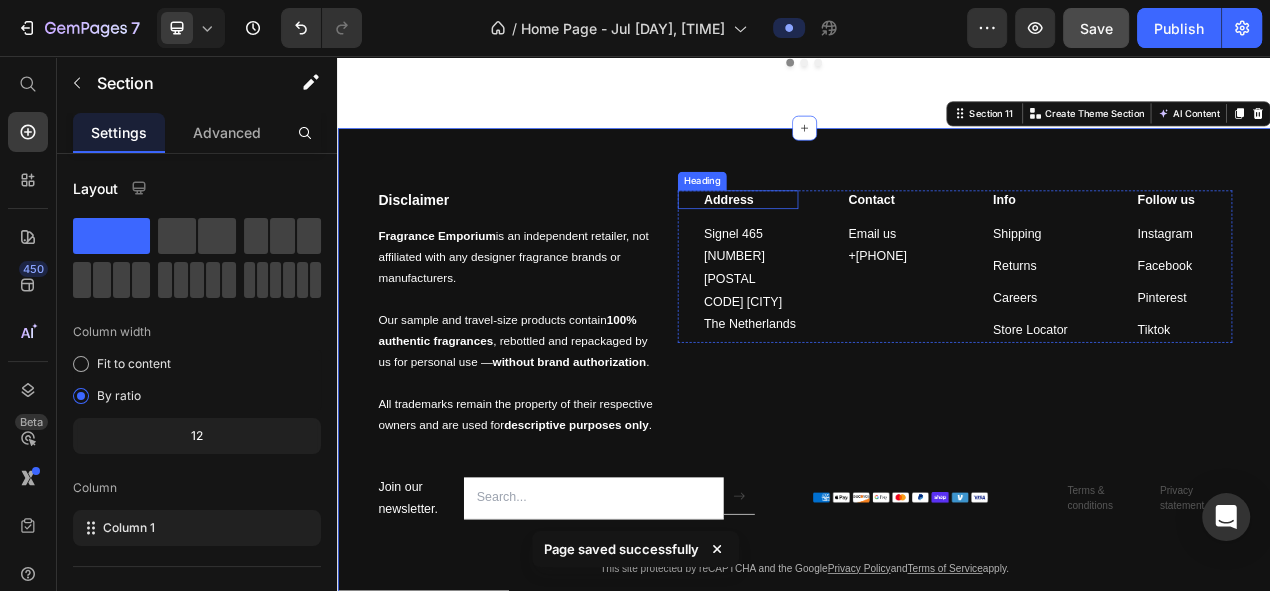 click on "Address" at bounding box center [868, 242] 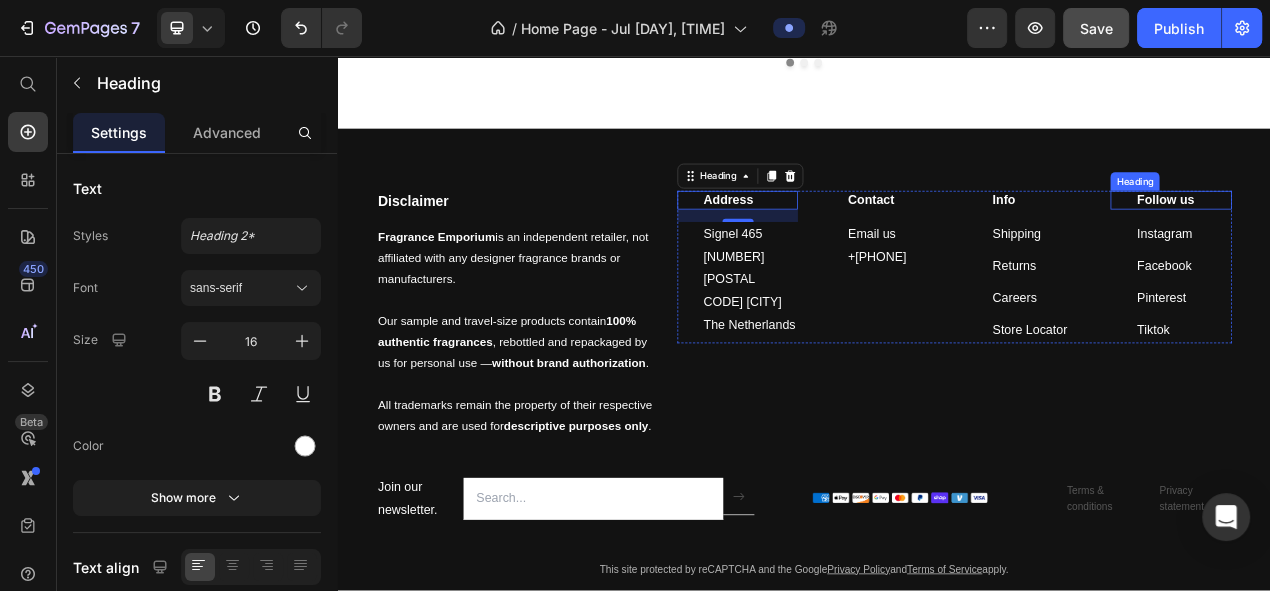 click on "Follow us" at bounding box center [1425, 242] 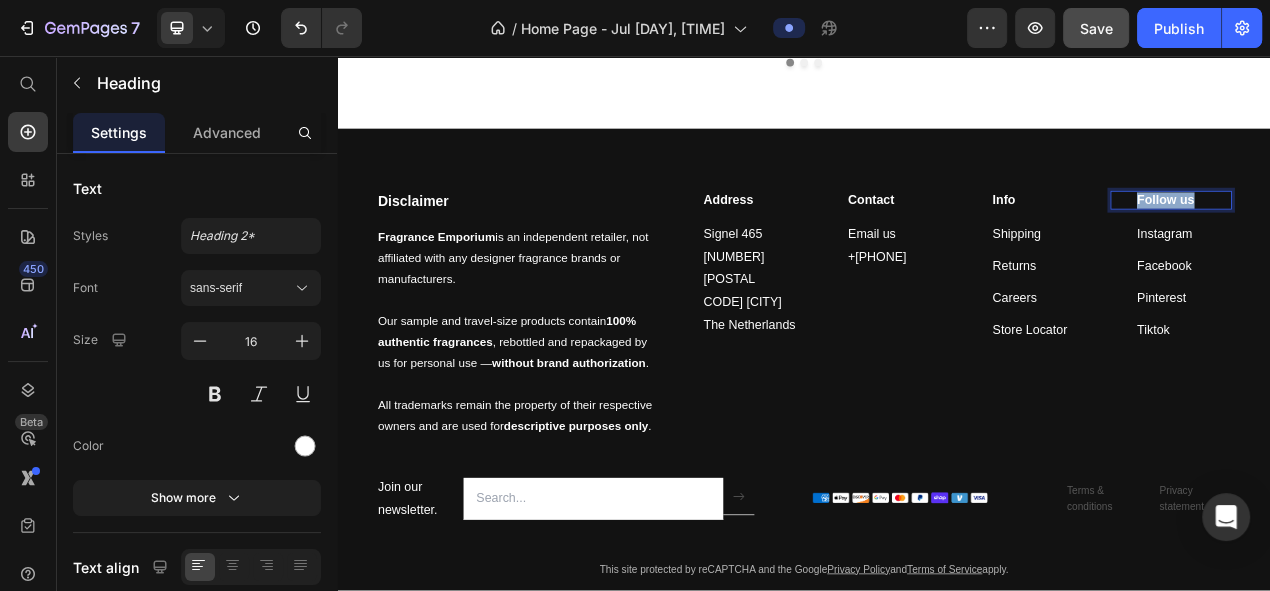 click on "Follow us" at bounding box center [1425, 242] 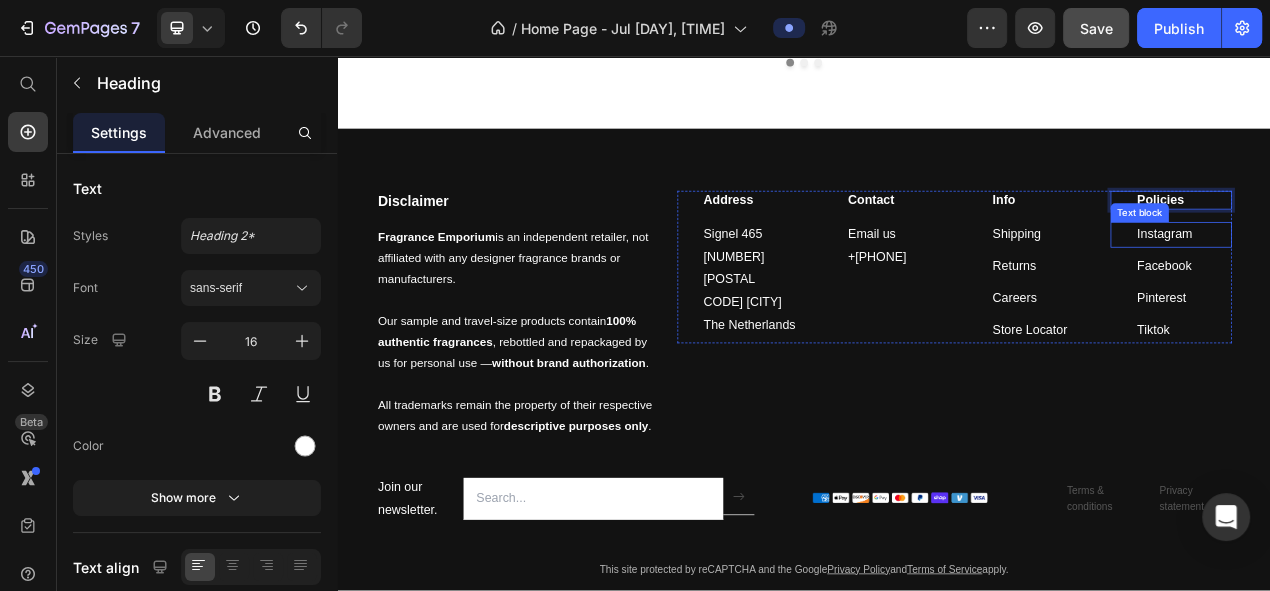 click on "Instagram" at bounding box center (1400, 285) 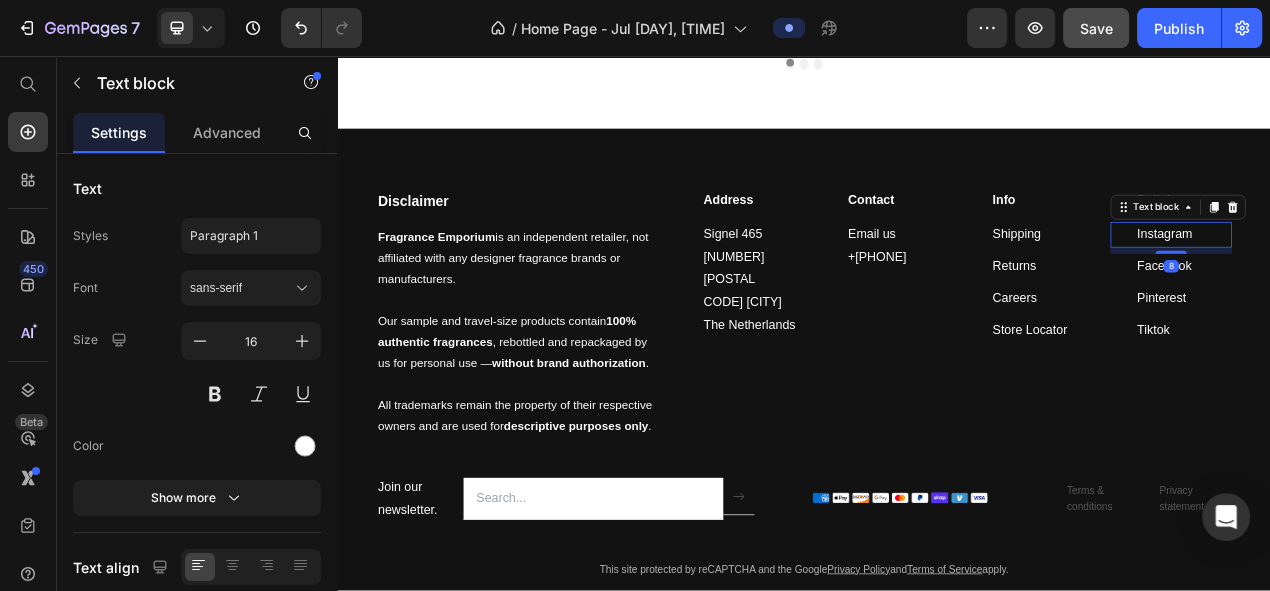 click on "Instagram" at bounding box center [1400, 285] 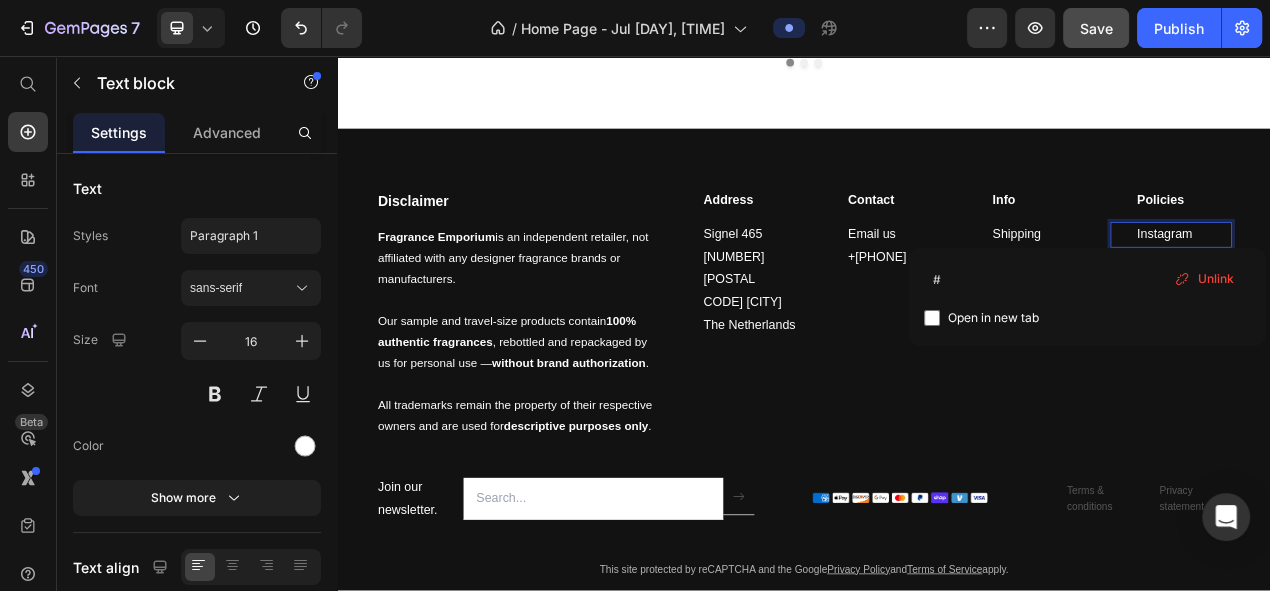 click on "Instagram" at bounding box center [1400, 285] 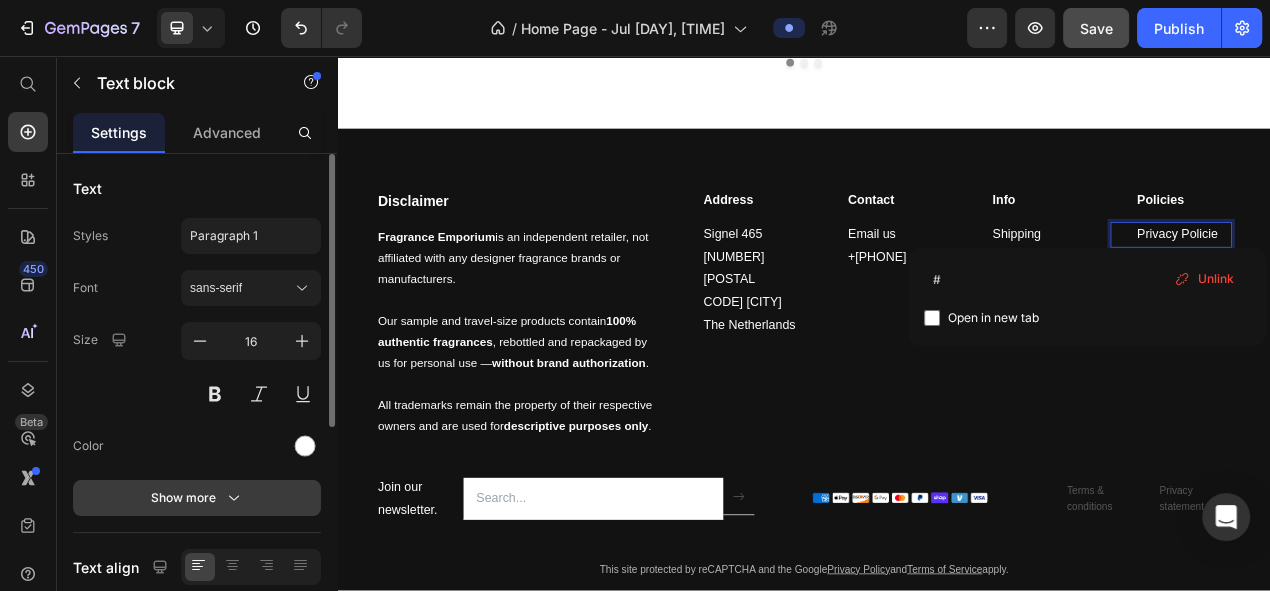 scroll, scrollTop: 74, scrollLeft: 0, axis: vertical 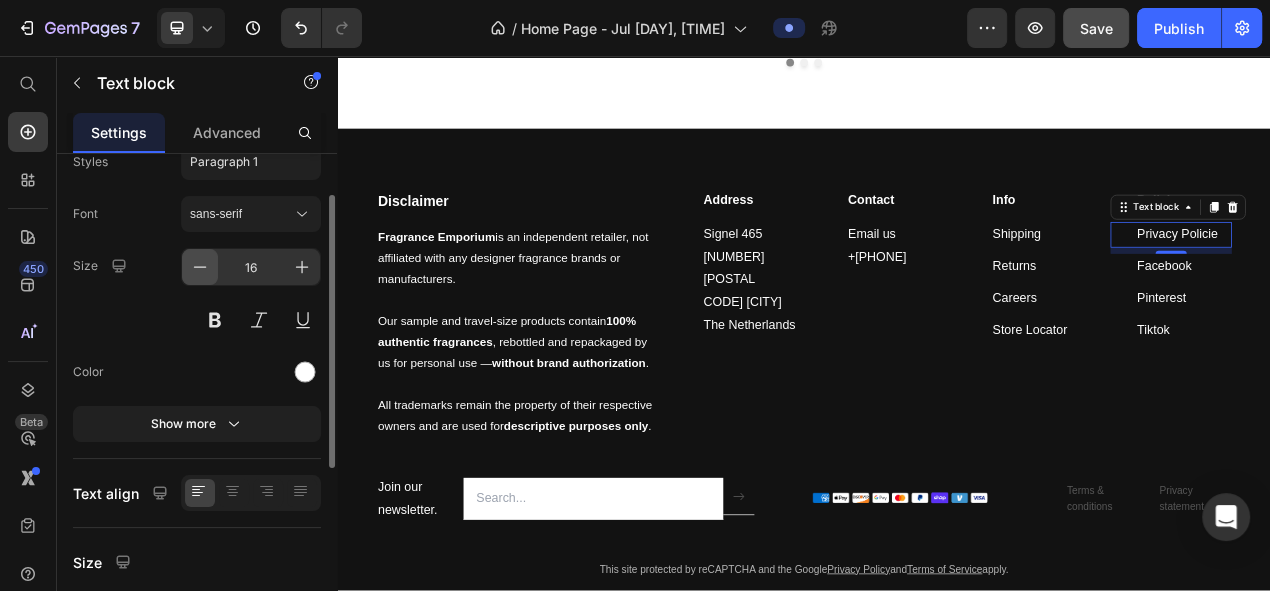 click at bounding box center (200, 267) 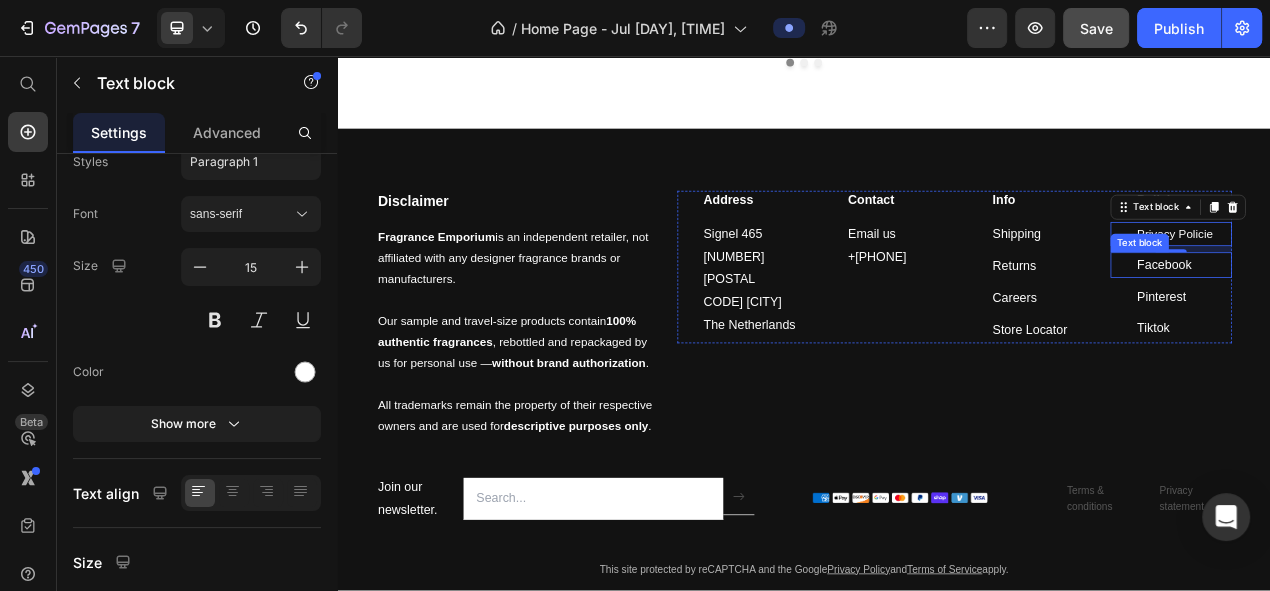 click on "Facebook" at bounding box center [1400, 324] 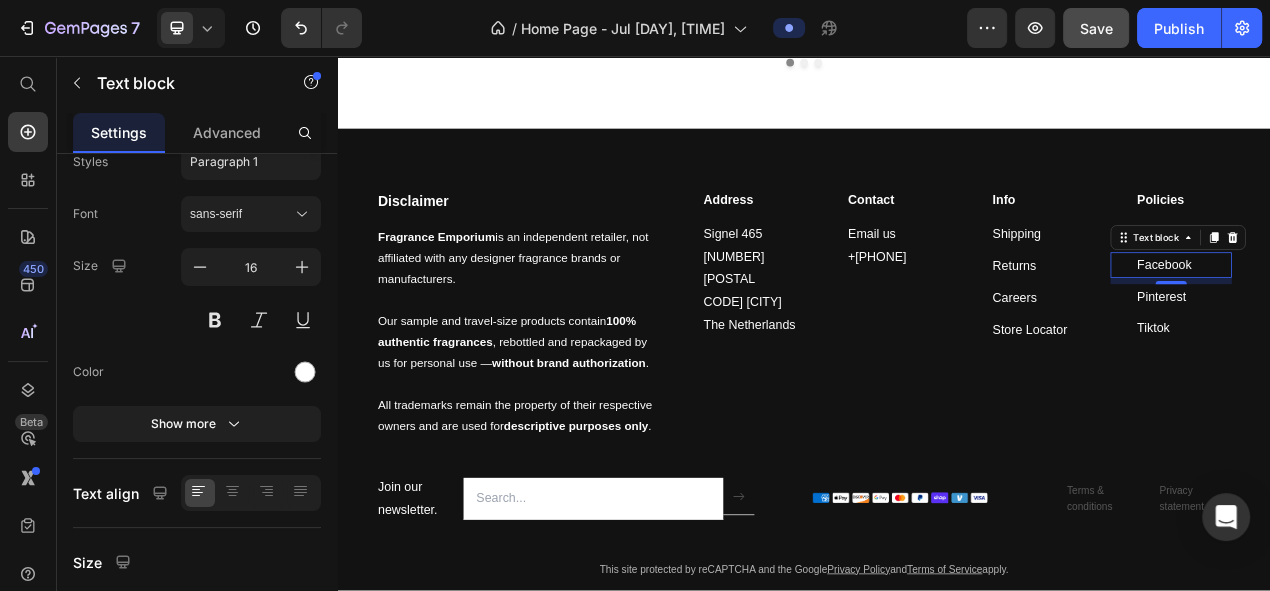 click on "Facebook" at bounding box center (1400, 324) 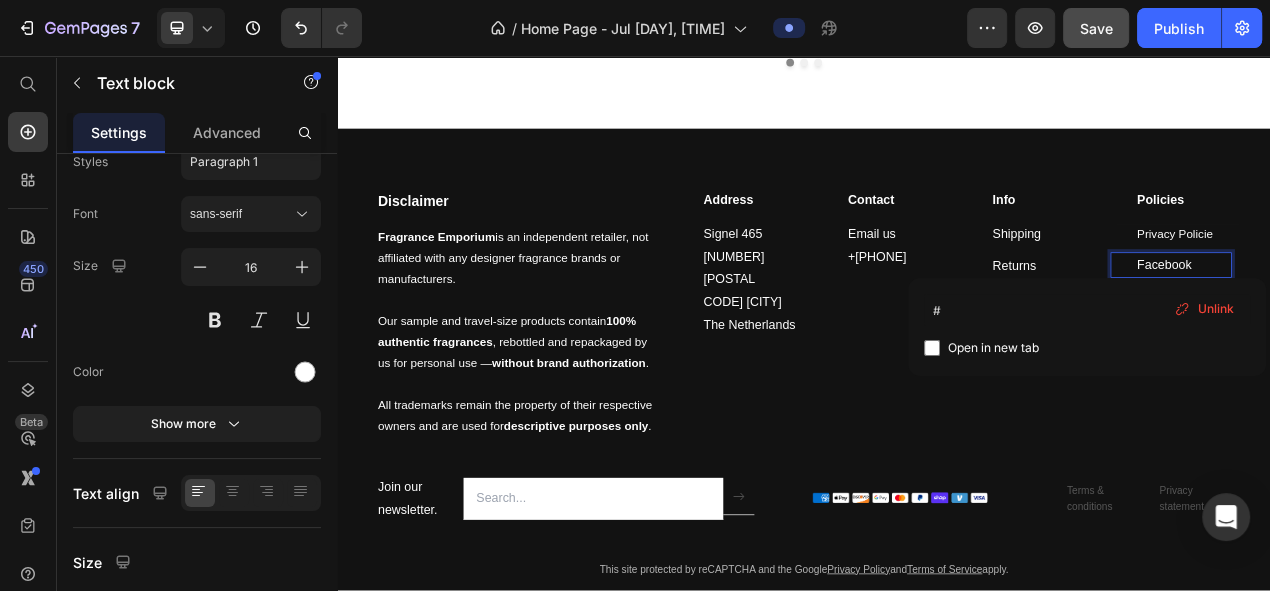 click on "Facebook" at bounding box center [1400, 324] 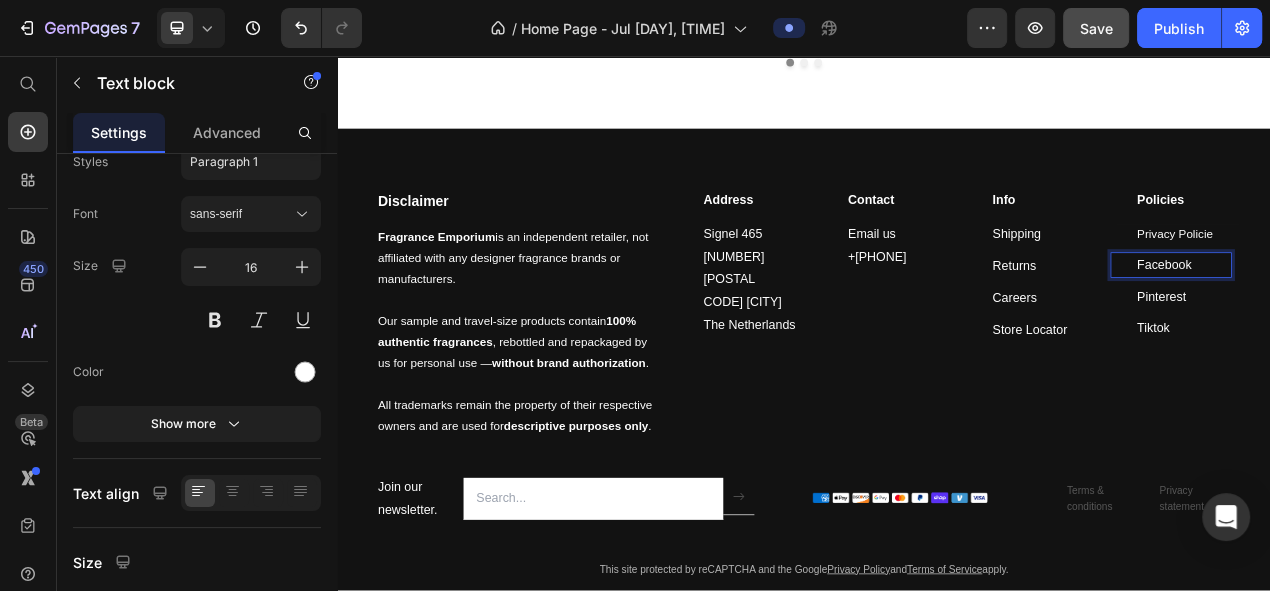 click on "Facebook" at bounding box center (1400, 324) 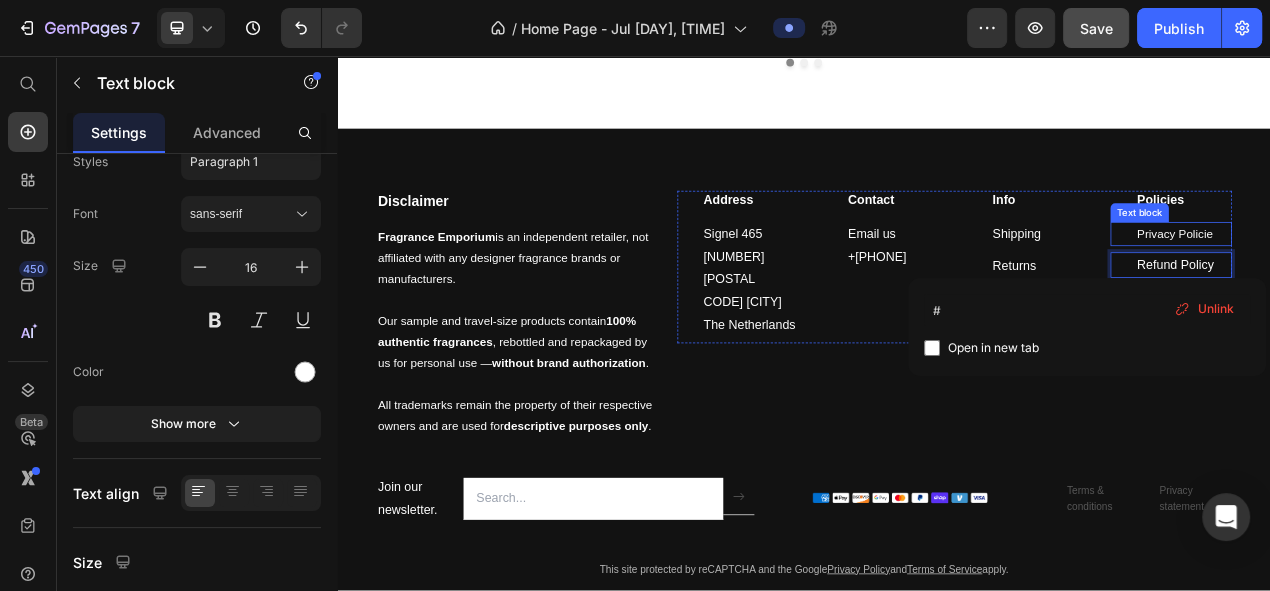click on "Privacy Policie" at bounding box center (1425, 285) 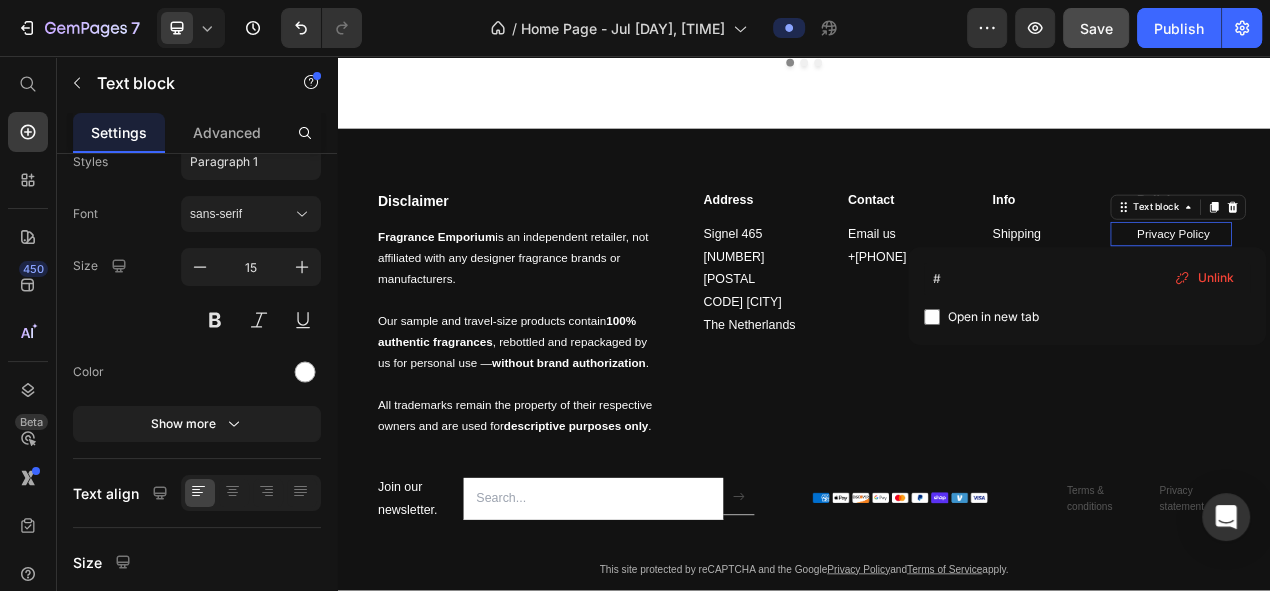 click on "Open in new tab" at bounding box center [1087, 317] 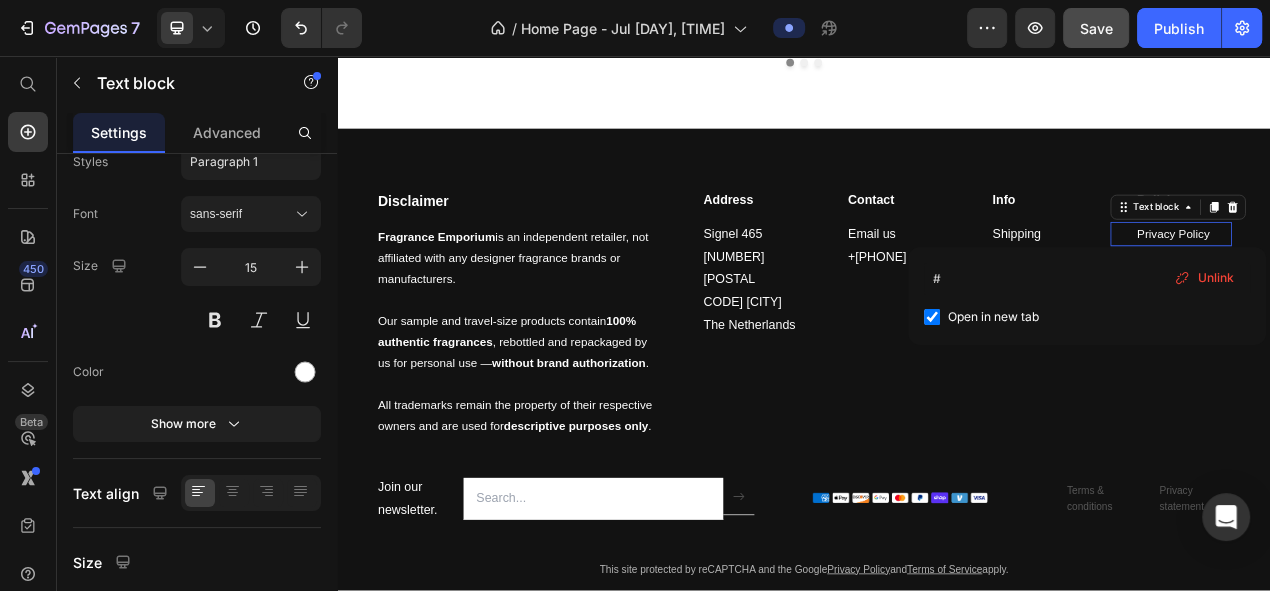 checkbox on "true" 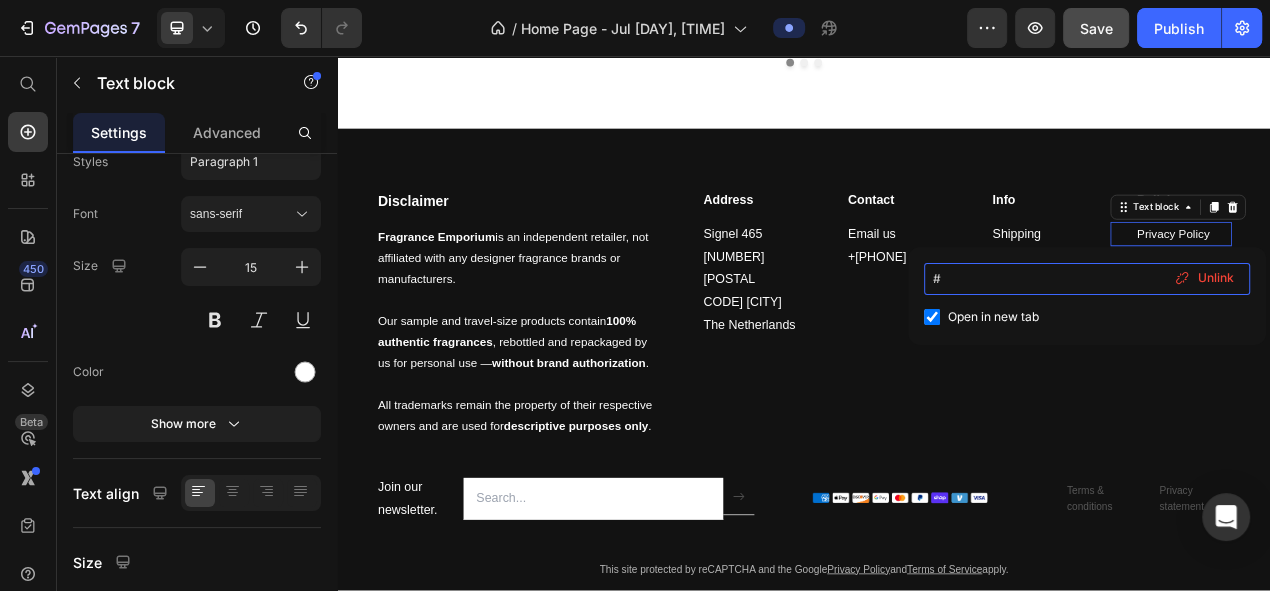 click on "#" at bounding box center (1087, 279) 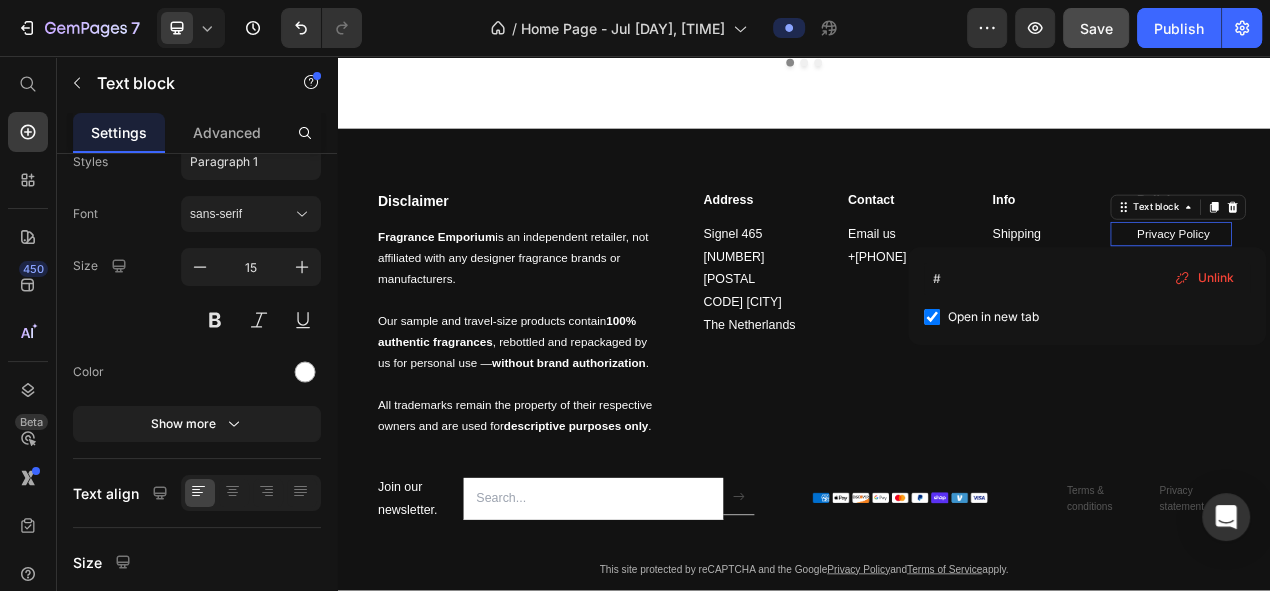 click on "# Open in new tab Unlink" at bounding box center [1087, 296] 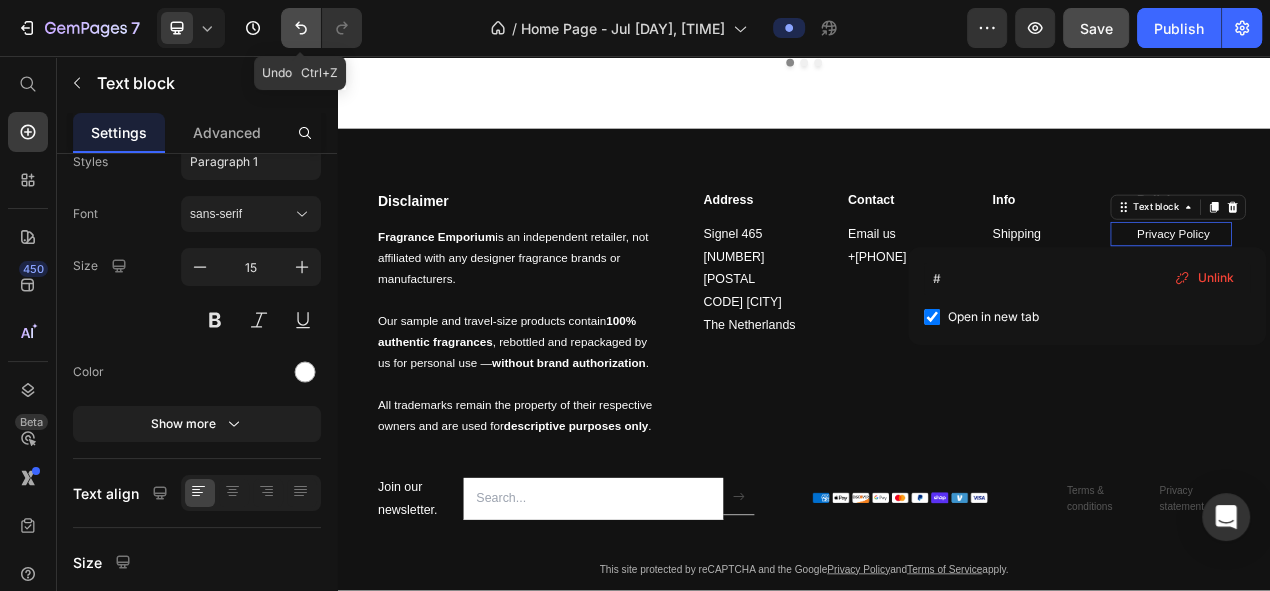 click 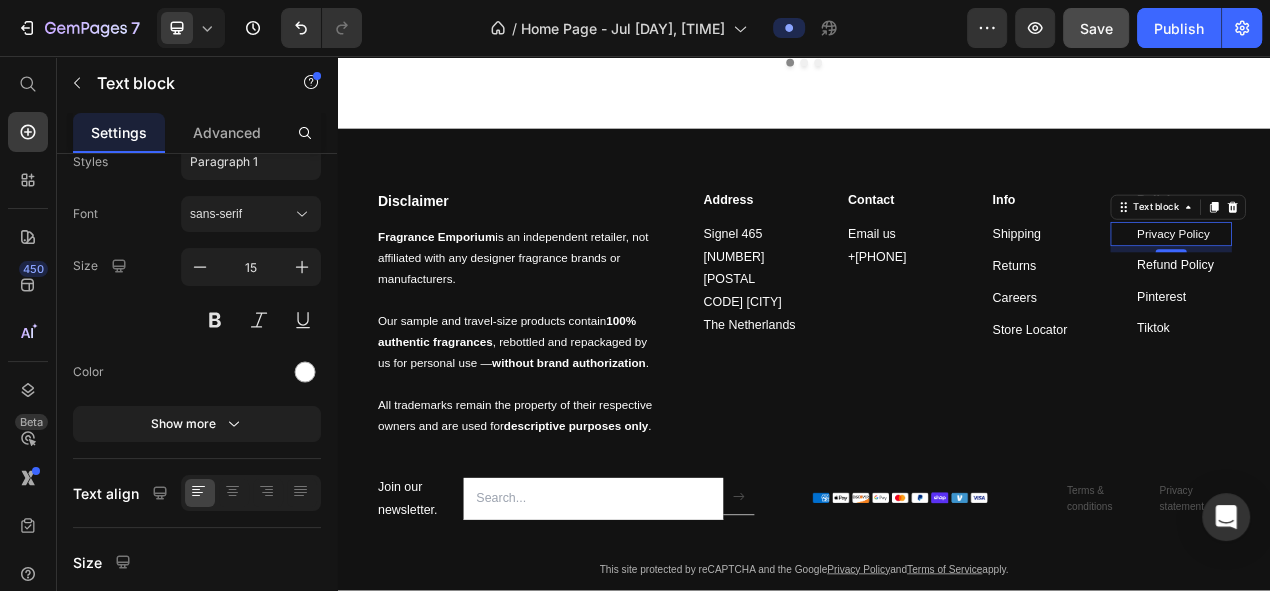 click on "8" at bounding box center [1409, 325] 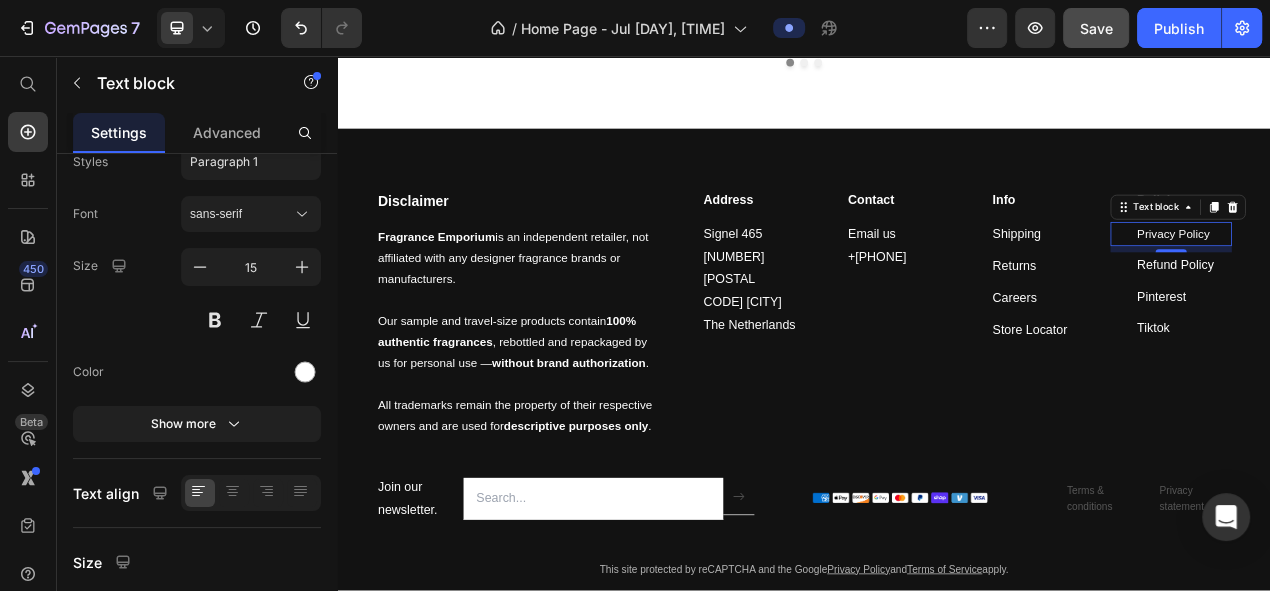 click on "Refund Policy" at bounding box center [1414, 324] 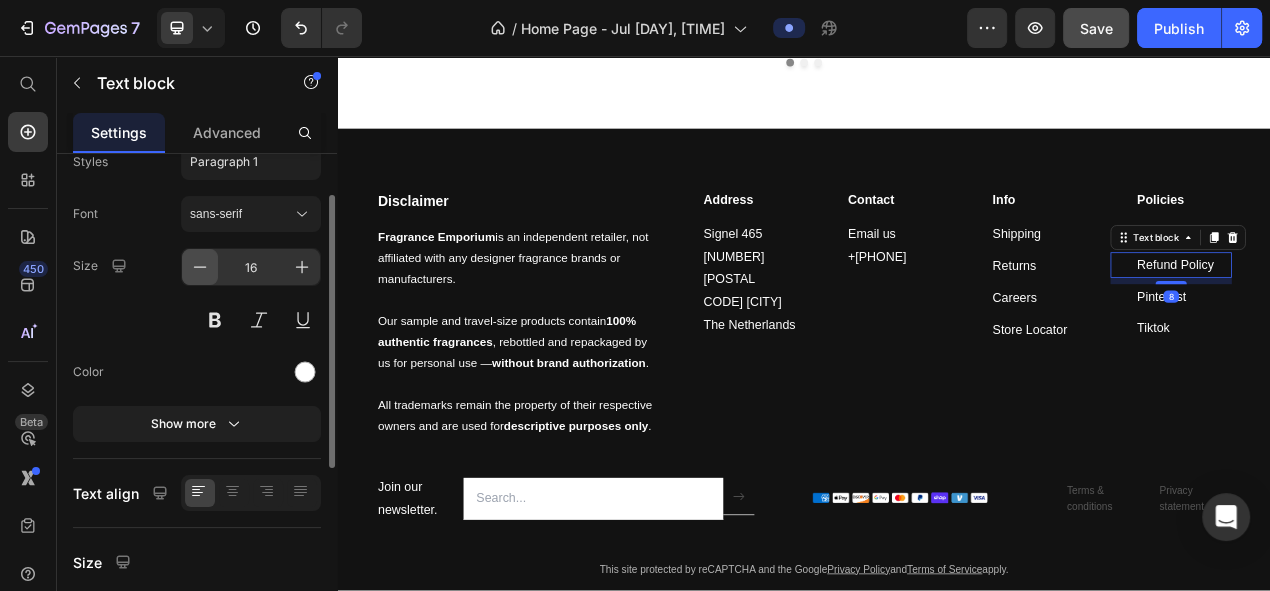 click at bounding box center [200, 267] 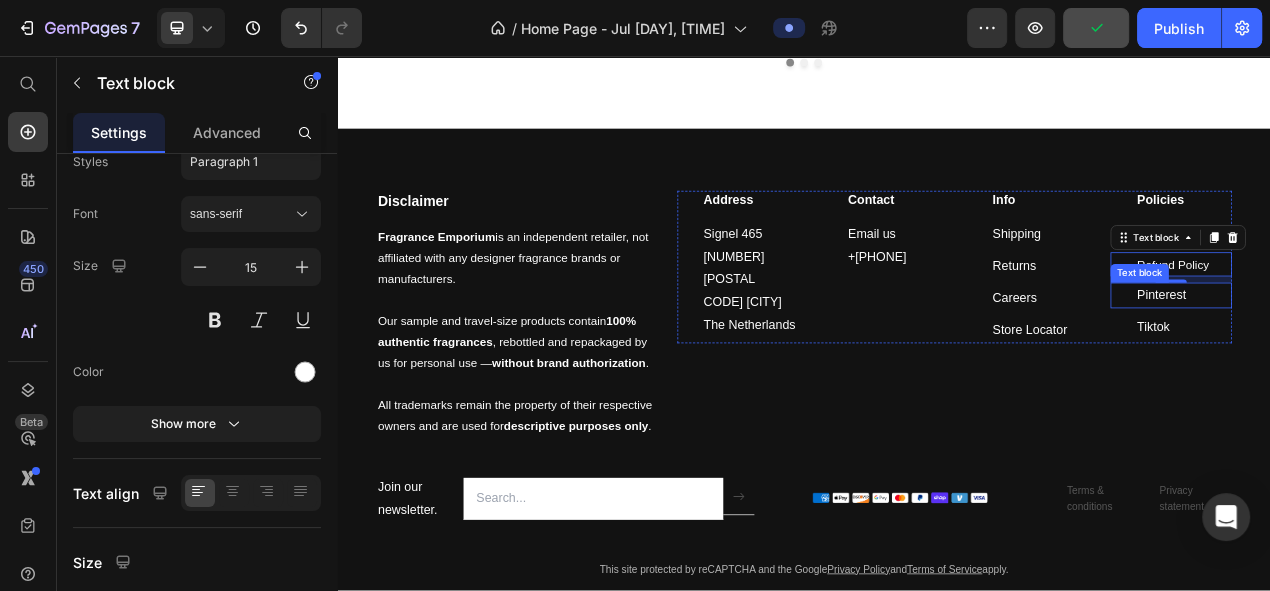 click on "Pinterest" at bounding box center [1396, 363] 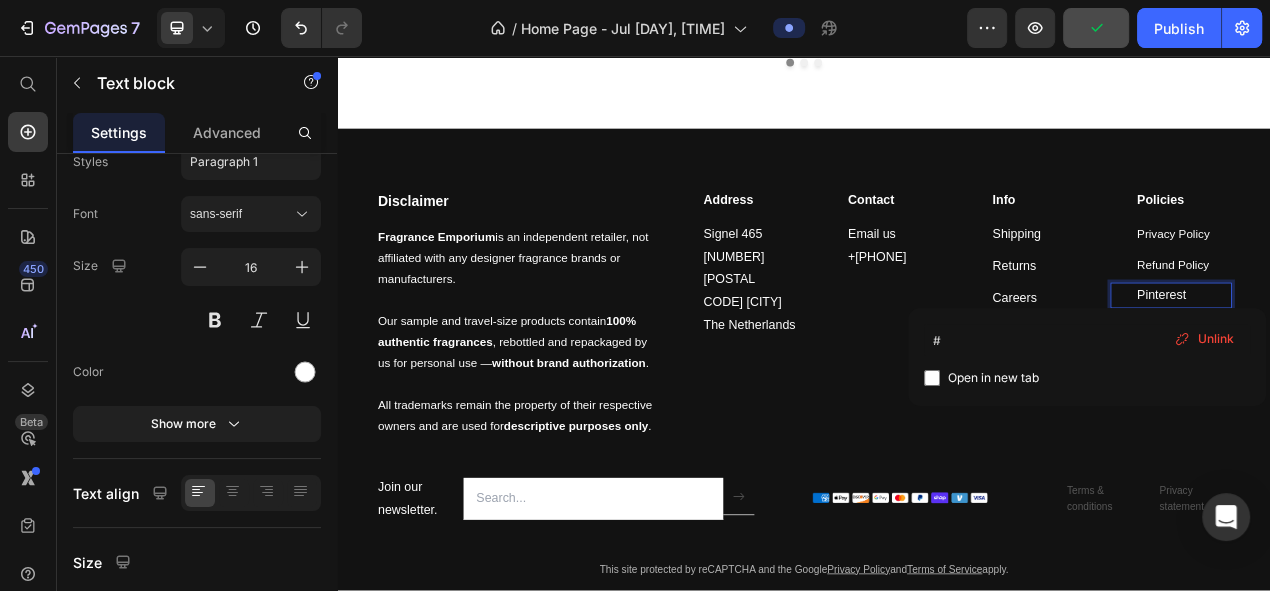 click on "Pinterest" at bounding box center (1396, 363) 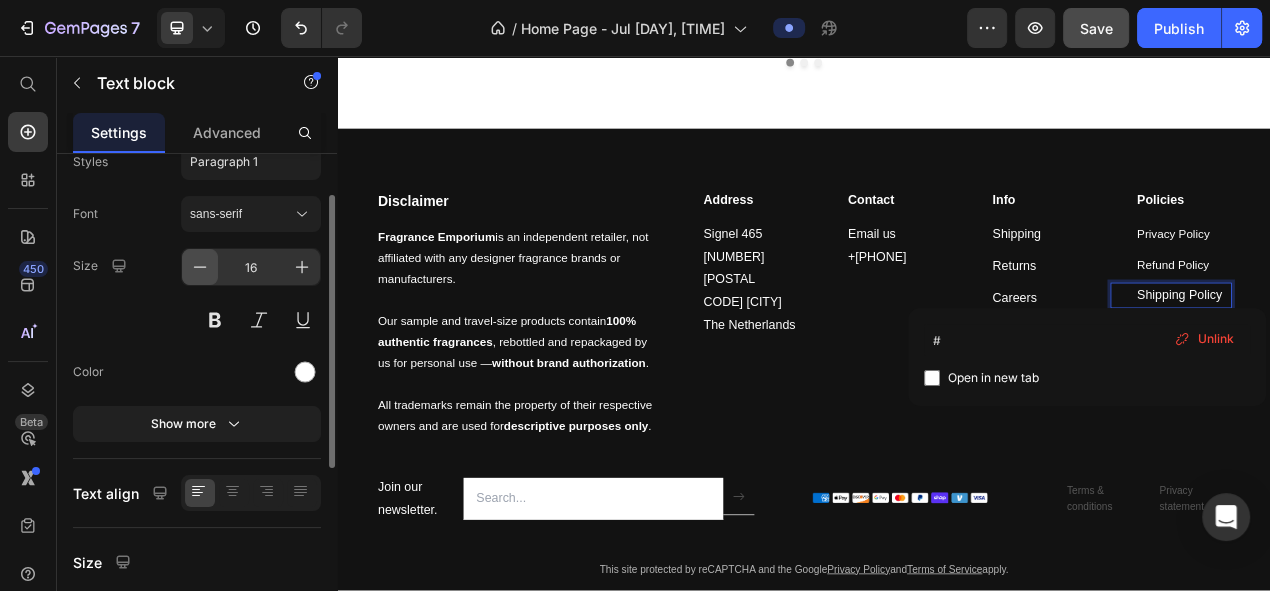 click 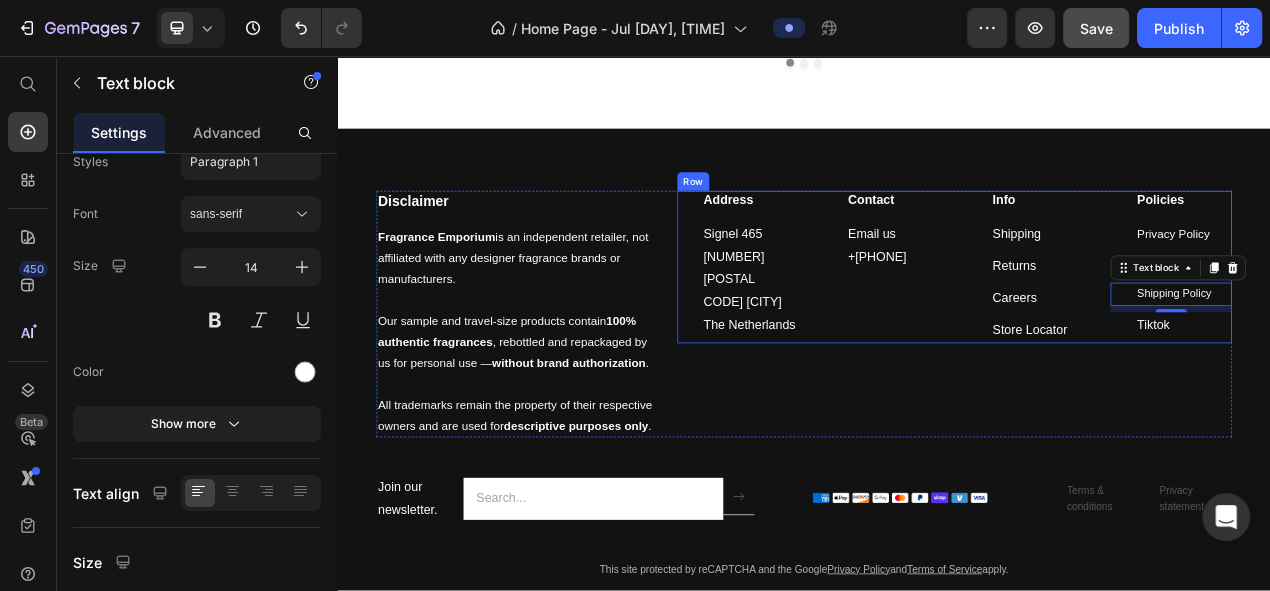 click on "Tiktok" at bounding box center [1386, 401] 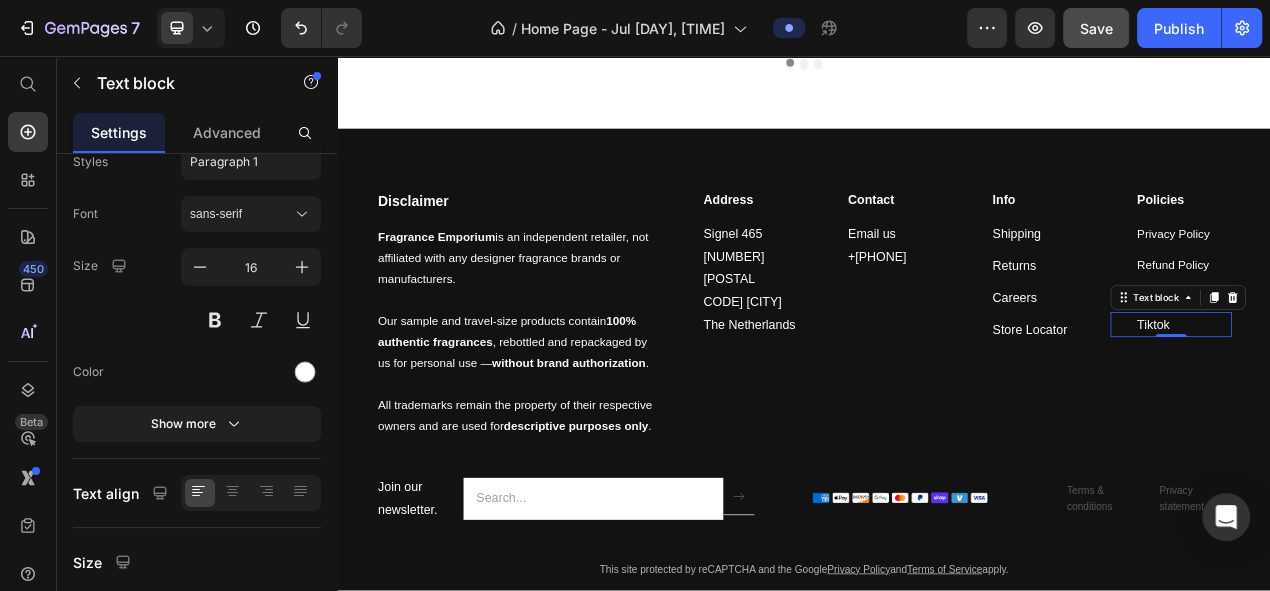 click on "Tiktok" at bounding box center (1425, 402) 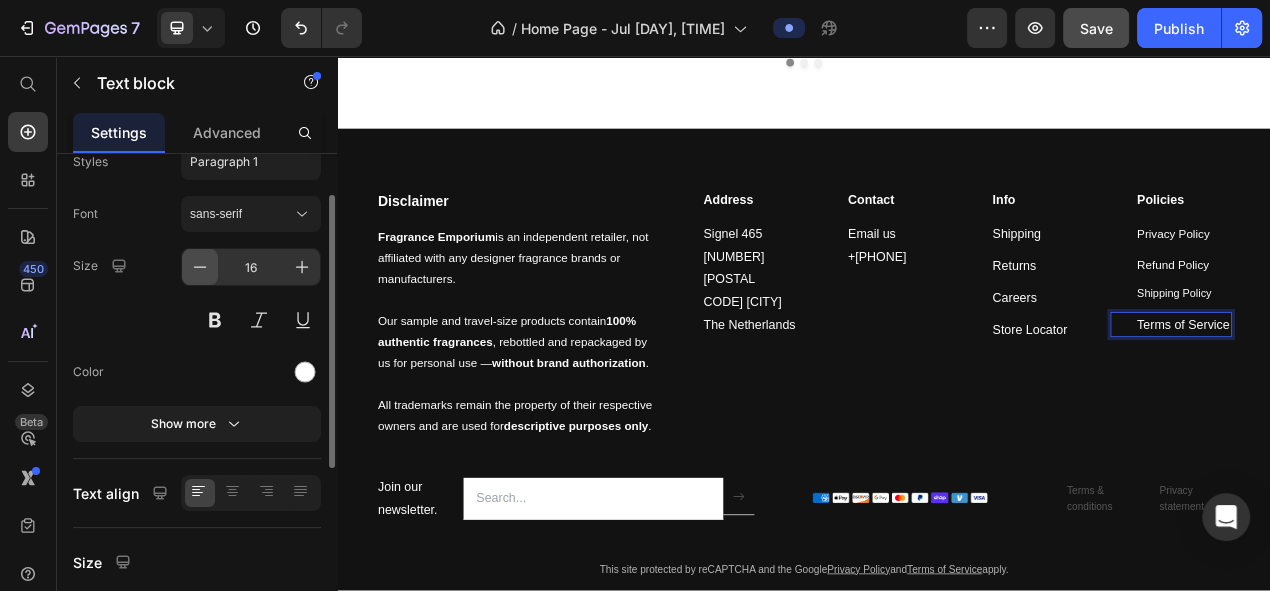 click at bounding box center (200, 267) 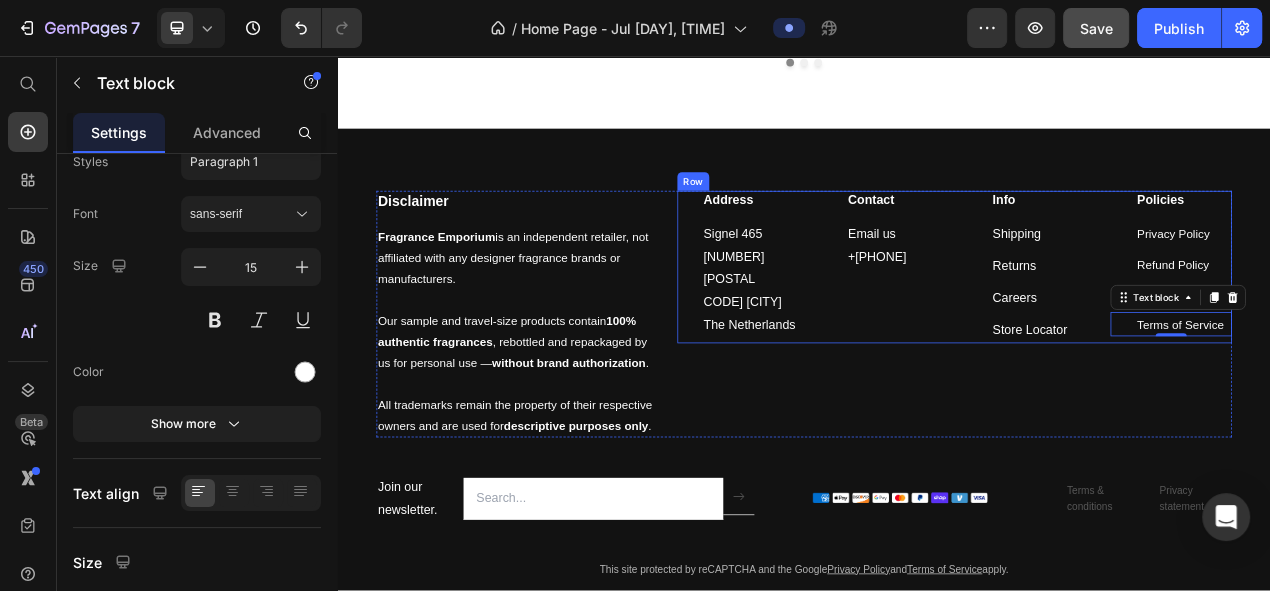click on "Info" at bounding box center (1239, 242) 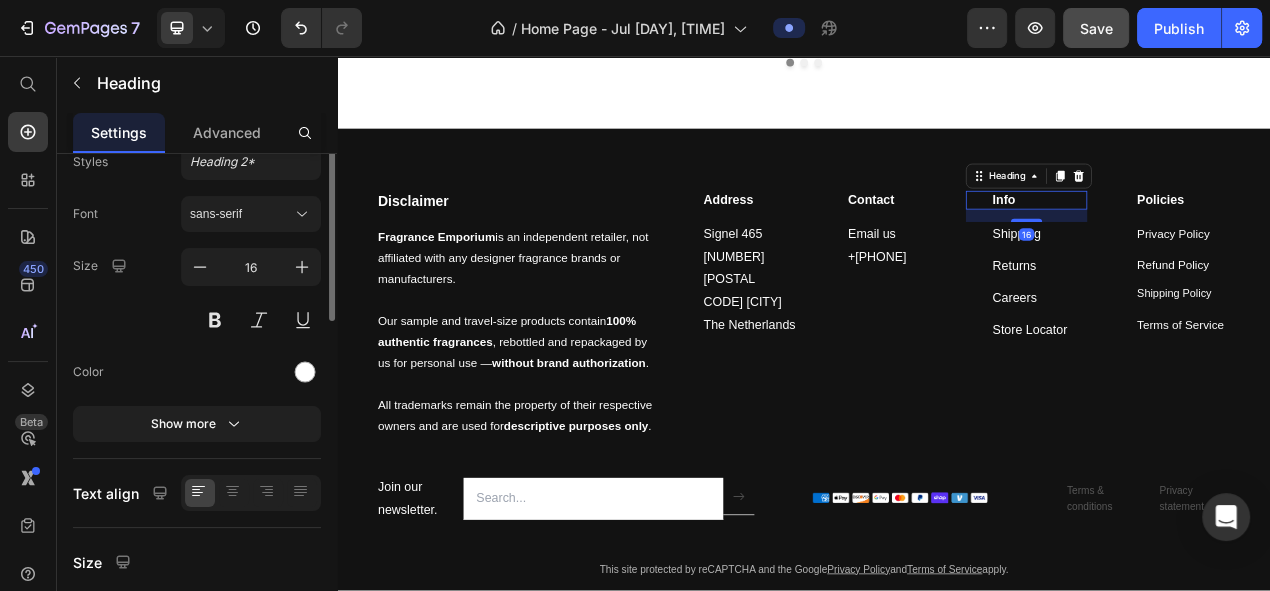 scroll, scrollTop: 0, scrollLeft: 0, axis: both 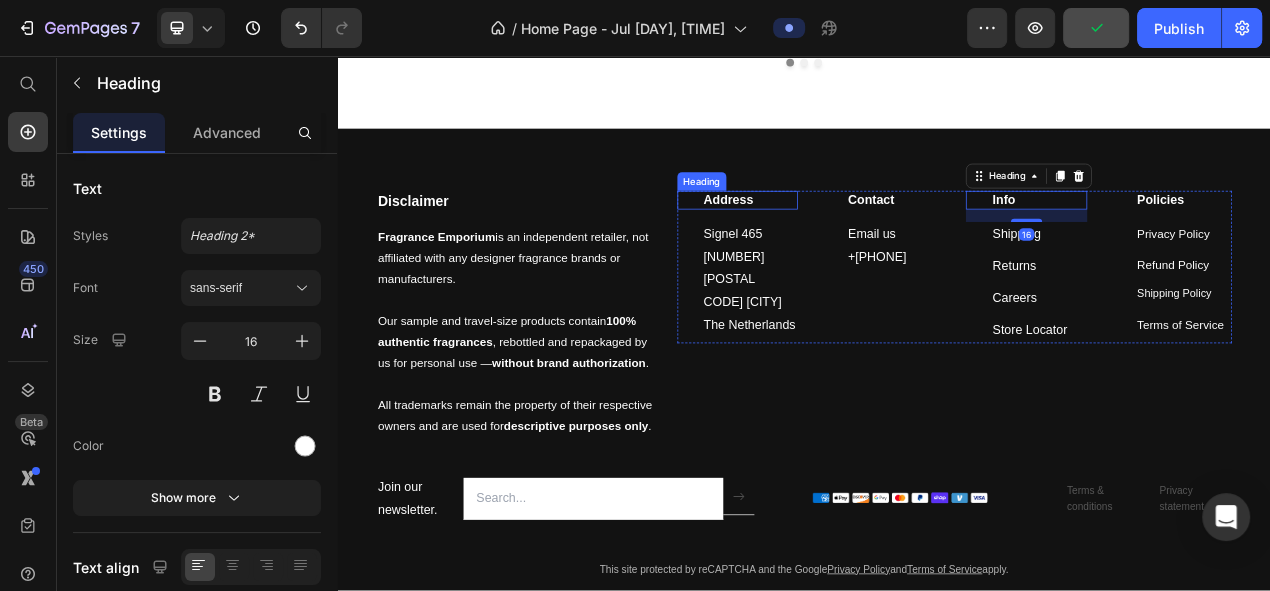 click on "Address" at bounding box center [868, 242] 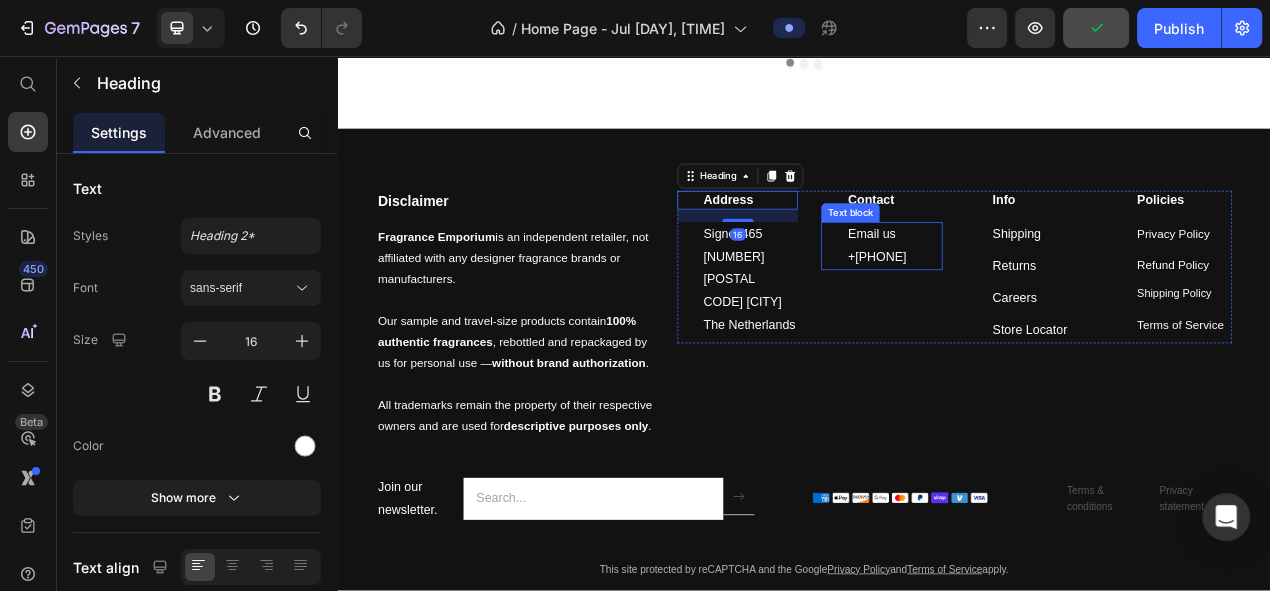 click on "Email us +31 (0) 20 255 6485" at bounding box center (1053, 301) 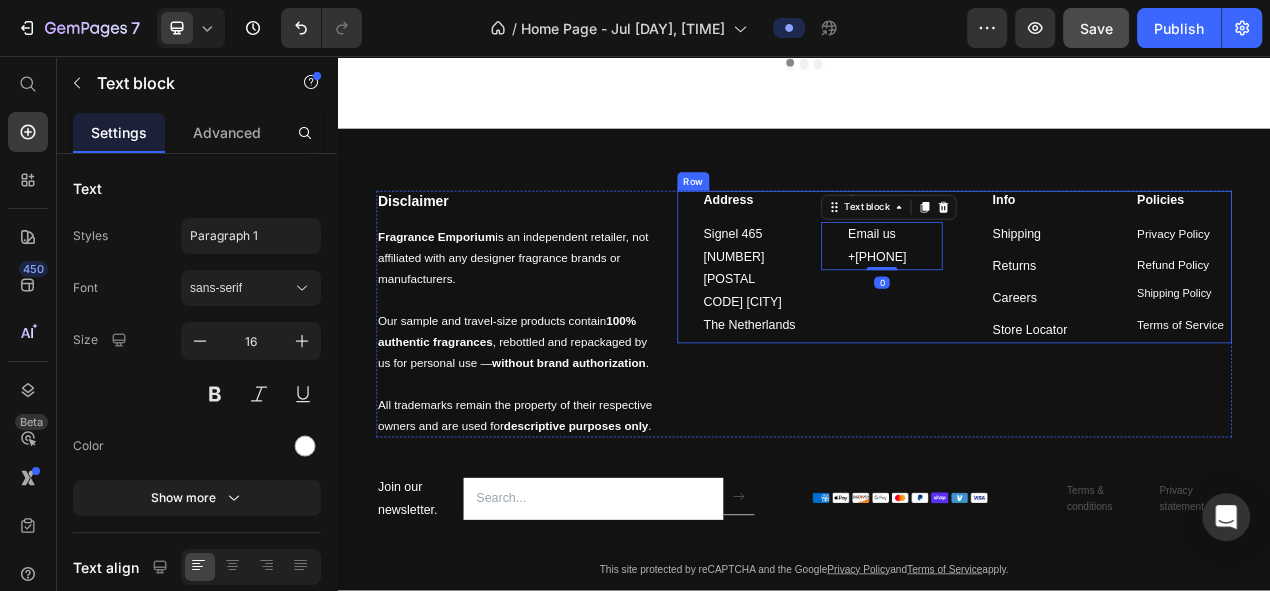 click on "Address" at bounding box center [868, 242] 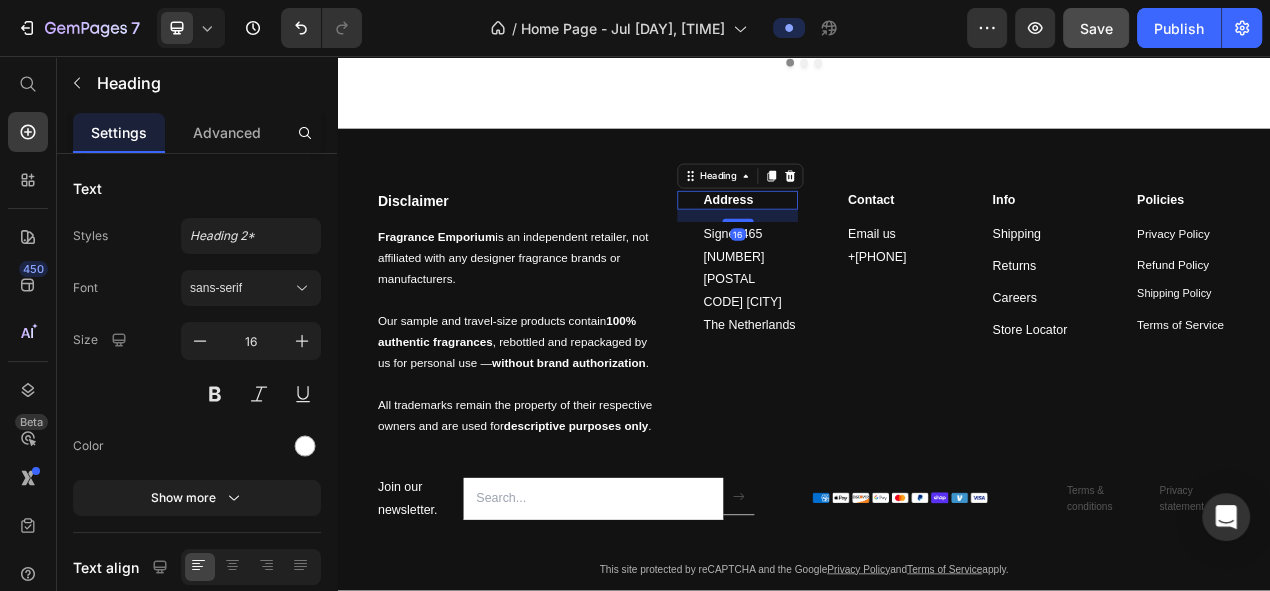 click on "Address" at bounding box center [868, 242] 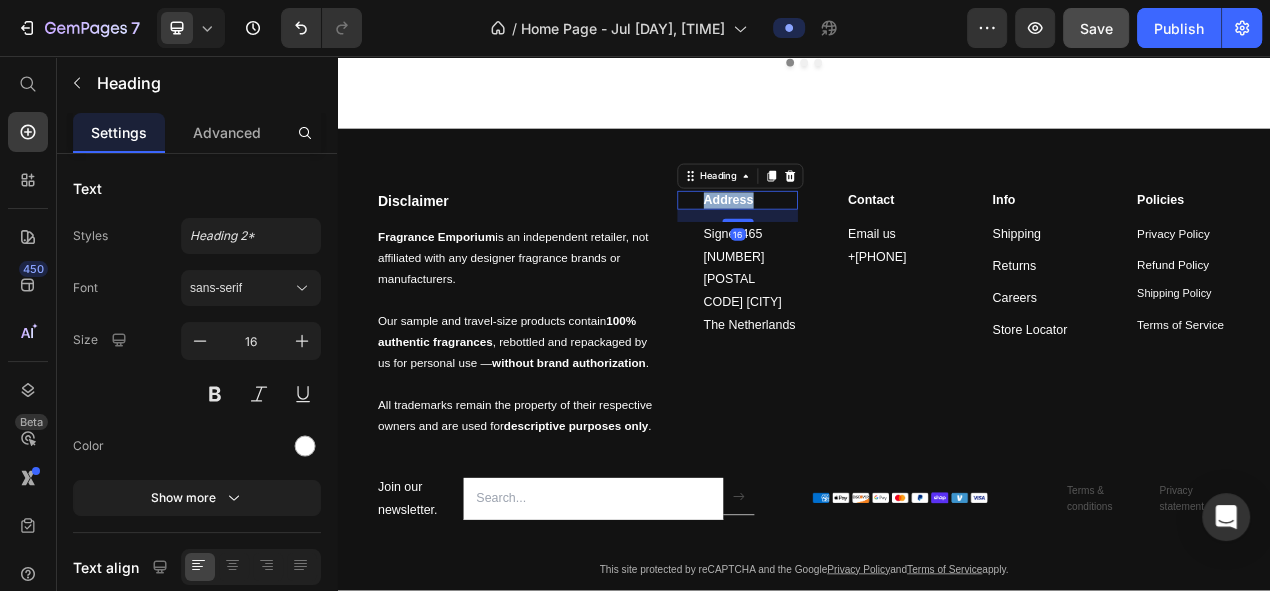 click on "Address" at bounding box center (868, 242) 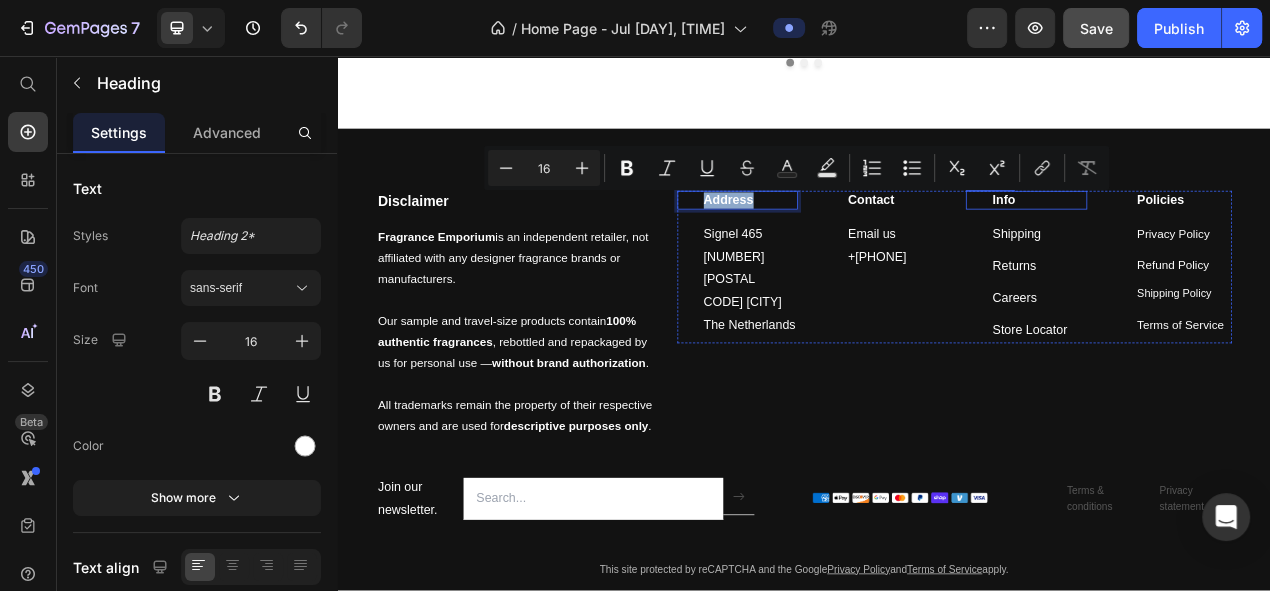 click on "Info" at bounding box center [1239, 242] 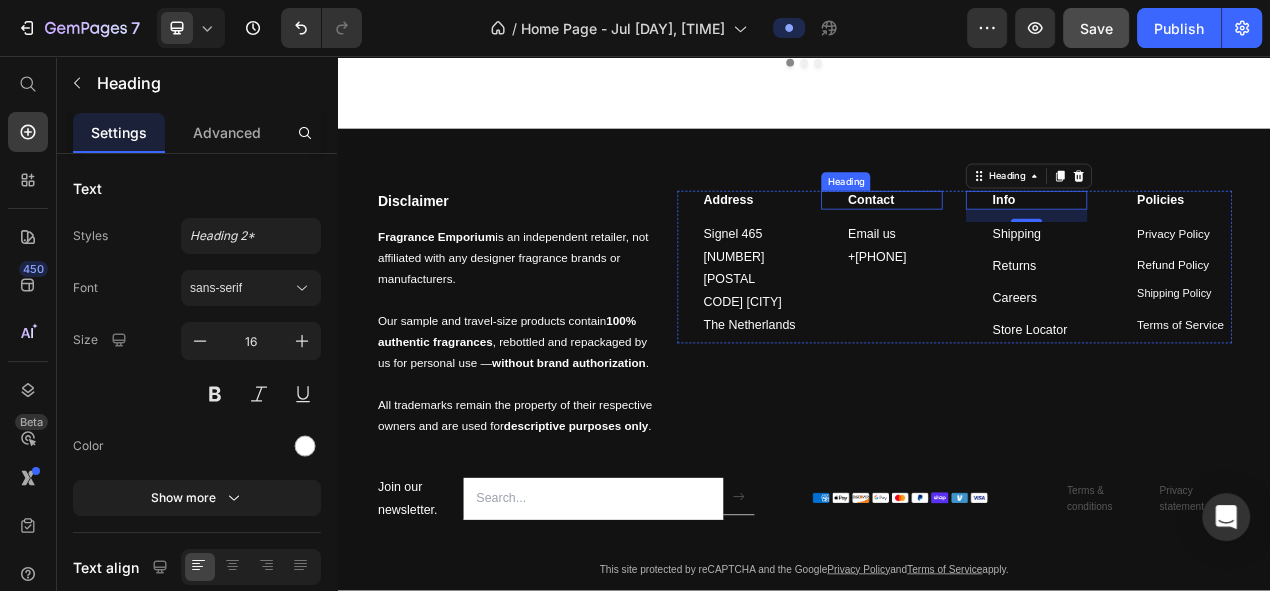 click on "Contact" at bounding box center [1053, 242] 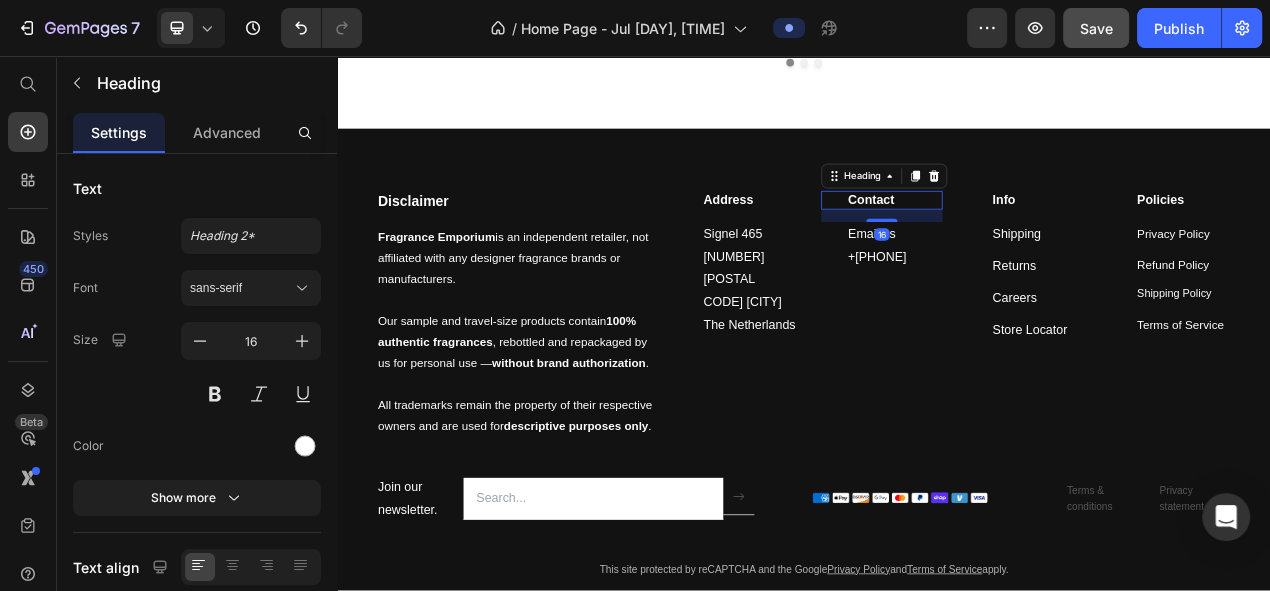 click on "Contact" at bounding box center (1053, 242) 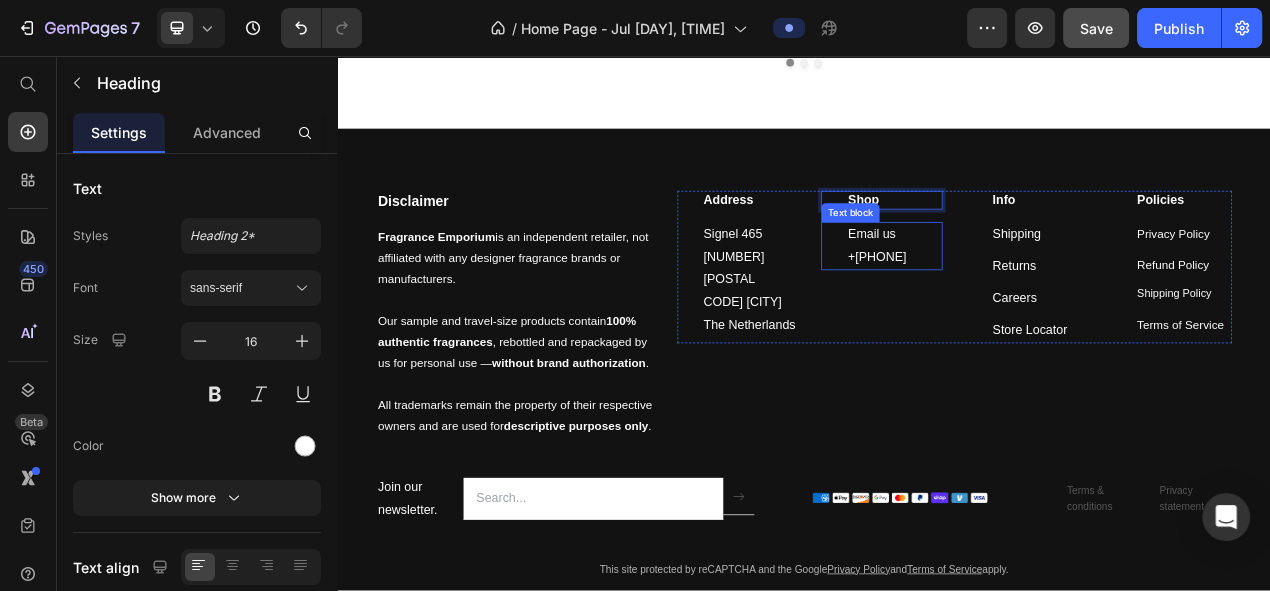 click on "Email us +31 (0) 20 255 6485" at bounding box center (1053, 301) 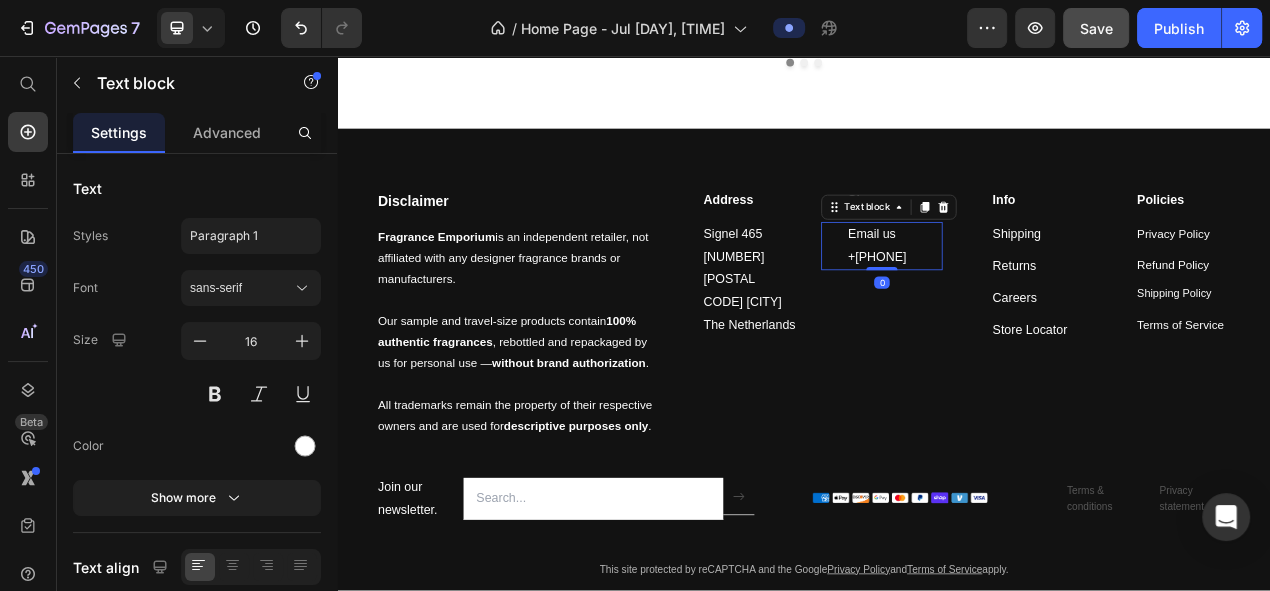 click on "Email us +31 (0) 20 255 6485" at bounding box center [1053, 301] 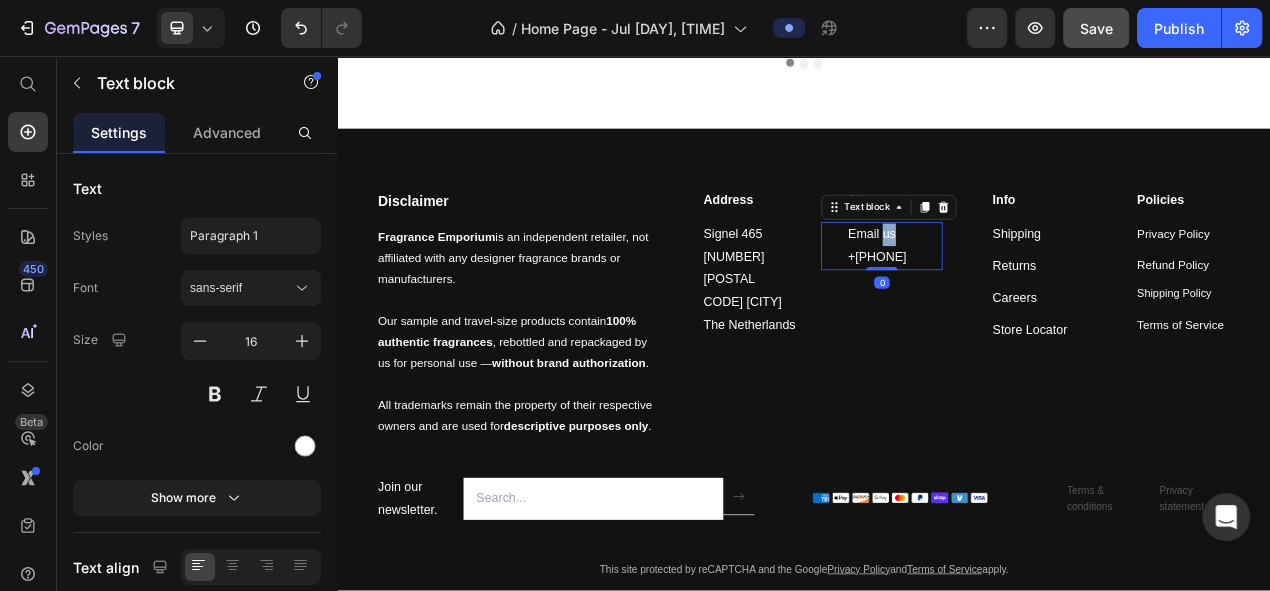 click on "Email us +31 (0) 20 255 6485" at bounding box center (1053, 301) 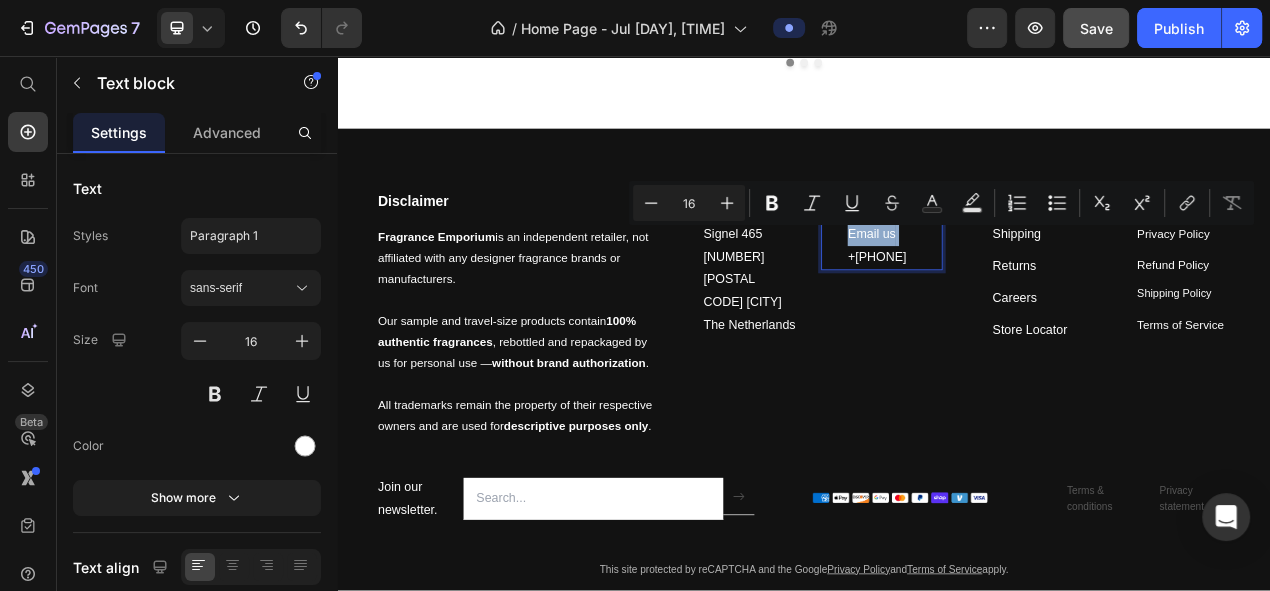 click on "Email us +31 (0) 20 255 6485" at bounding box center (1053, 301) 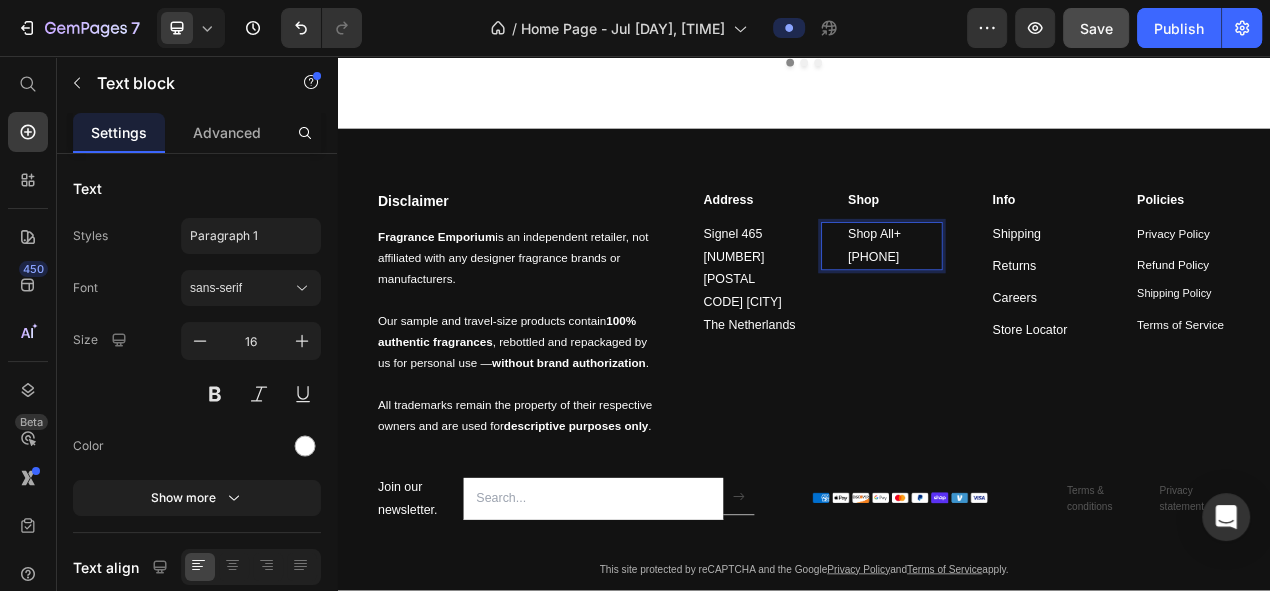 click on "Shop All+31 (0) 20 255 6485" at bounding box center [1053, 301] 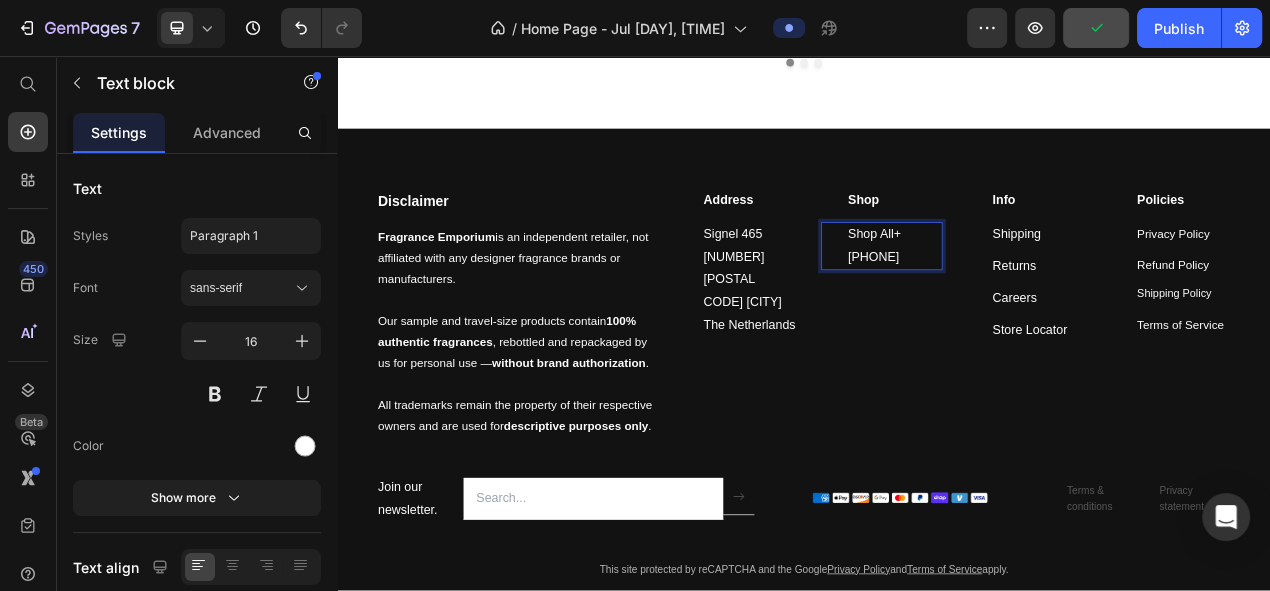 drag, startPoint x: 1092, startPoint y: 311, endPoint x: 1053, endPoint y: 282, distance: 48.60041 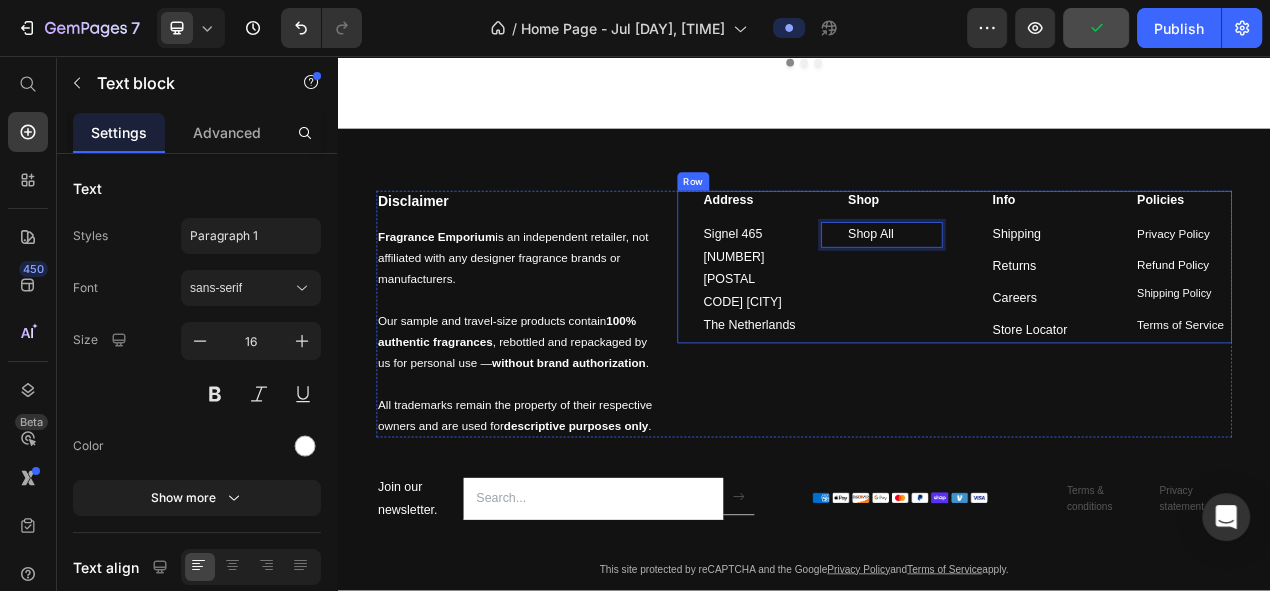 click on "Shop  Heading Shop All Text block   0" at bounding box center (1037, 328) 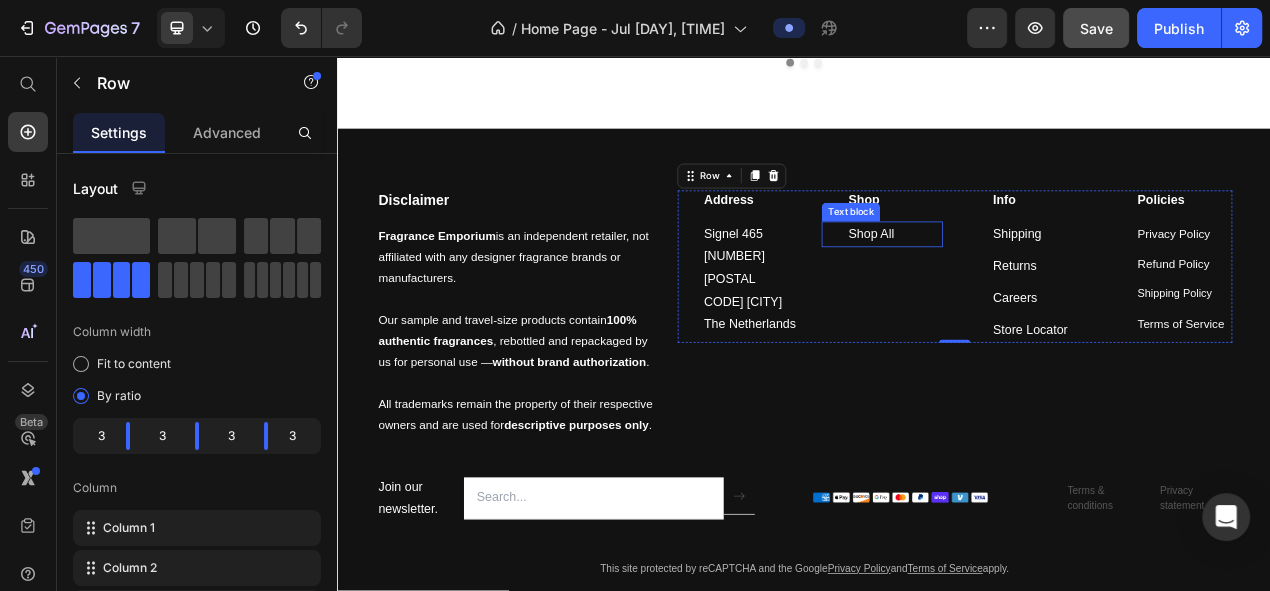 click on "Shop All" at bounding box center (1053, 286) 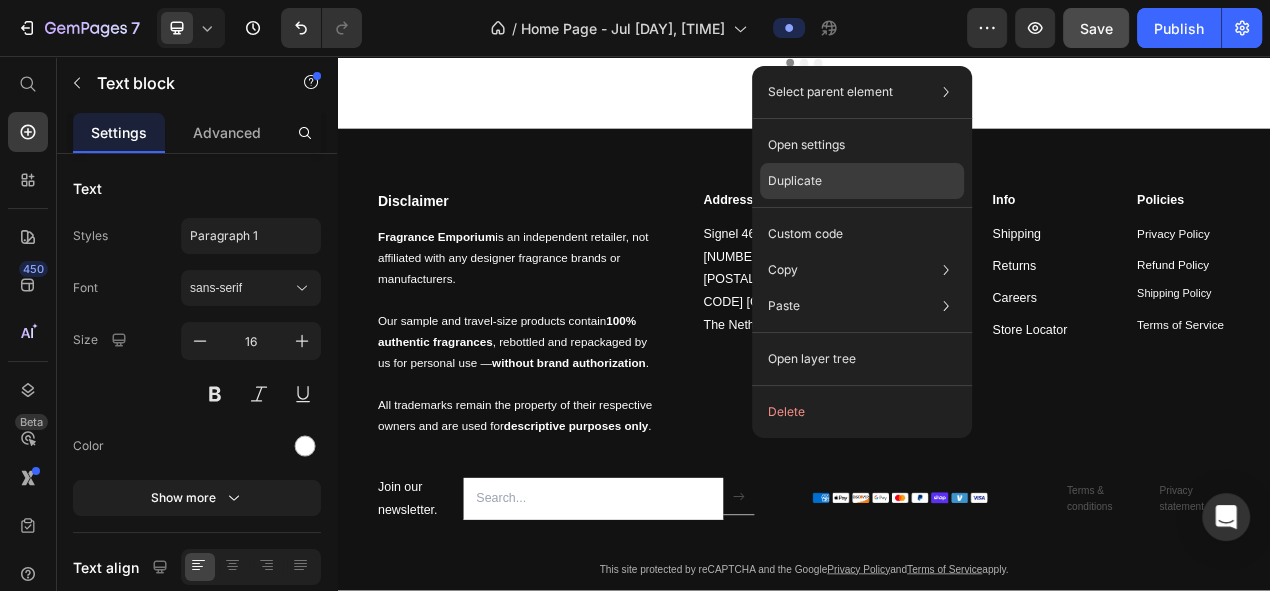 drag, startPoint x: 822, startPoint y: 176, endPoint x: 628, endPoint y: 156, distance: 195.0282 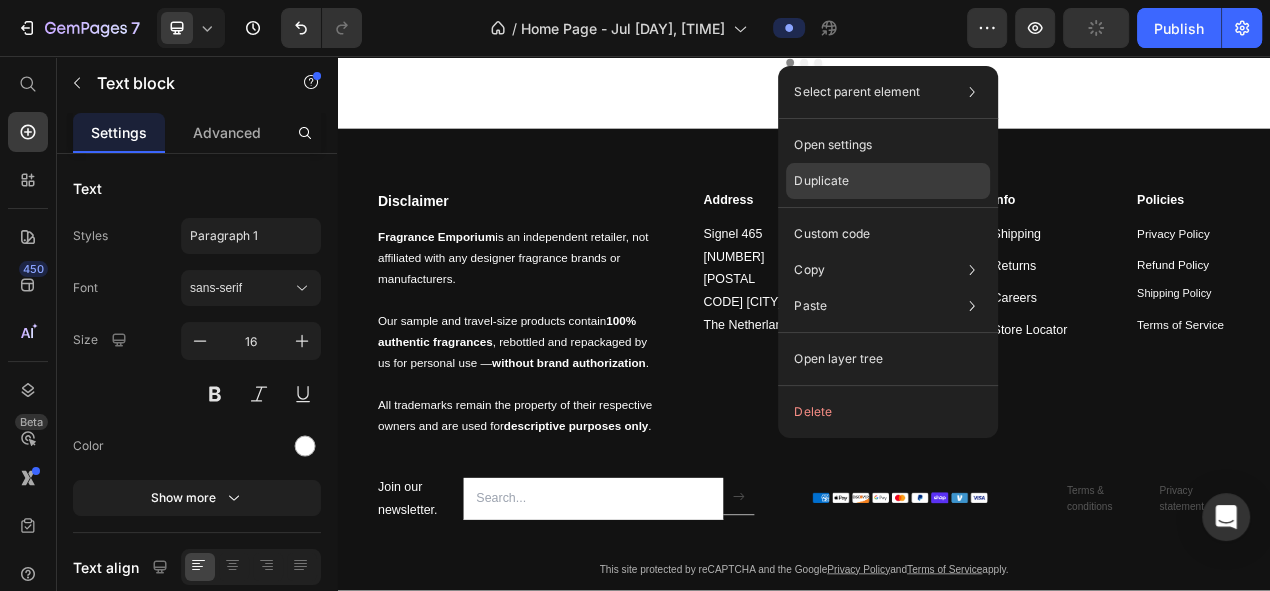 drag, startPoint x: 863, startPoint y: 180, endPoint x: 705, endPoint y: 228, distance: 165.13025 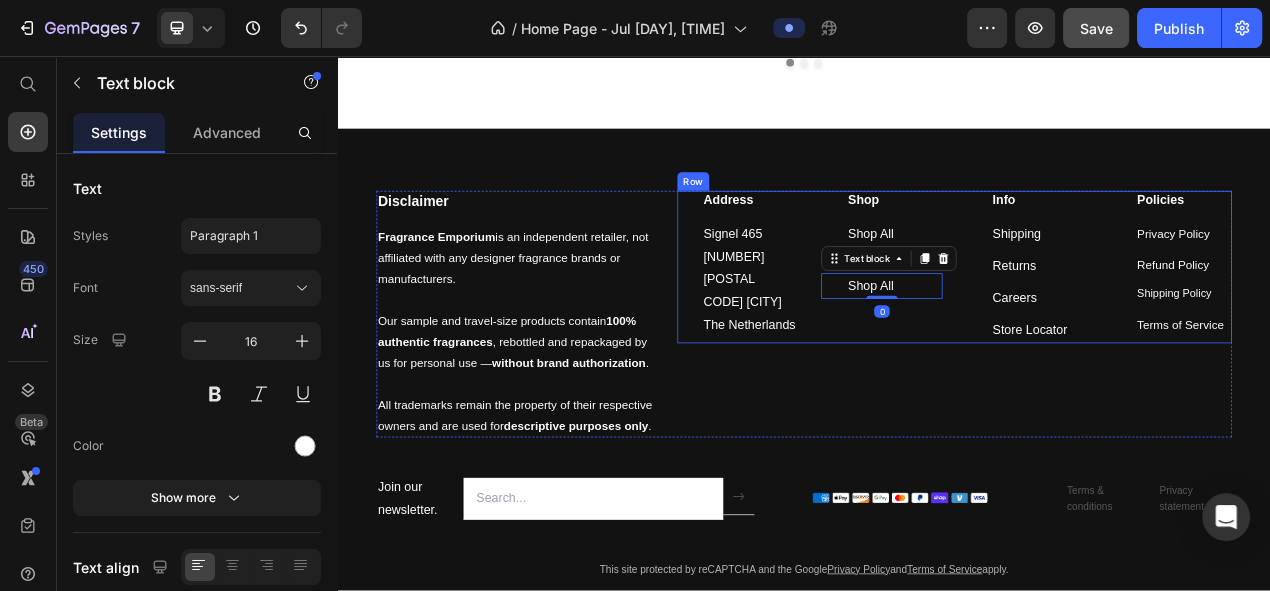 click on "Shipping" at bounding box center (1210, 285) 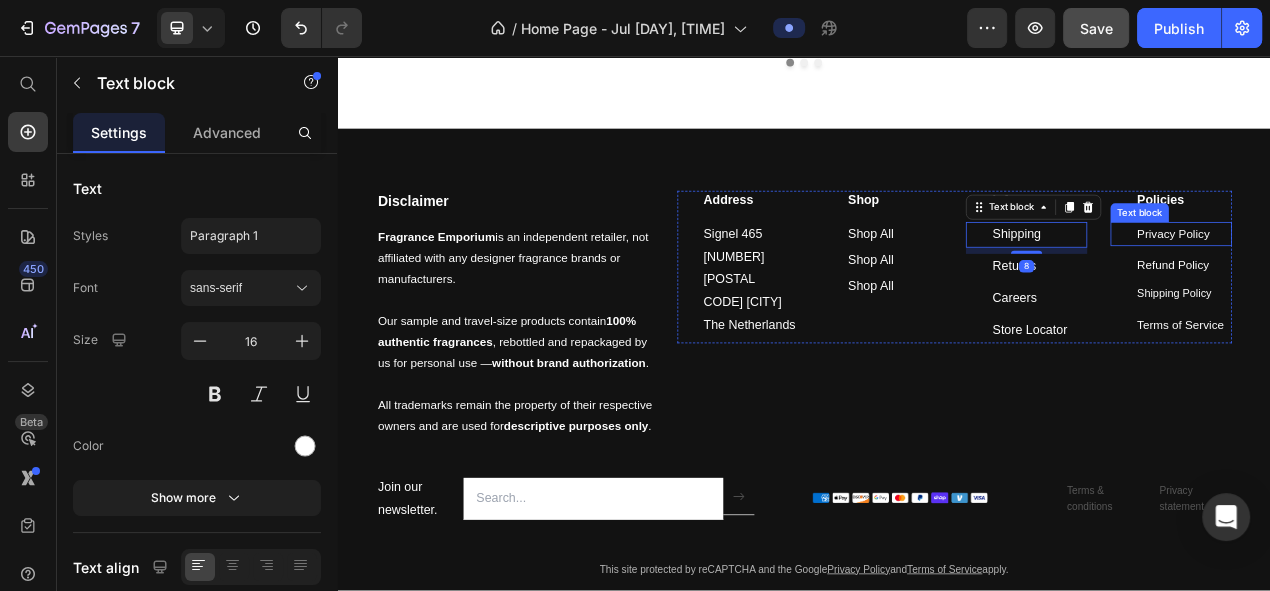 click on "Privacy Policy" at bounding box center (1411, 285) 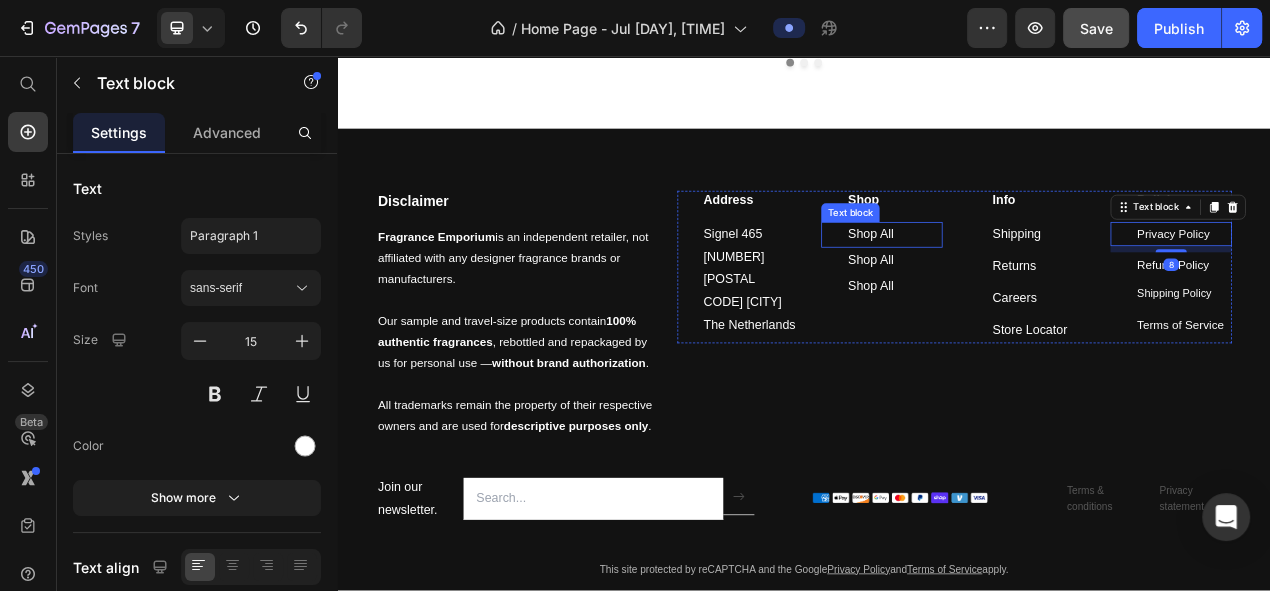 click on "Shop All" at bounding box center [1053, 286] 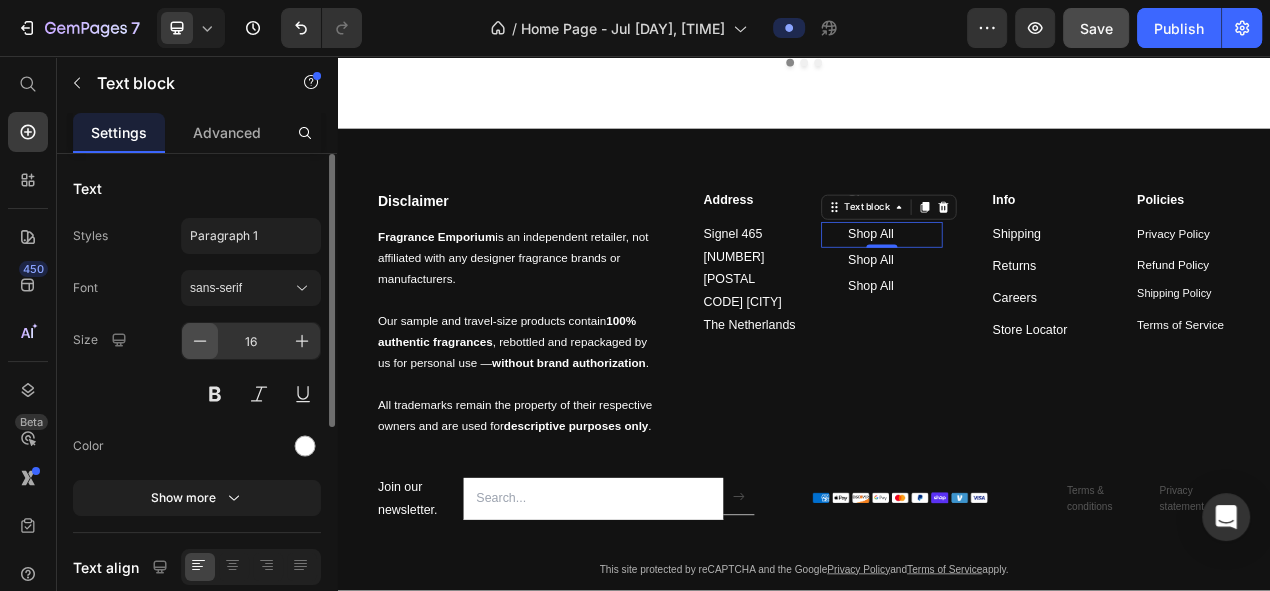click 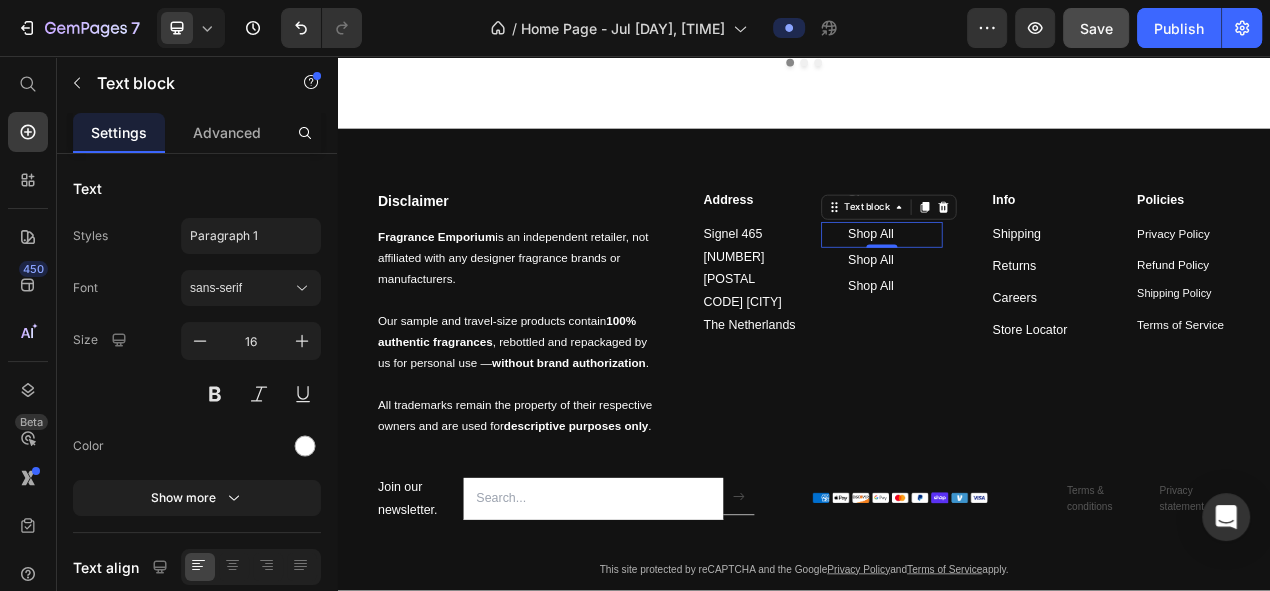 type on "15" 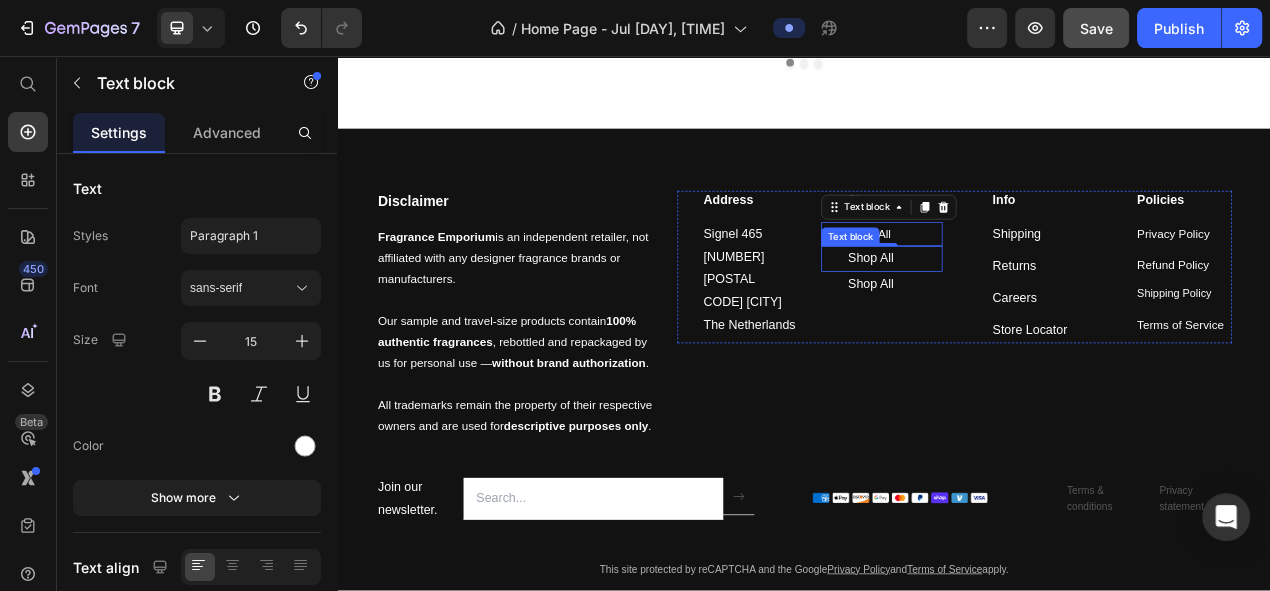 click on "Shop All" at bounding box center (1053, 317) 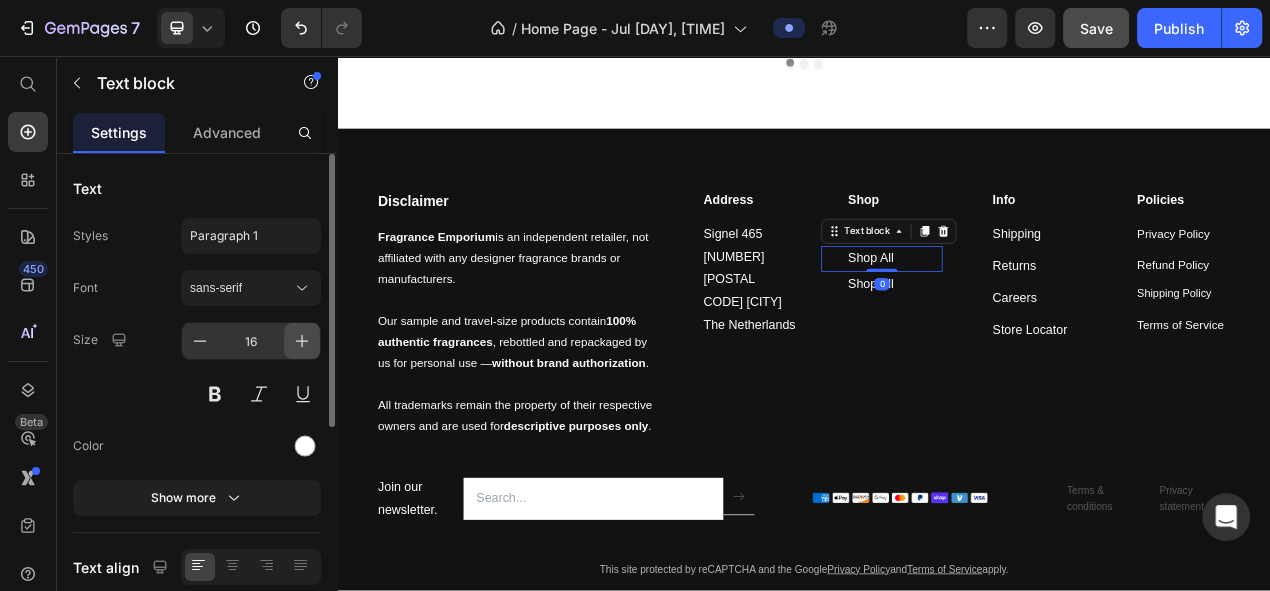 click 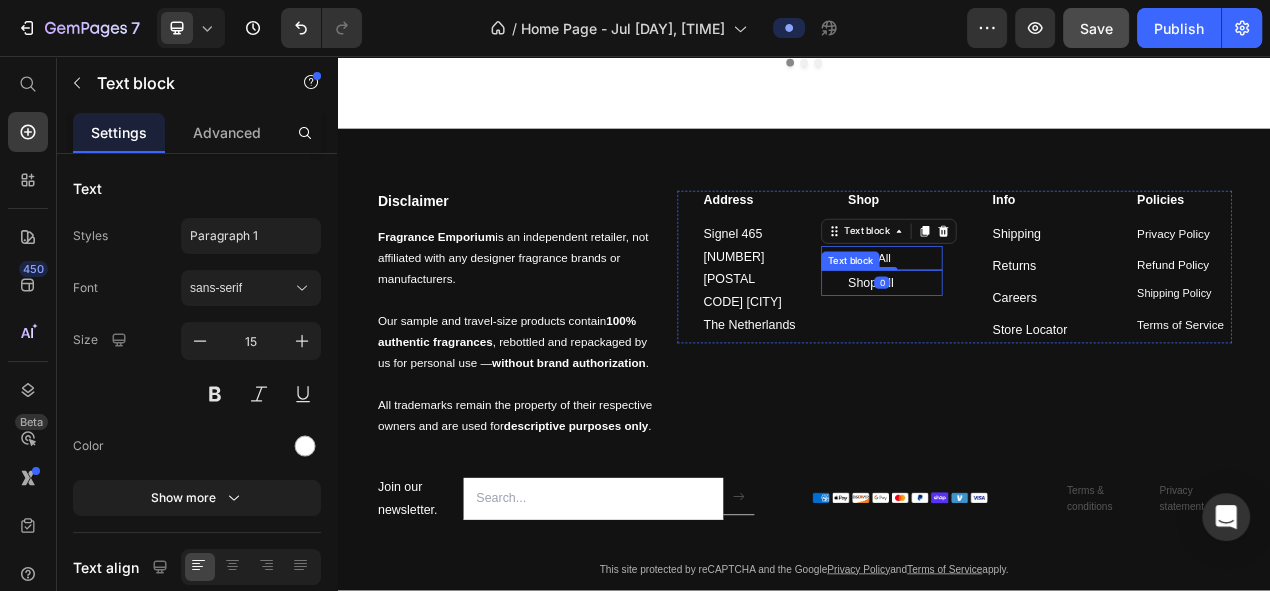 click on "Shop All" at bounding box center (1053, 348) 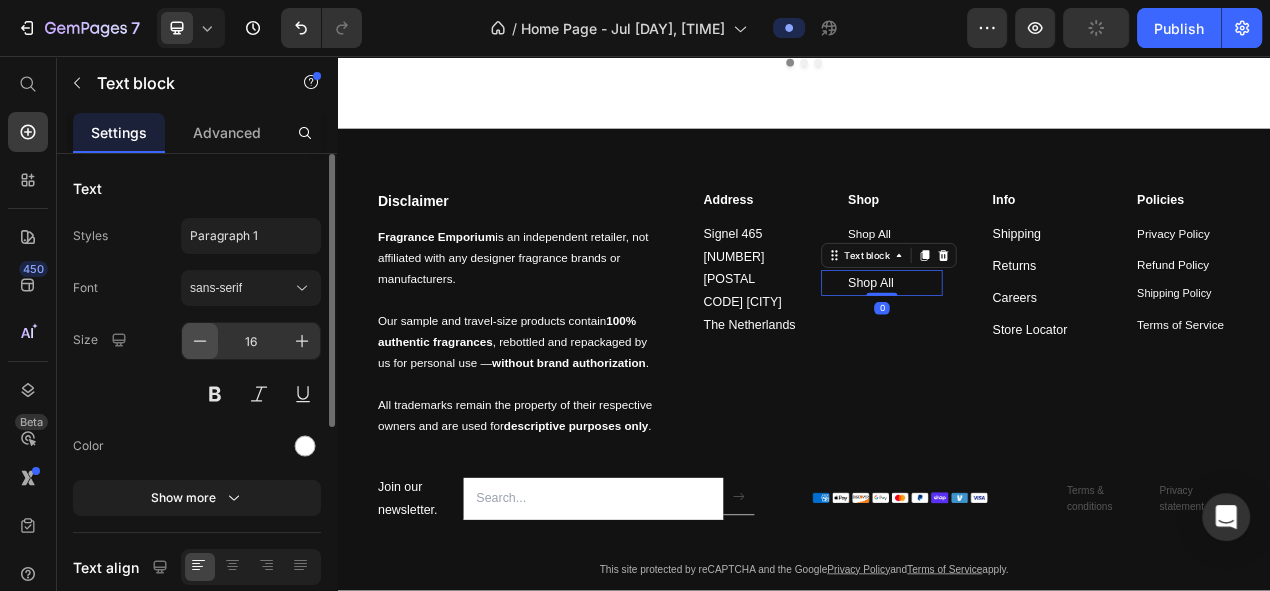 click 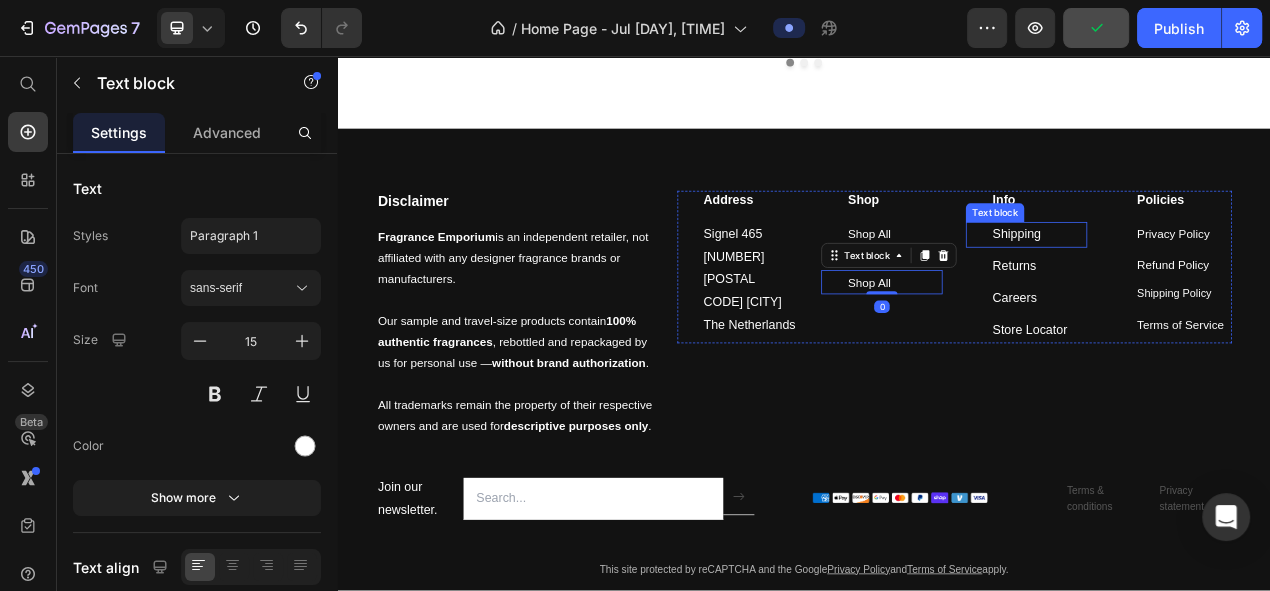 click on "Shipping" at bounding box center [1210, 285] 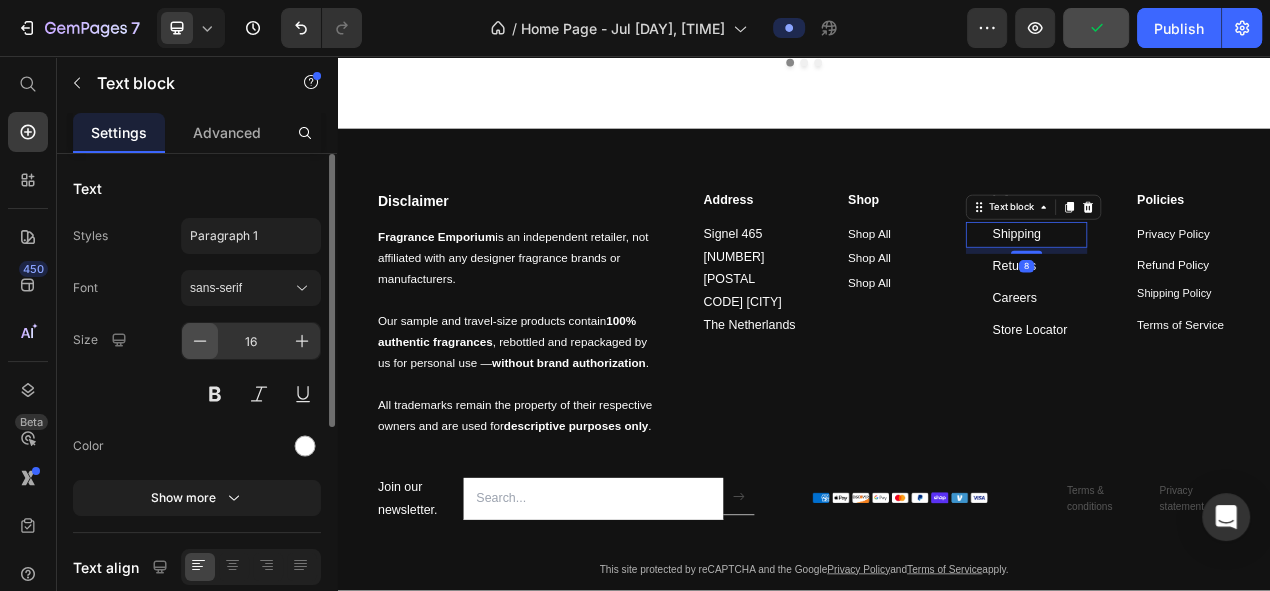 drag, startPoint x: 212, startPoint y: 343, endPoint x: 669, endPoint y: 285, distance: 460.66583 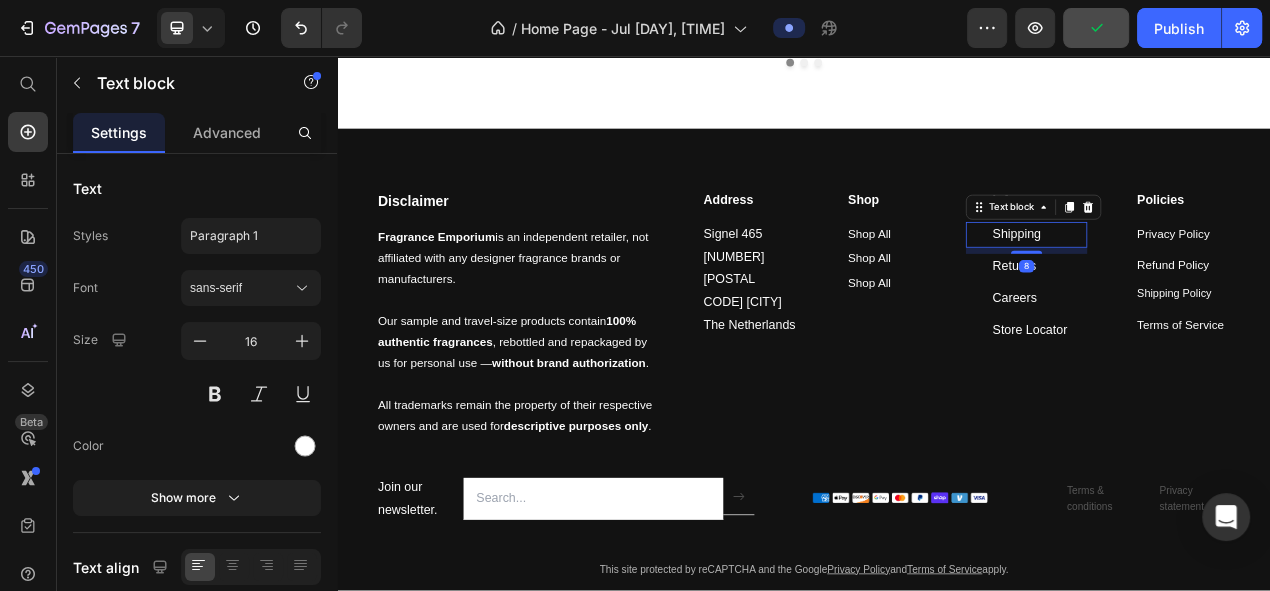 type on "15" 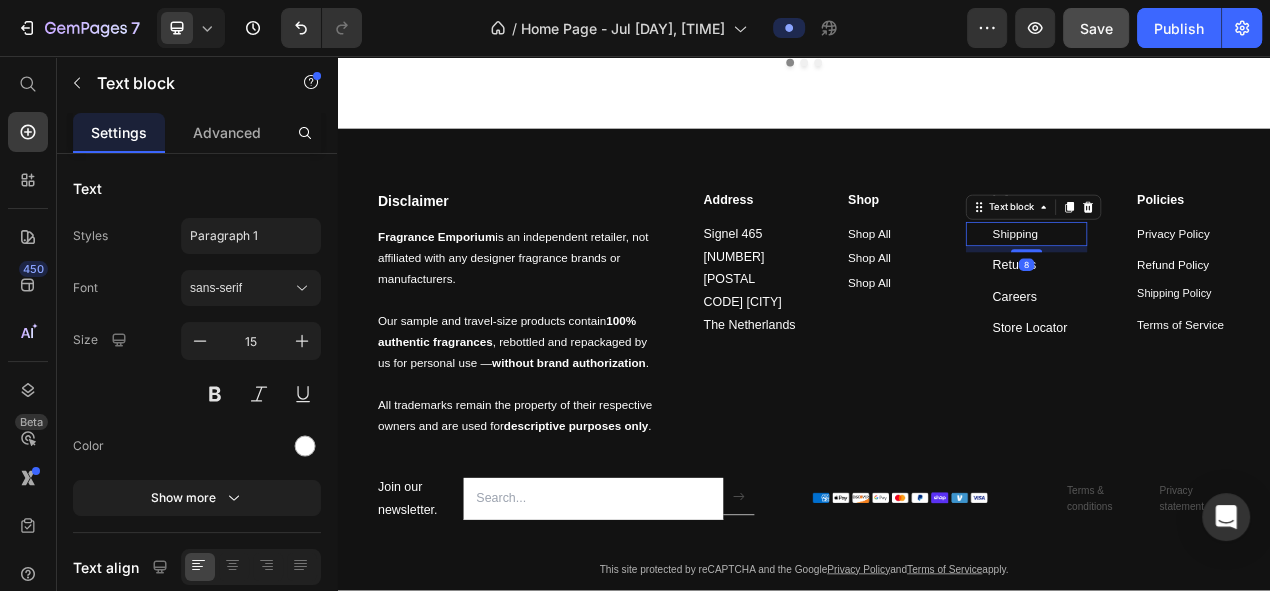 click on "8" at bounding box center [1223, 325] 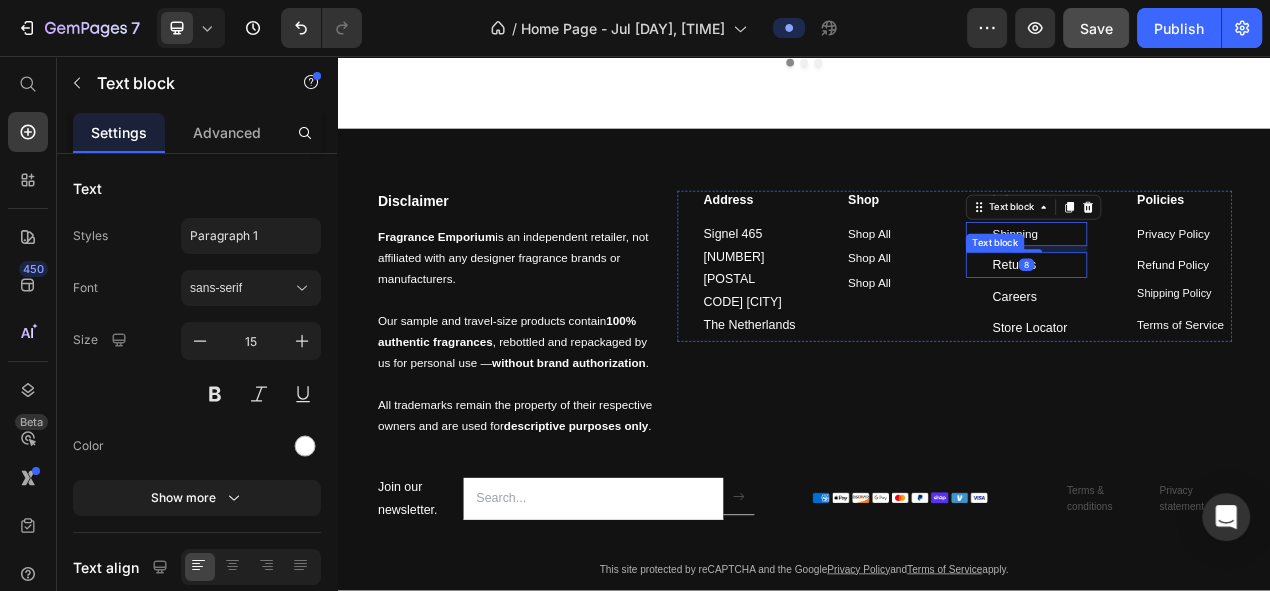 click on "Returns" at bounding box center [1207, 324] 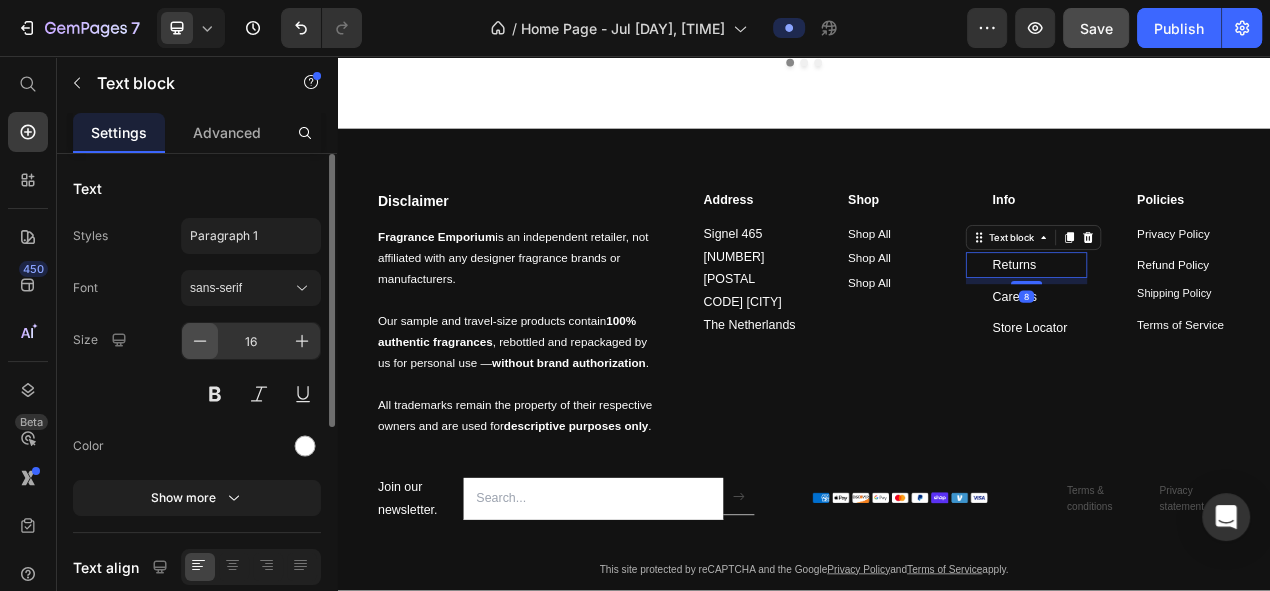 drag, startPoint x: 203, startPoint y: 340, endPoint x: 573, endPoint y: 357, distance: 370.39032 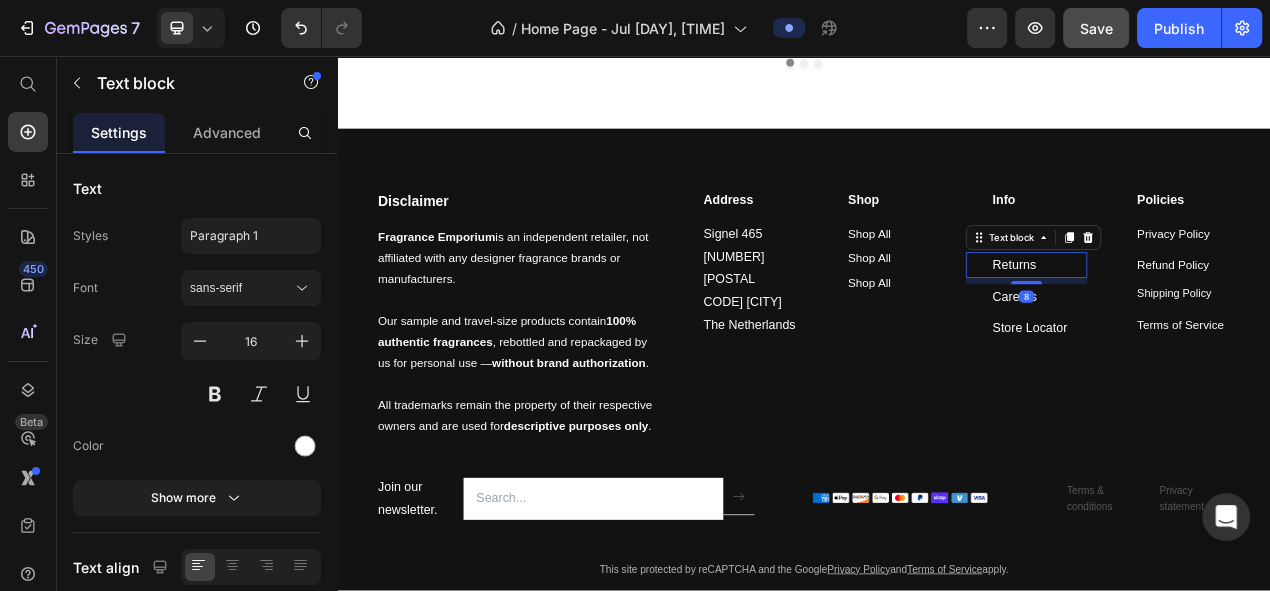 type on "15" 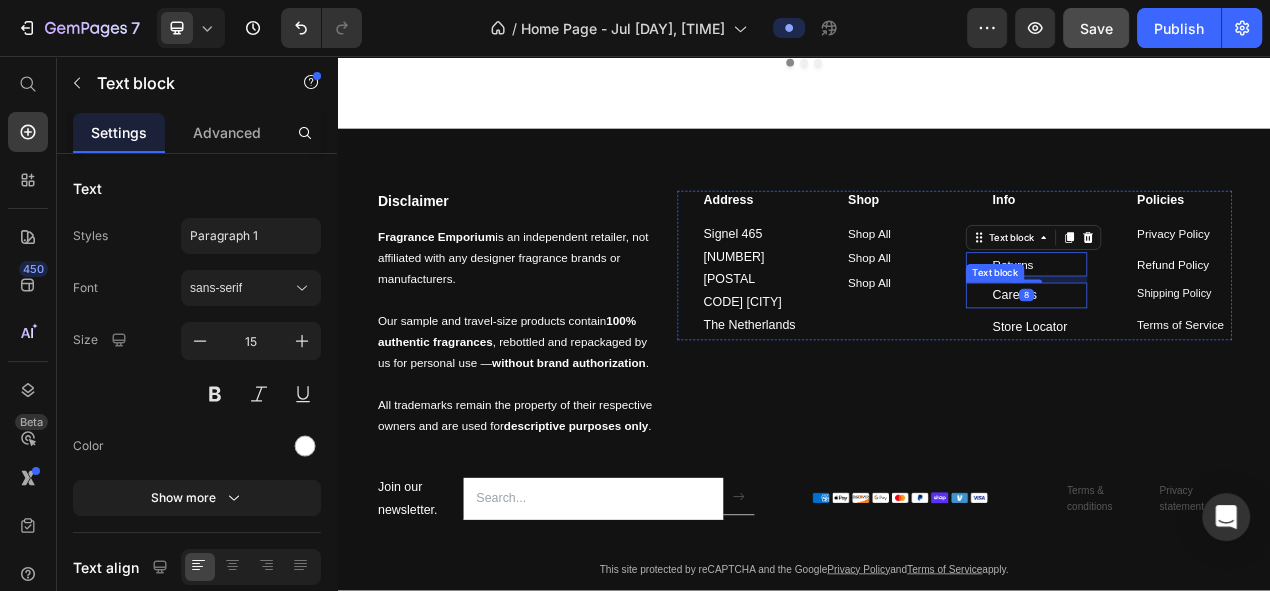click on "Careers Text block" at bounding box center [1223, 364] 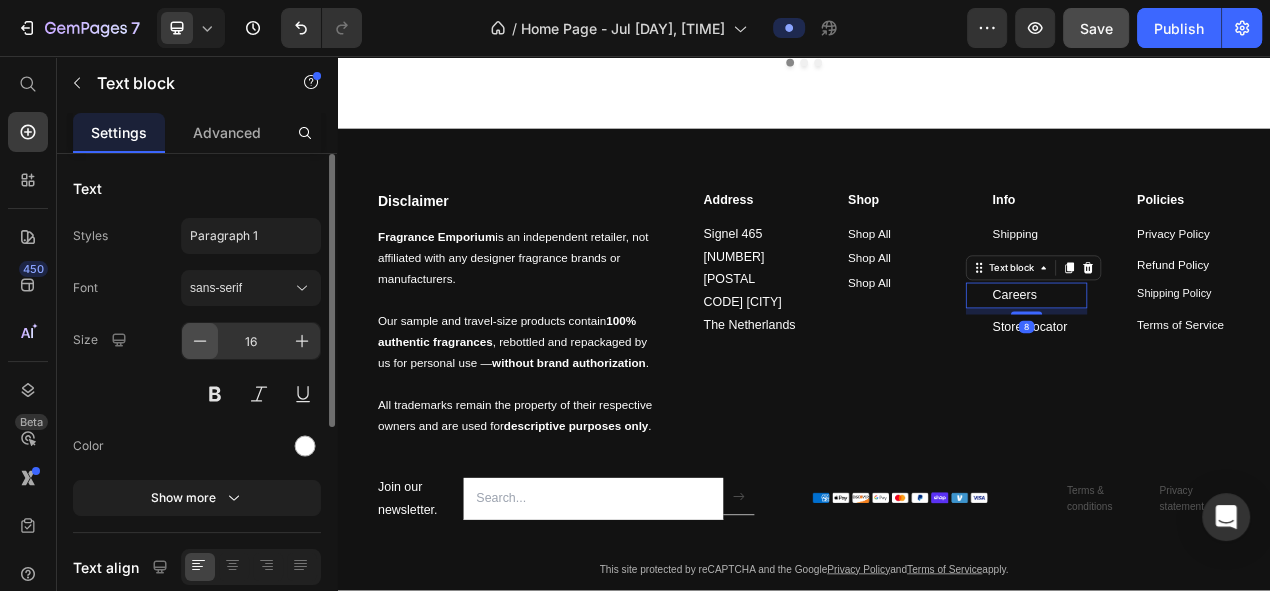 click at bounding box center [200, 341] 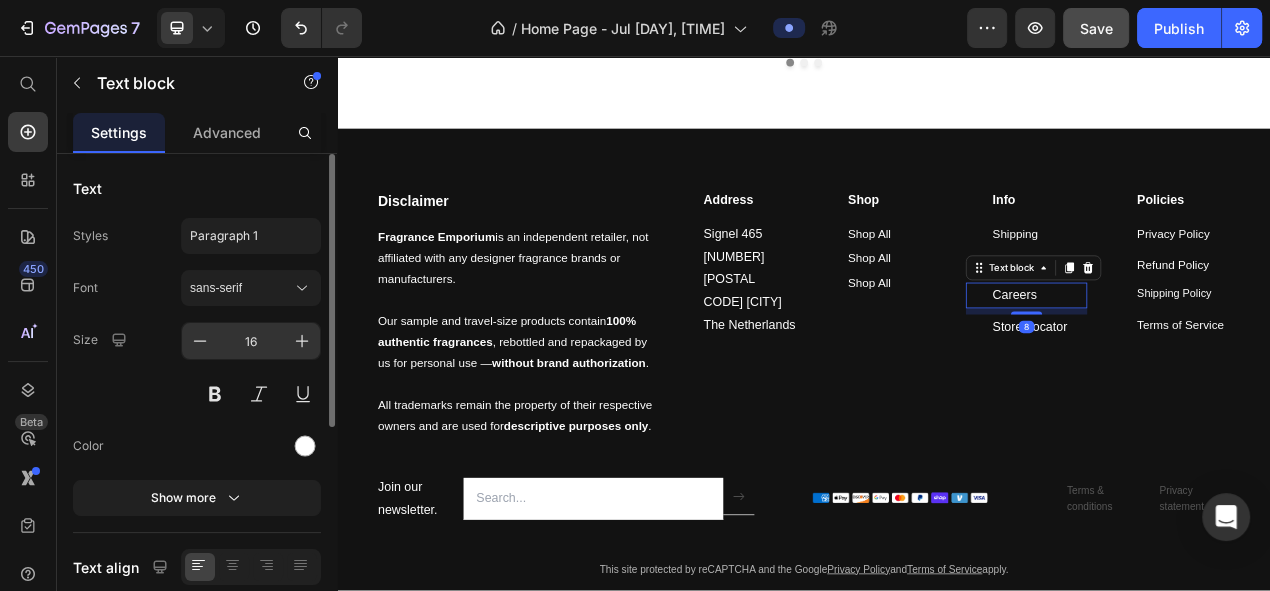 type on "15" 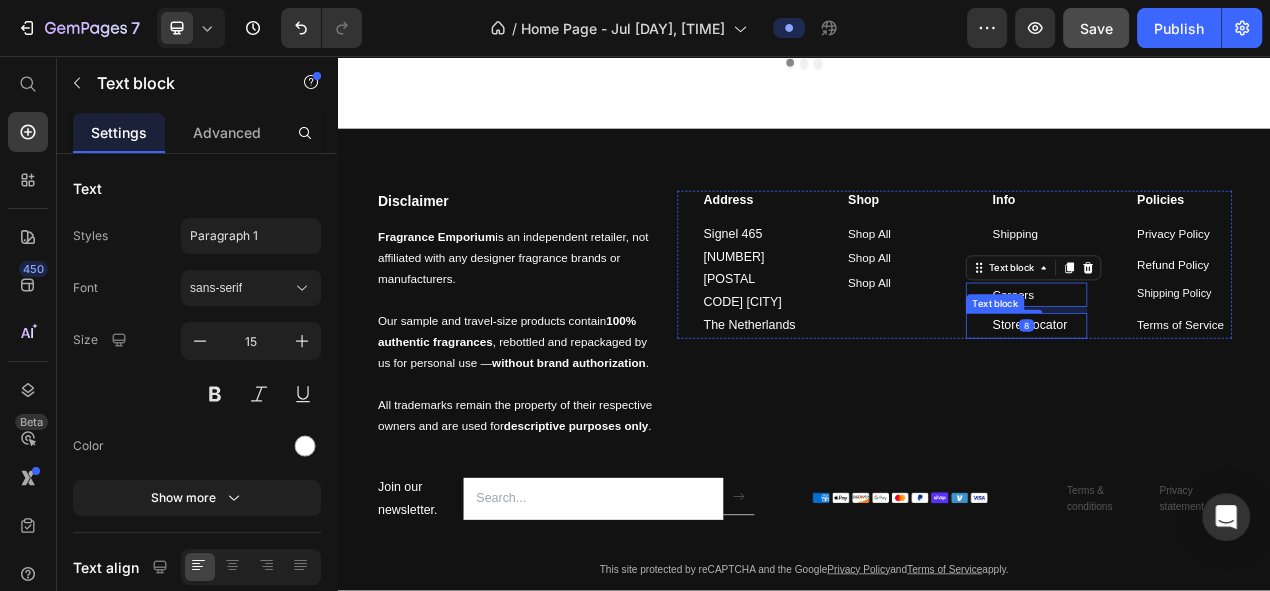 click on "Store Locator" at bounding box center (1227, 402) 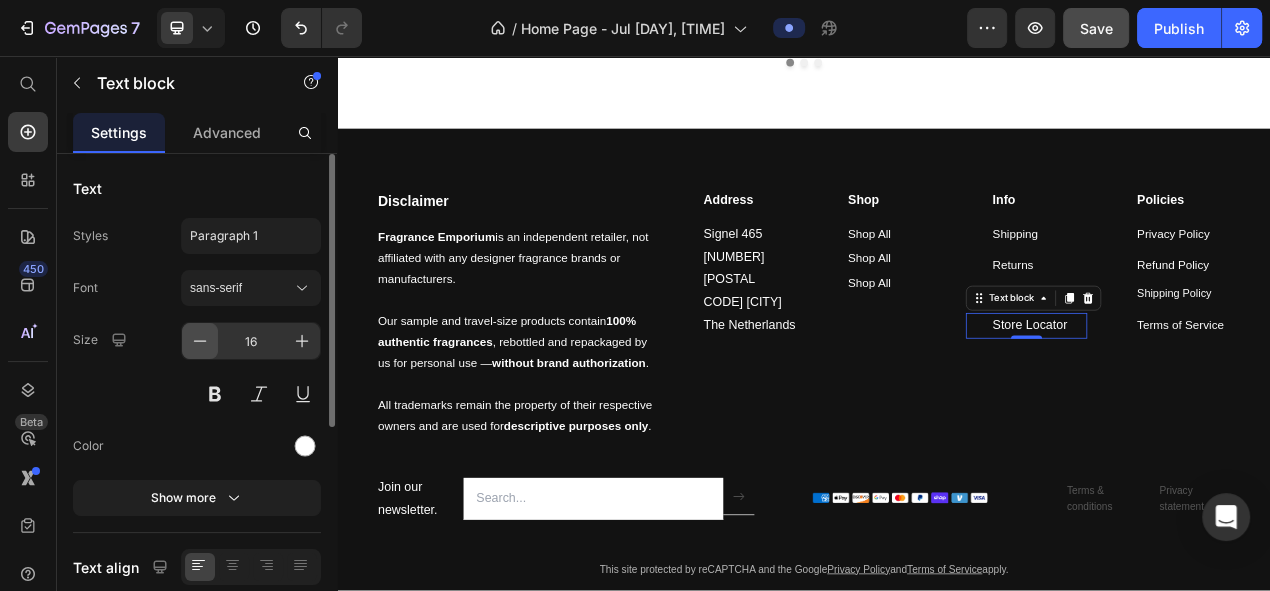 click 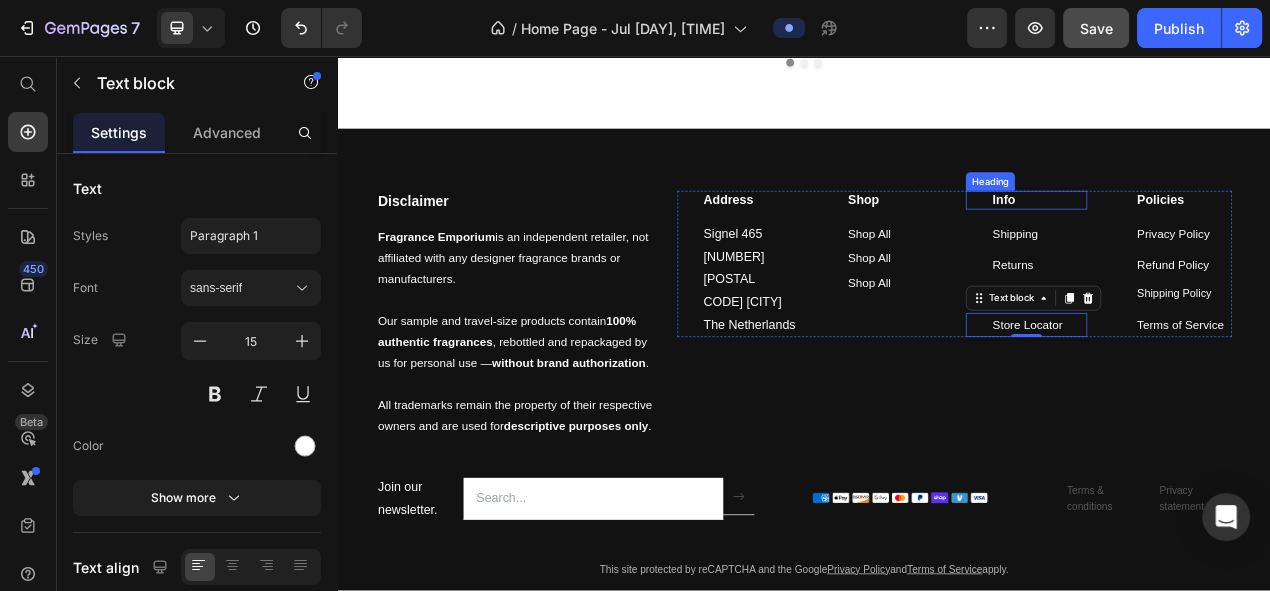 click on "Info" at bounding box center [1239, 242] 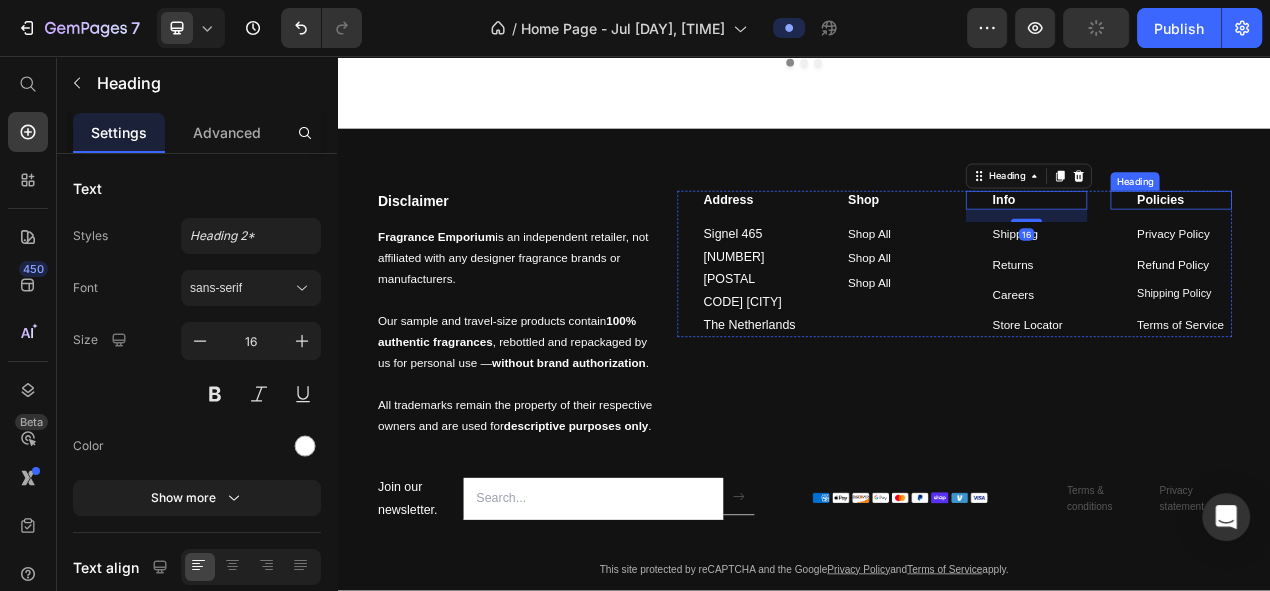 click on "Policies" at bounding box center (1425, 242) 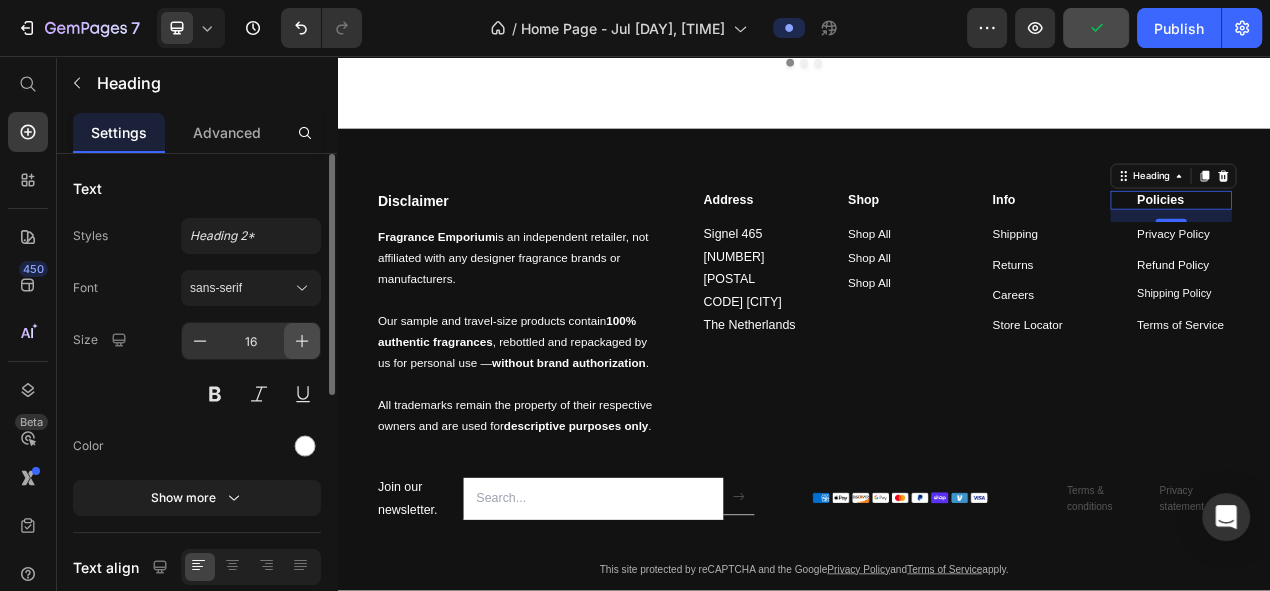 click 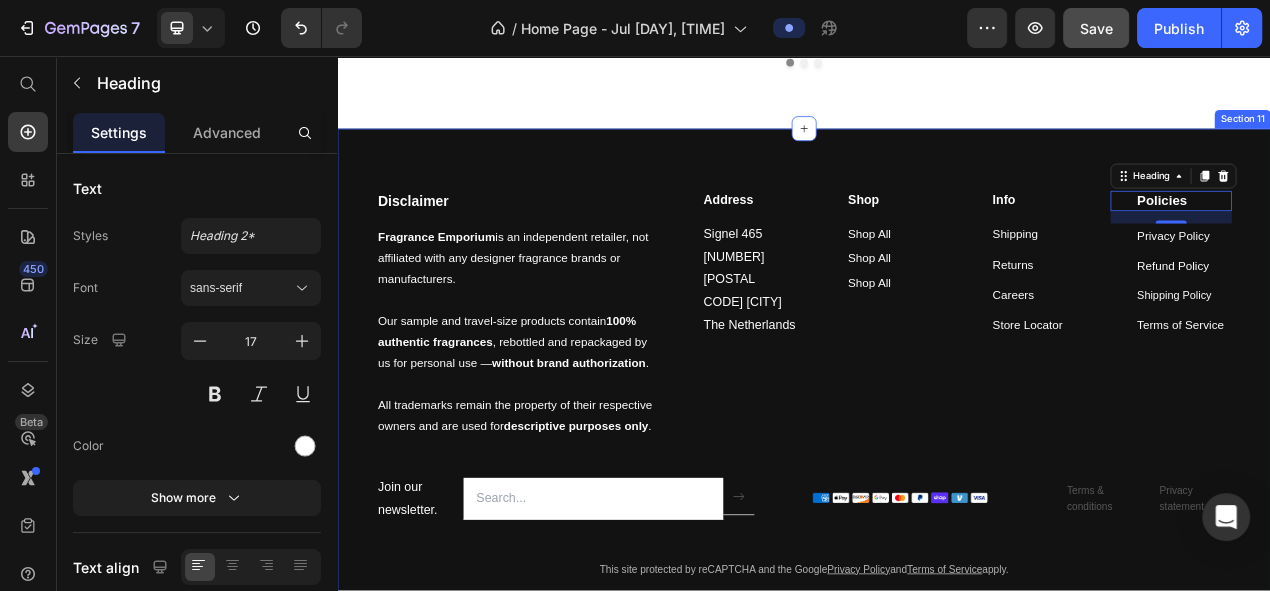 click on "Info" at bounding box center [1239, 242] 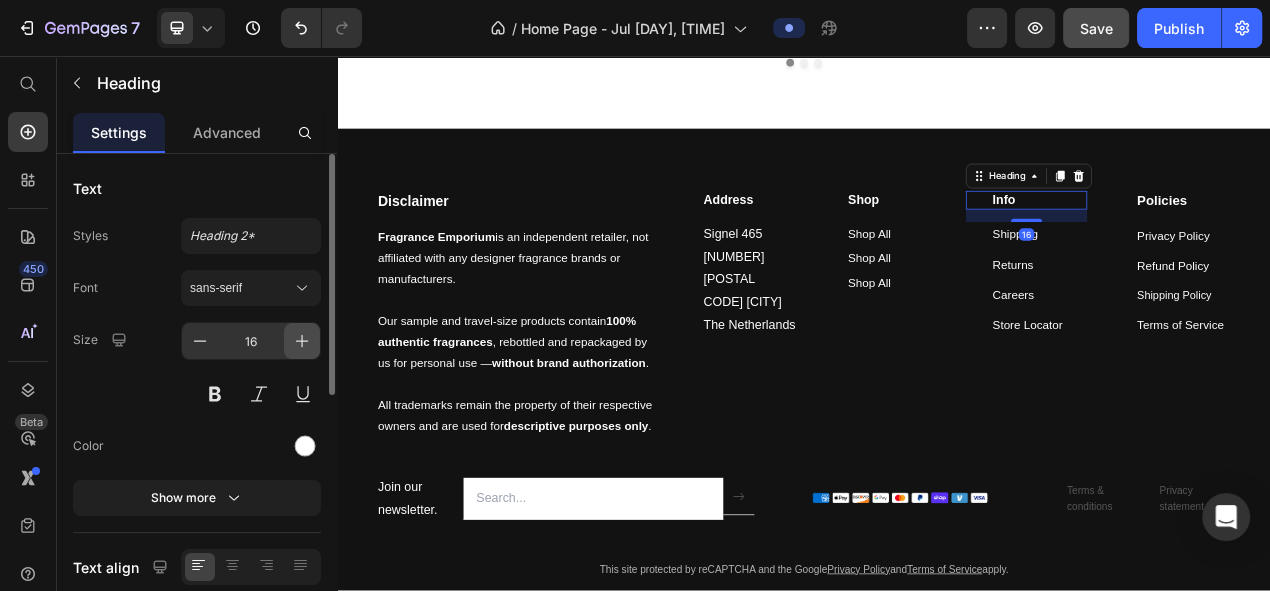 click 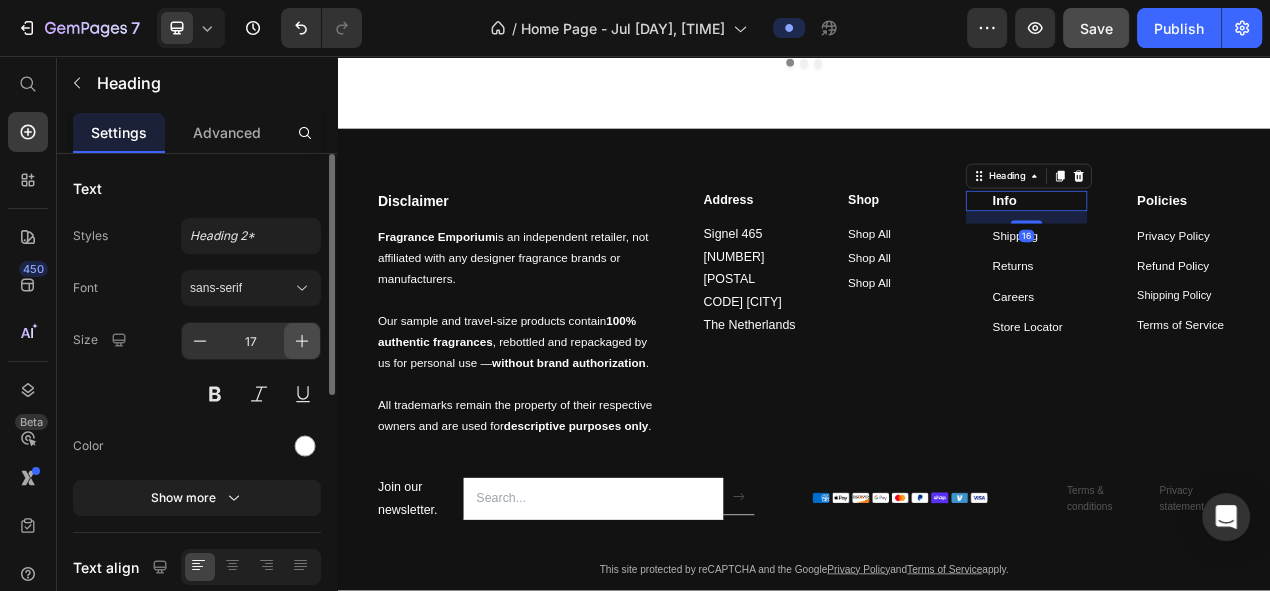 click 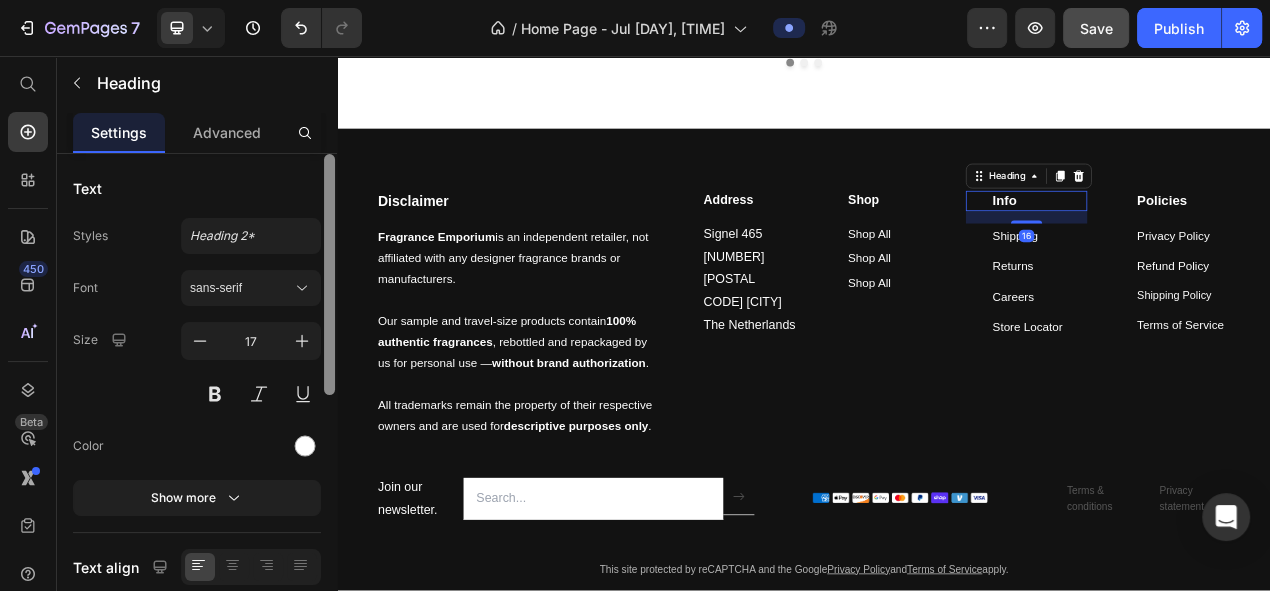 type on "18" 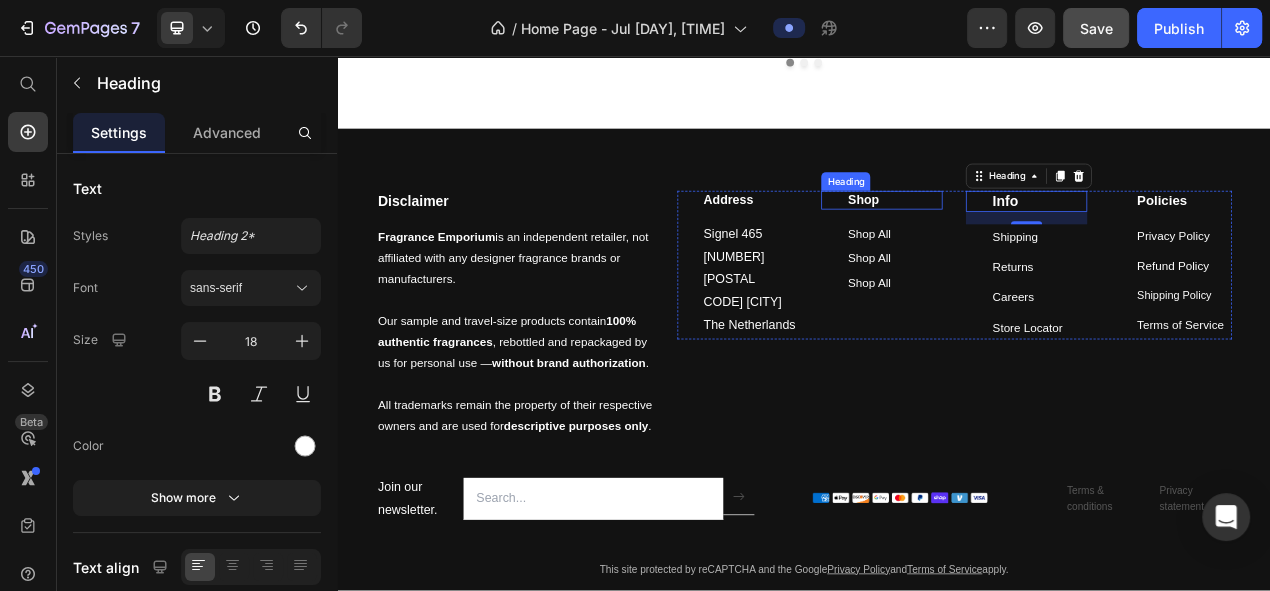click on "Shop" at bounding box center (1053, 242) 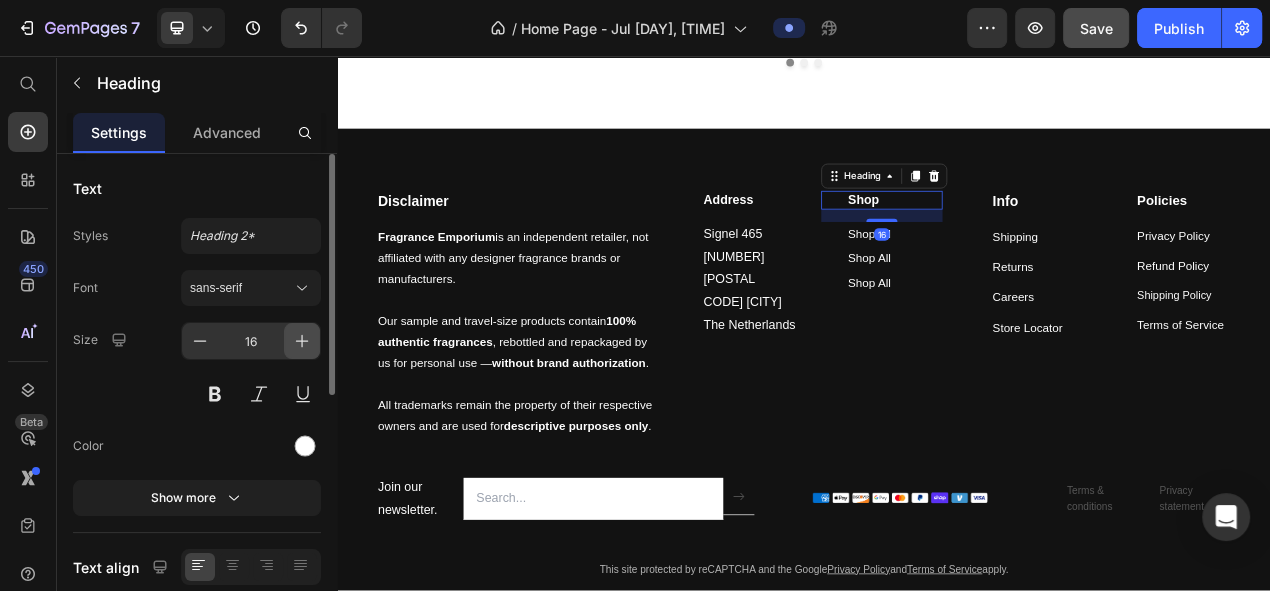 click 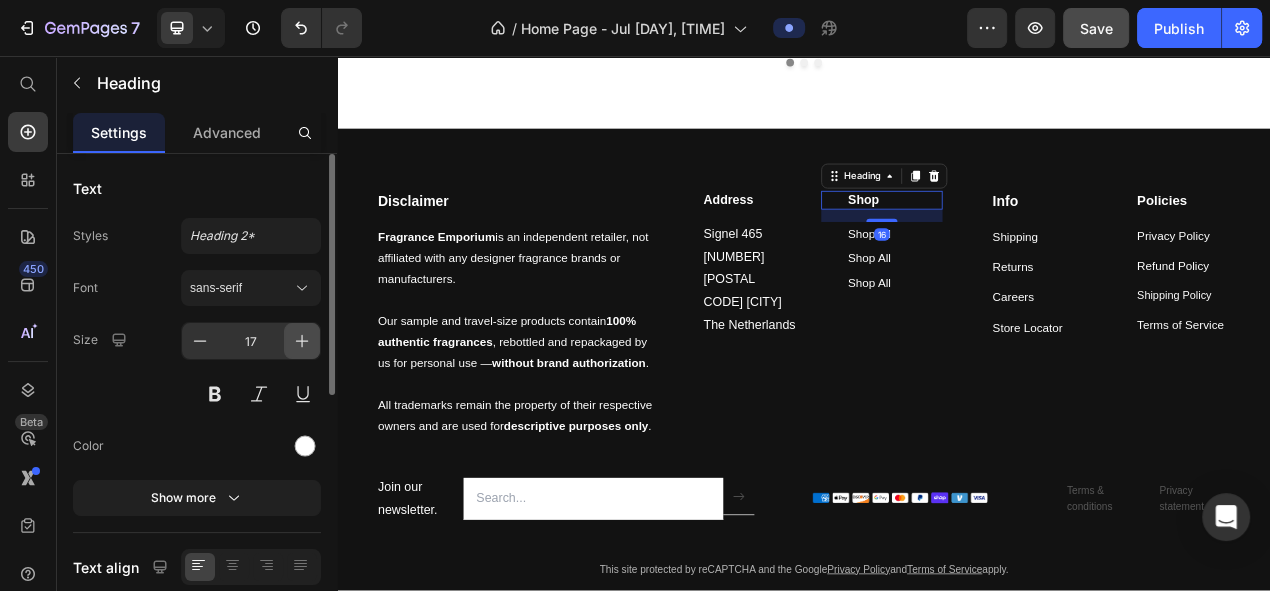 click 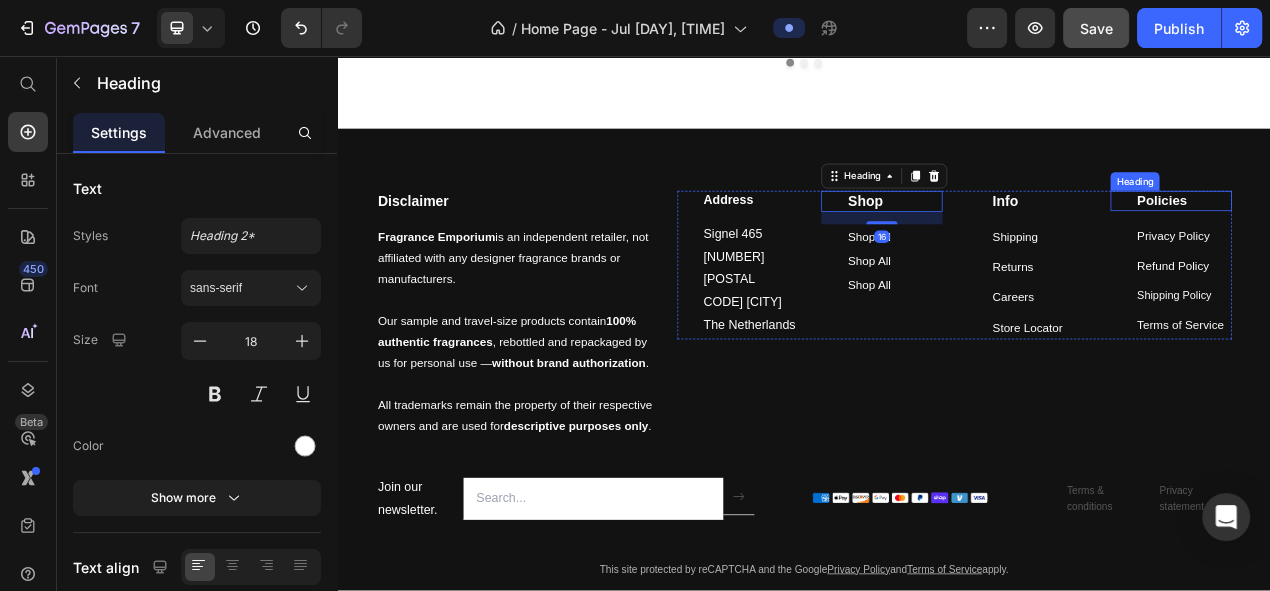 click on "Policies" at bounding box center [1425, 243] 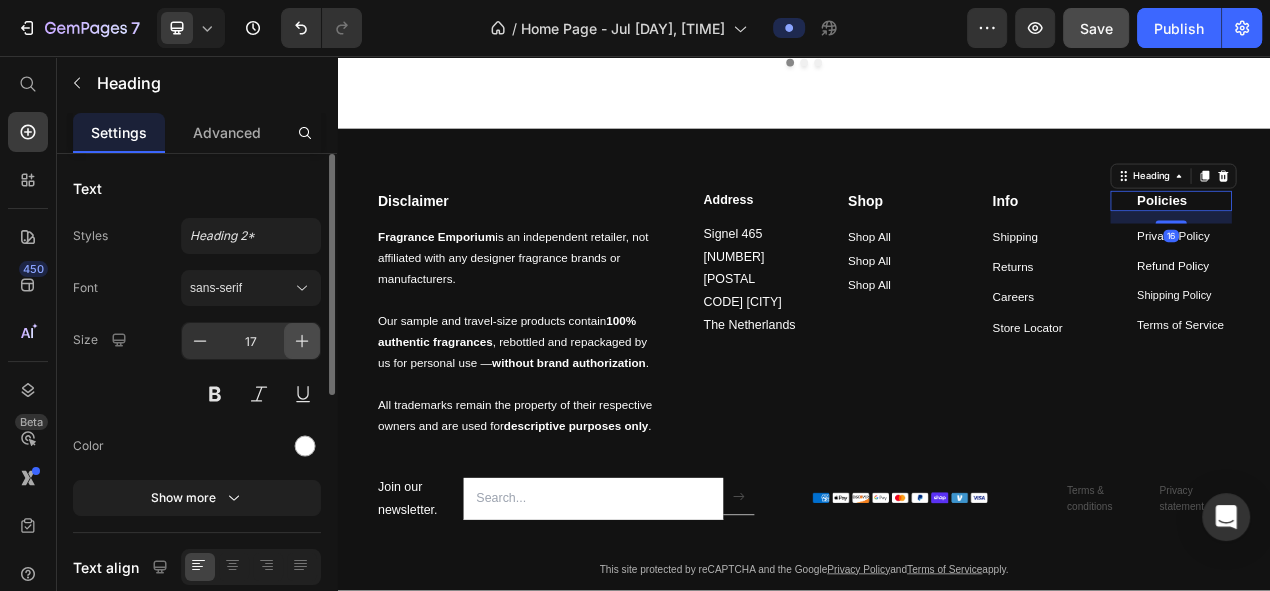 drag, startPoint x: 284, startPoint y: 330, endPoint x: 318, endPoint y: 222, distance: 113.22544 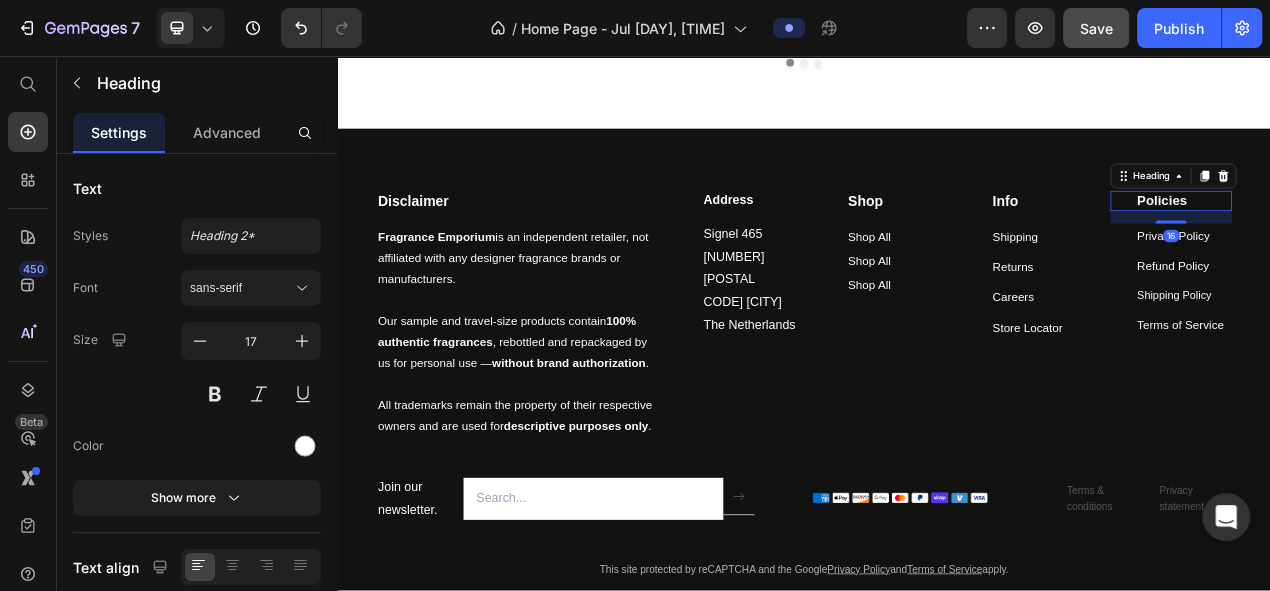 type on "18" 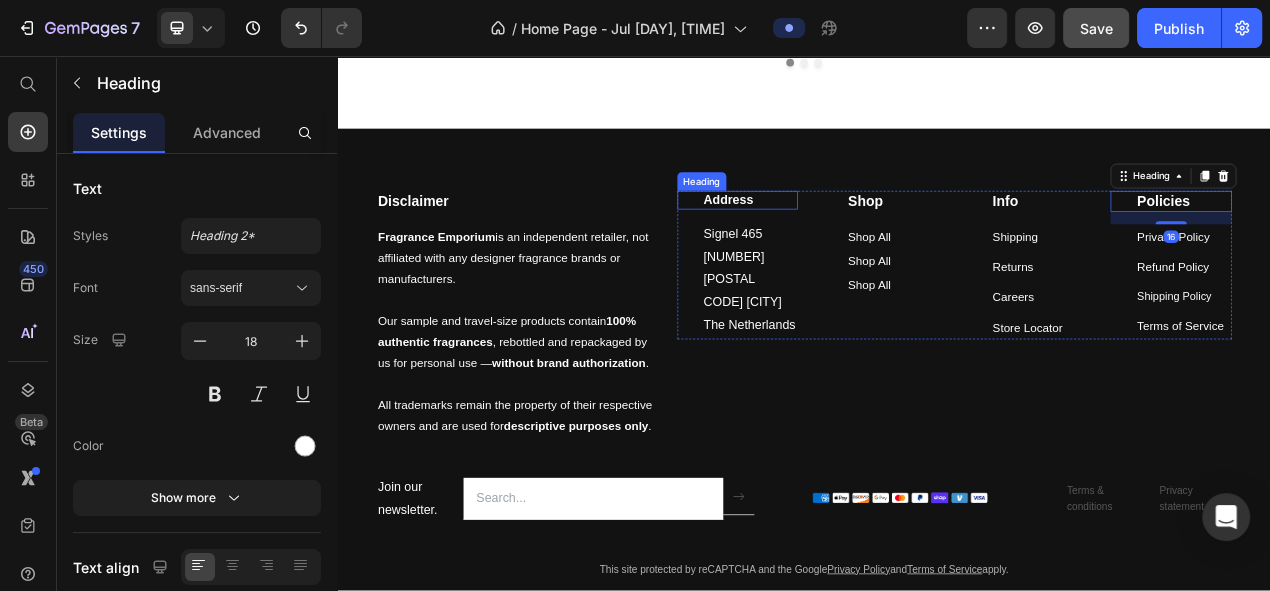 click on "Address" at bounding box center (868, 242) 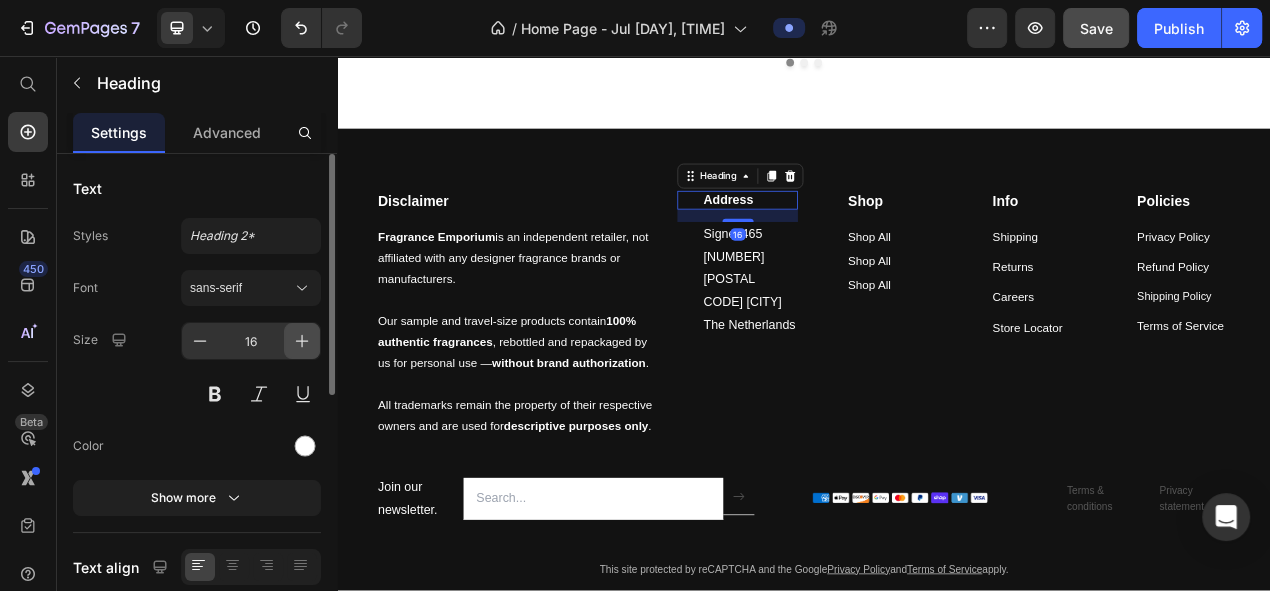drag, startPoint x: 304, startPoint y: 322, endPoint x: 54, endPoint y: 305, distance: 250.57733 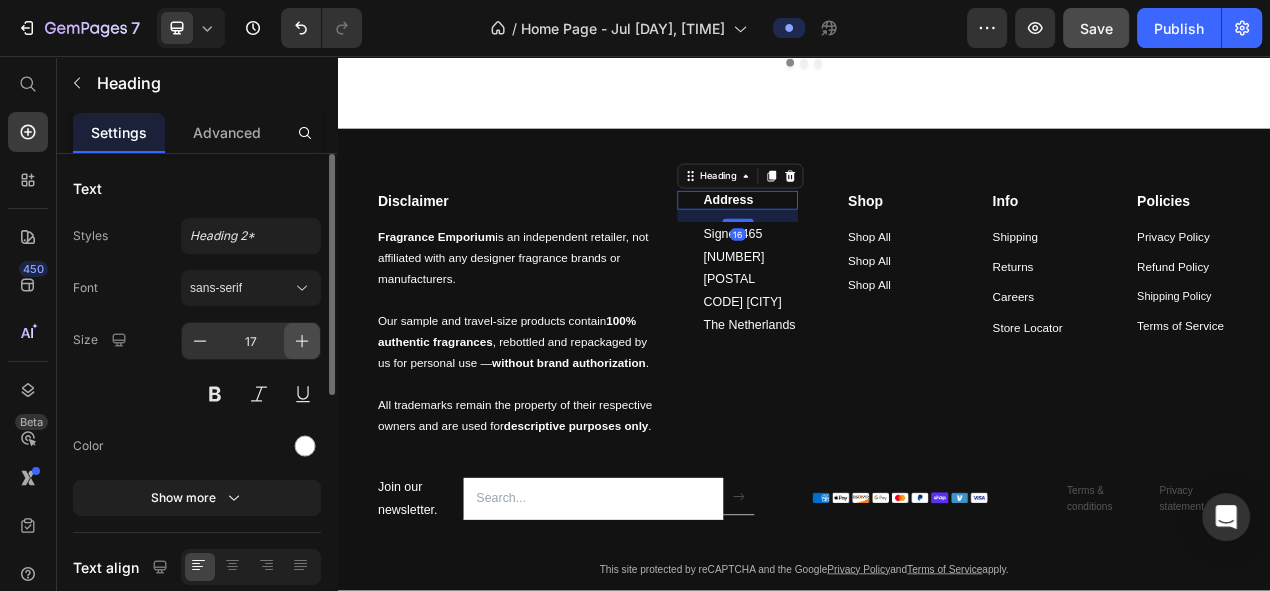 click at bounding box center [302, 341] 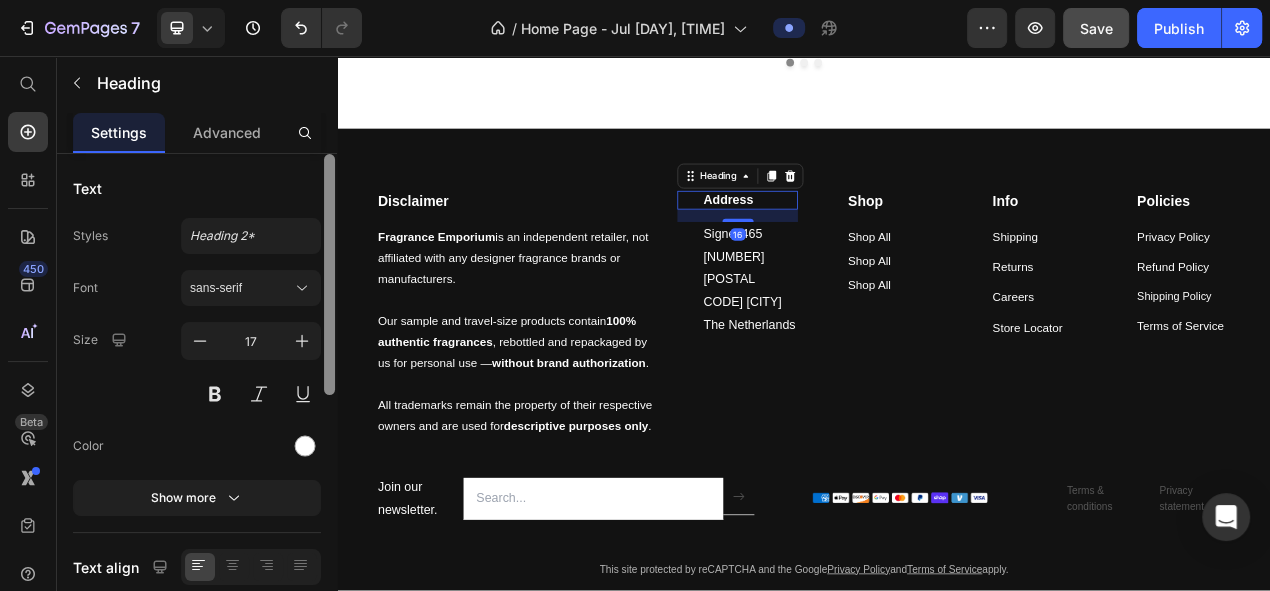 type on "18" 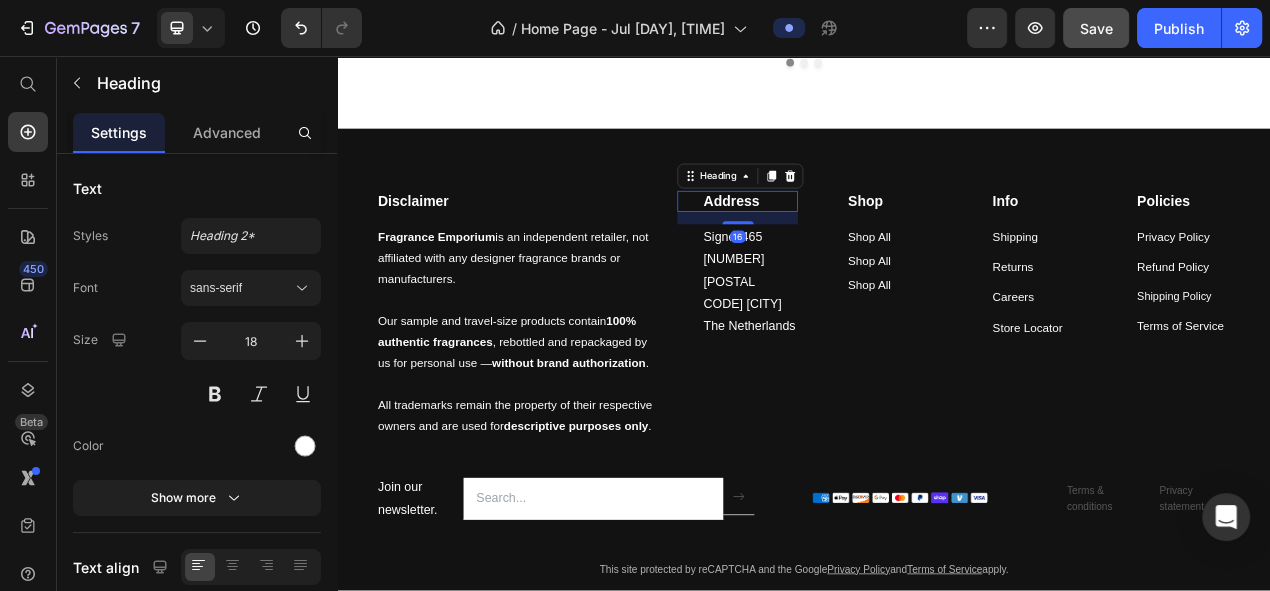 click on "Address" at bounding box center [868, 243] 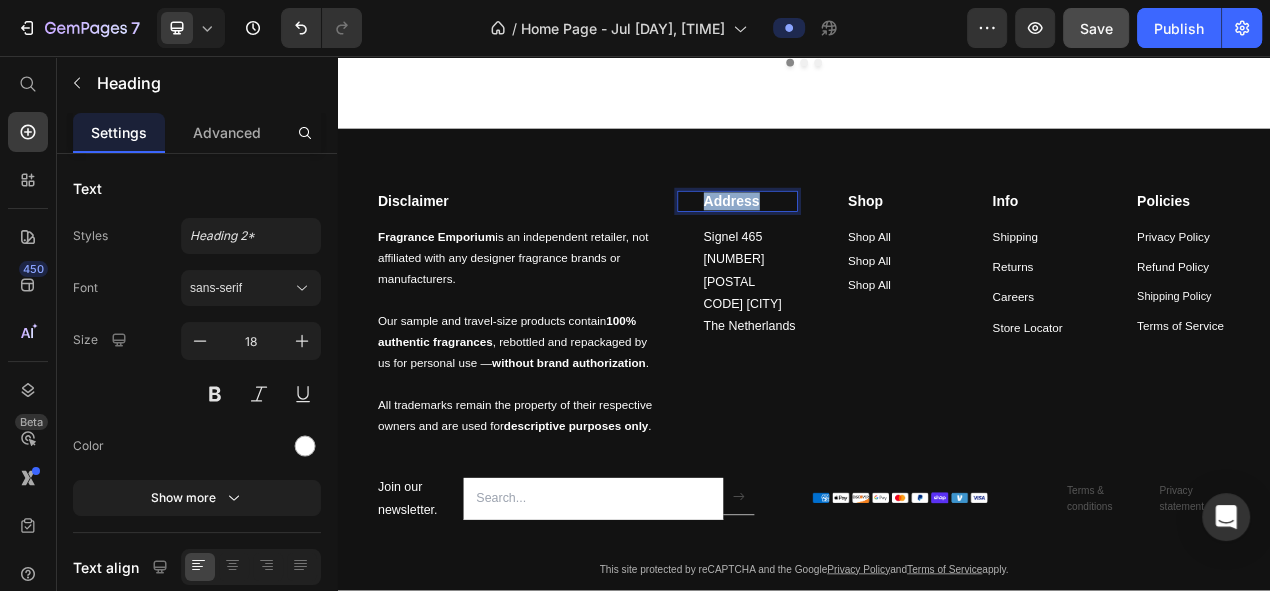 click on "Address" at bounding box center [868, 243] 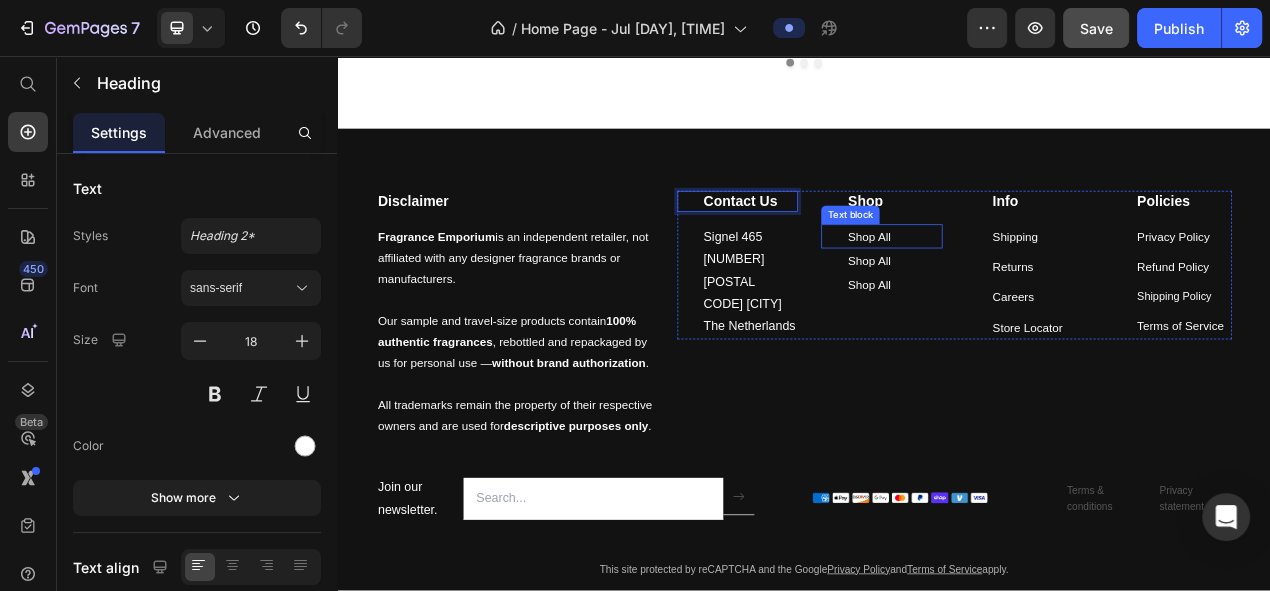click on "Shop All" at bounding box center (1053, 288) 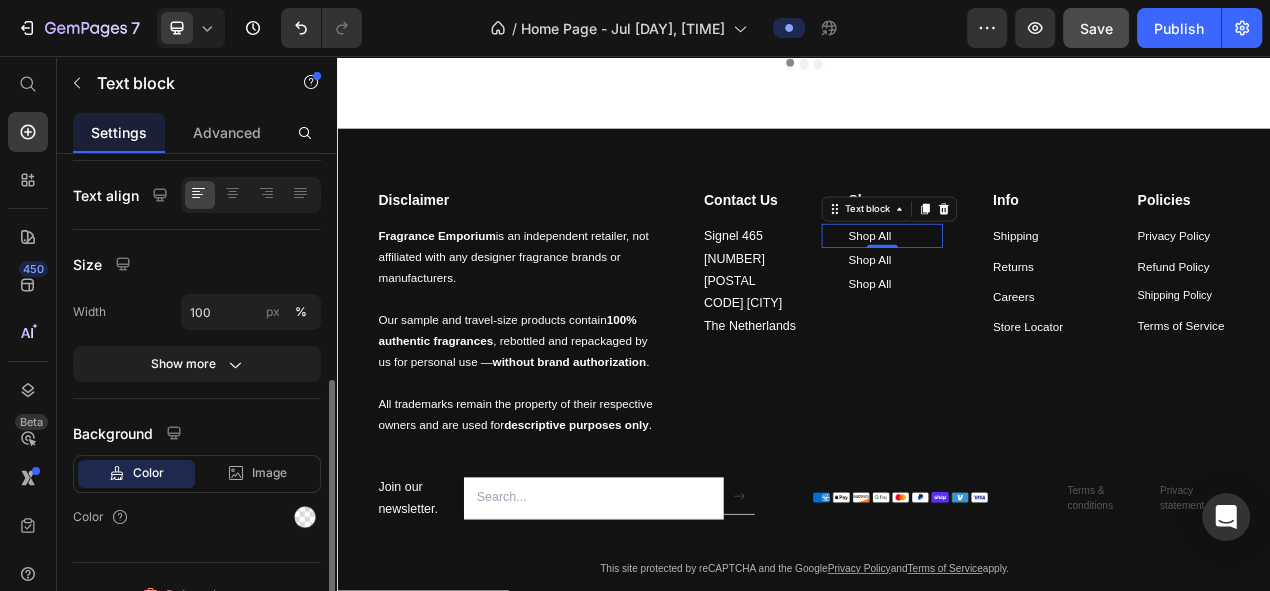 scroll, scrollTop: 397, scrollLeft: 0, axis: vertical 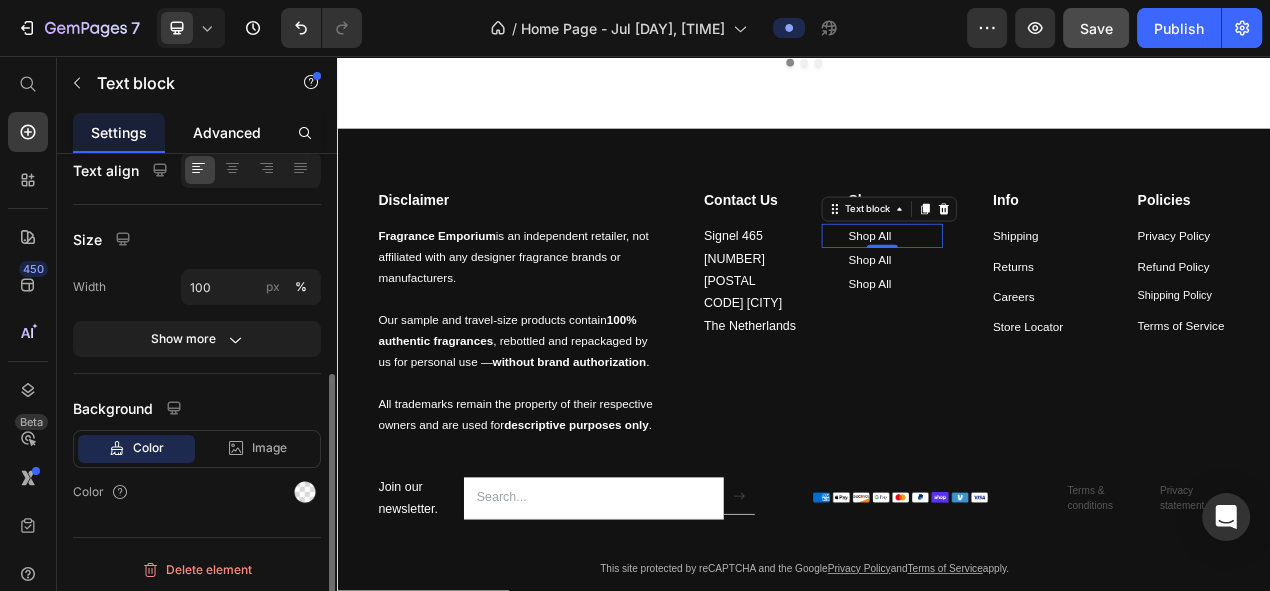click on "Advanced" 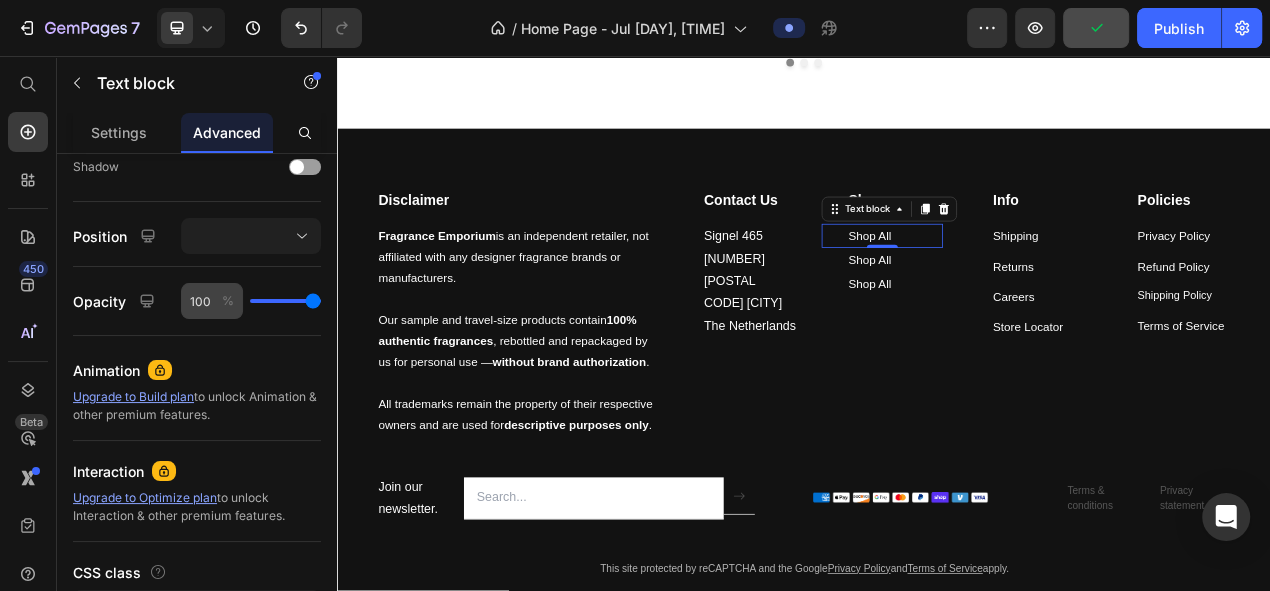 scroll, scrollTop: 807, scrollLeft: 0, axis: vertical 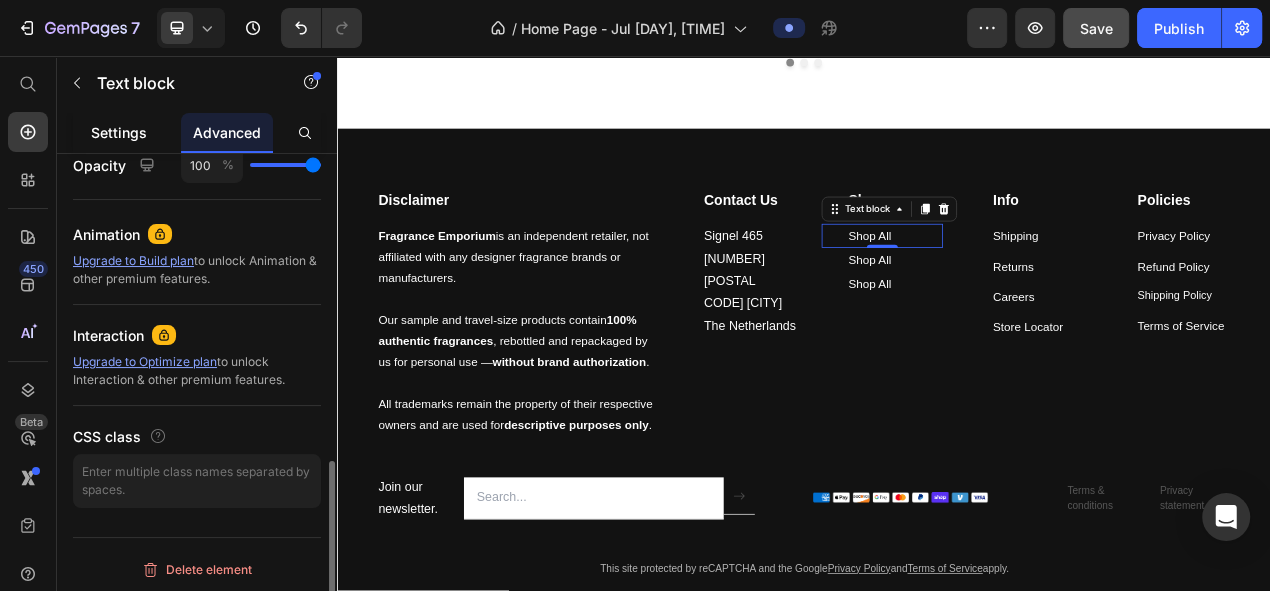 click on "Settings" at bounding box center (119, 132) 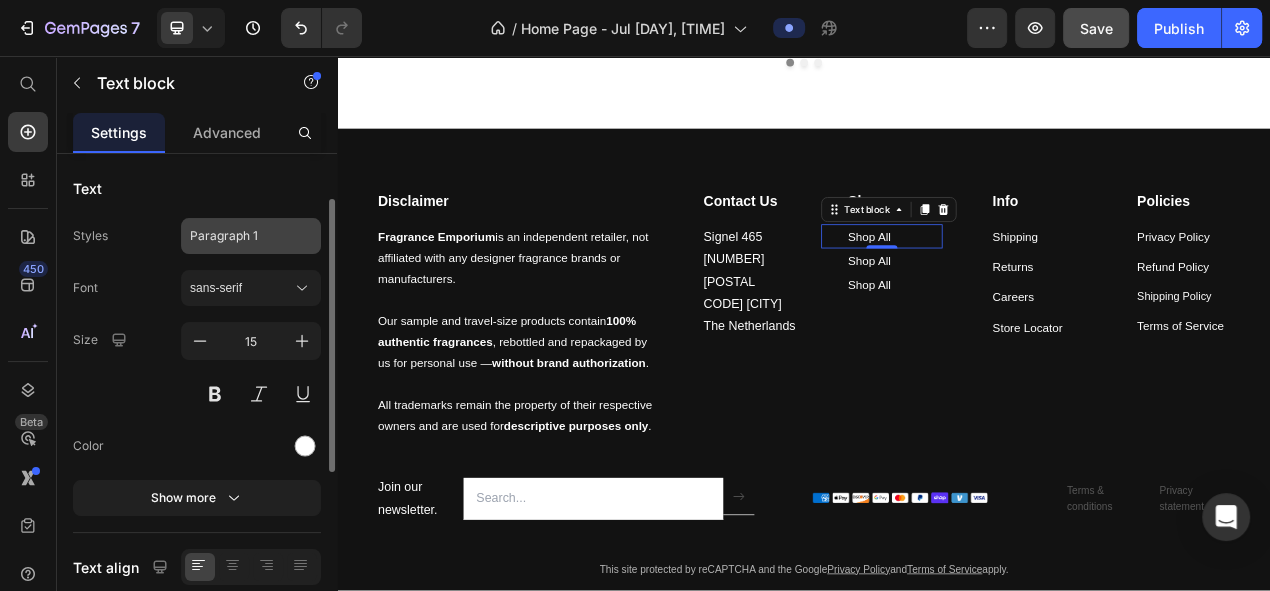 scroll, scrollTop: 153, scrollLeft: 0, axis: vertical 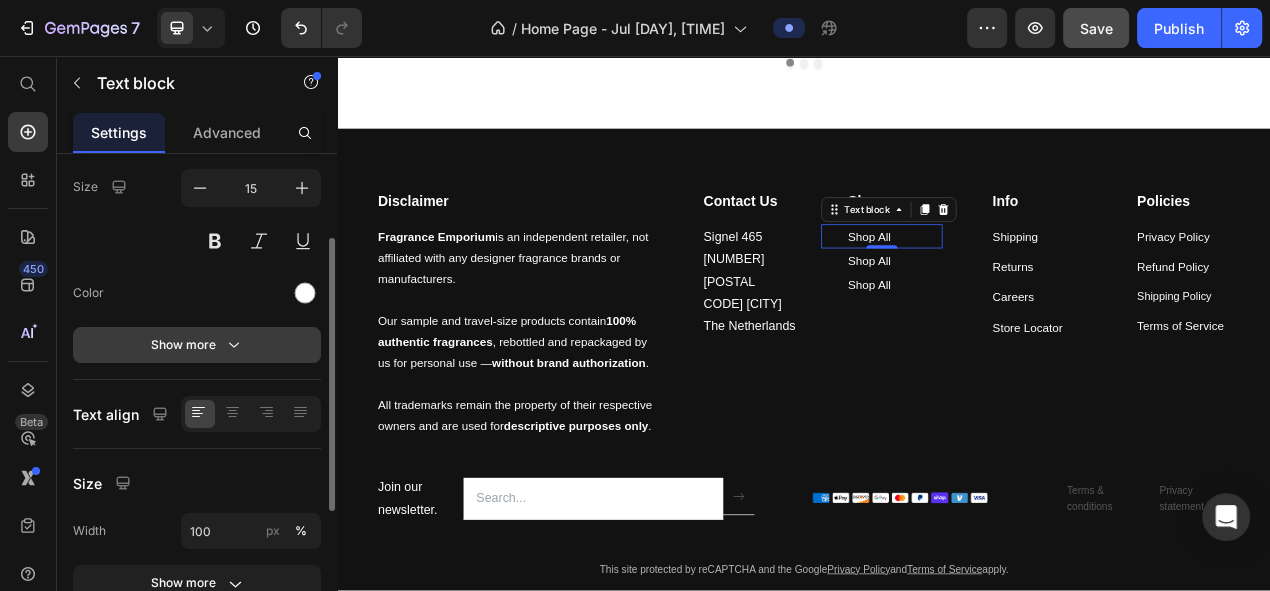 click on "Show more" at bounding box center [197, 345] 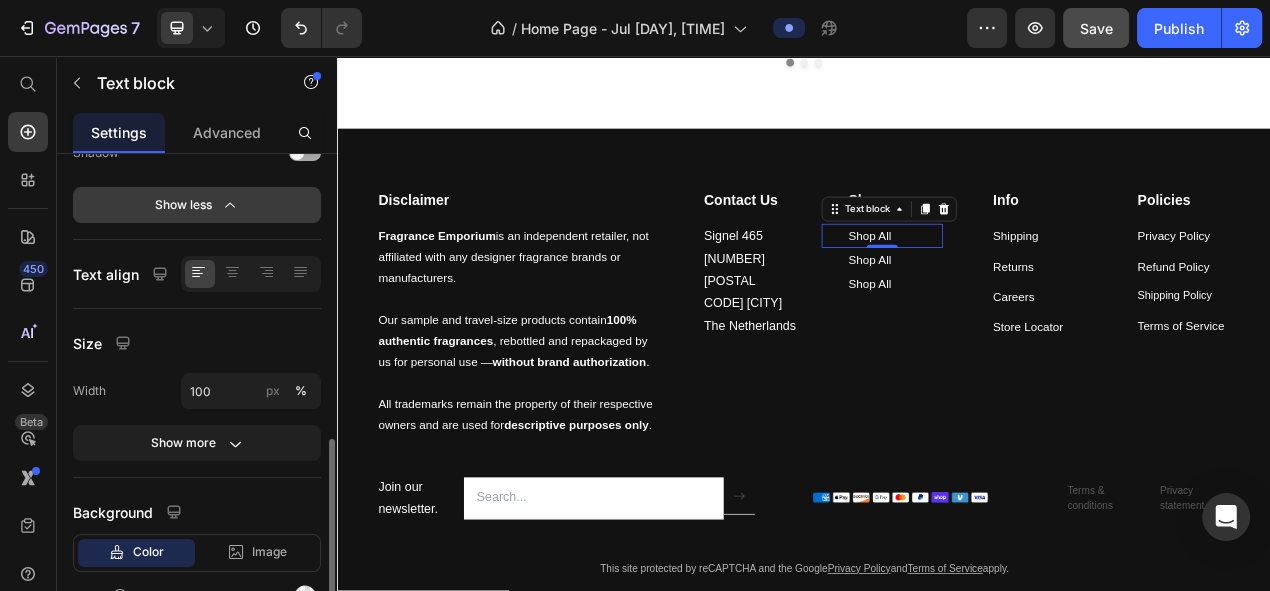 scroll, scrollTop: 586, scrollLeft: 0, axis: vertical 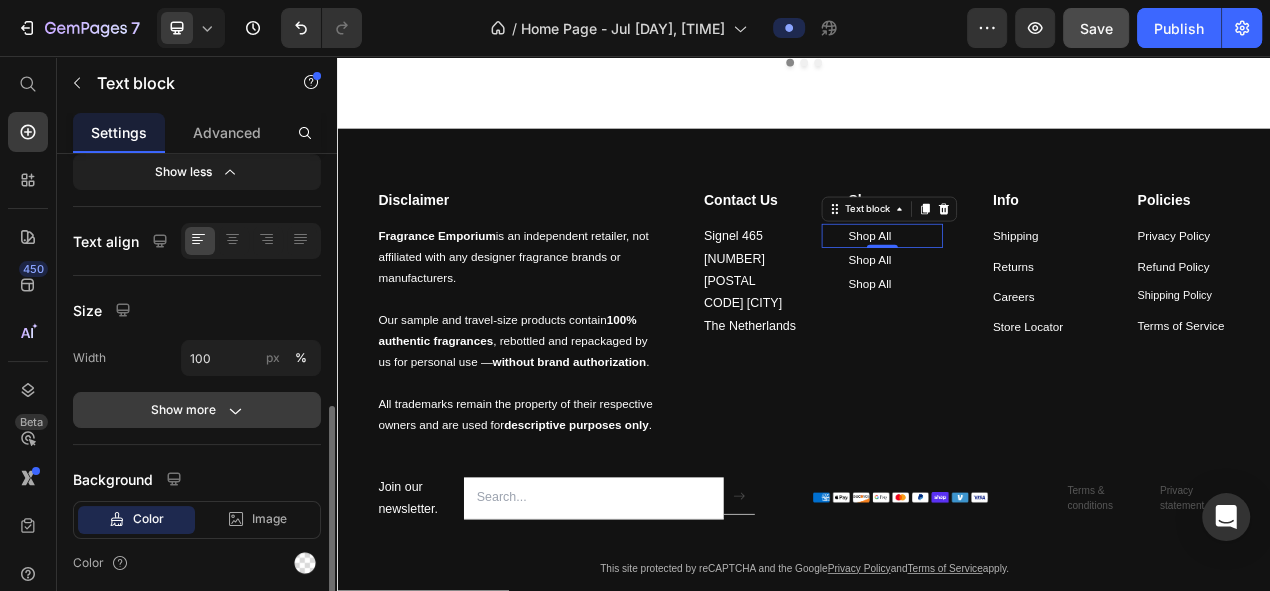 click on "Show more" at bounding box center [197, 410] 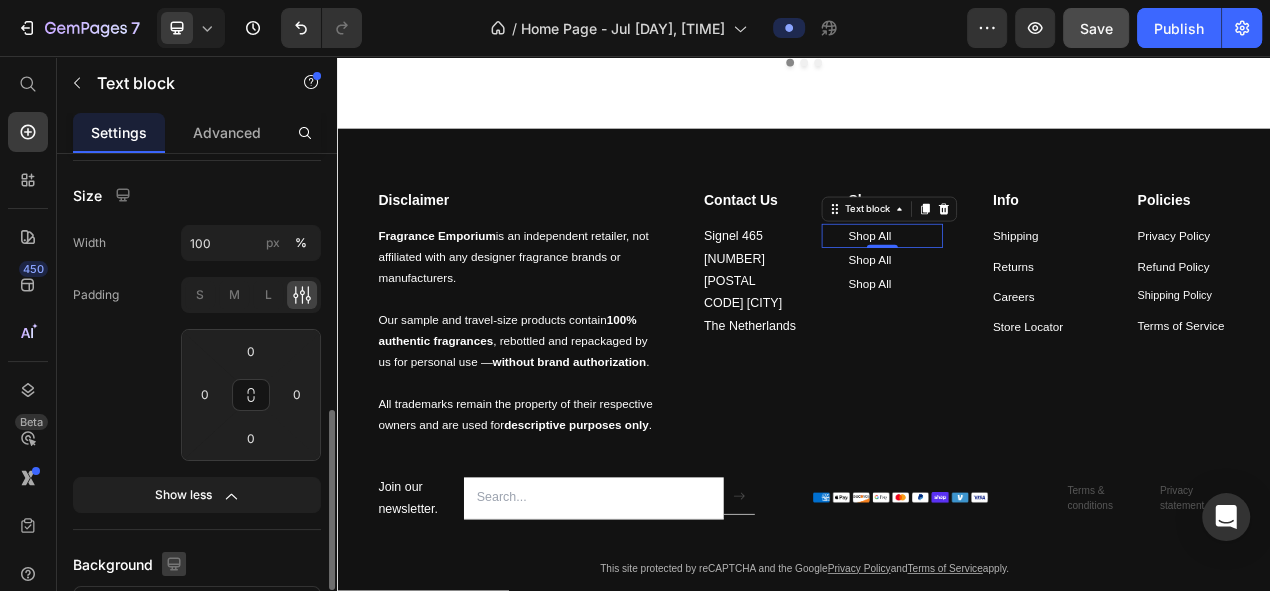 scroll, scrollTop: 857, scrollLeft: 0, axis: vertical 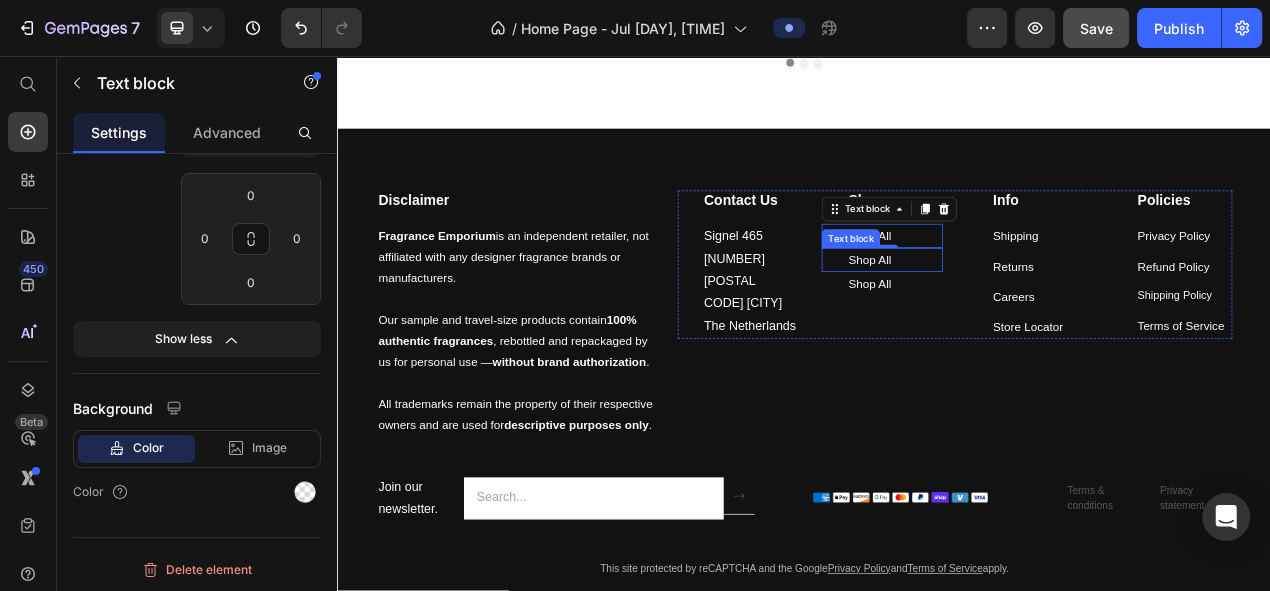 click on "Shop All" at bounding box center (1053, 319) 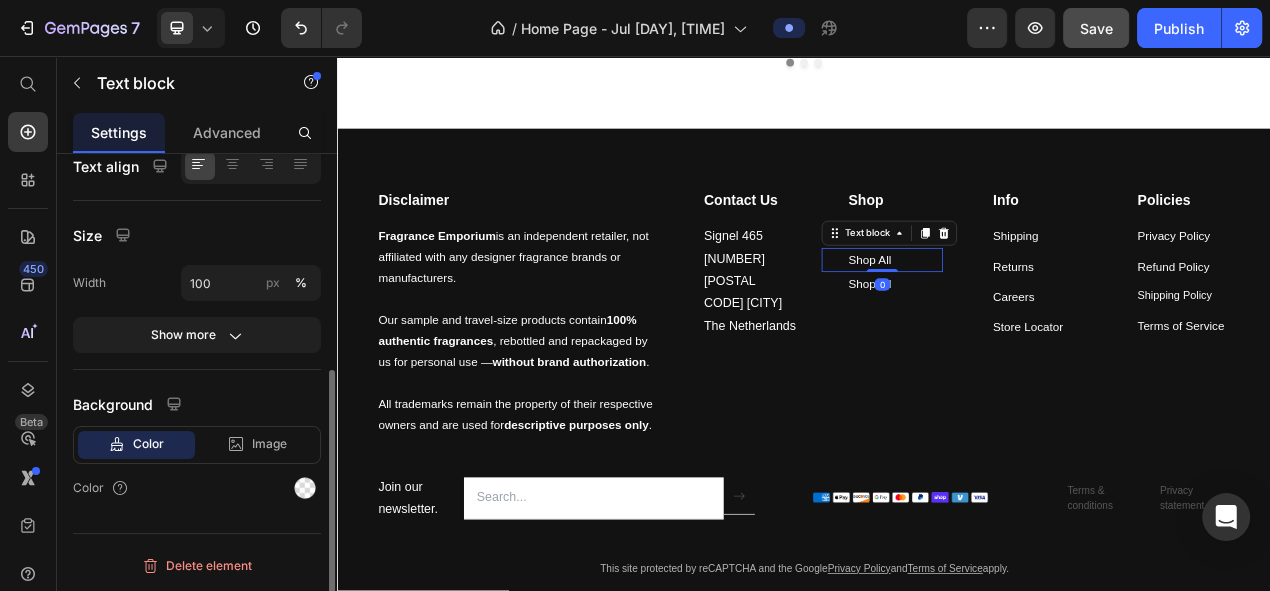 scroll, scrollTop: 397, scrollLeft: 0, axis: vertical 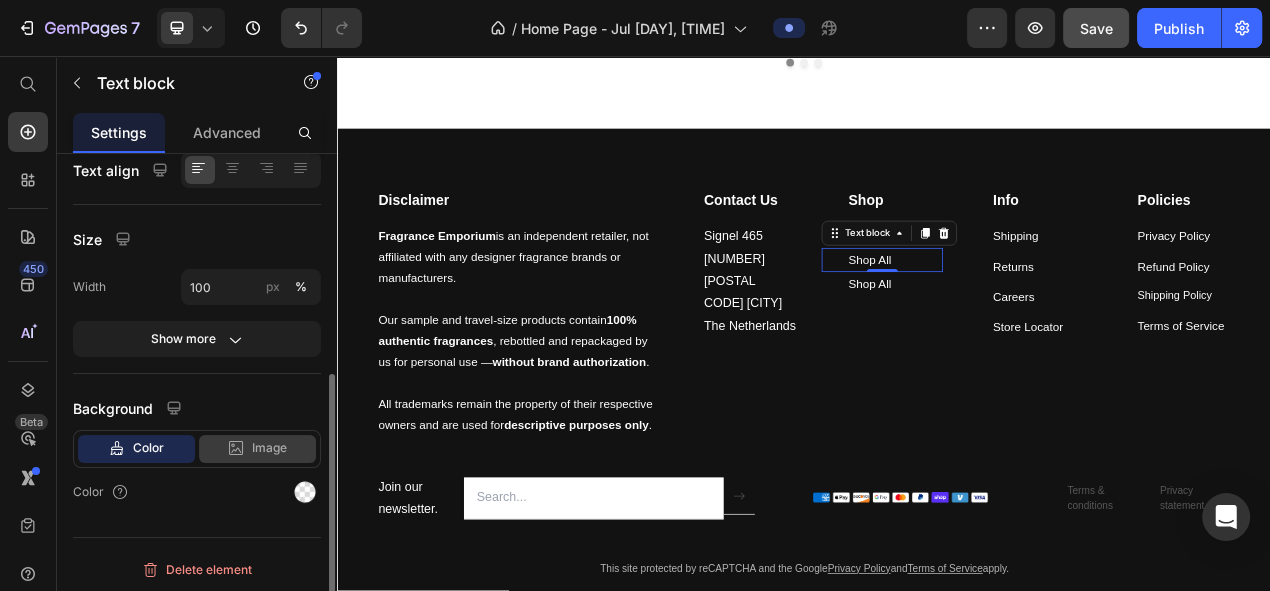 click on "Image" at bounding box center (269, 448) 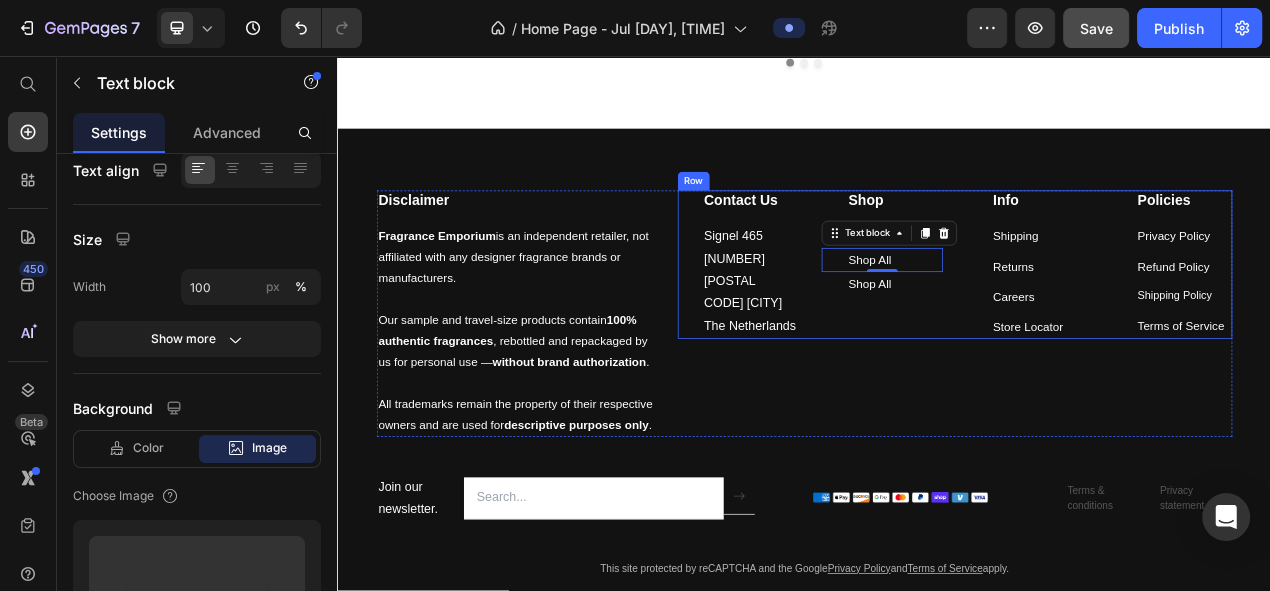 click on "Shop All" at bounding box center [1053, 350] 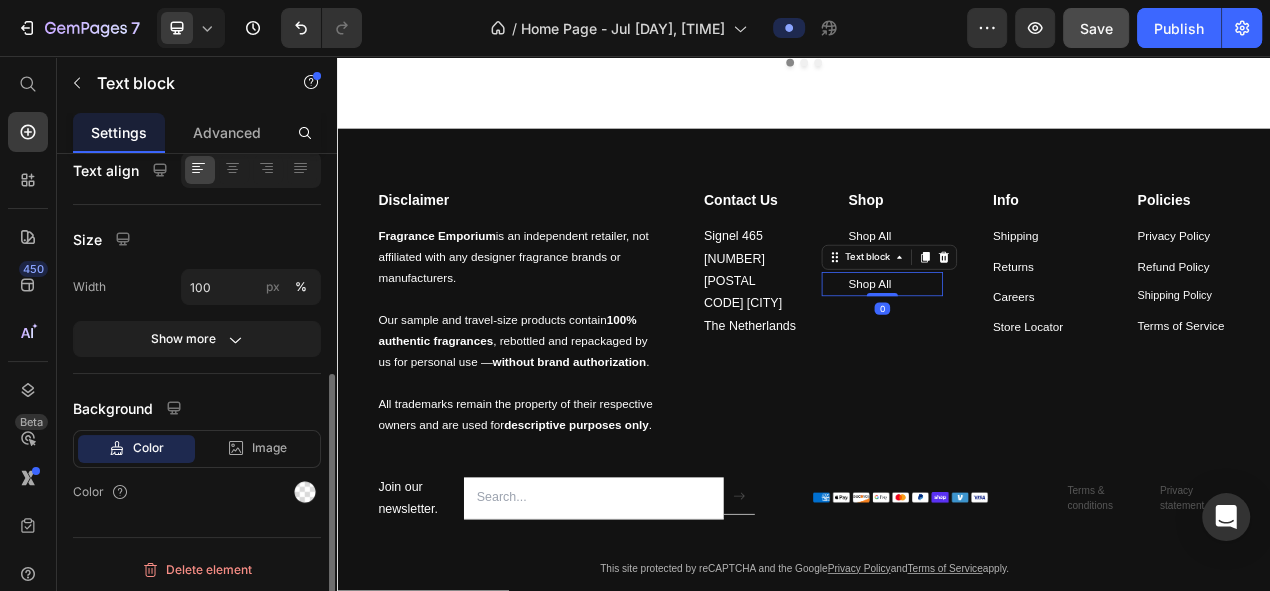 scroll, scrollTop: 397, scrollLeft: 0, axis: vertical 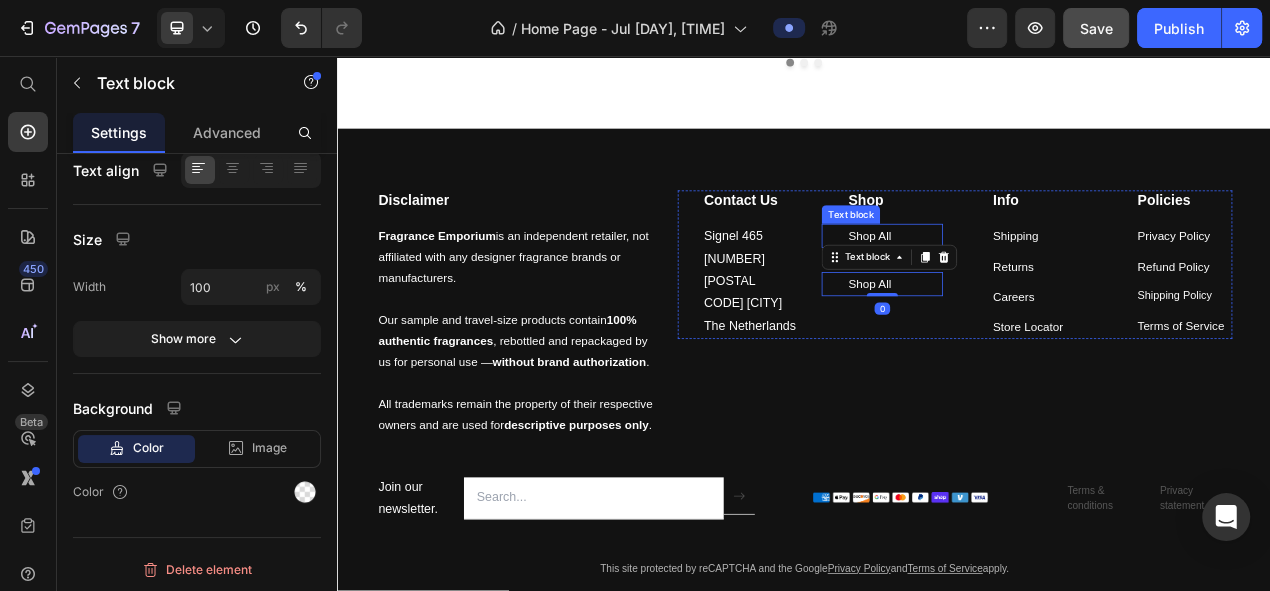 click on "Shop All" at bounding box center (1053, 288) 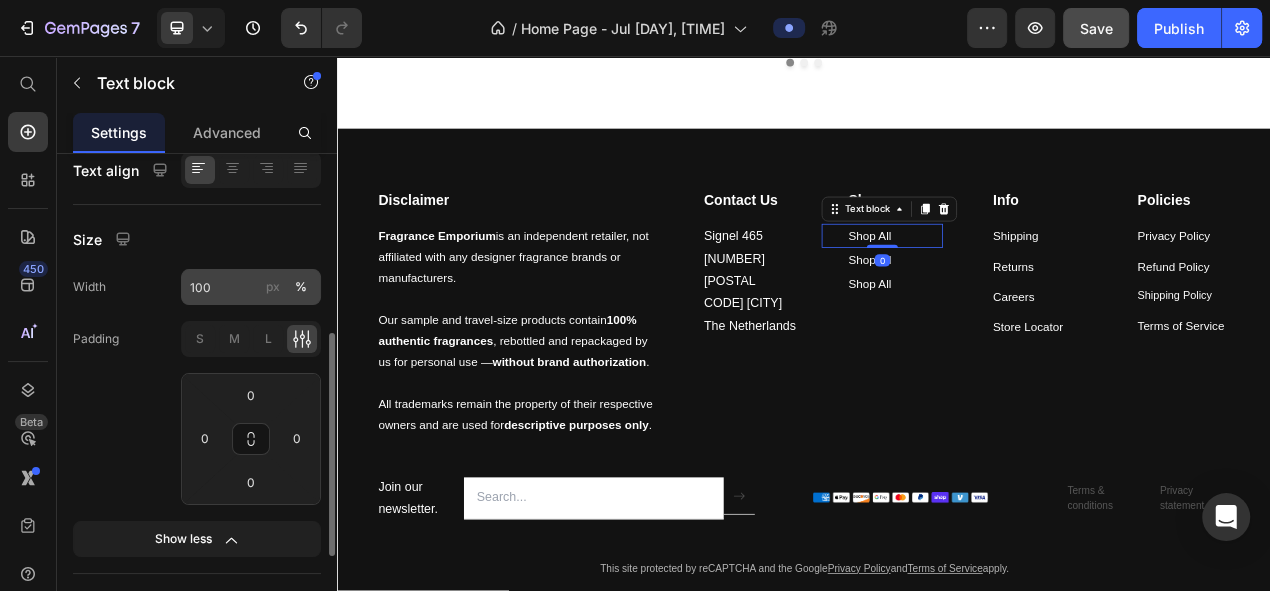 scroll, scrollTop: 0, scrollLeft: 0, axis: both 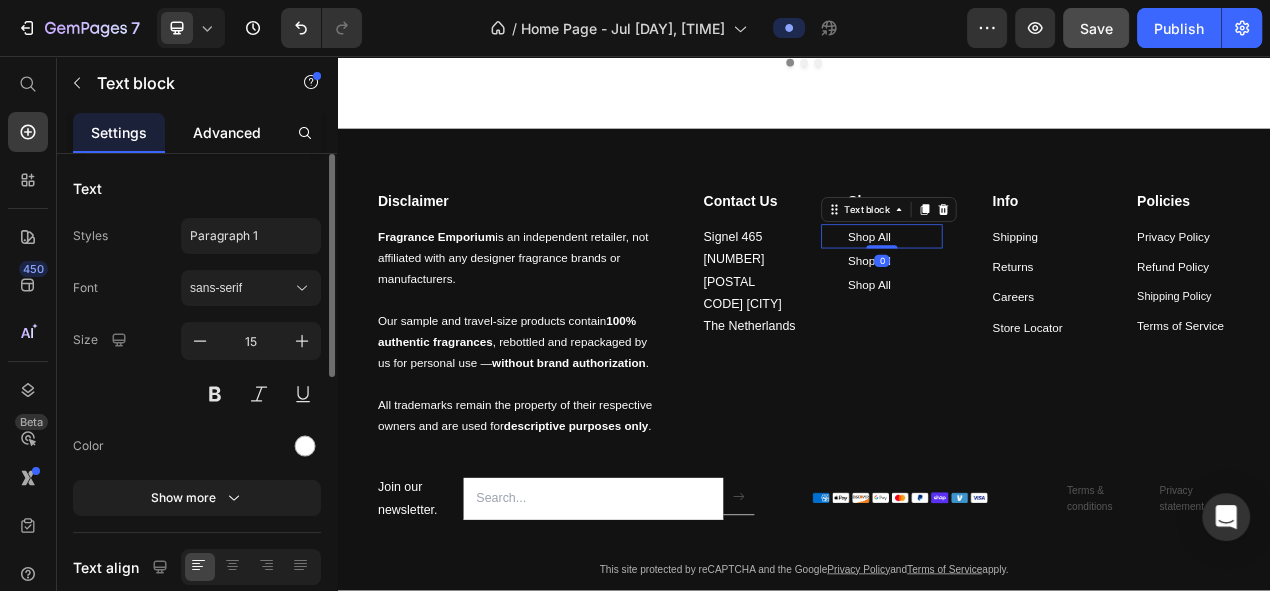 click on "Advanced" at bounding box center [227, 132] 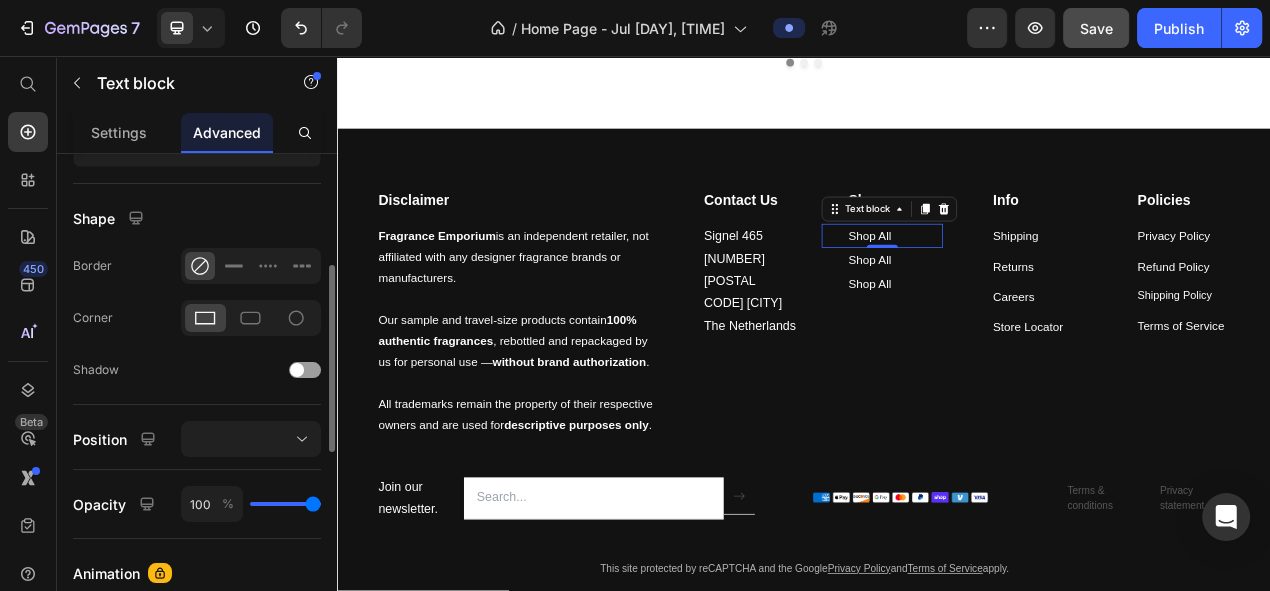 scroll, scrollTop: 505, scrollLeft: 0, axis: vertical 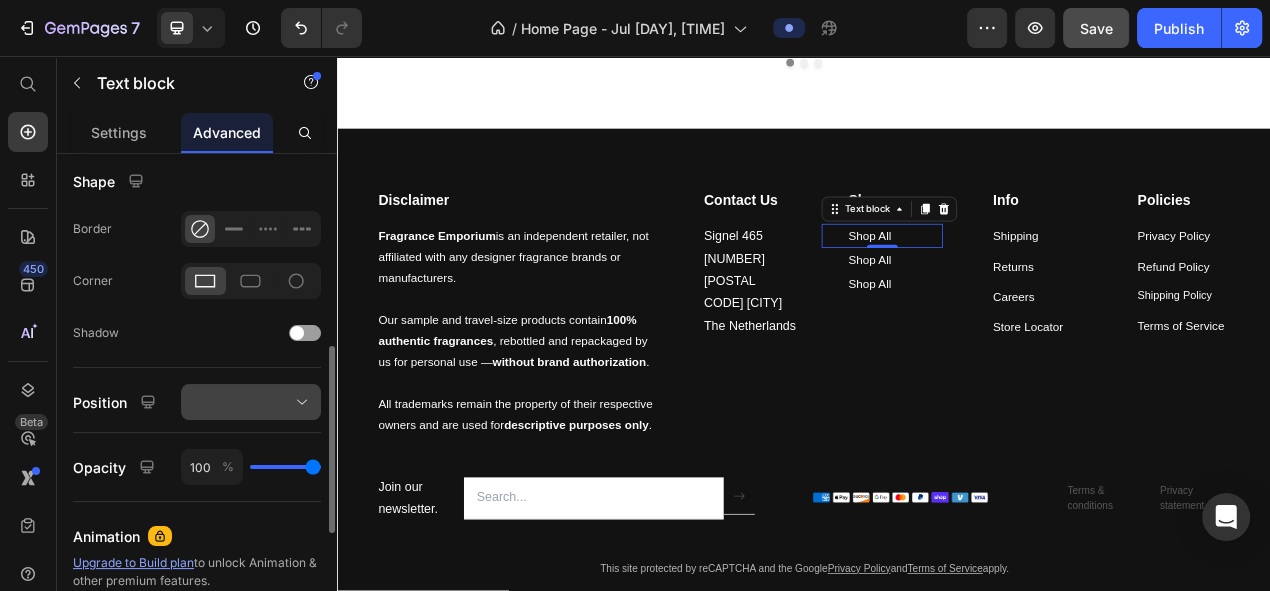 click at bounding box center (251, 402) 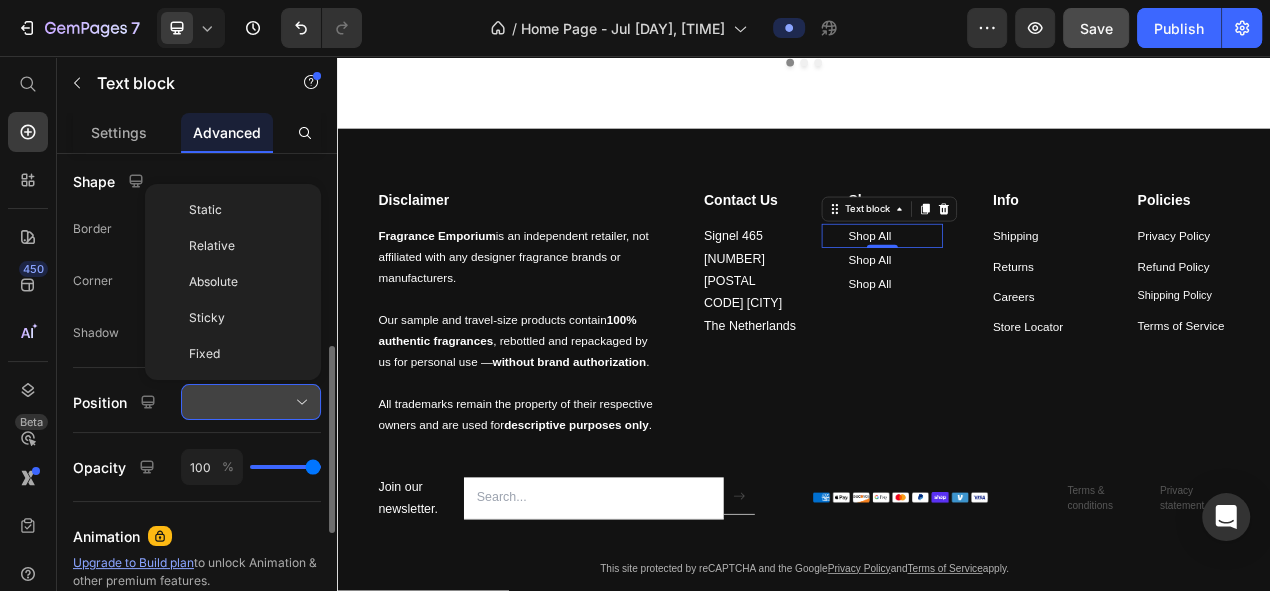 click at bounding box center (251, 402) 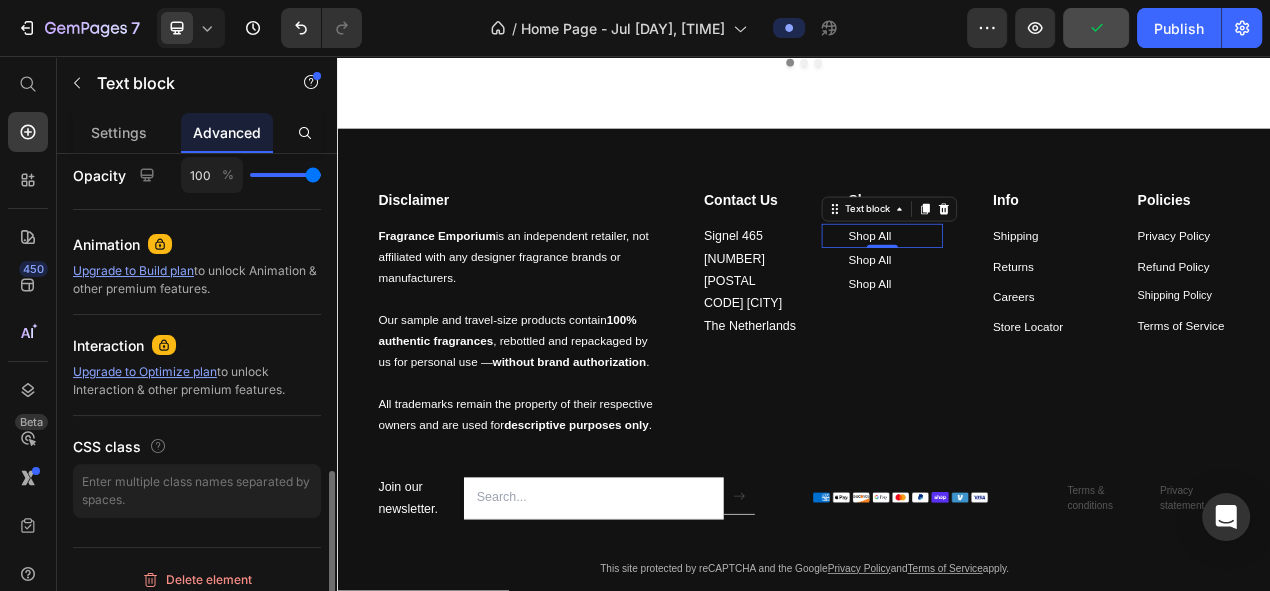 scroll, scrollTop: 807, scrollLeft: 0, axis: vertical 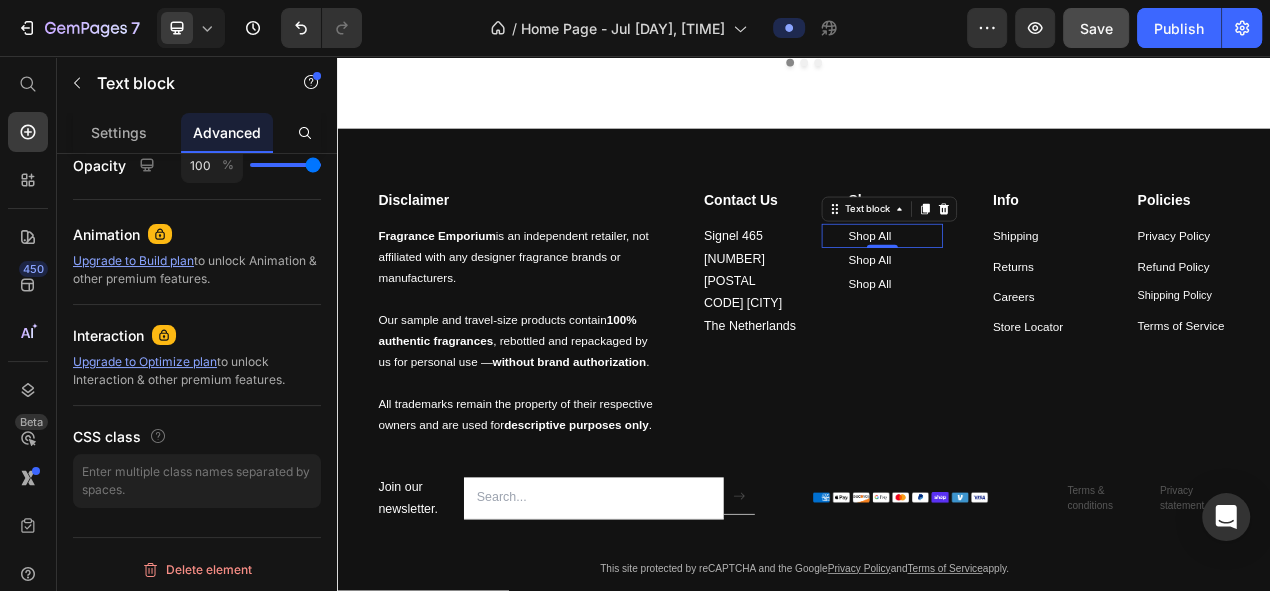 click on "0" at bounding box center [1037, 320] 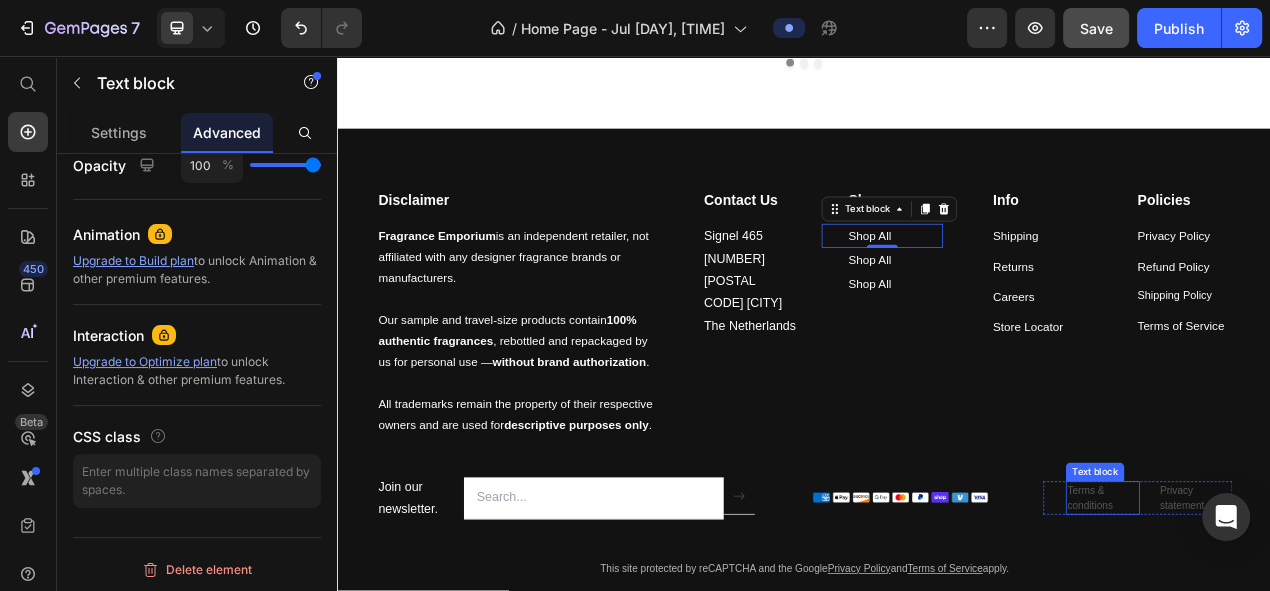 click on "Terms & conditions" at bounding box center (1320, 625) 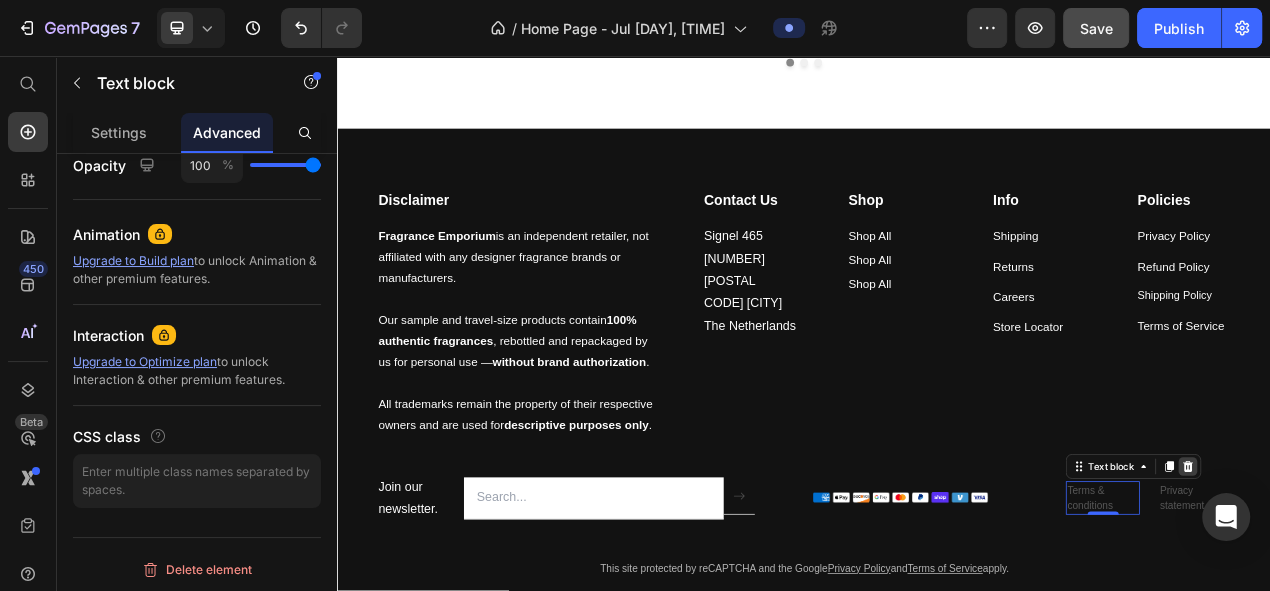 click 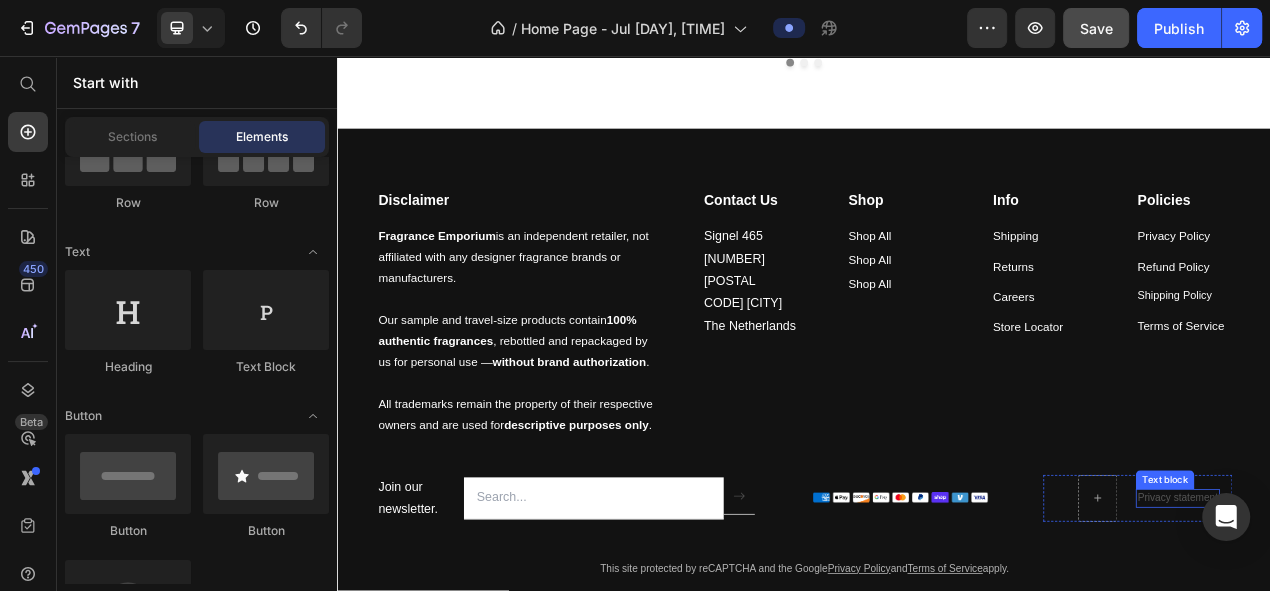 click on "Privacy statement" at bounding box center (1416, 625) 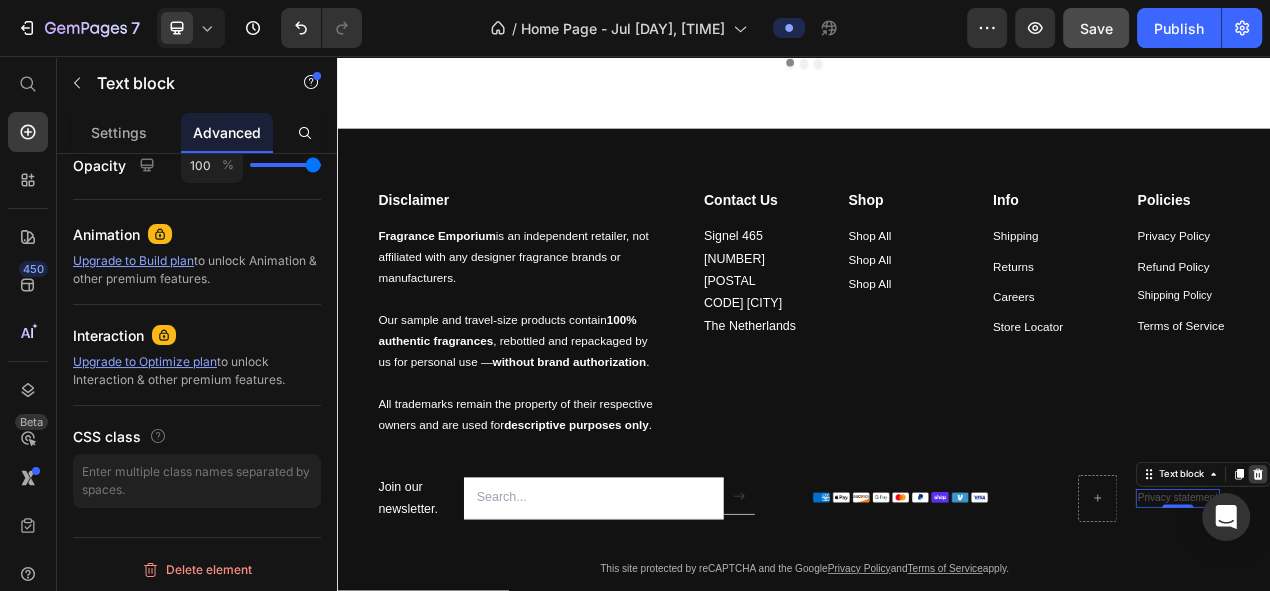 click 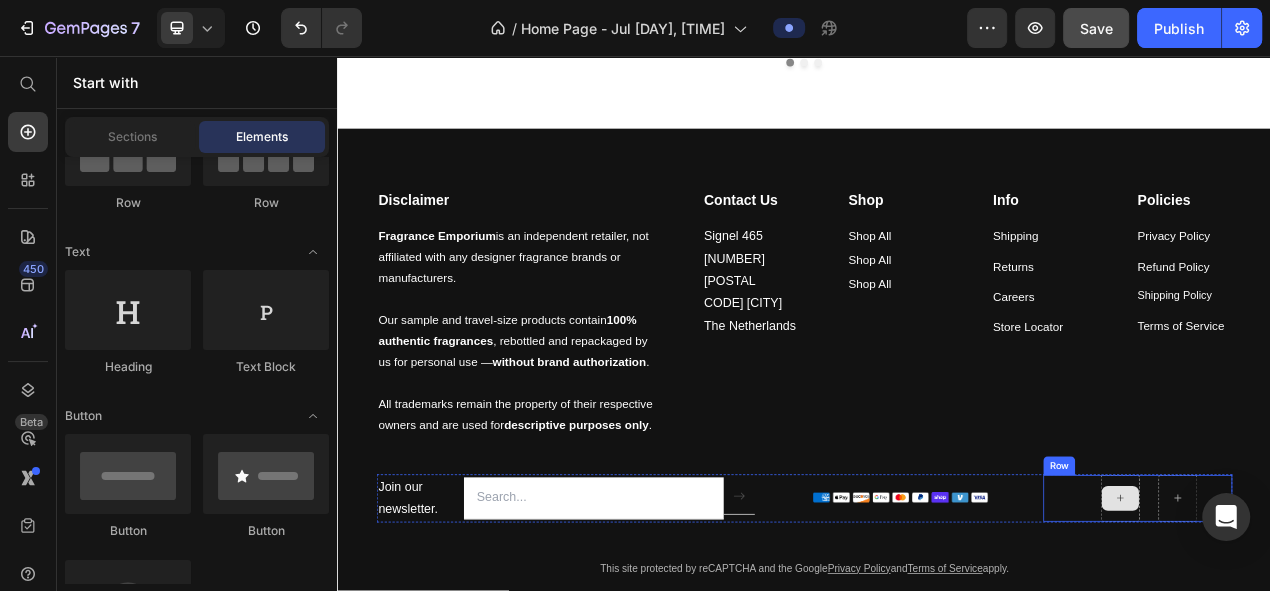 click at bounding box center (1343, 626) 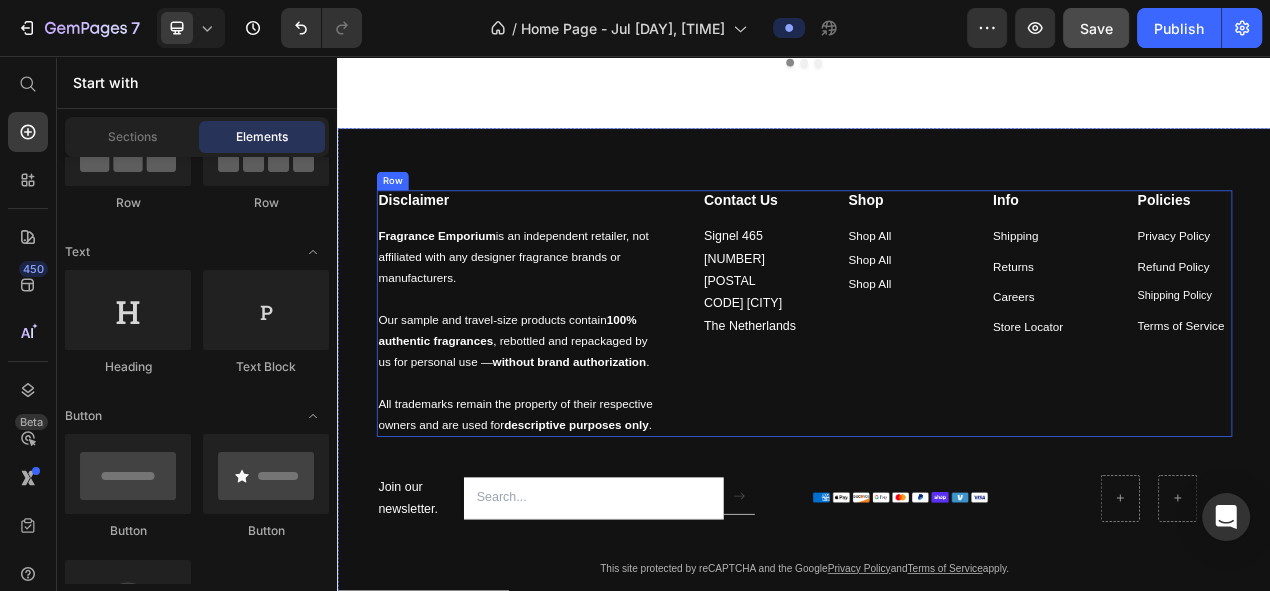 scroll, scrollTop: 5548, scrollLeft: 0, axis: vertical 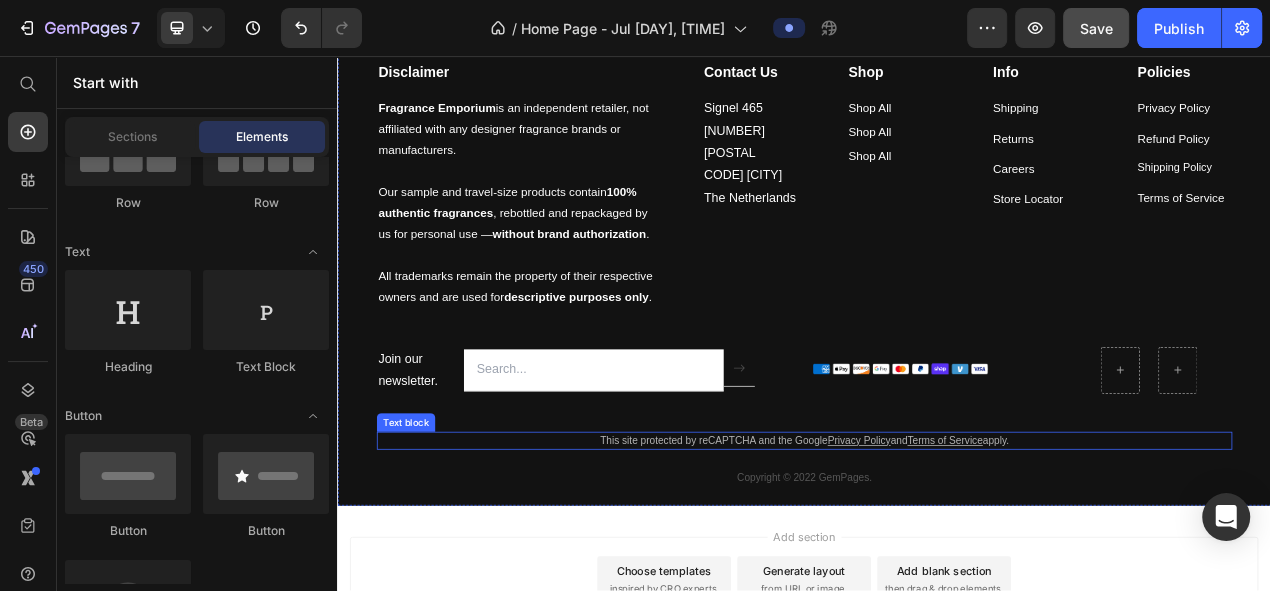 click on "This site protected by reCAPTCHA and the Google  Privacy Policy  and  Terms of Service  apply." at bounding box center [937, 552] 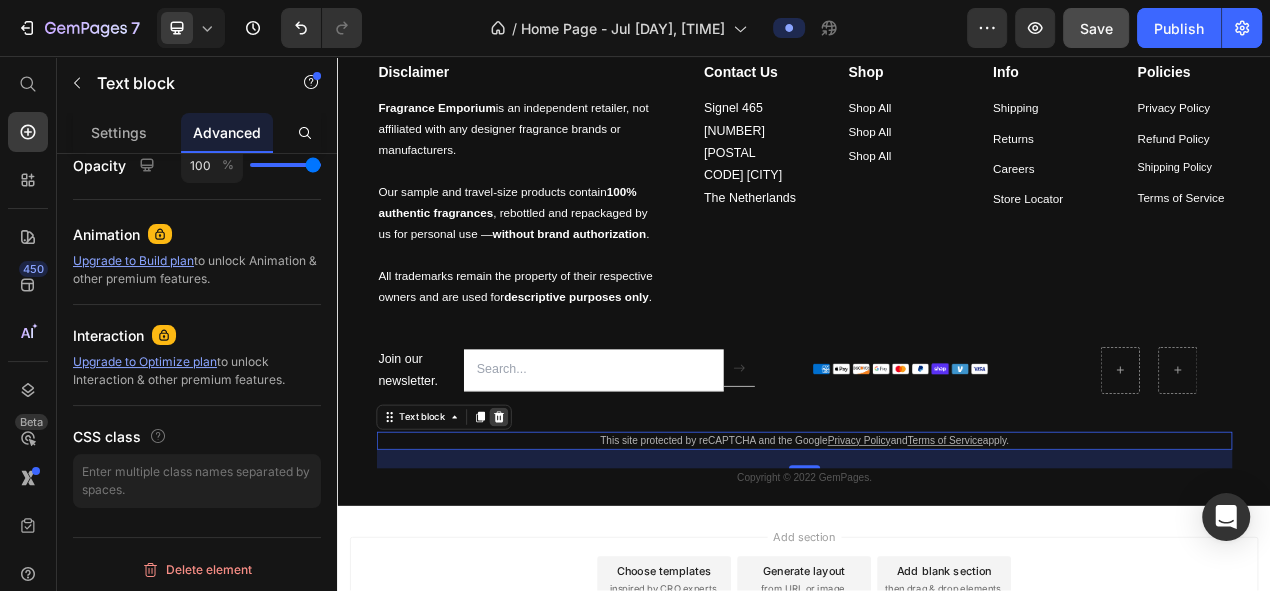 click 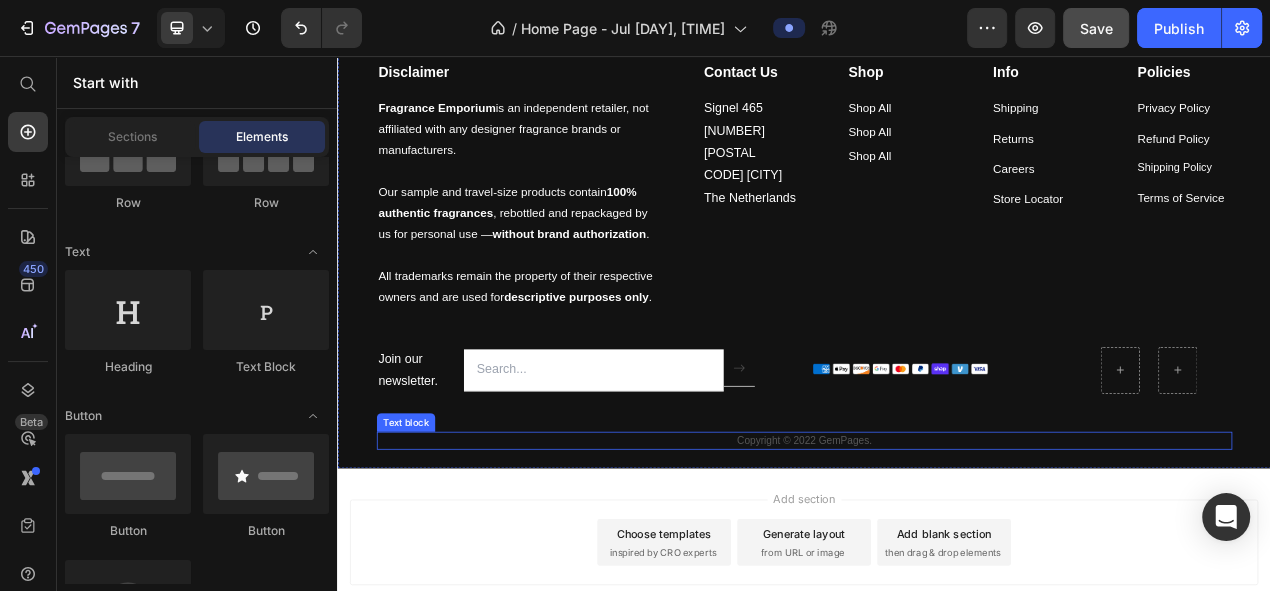 click on "Copyright © 2022 GemPages." at bounding box center [937, 552] 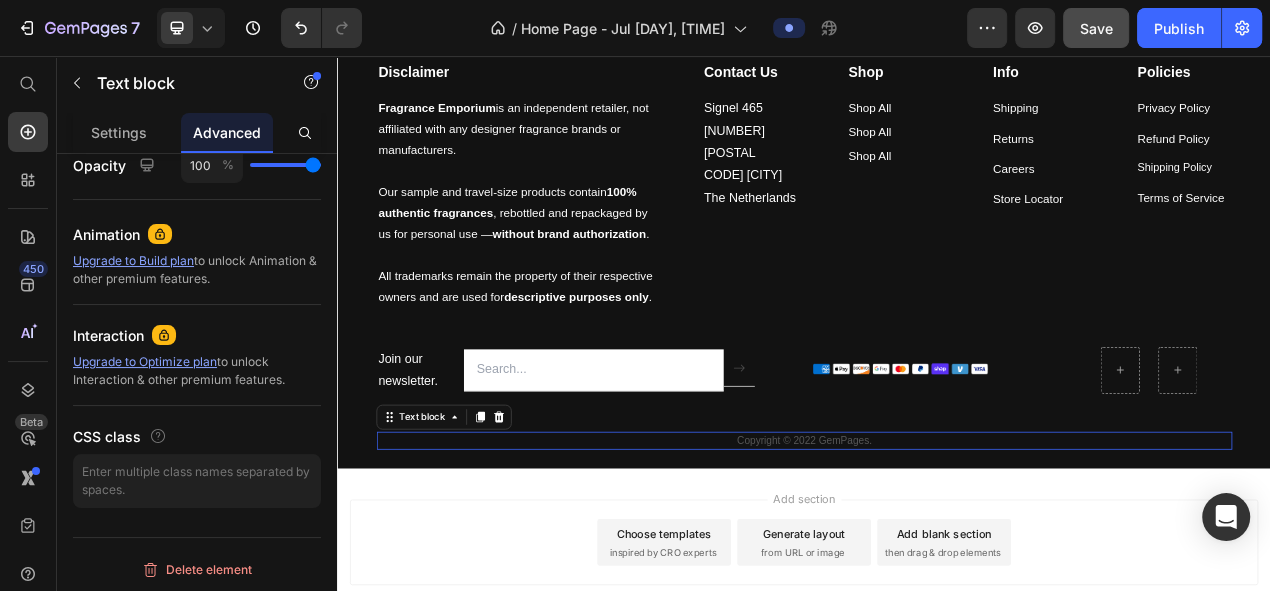 click on "Copyright © 2022 GemPages." at bounding box center [937, 552] 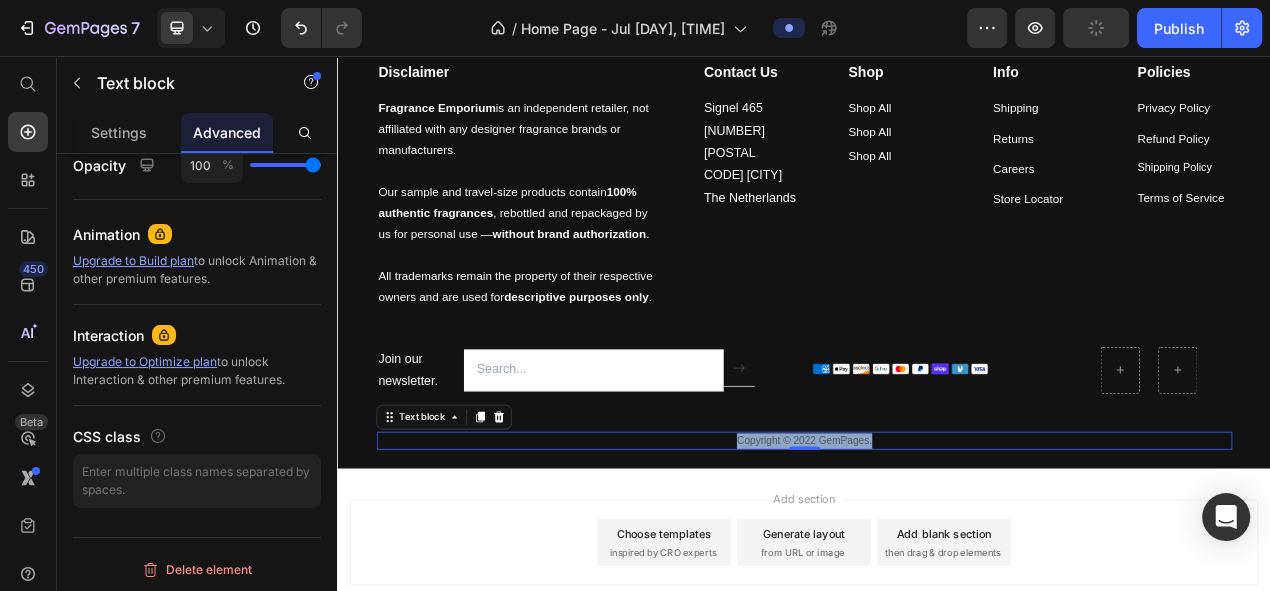 click on "Copyright © 2022 GemPages." at bounding box center (937, 552) 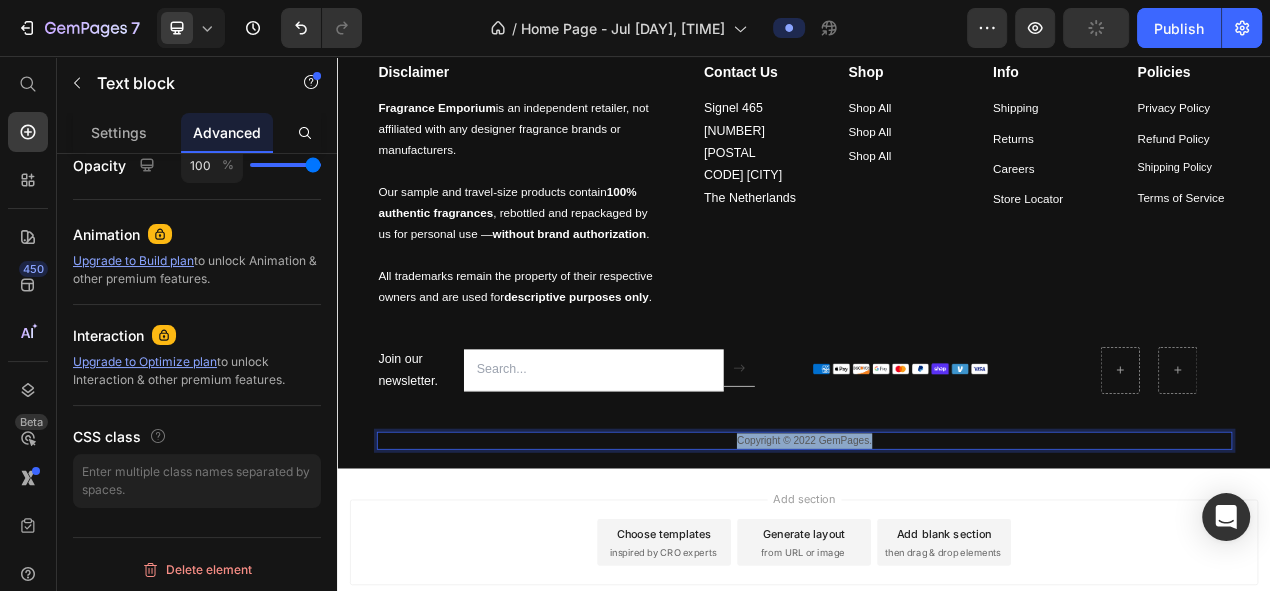 click on "Copyright © 2022 GemPages." at bounding box center [937, 552] 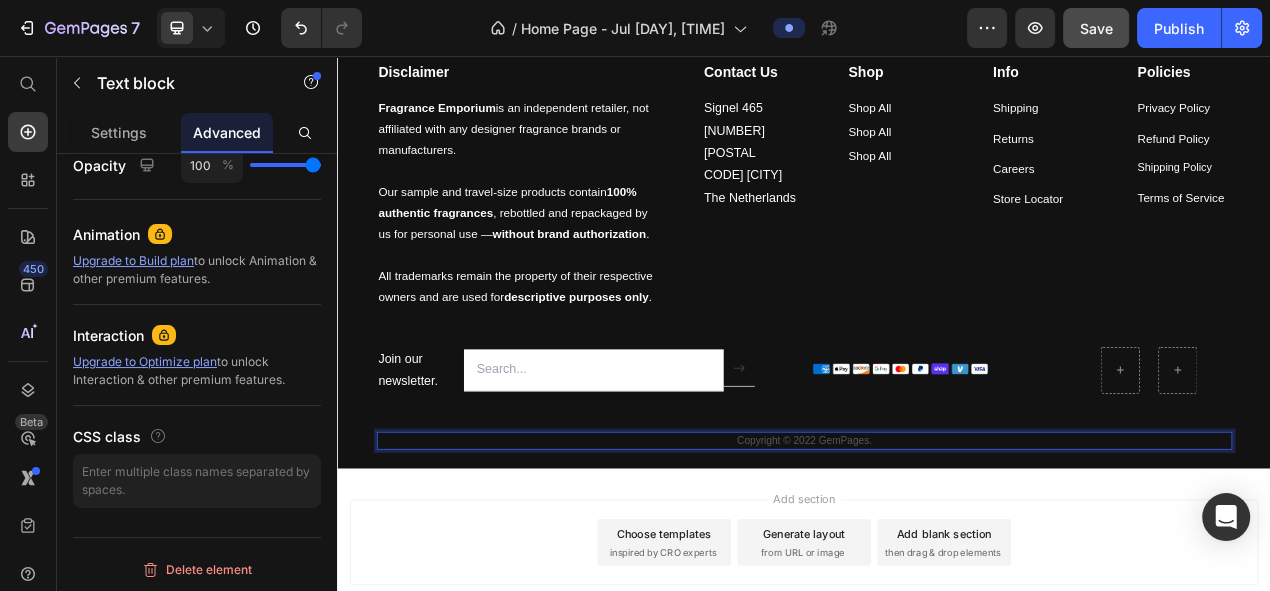 click on "Copyright © 2022 GemPages." at bounding box center (937, 552) 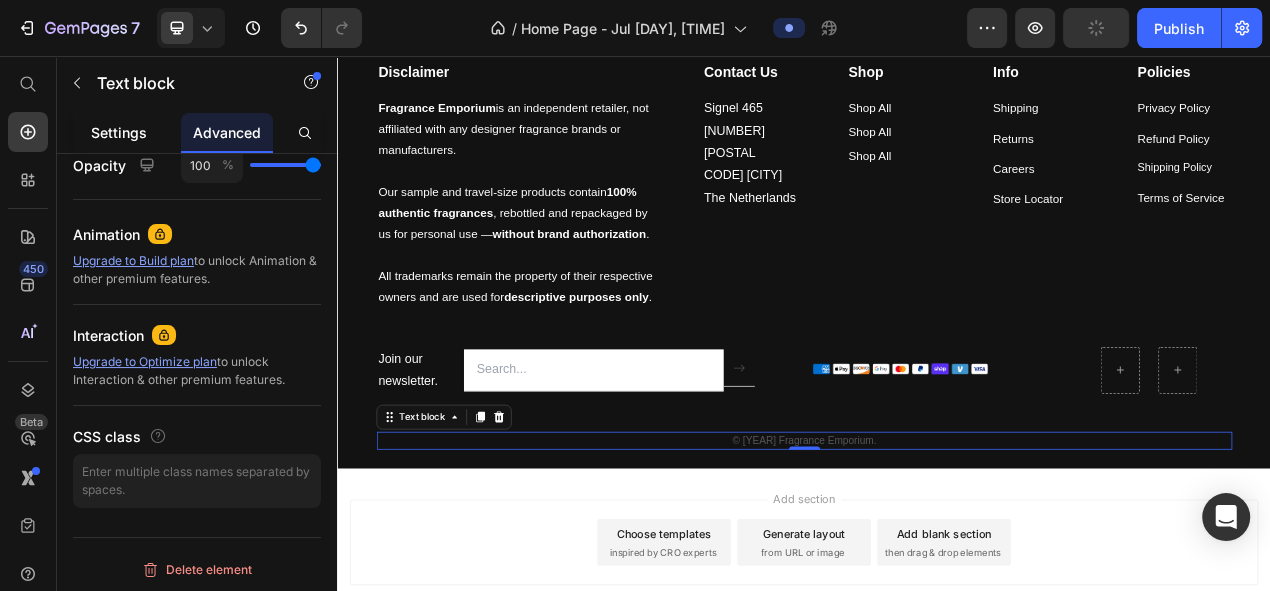 click on "Settings" 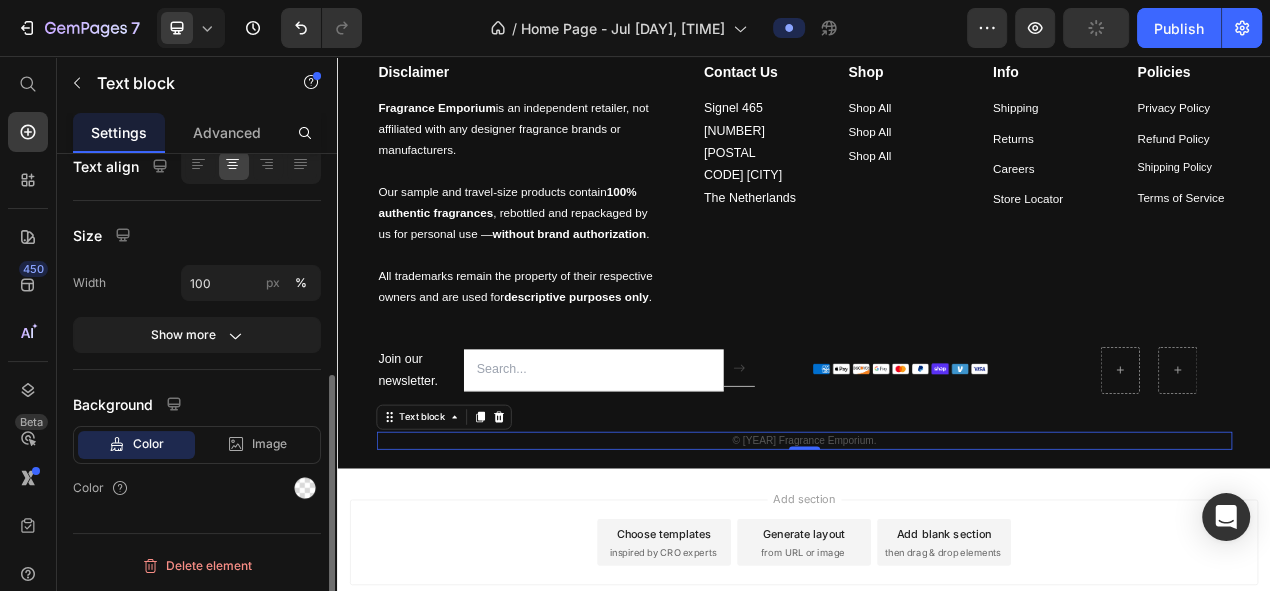 scroll, scrollTop: 0, scrollLeft: 0, axis: both 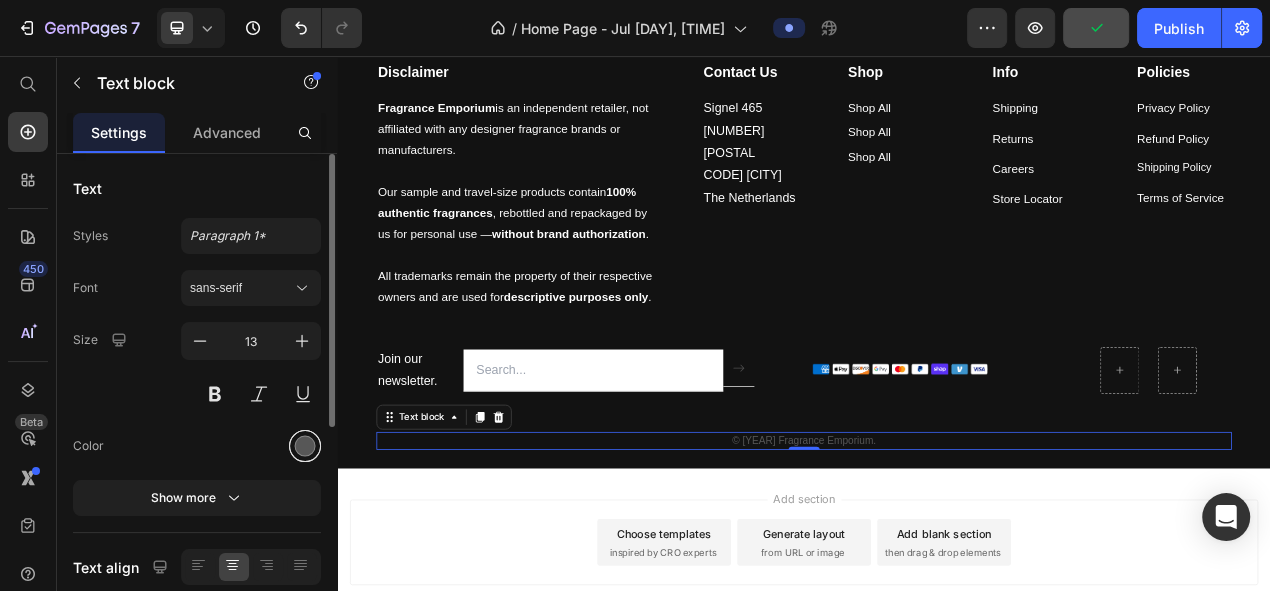 click at bounding box center [305, 446] 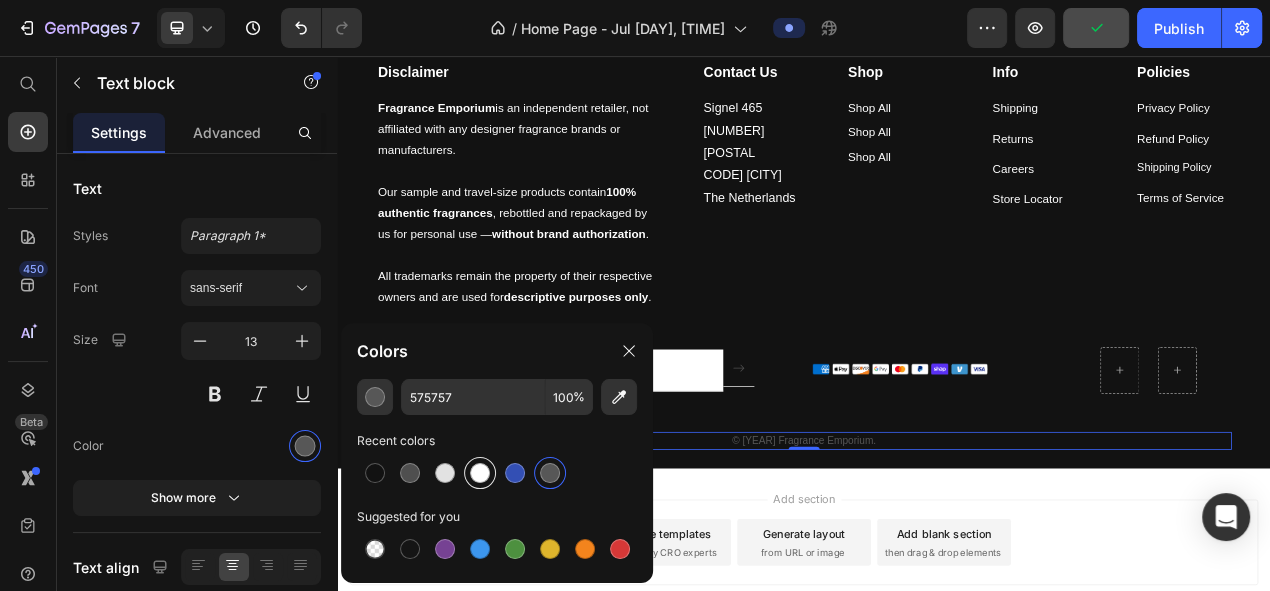 click at bounding box center (480, 473) 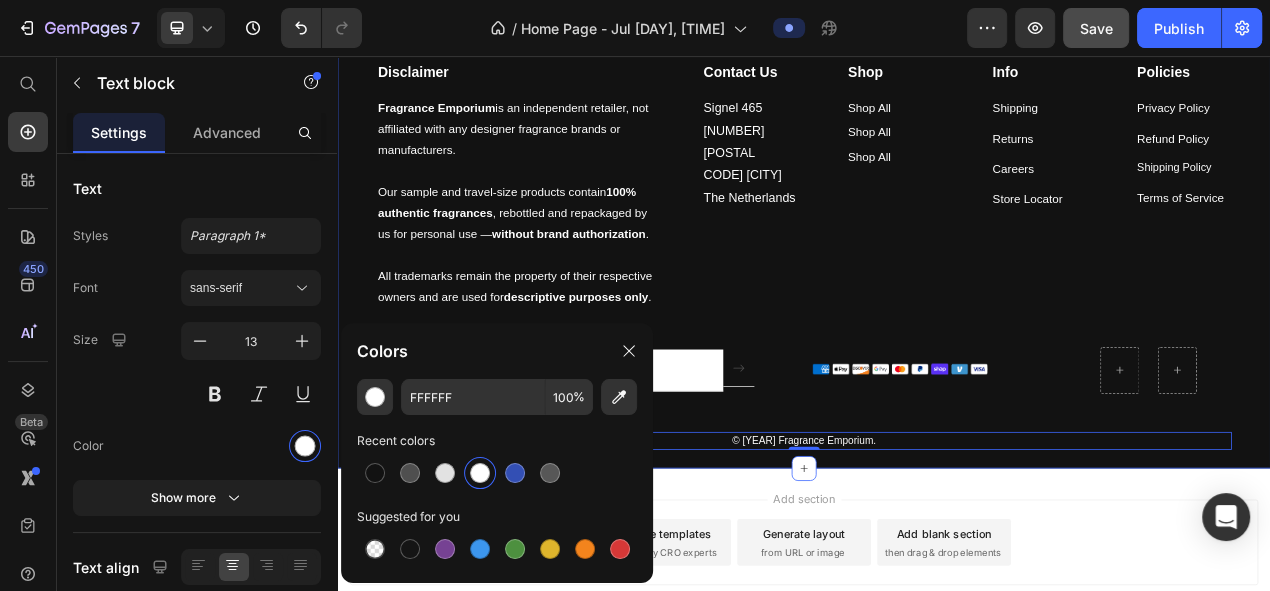 click on "Disclaimer Heading Fragrance Emporium  is an independent retailer, not affiliated with any designer fragrance brands or manufacturers. Our sample and travel-size products contain  100% authentic fragrances , rebottled and repackaged by us for personal use —  without brand authorization . All trademarks remain the property of their respective owners and are used for  descriptive purposes only . Text block Contact Us Heading Signel 465 1012 WP Amsterdam The Netherlands Text block Shop  Heading Shop All Text block Shop All Text block Shop All Text block Info Heading Shipping Text block Returns Text block Careers Text block Store Locator Text block Policies Heading Privacy Policy ⁠⁠⁠⁠⁠⁠⁠ Text block Refund Policy Text block Shipping Policy Text block Terms of Service Text block Row Row Join our newsletter. Text block Email Field
Submit Button Row Newsletter Row Image
Row Row © 2025 Fragrance Emporium. Text block   0 Section 11" at bounding box center [937, 286] 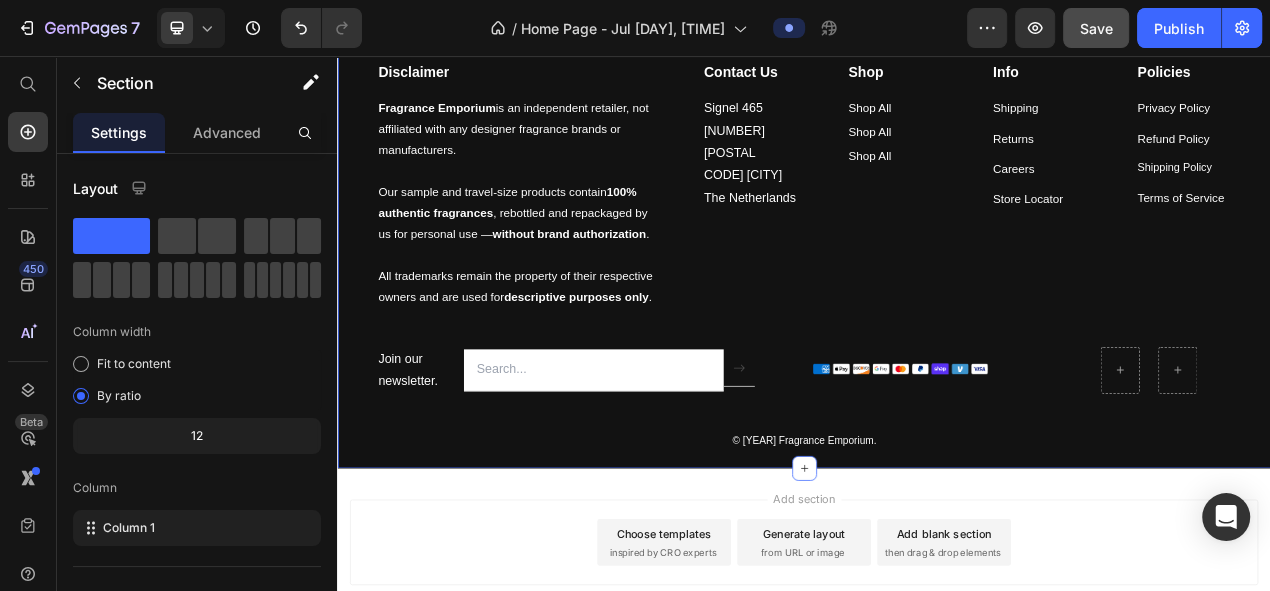 click on "Disclaimer Heading Fragrance Emporium  is an independent retailer, not affiliated with any designer fragrance brands or manufacturers. Our sample and travel-size products contain  100% authentic fragrances , rebottled and repackaged by us for personal use —  without brand authorization . All trademarks remain the property of their respective owners and are used for  descriptive purposes only . Text block Contact Us Heading Signel 465 1012 WP Amsterdam The Netherlands Text block Shop  Heading Shop All Text block Shop All Text block Shop All Text block Info Heading Shipping Text block Returns Text block Careers Text block Store Locator Text block Policies Heading Privacy Policy ⁠⁠⁠⁠⁠⁠⁠ Text block Refund Policy Text block Shipping Policy Text block Terms of Service Text block Row Row Join our newsletter. Text block Email Field
Submit Button Row Newsletter Row Image
Row Row © 2025 Fragrance Emporium. Text block" at bounding box center (937, 314) 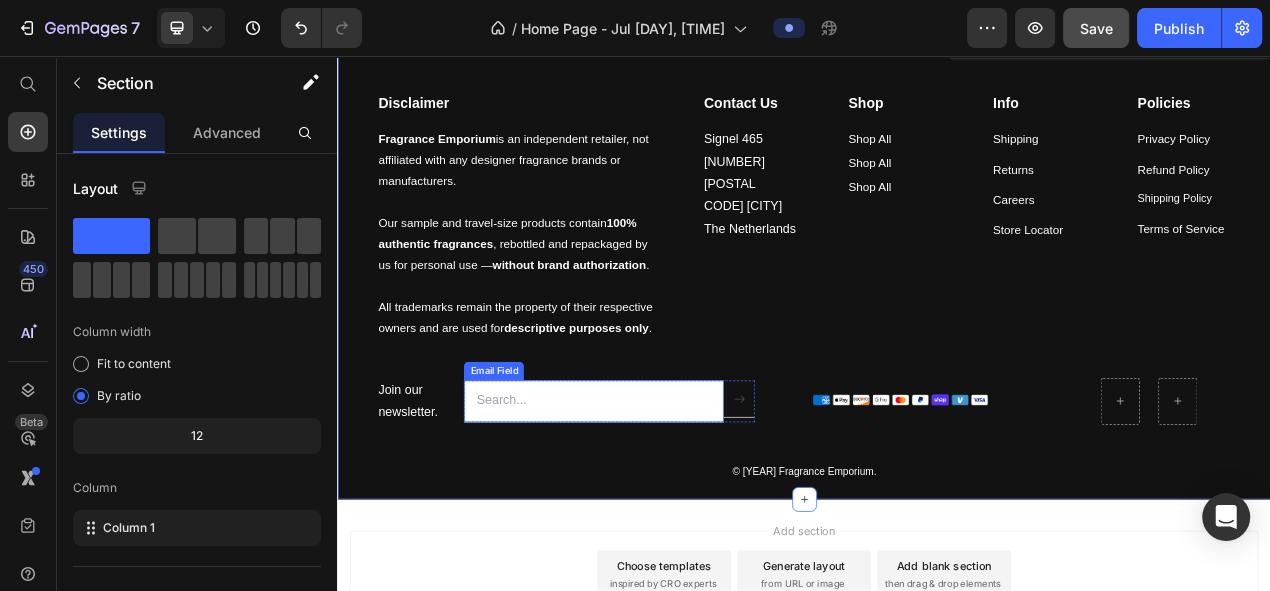 scroll, scrollTop: 5434, scrollLeft: 0, axis: vertical 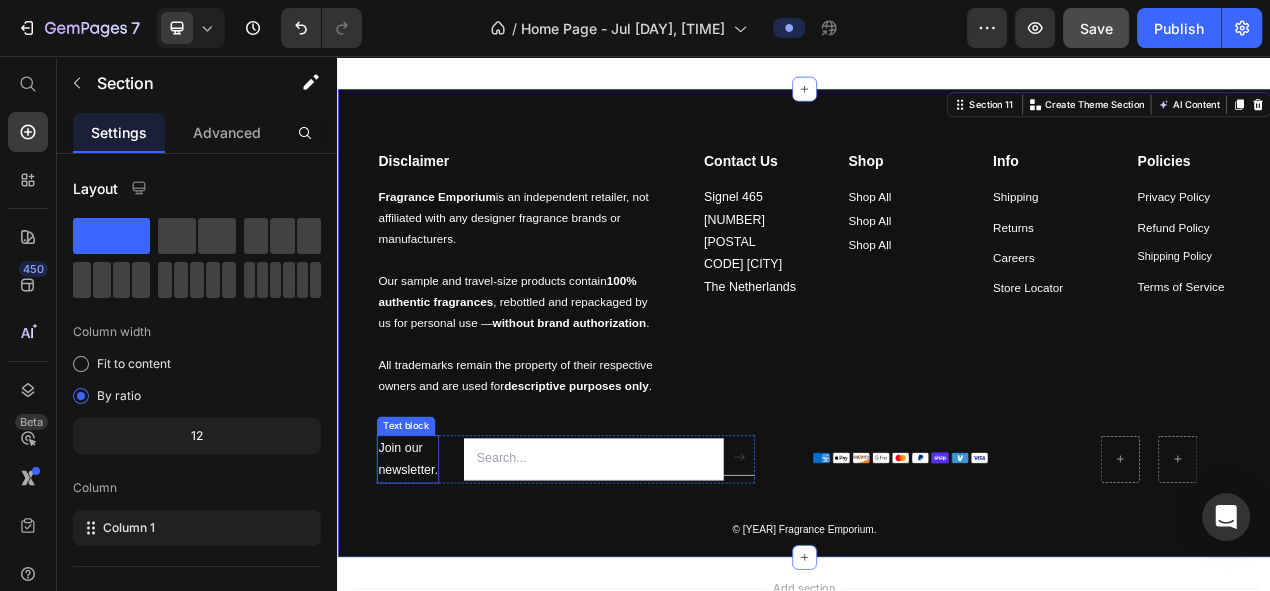 click on "Join our newsletter." at bounding box center (427, 575) 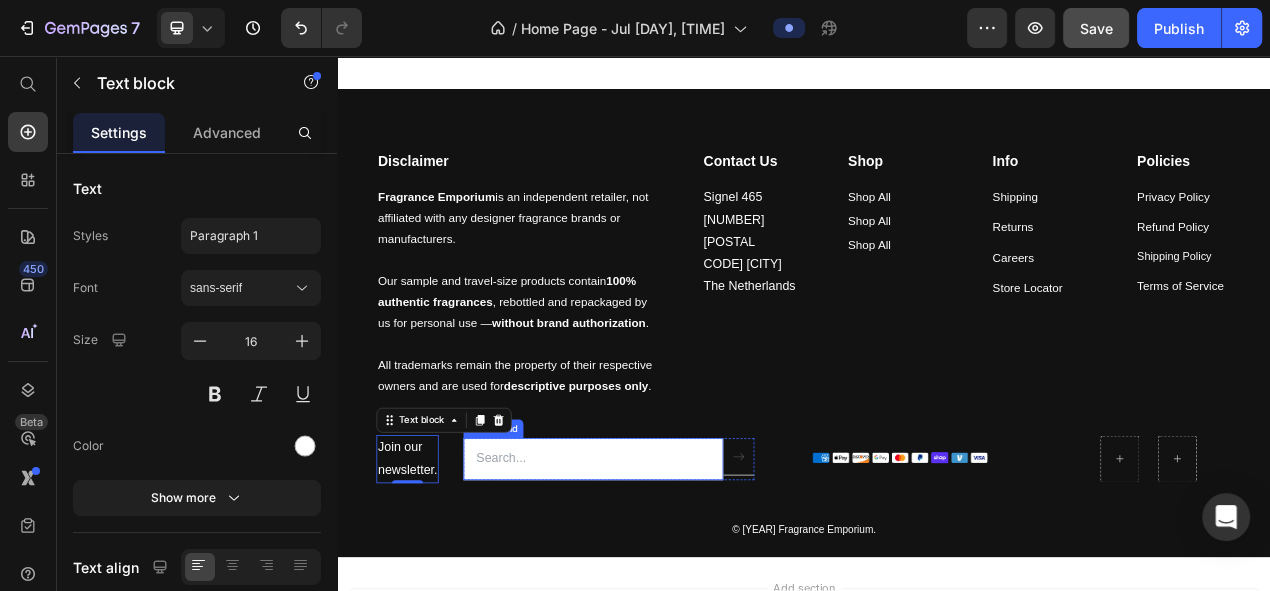 click at bounding box center (666, 575) 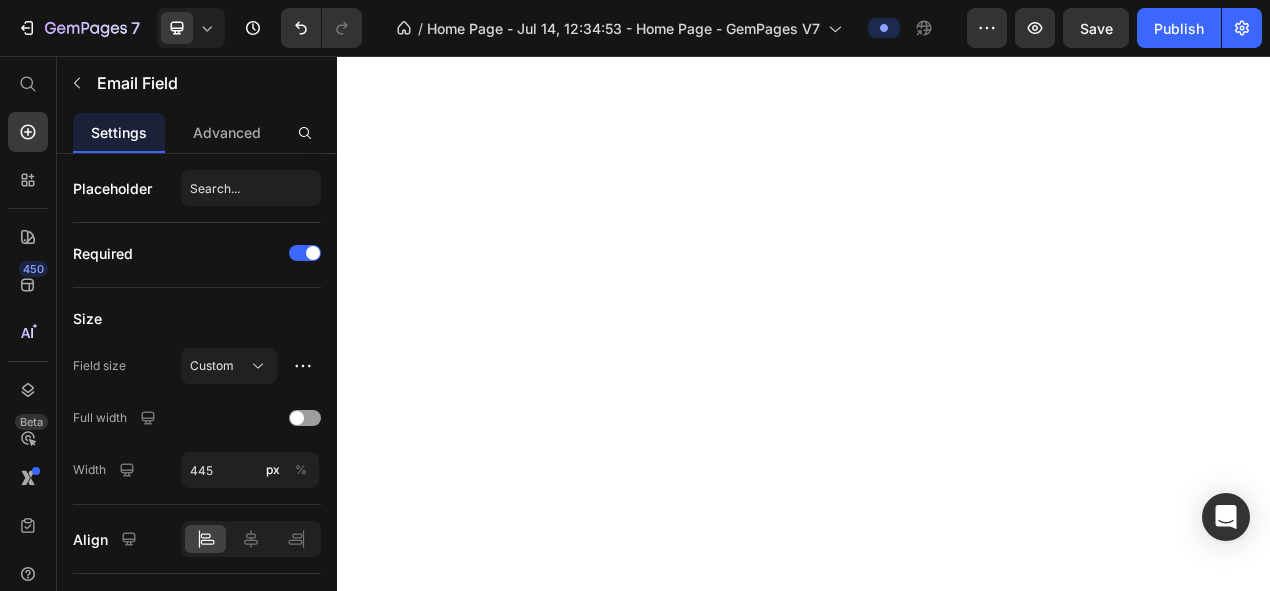 scroll, scrollTop: 0, scrollLeft: 0, axis: both 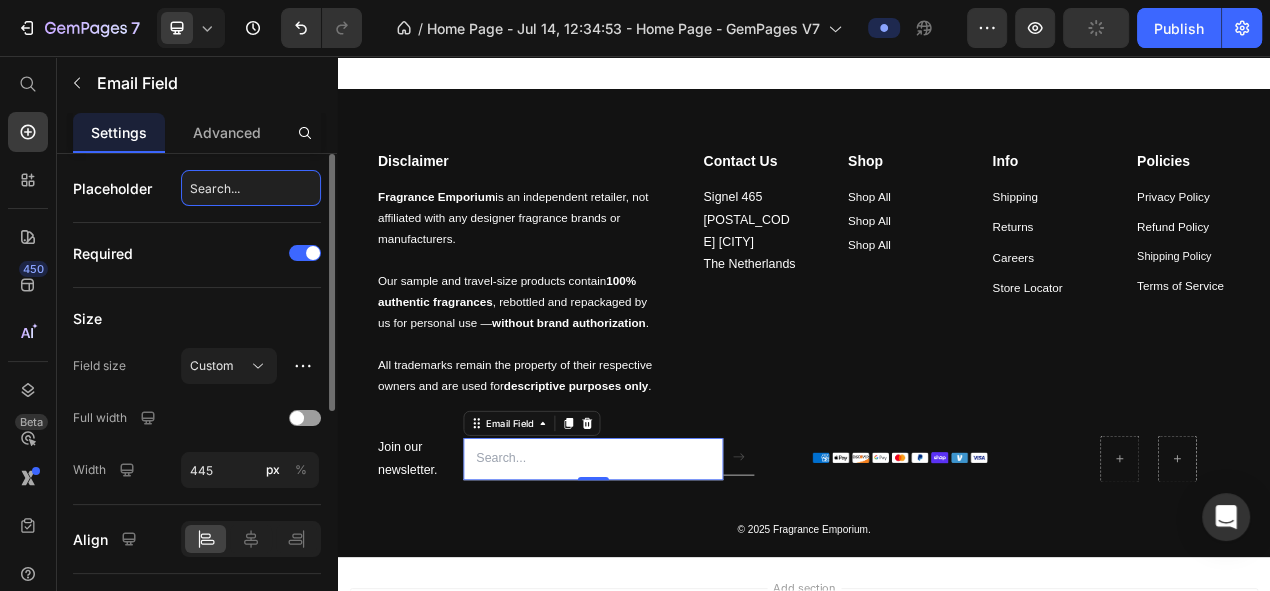 click on "Search..." 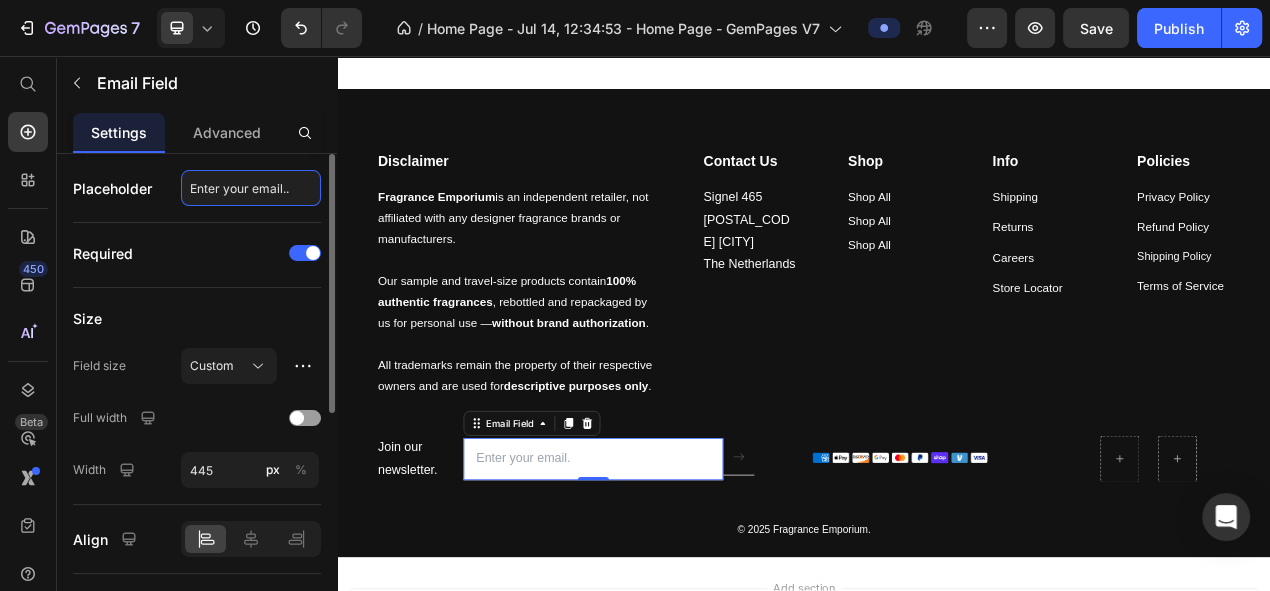type on "Enter your email..." 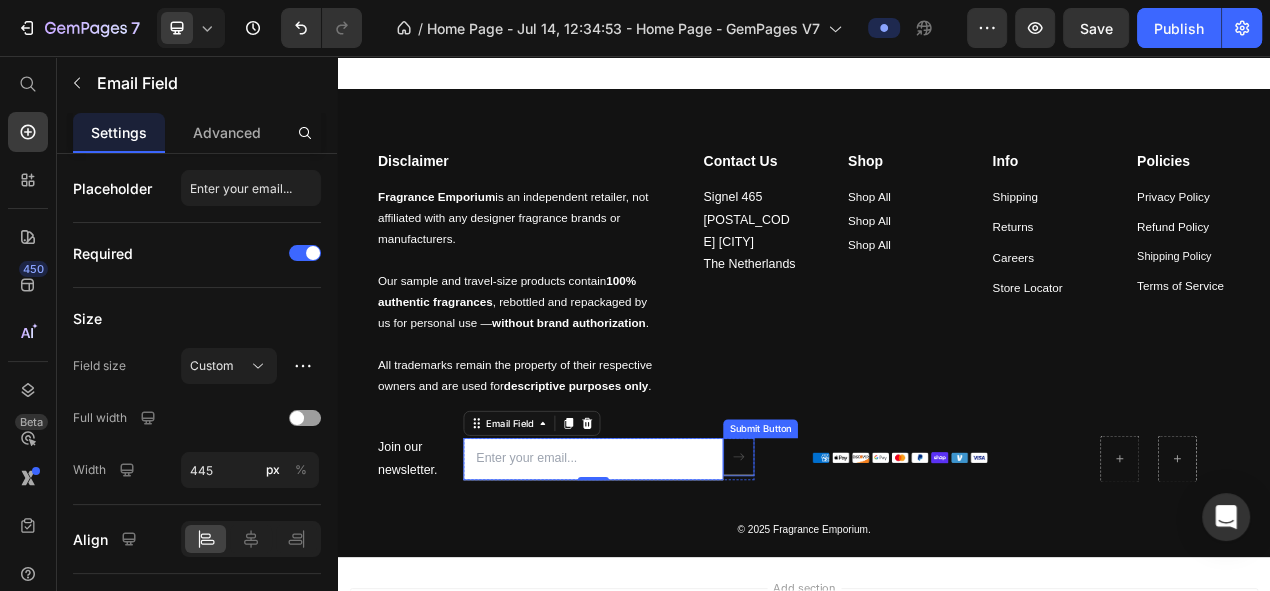 click at bounding box center [853, 572] 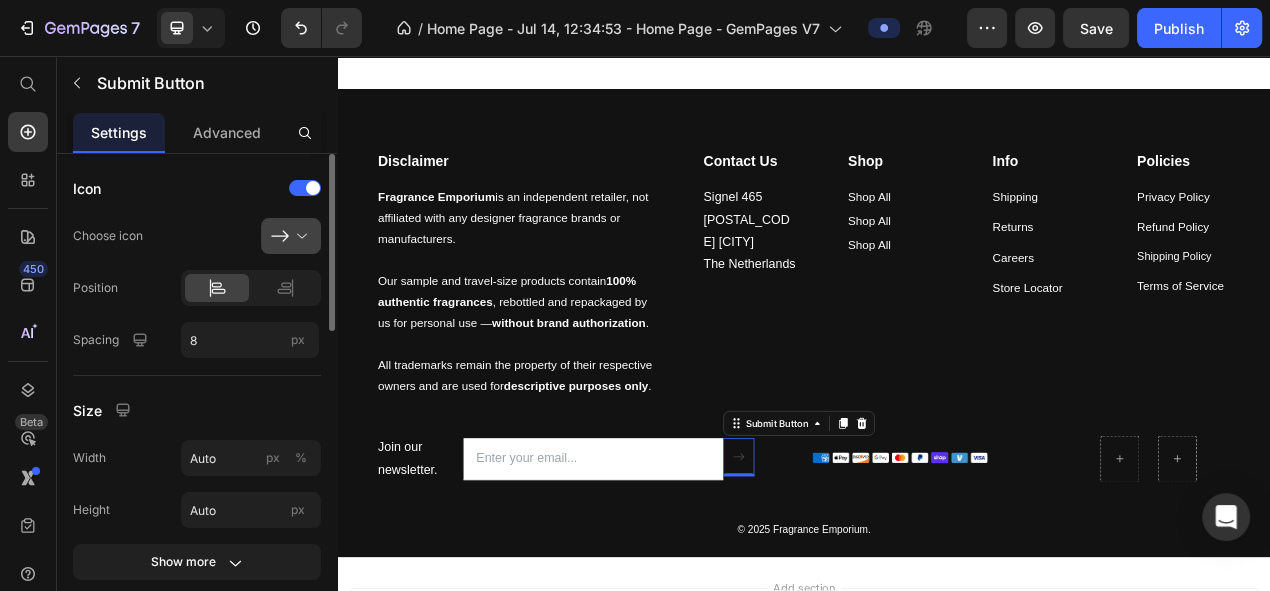click at bounding box center (299, 236) 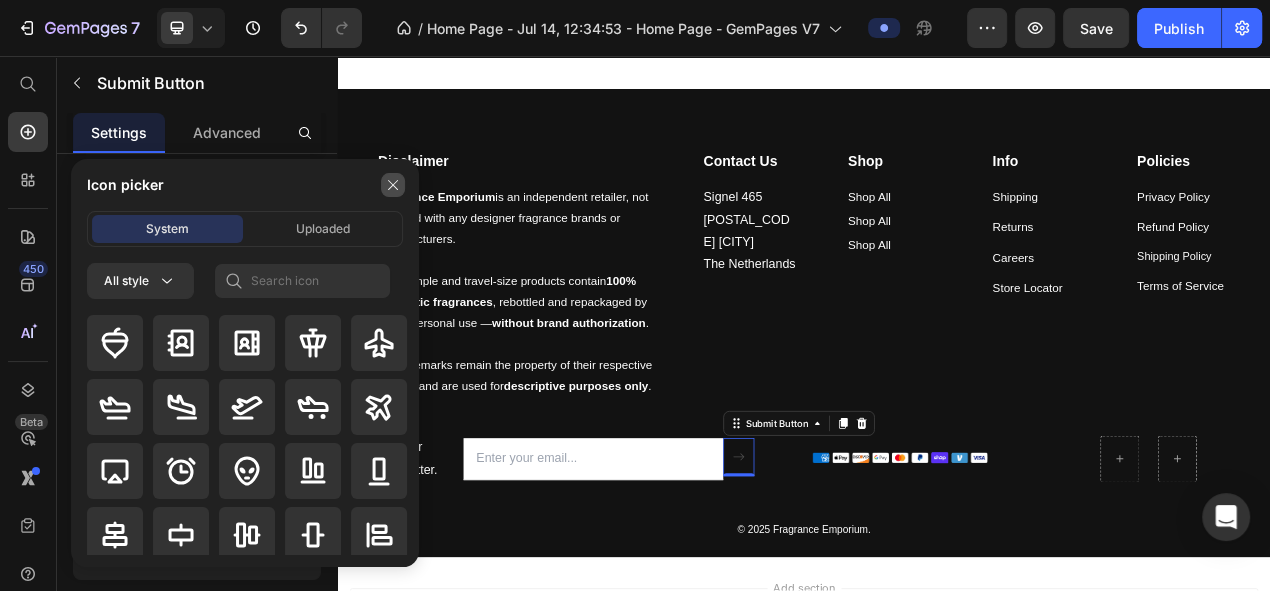 click 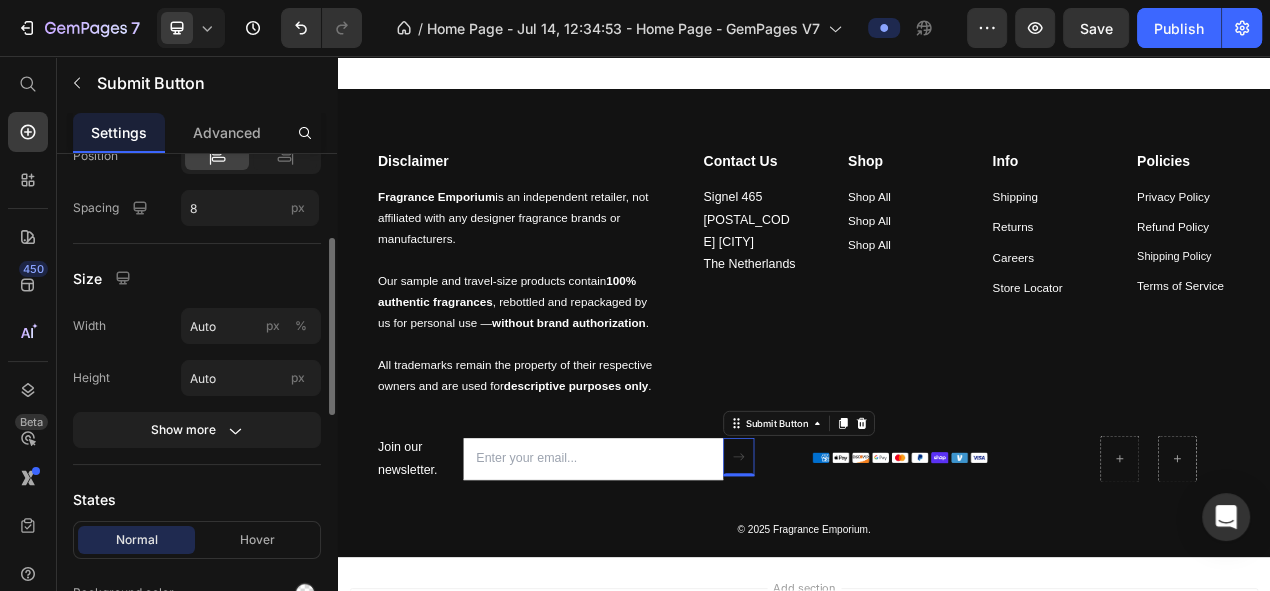 scroll, scrollTop: 270, scrollLeft: 0, axis: vertical 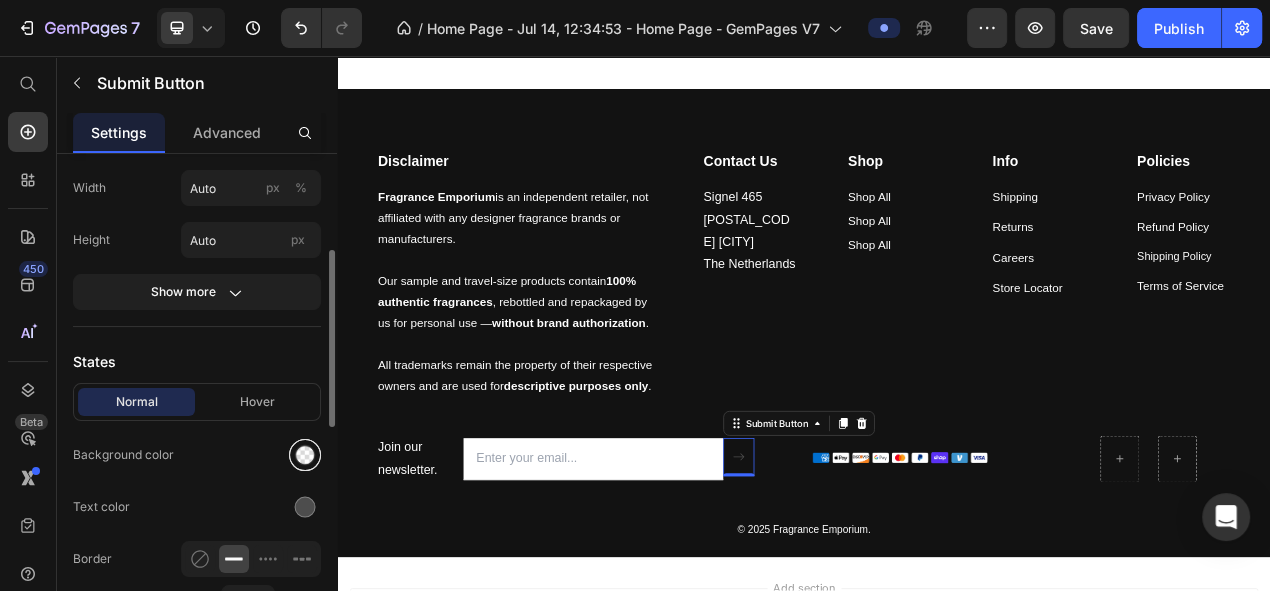 click at bounding box center (305, 455) 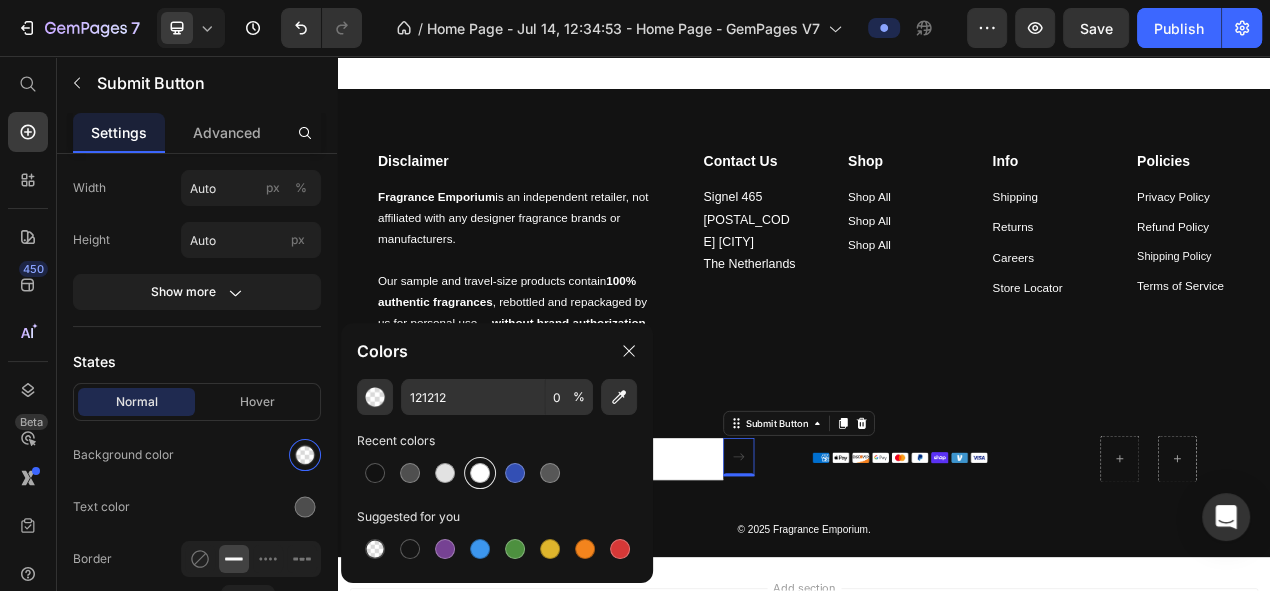 click at bounding box center [480, 473] 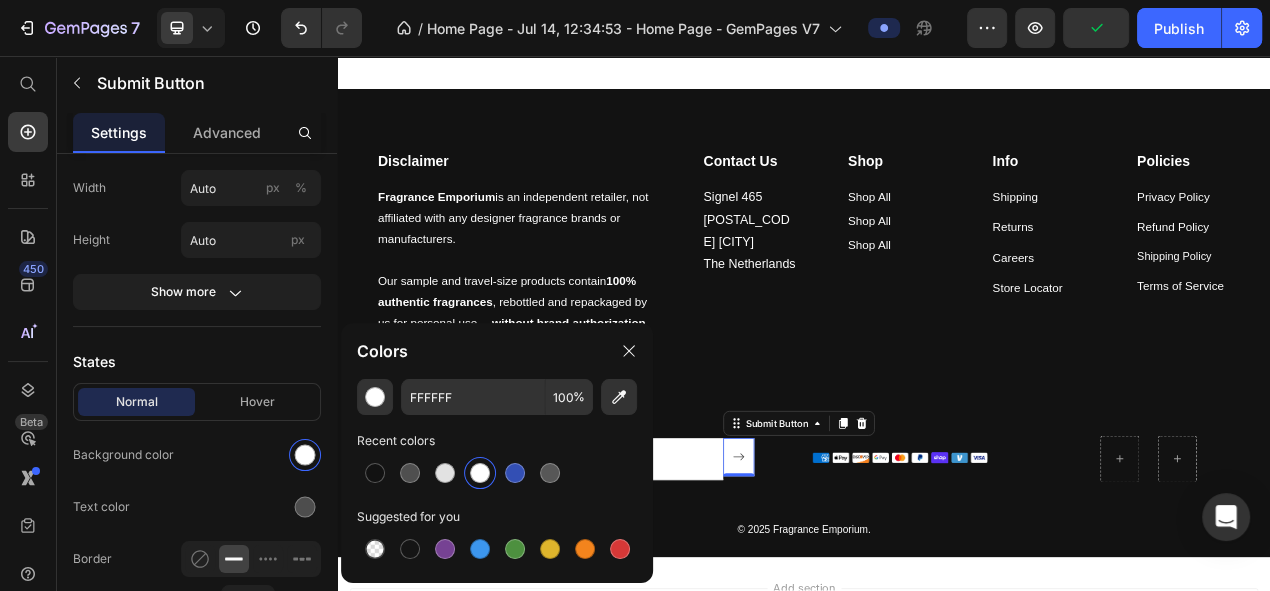 click on "FFFFFF 100 % Recent colors Suggested for you" 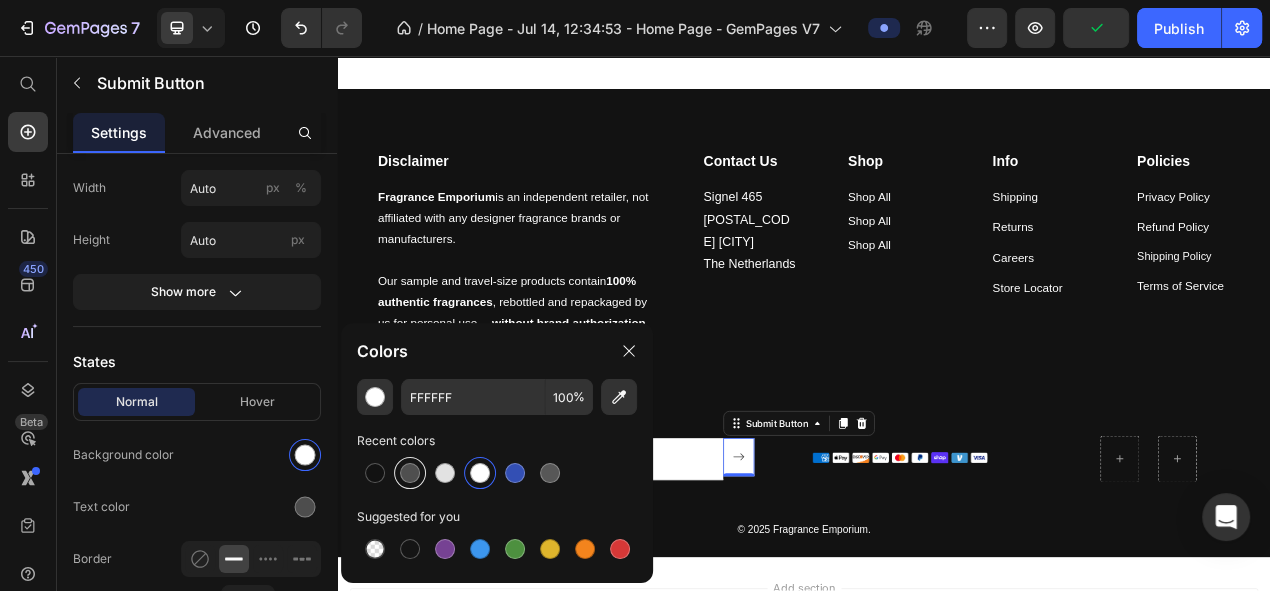 click at bounding box center (410, 473) 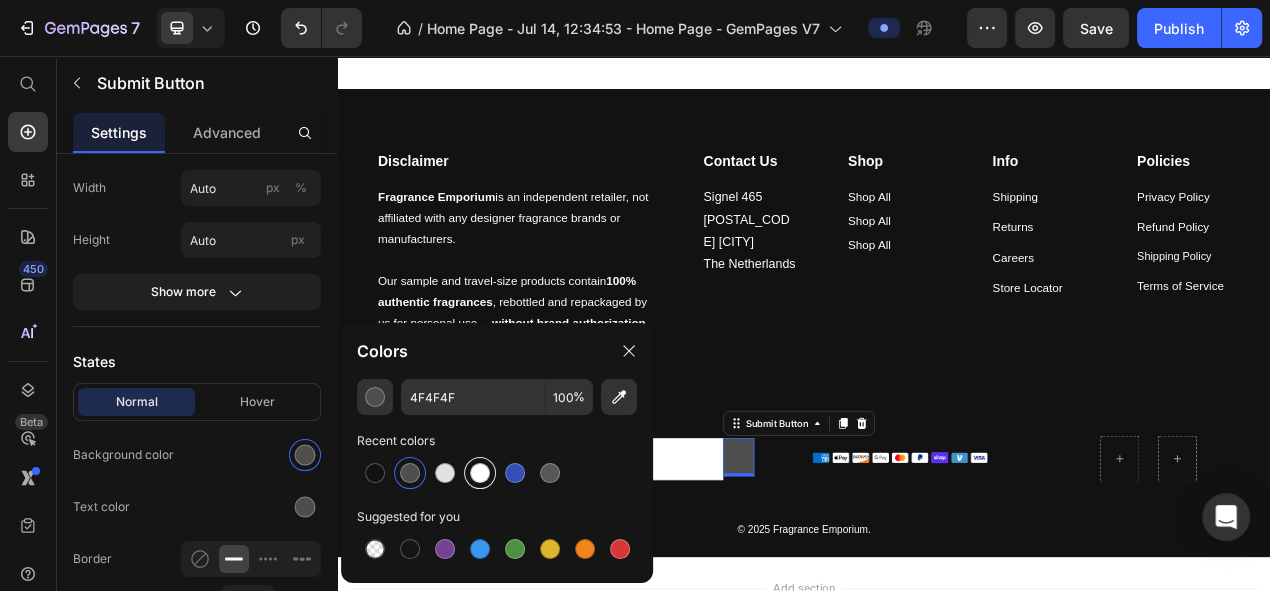 click at bounding box center [480, 473] 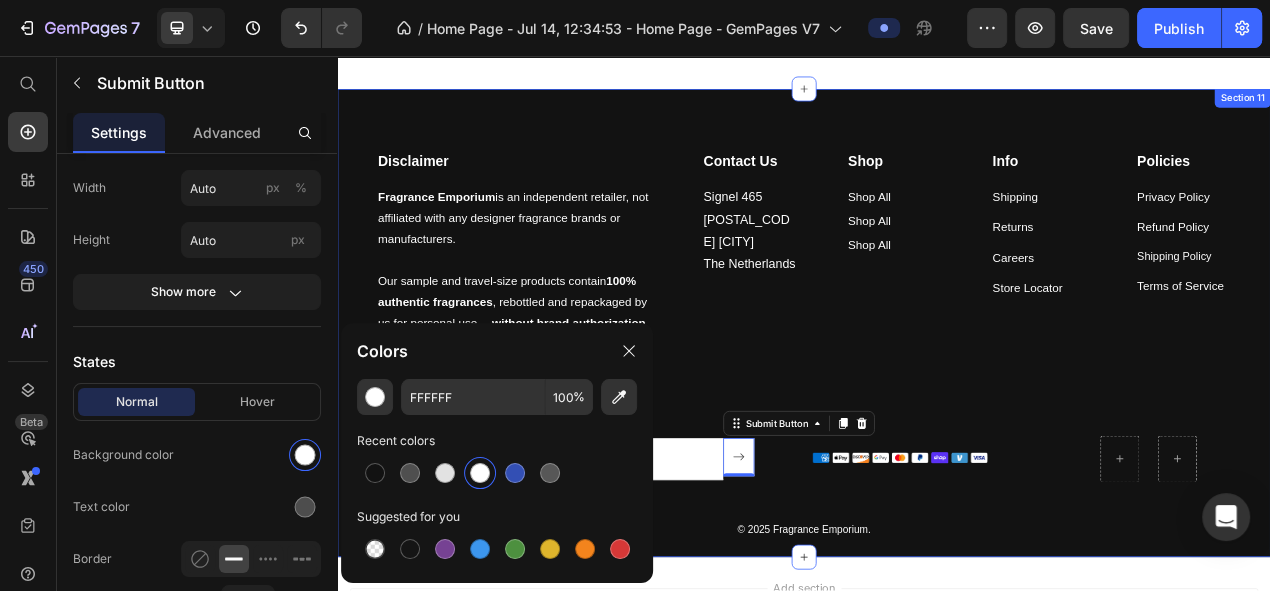 click on "Contact Us Heading Signel 465 [POSTAL_CODE] [CITY] The Netherlands Text block Shop Heading Shop All Text block Shop All Text block Shop All Text block Info Heading Shipping Text block Returns Text block Careers Text block Store Locator Text block Policies Heading Privacy Policy ⁠⁠⁠⁠⁠⁠⁠ Text block Refund Policy Text block Shipping Policy Text block Terms of Service Text block Row" at bounding box center (1130, 337) 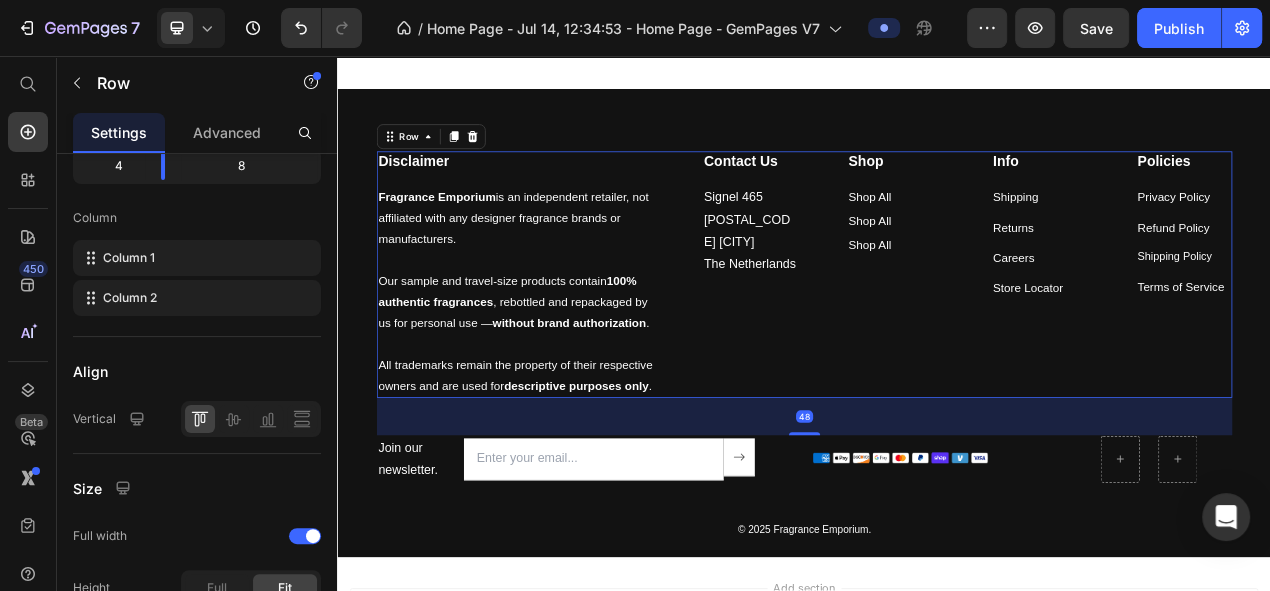 scroll, scrollTop: 0, scrollLeft: 0, axis: both 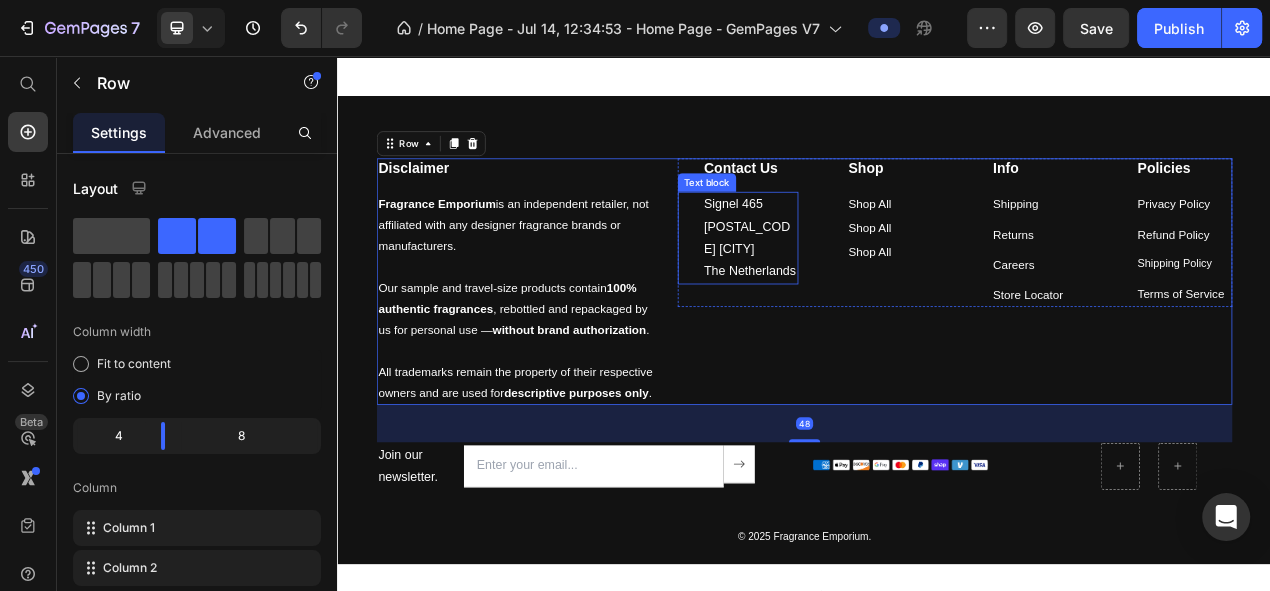 click on "Signel 465 [POSTAL_CODE] [CITY] The Netherlands" at bounding box center [868, 290] 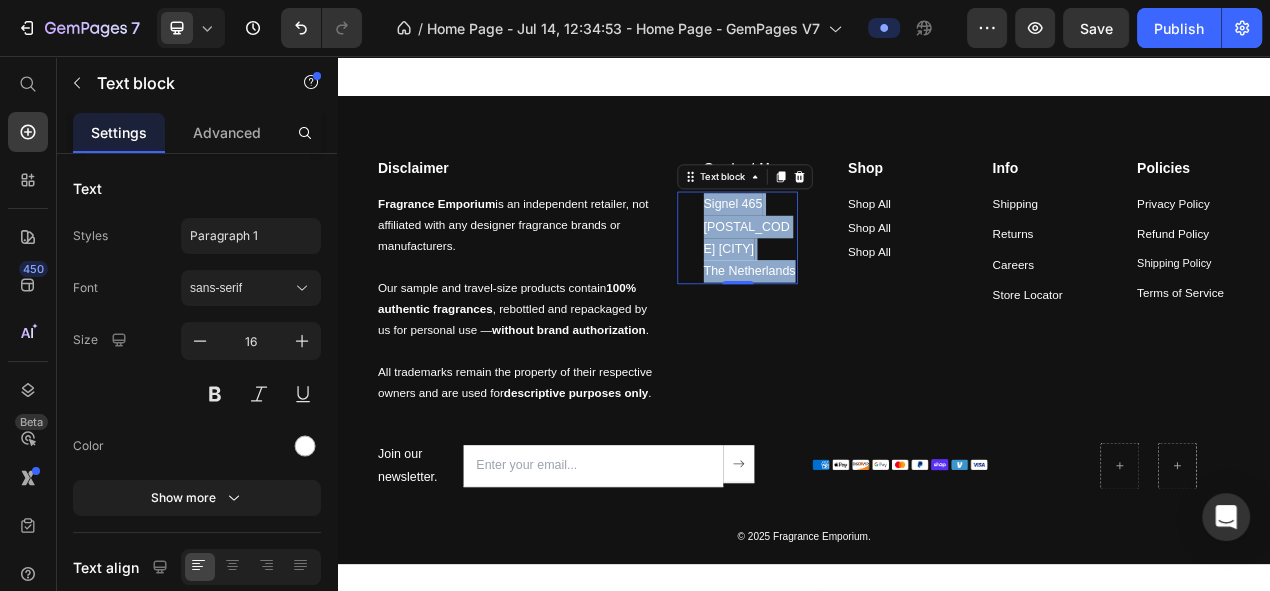 drag, startPoint x: 894, startPoint y: 295, endPoint x: 934, endPoint y: 328, distance: 51.855568 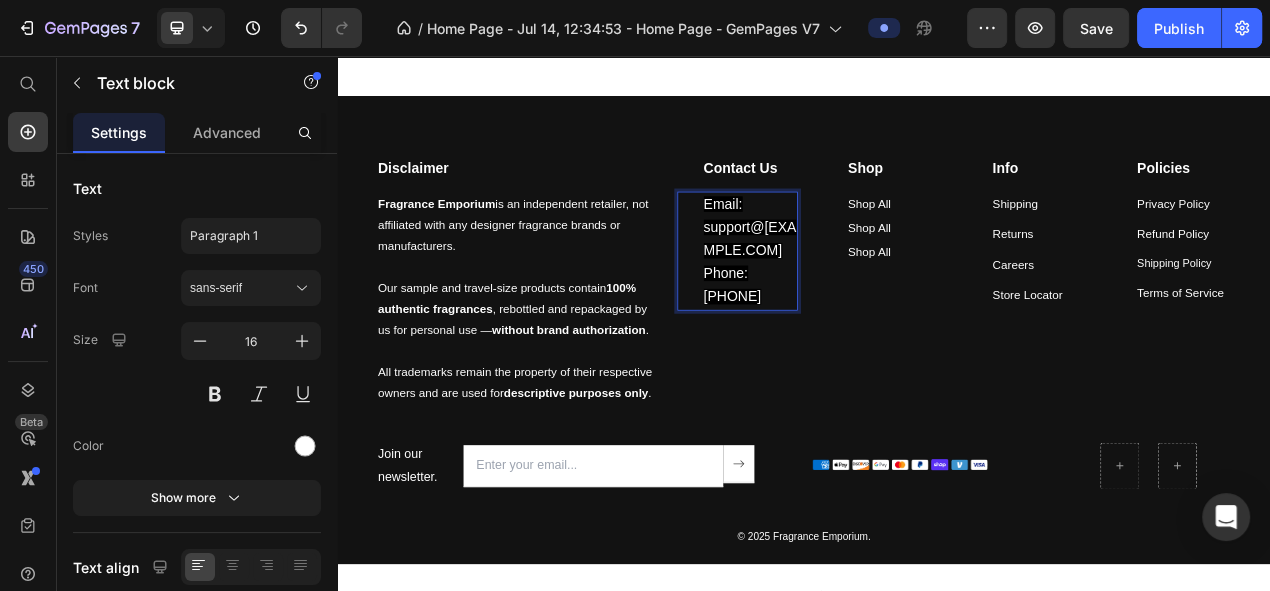 drag, startPoint x: 927, startPoint y: 396, endPoint x: 794, endPoint y: 259, distance: 190.93977 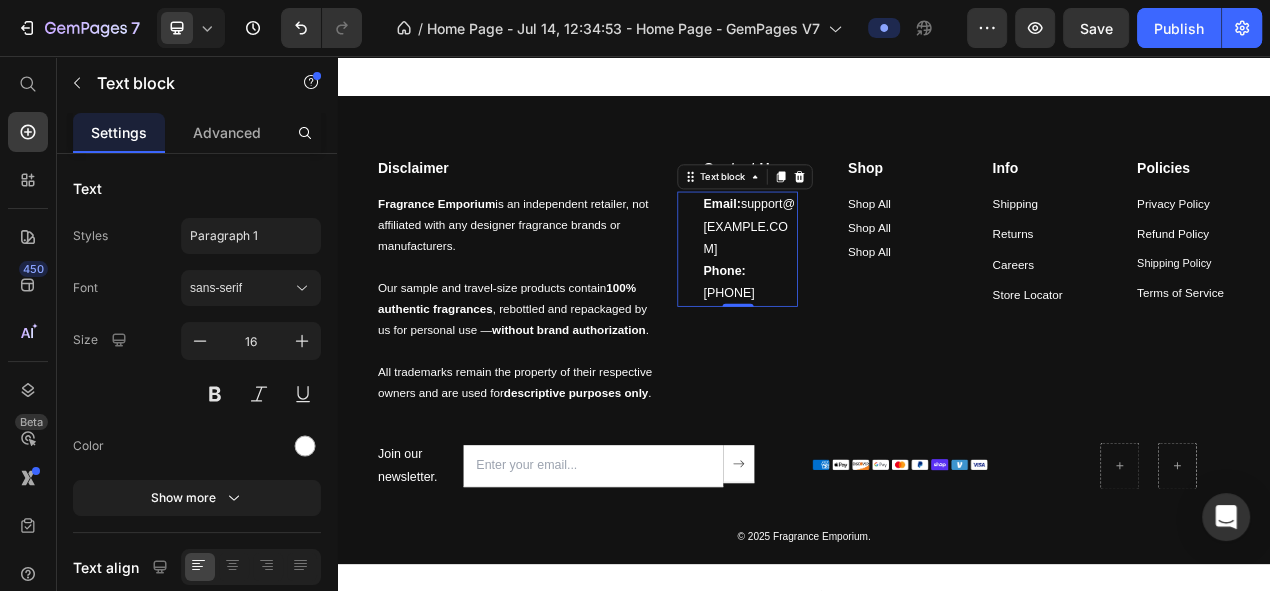drag, startPoint x: 786, startPoint y: 239, endPoint x: 913, endPoint y: 382, distance: 191.25375 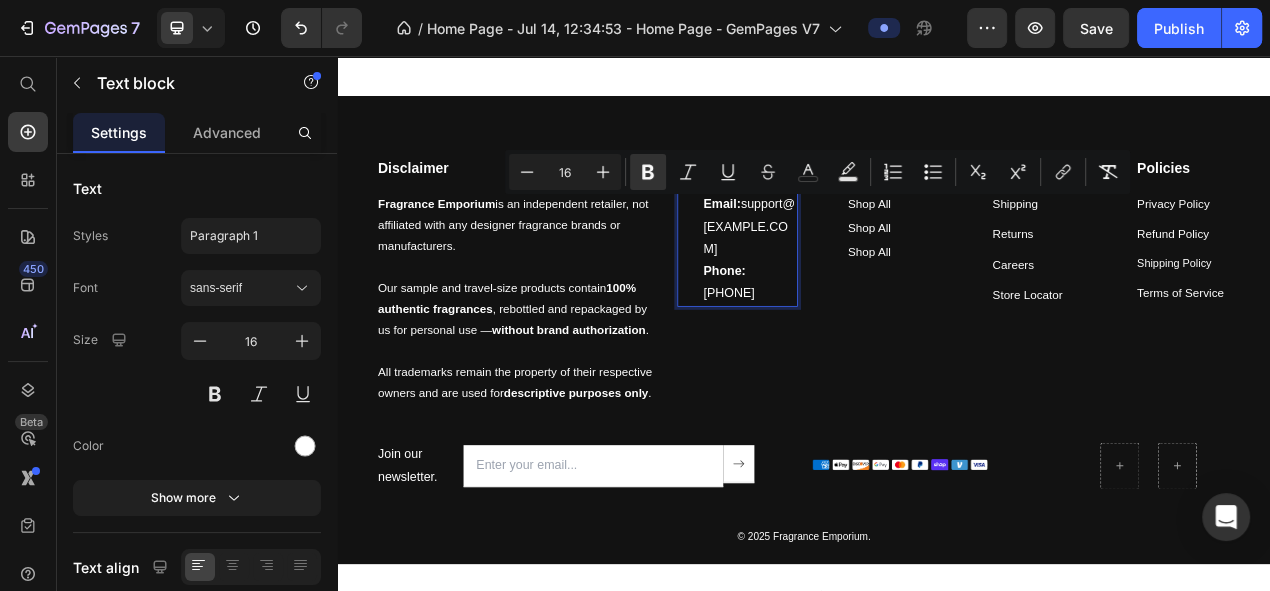 drag, startPoint x: 882, startPoint y: 391, endPoint x: 805, endPoint y: 244, distance: 165.94577 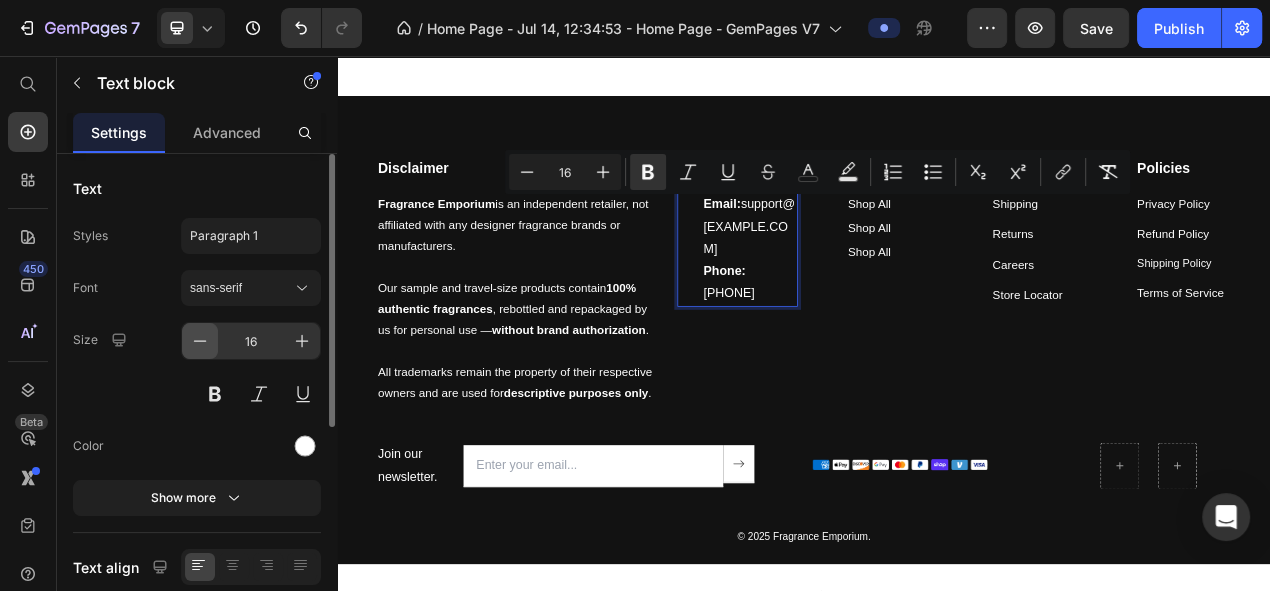 click at bounding box center [200, 341] 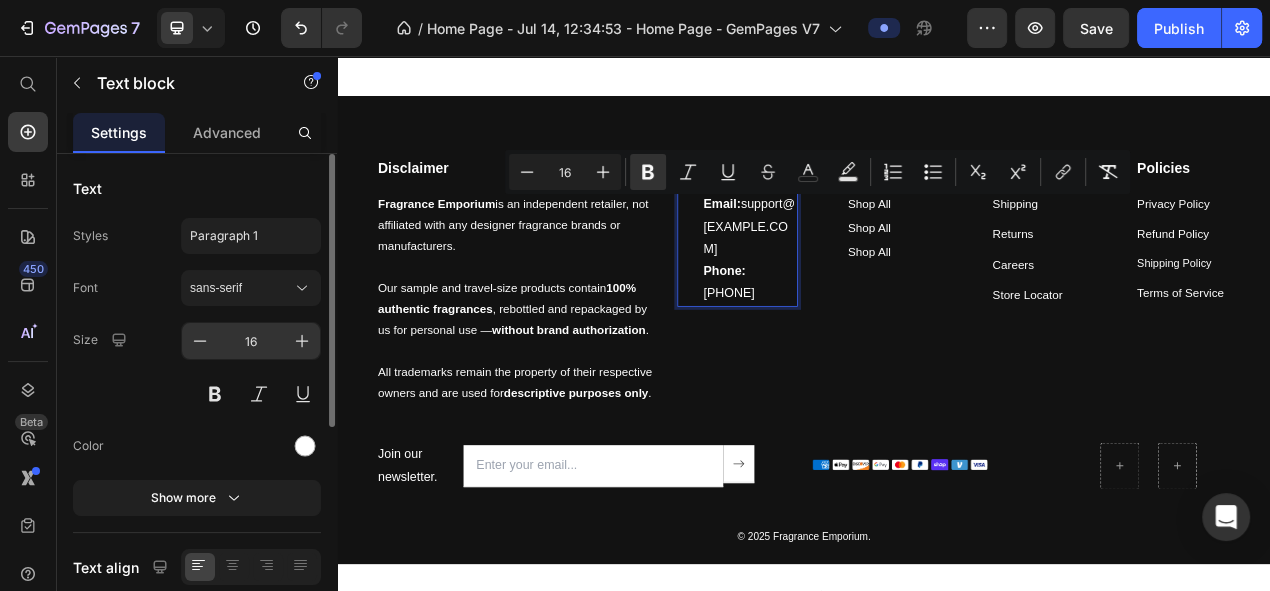 type on "15" 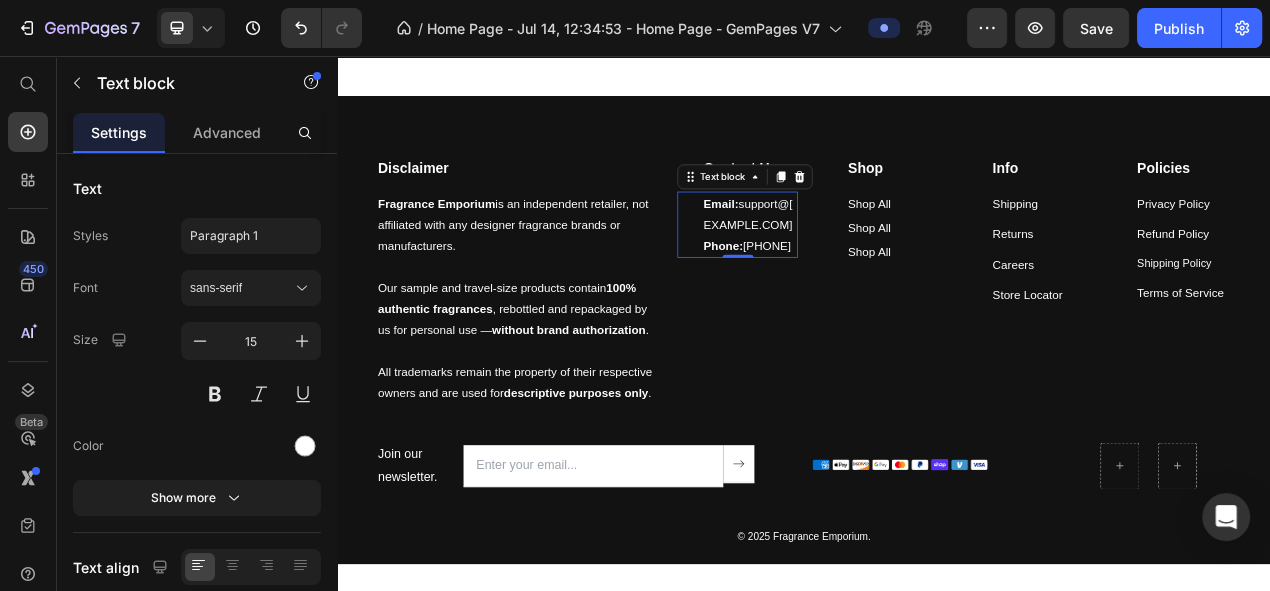 click on "Email: support@[EXAMPLE.COM] Phone: [PHONE] Text block 0" at bounding box center (852, 273) 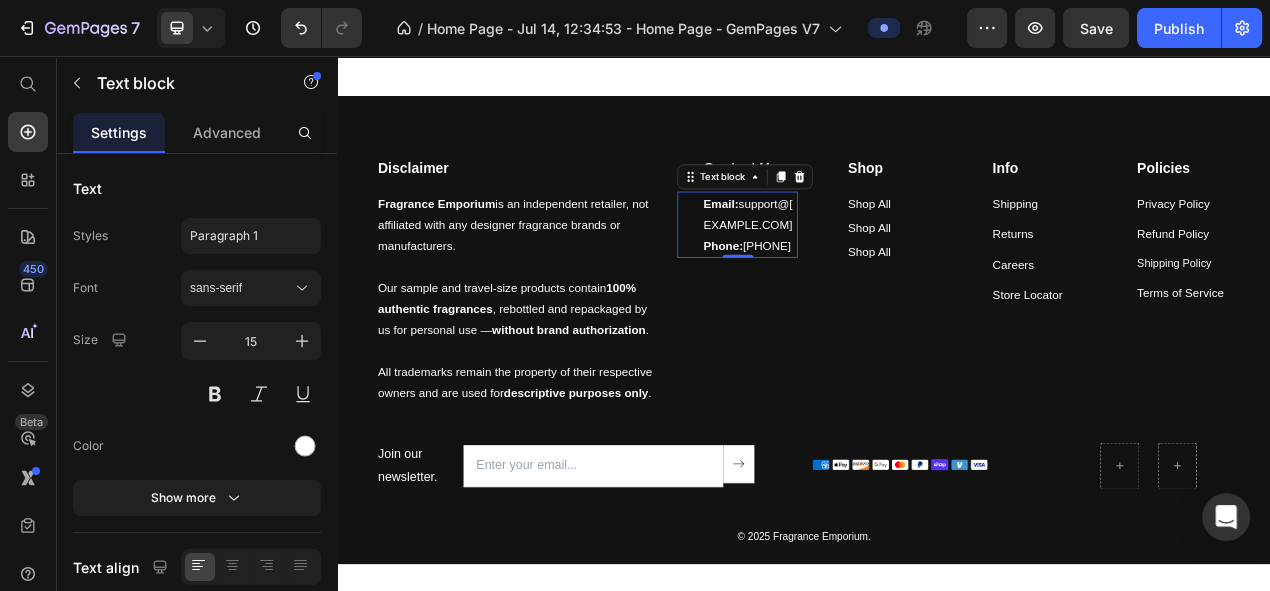 click on "Email: support@[EXAMPLE.COM] Phone: [PHONE]" at bounding box center [868, 273] 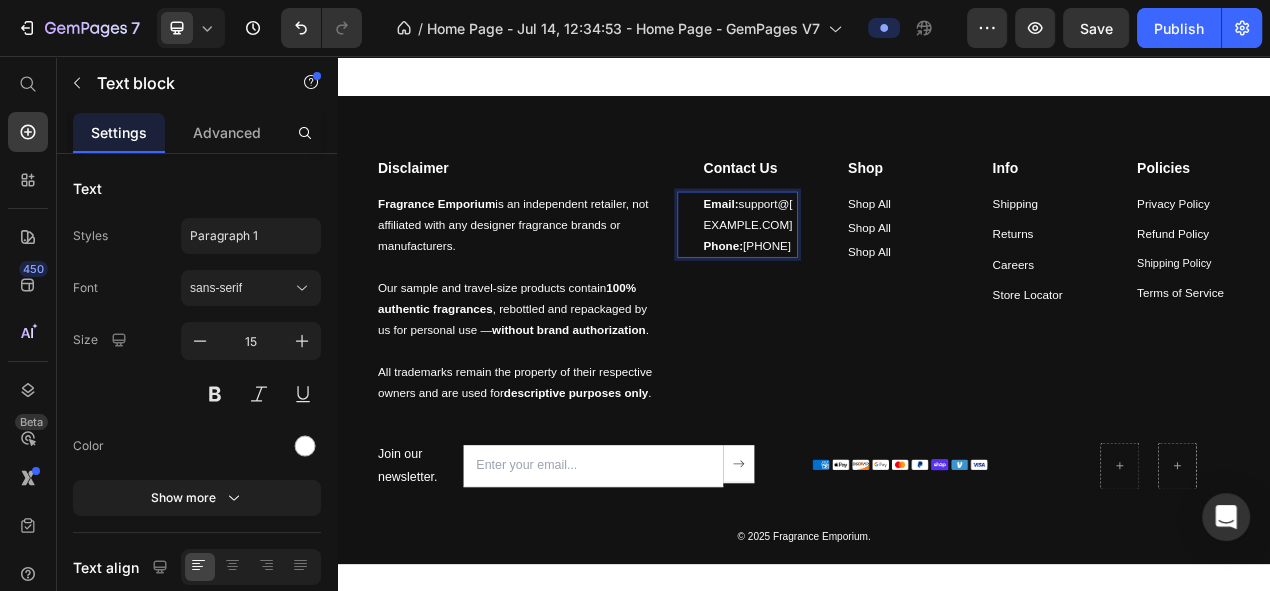click on "Email: support@[EXAMPLE.COM] Phone: [PHONE]" at bounding box center (868, 273) 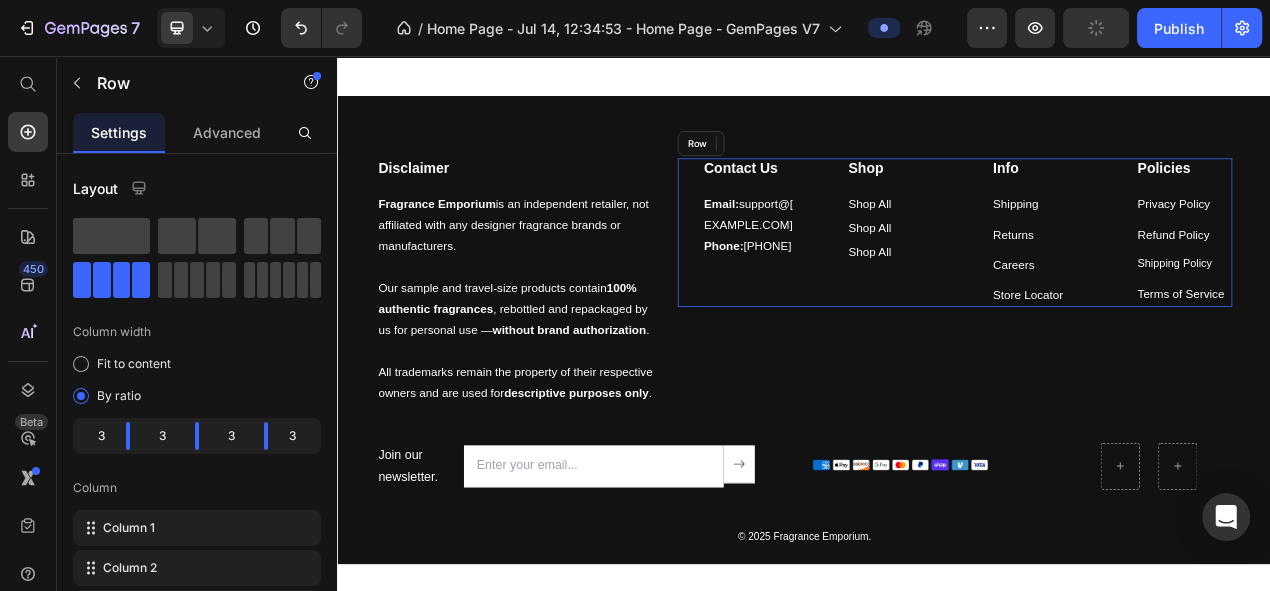 drag, startPoint x: 931, startPoint y: 275, endPoint x: 945, endPoint y: 275, distance: 14 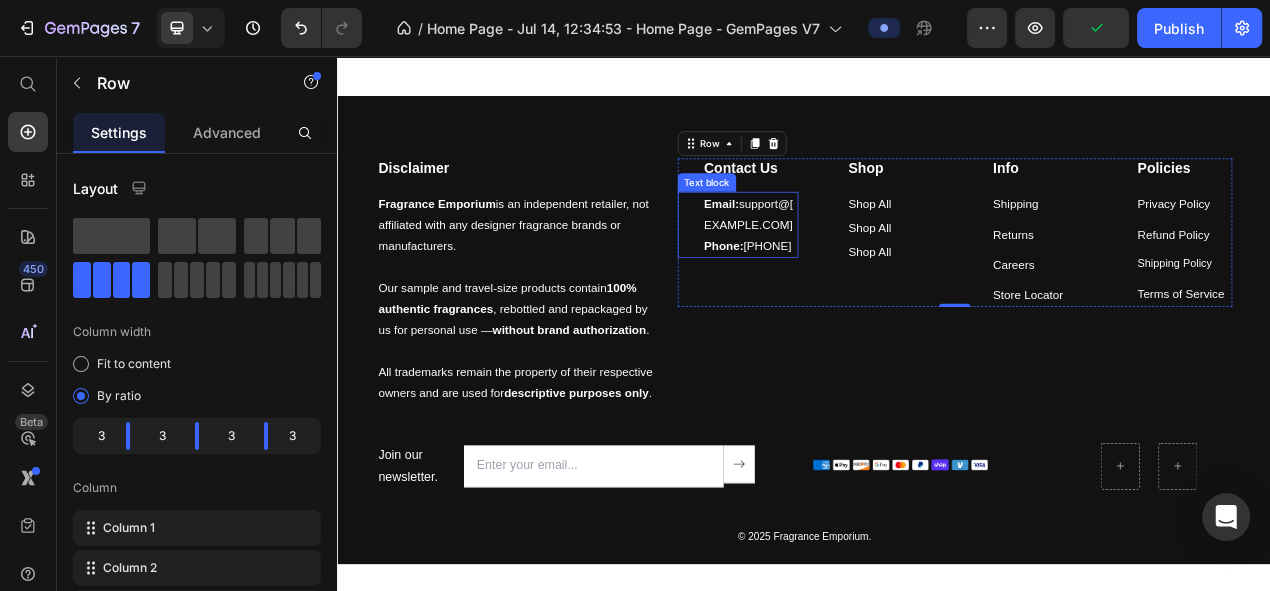 click on "Email: support@[EXAMPLE.COM] Phone: [PHONE]" at bounding box center (868, 273) 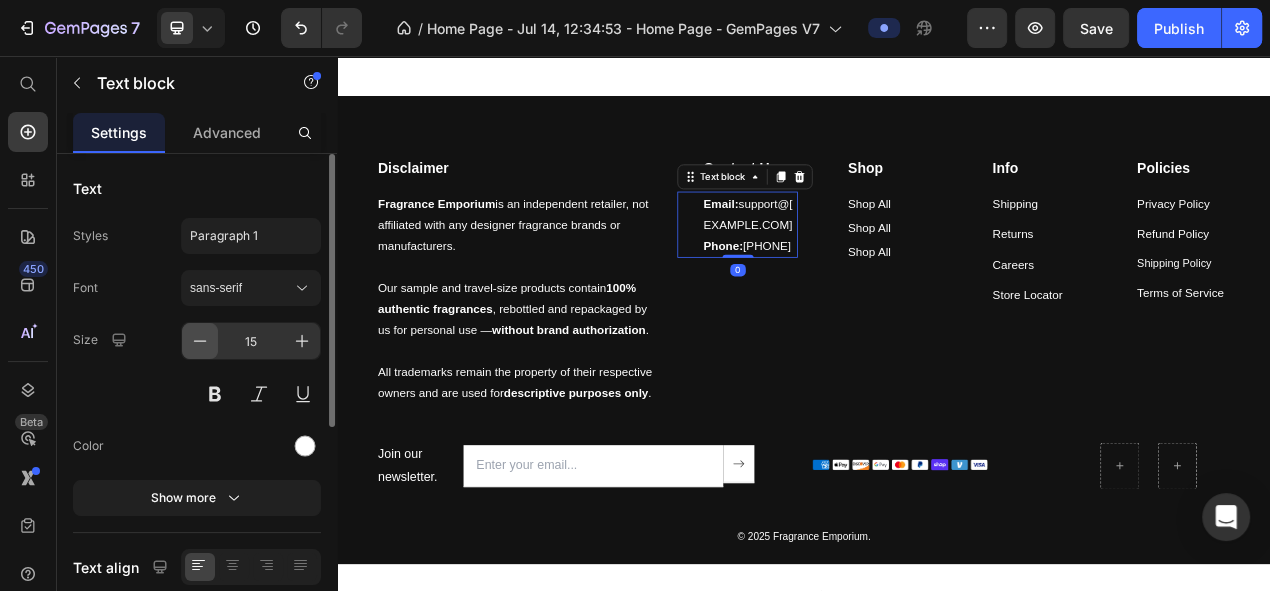 click 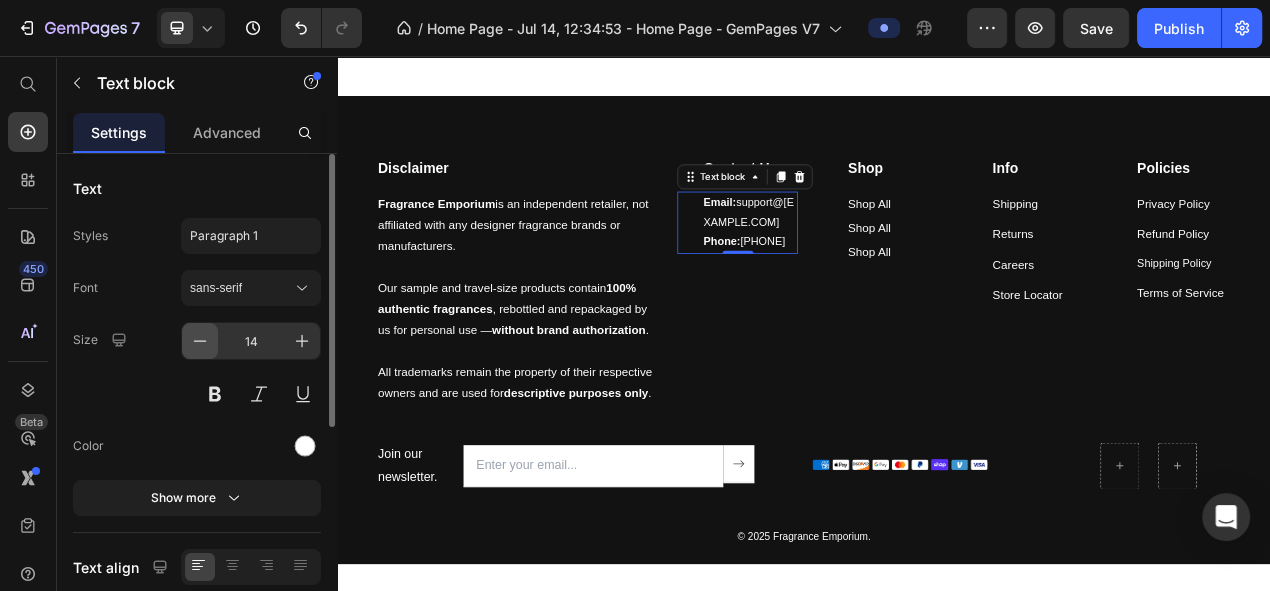 click at bounding box center (200, 341) 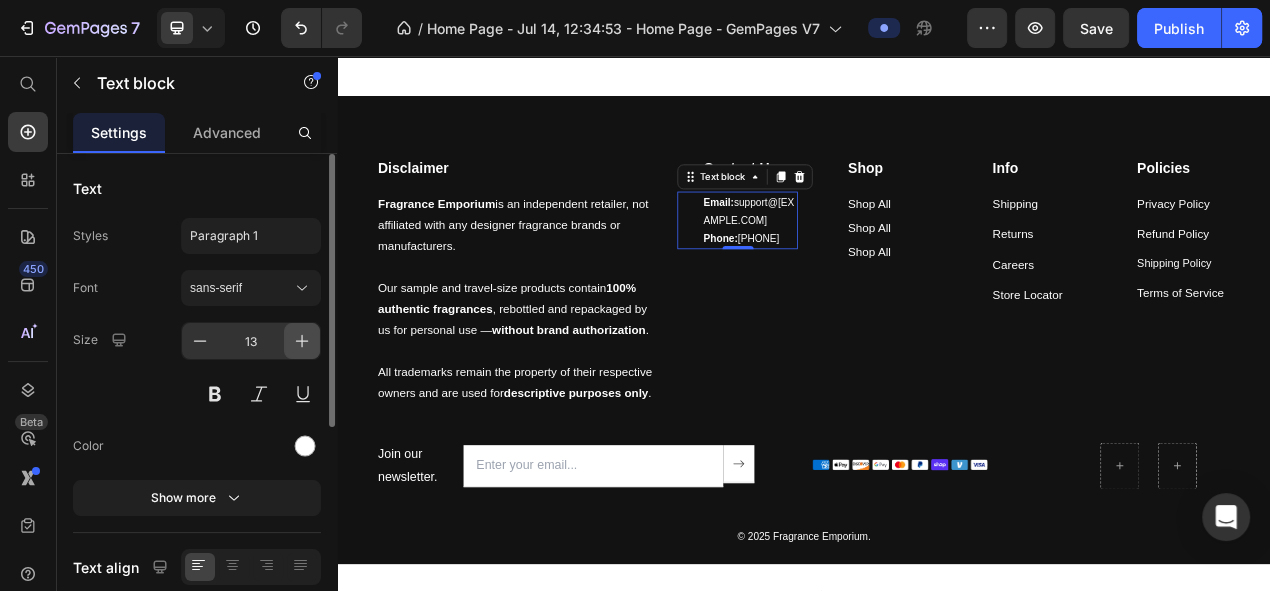 click 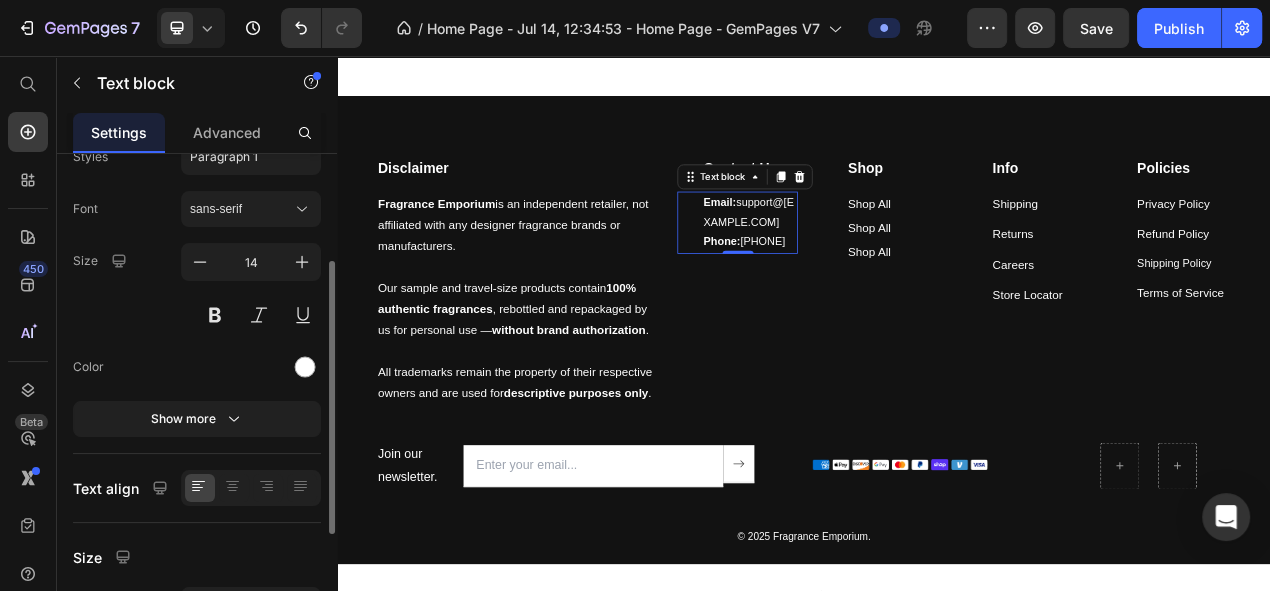 scroll, scrollTop: 120, scrollLeft: 0, axis: vertical 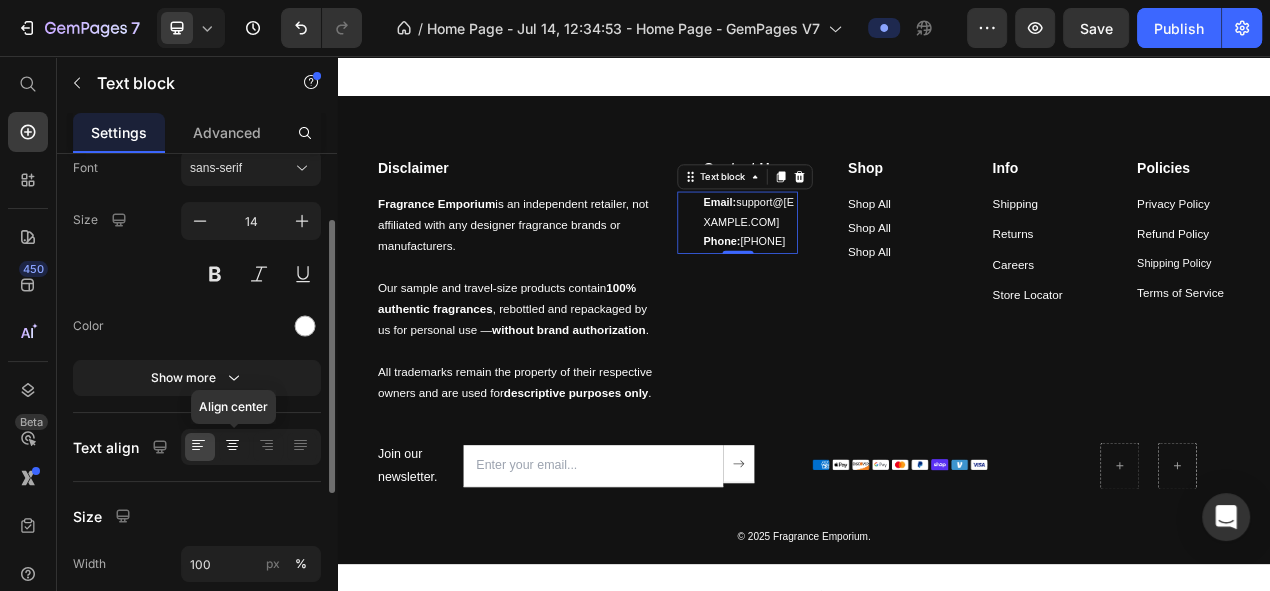 click 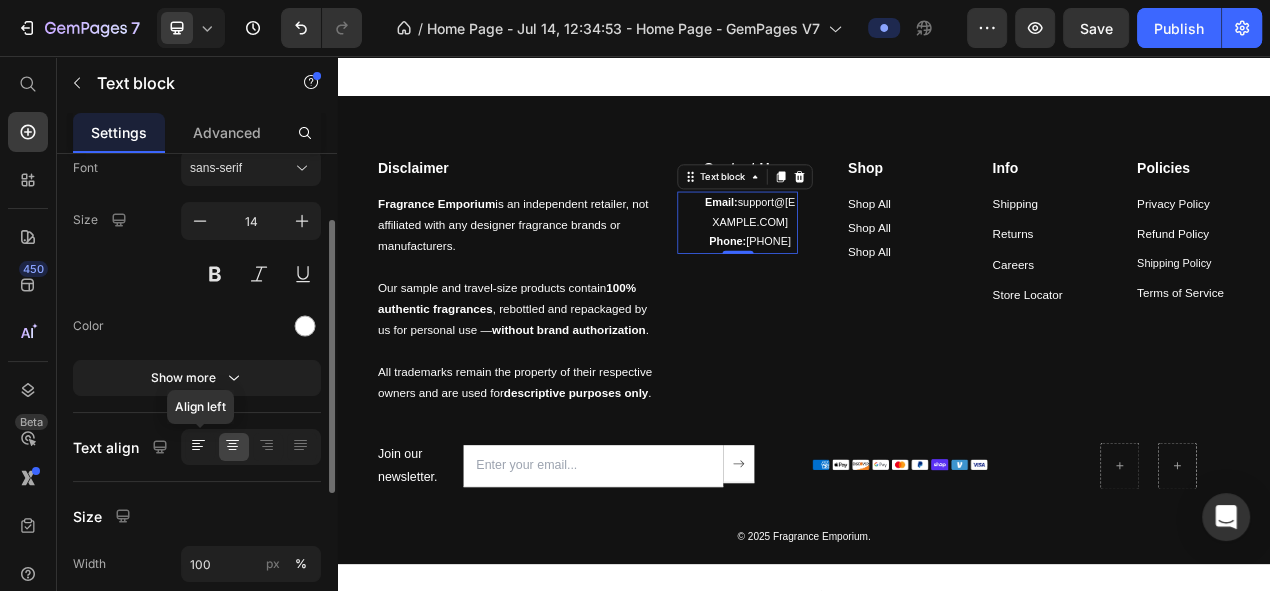click 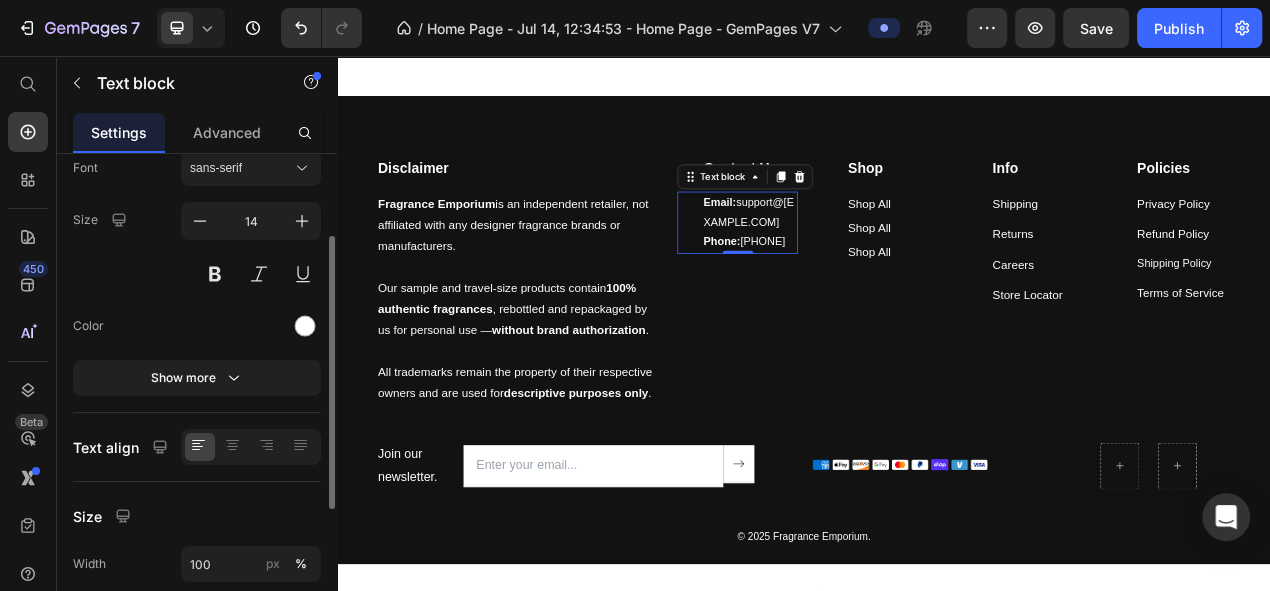 scroll, scrollTop: 208, scrollLeft: 0, axis: vertical 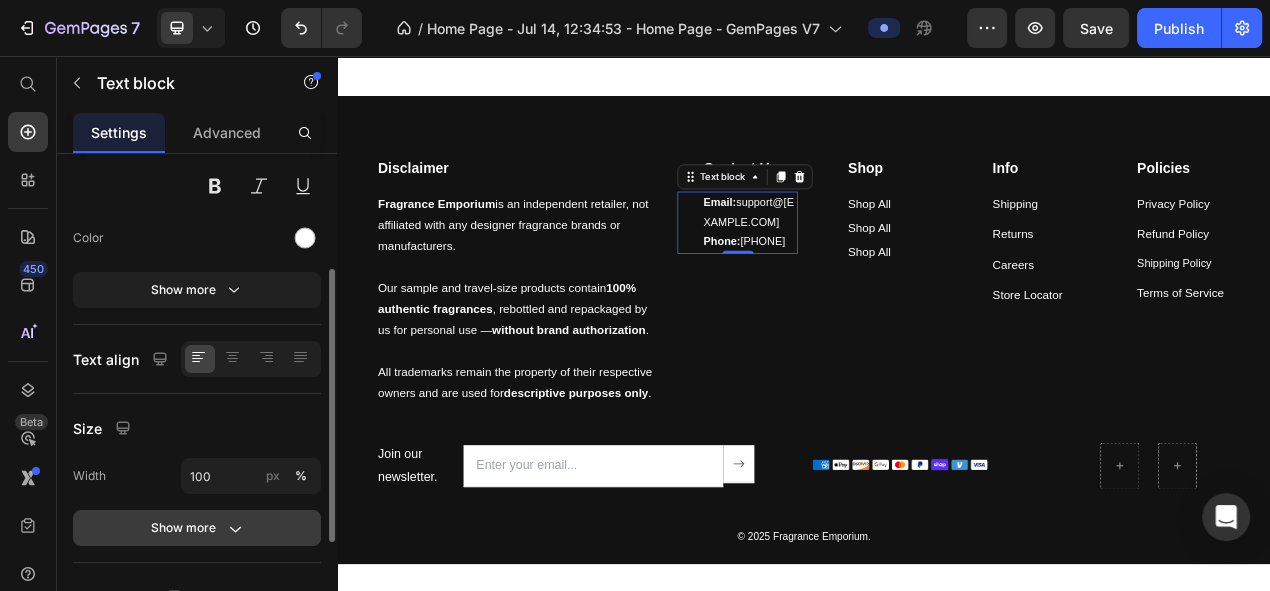 click on "Show more" at bounding box center [197, 528] 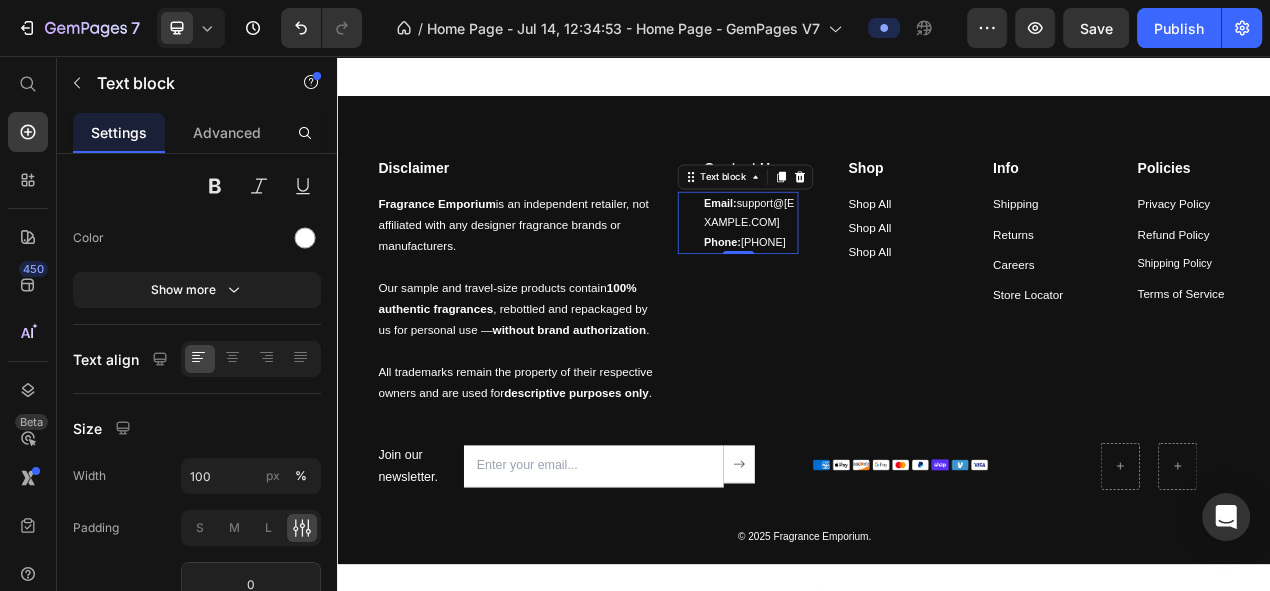 click on "Email: support@[EXAMPLE.COM] Phone: [PHONE] Text block 0" at bounding box center [852, 271] 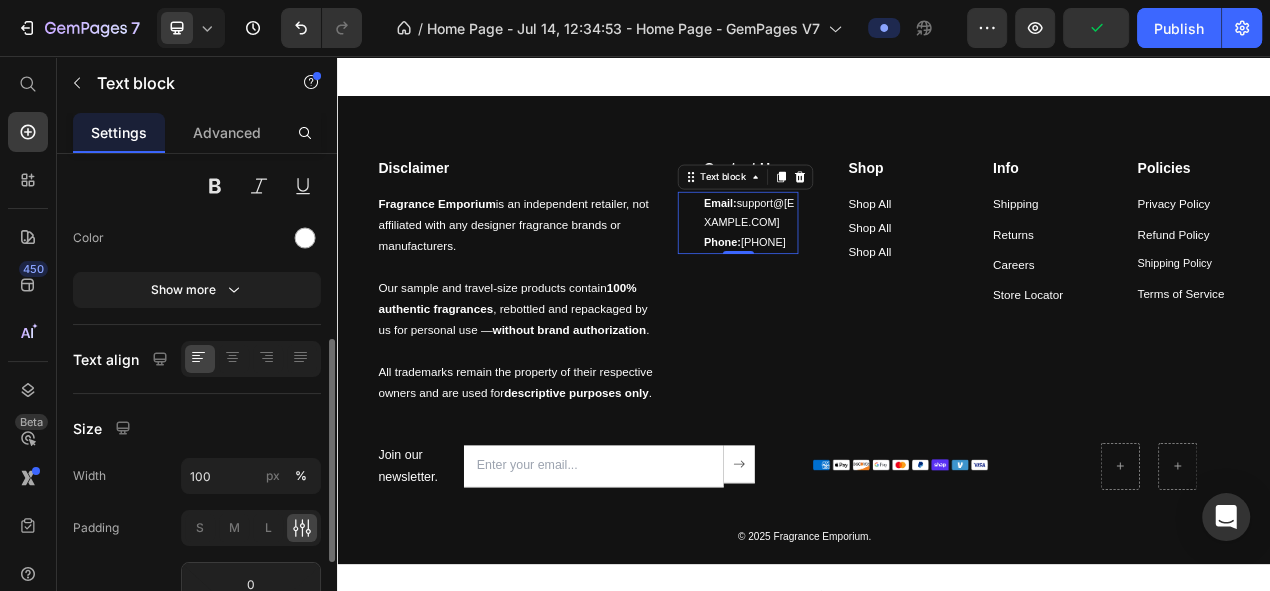 scroll, scrollTop: 271, scrollLeft: 0, axis: vertical 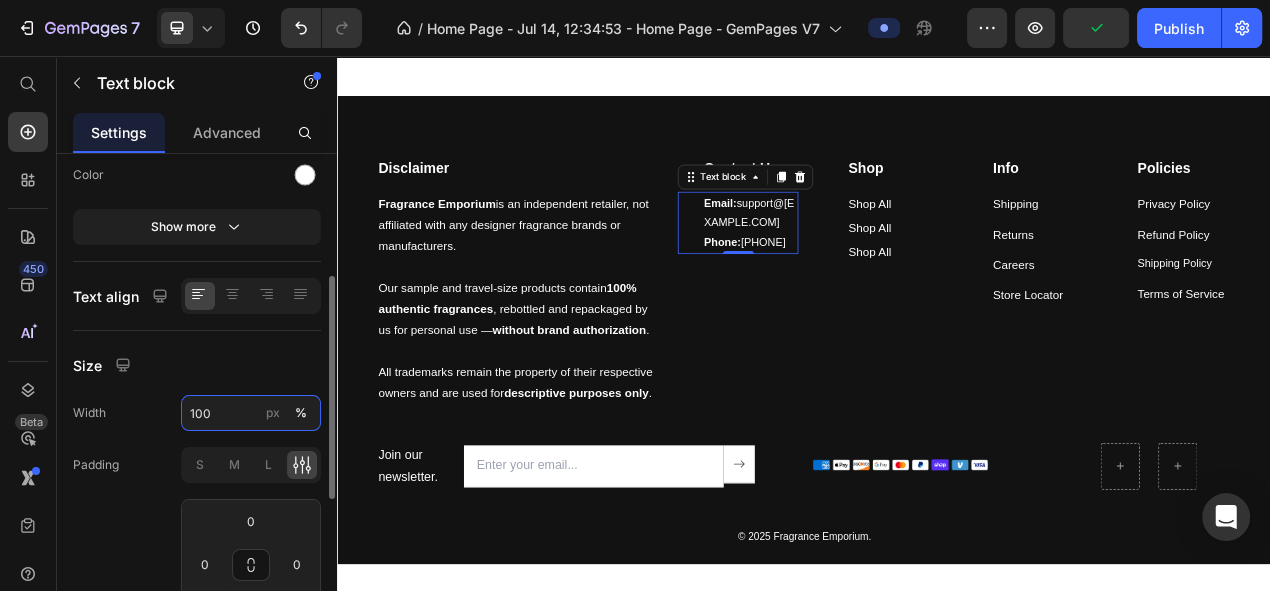 click on "100" at bounding box center (251, 413) 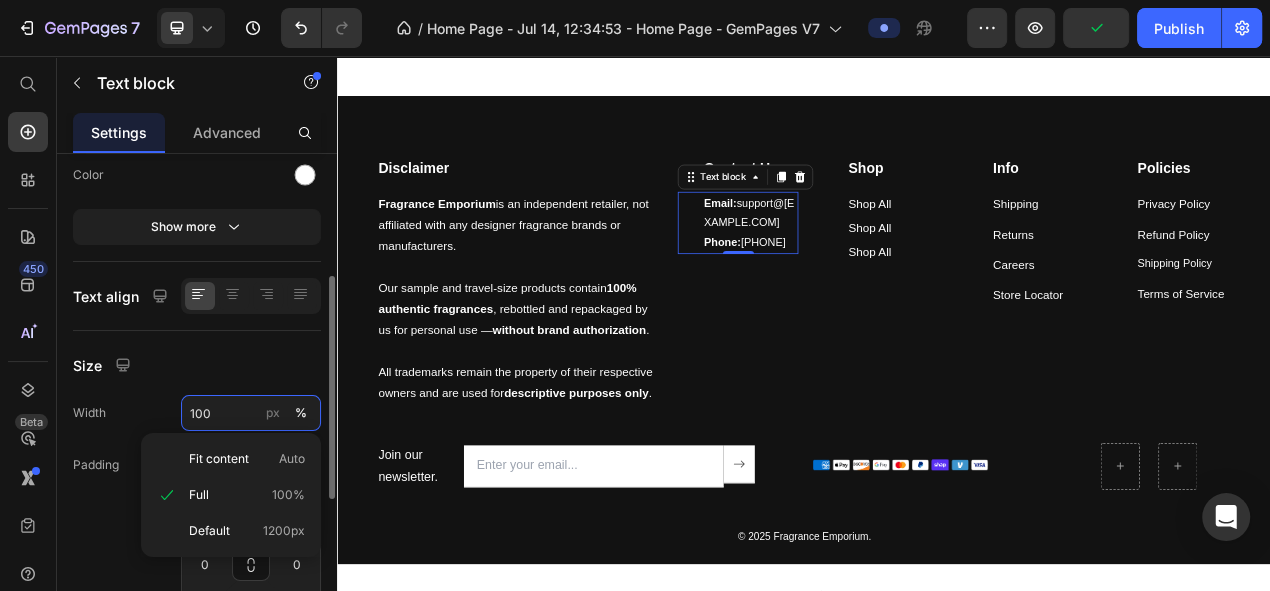 click on "100" at bounding box center (251, 413) 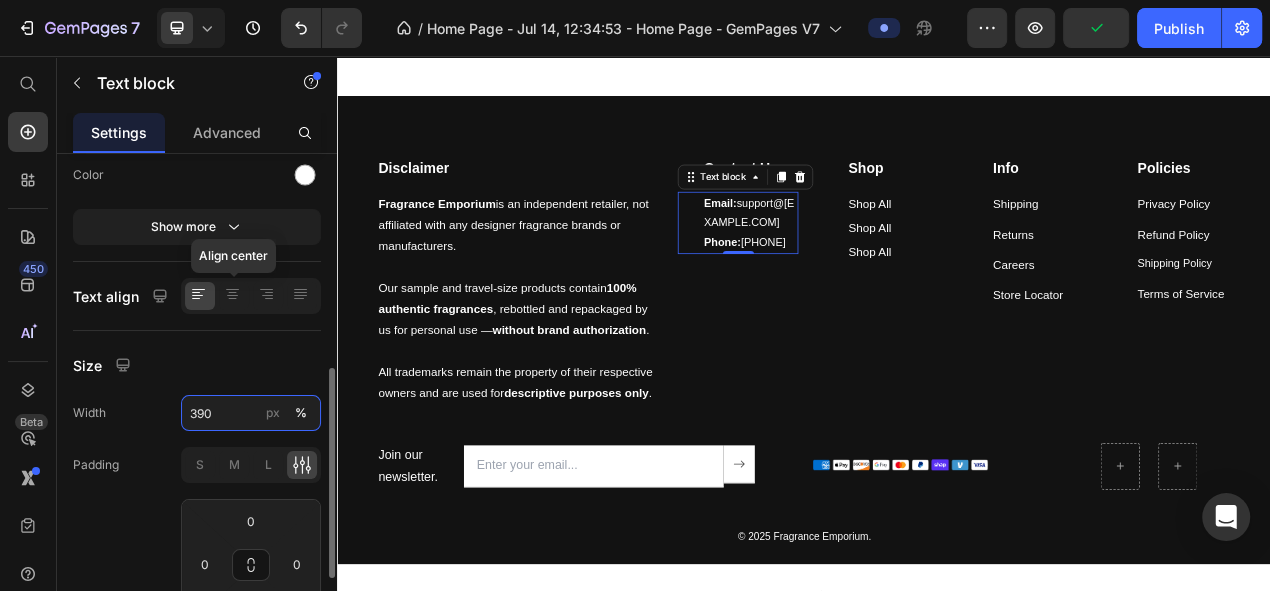 scroll, scrollTop: 340, scrollLeft: 0, axis: vertical 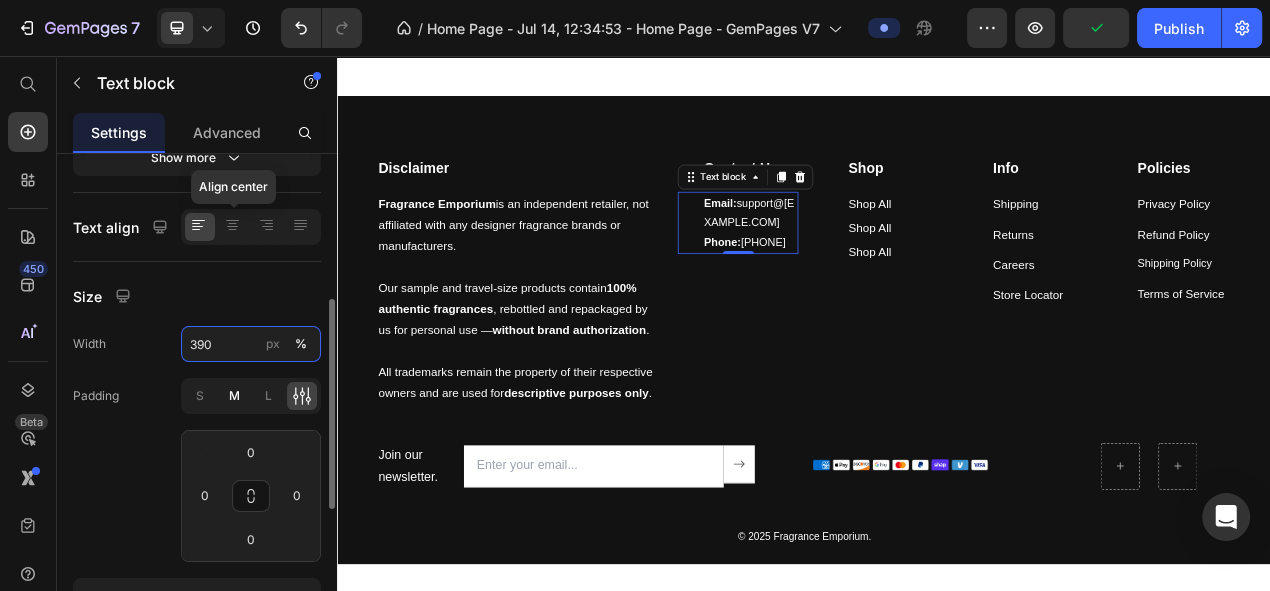 type on "390" 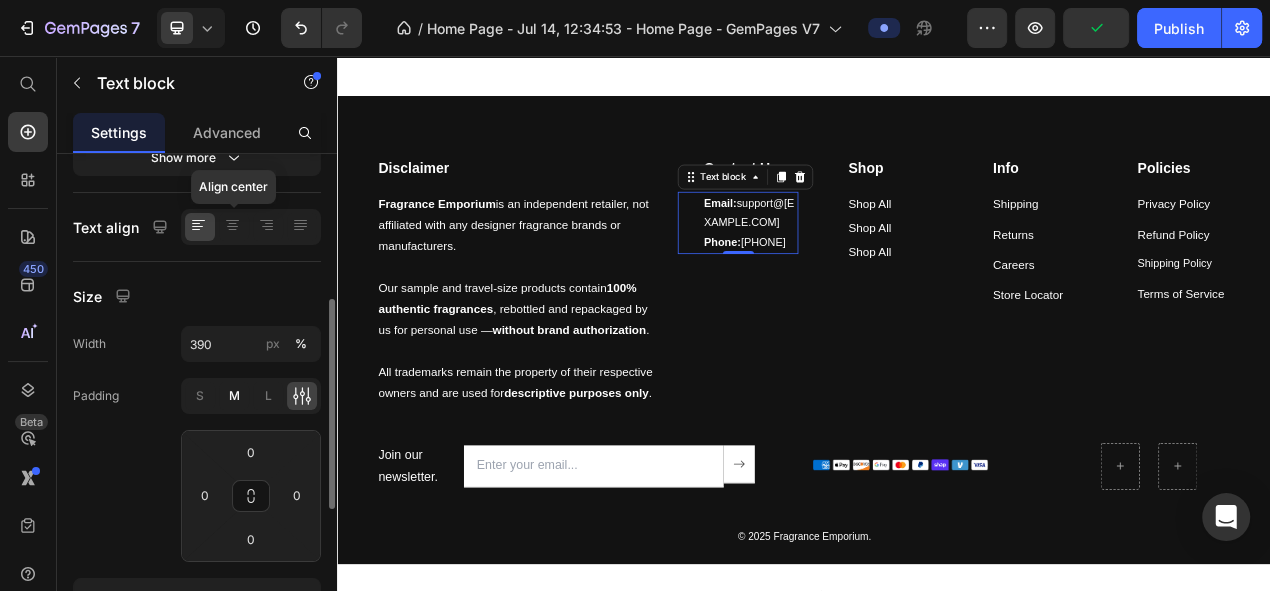 click on "M" 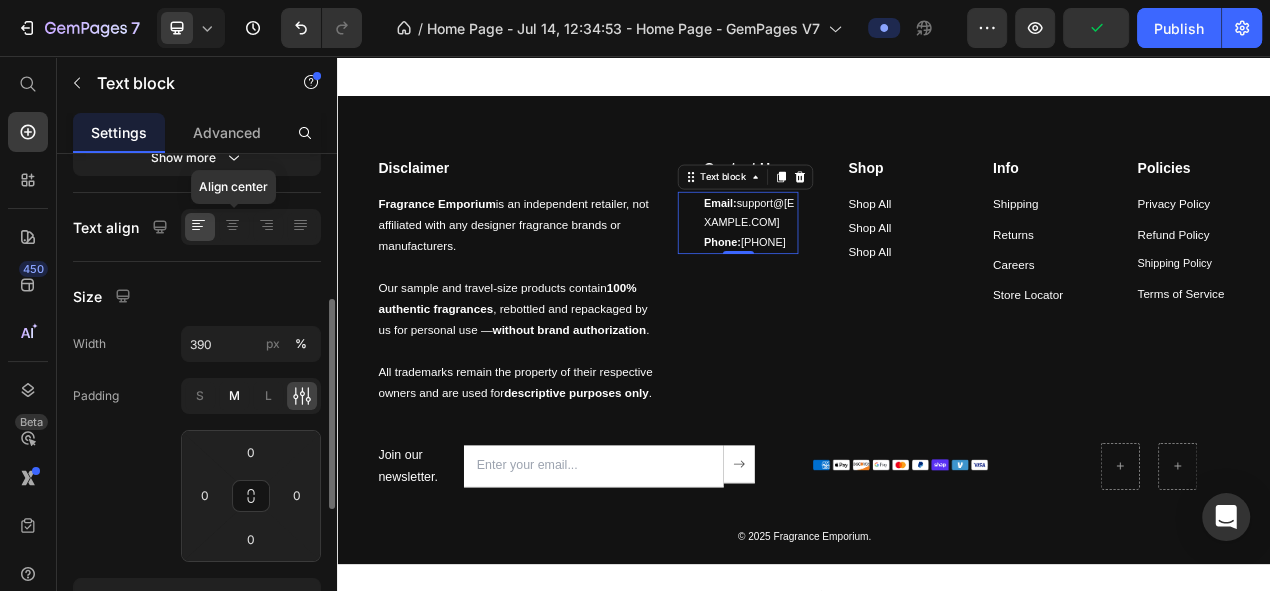type on "8" 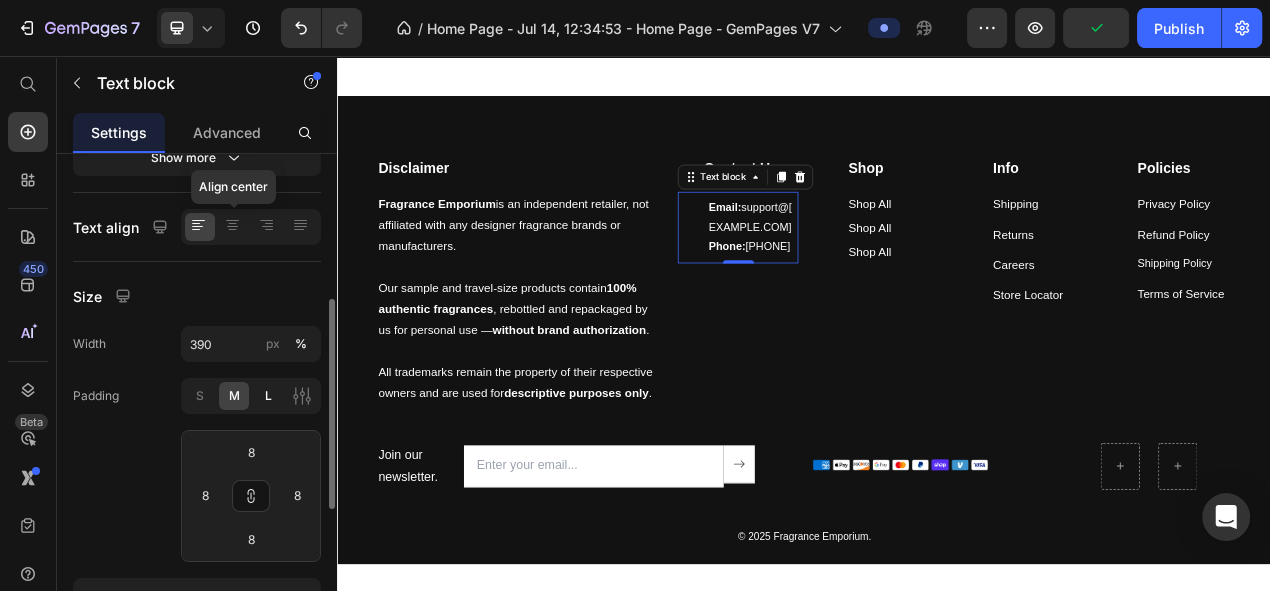 click on "L" 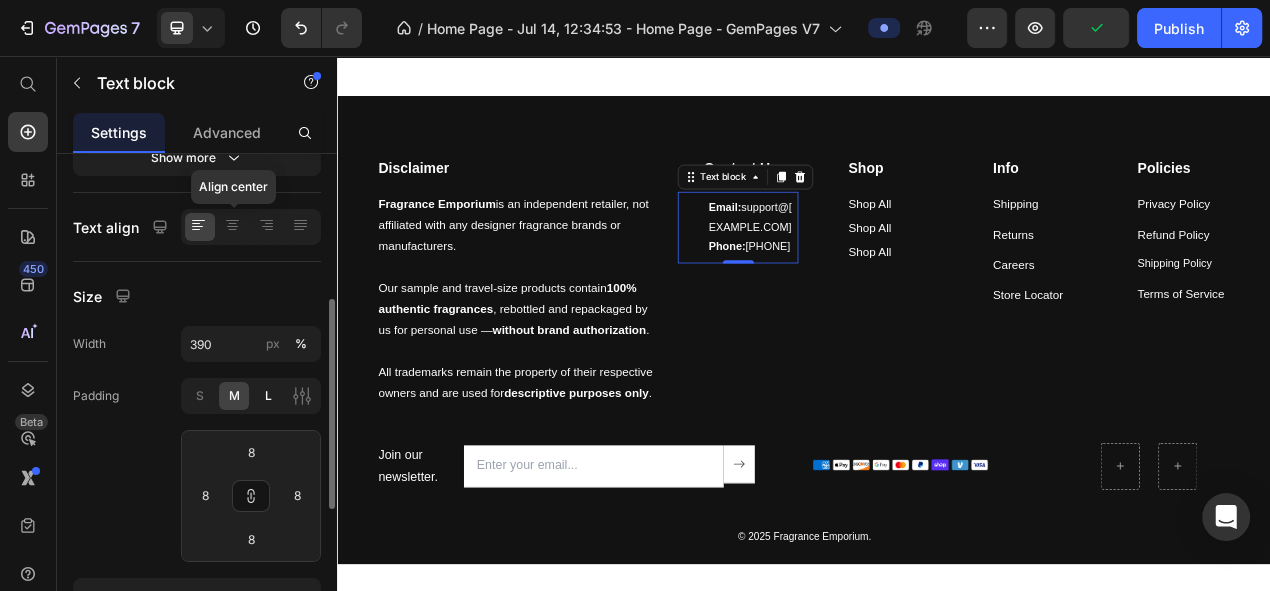 type on "16" 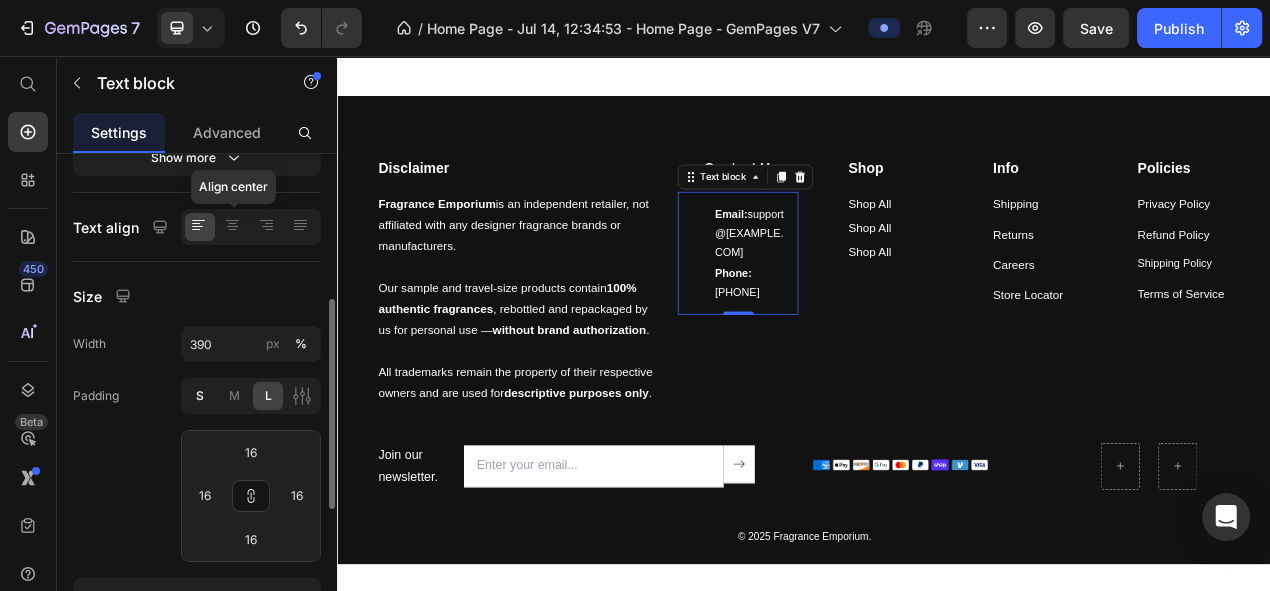 click on "S" 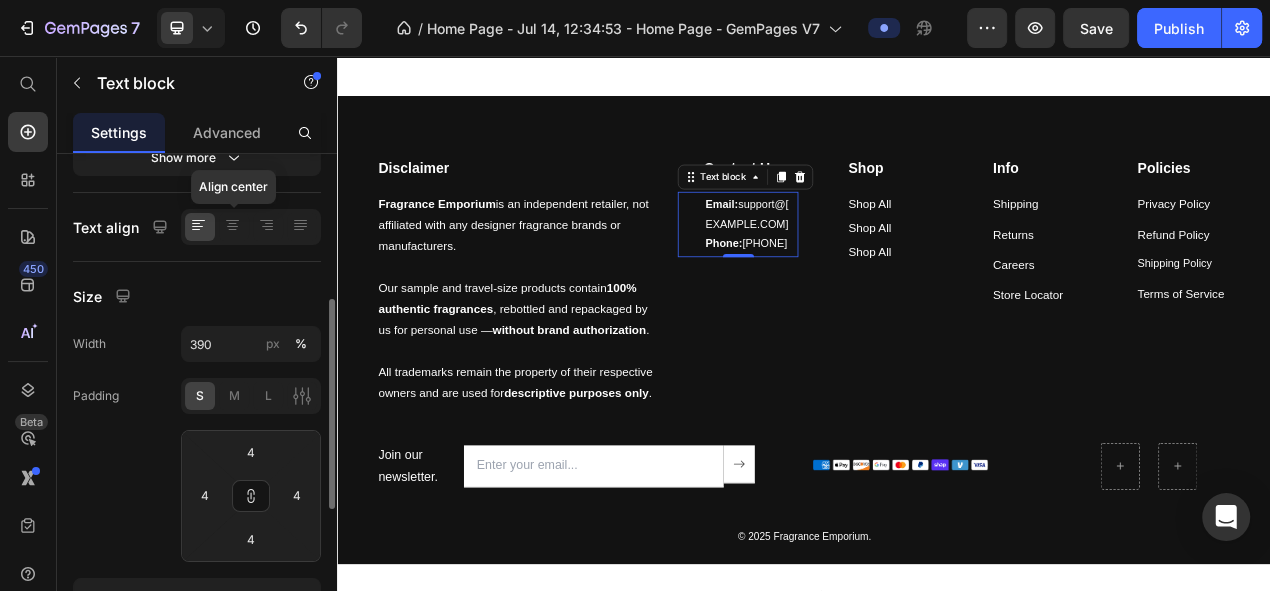 click on "S M L" 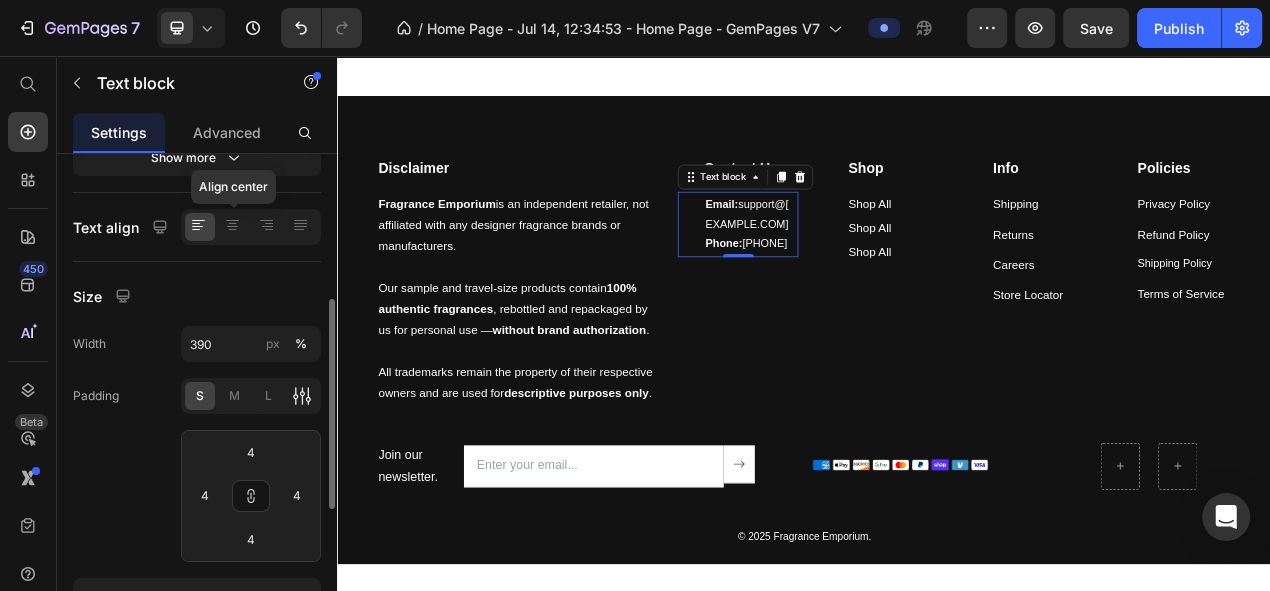 click 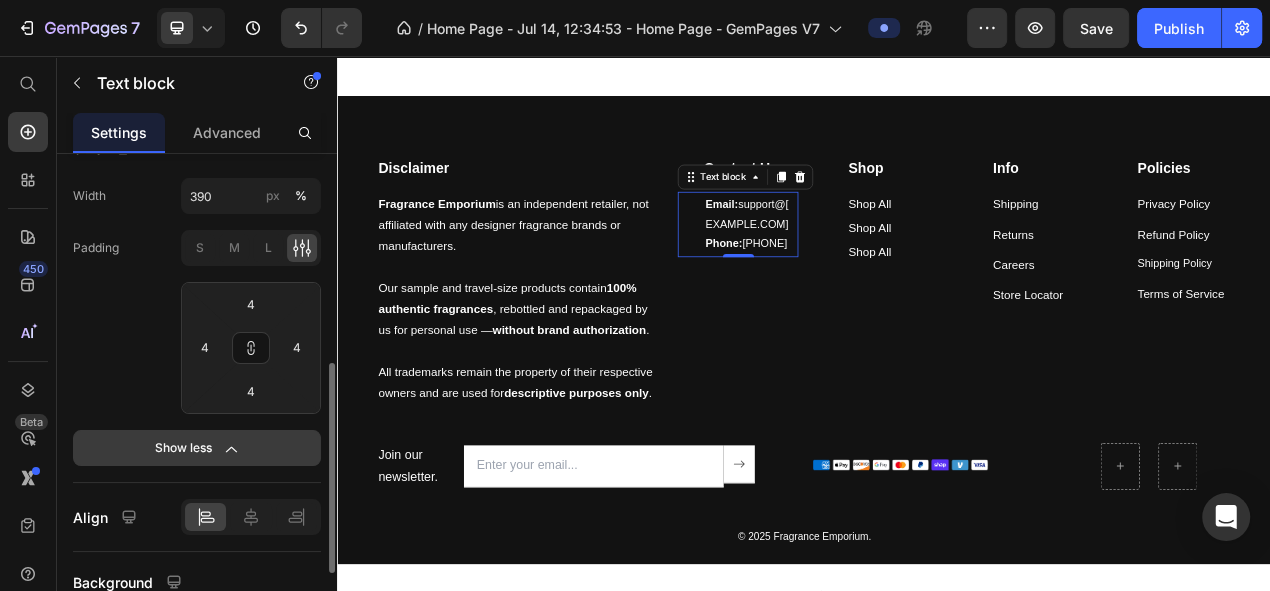 scroll, scrollTop: 557, scrollLeft: 0, axis: vertical 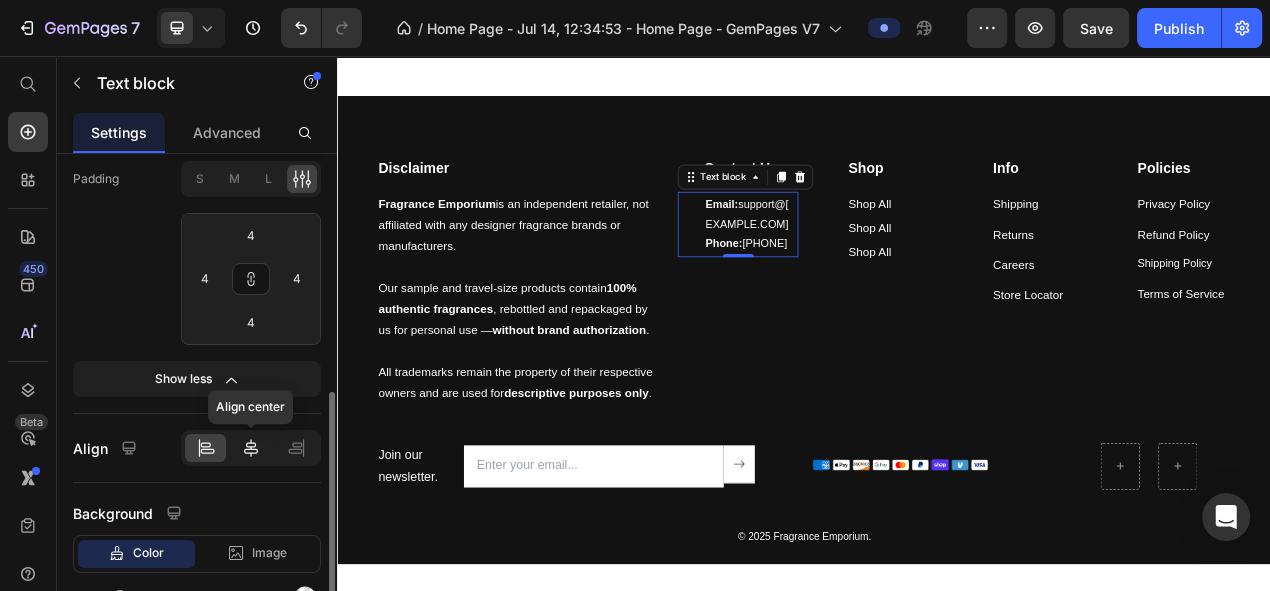 click 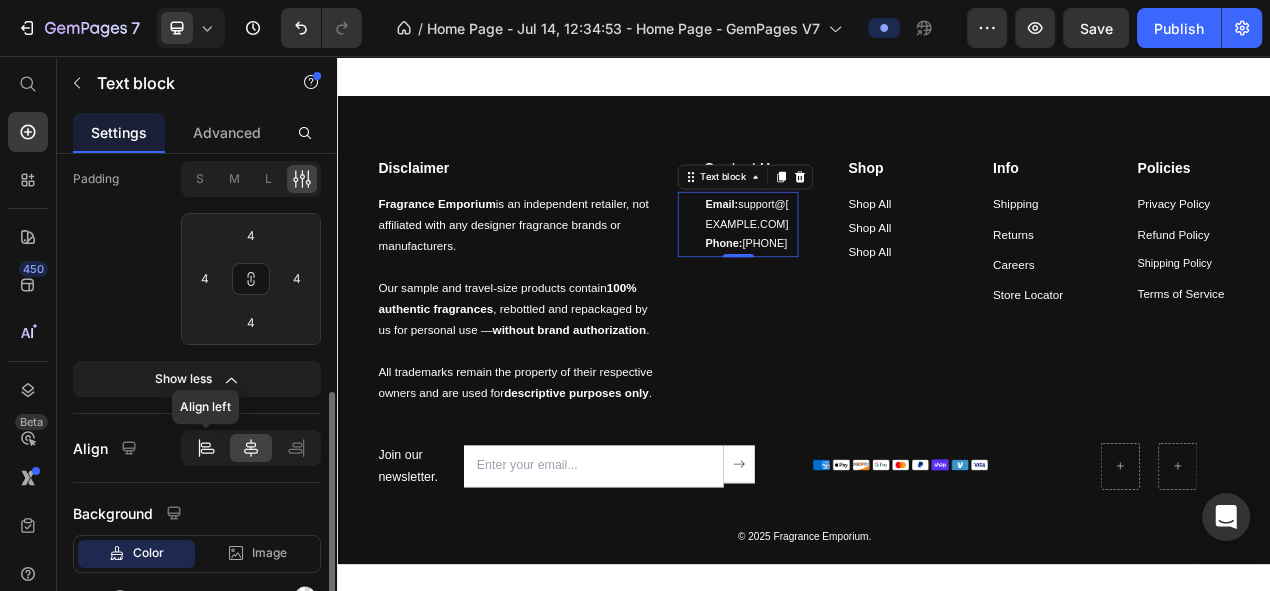 click 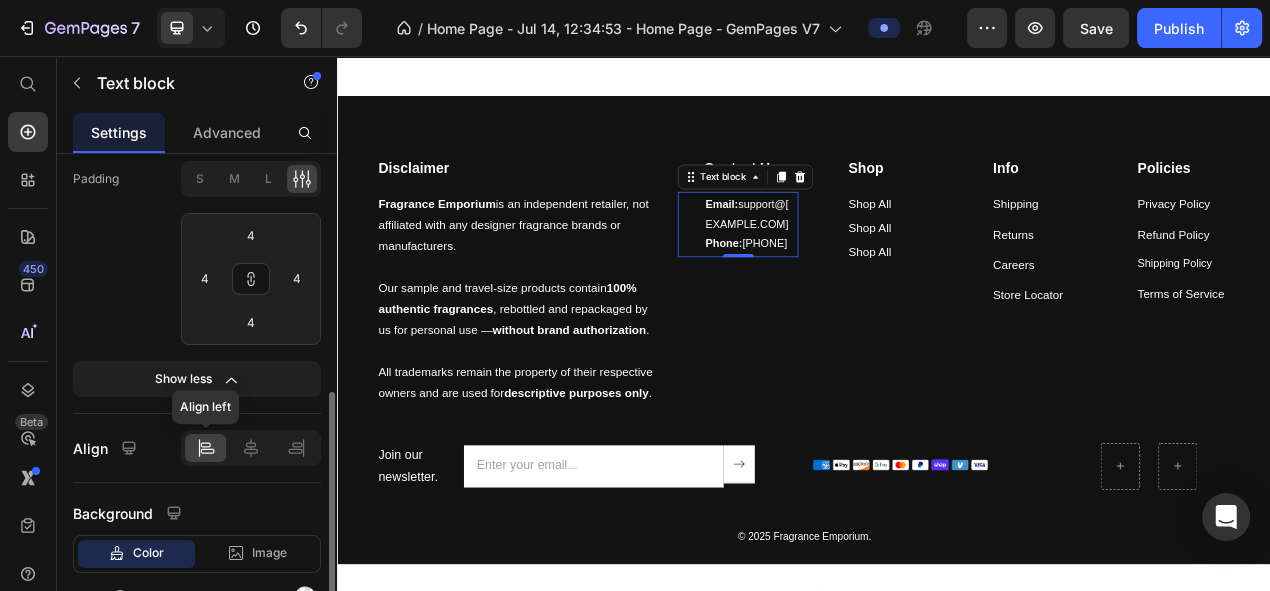 scroll, scrollTop: 662, scrollLeft: 0, axis: vertical 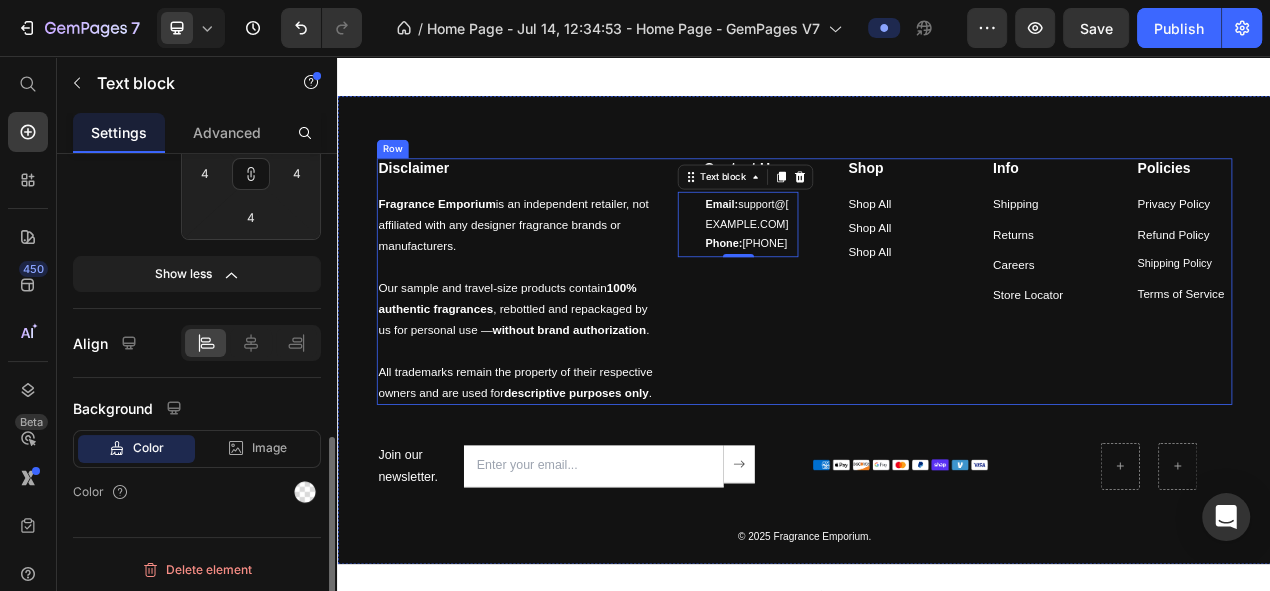 click on "Contact Us Heading Email: support@[EXAMPLE.COM] Phone: [PHONE] Text block 0 Shop Heading Shop All Text block Shop All Text block Shop All Text block Info Heading Shipping Text block Returns Text block Careers Text block Store Locator Text block Policies Heading Privacy Policy ⁠⁠⁠⁠⁠⁠⁠ Text block Refund Policy Text block Shipping Policy Text block Terms of Service Text block Row" at bounding box center (1130, 346) 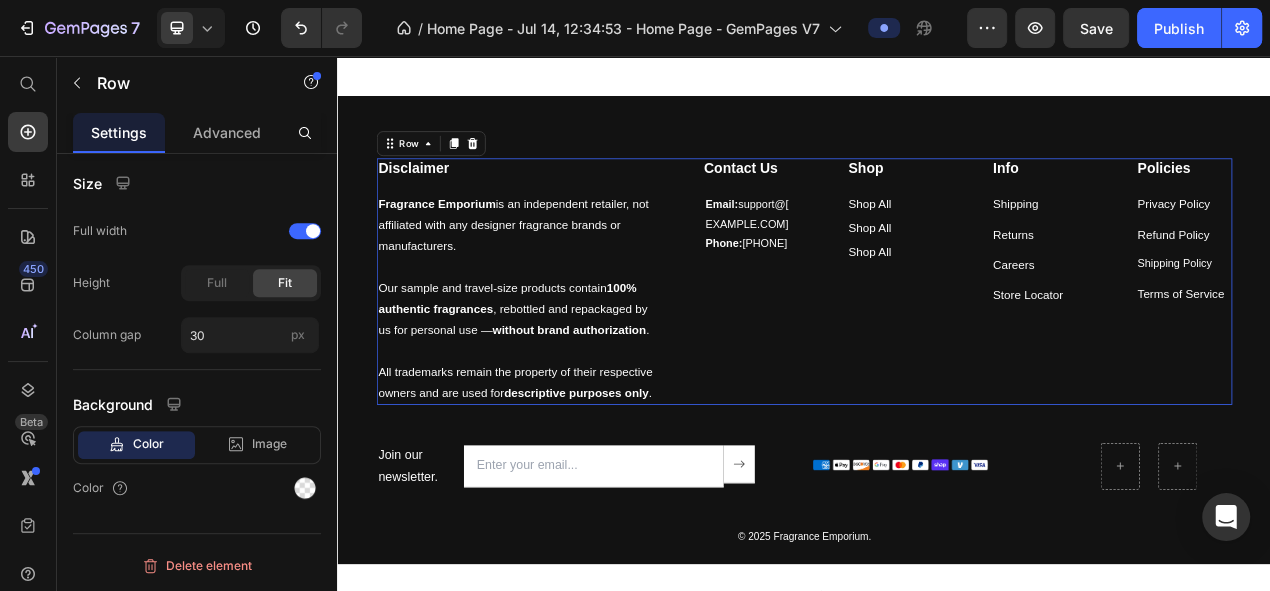 scroll, scrollTop: 0, scrollLeft: 0, axis: both 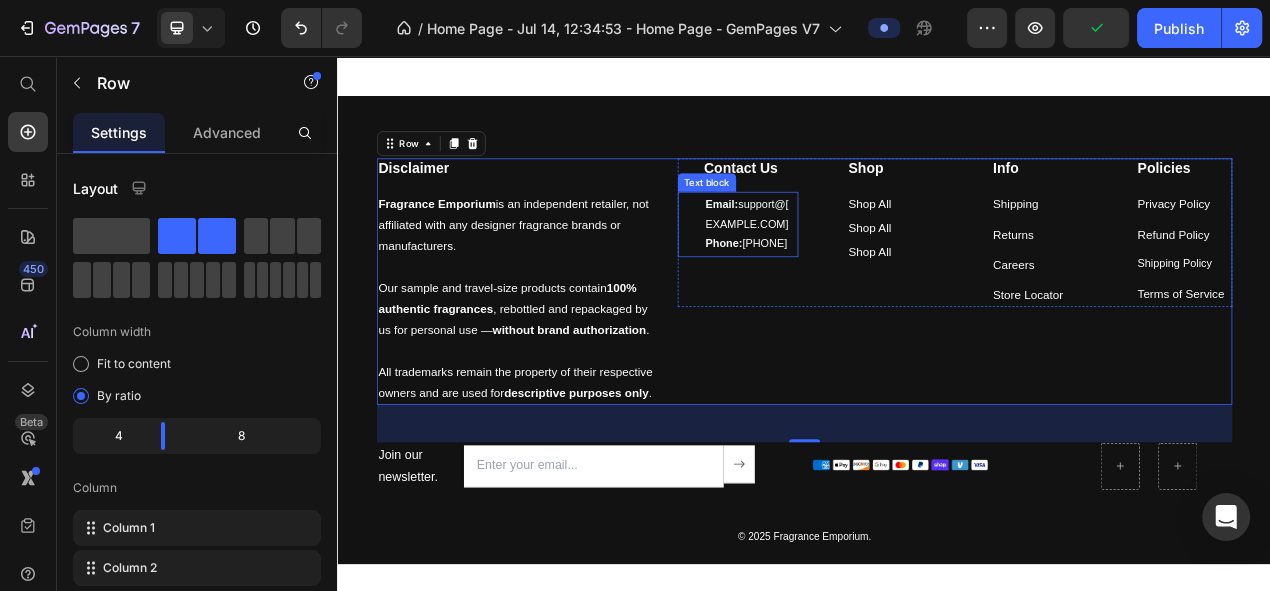 click on "Email: support@[EXAMPLE.COM] Phone: [PHONE]" at bounding box center (868, 273) 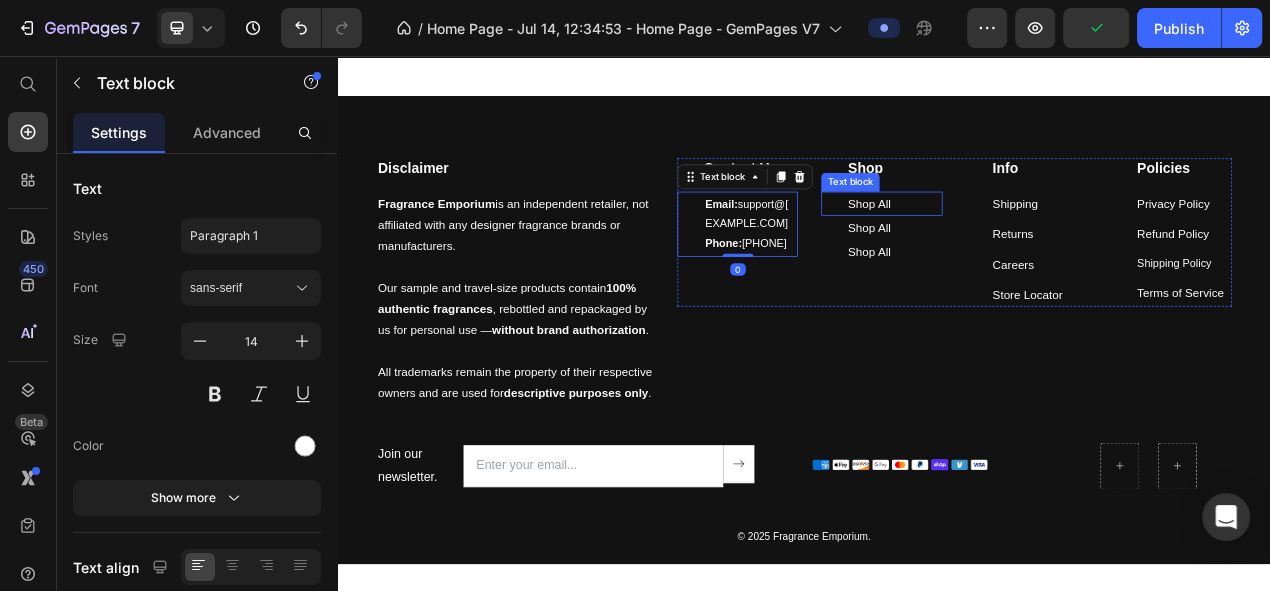 click on "Shop All" at bounding box center (1053, 246) 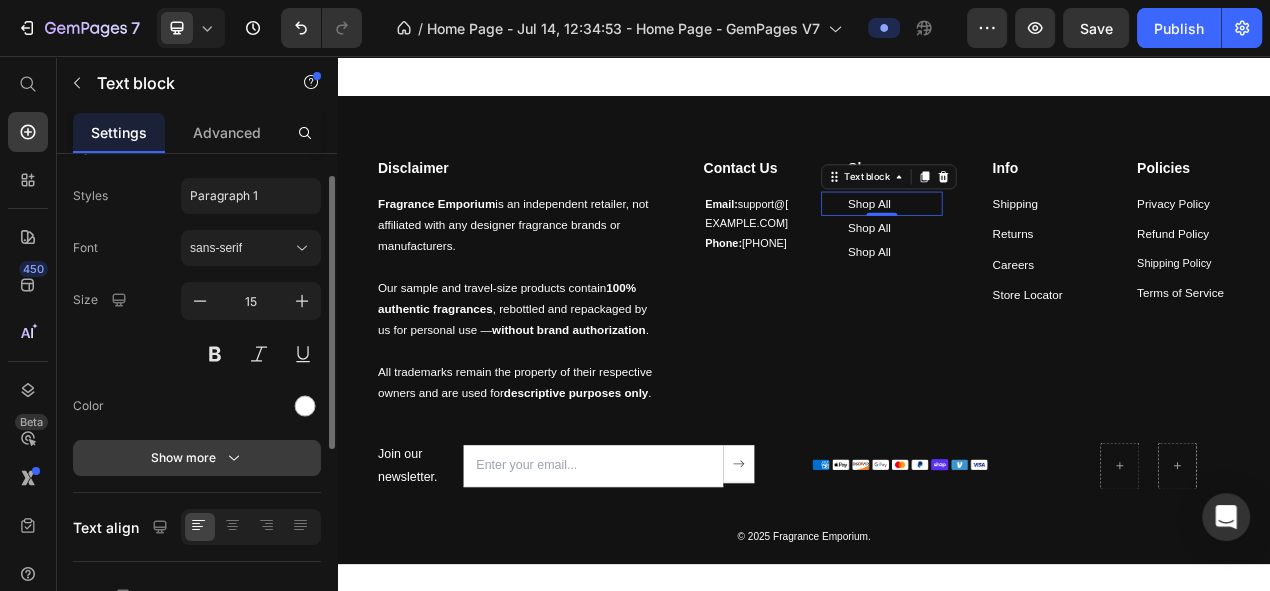 click 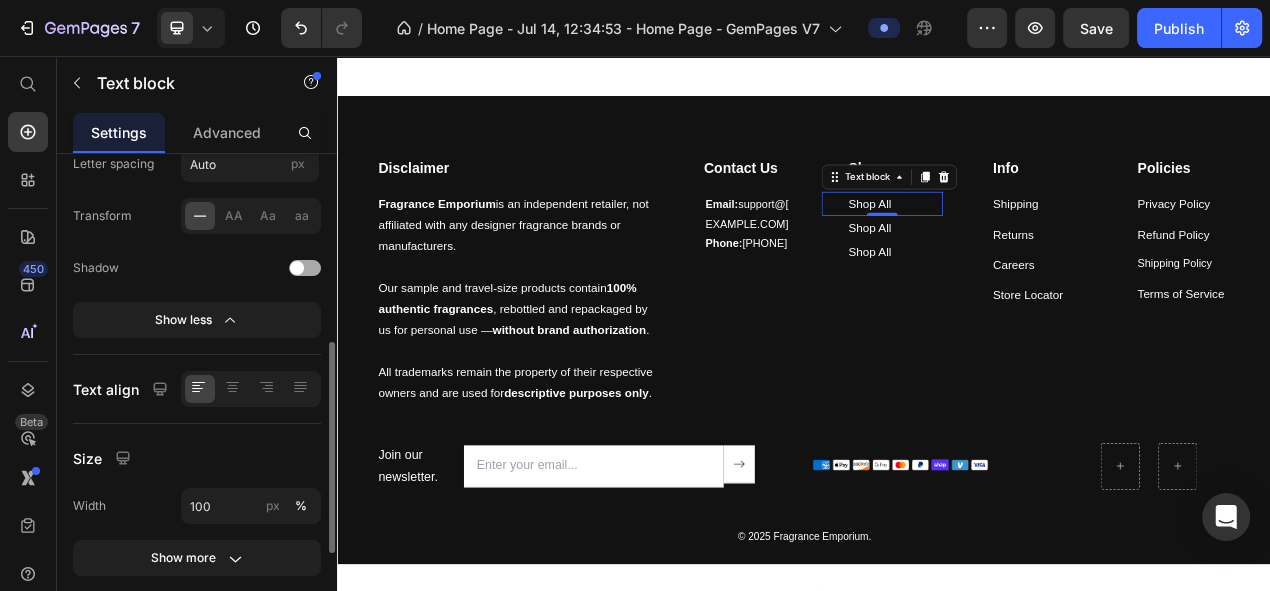 scroll, scrollTop: 580, scrollLeft: 0, axis: vertical 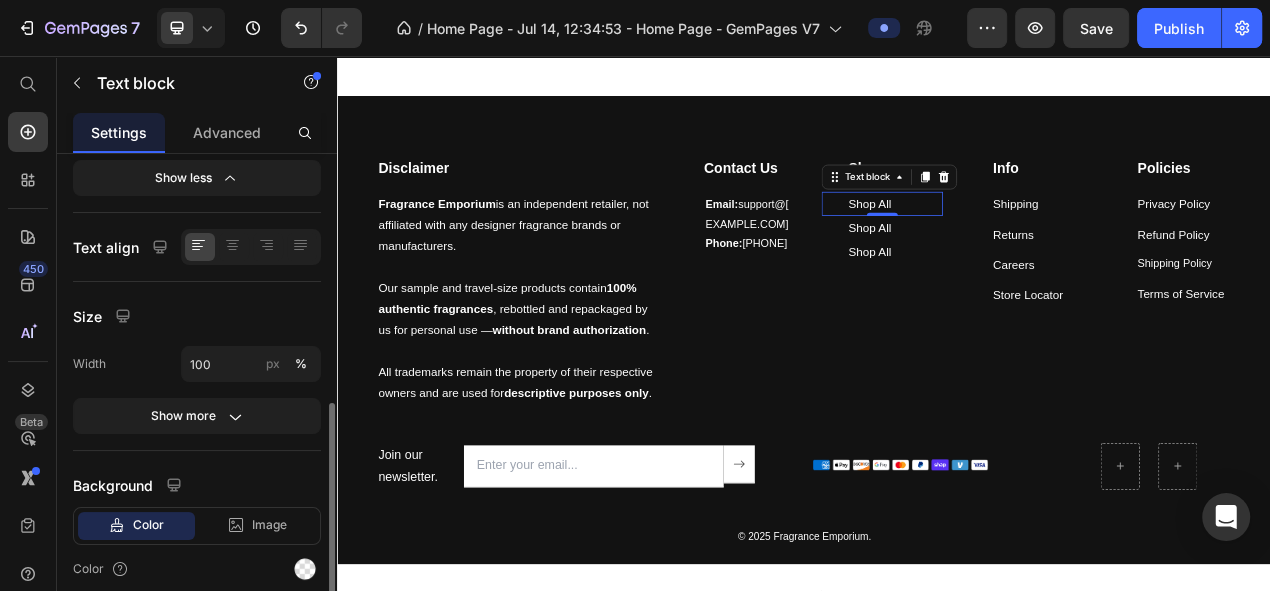 click 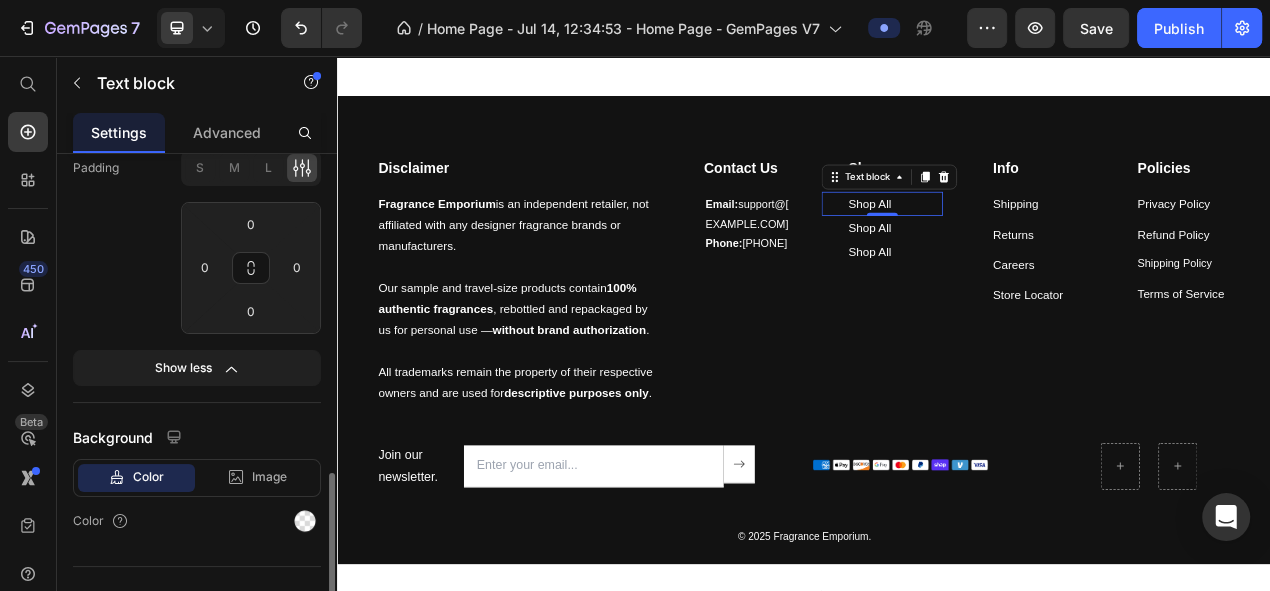 scroll, scrollTop: 857, scrollLeft: 0, axis: vertical 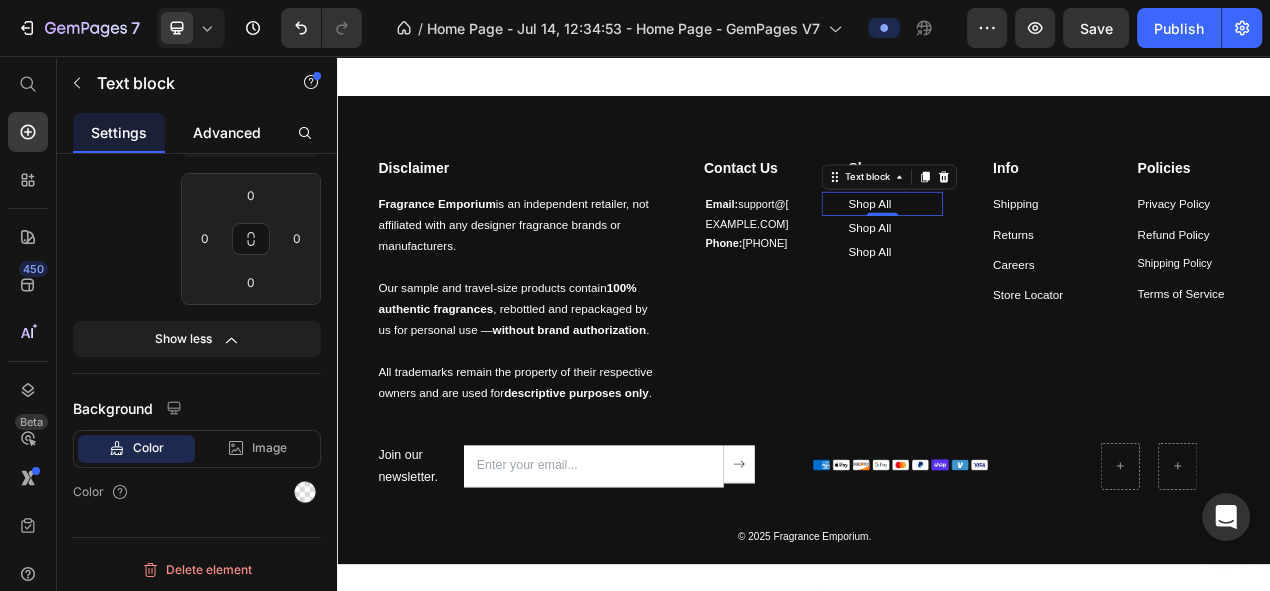 click on "Advanced" 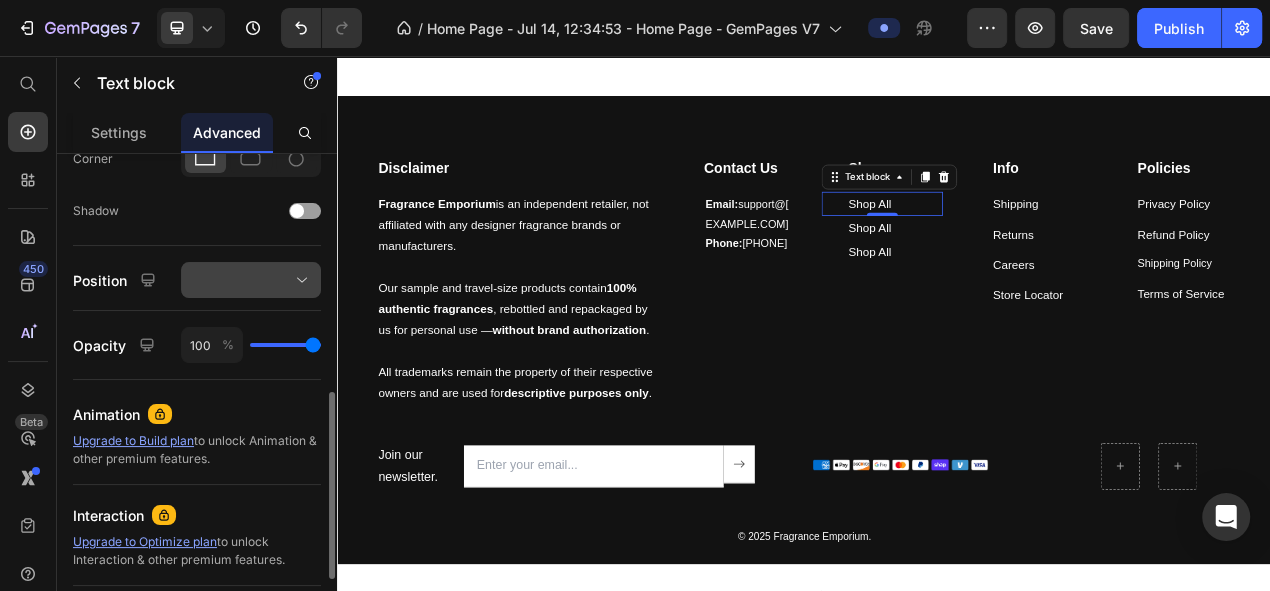 scroll, scrollTop: 654, scrollLeft: 0, axis: vertical 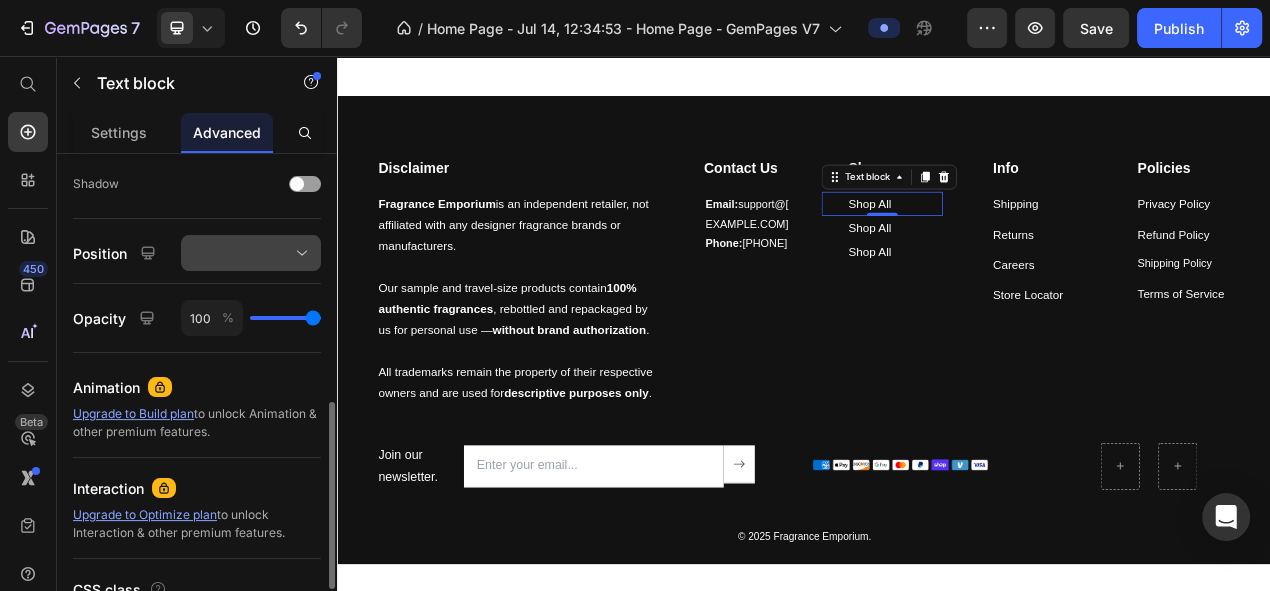 click at bounding box center [251, 253] 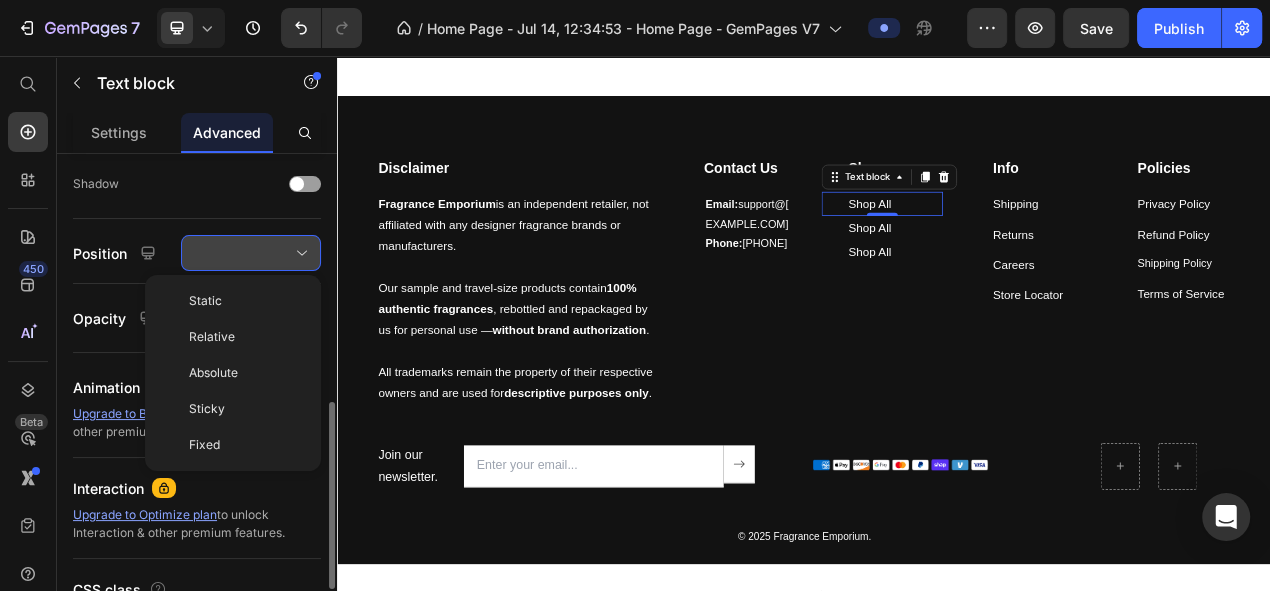 click at bounding box center [251, 253] 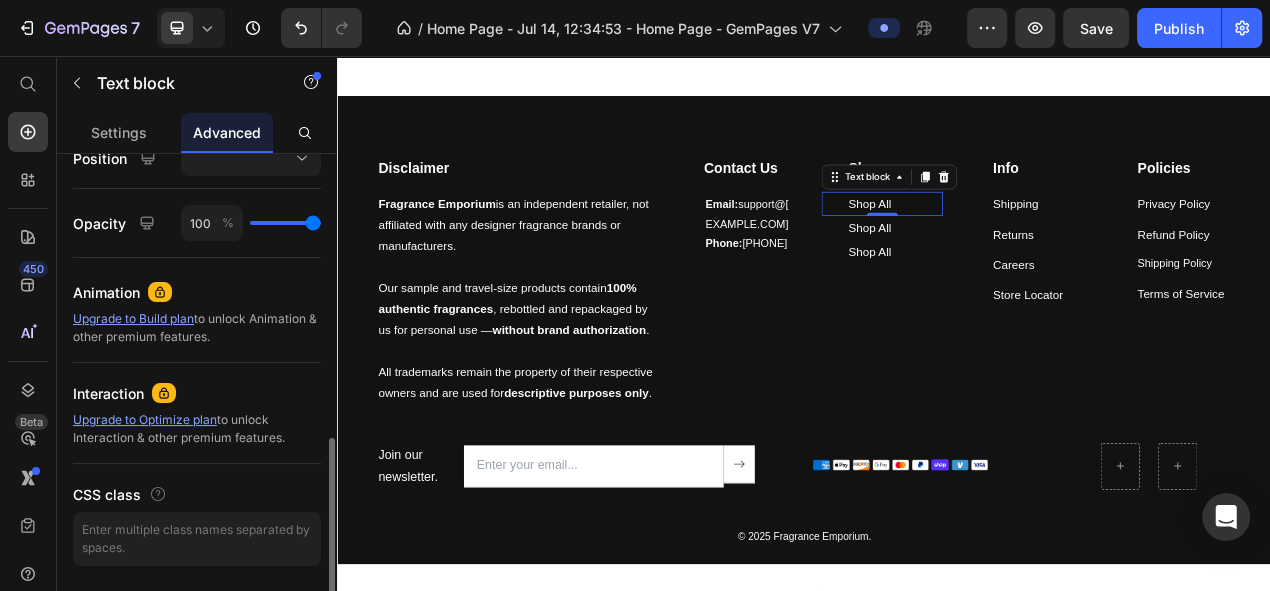 scroll, scrollTop: 807, scrollLeft: 0, axis: vertical 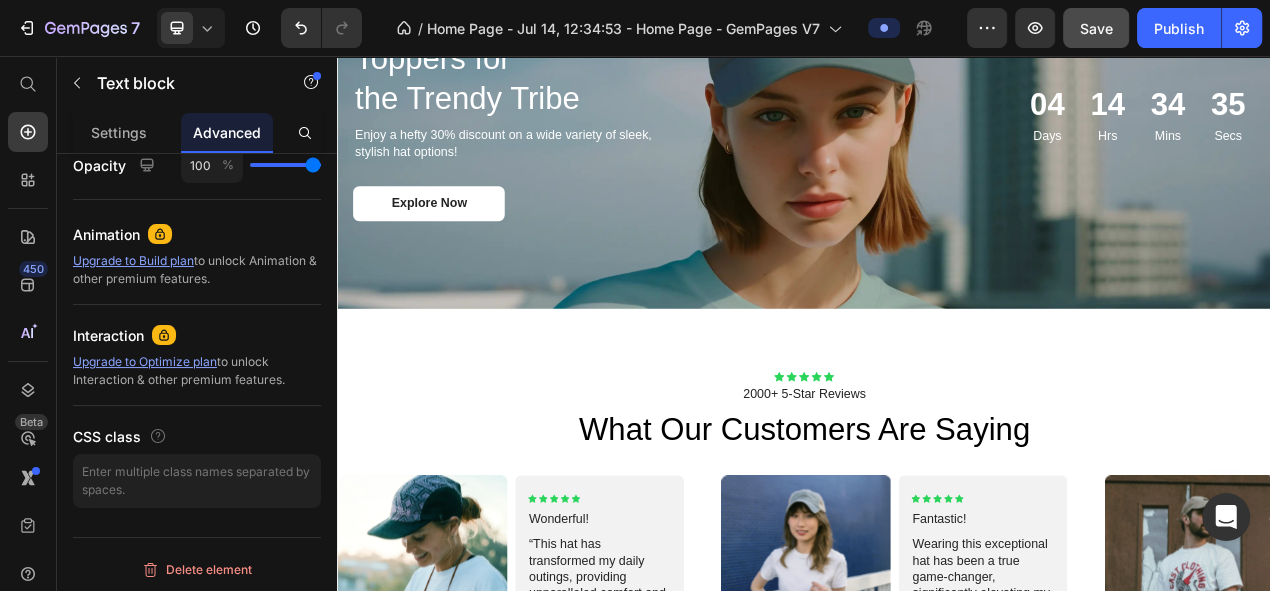 click on "Save" 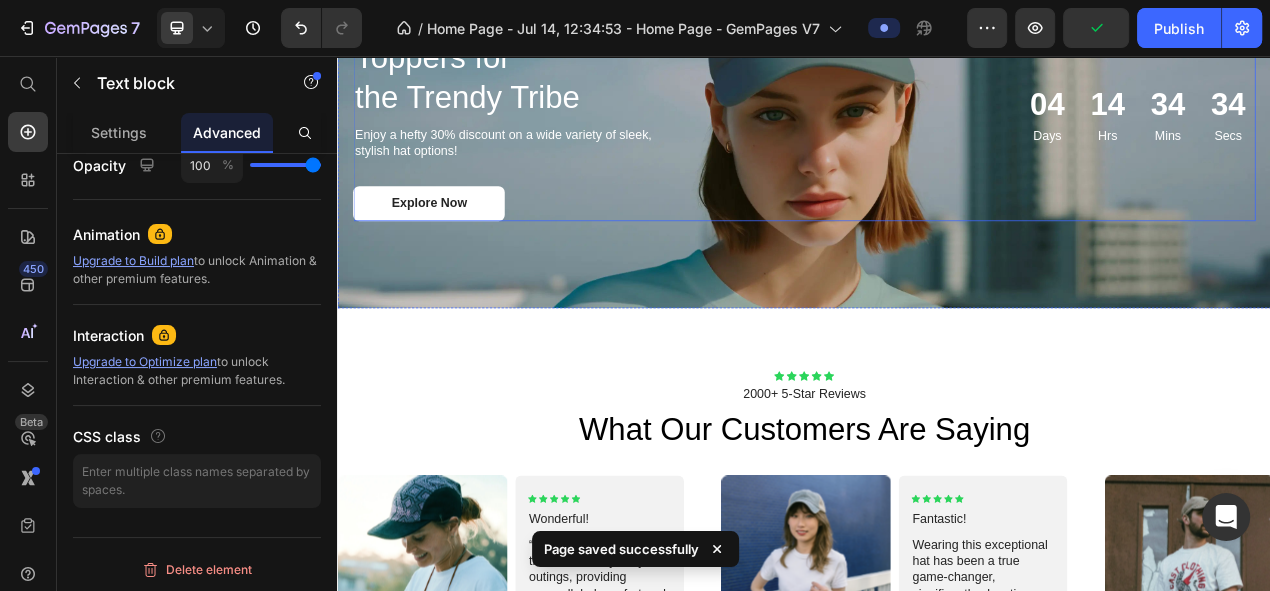 scroll, scrollTop: 4180, scrollLeft: 0, axis: vertical 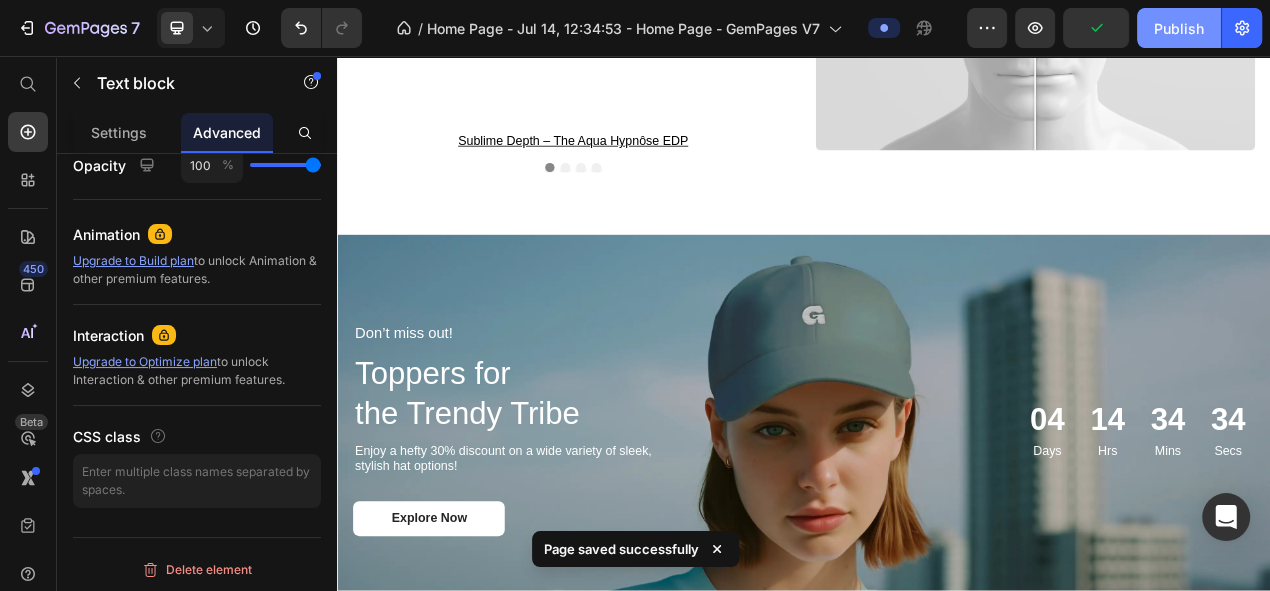 click on "Publish" at bounding box center [1179, 28] 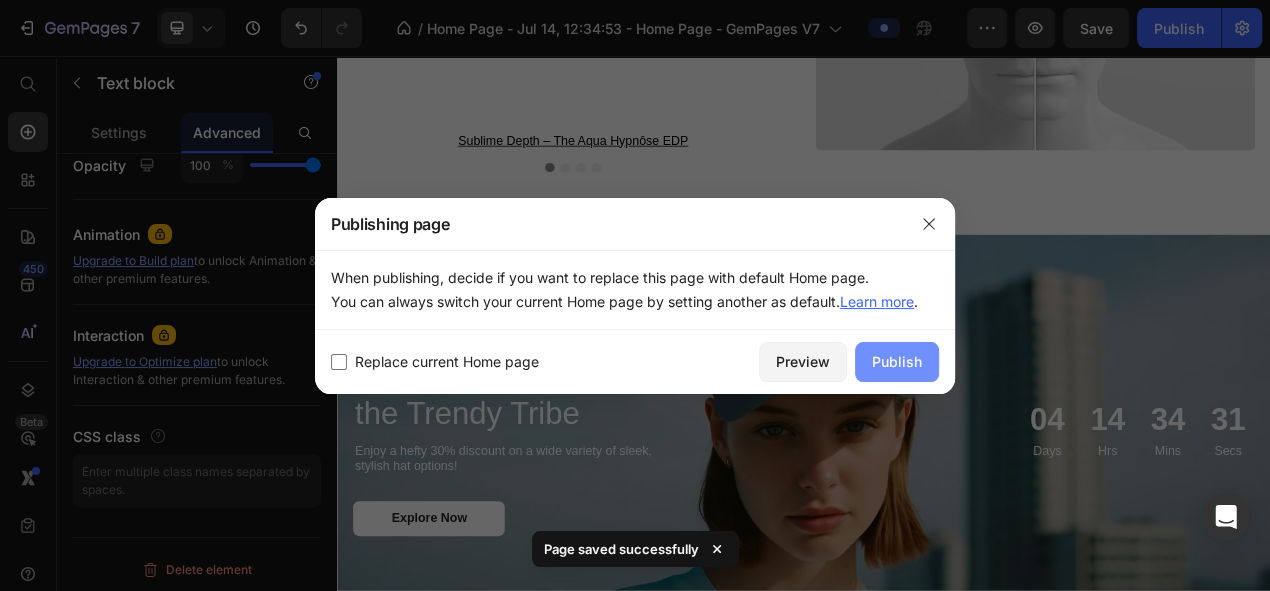 click on "Publish" at bounding box center [897, 362] 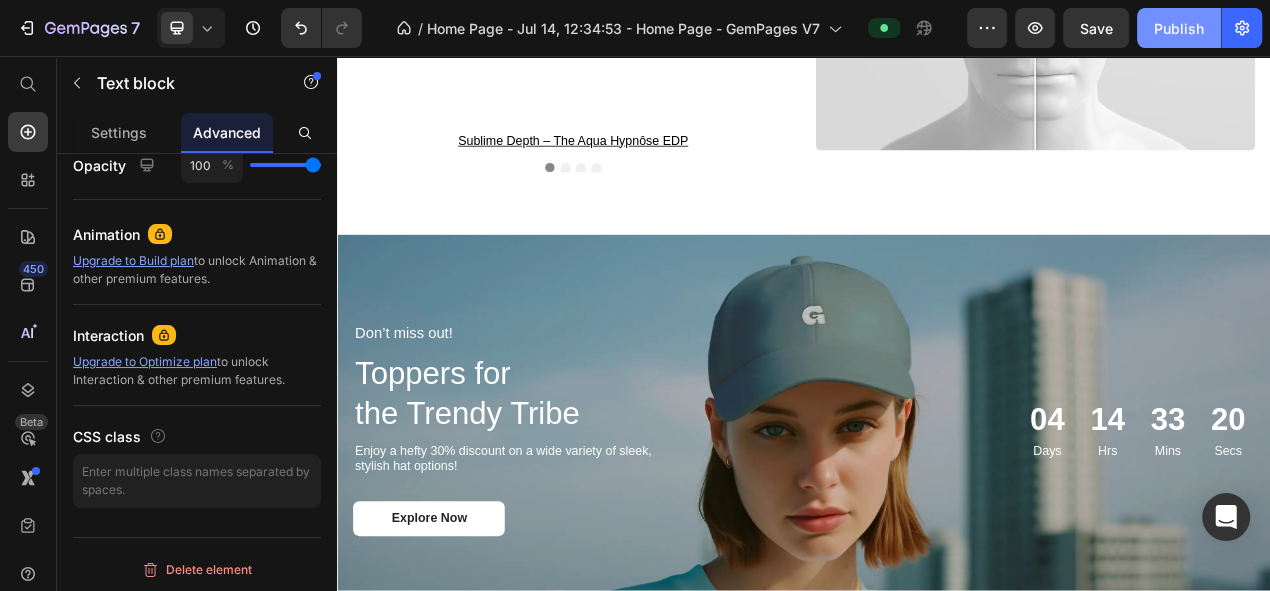click on "Publish" at bounding box center (1179, 28) 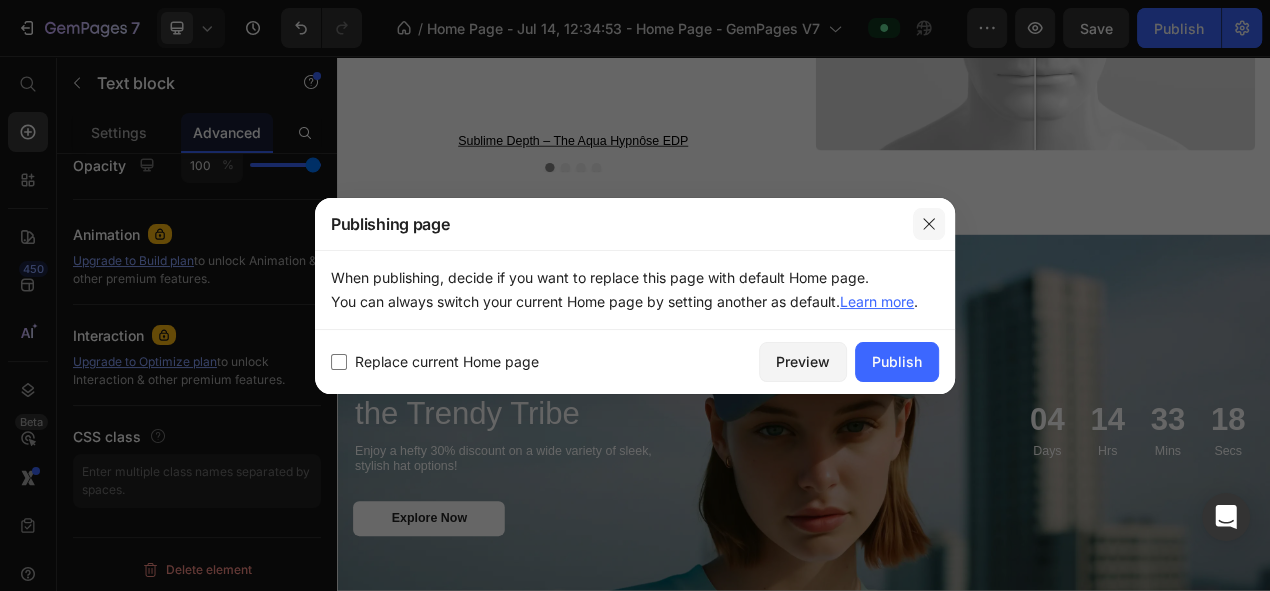 click 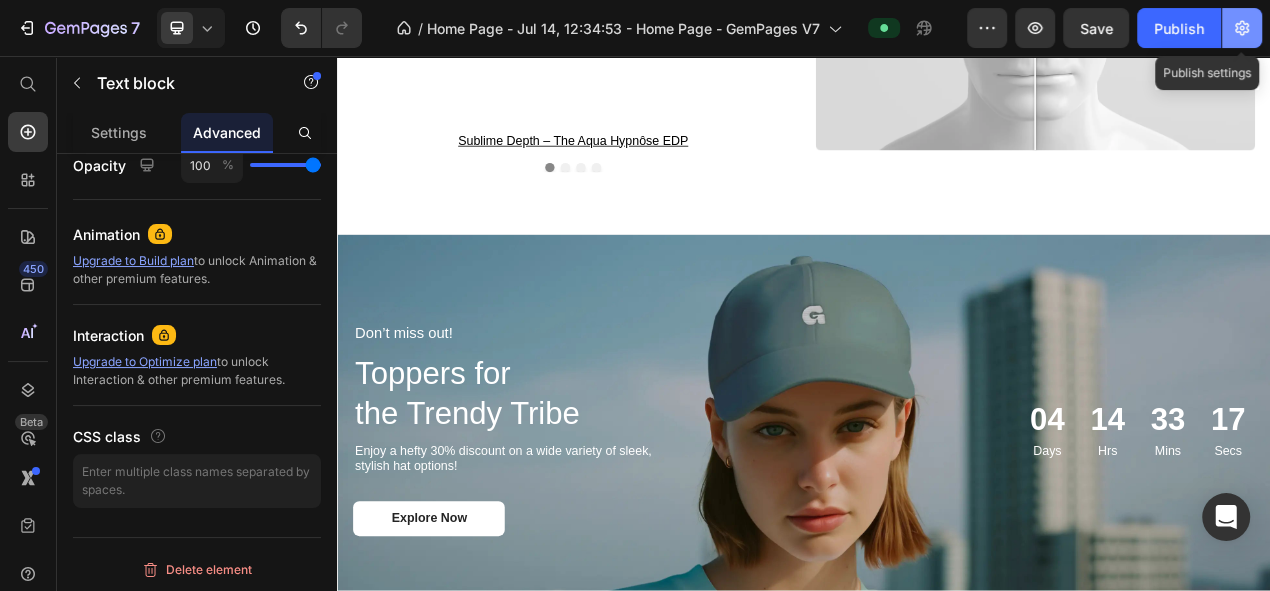 click 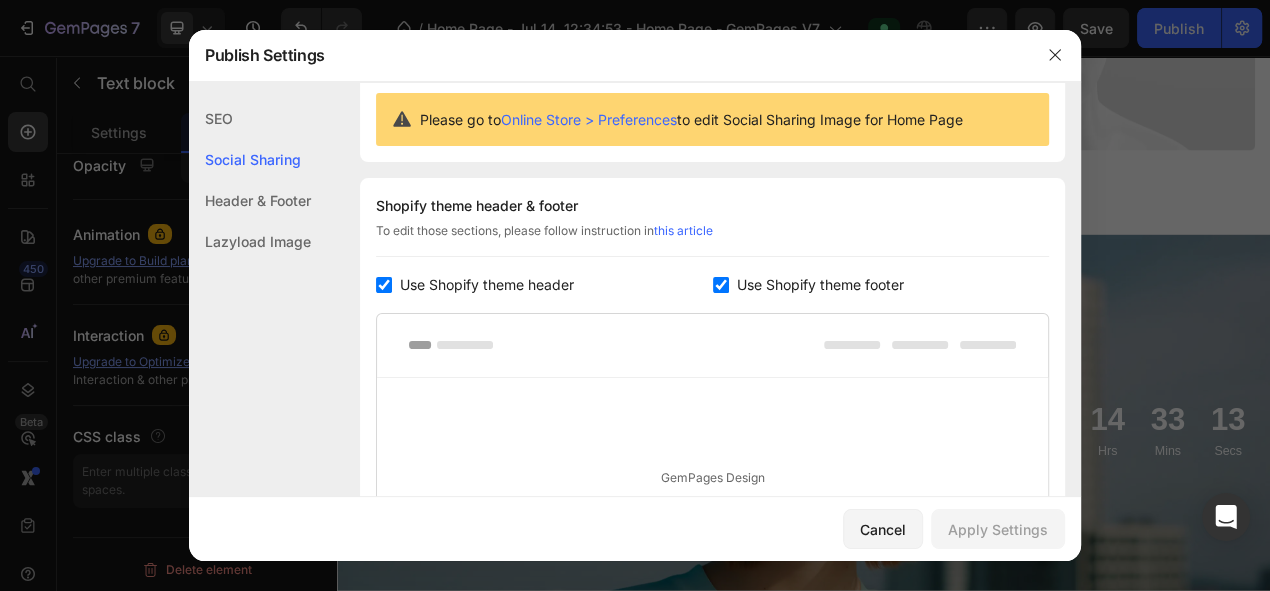 scroll, scrollTop: 198, scrollLeft: 0, axis: vertical 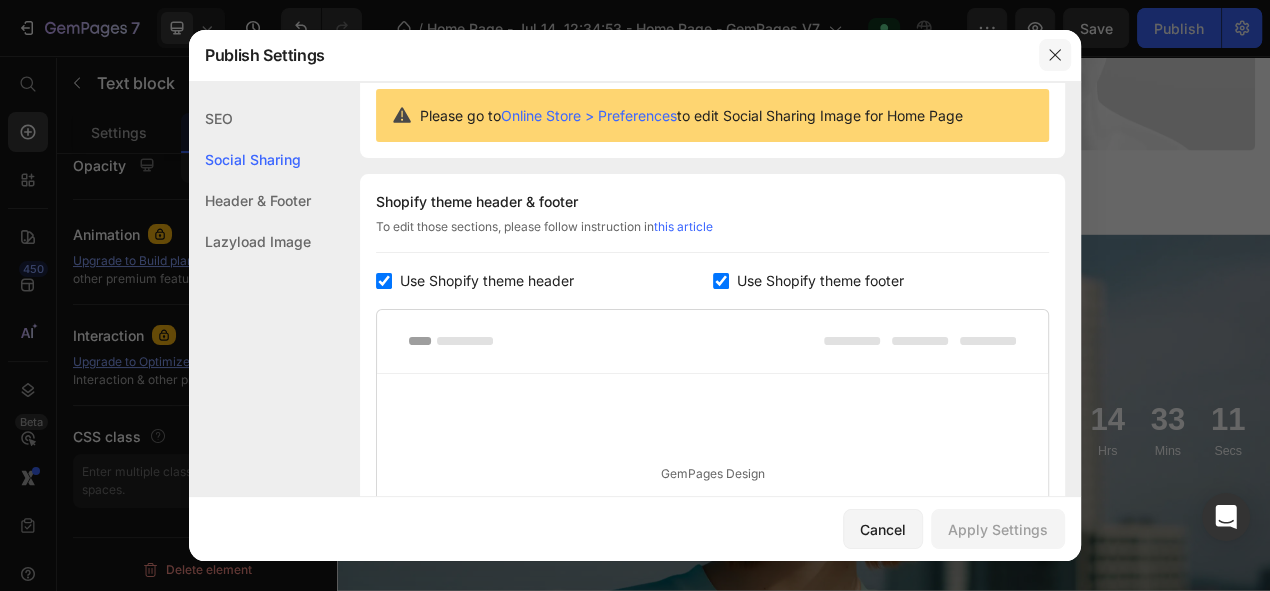 click 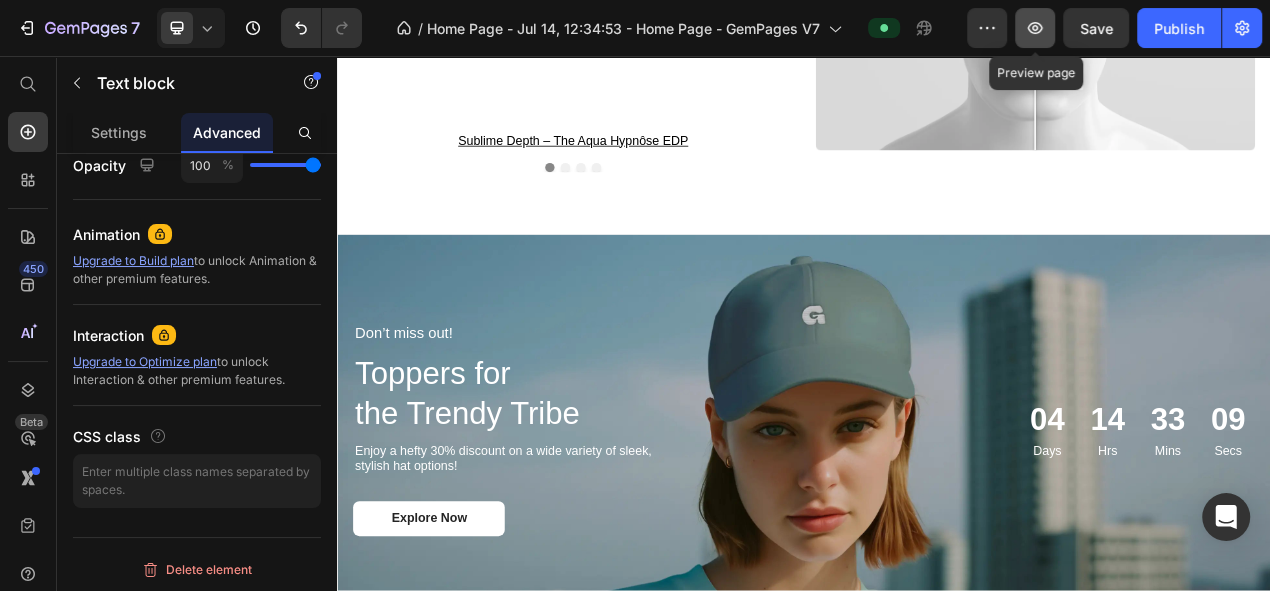 click 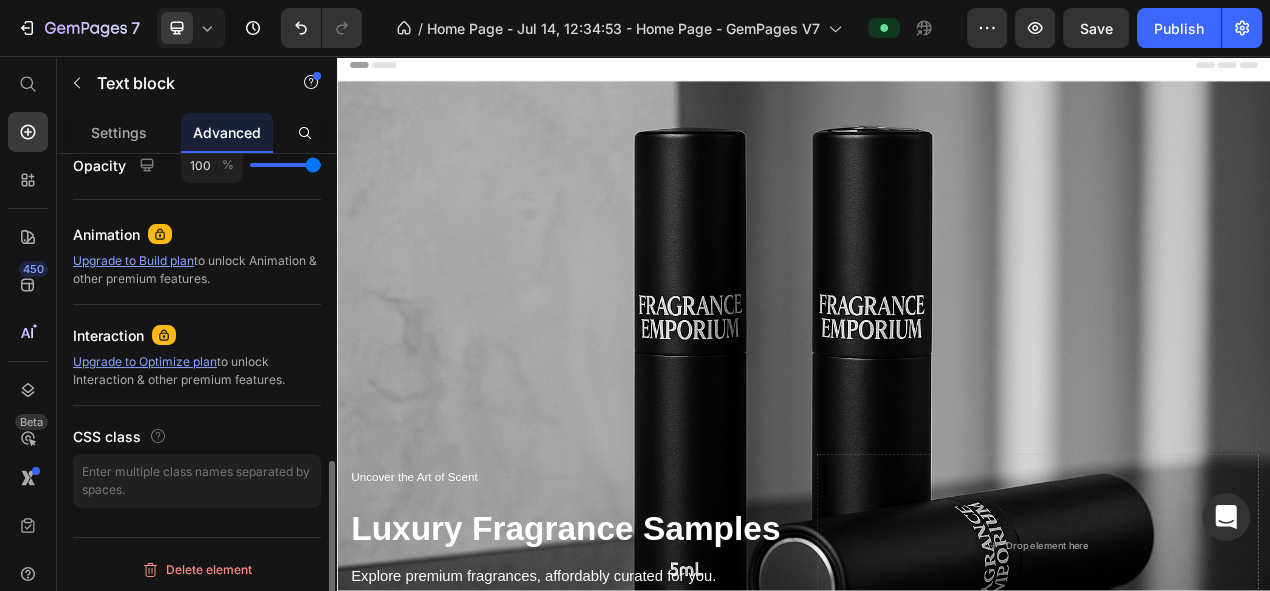 scroll, scrollTop: 9, scrollLeft: 0, axis: vertical 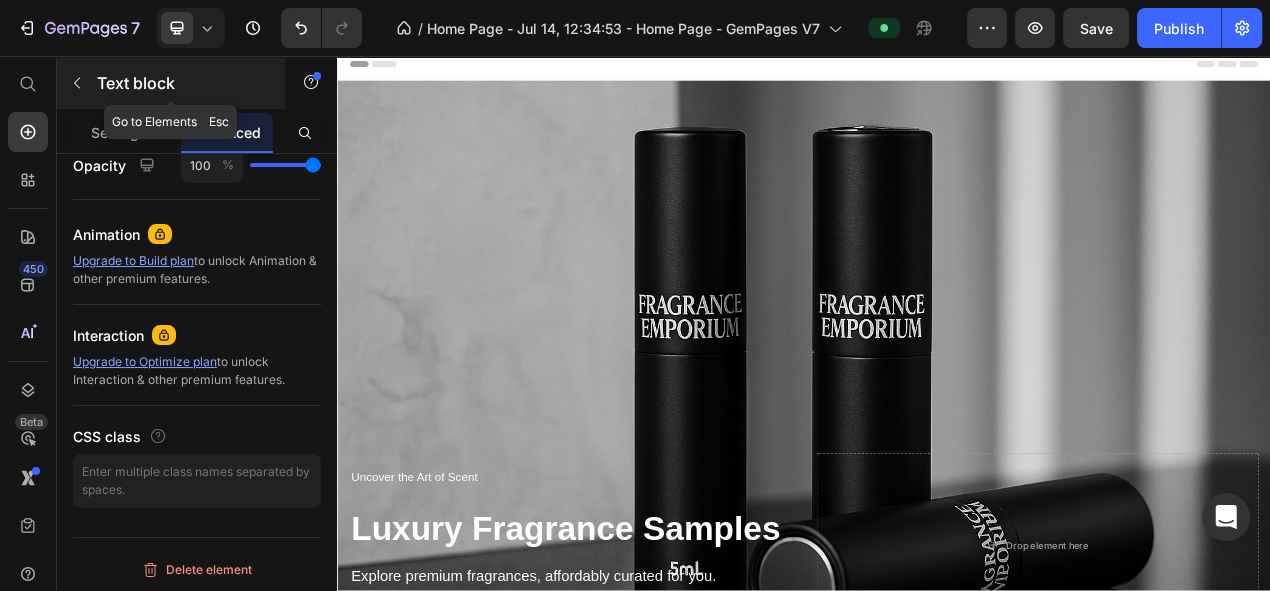 click 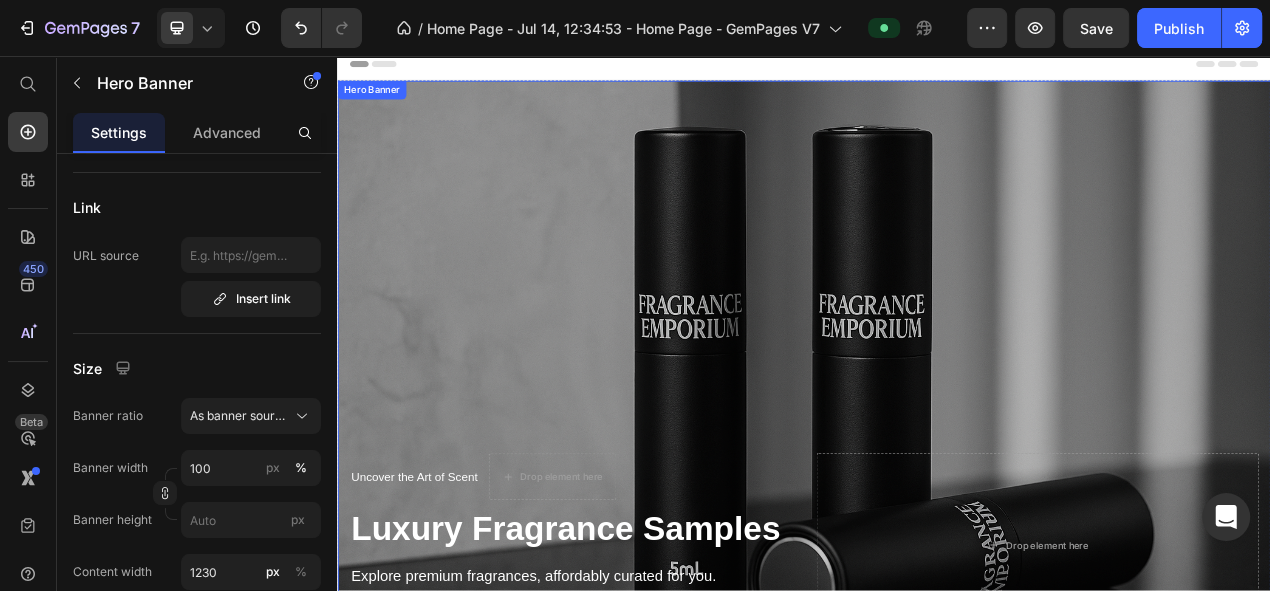 click on "Uncover the Art of Scent Text Block Drop element here Row Luxury Fragrance Samples Heading Explore premium fragrances, affordably curated for you. Text Block Shop now Button Drop element here Hero Banner" at bounding box center (937, 488) 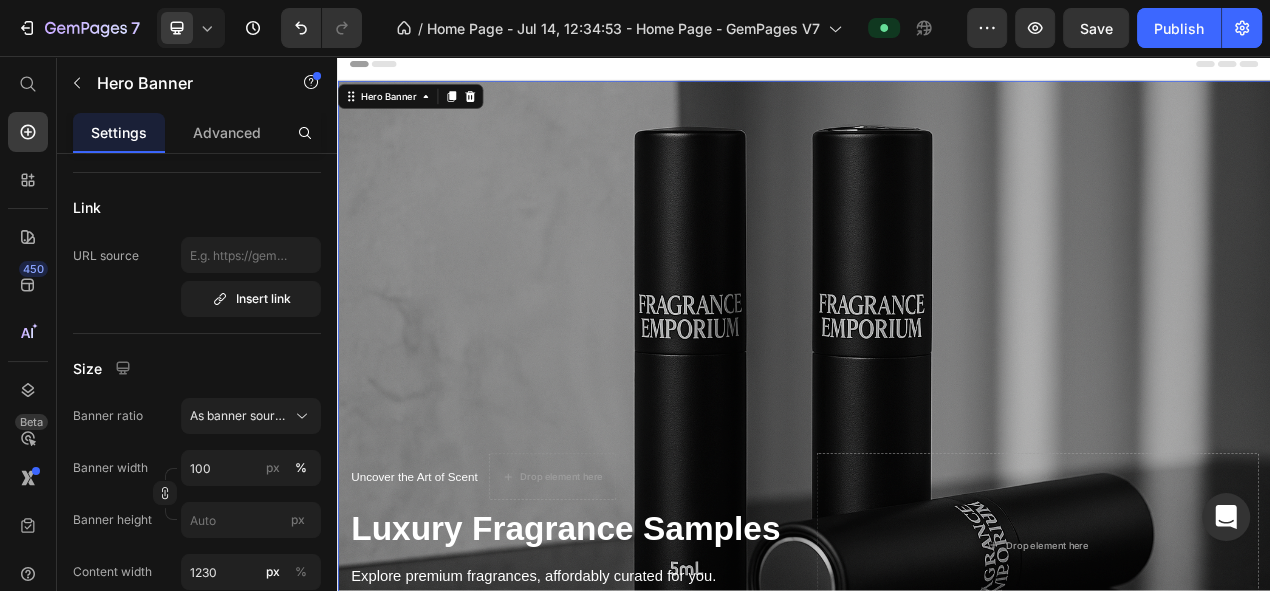 scroll, scrollTop: 0, scrollLeft: 0, axis: both 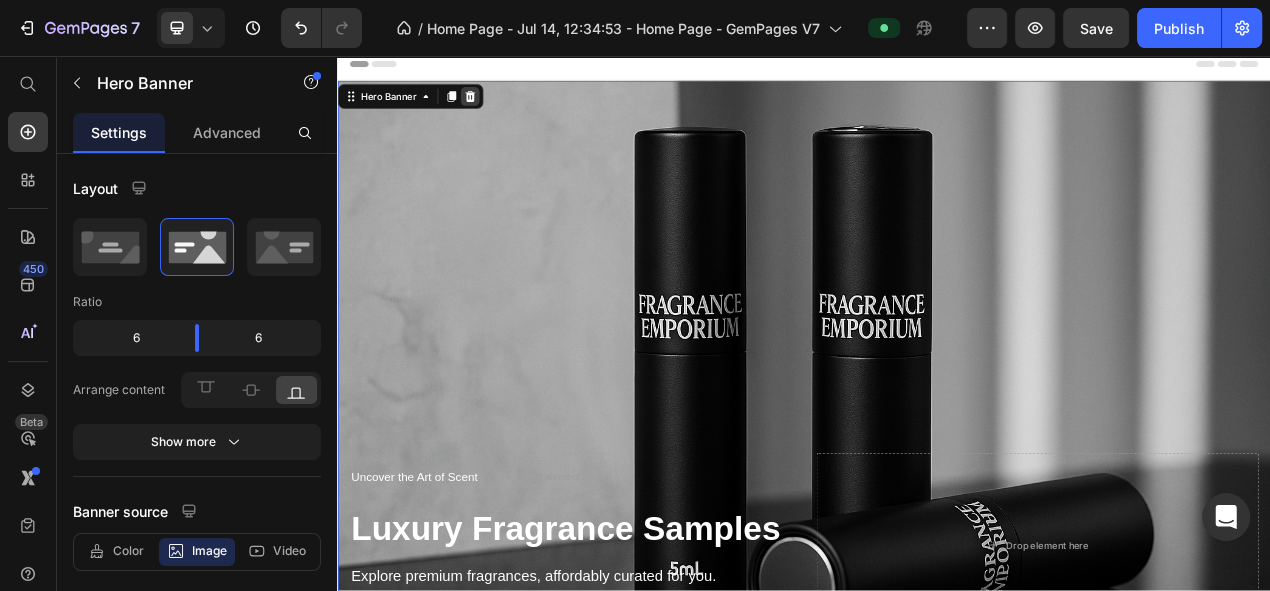 click 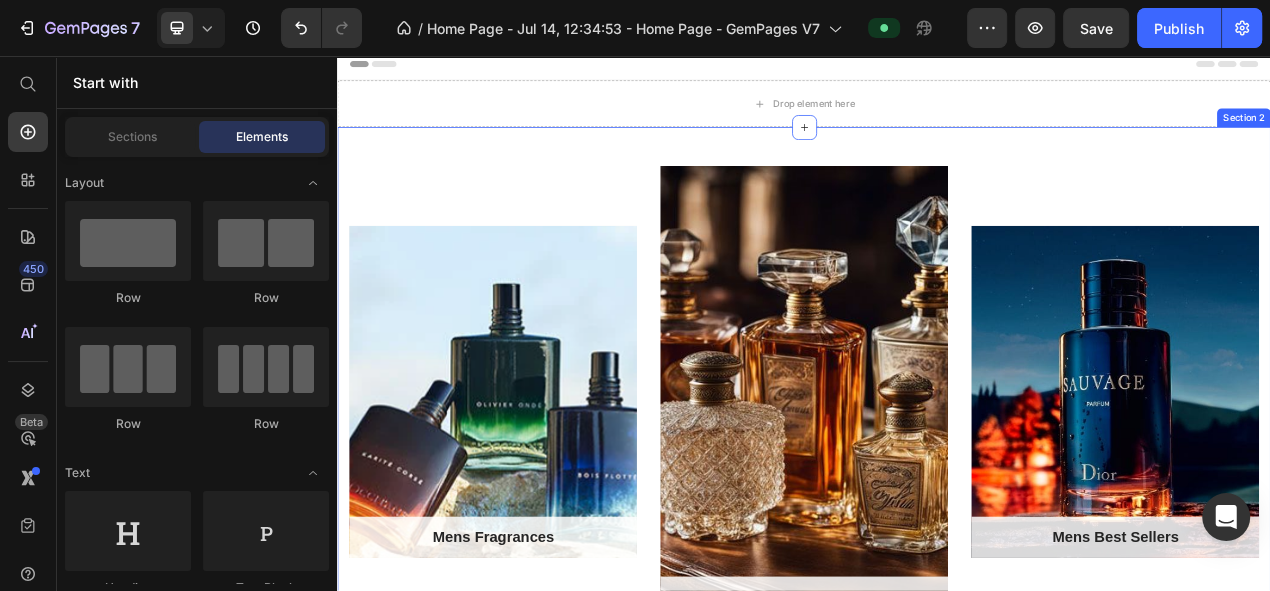 scroll, scrollTop: 0, scrollLeft: 0, axis: both 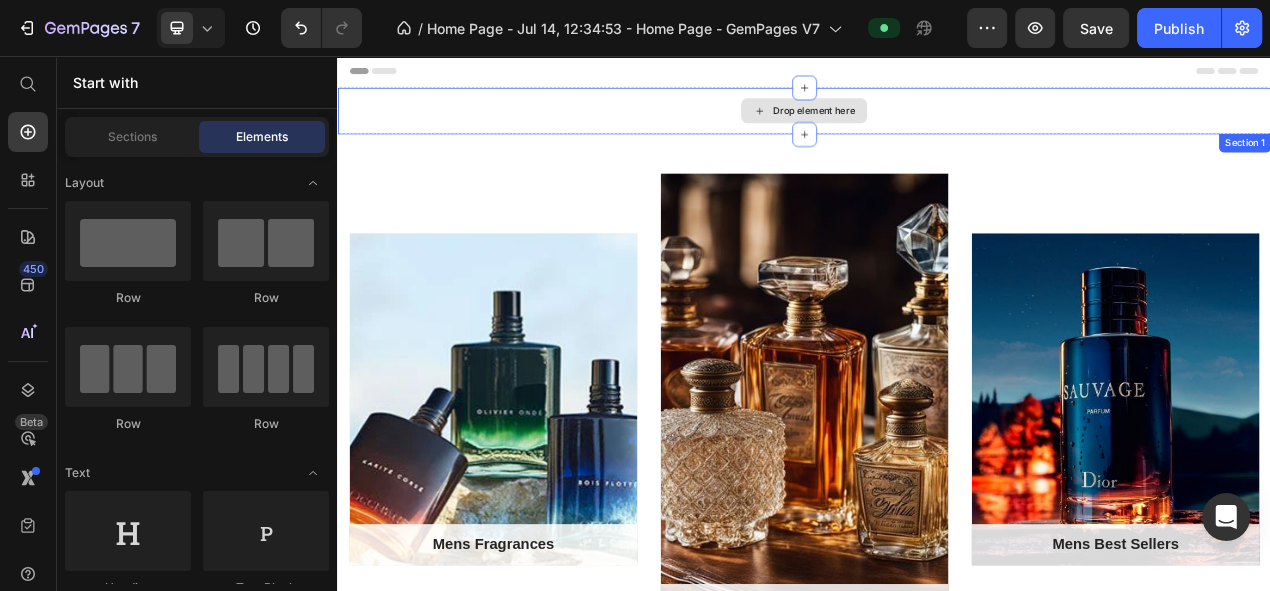 click on "Drop element here" at bounding box center [937, 127] 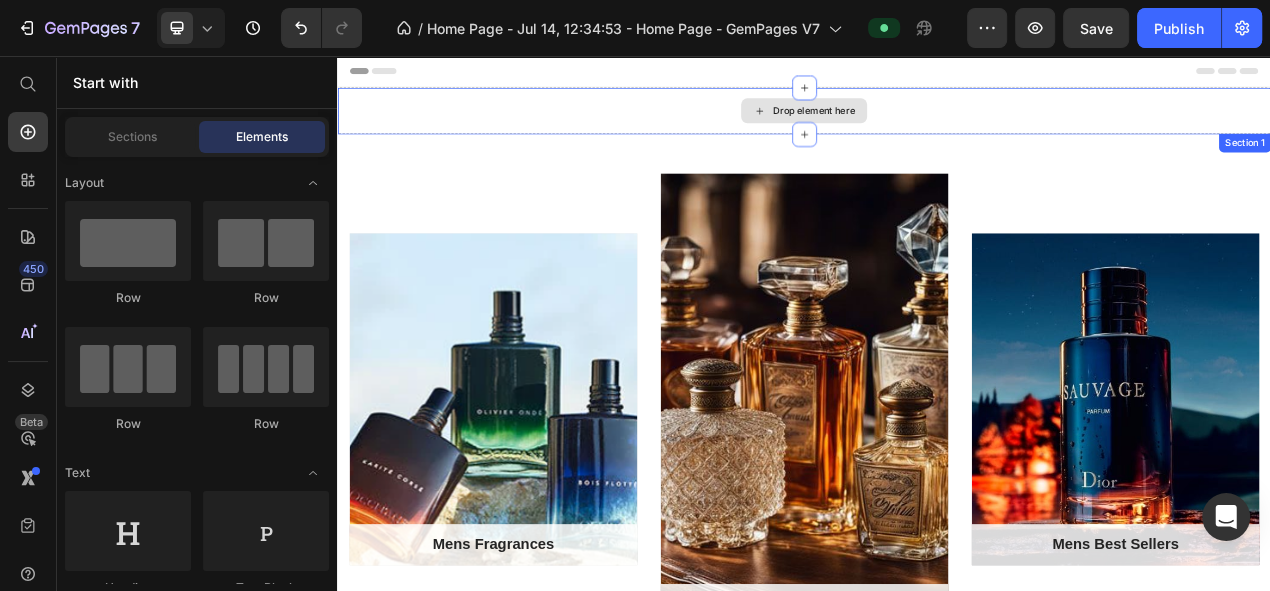 click on "Drop element here" at bounding box center [937, 127] 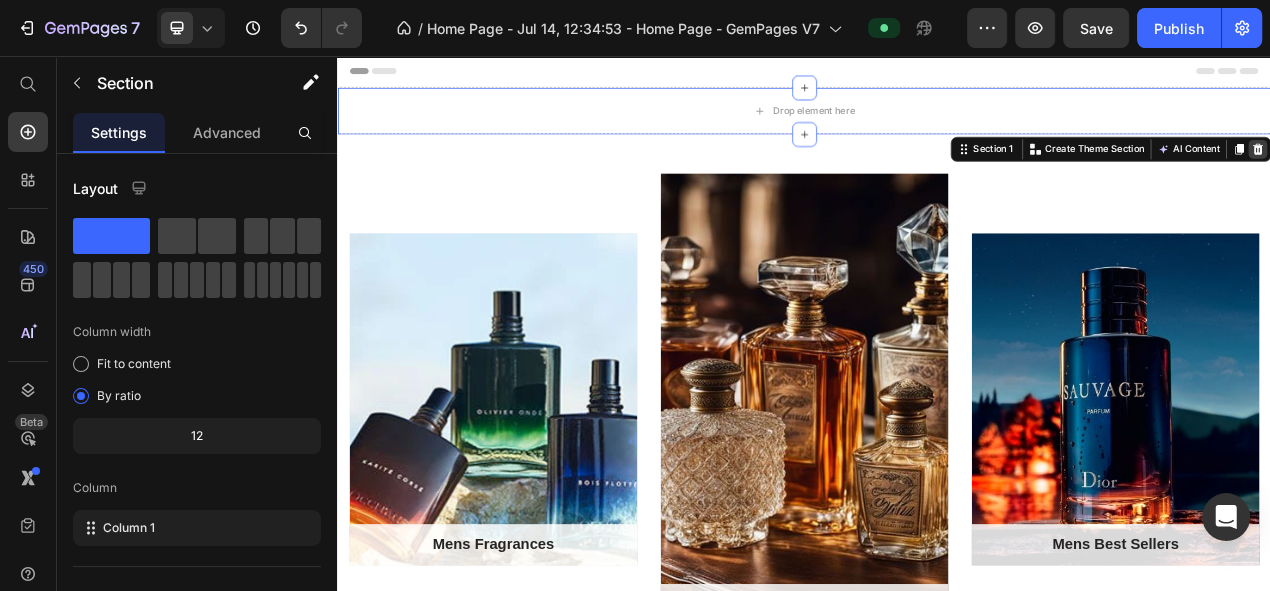 click 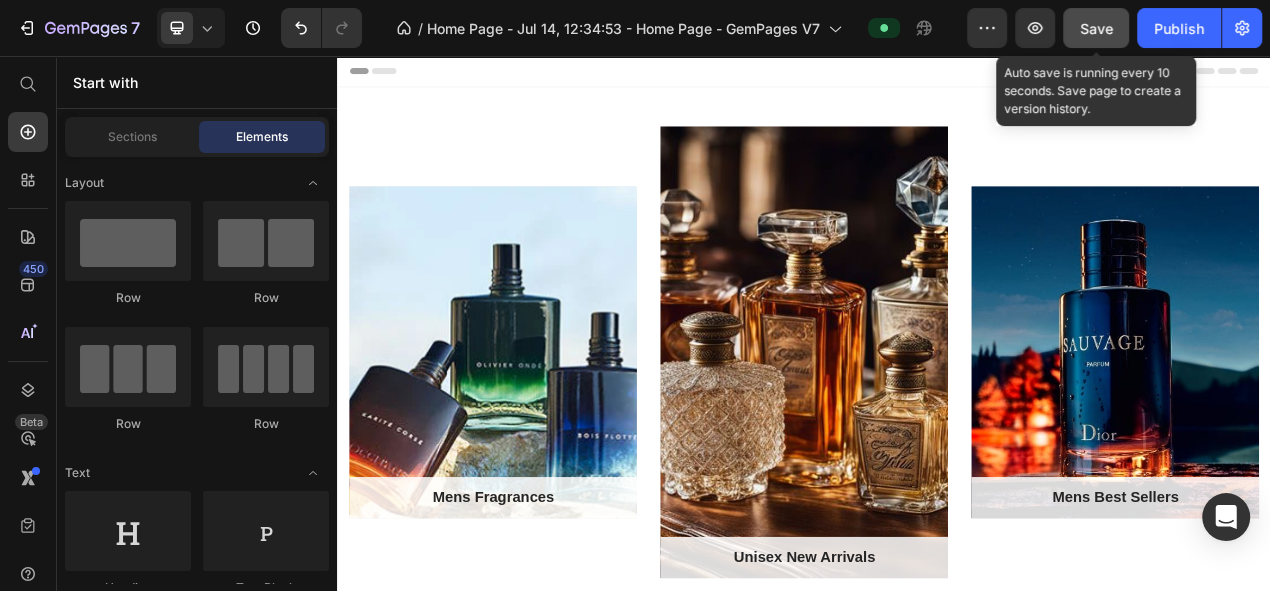 click on "Save" 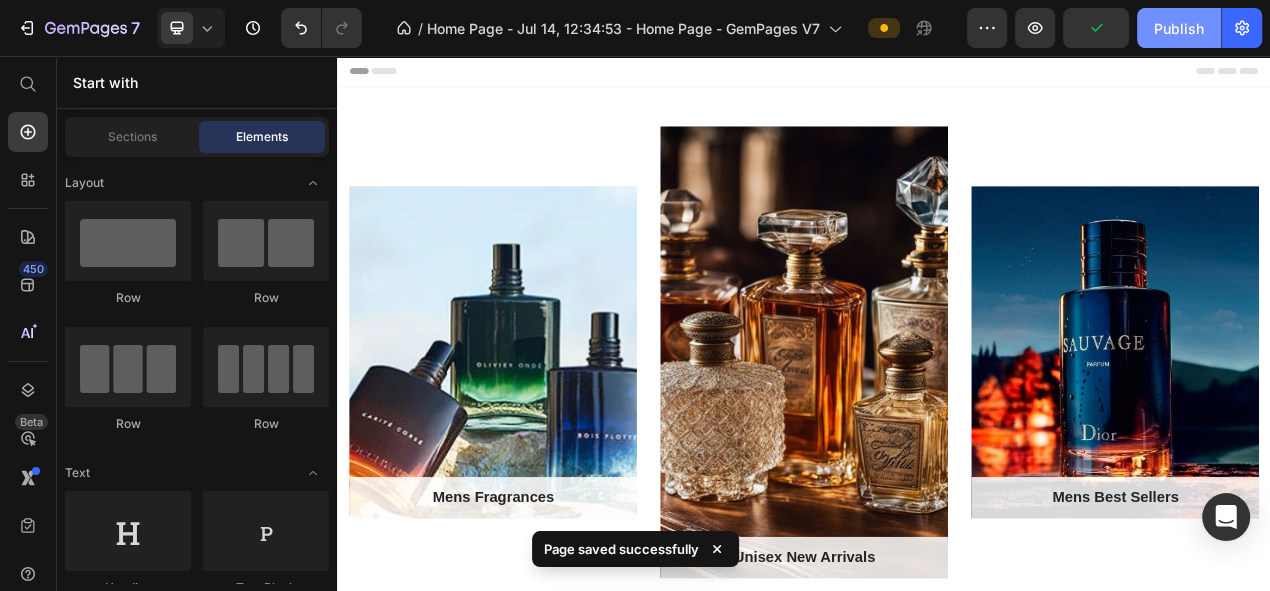 click on "Publish" at bounding box center (1179, 28) 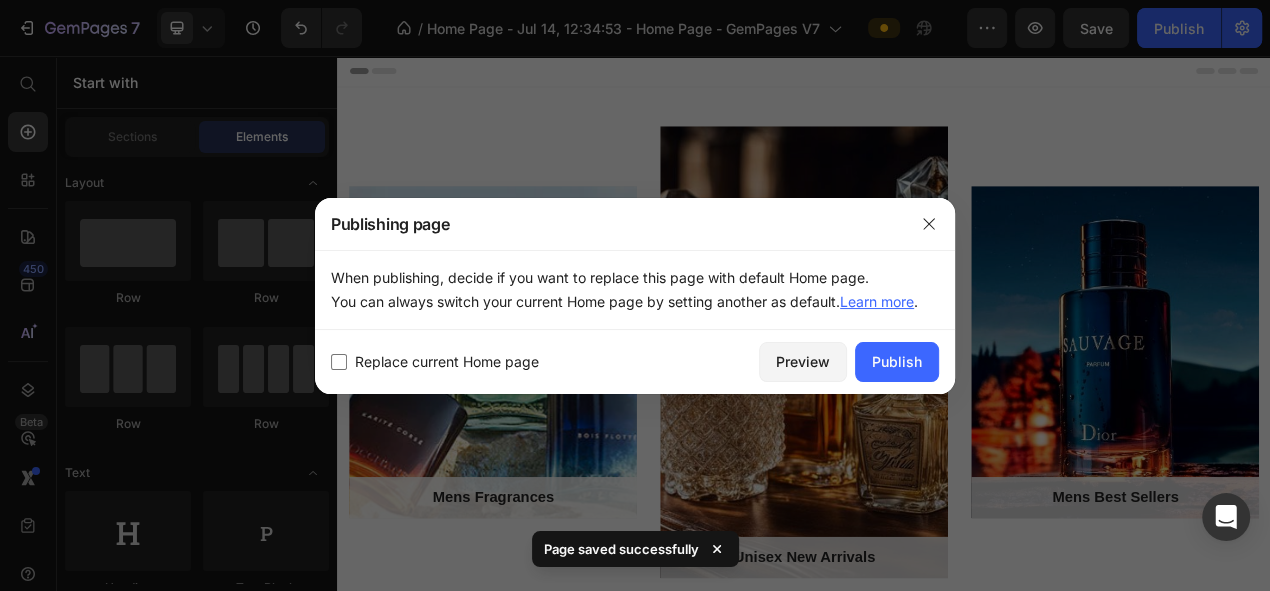 click on "Replace current Home page" at bounding box center (447, 362) 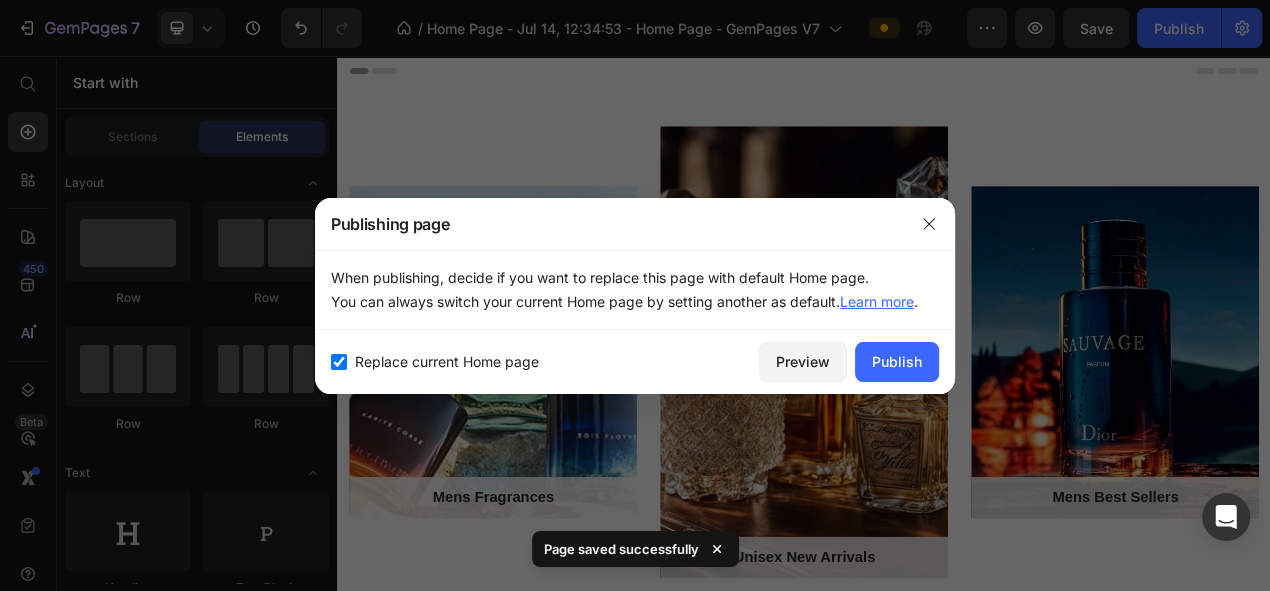 checkbox on "true" 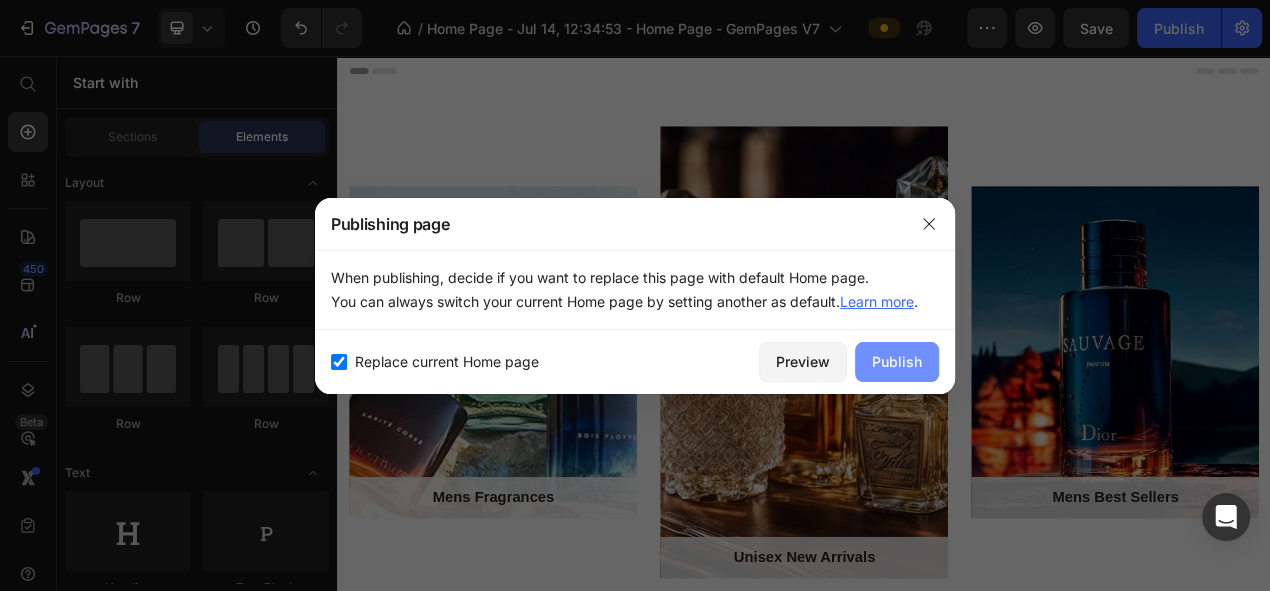 click on "Publish" at bounding box center (897, 361) 